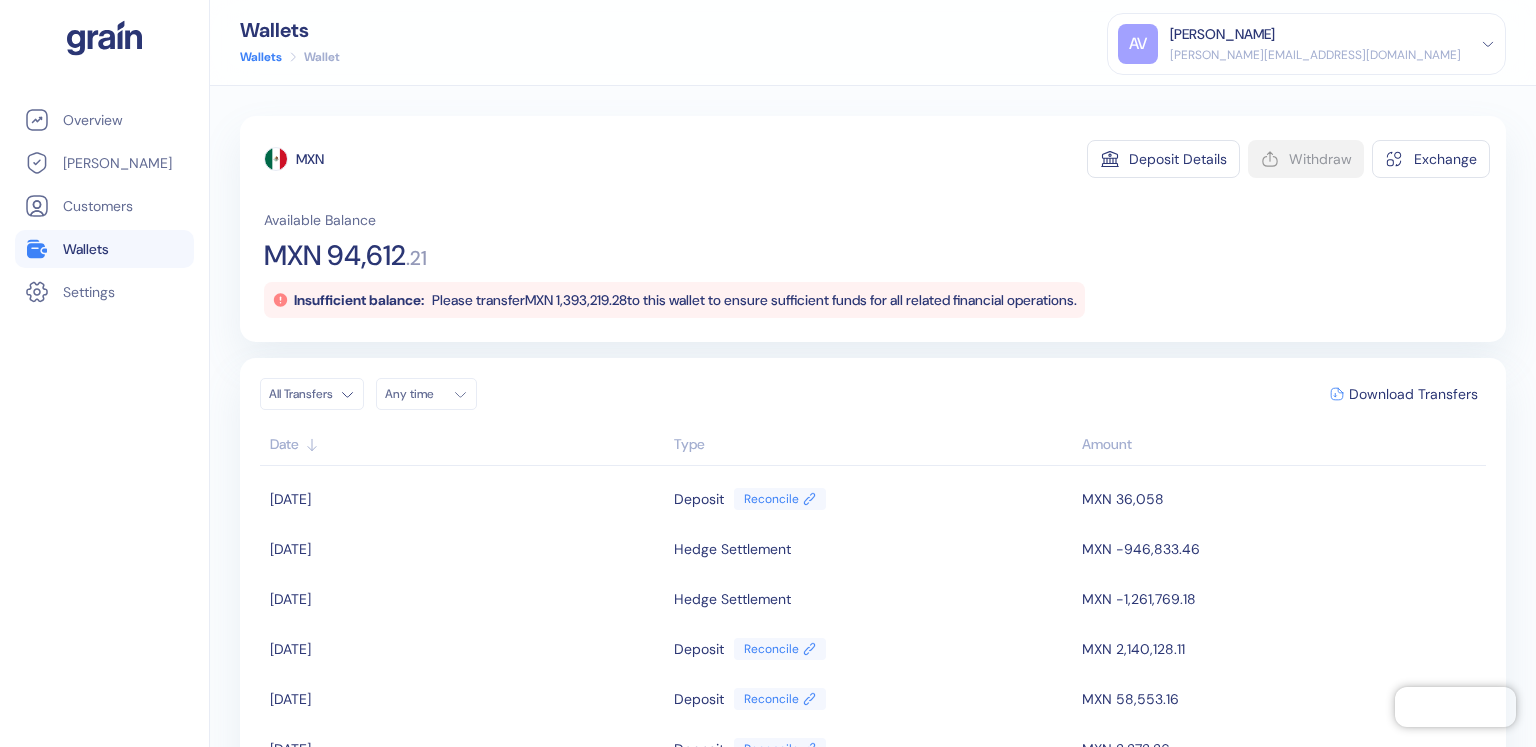 scroll, scrollTop: 0, scrollLeft: 0, axis: both 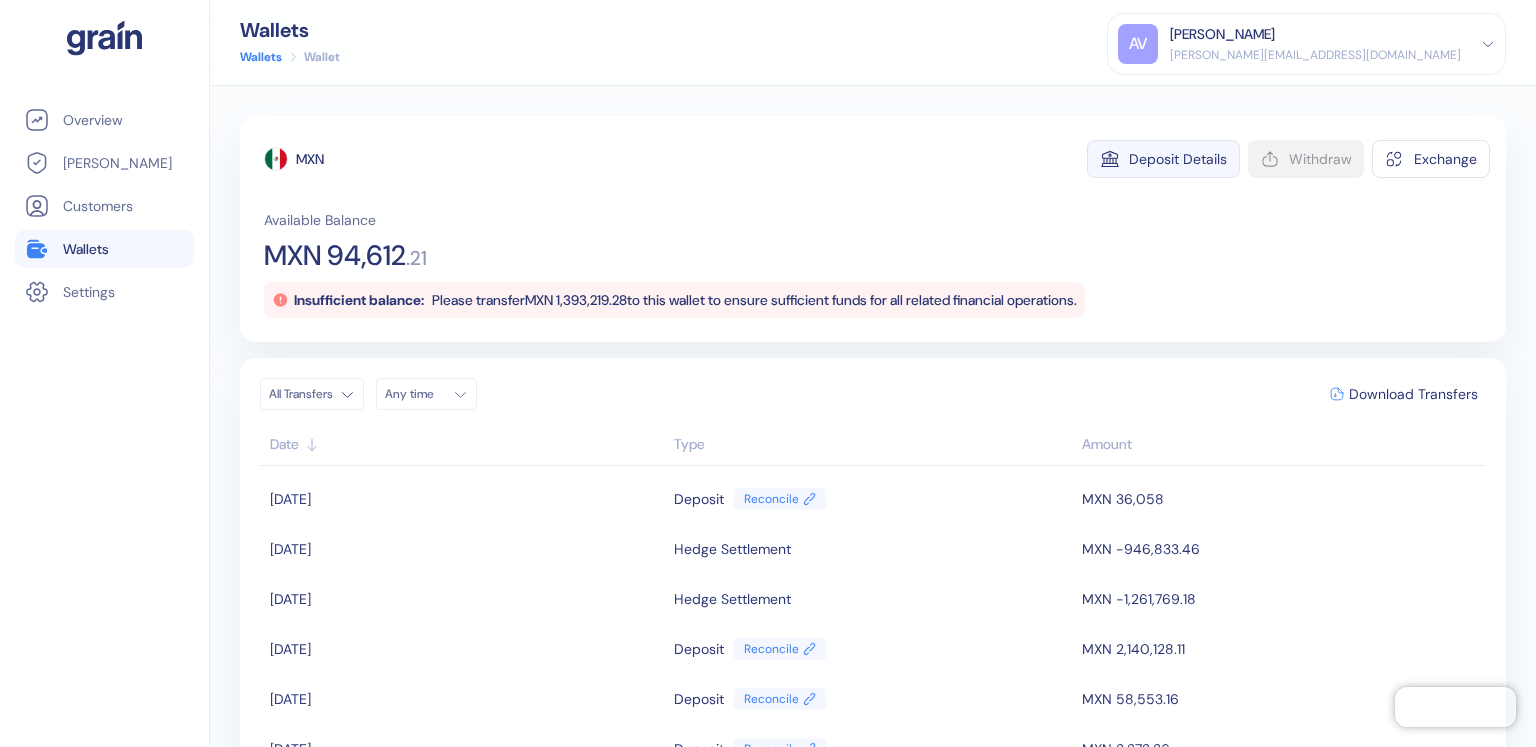 click on "Deposit Details" at bounding box center (1178, 159) 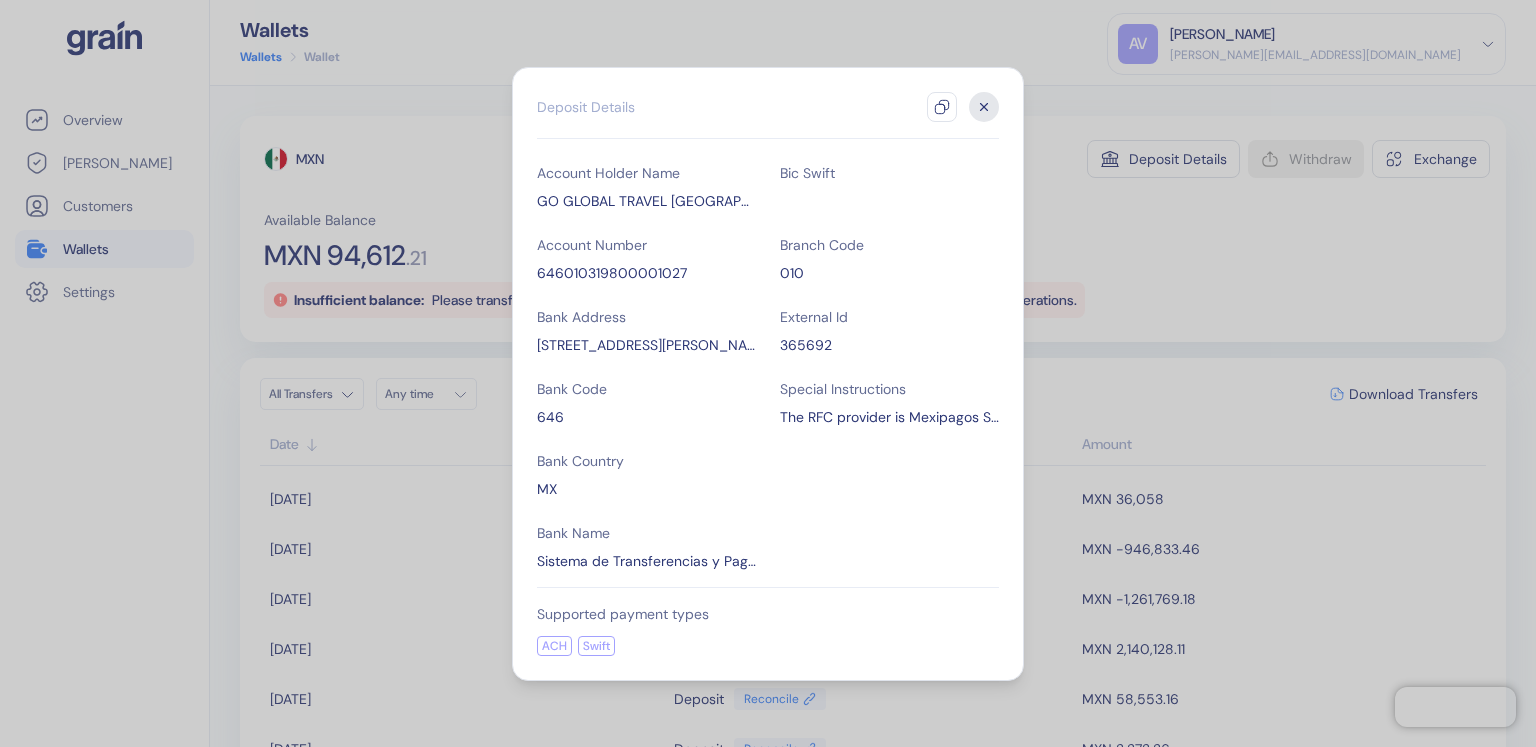 click 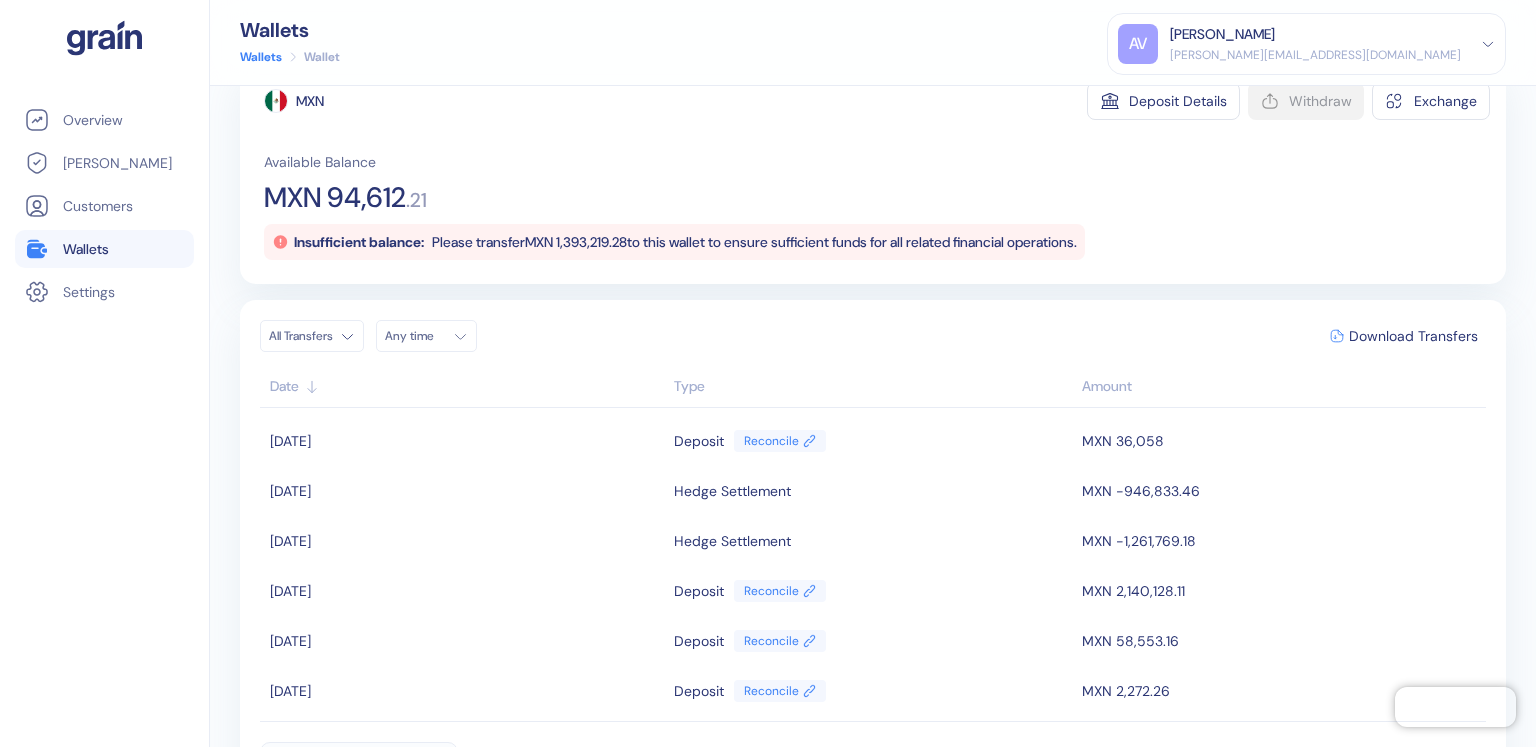 scroll, scrollTop: 110, scrollLeft: 0, axis: vertical 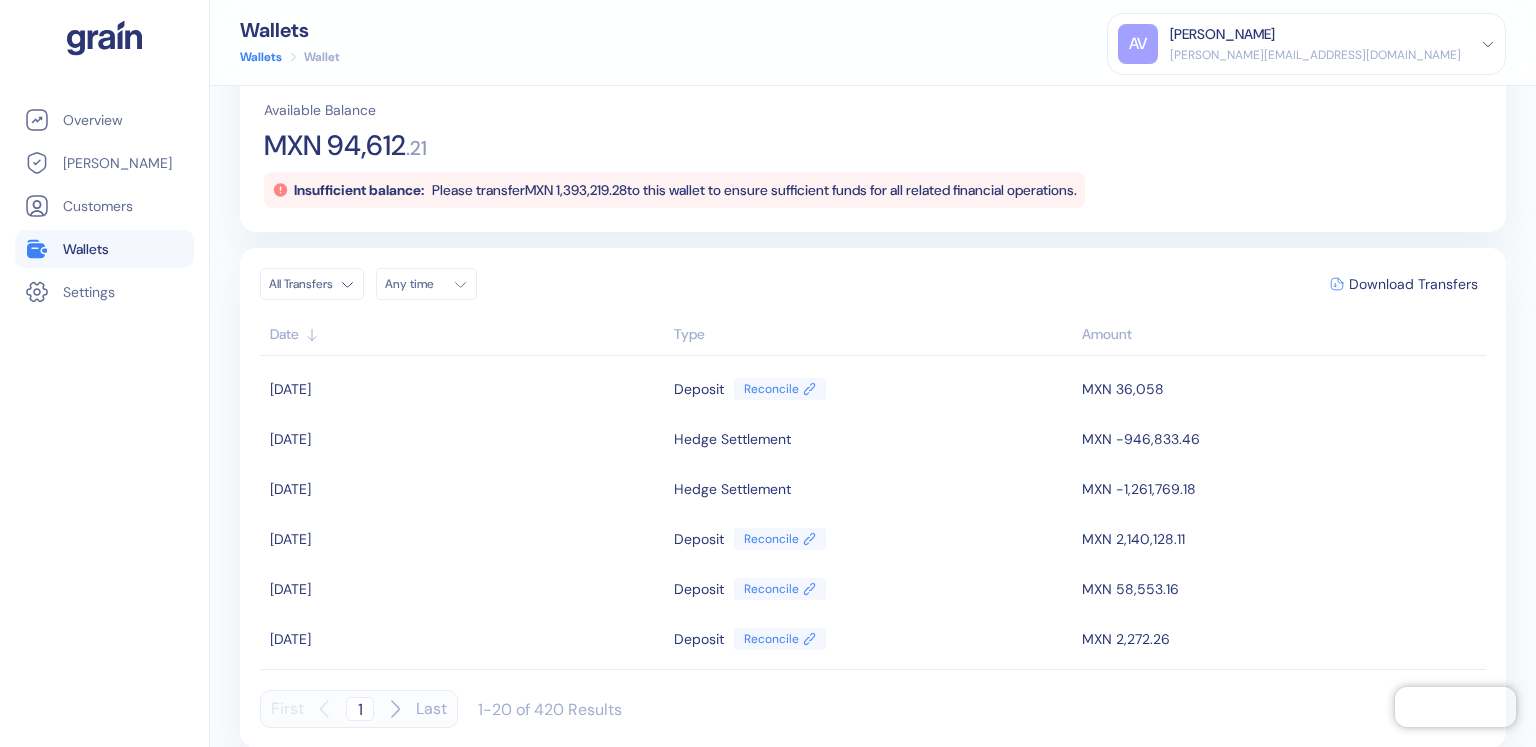 click on "Pingdom Check: App Online Overview Hedges Customers Wallets Settings Wallets Wallets Wallet AV Alexandra Velinova alexandra.velinova@goglobal.travel Sign Out MXN Deposit Details Withdraw Exchange Available Balance MXN 94,612 . 21 Insufficient balance: Please transfer  MXN   1,393,219.28  to this wallet to ensure sufficient funds for all related financial operations. All Transfers Any time Download Transfers Date Type Amount 07/04/2025 Deposit Reconcile  MXN 36,058 07/03/2025 Hedge Settlement MXN -946,833.46 07/03/2025 Hedge Settlement MXN -1,261,769.18 07/02/2025 Deposit Reconcile  MXN 2,140,128.11 07/02/2025 Deposit Reconcile  MXN 58,553.16 06/26/2025 Deposit Reconcile  MXN 2,272.26 06/25/2025 Deposit Reconcile  MXN 2,384.01 06/18/2025 Deposit Reconcile  MXN 10,951 06/18/2025 Deposit Reconcile  MXN 45,914.97 06/16/2025 Hedge Settlement MXN -610,181.35 06/16/2025 Hedge Settlement MXN -282,329.28 06/13/2025 Deposit Reconcile  MXN 5,269.46 06/12/2025 Deposit Reconcile  MXN 700,000 06/09/2025 Deposit Reconcile" at bounding box center [768, 373] 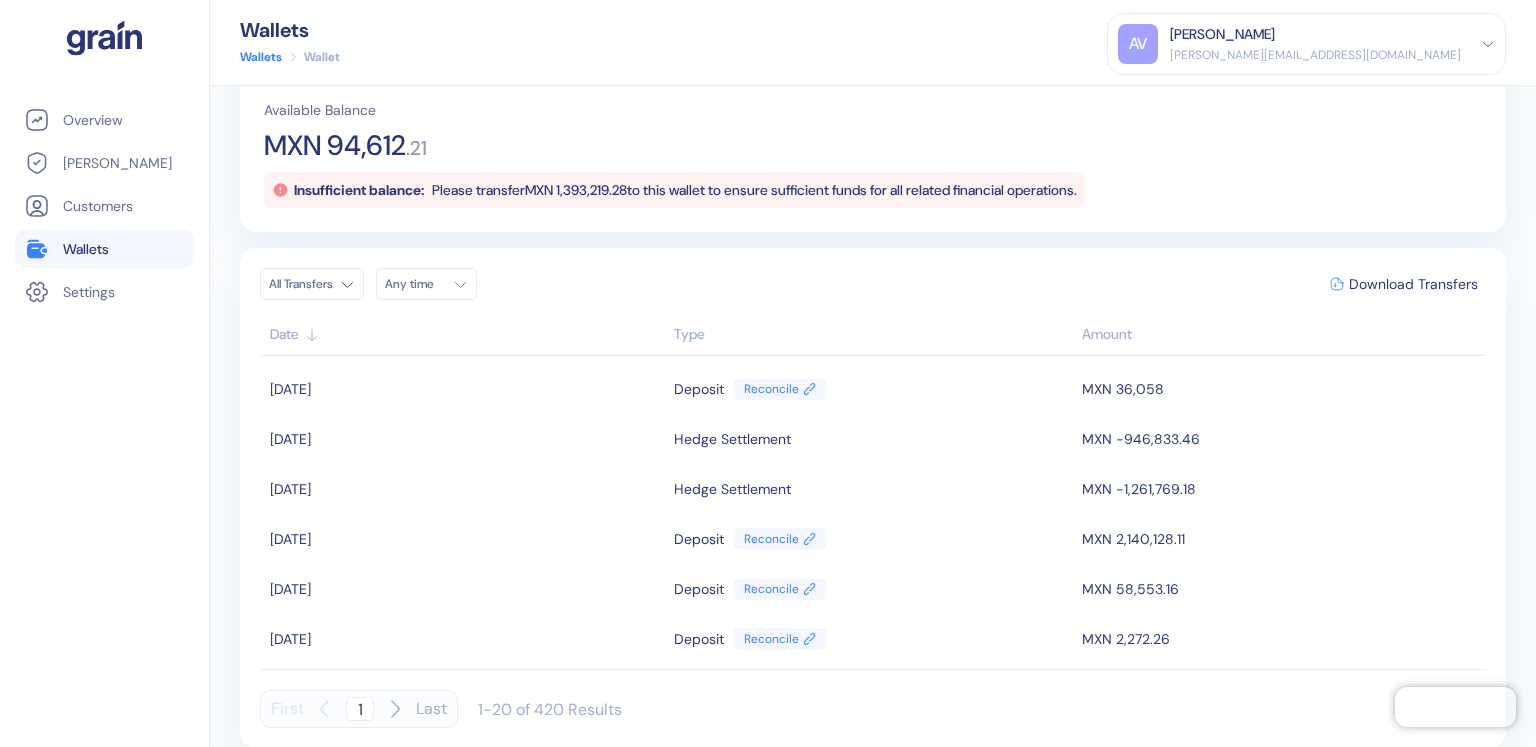 click on "Pingdom Check: App Online Overview Hedges Customers Wallets Settings Wallets Wallets Wallet AV Alexandra Velinova alexandra.velinova@goglobal.travel Sign Out MXN Deposit Details Withdraw Exchange Available Balance MXN 94,612 . 21 Insufficient balance: Please transfer  MXN   1,393,219.28  to this wallet to ensure sufficient funds for all related financial operations. All Transfers Any time Download Transfers Date Type Amount 07/04/2025 Deposit Reconcile  MXN 36,058 07/03/2025 Hedge Settlement MXN -946,833.46 07/03/2025 Hedge Settlement MXN -1,261,769.18 07/02/2025 Deposit Reconcile  MXN 2,140,128.11 07/02/2025 Deposit Reconcile  MXN 58,553.16 06/26/2025 Deposit Reconcile  MXN 2,272.26 06/25/2025 Deposit Reconcile  MXN 2,384.01 06/18/2025 Deposit Reconcile  MXN 10,951 06/18/2025 Deposit Reconcile  MXN 45,914.97 06/16/2025 Hedge Settlement MXN -610,181.35 06/16/2025 Hedge Settlement MXN -282,329.28 06/13/2025 Deposit Reconcile  MXN 5,269.46 06/12/2025 Deposit Reconcile  MXN 700,000 06/09/2025 Deposit Reconcile" at bounding box center (768, 373) 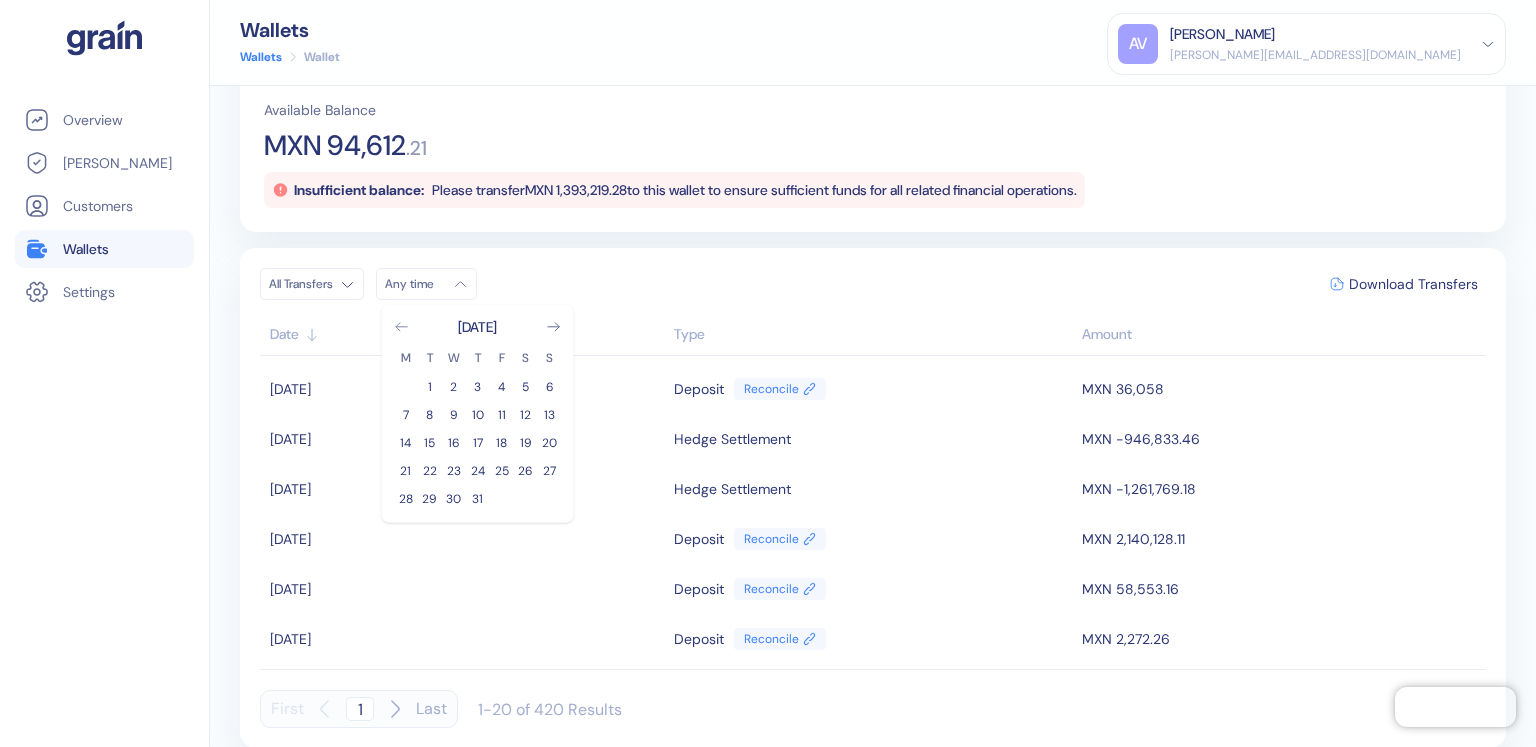click 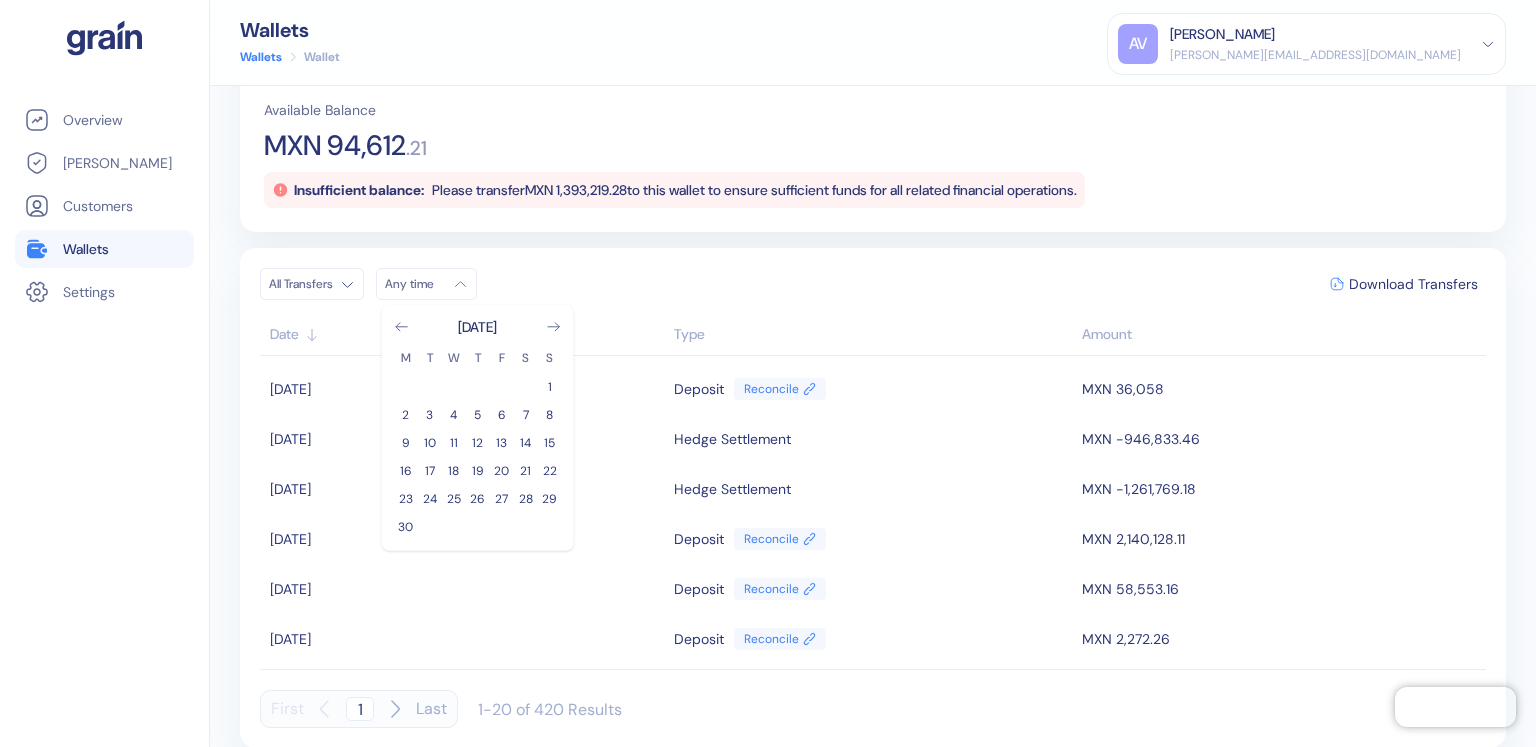 click on "[DATE]" at bounding box center [477, 327] 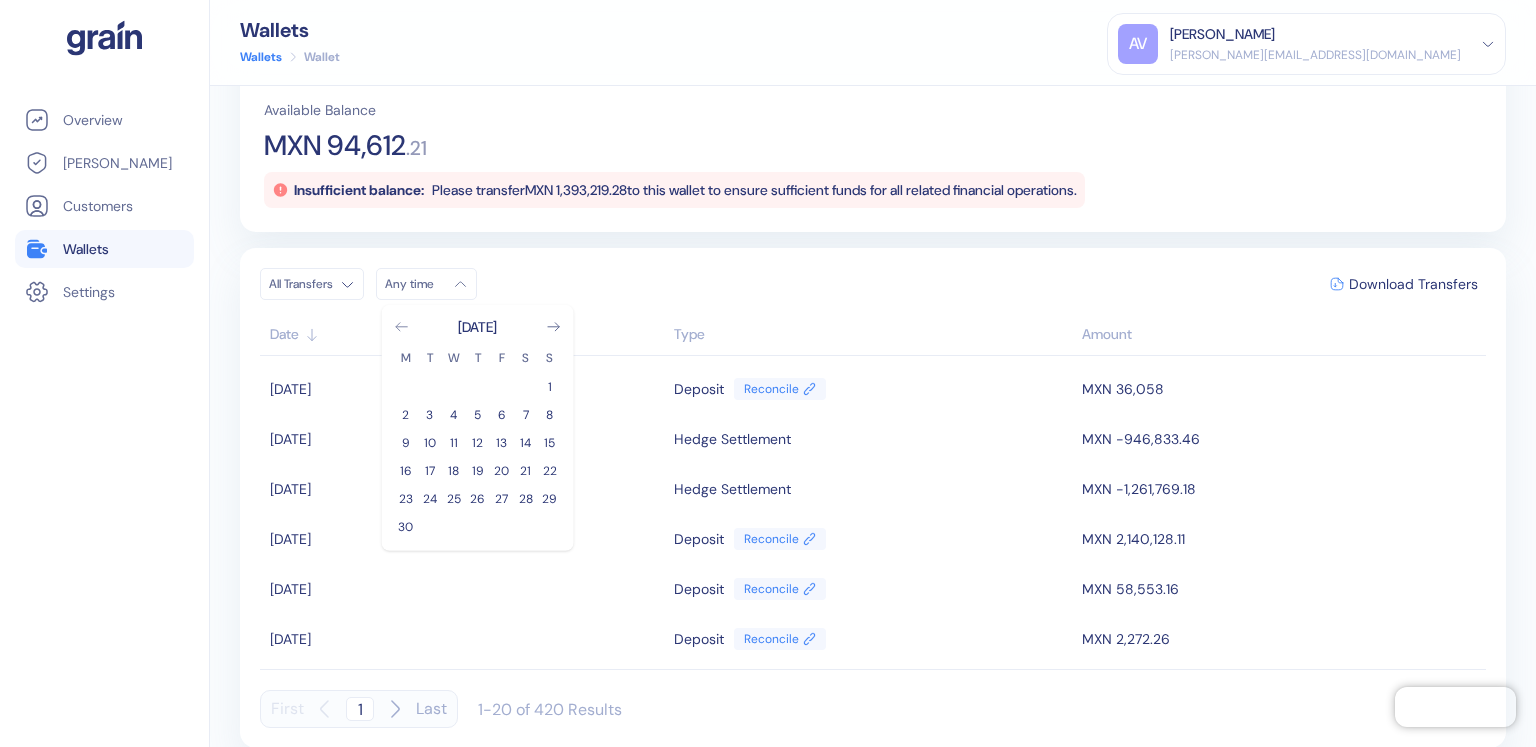 click 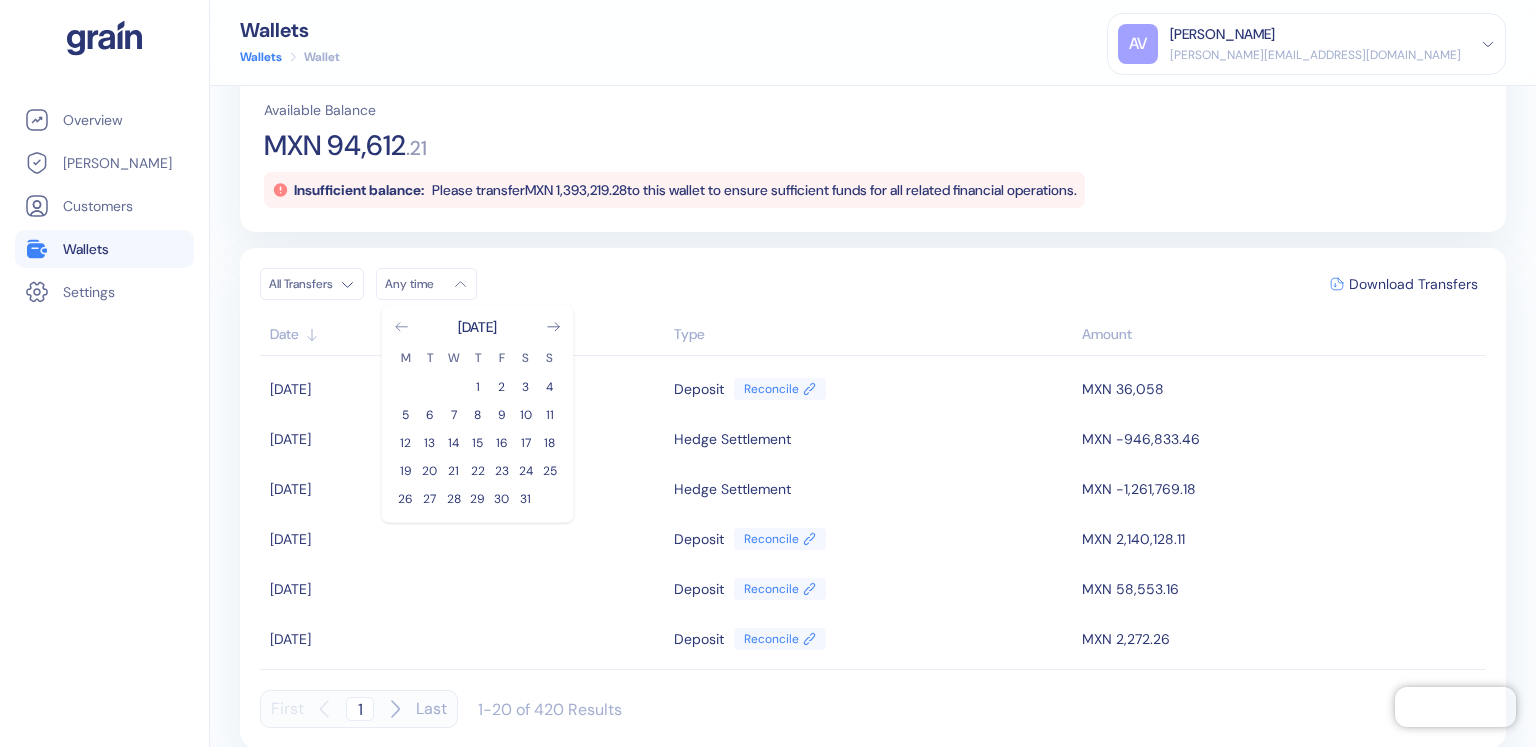 click 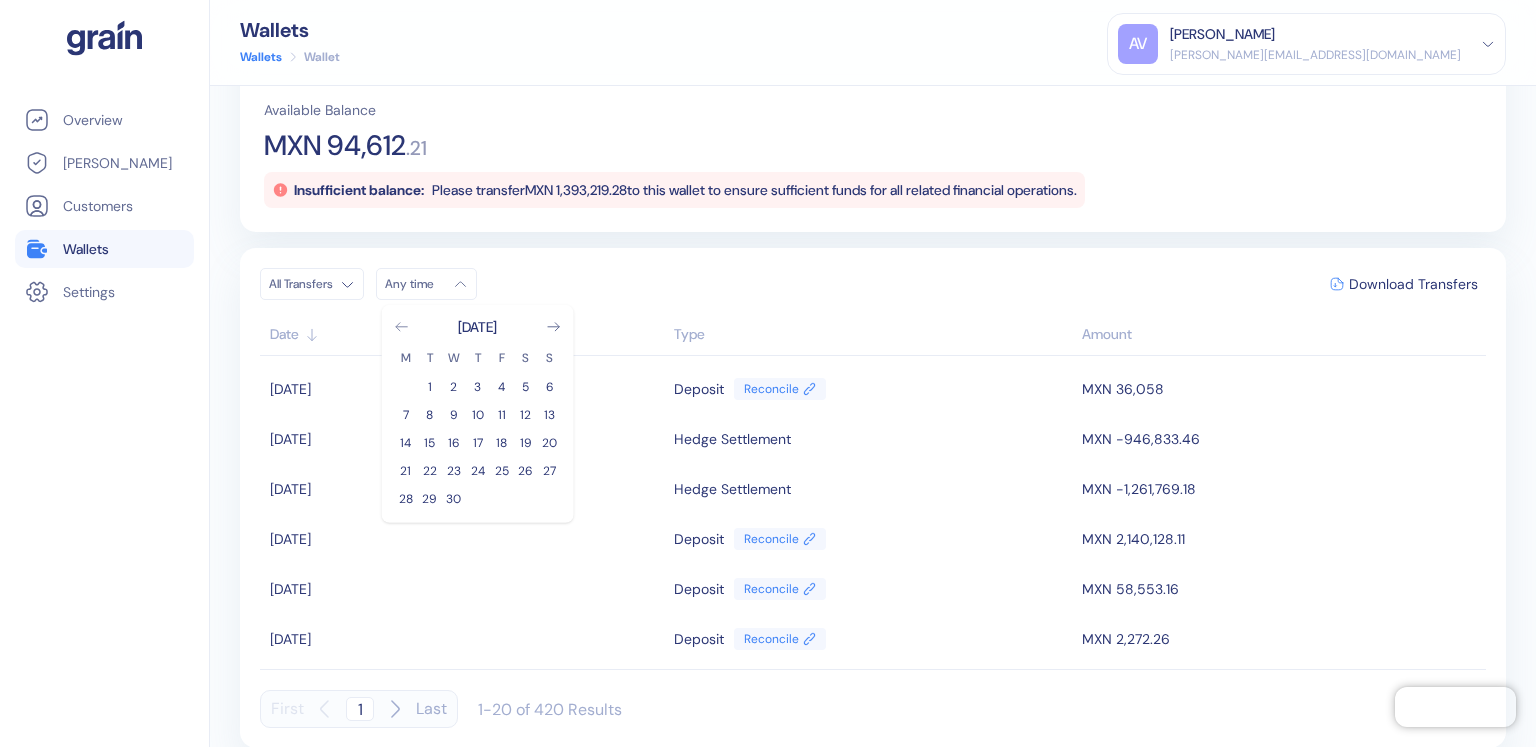 click 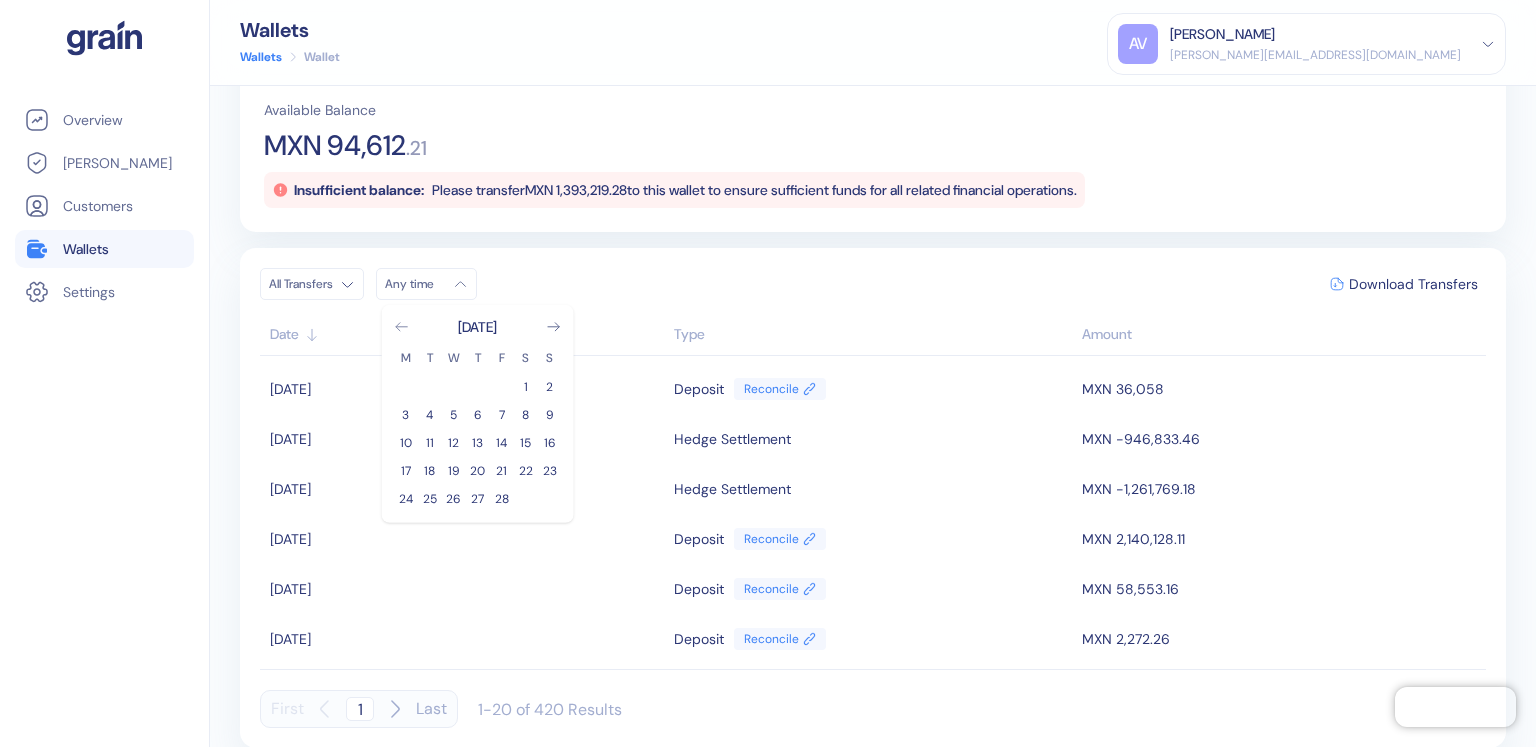 click 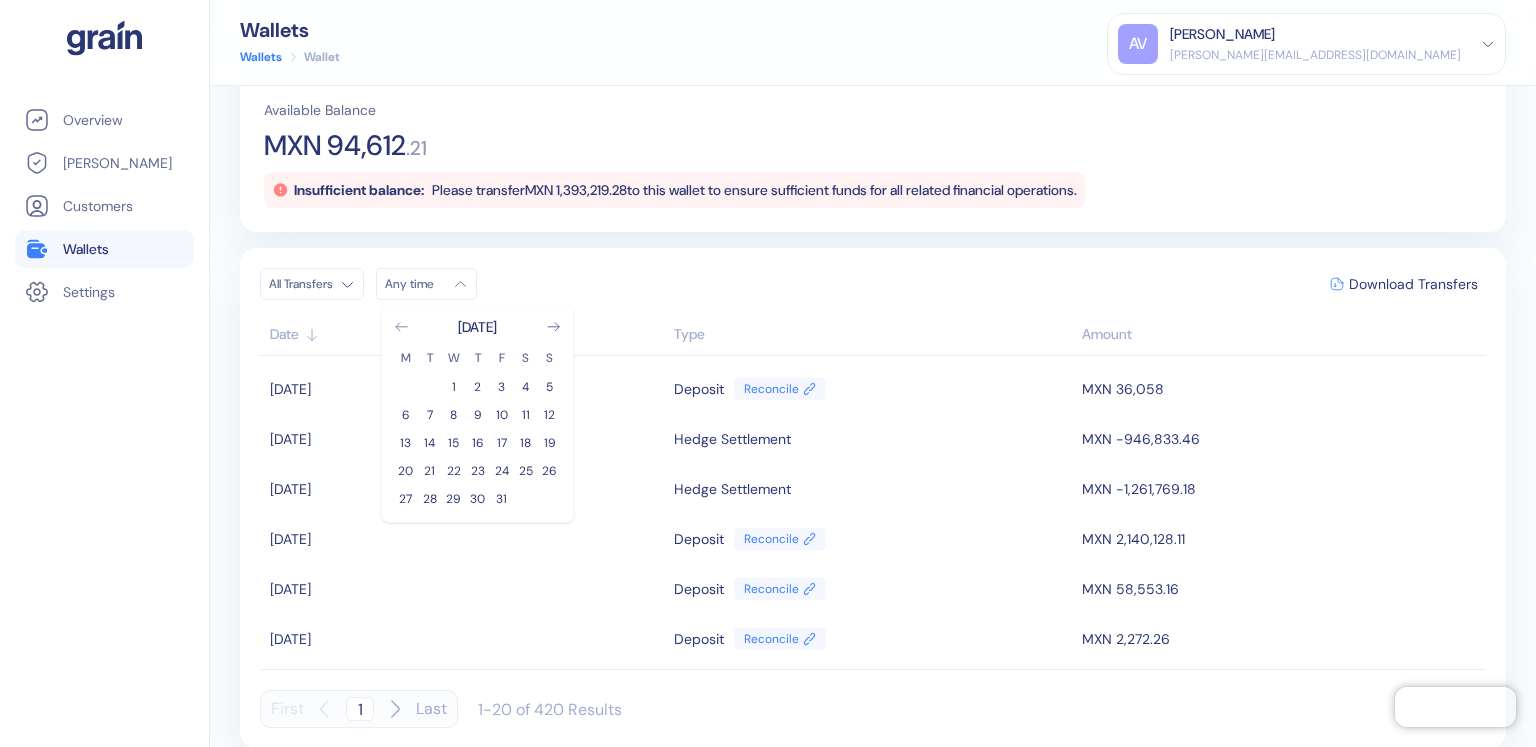 click 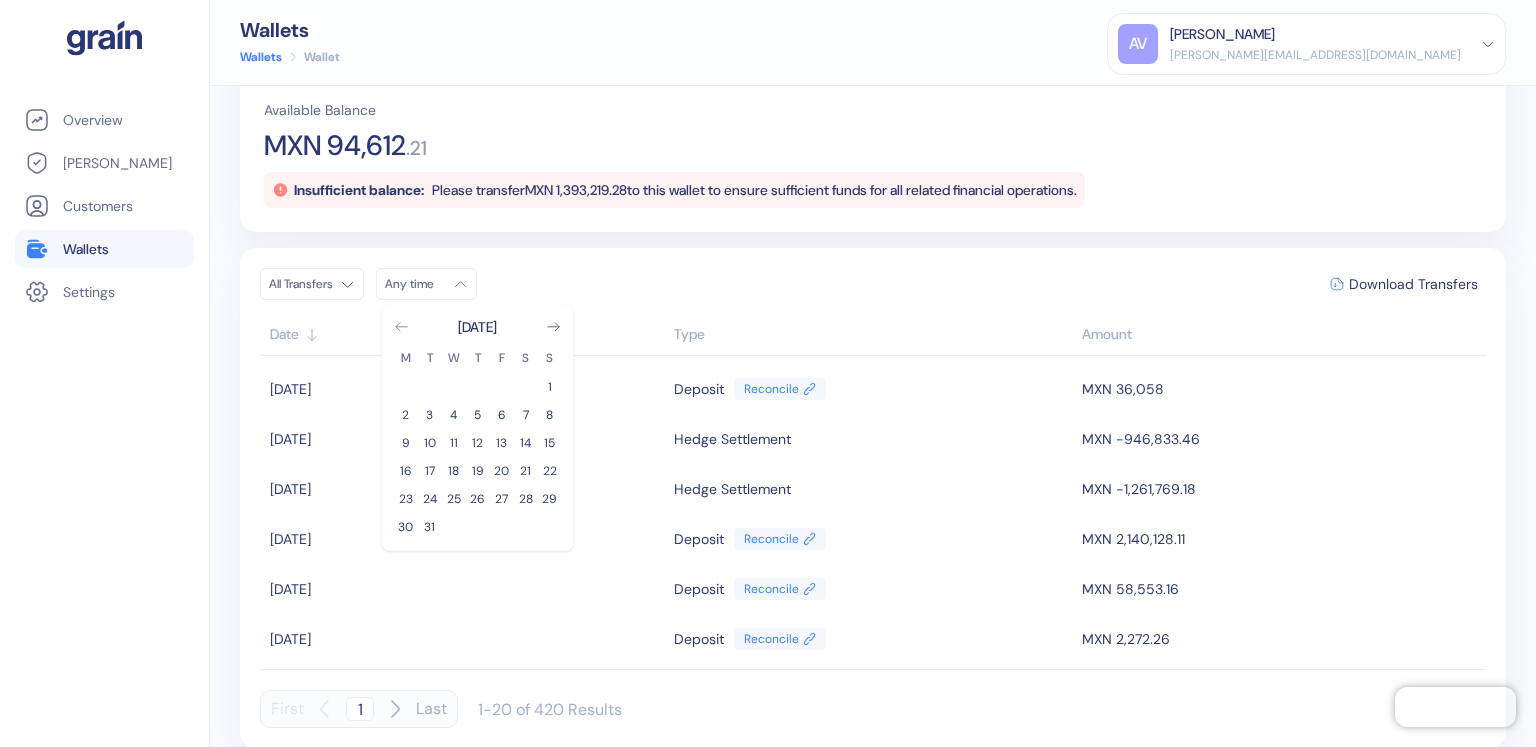 click 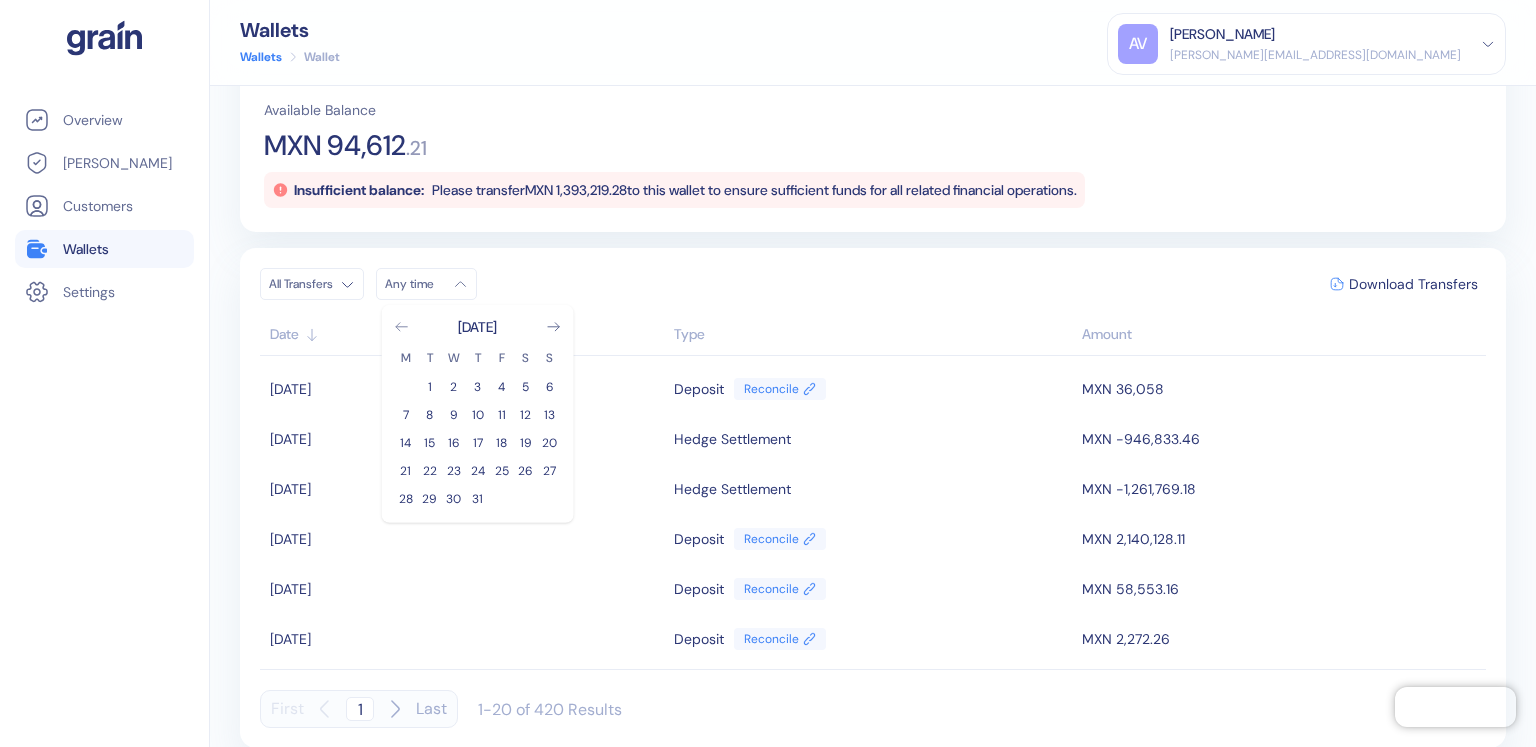 click 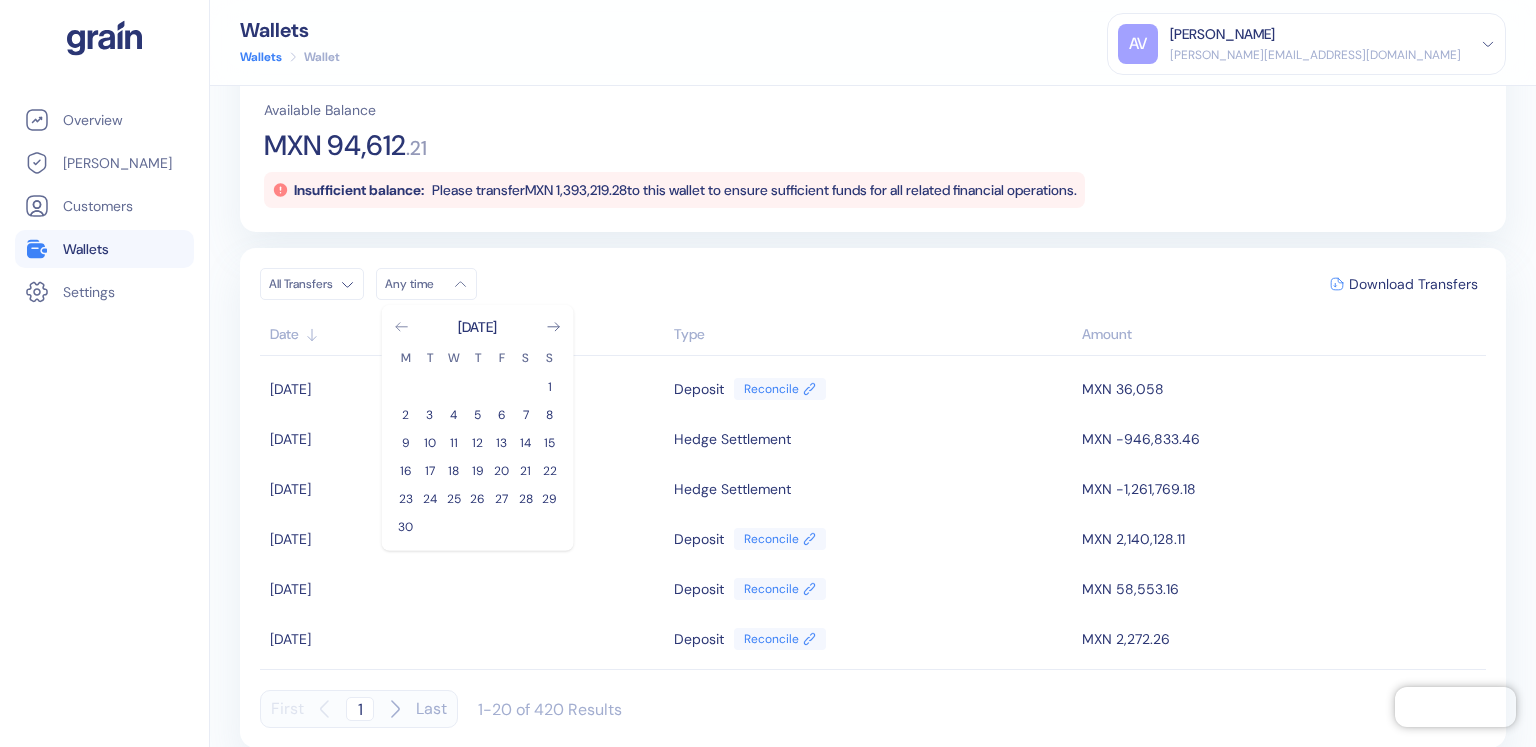 click 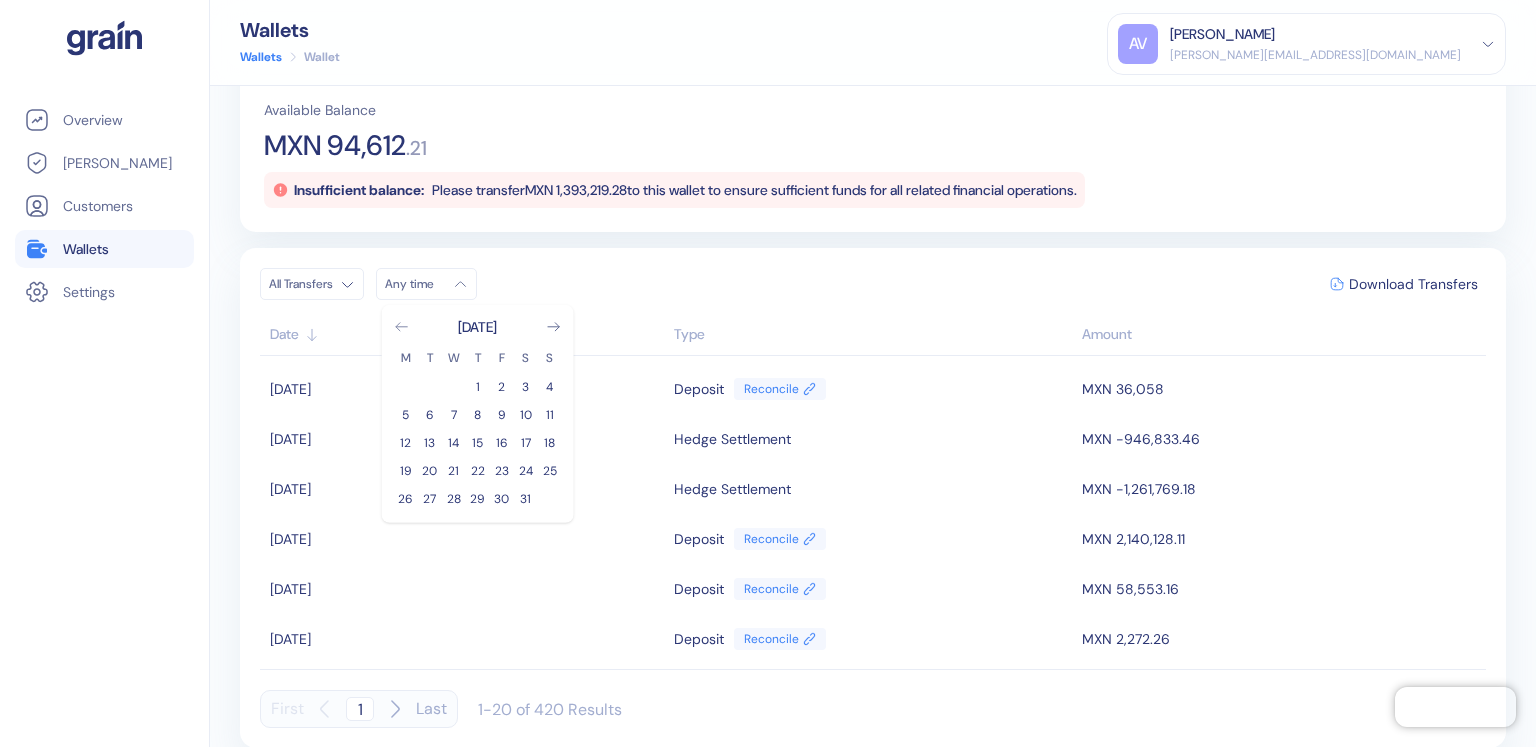 click 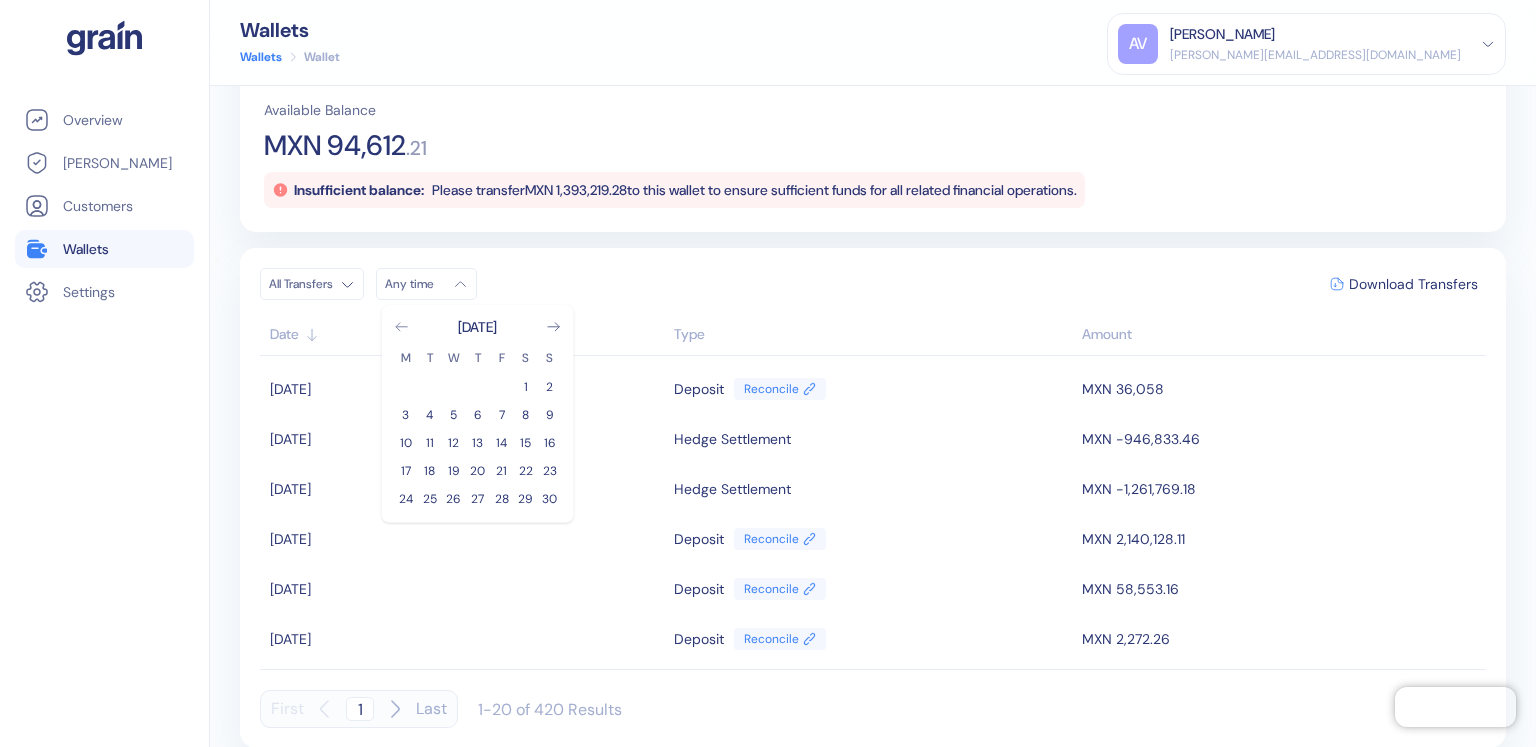 click 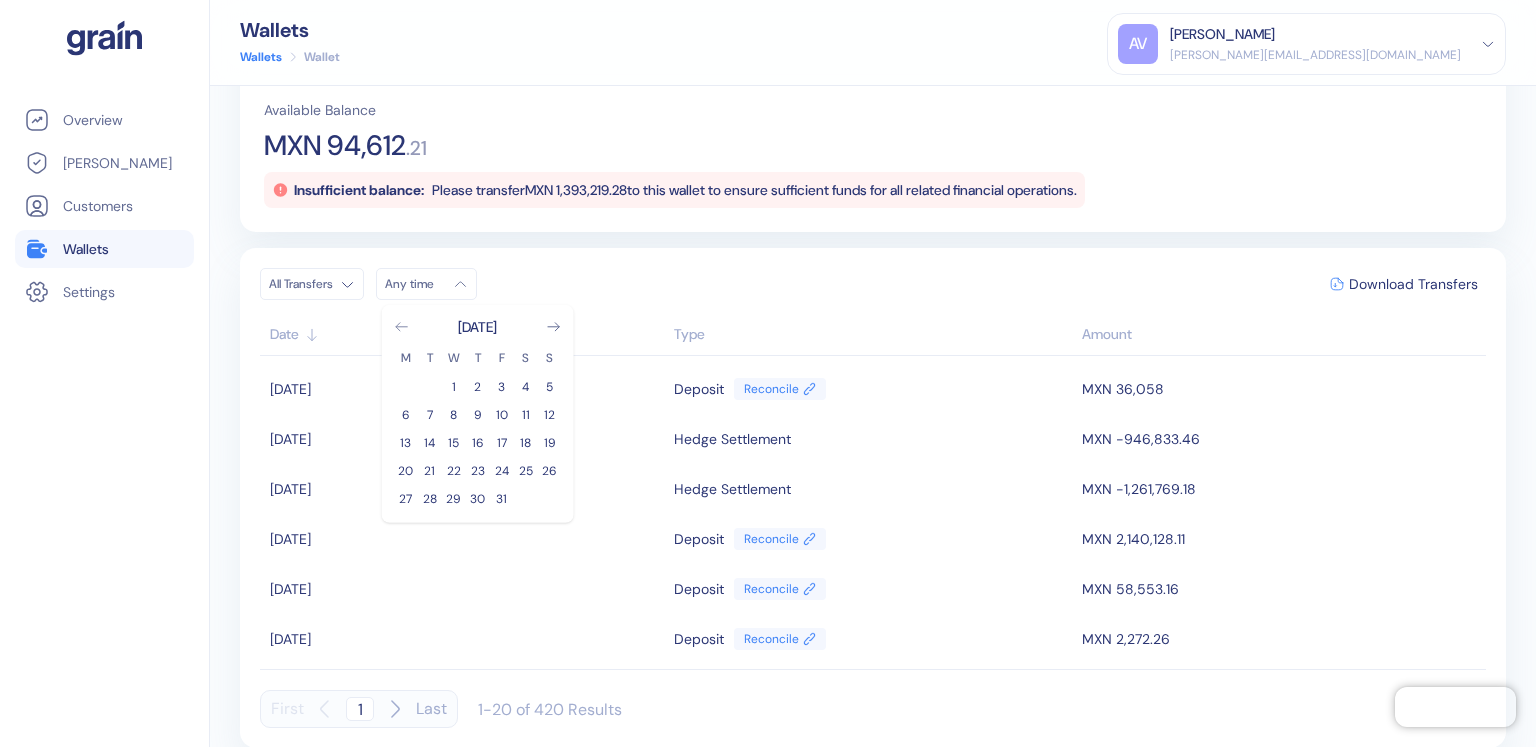 click 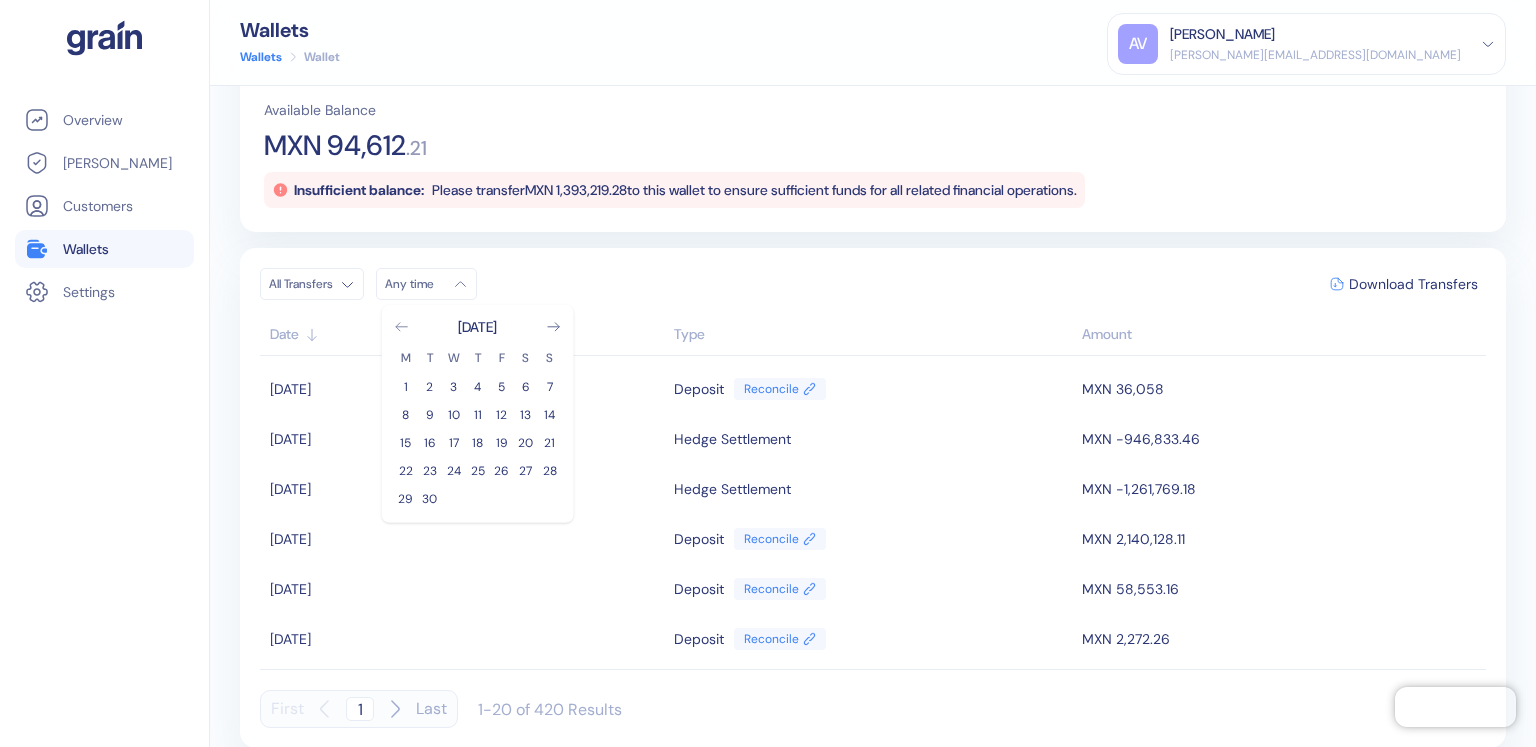 click 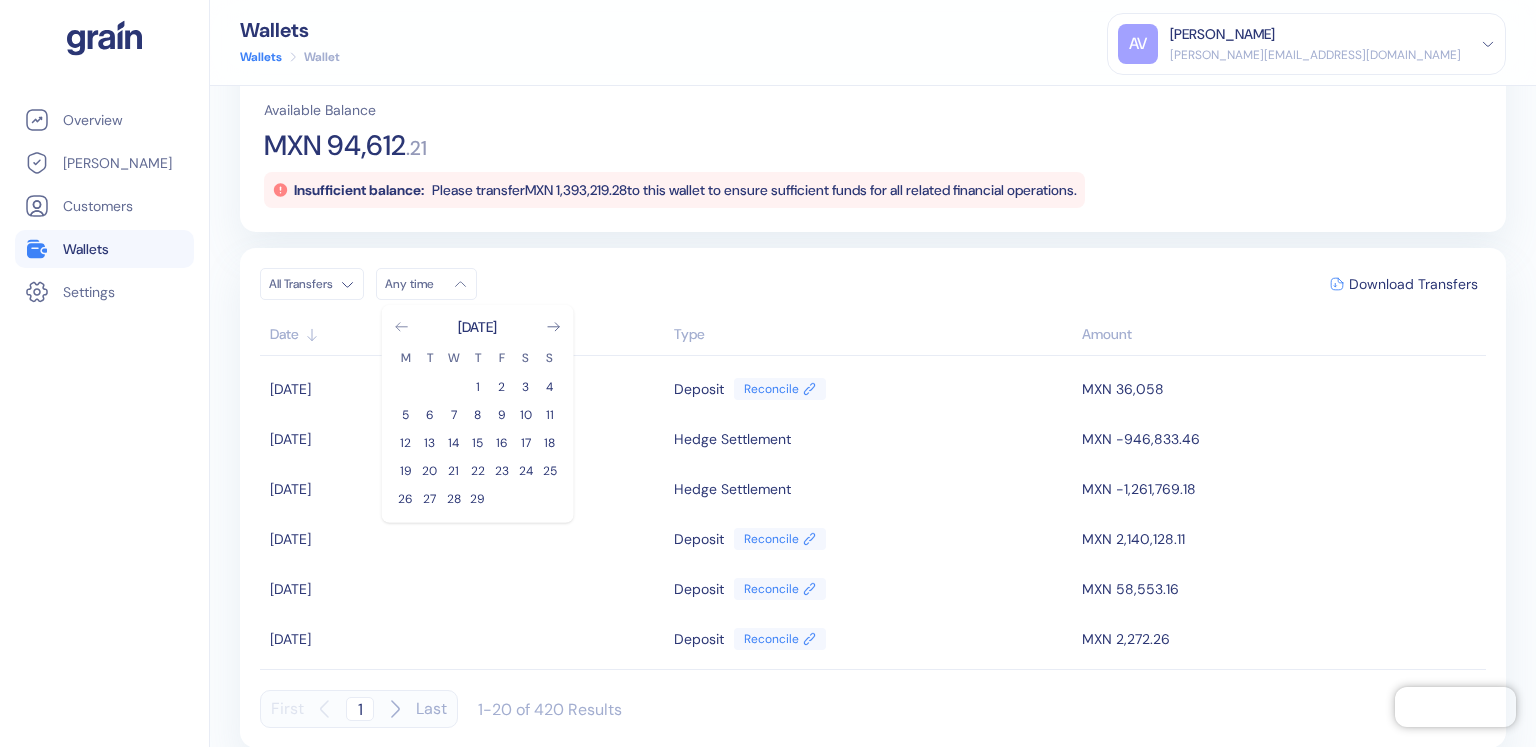 click 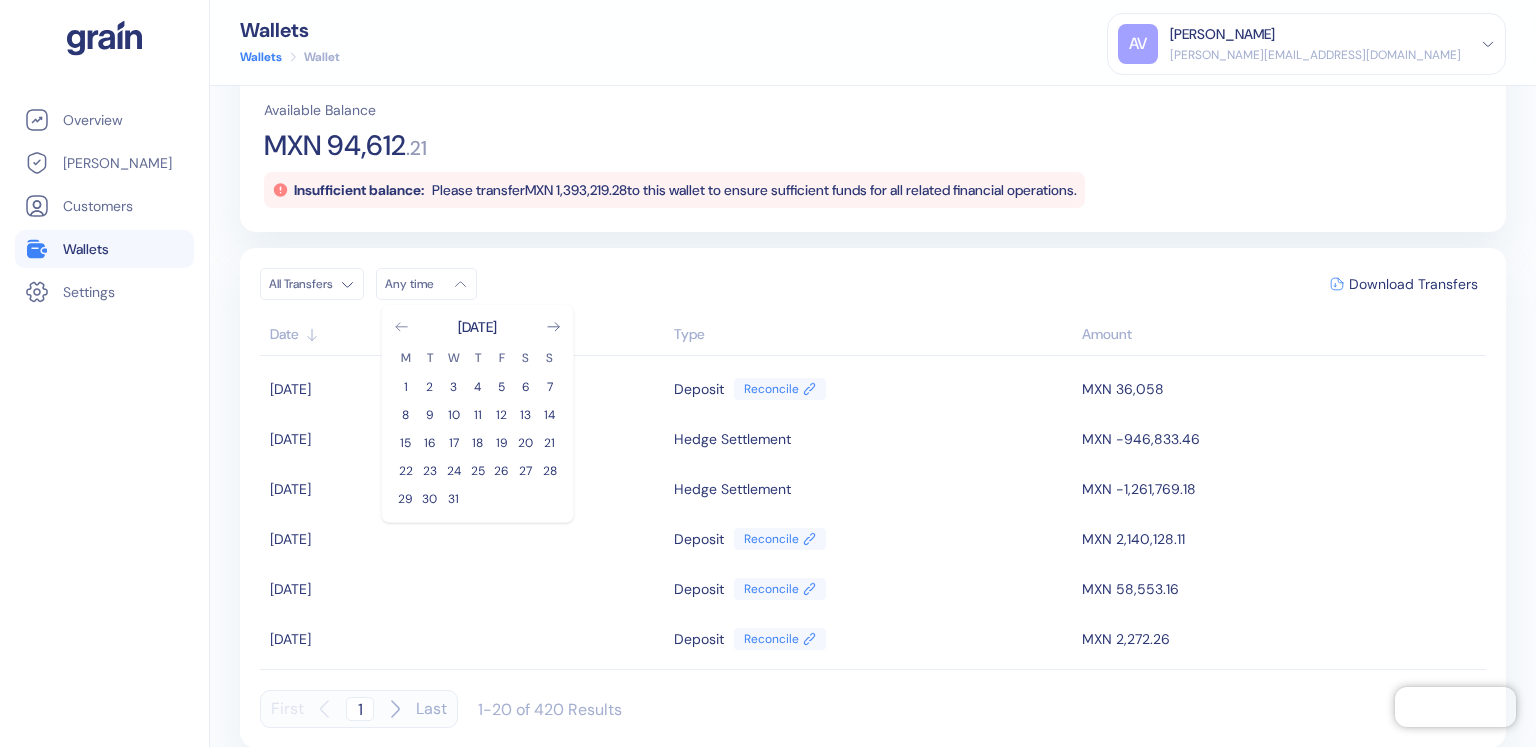 click 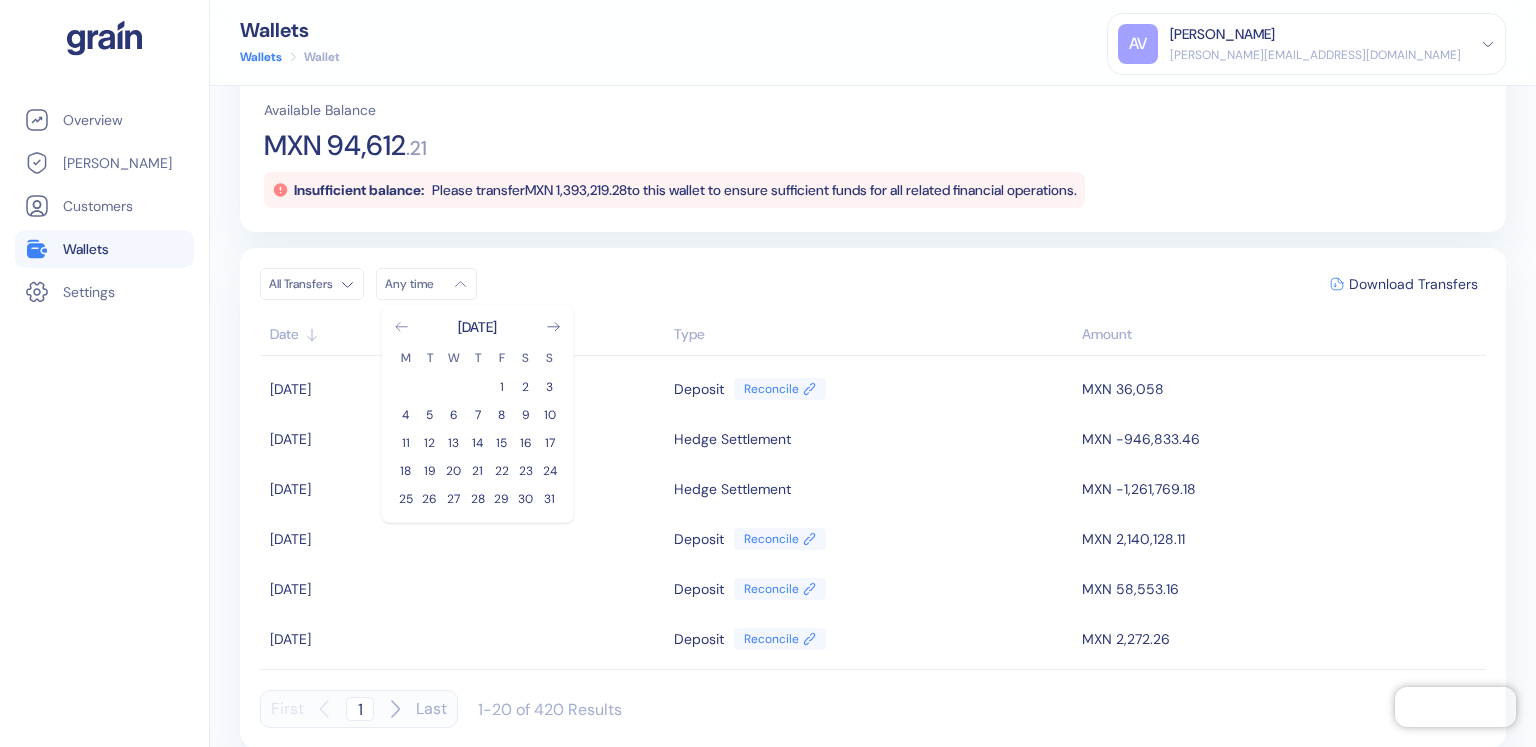 click 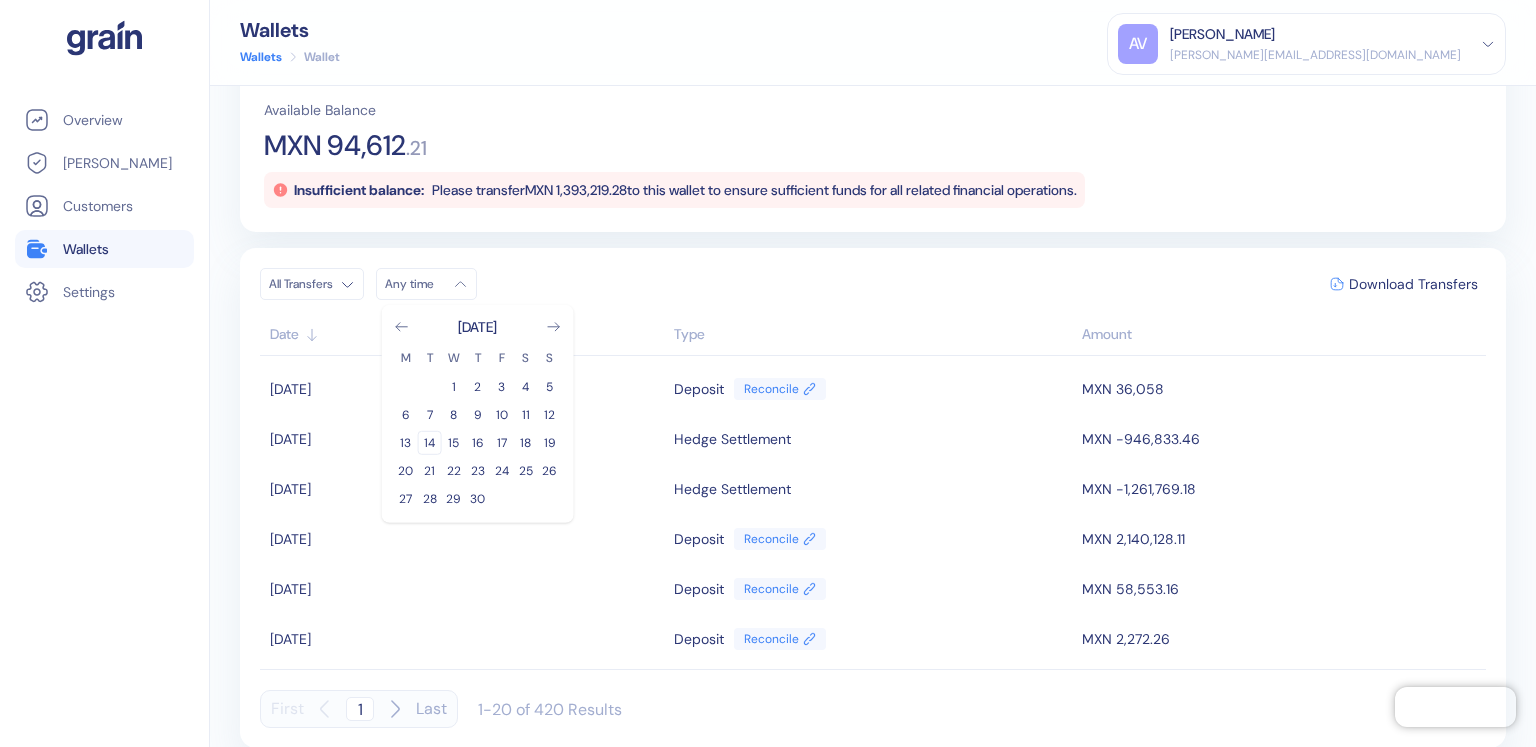click on "14" at bounding box center [430, 443] 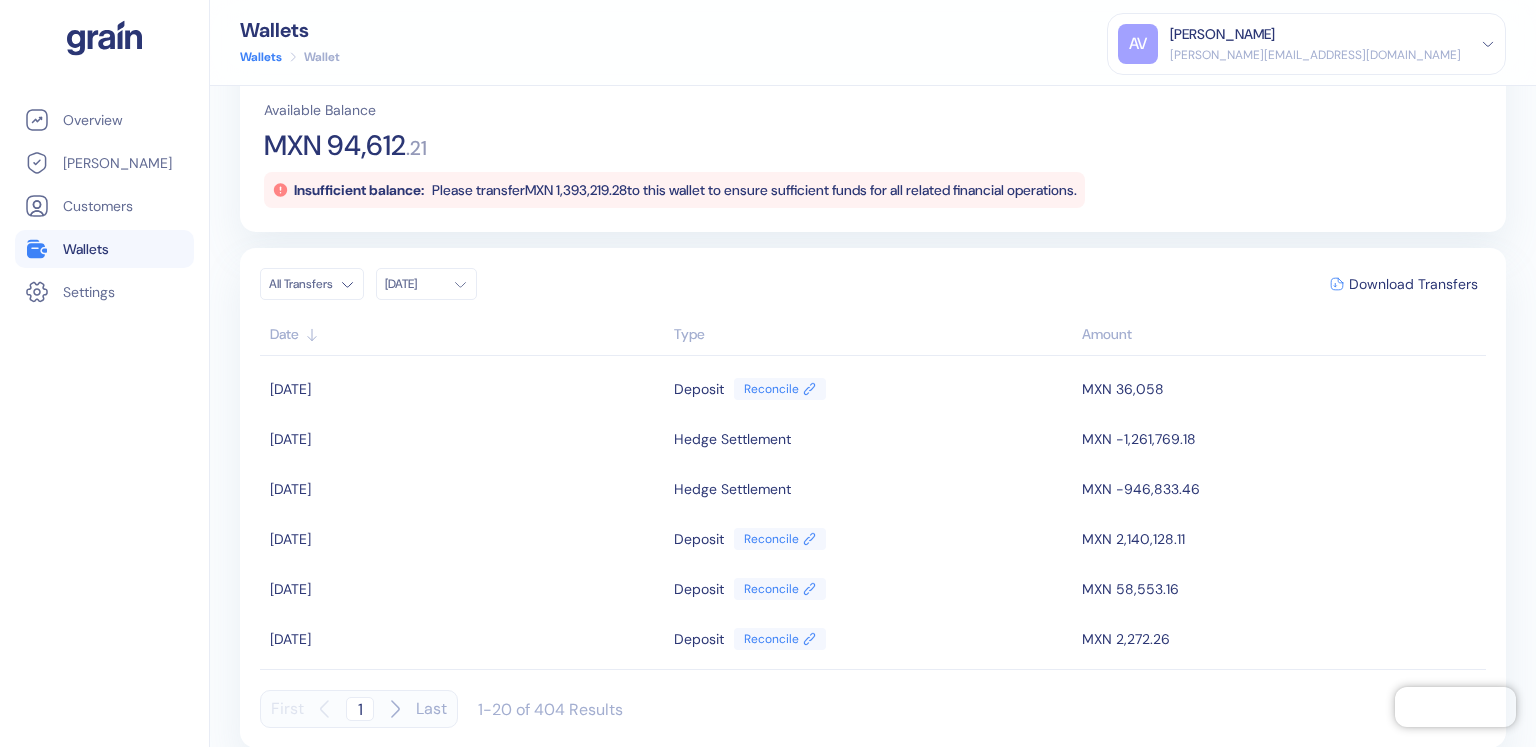 click on "Available Balance MXN 94,612 . 21 Insufficient balance: Please transfer  MXN   1,393,219.28  to this wallet to ensure sufficient funds for all related financial operations." at bounding box center [877, 154] 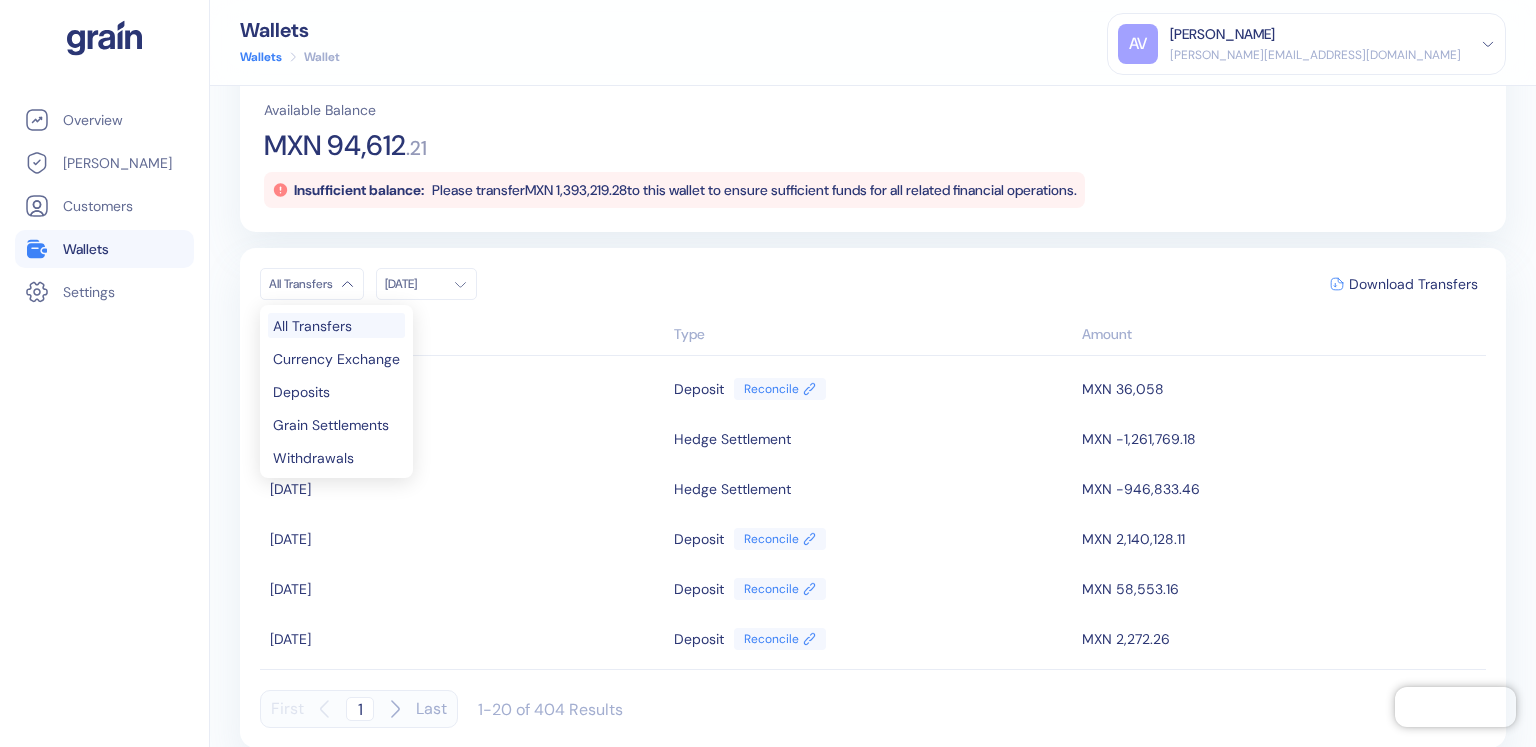 click on "Pingdom Check: App Online Overview Hedges Customers Wallets Settings Wallets Wallets Wallet AV Alexandra Velinova alexandra.velinova@goglobal.travel Sign Out MXN Deposit Details Withdraw Exchange Available Balance MXN 94,612 . 21 Insufficient balance: Please transfer  MXN   1,393,219.28  to this wallet to ensure sufficient funds for all related financial operations. All Transfers Nov 14 Download Transfers Date Type Amount 07/04/2025 Deposit Reconcile  MXN 36,058 07/03/2025 Hedge Settlement MXN -1,261,769.18 07/03/2025 Hedge Settlement MXN -946,833.46 07/02/2025 Deposit Reconcile  MXN 2,140,128.11 07/02/2025 Deposit Reconcile  MXN 58,553.16 06/26/2025 Deposit Reconcile  MXN 2,272.26 06/25/2025 Deposit Reconcile  MXN 2,384.01 06/18/2025 Deposit Reconcile  MXN 10,951 06/18/2025 Deposit Reconcile  MXN 45,914.97 06/16/2025 Hedge Settlement MXN -610,181.35 06/16/2025 Hedge Settlement MXN -282,329.28 06/13/2025 Deposit Reconcile  MXN 5,269.46 06/12/2025 Deposit Reconcile  MXN 700,000 06/09/2025 Deposit Reconcile  1" at bounding box center (768, 373) 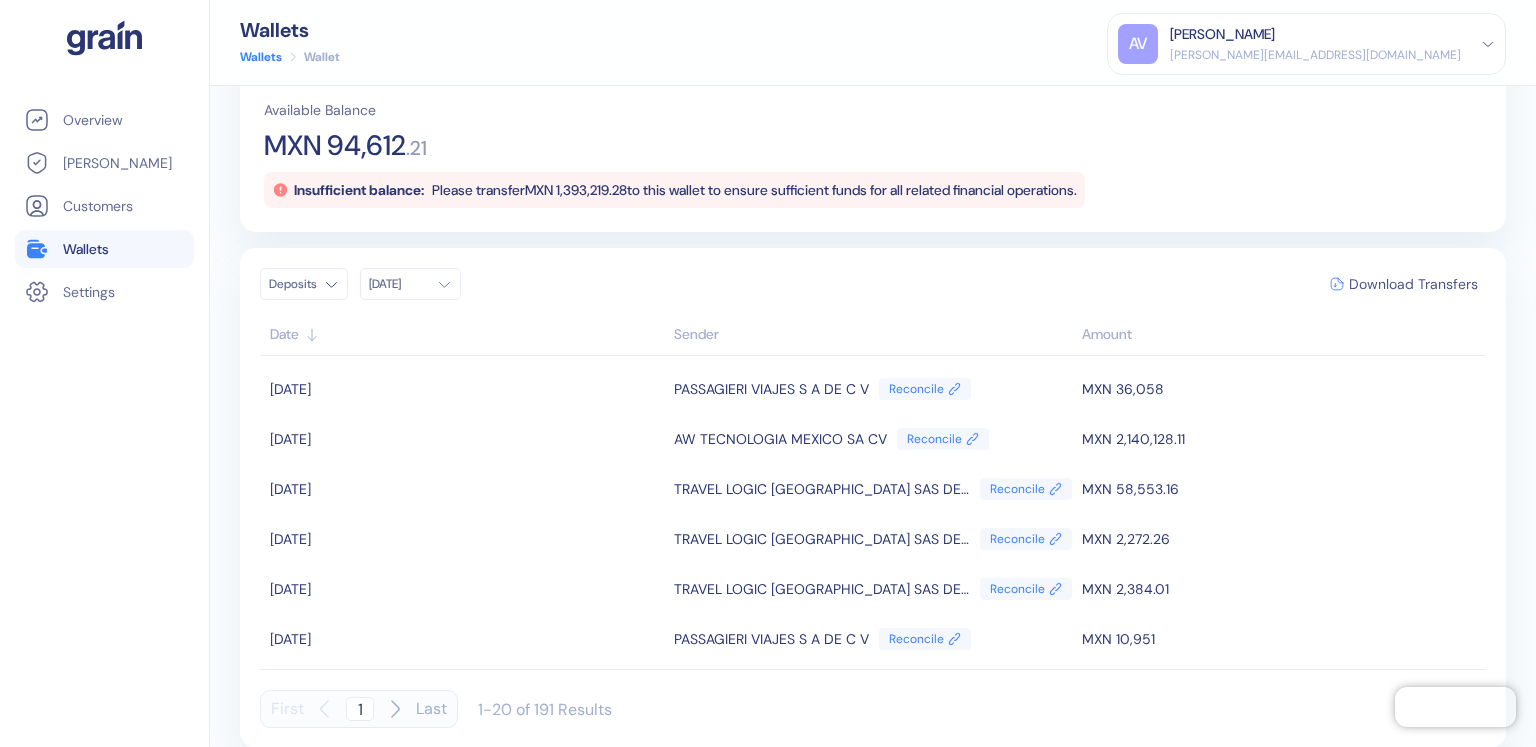 click on "Download Transfers" at bounding box center (1413, 284) 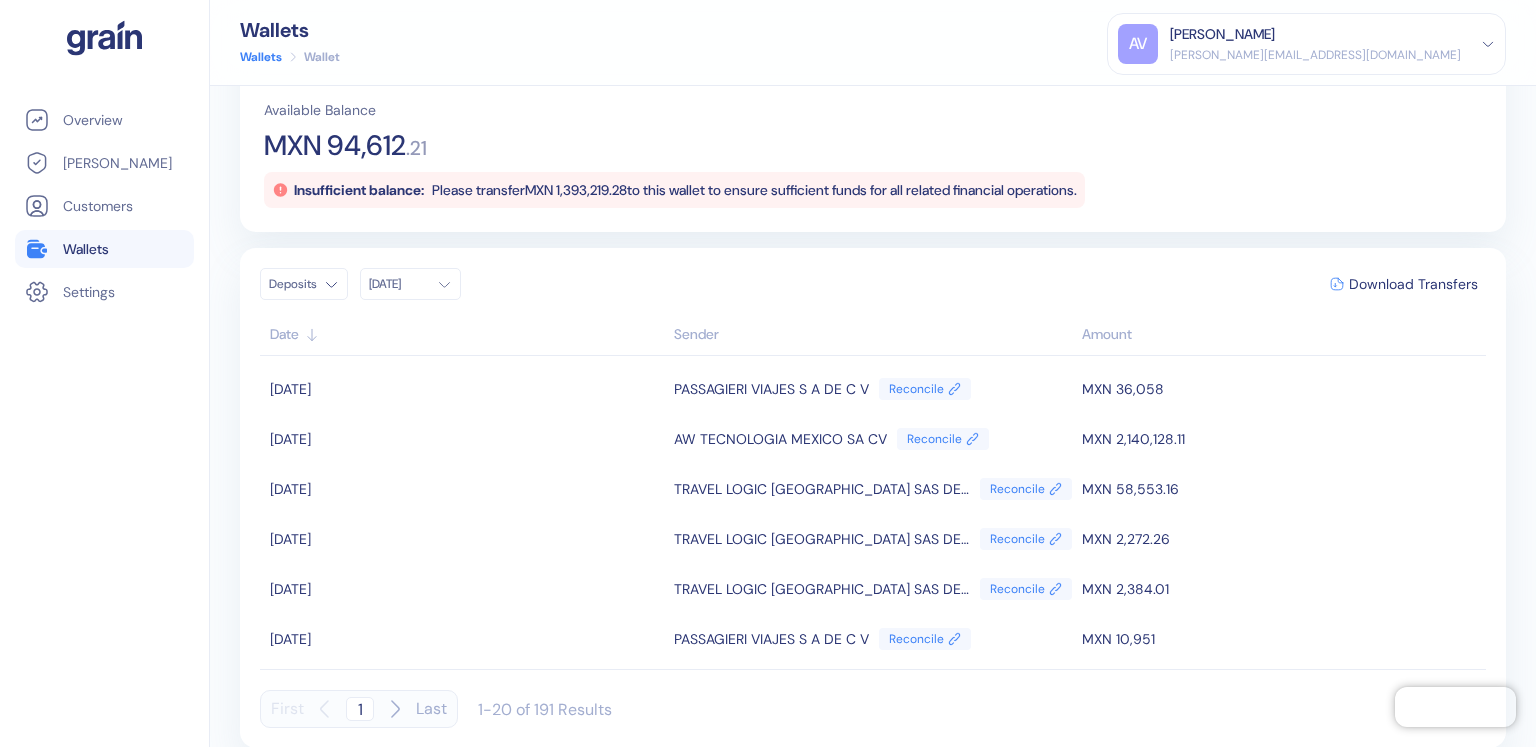click on "Deposits Nov 14 Download Transfers Date Sender Amount 07/04/2025 PASSAGIERI VIAJES S  A DE C V Reconcile  MXN 36,058 07/02/2025 AW TECNOLOGIA MEXICO SA CV Reconcile  MXN 2,140,128.11 07/02/2025 TRAVEL LOGIC MEXICO  SAS DE CV Reconcile  MXN 58,553.16 06/26/2025 TRAVEL LOGIC MEXICO  SAS DE CV Reconcile  MXN 2,272.26 06/25/2025 TRAVEL LOGIC MEXICO  SAS DE CV Reconcile  MXN 2,384.01 06/18/2025 PASSAGIERI VIAJES S  A DE C V Reconcile  MXN 10,951 06/18/2025 OPEADORA TURISTICA J APEL S DE RL DE CV Reconcile  MXN 45,914.97 06/13/2025 TRAVEL LOGIC MEXICO  SAS DE CV Reconcile  MXN 5,269.46 06/12/2025 AW TECNOLOGIA MEXICO SA CV Reconcile  MXN 700,000 06/09/2025 OPEADORA TURISTICA J APEL S DE RL DE CV Reconcile  MXN 24,883 06/03/2025 PASSAGIERI VIAJES S  A DE C V Reconcile  MXN 56,509 05/29/2025 AW TECNOLOGIA MEXICO SA CV Reconcile  MXN 1,185,665.34 05/16/2025 TRAVEL LOGIC MEXICO  SAS DE CV Reconcile  MXN 55,997.42 05/16/2025 OPEADORA TURISTICA J APEL S DE RL DE CV Reconcile  MXN 9,155 05/15/2025 Reconcile  MXN 1,200,000" at bounding box center [873, 498] 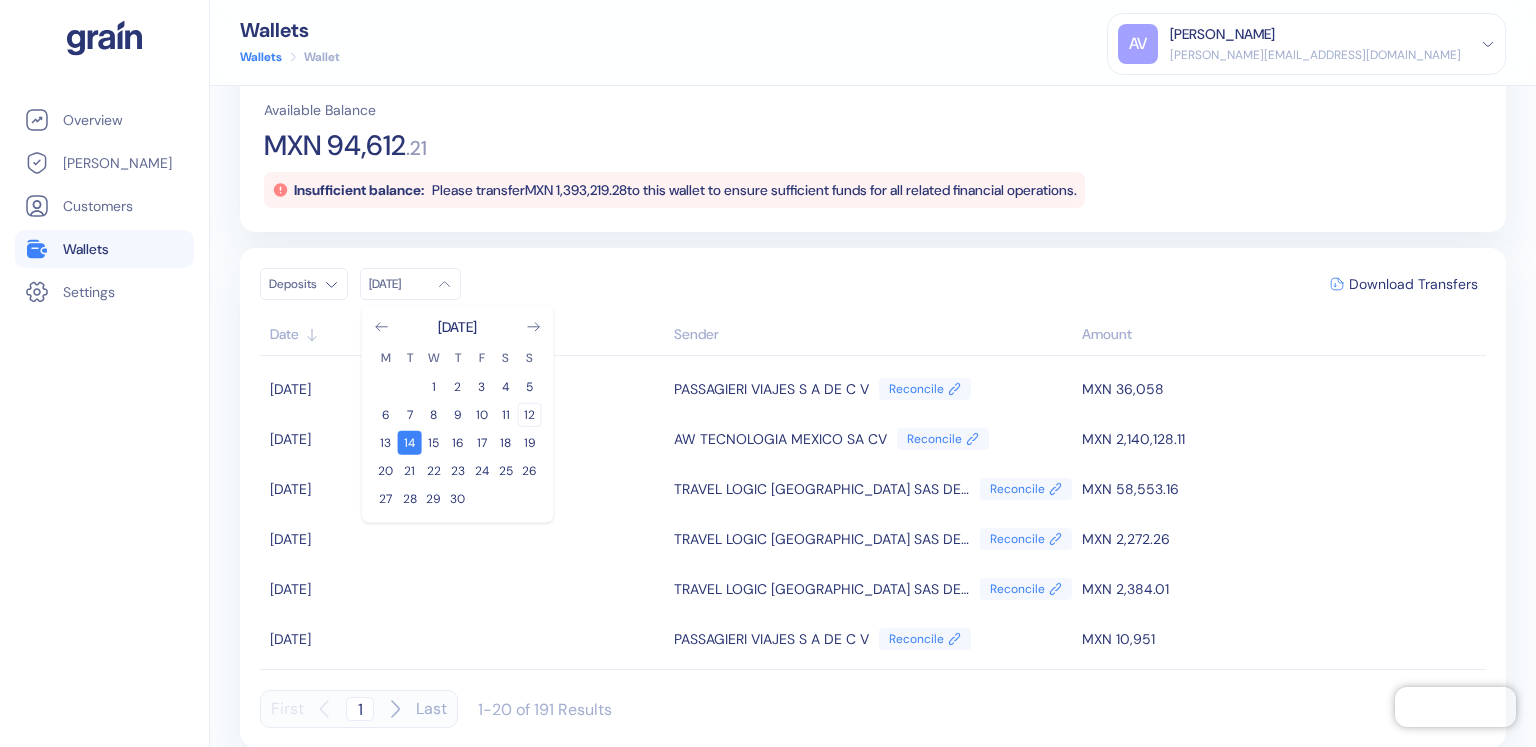 click on "12" at bounding box center [530, 415] 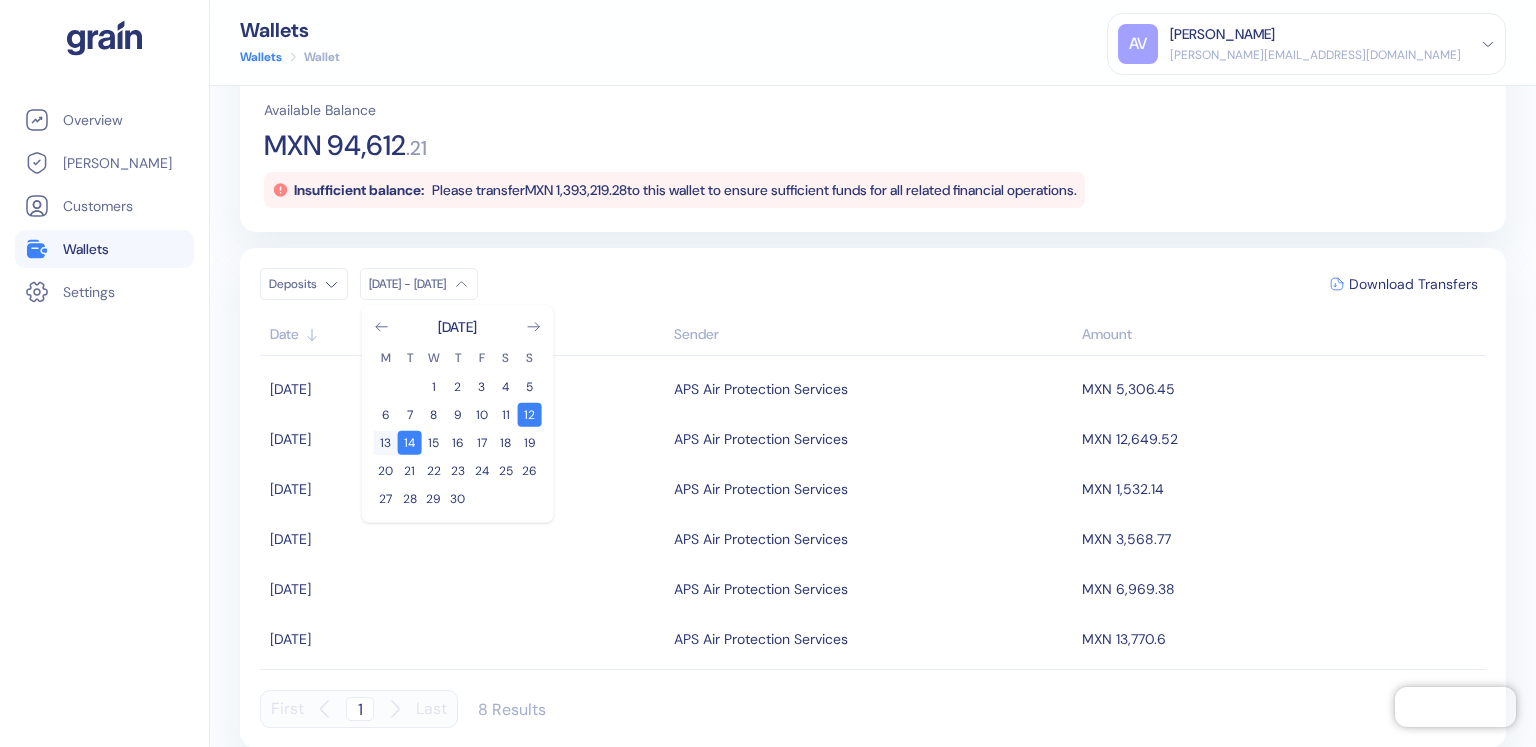 click on "Deposits Nov 12 - Nov 14 November 2023 M T W T F S S 1 2 3 4 5 6 7 8 9 10 11 12 13 14 15 16 17 18 19 20 21 22 23 24 25 26 27 28 29 30 Download Transfers" at bounding box center [873, 284] 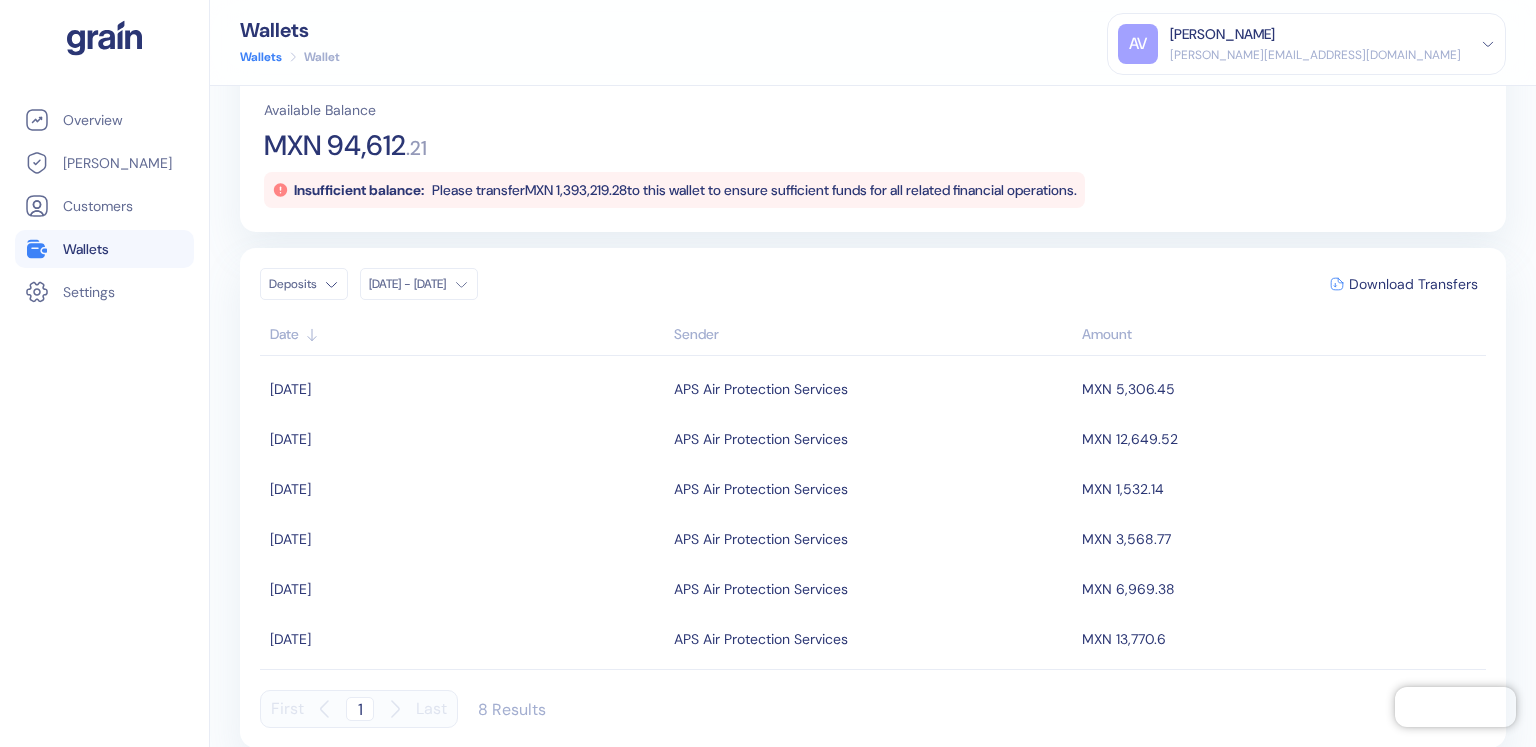 click 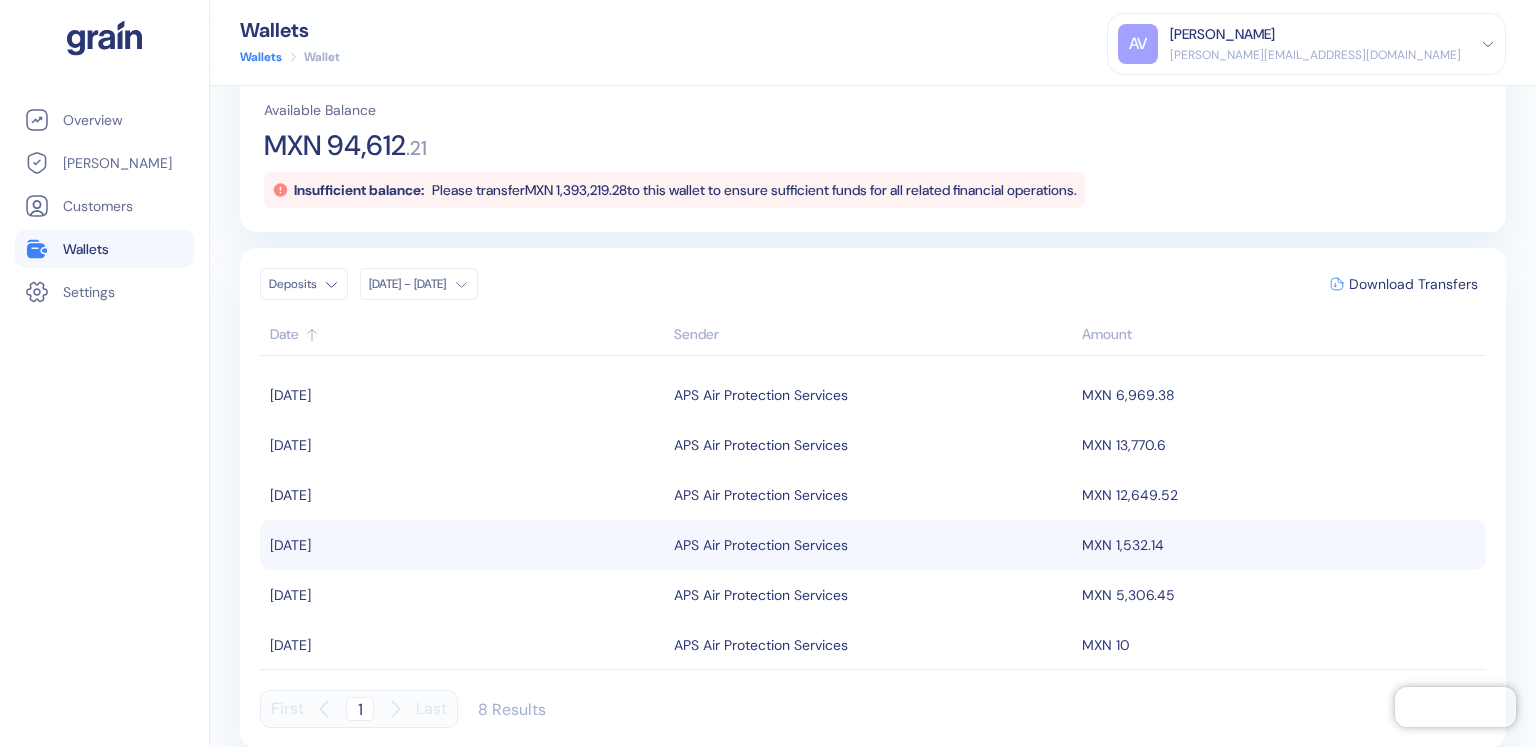 scroll, scrollTop: 0, scrollLeft: 0, axis: both 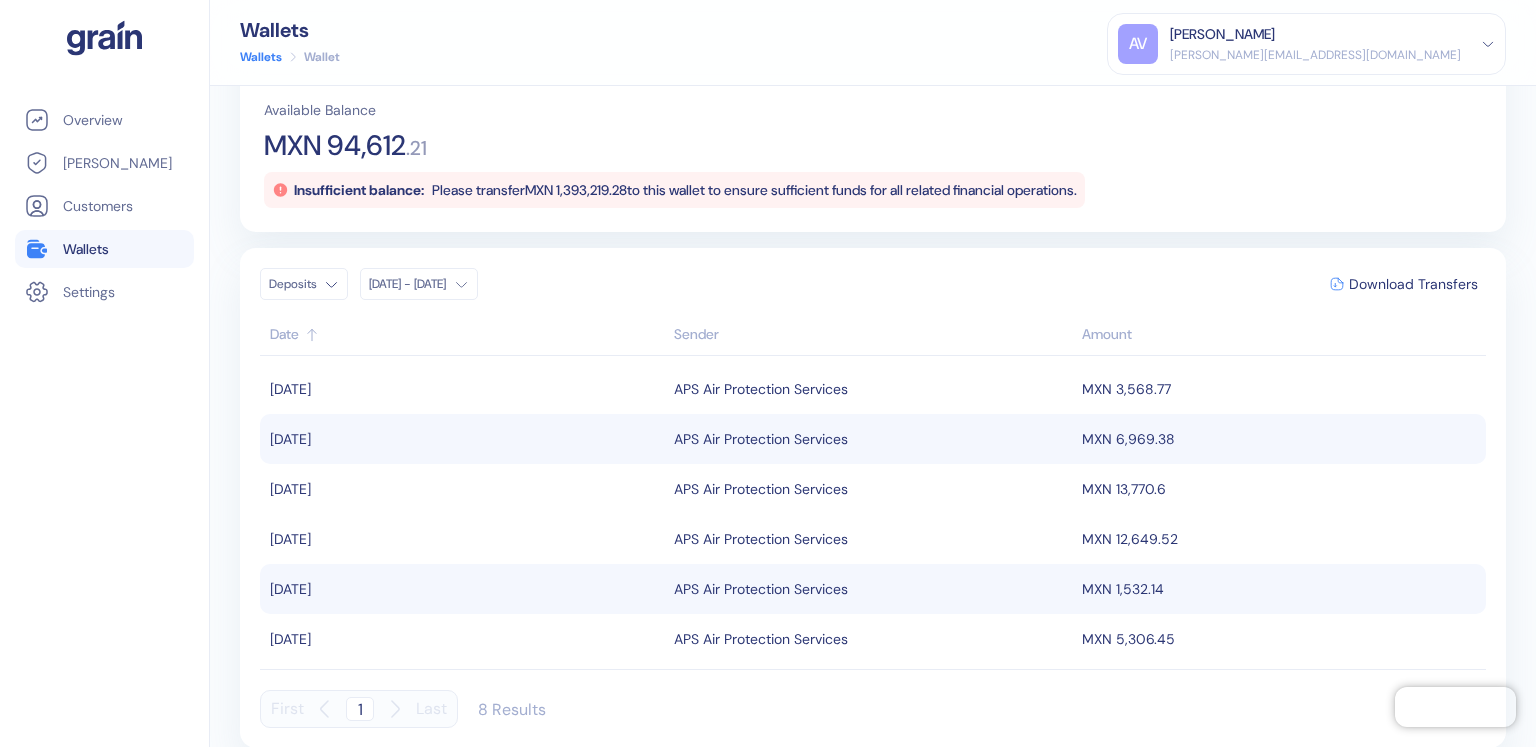 click on "APS Air Protection Services" at bounding box center [761, 439] 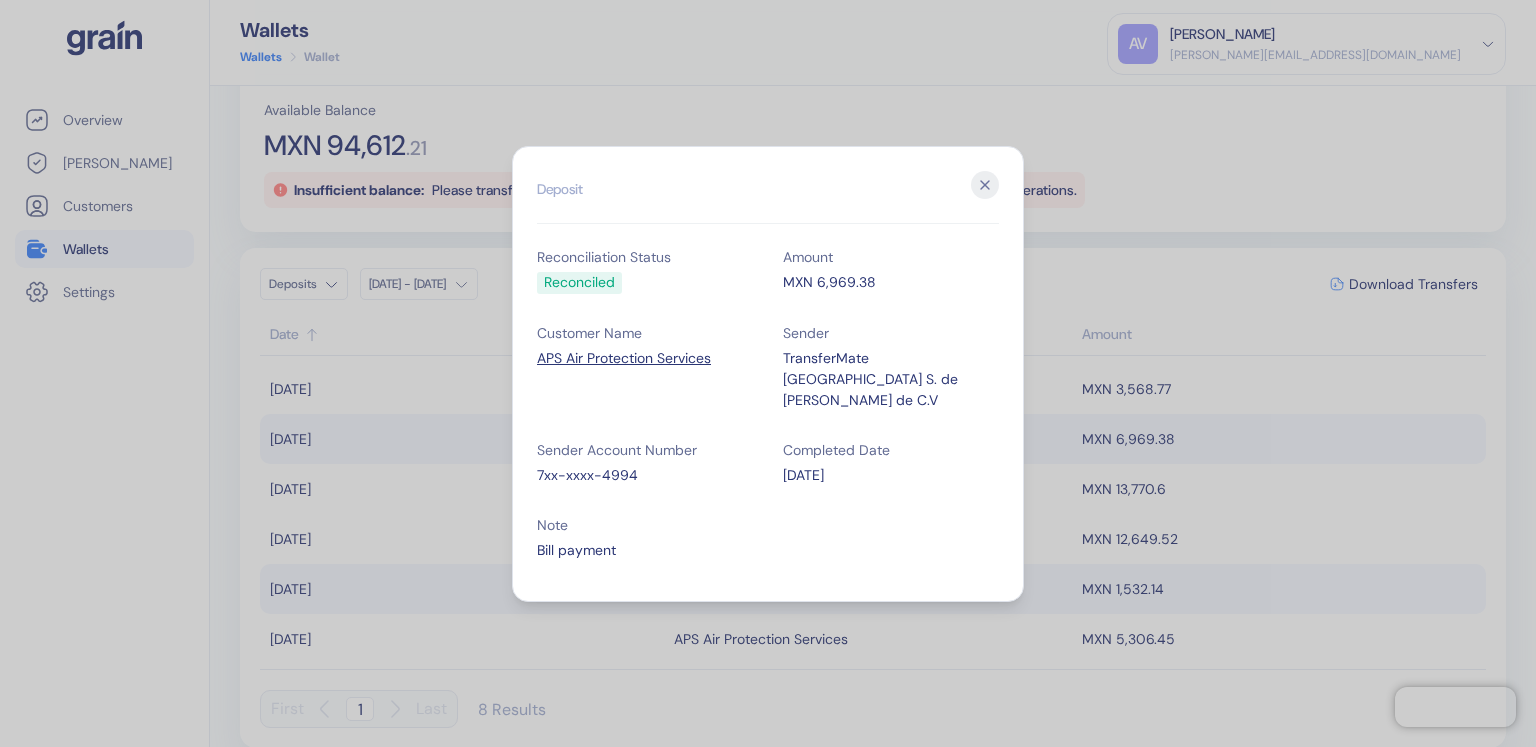 click on "APS Air Protection Services" at bounding box center (645, 358) 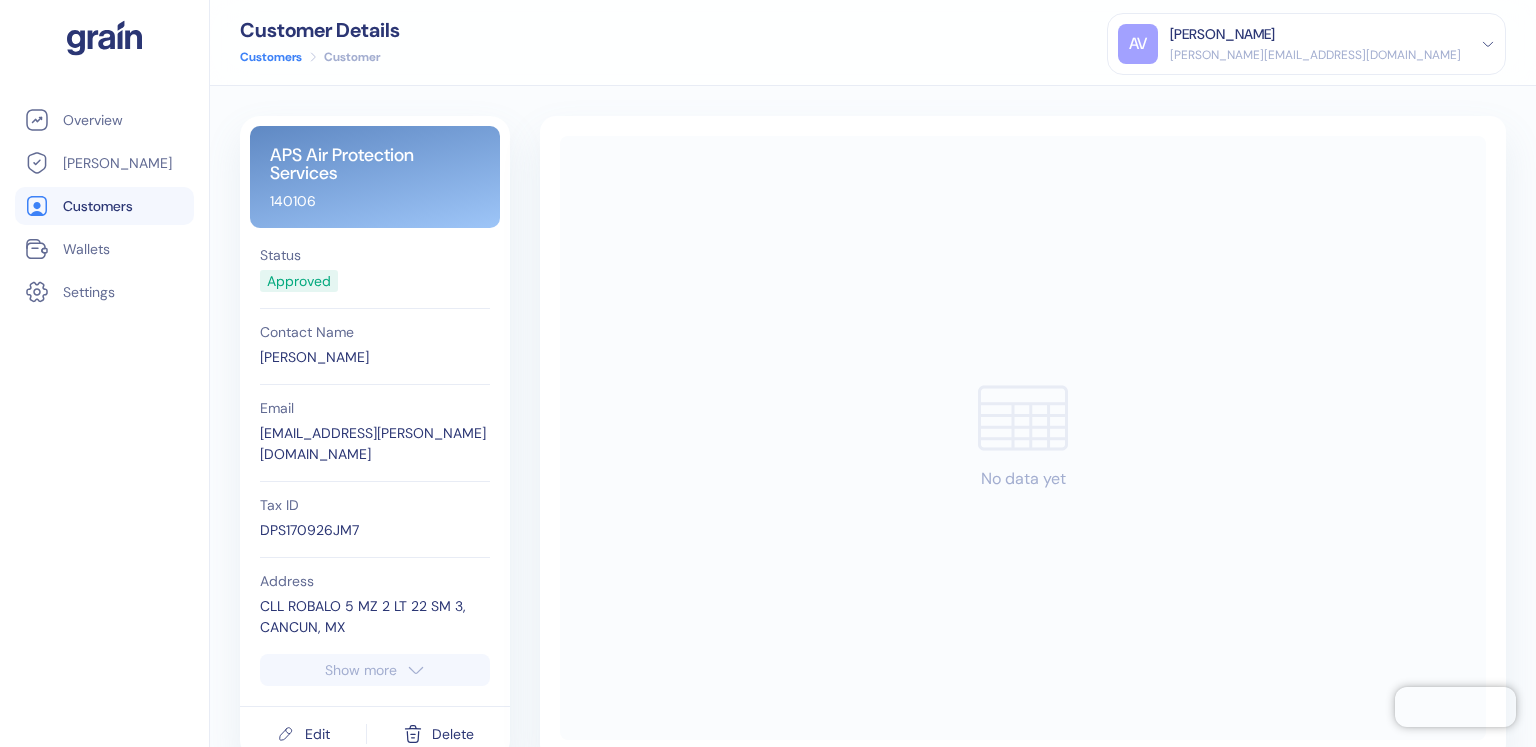 scroll, scrollTop: 20, scrollLeft: 0, axis: vertical 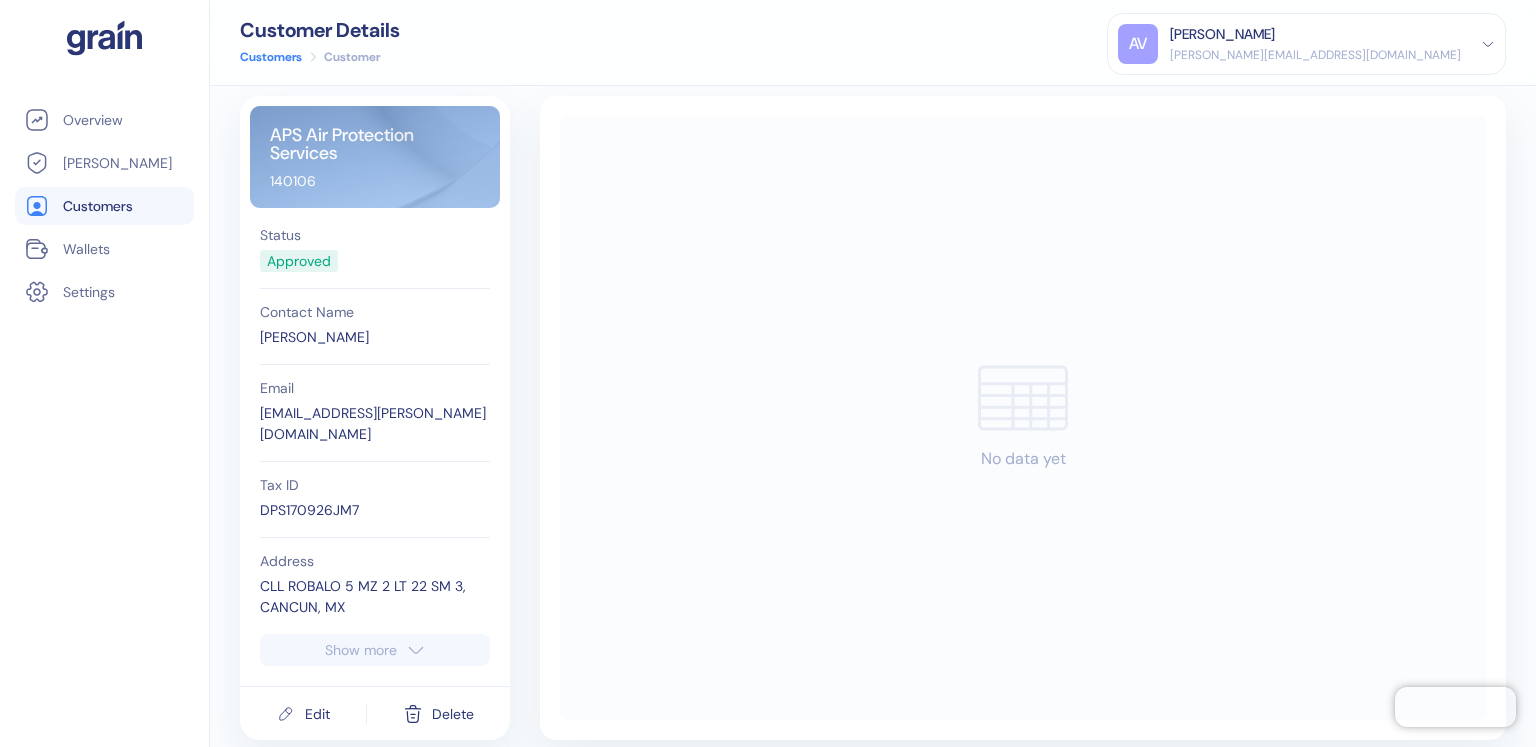 click on "Show more" at bounding box center (361, 650) 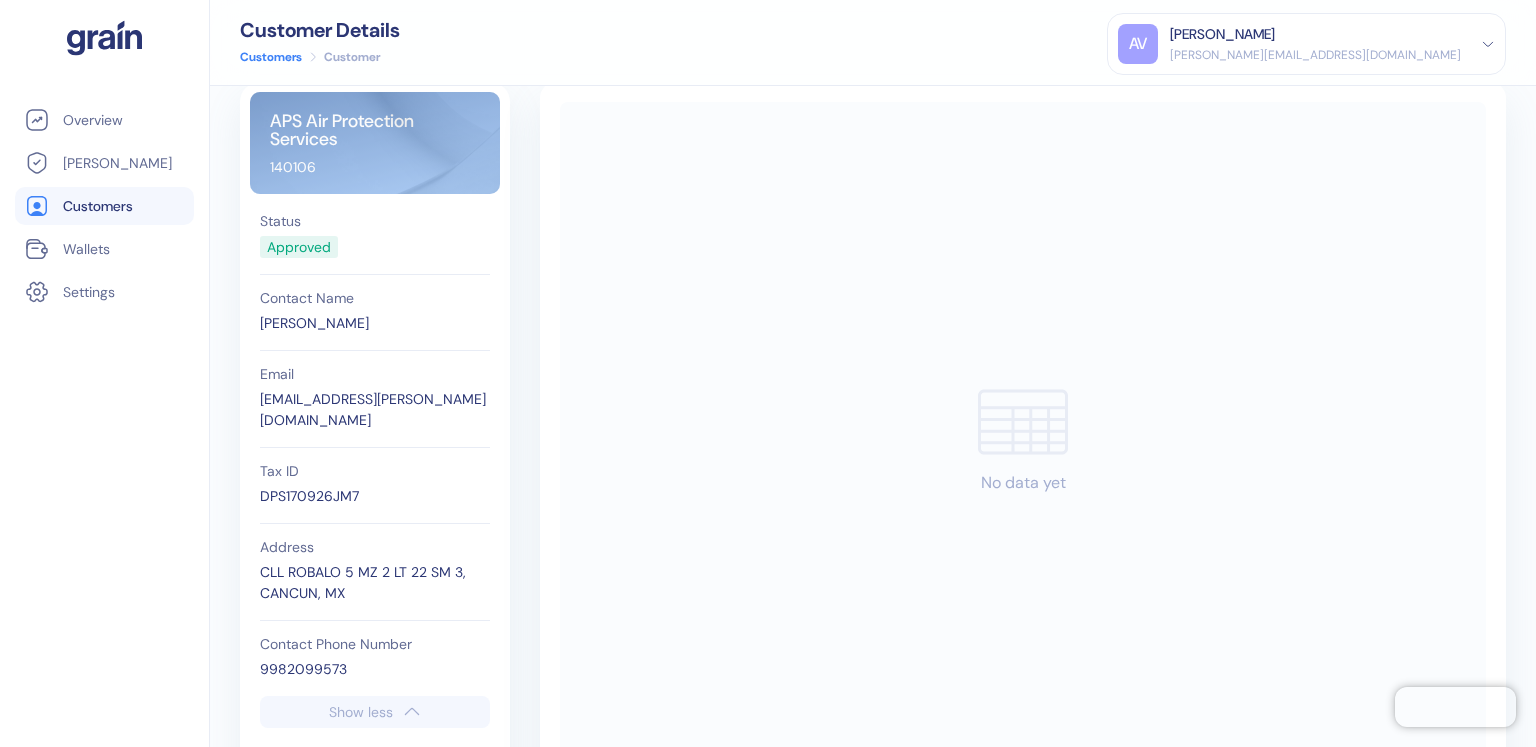 scroll, scrollTop: 0, scrollLeft: 0, axis: both 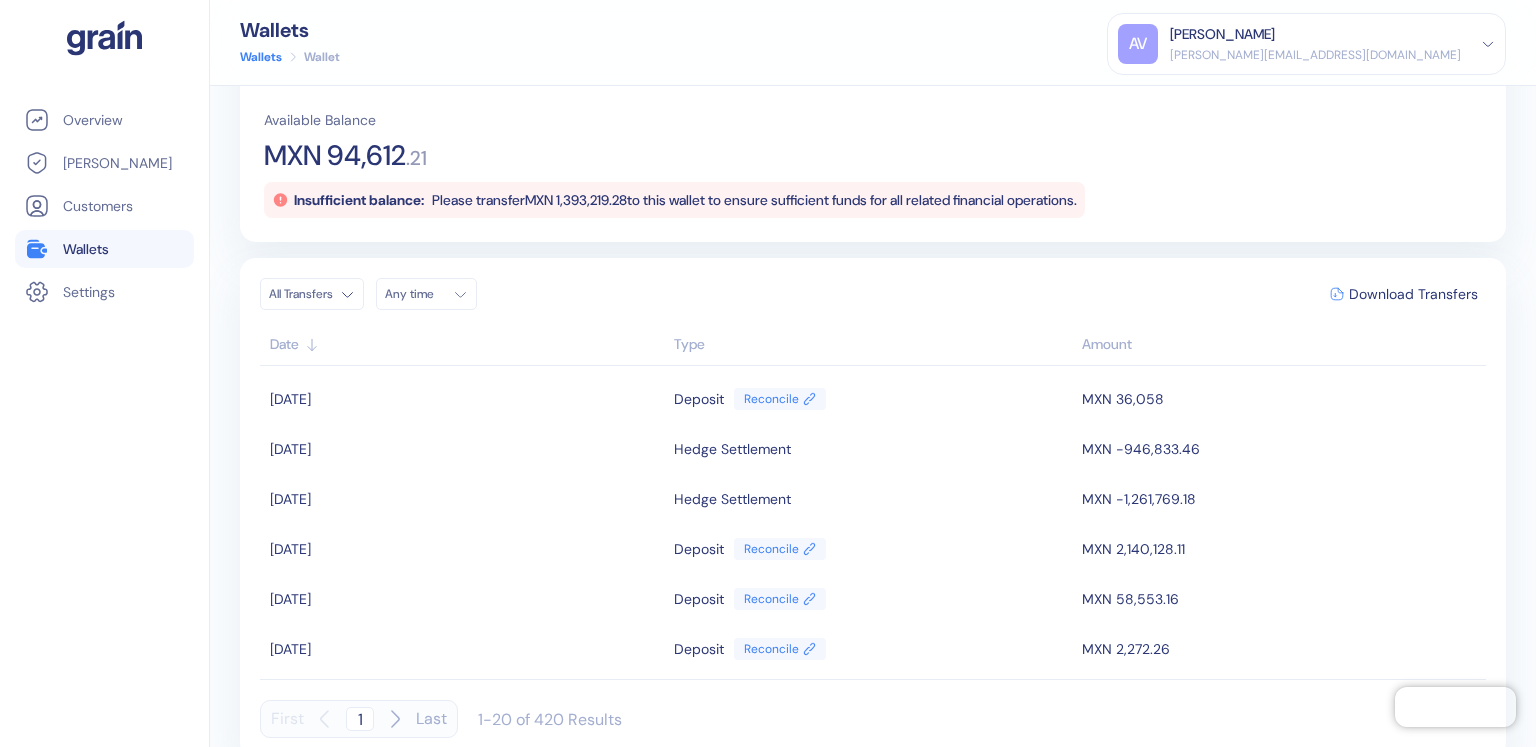 click 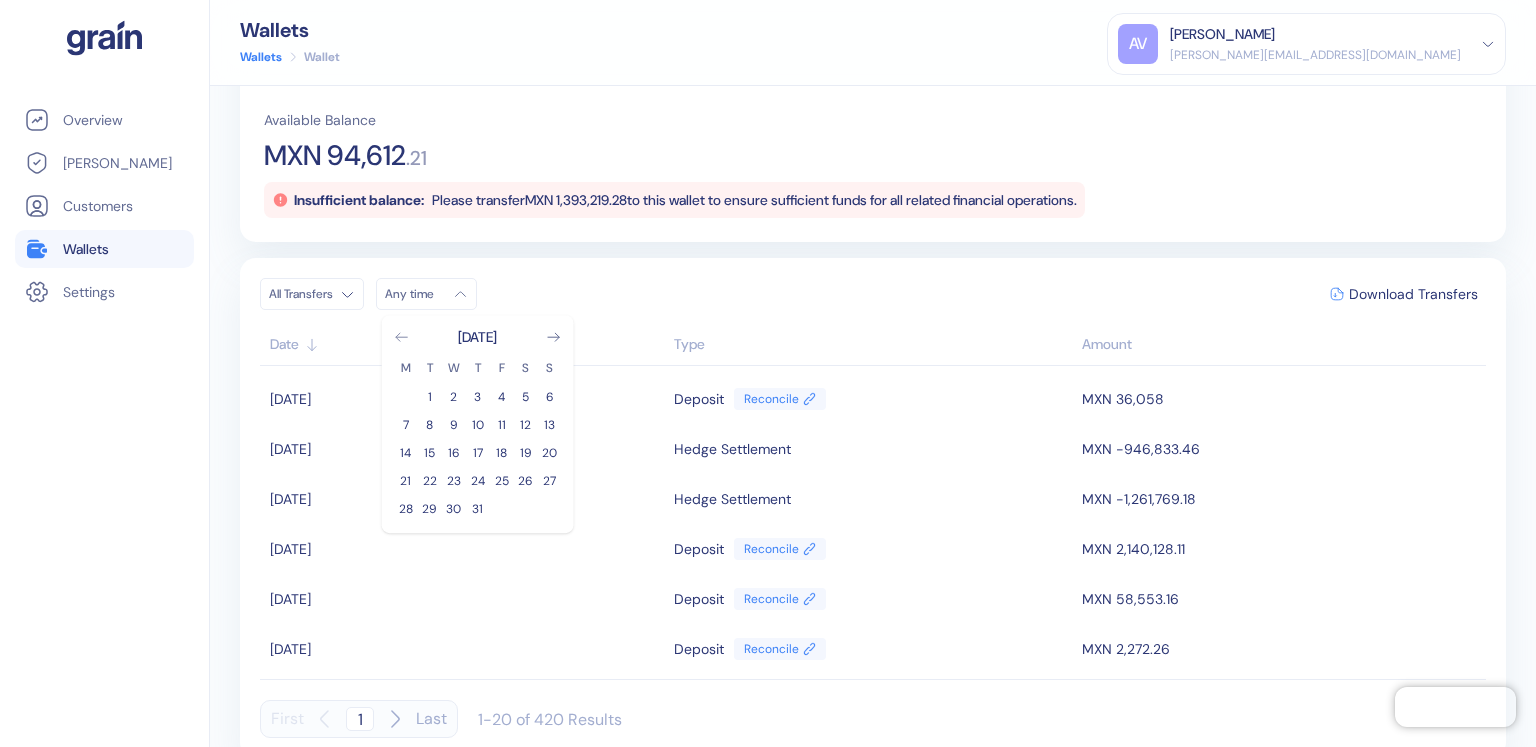 click 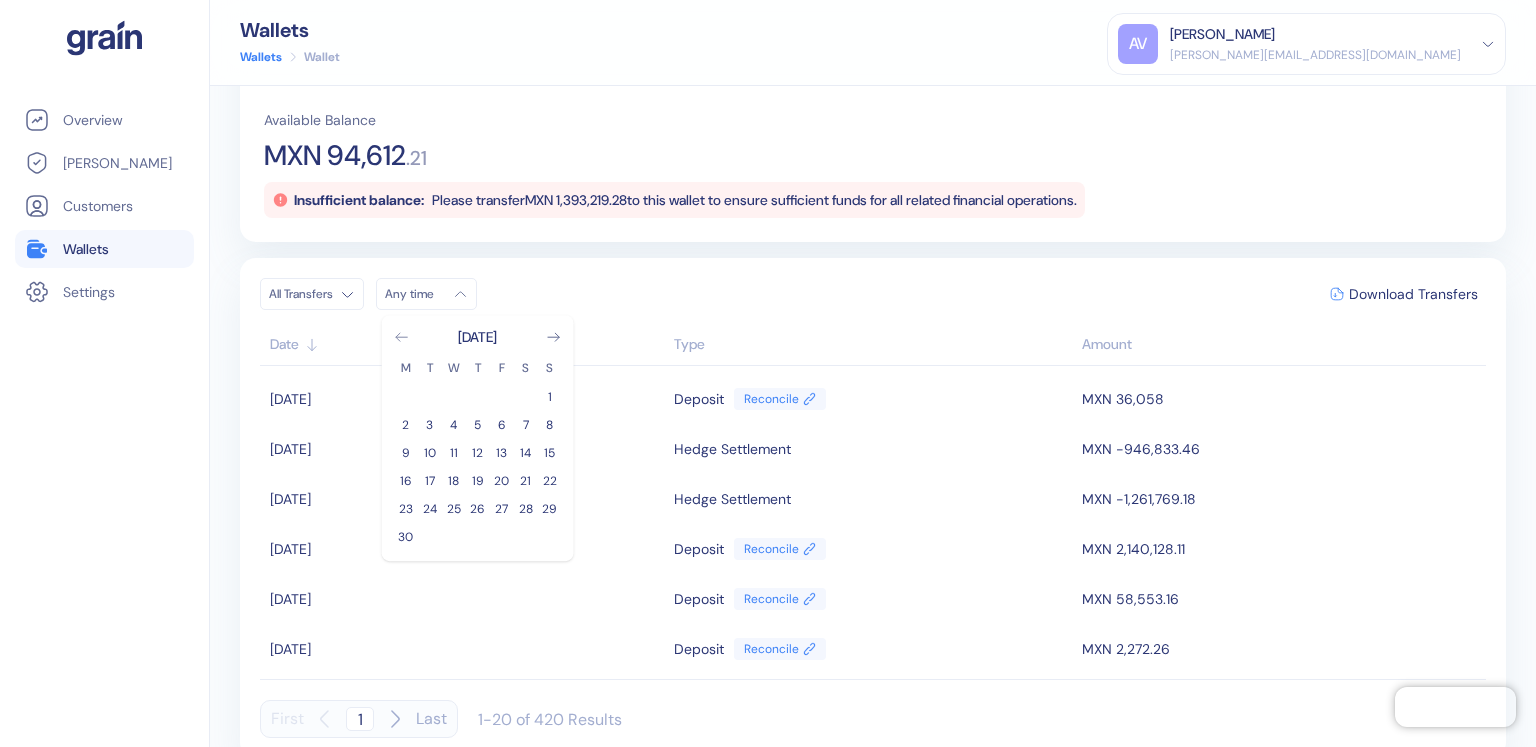 click 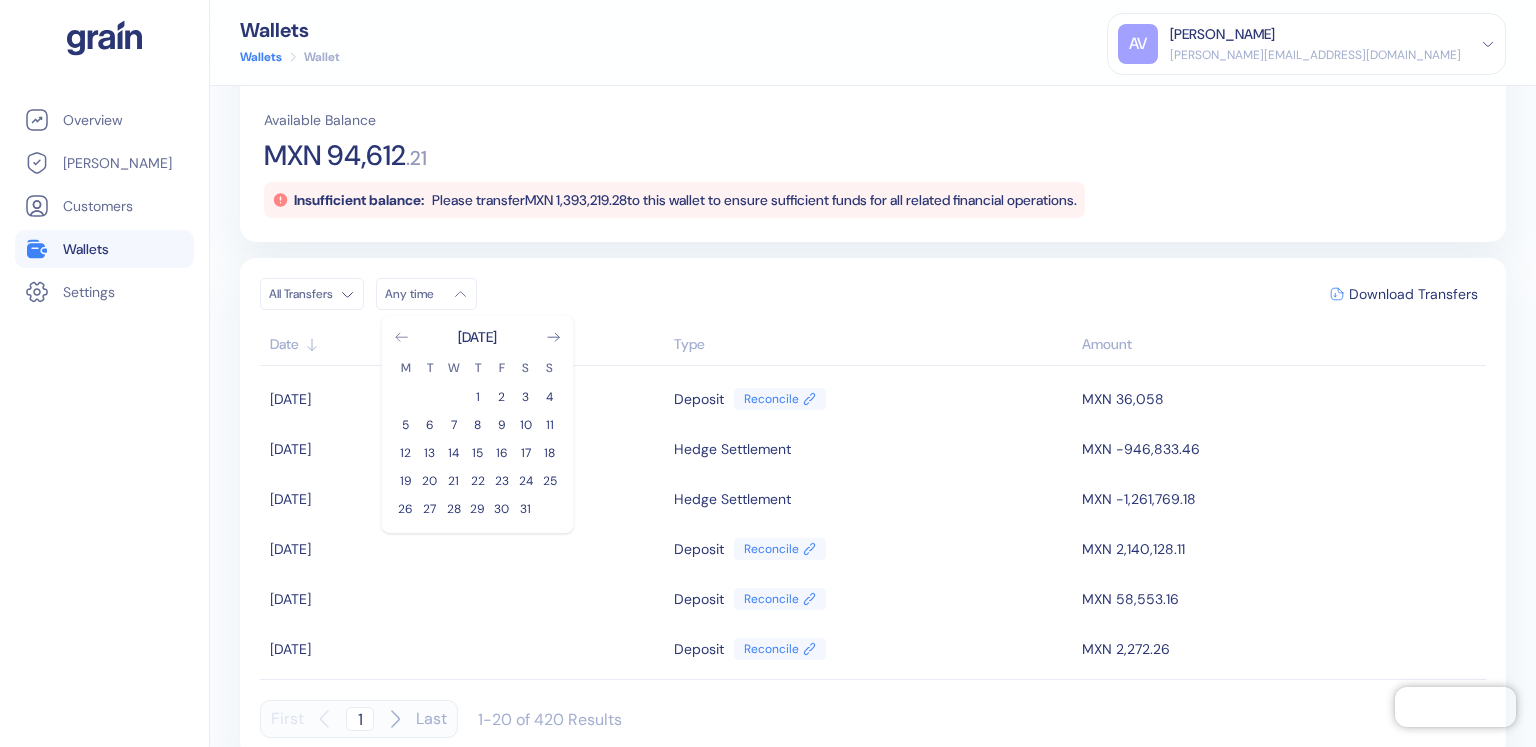 click 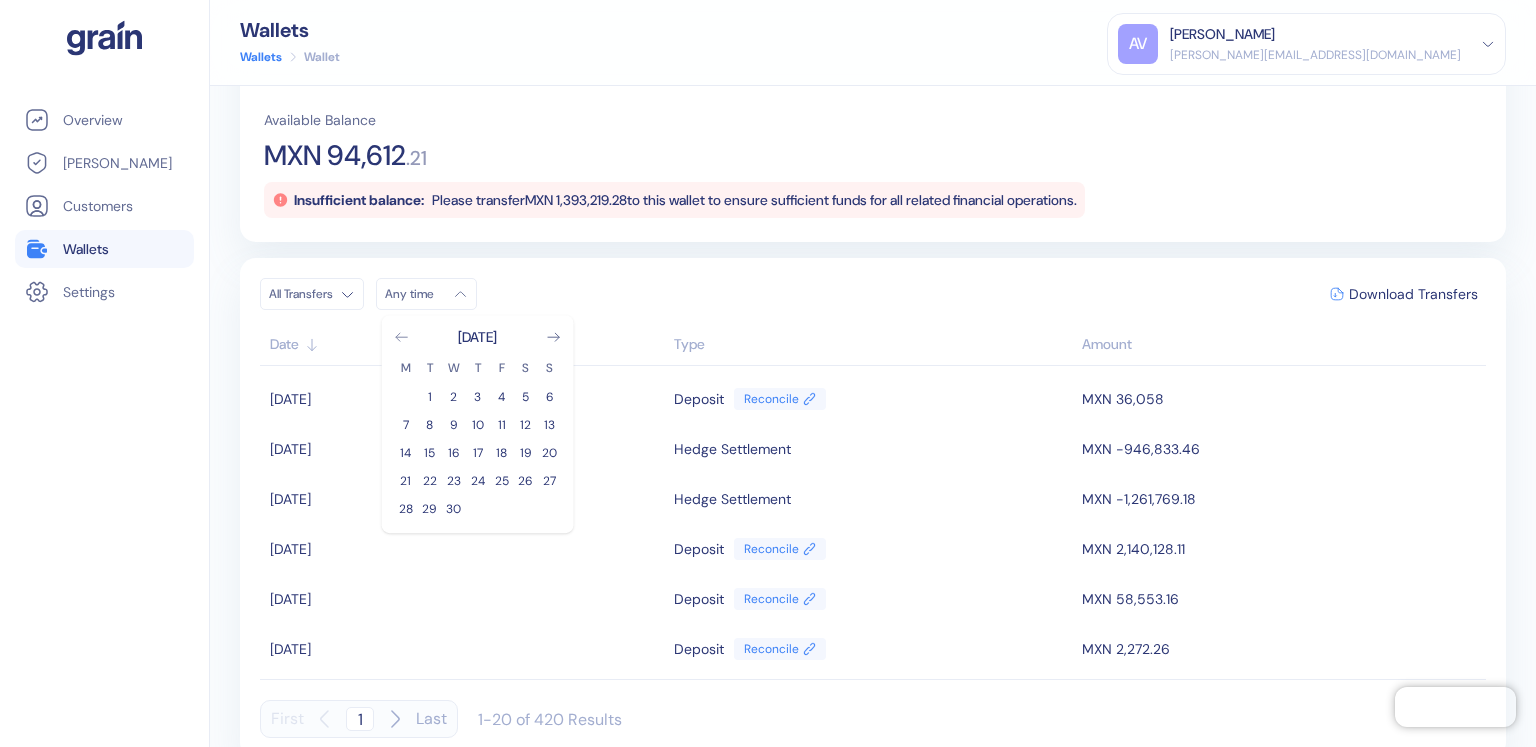 click 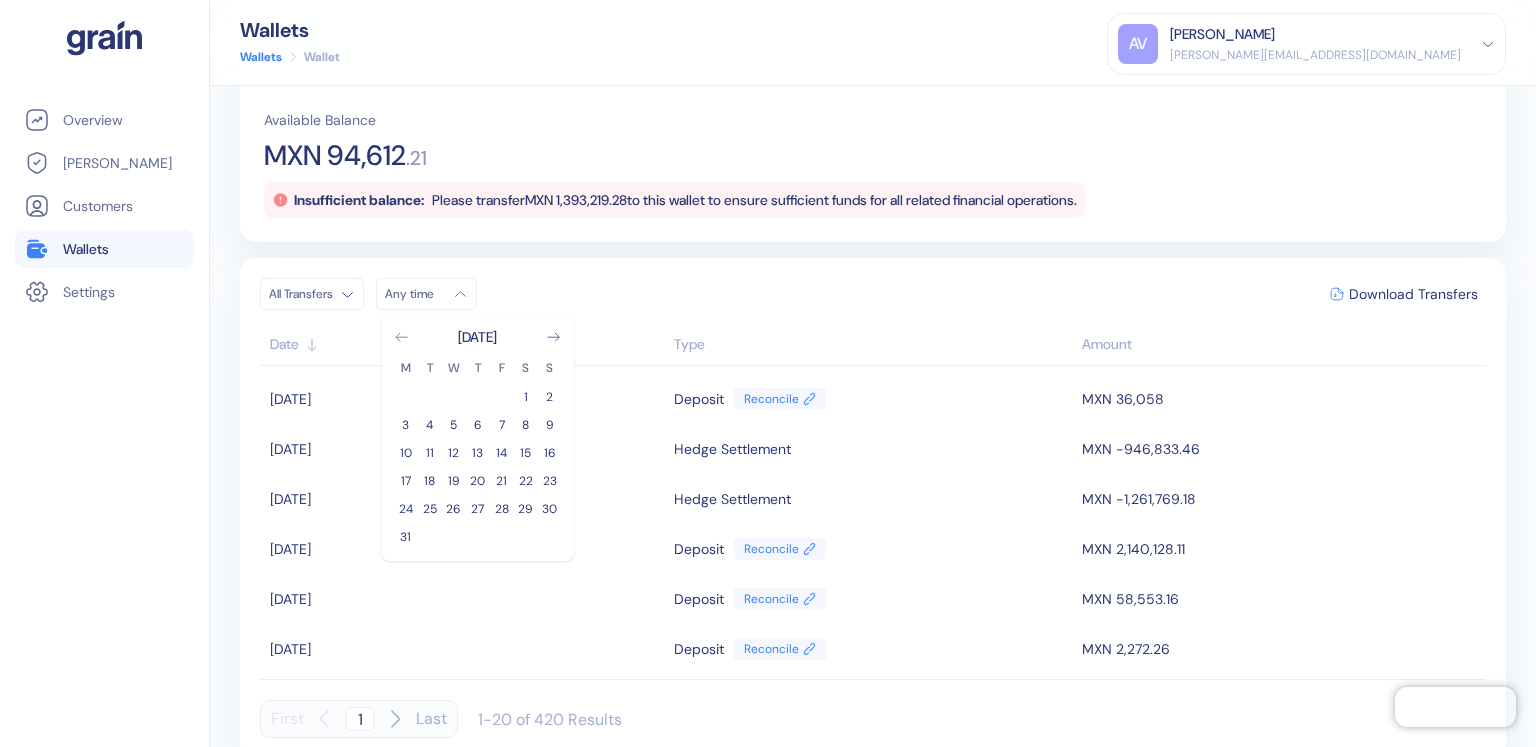click 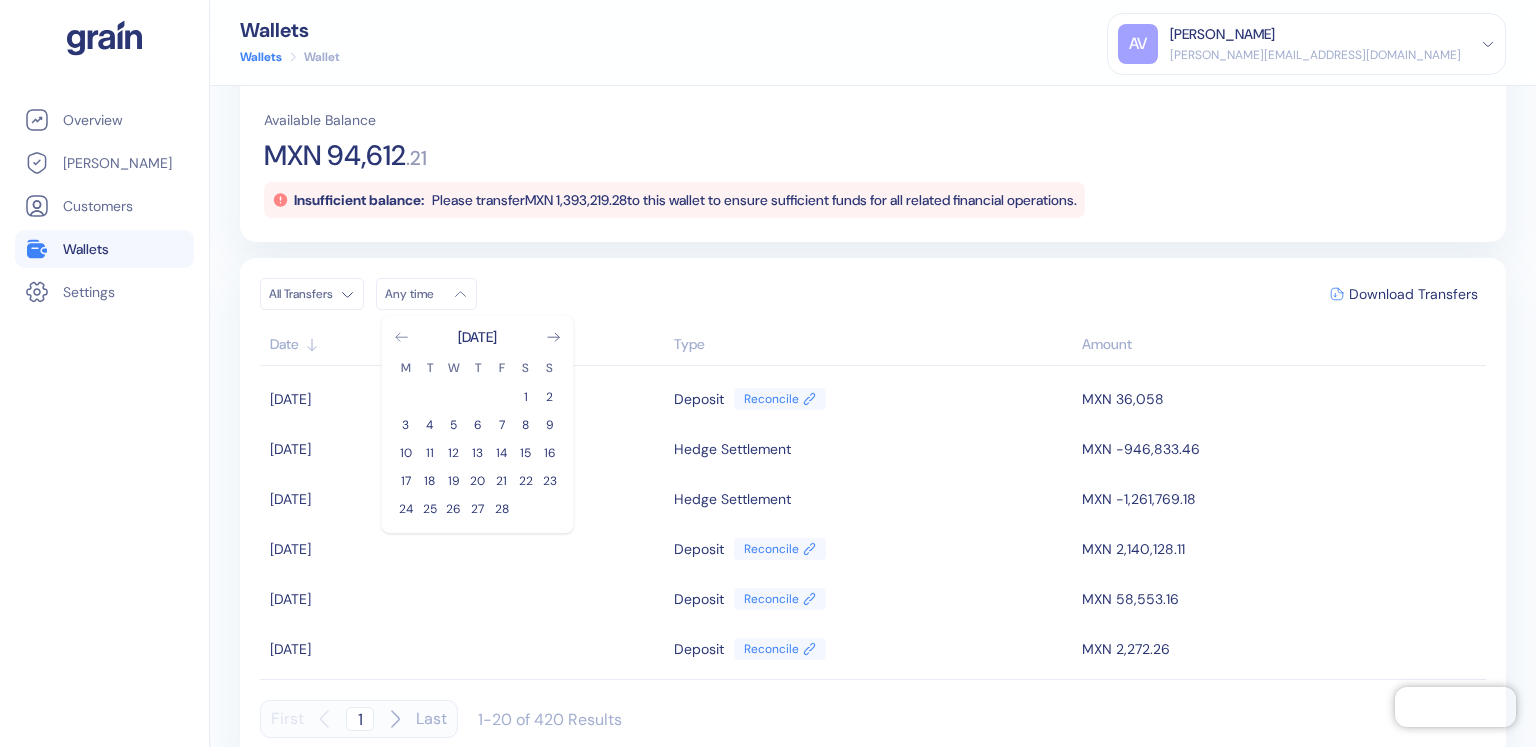 click 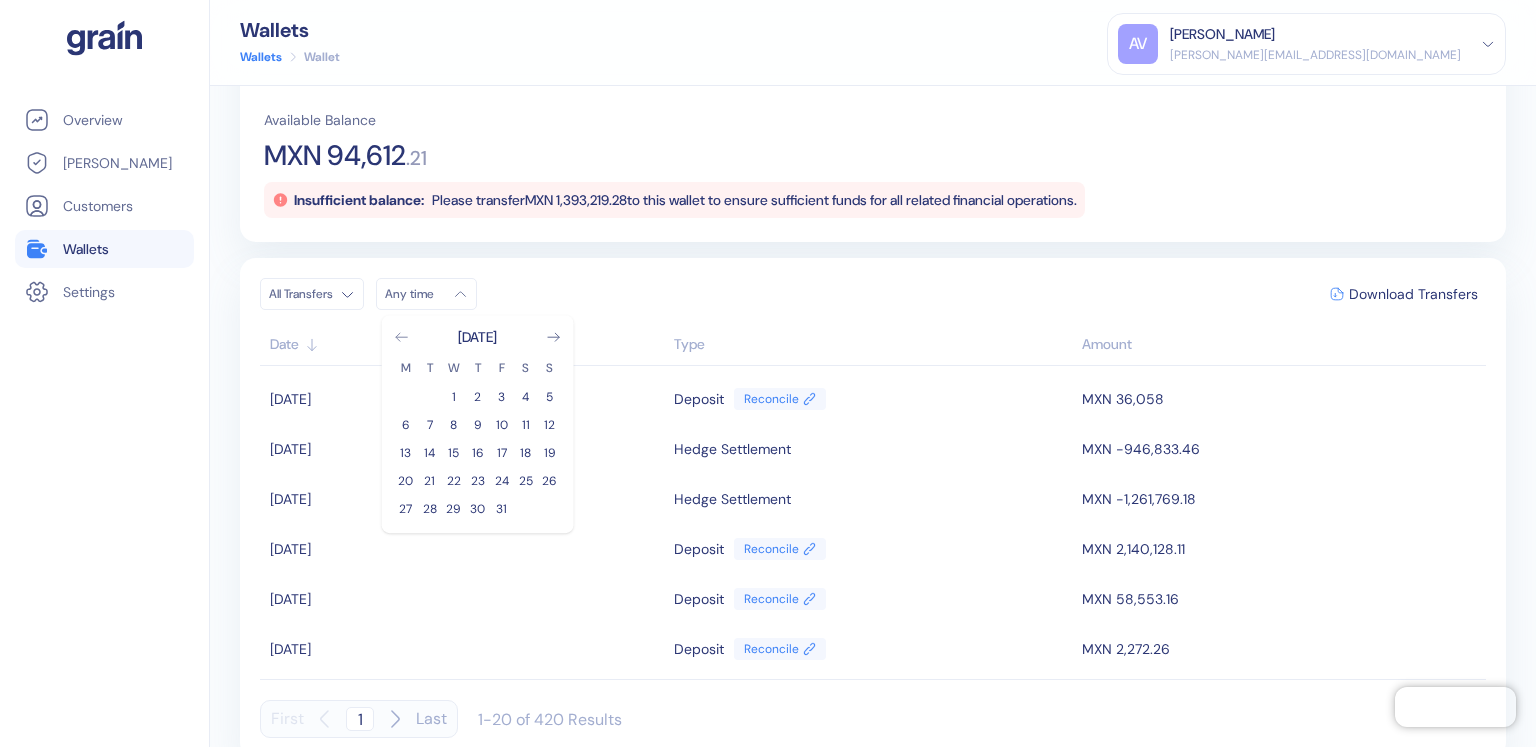 click 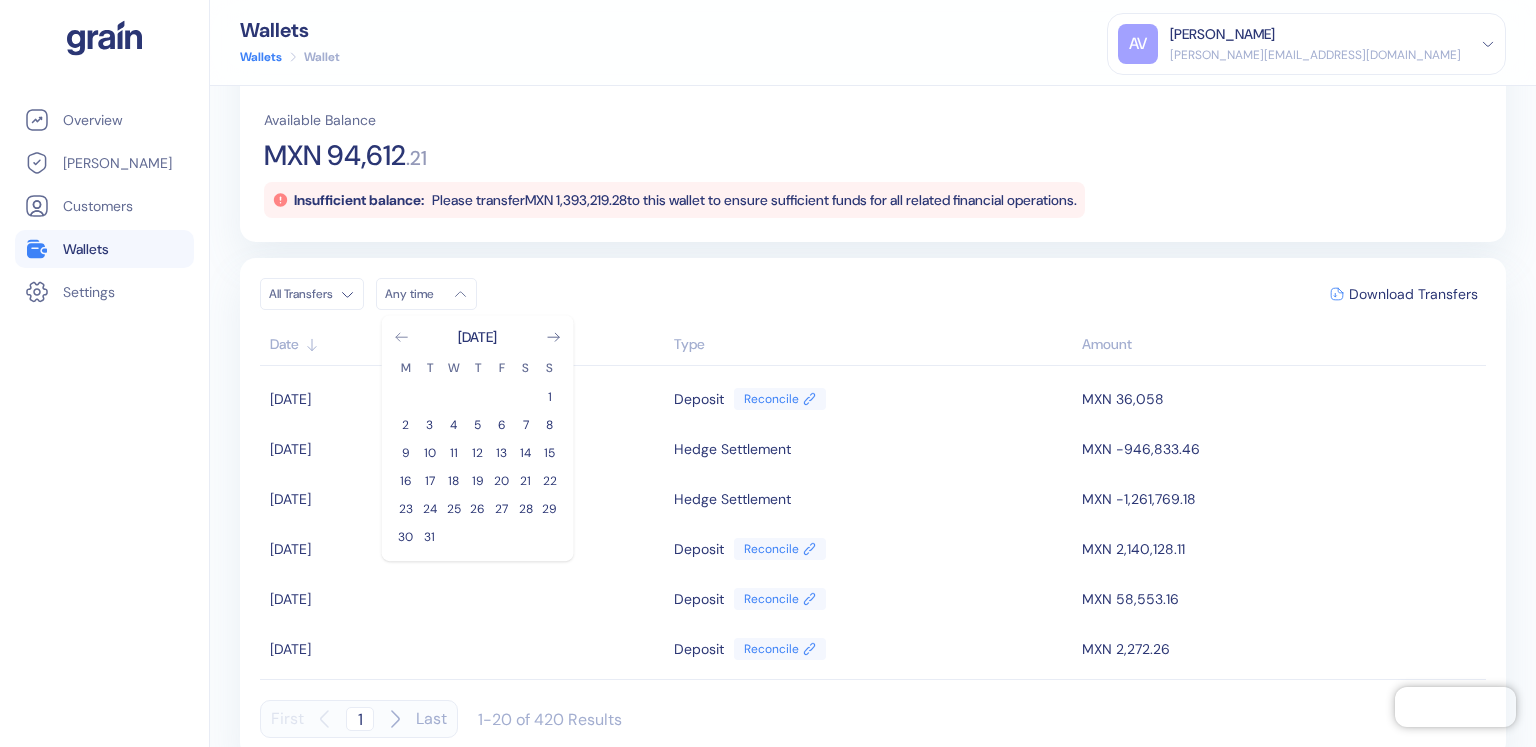 click 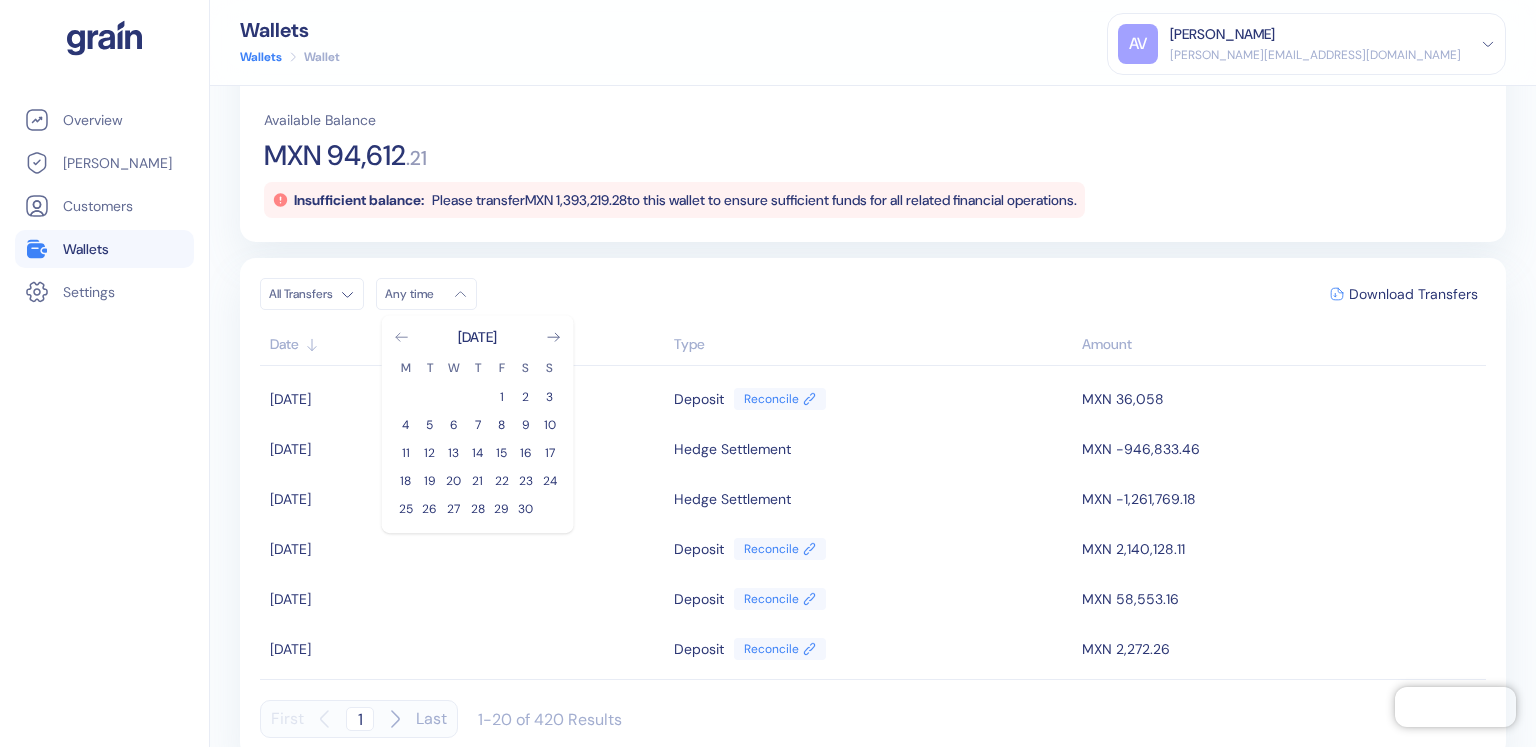 click 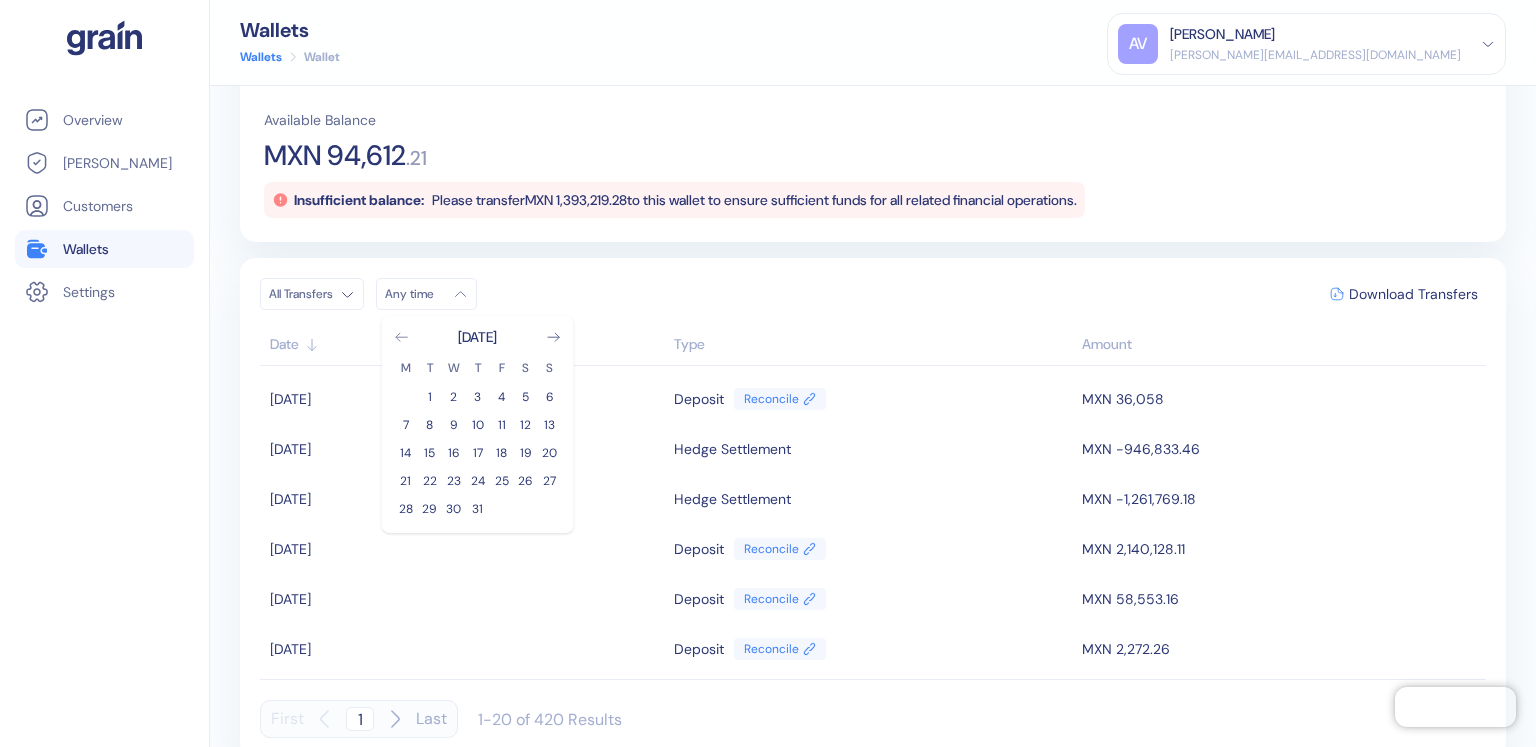 click 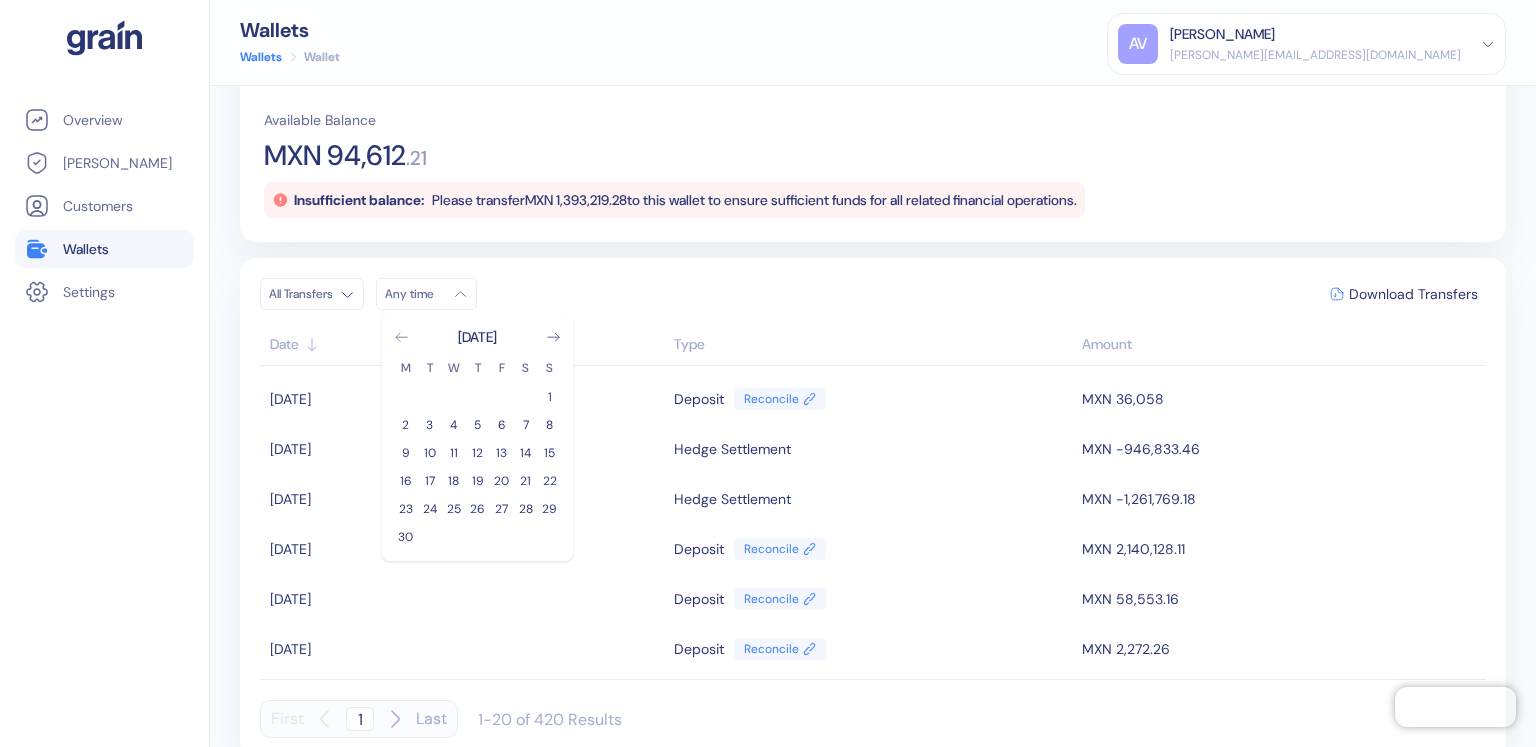 click 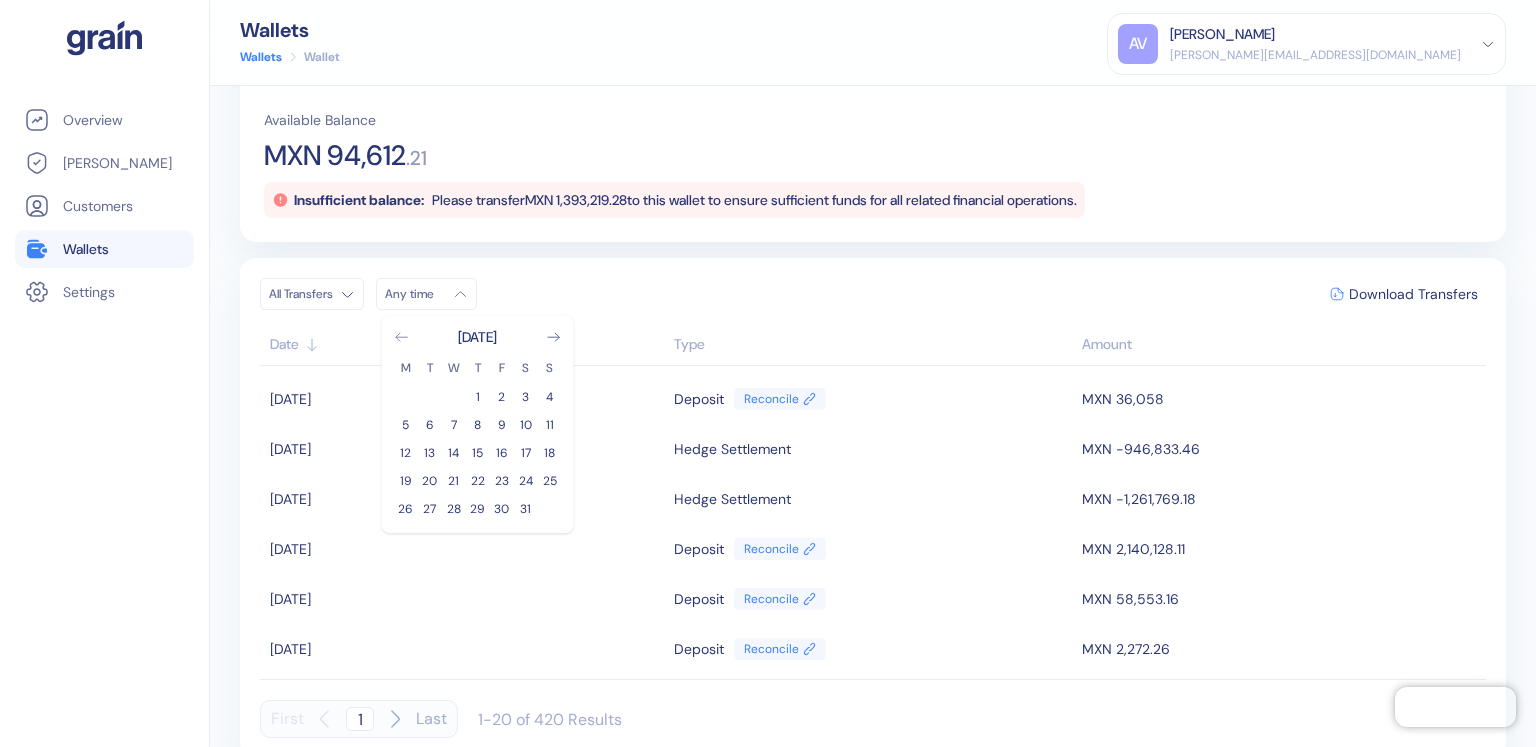 click 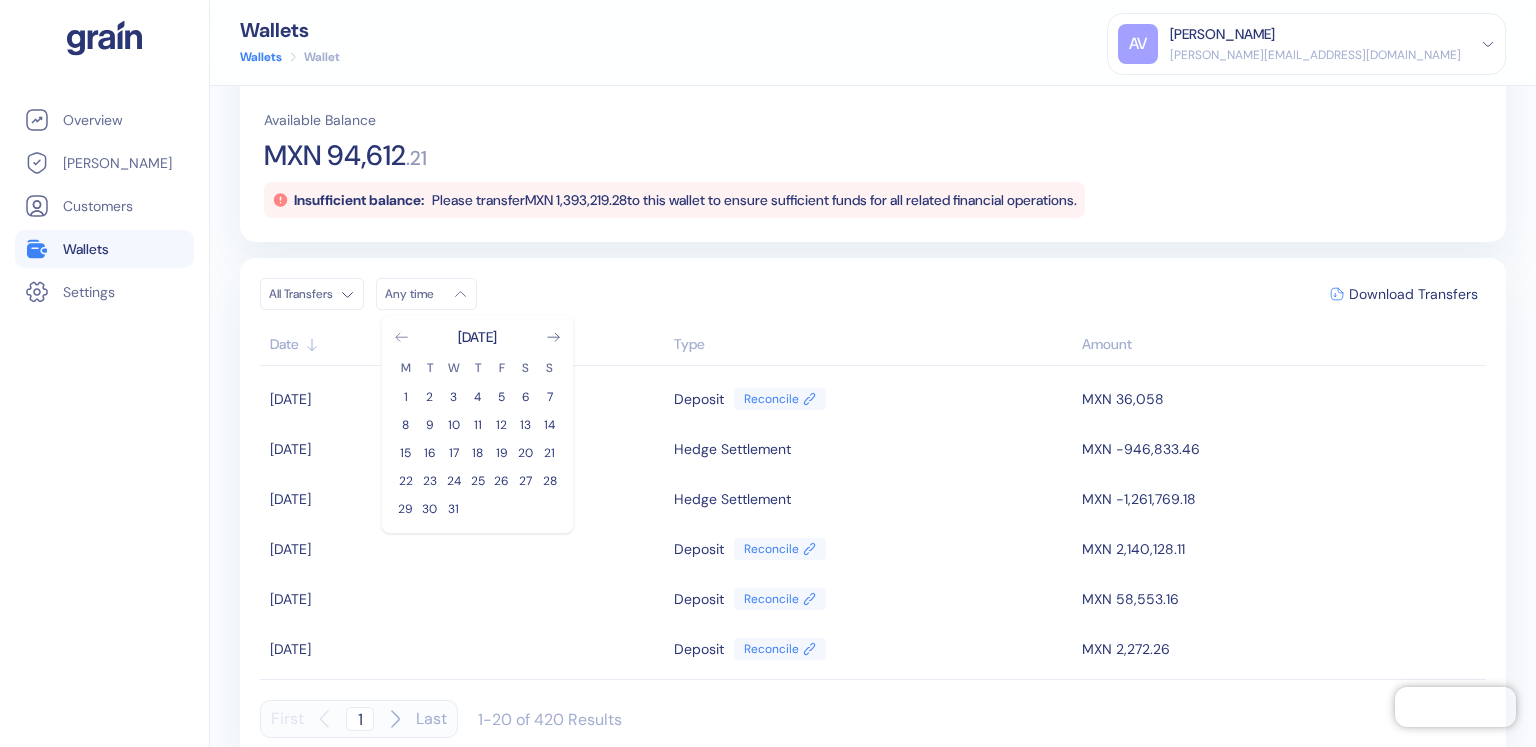 click 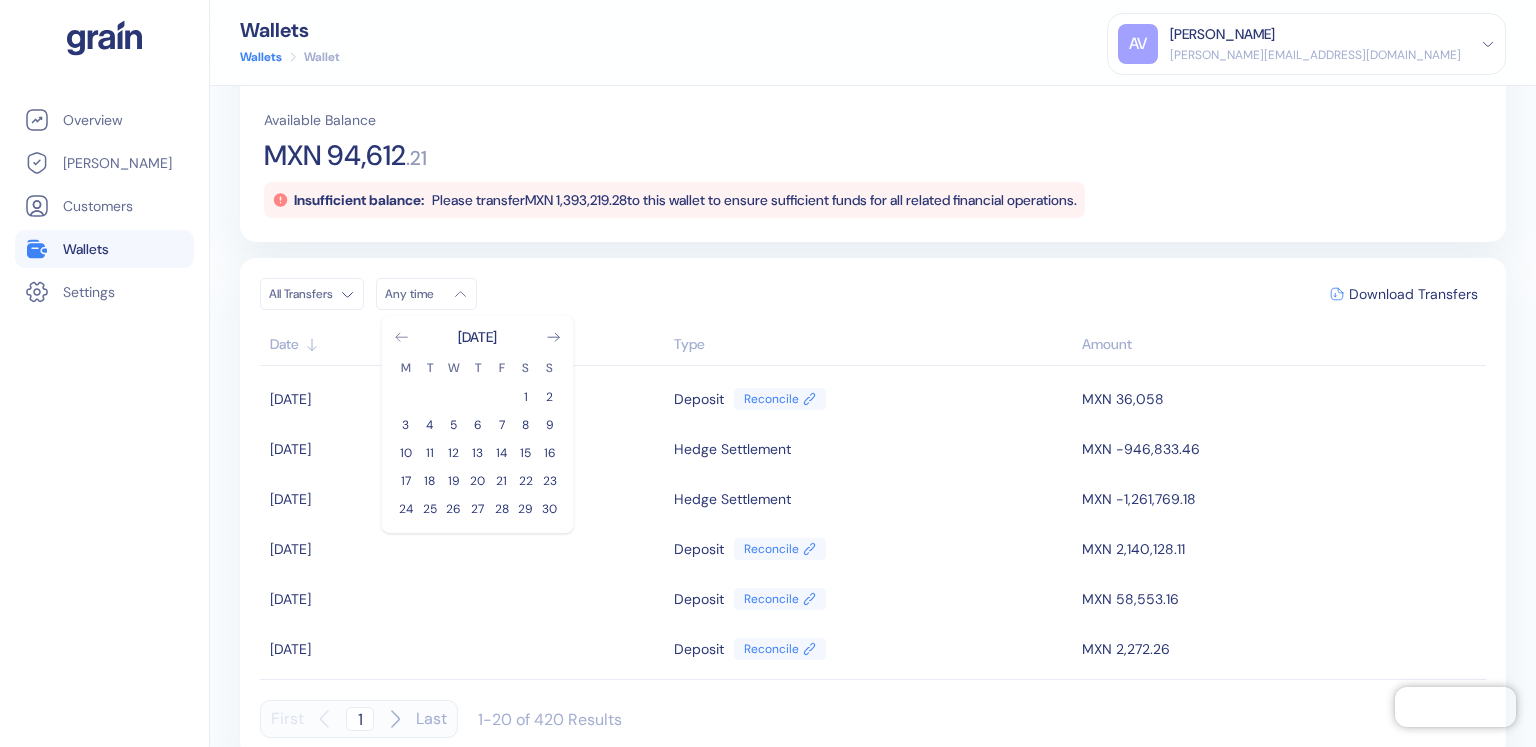 click 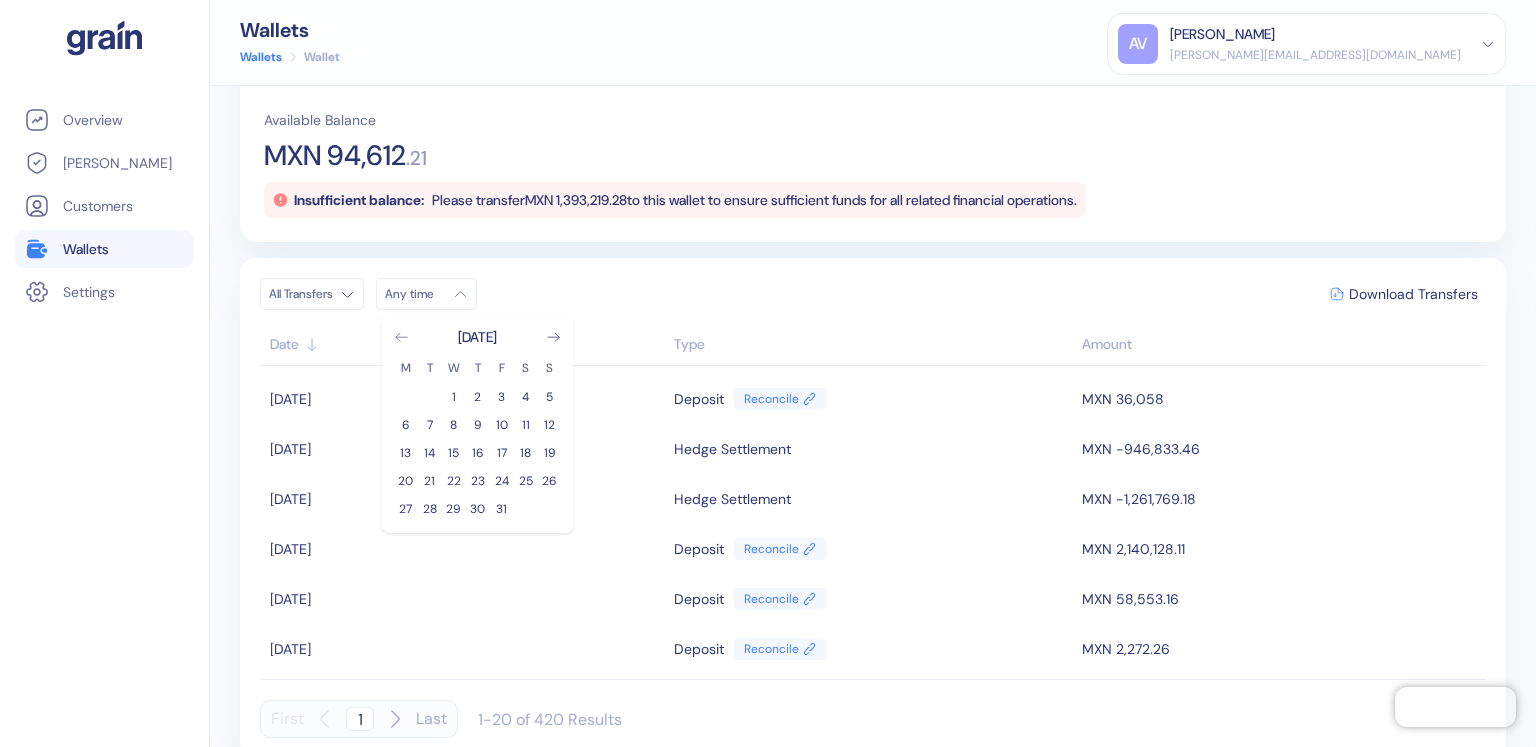 click 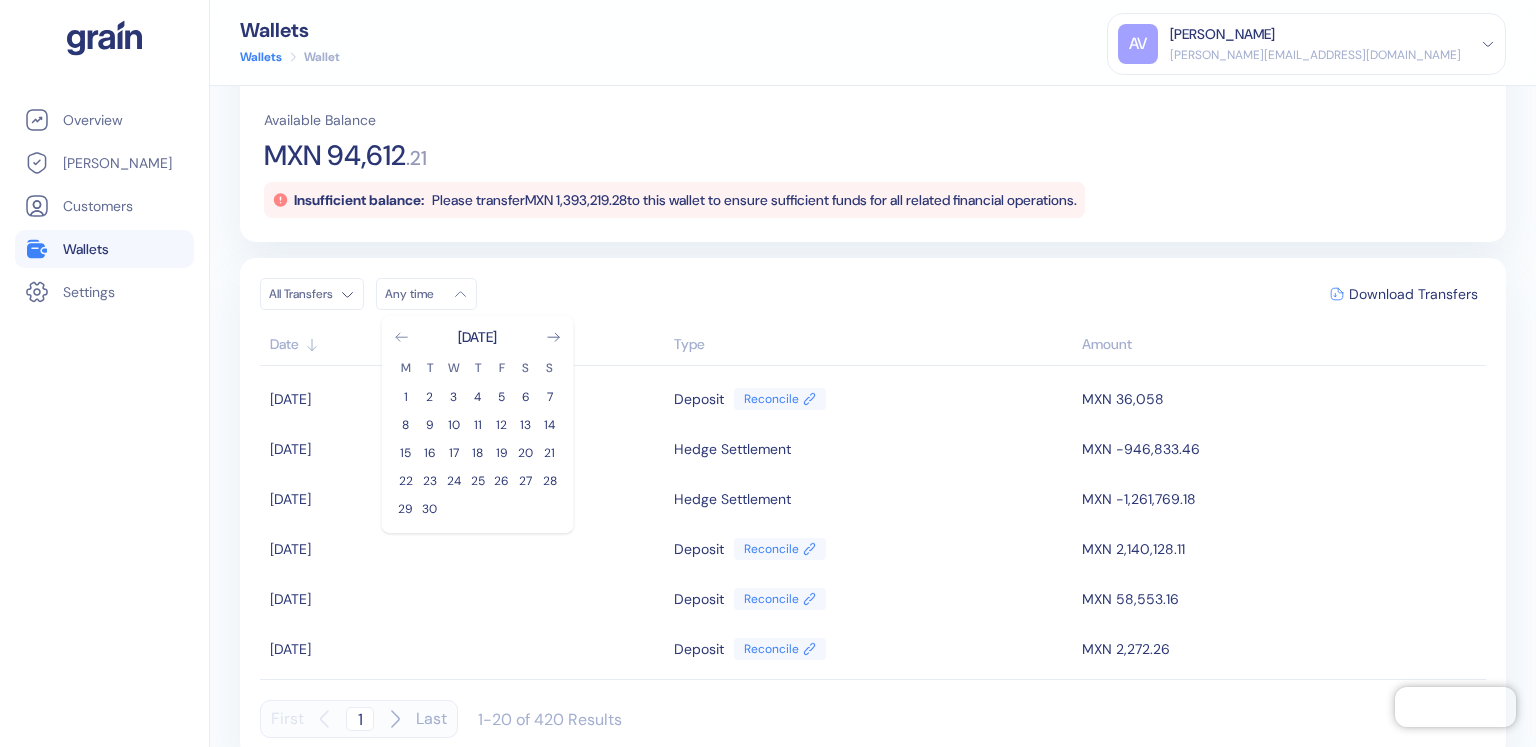 click 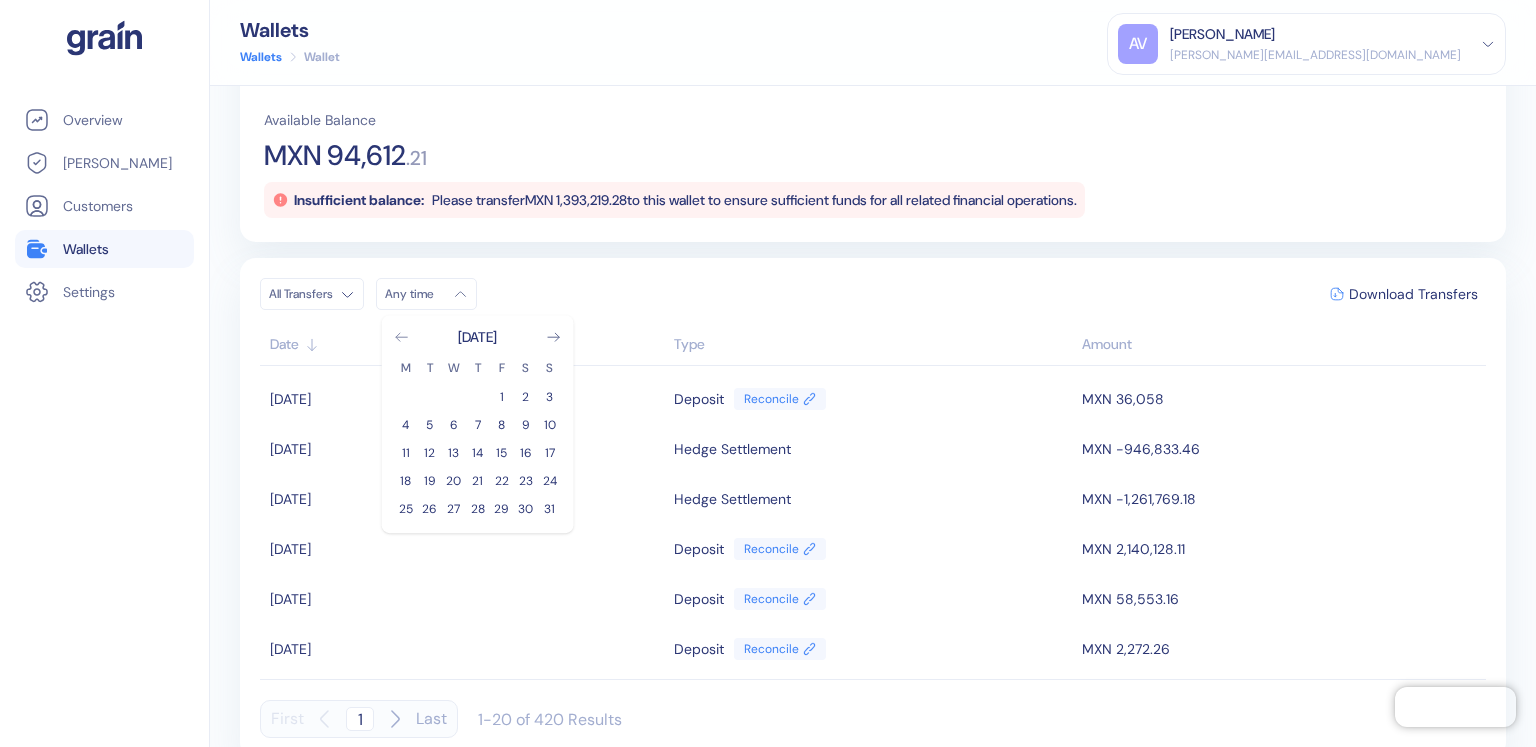 click 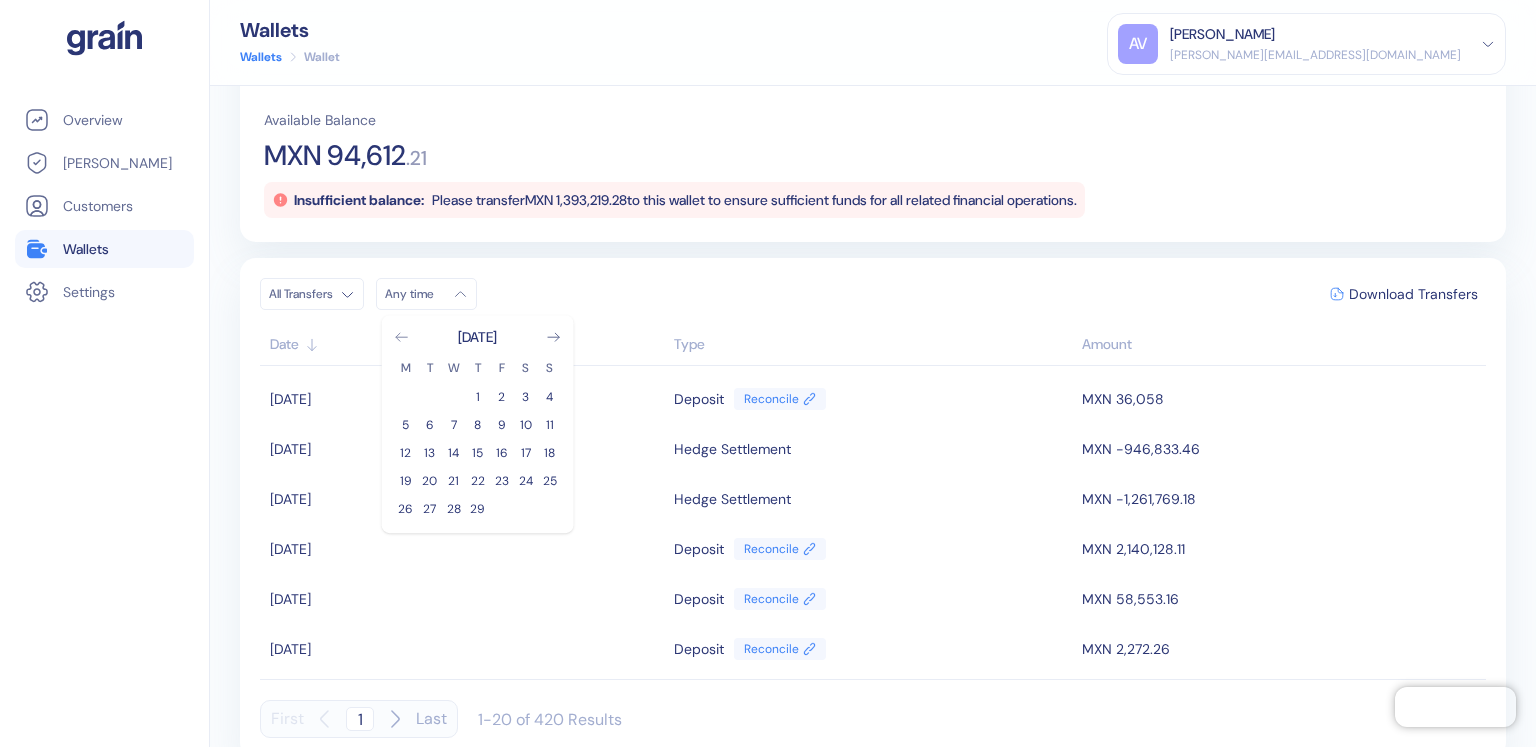 click 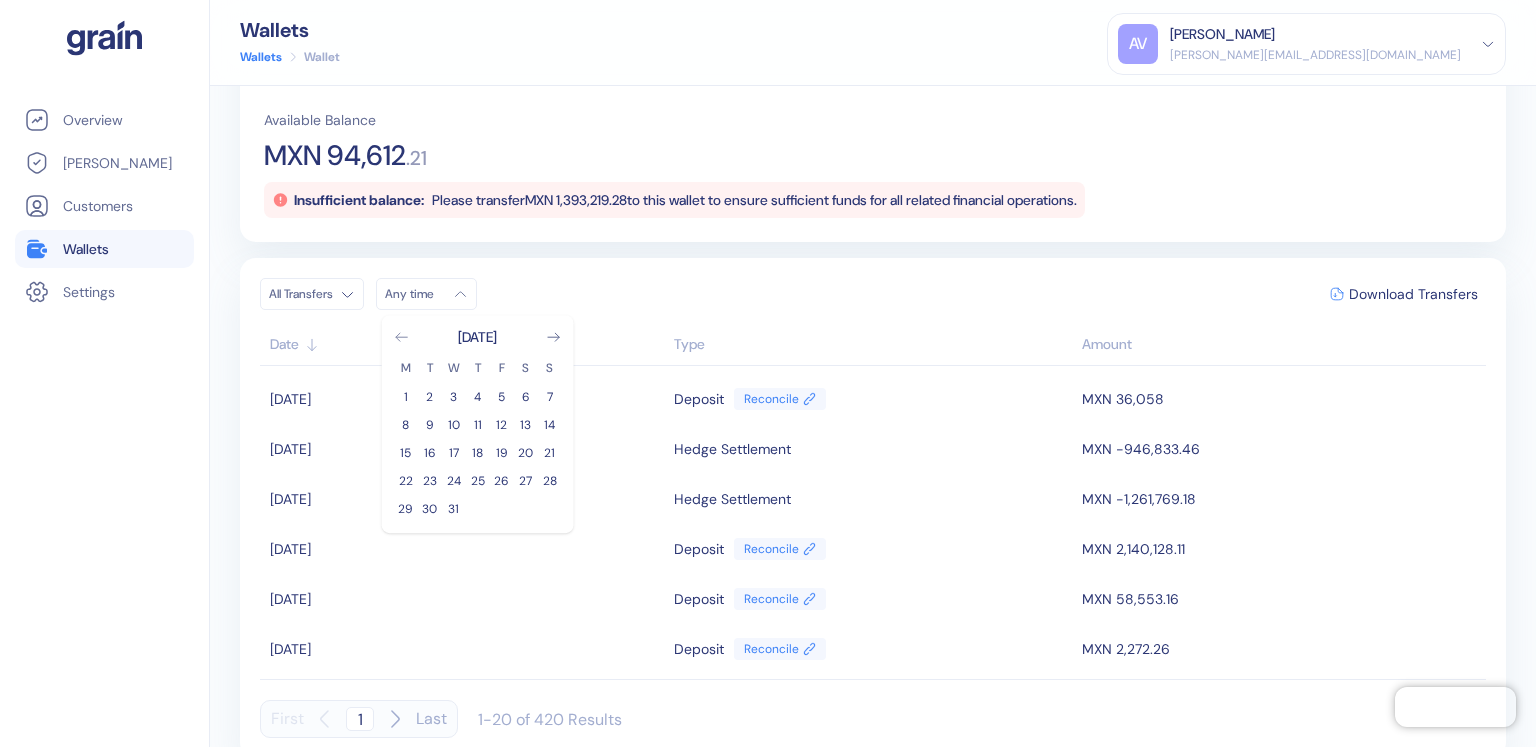click 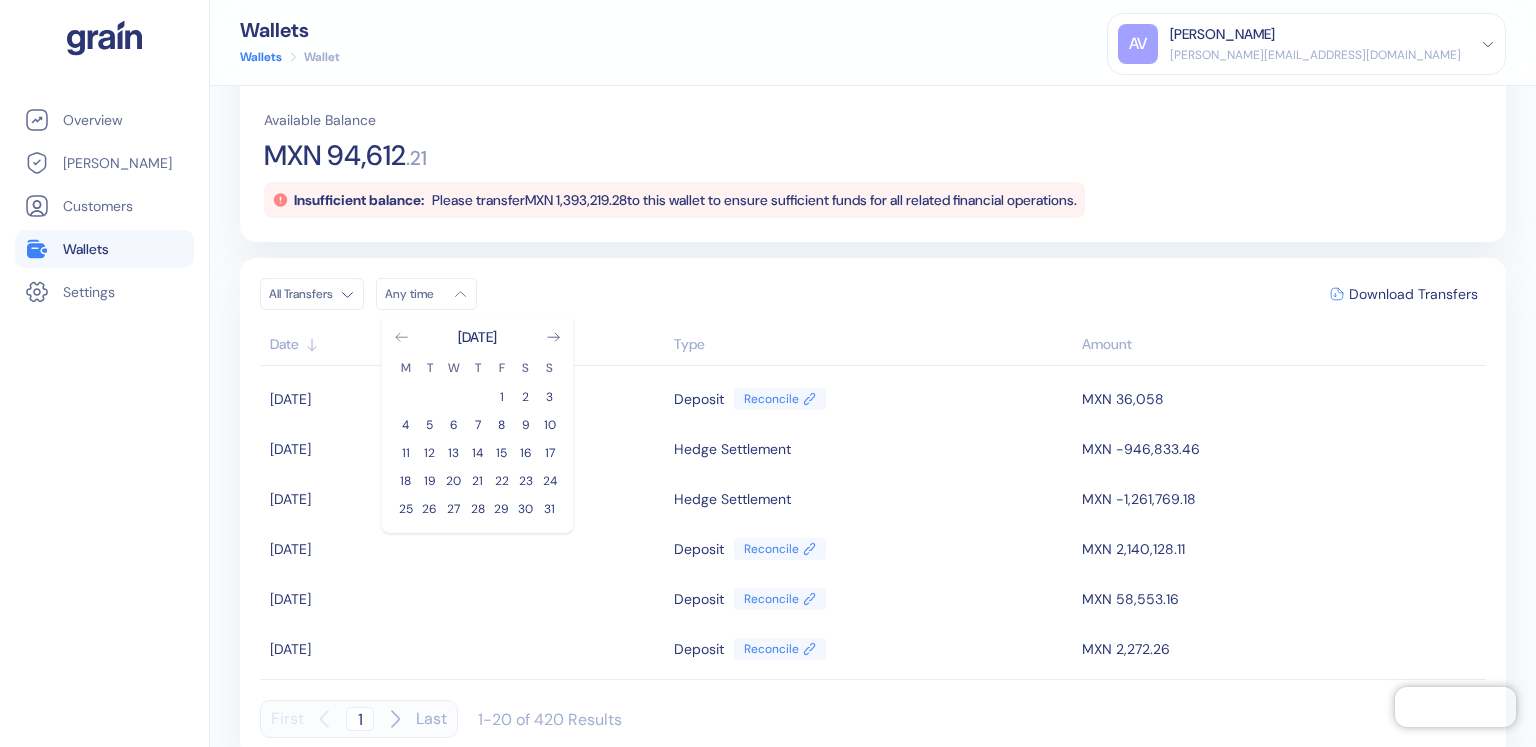 click 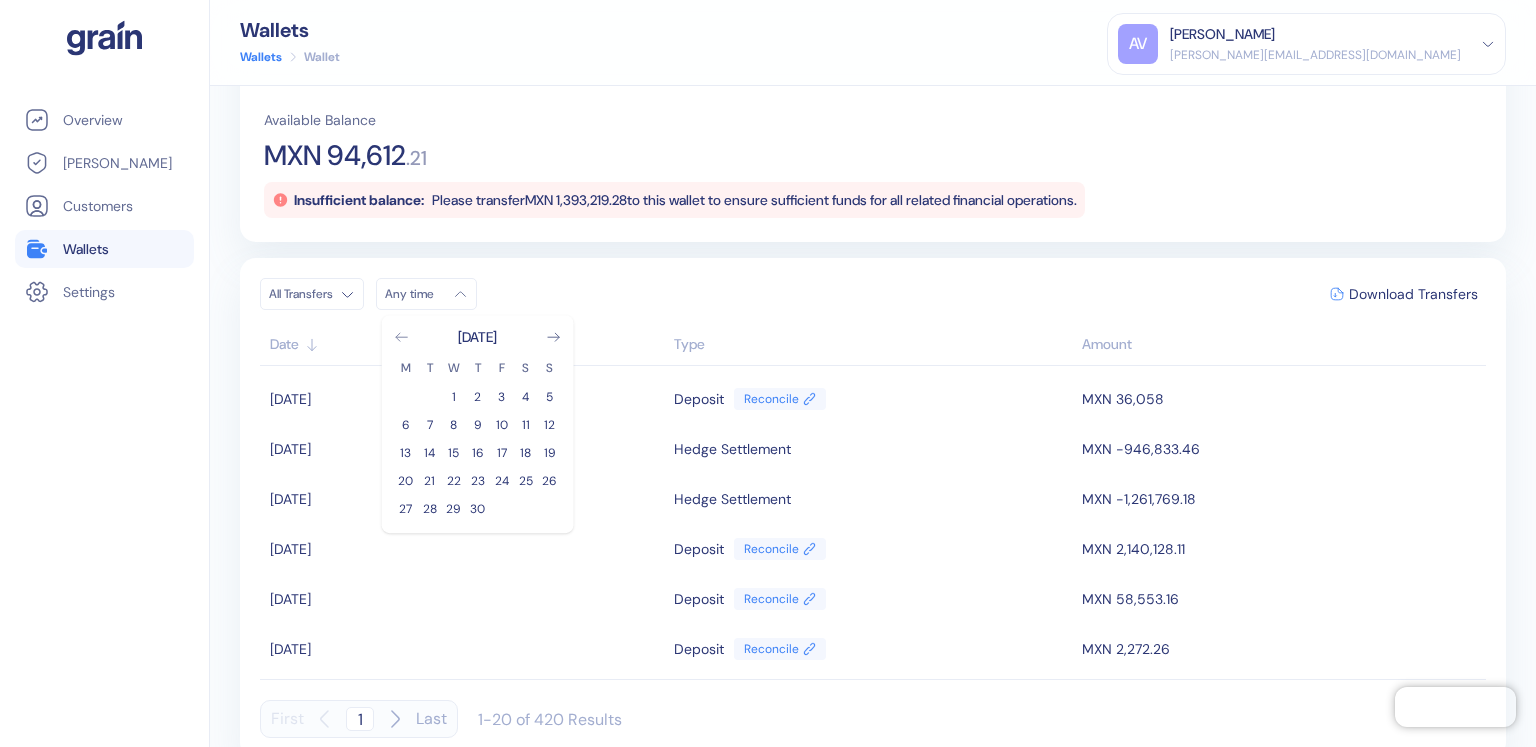 click 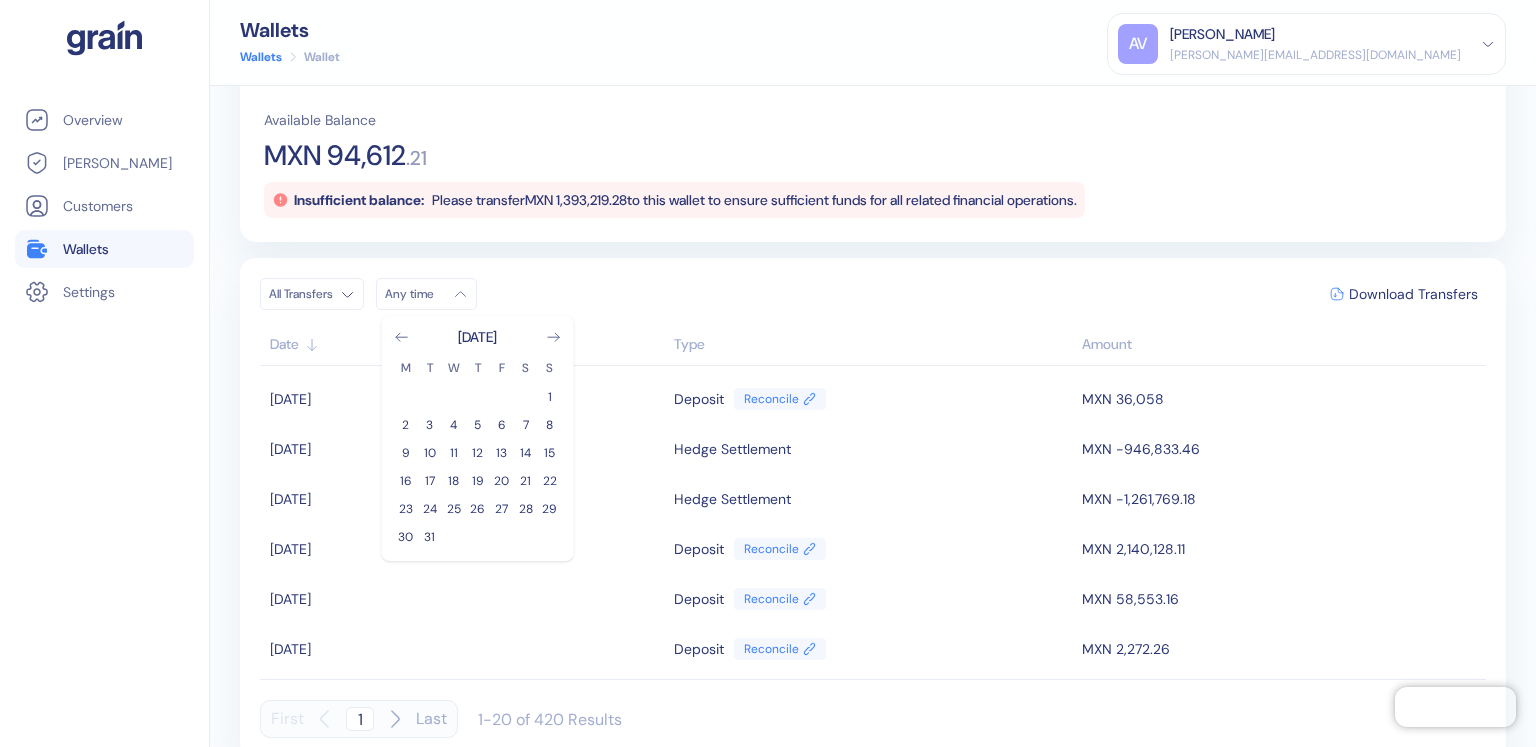click on "[DATE] M T W T F S S 1 2 3 4 5 6 7 8 9 10 11 12 13 14 15 16 17 18 19 20 21 22 23 24 25 26 27 28 29 30 31" at bounding box center [478, 438] 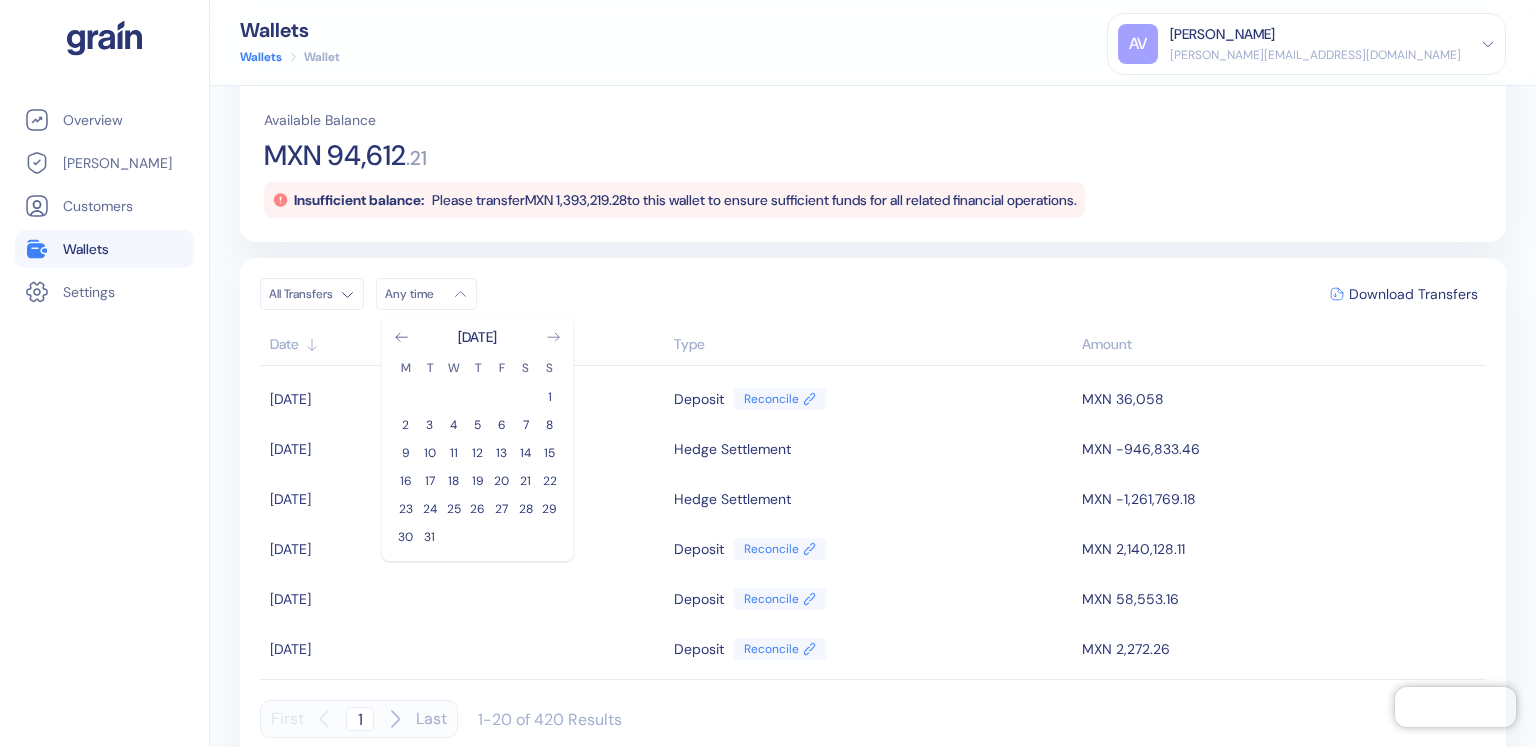 click 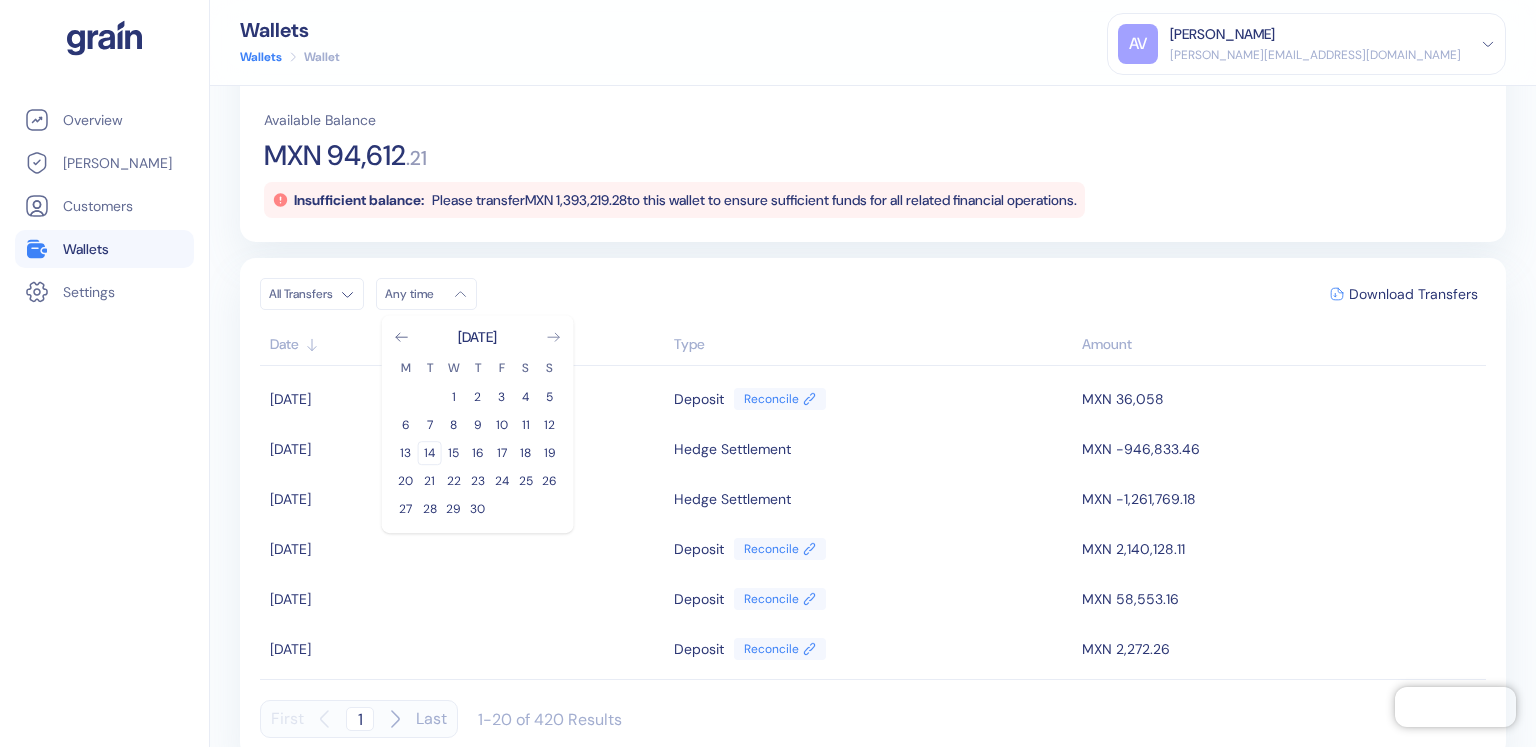 click on "14" at bounding box center (430, 453) 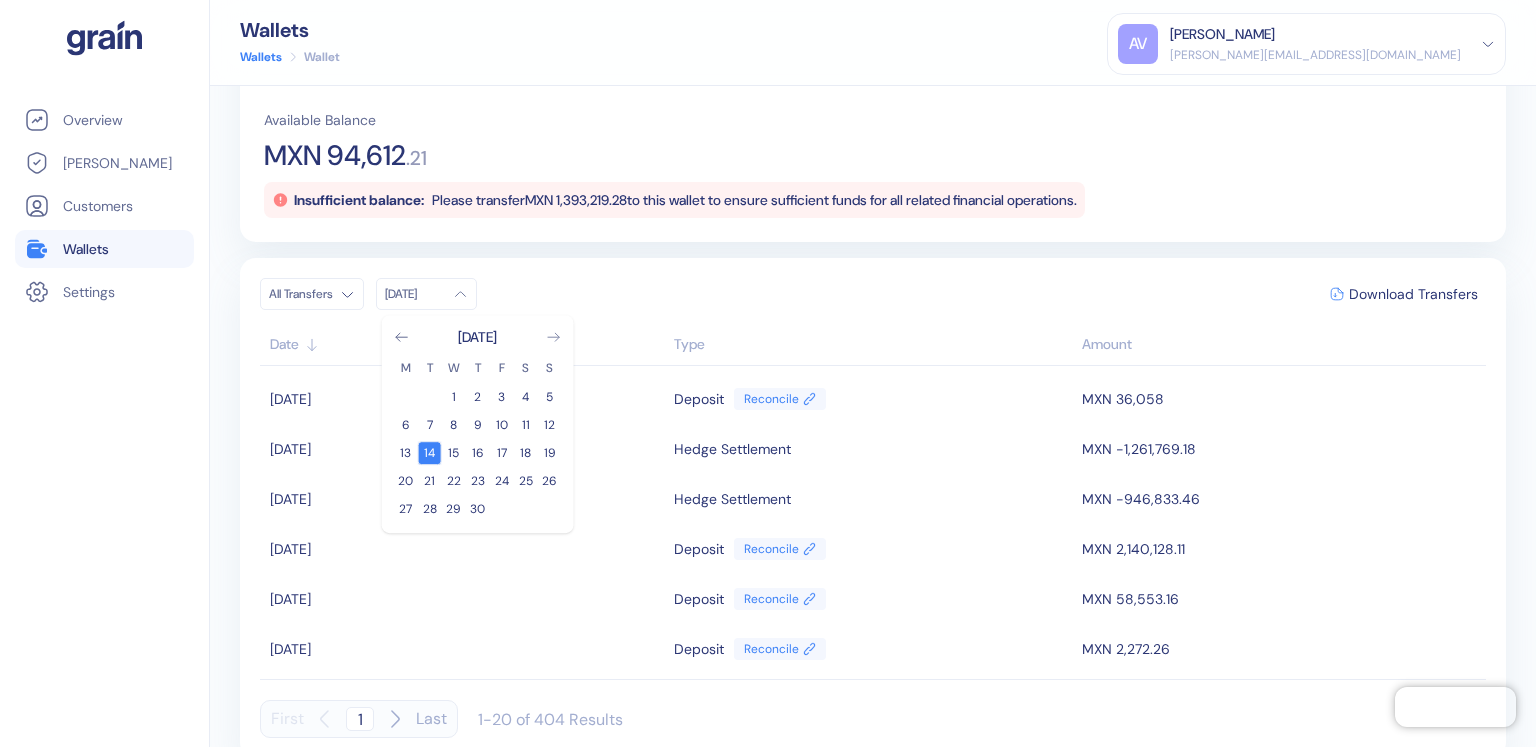 click on "14" at bounding box center (430, 453) 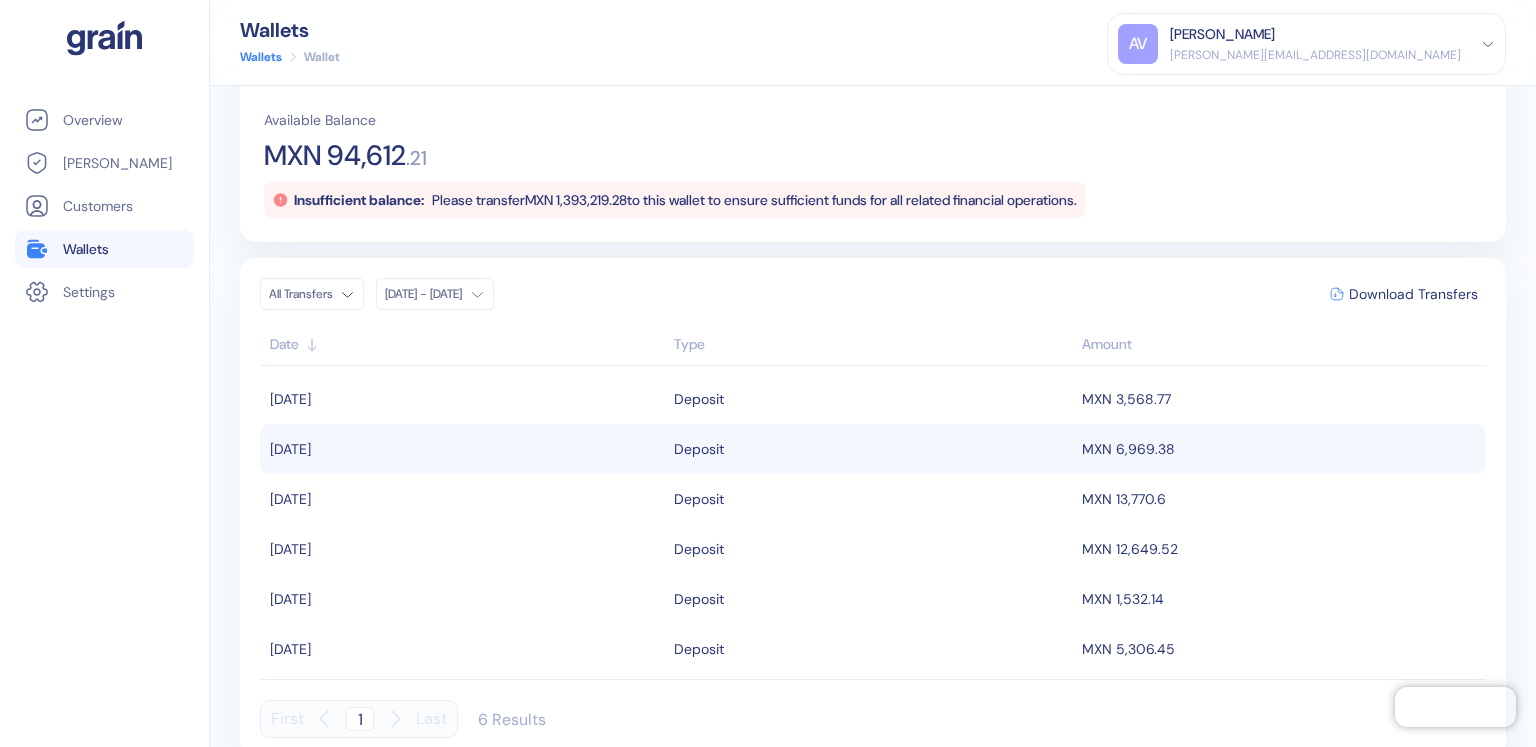 click on "MXN 6,969.38" at bounding box center (1281, 449) 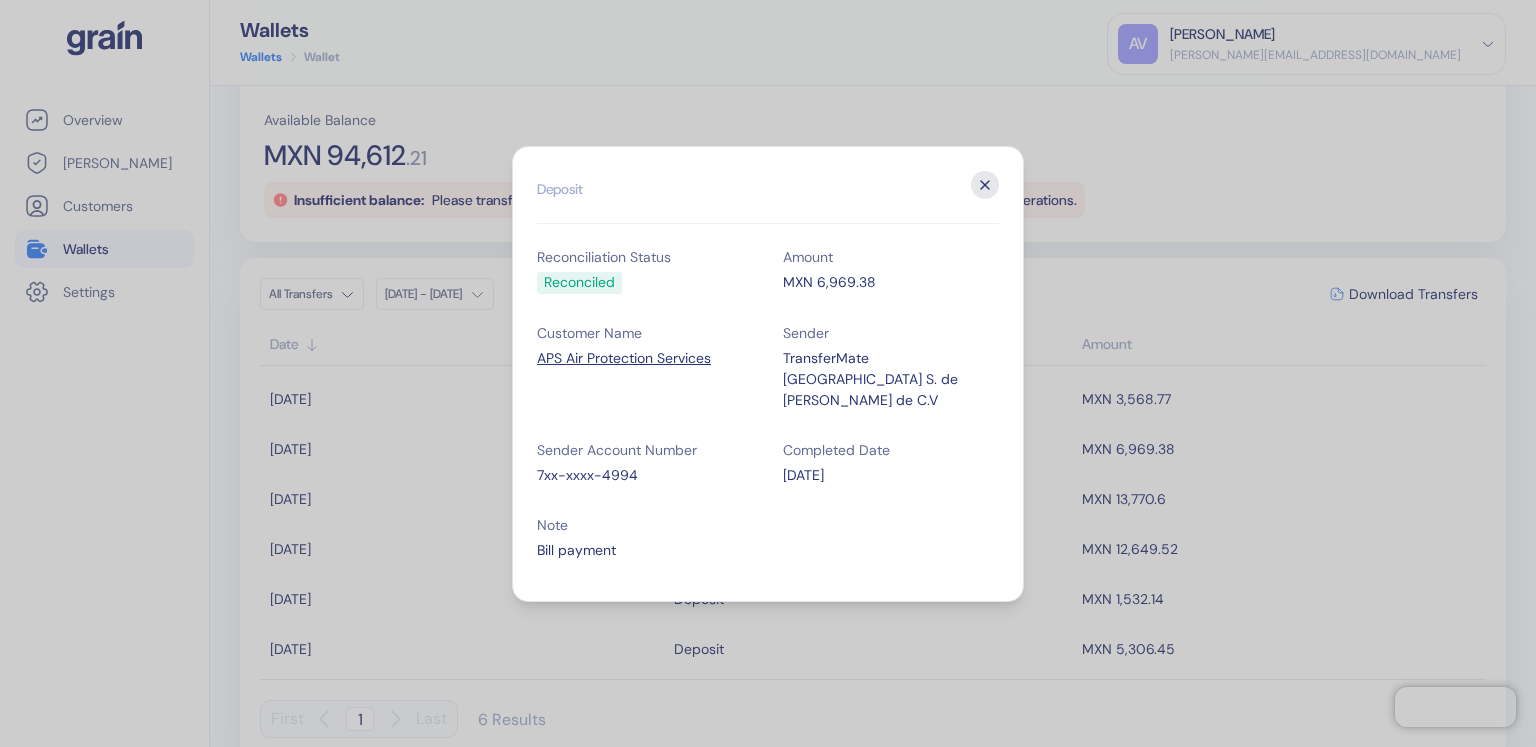 click 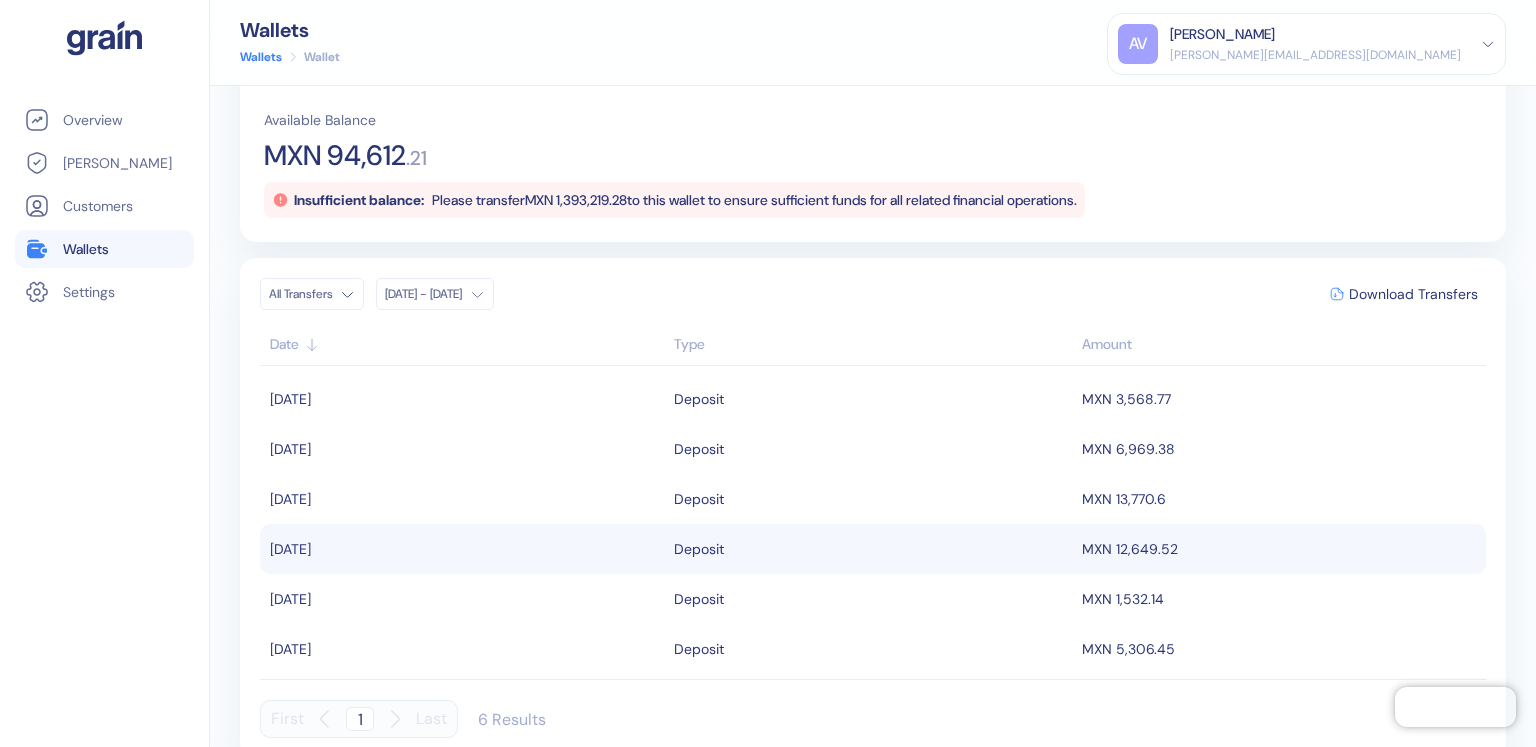 click on "Deposit" at bounding box center (699, 549) 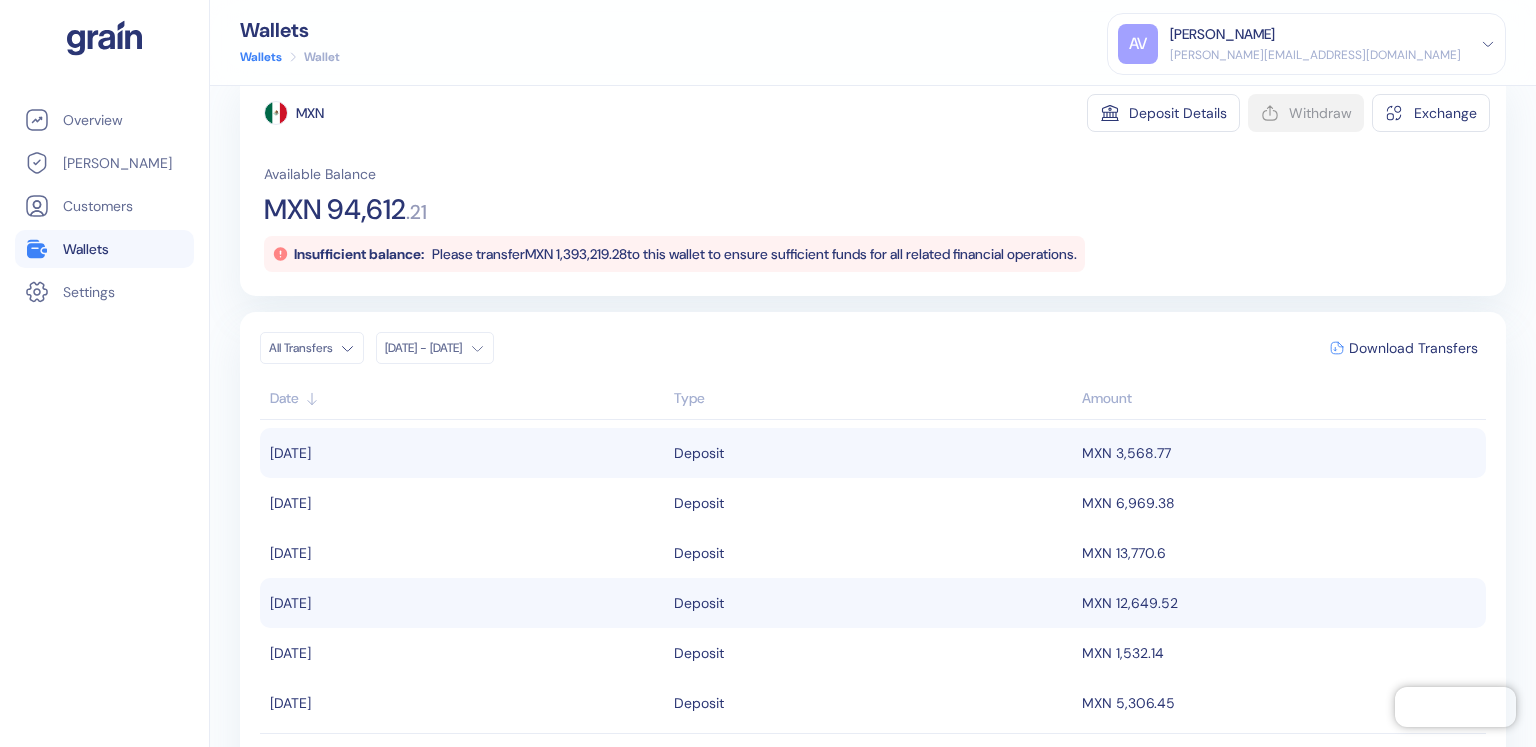 scroll, scrollTop: 110, scrollLeft: 0, axis: vertical 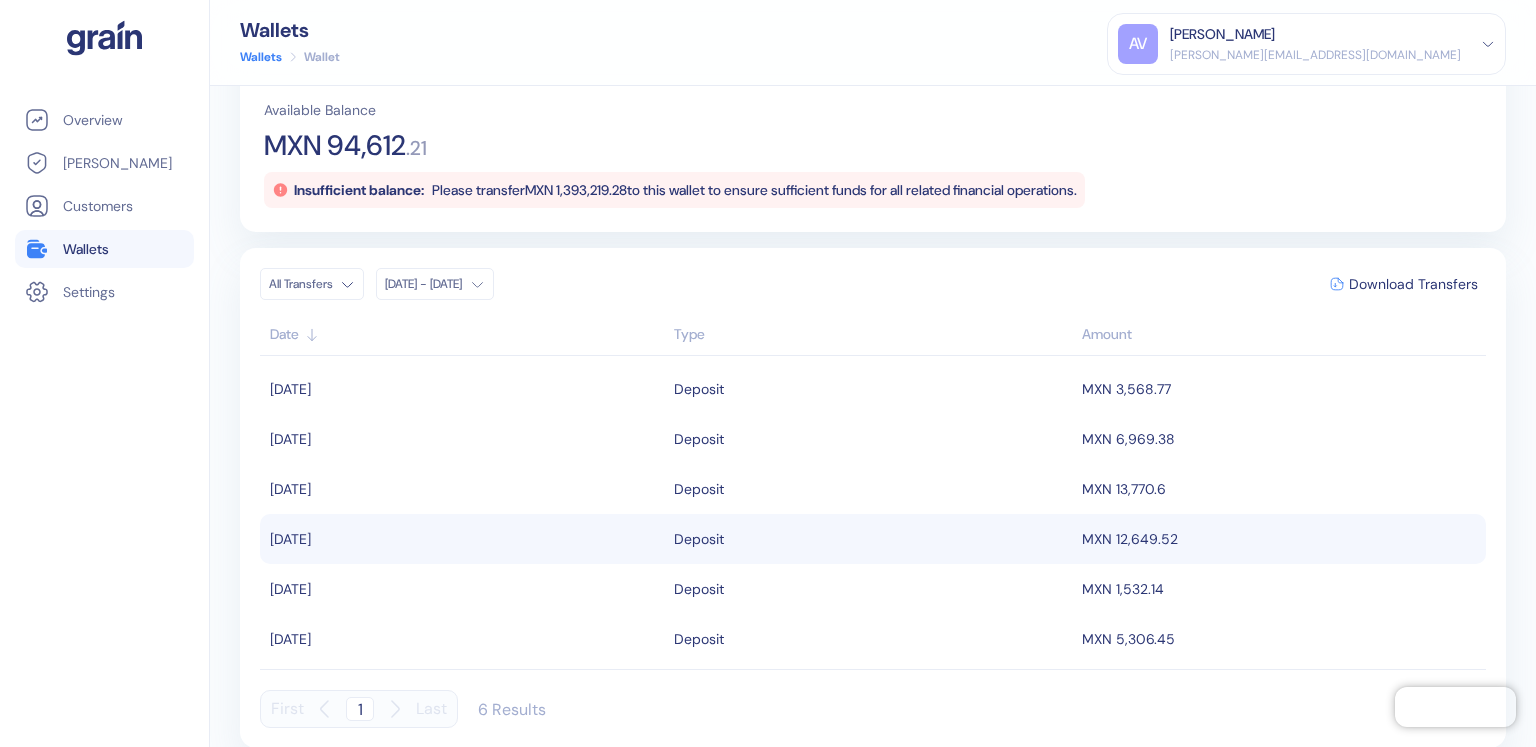 click on "Nov 14 - Nov 14" at bounding box center [423, 284] 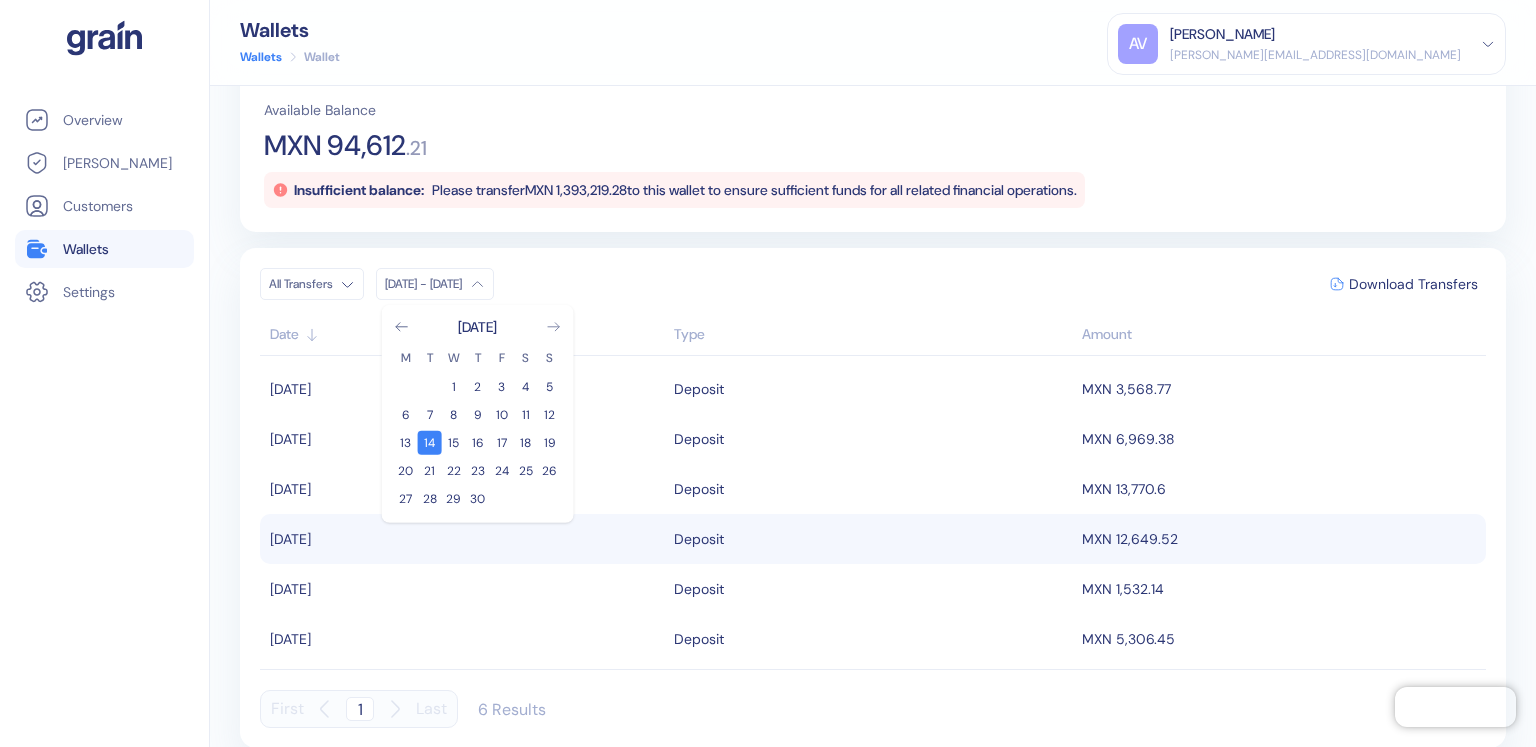 click 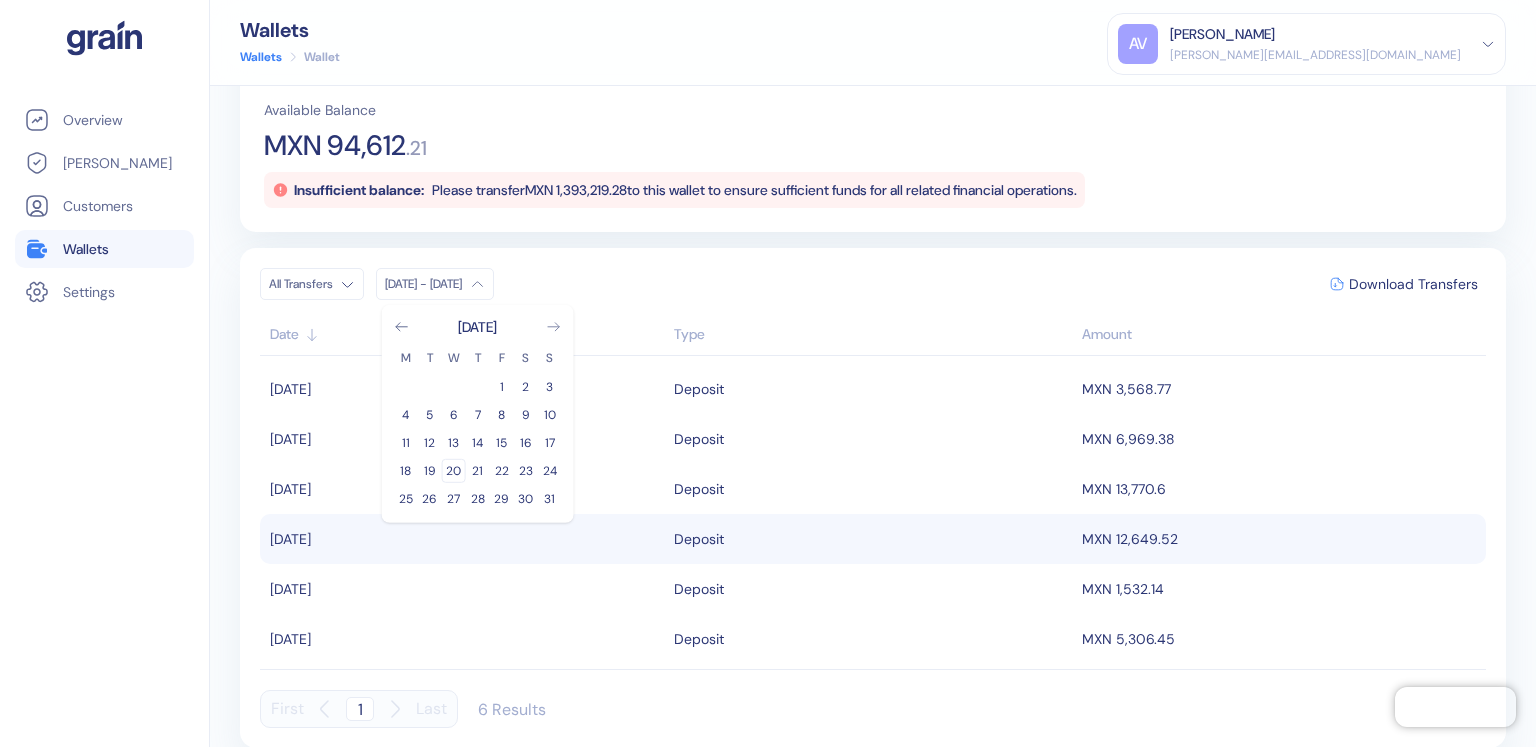 click on "20" at bounding box center [454, 471] 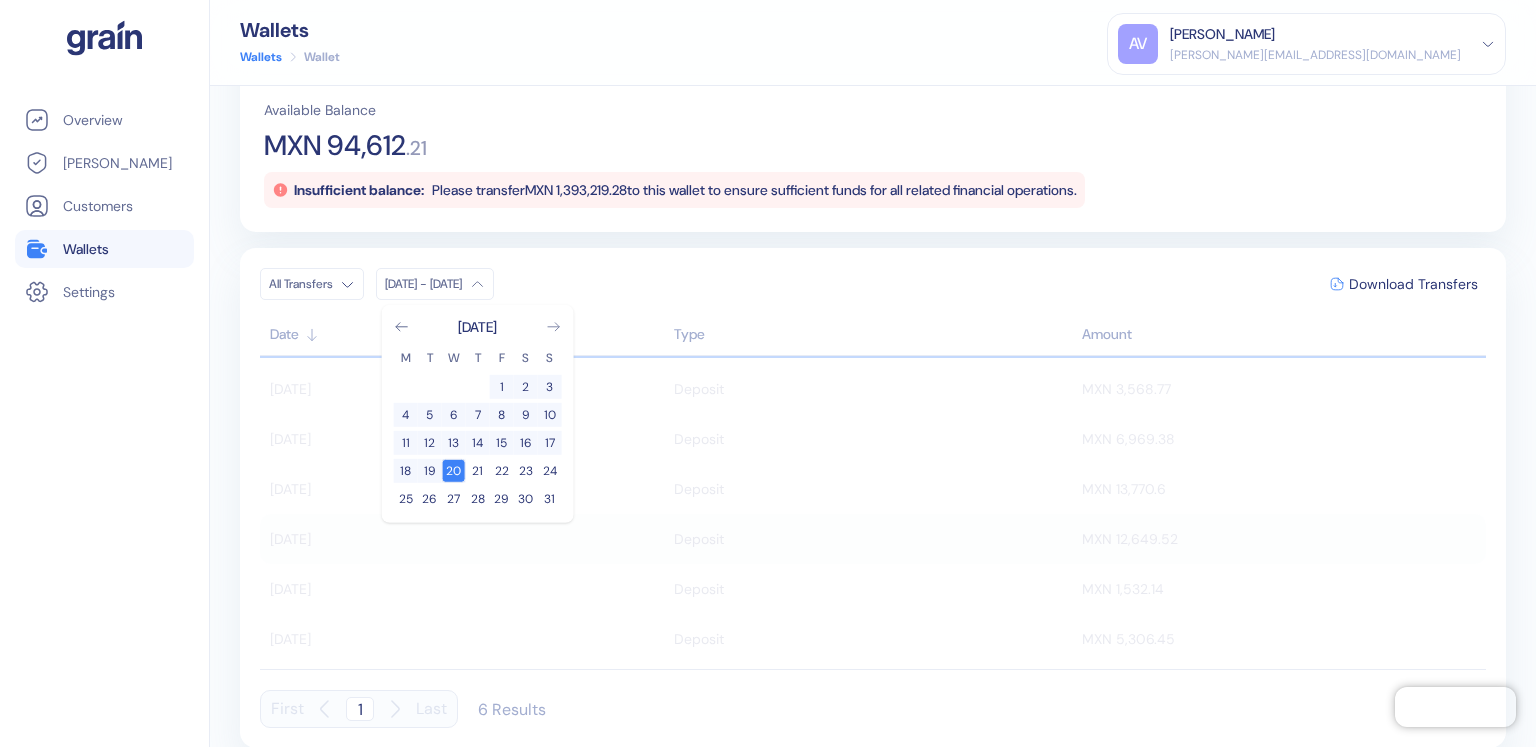 click on "20" at bounding box center [454, 471] 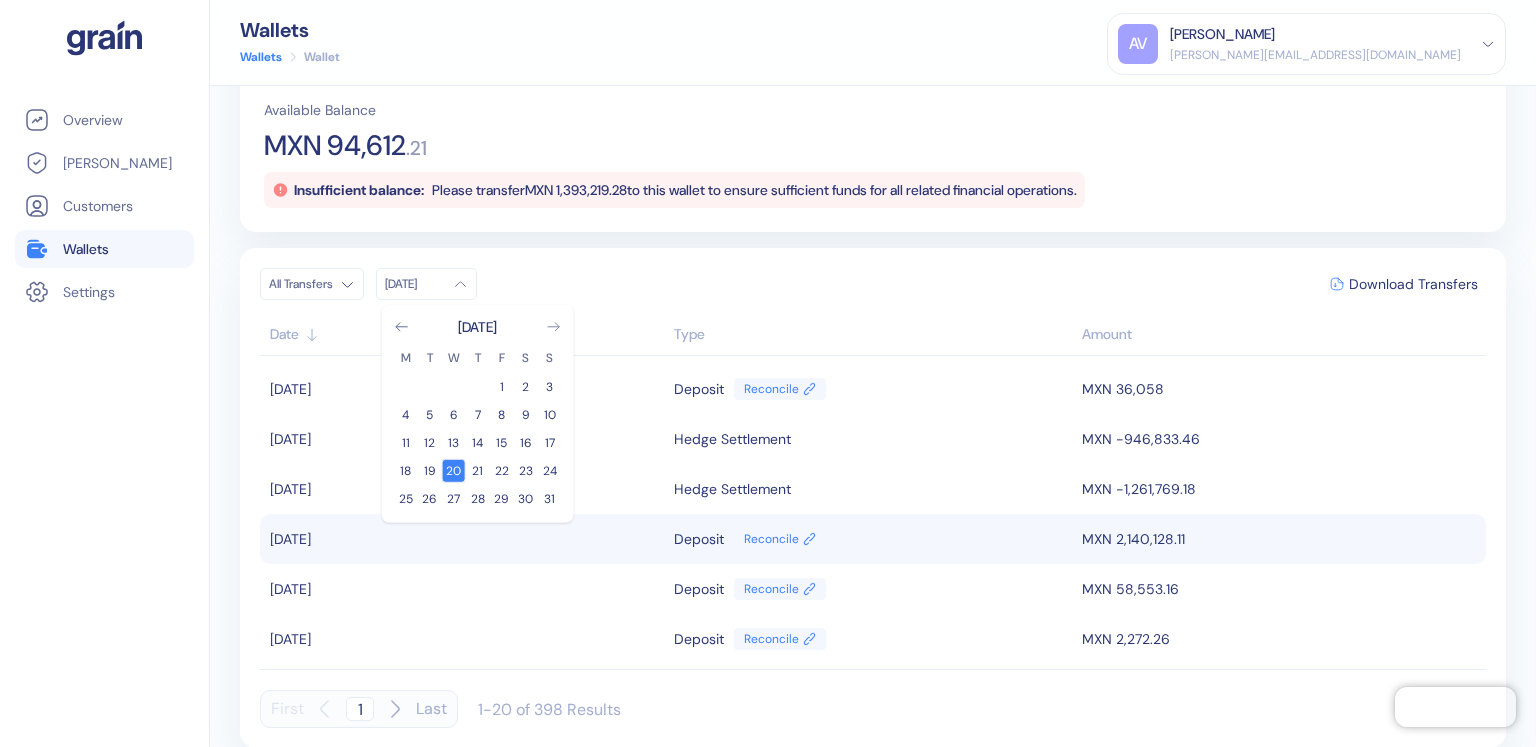 click on "20" at bounding box center [454, 471] 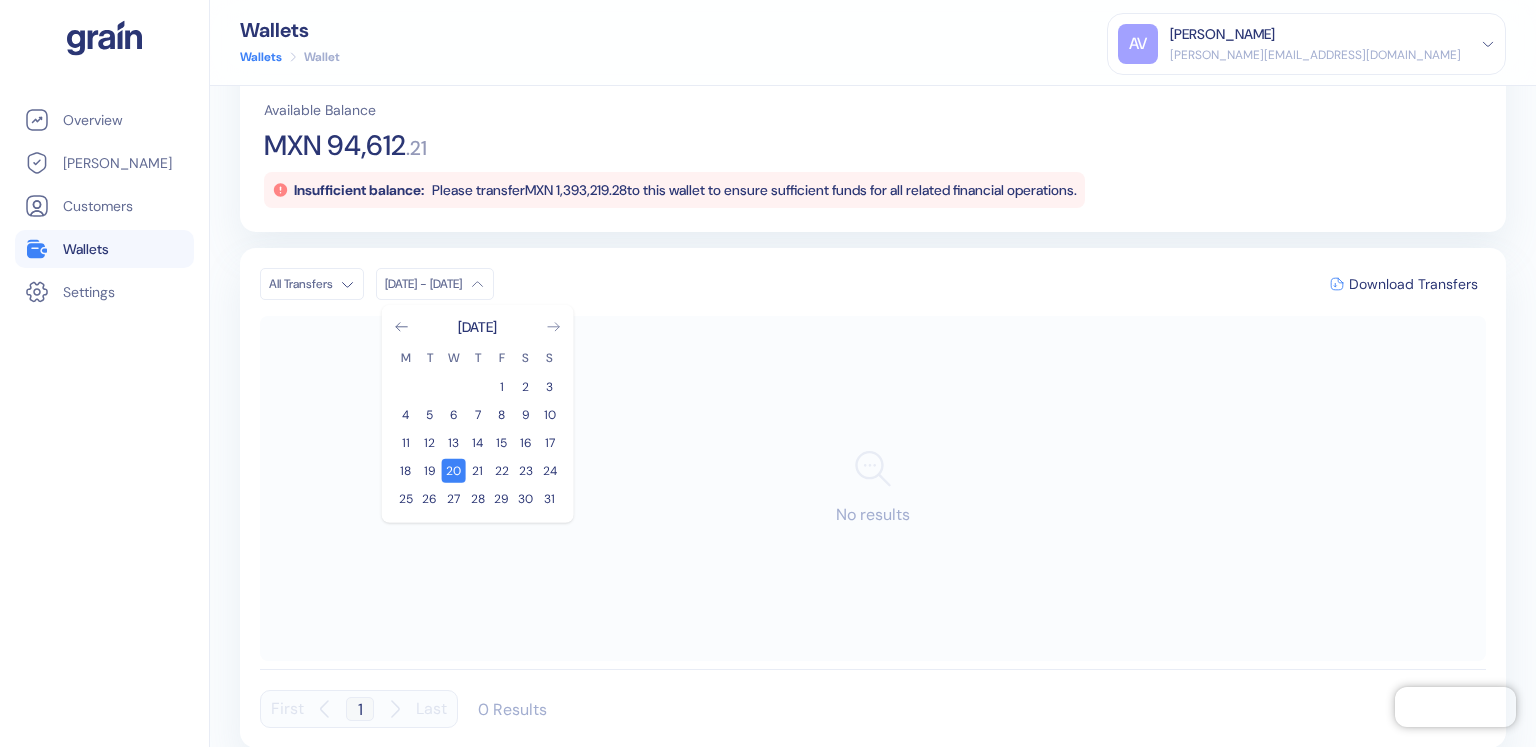click on "All Transfers Dec 20 - Dec 20 December 2023 M T W T F S S 1 2 3 4 5 6 7 8 9 10 11 12 13 14 15 16 17 18 19 20 21 22 23 24 25 26 27 28 29 30 31 Download Transfers" at bounding box center [873, 284] 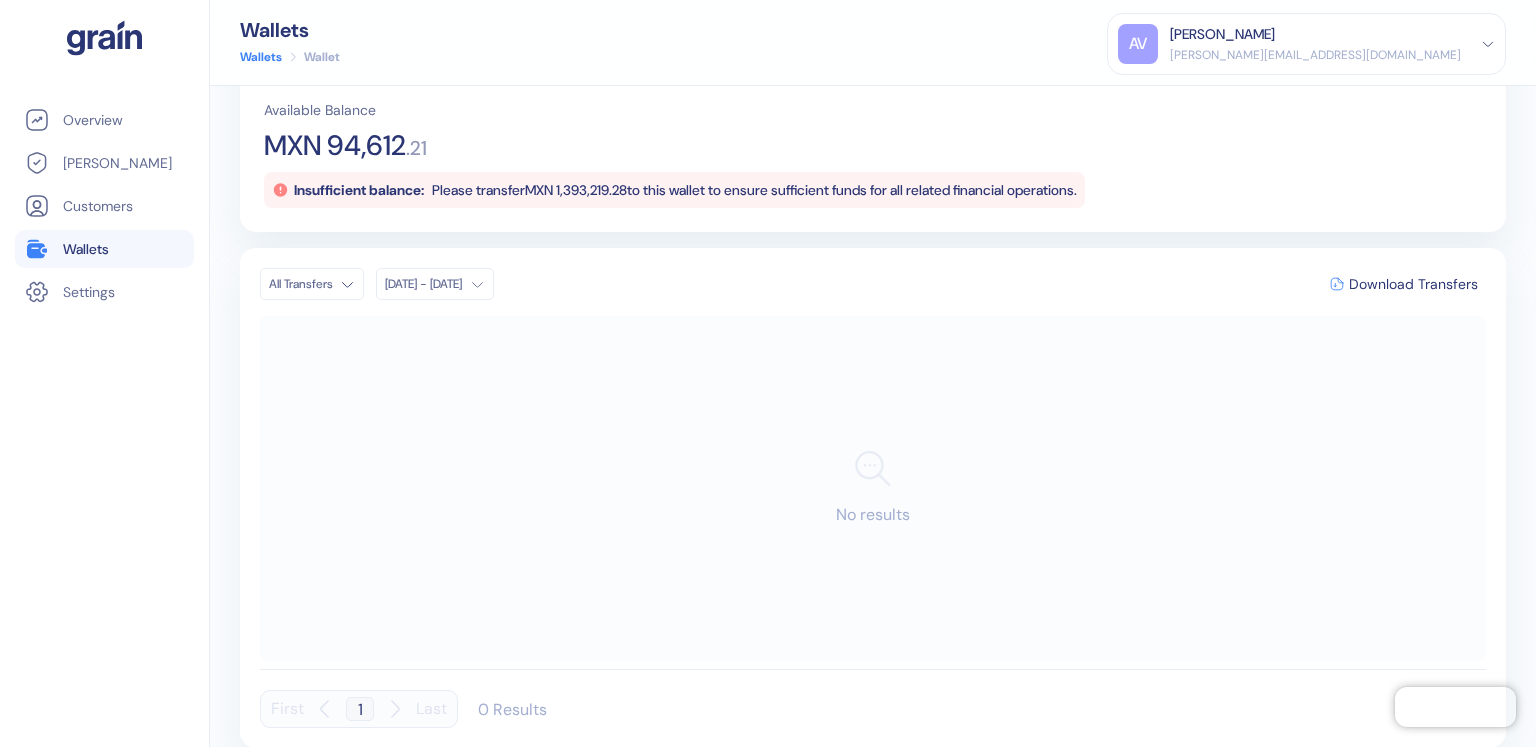 click on "Pingdom Check: App Online Overview Hedges Customers Wallets Settings Wallets Wallets Wallet AV Alexandra Velinova alexandra.velinova@goglobal.travel Sign Out MXN Deposit Details Withdraw Exchange Available Balance MXN 94,612 . 21 Insufficient balance: Please transfer  MXN   1,393,219.28  to this wallet to ensure sufficient funds for all related financial operations. All Transfers Dec 20 - Dec 20 Download Transfers No results First 1 Last  0 Results" at bounding box center (768, 373) 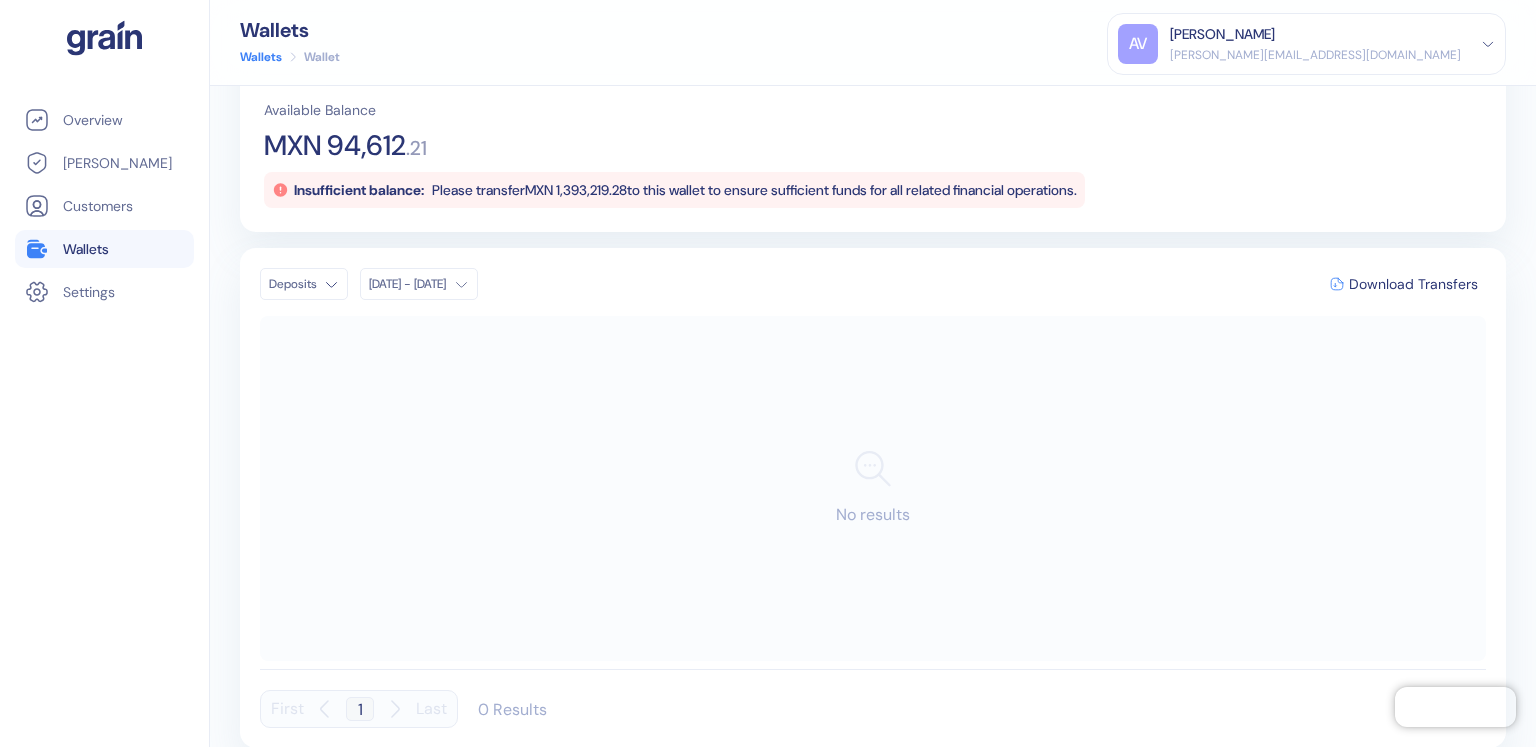 click on "Dec 20 - Dec 20" at bounding box center [407, 284] 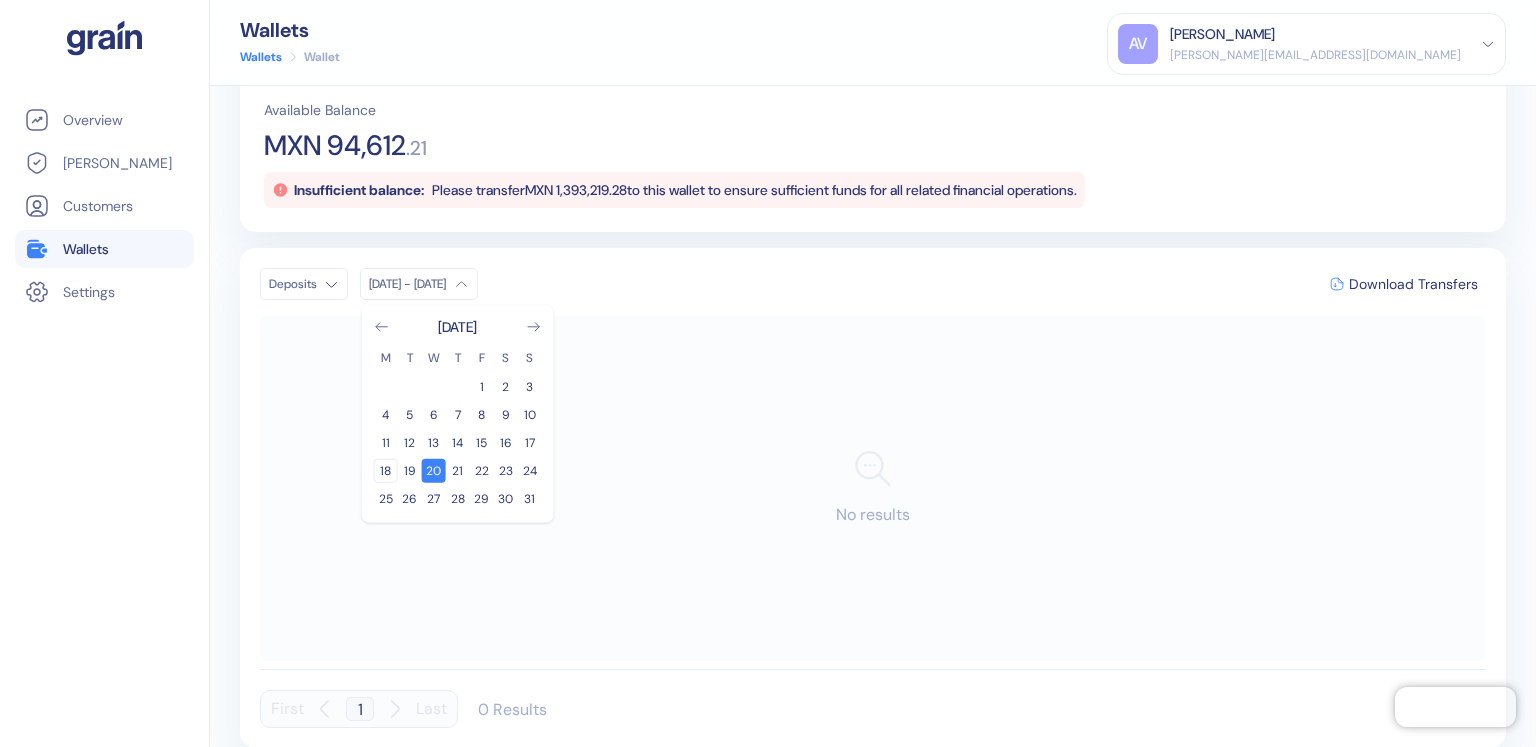 click on "18" at bounding box center [386, 471] 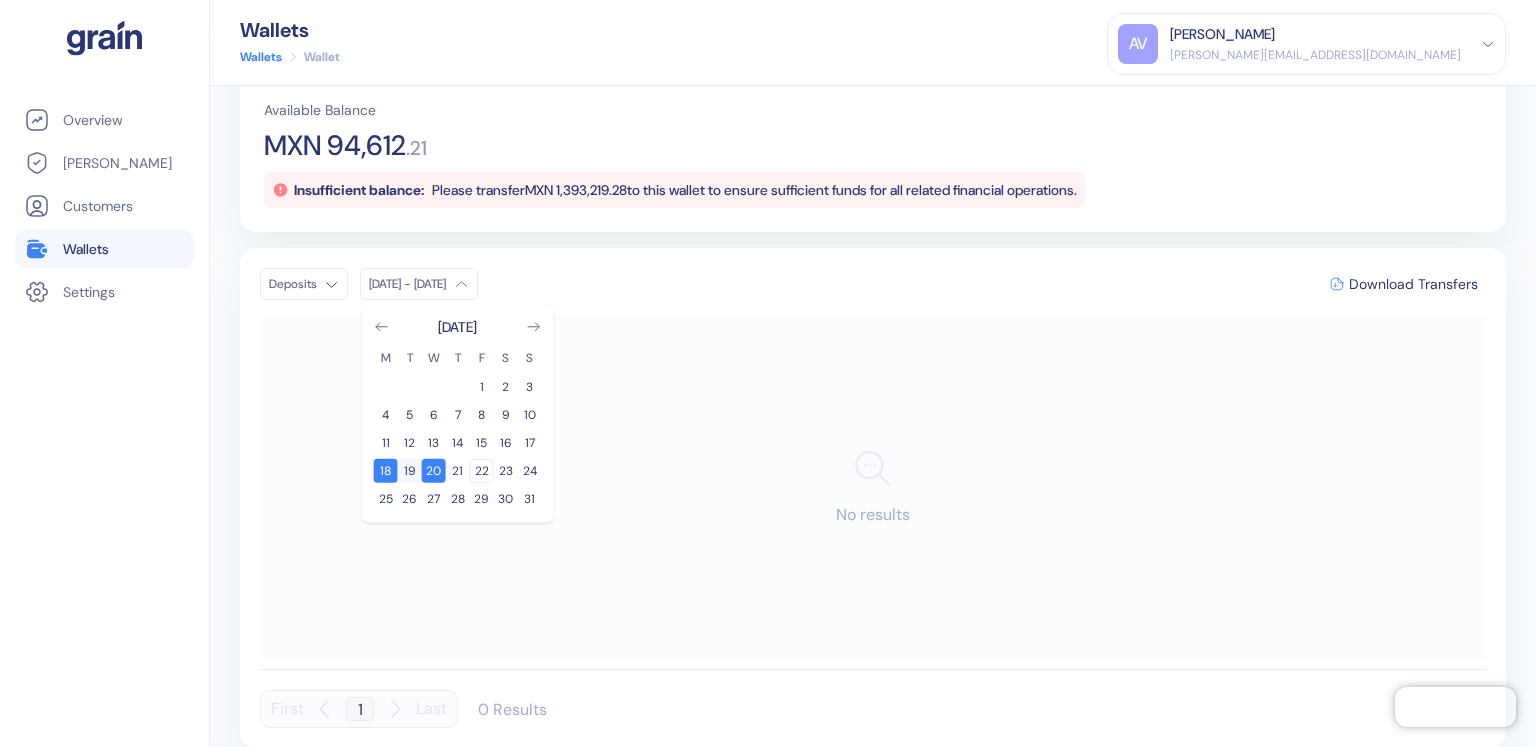 click on "22" at bounding box center [482, 471] 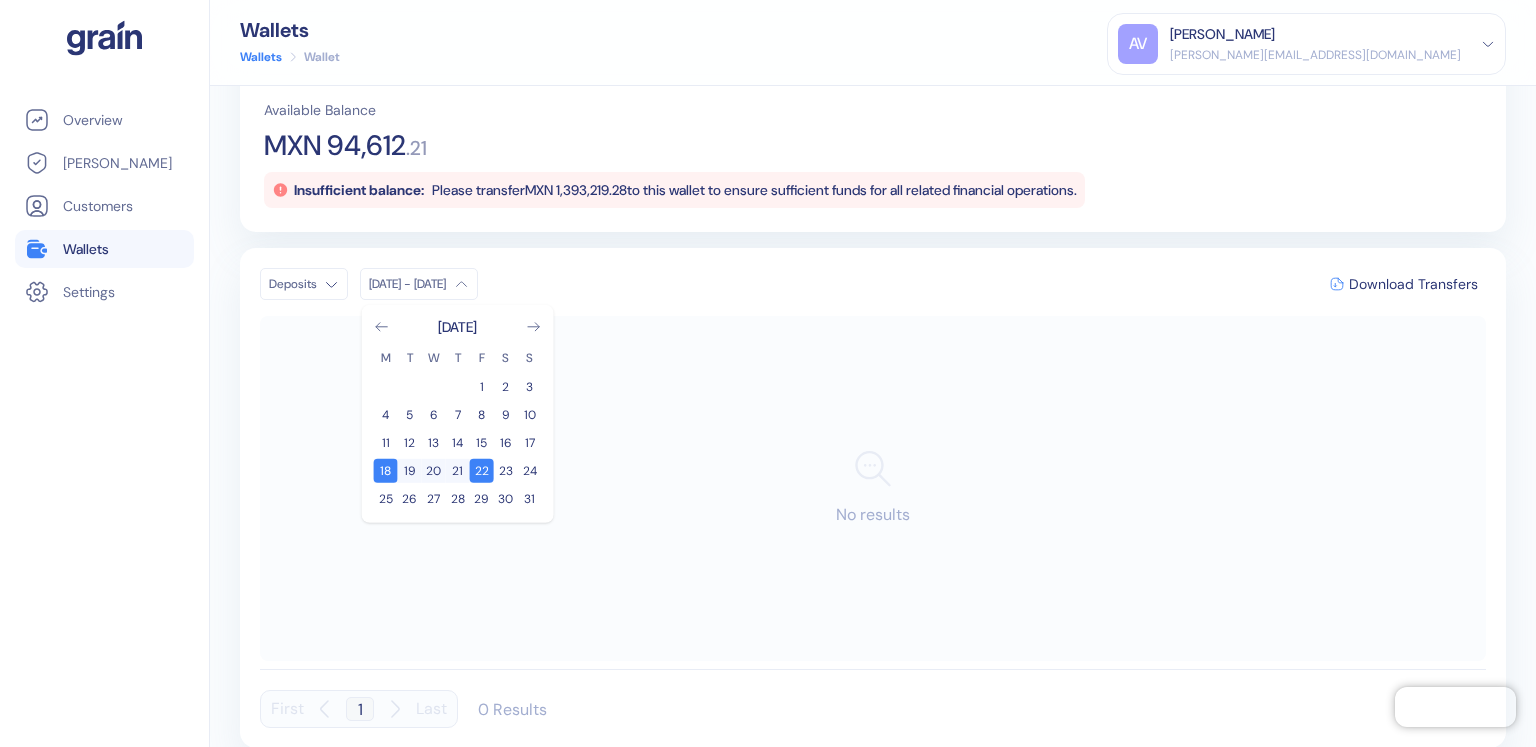 click on "[DATE]" at bounding box center [457, 327] 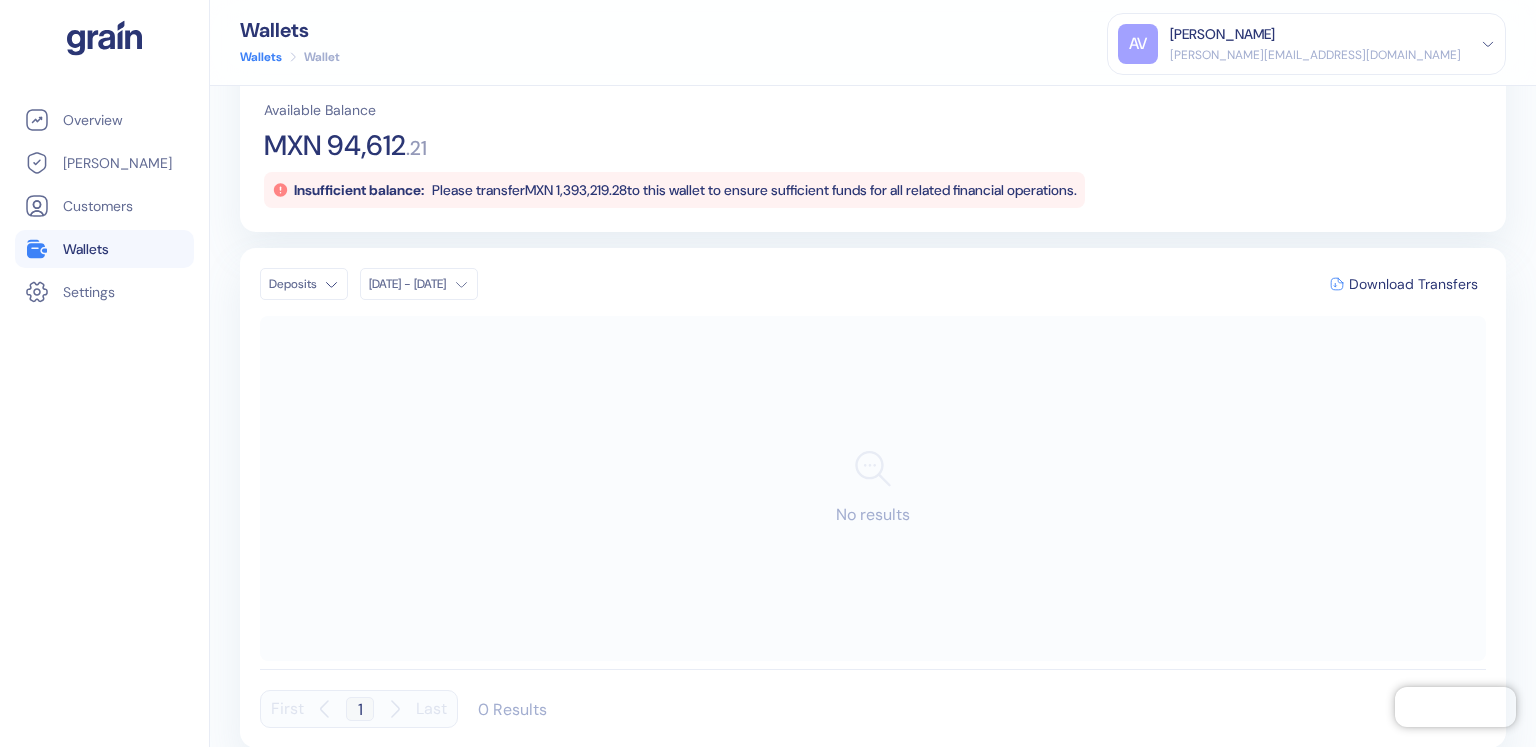click on "No results" at bounding box center (873, 488) 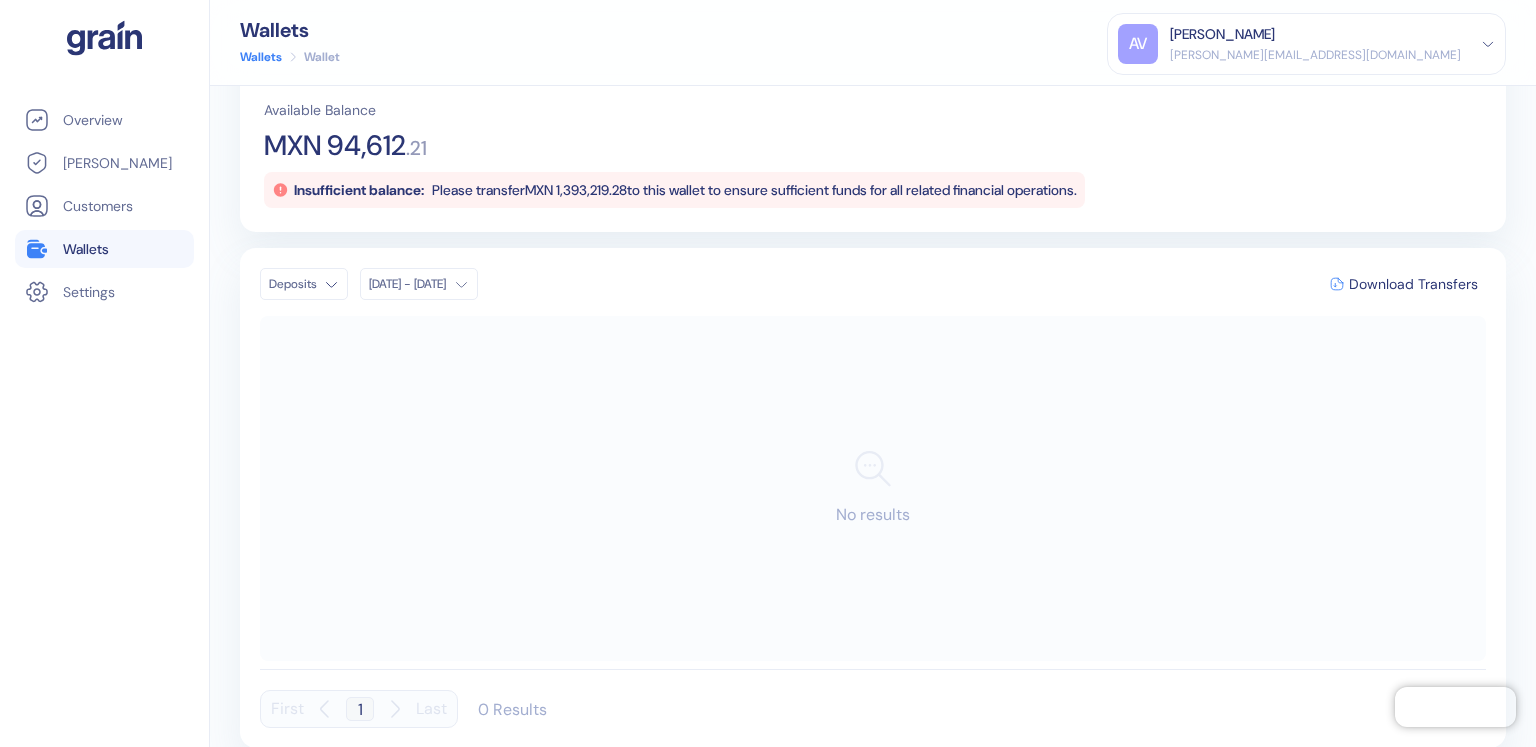 click on "Pingdom Check: App Online Overview Hedges Customers Wallets Settings Wallets Wallets Wallet AV Alexandra Velinova alexandra.velinova@goglobal.travel Sign Out MXN Deposit Details Withdraw Exchange Available Balance MXN 94,612 . 21 Insufficient balance: Please transfer  MXN   1,393,219.28  to this wallet to ensure sufficient funds for all related financial operations. Deposits Dec 18 - Dec 22 Download Transfers No results First 1 Last  0 Results" at bounding box center (768, 373) 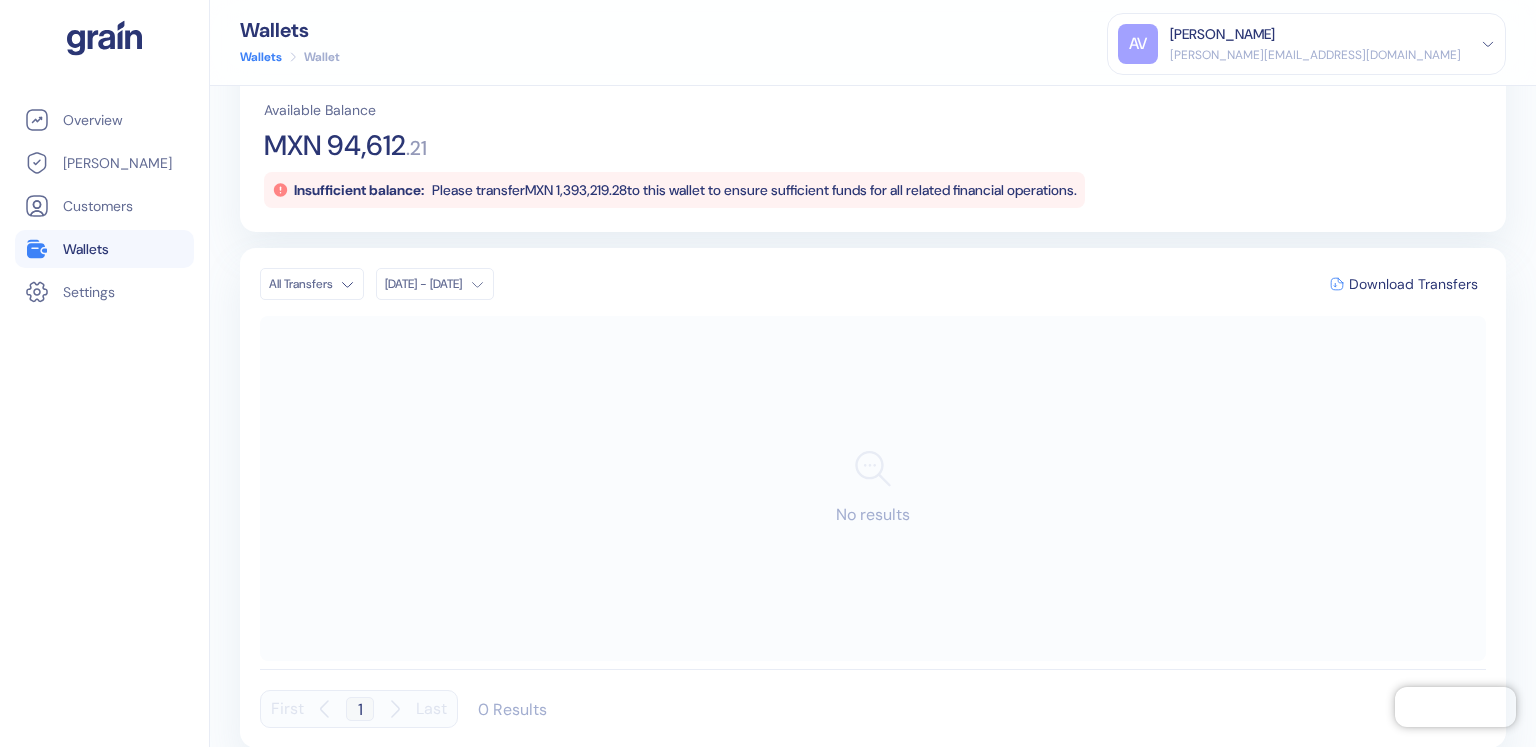 click on "Dec 18 - Dec 22" at bounding box center (423, 284) 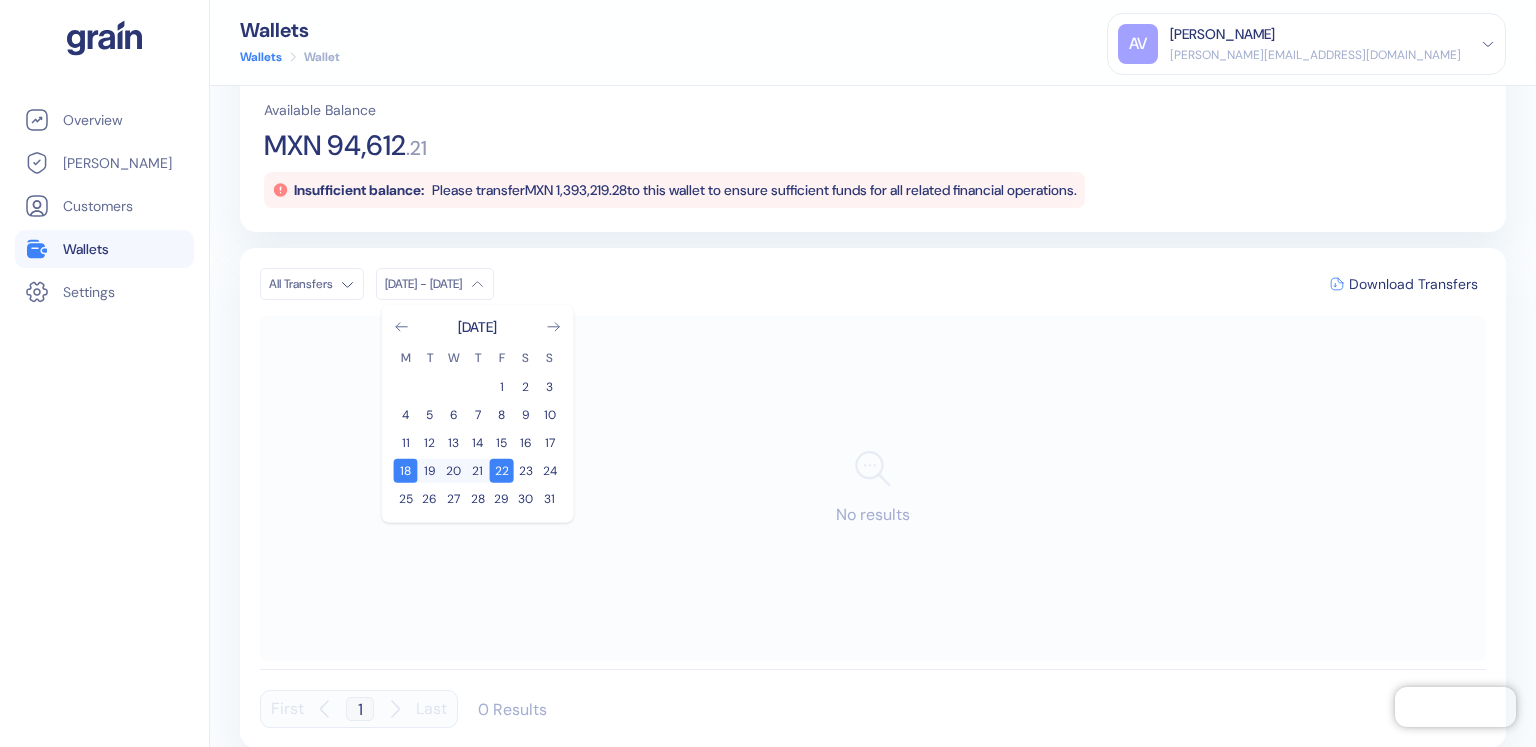 click on "[DATE]" at bounding box center [477, 327] 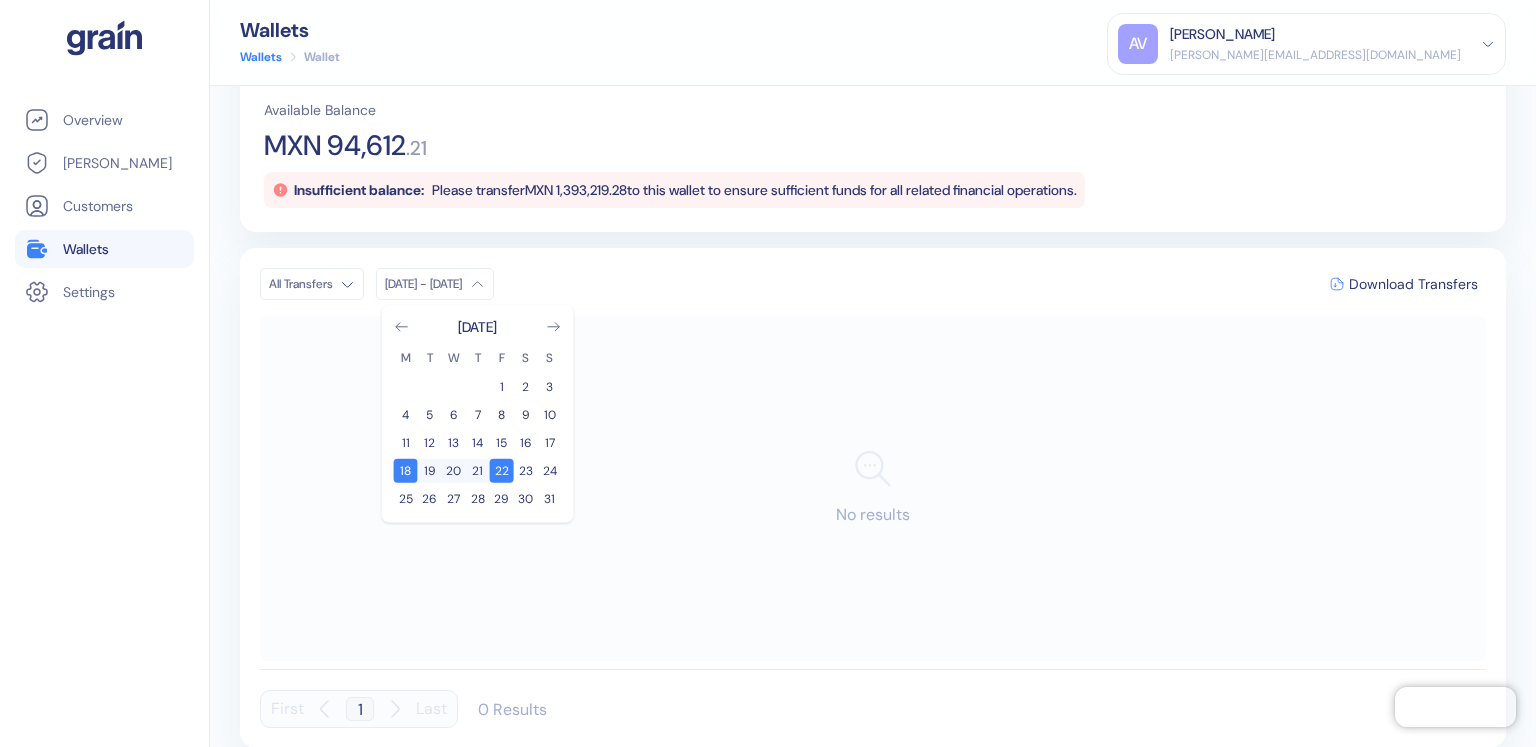 scroll, scrollTop: 0, scrollLeft: 0, axis: both 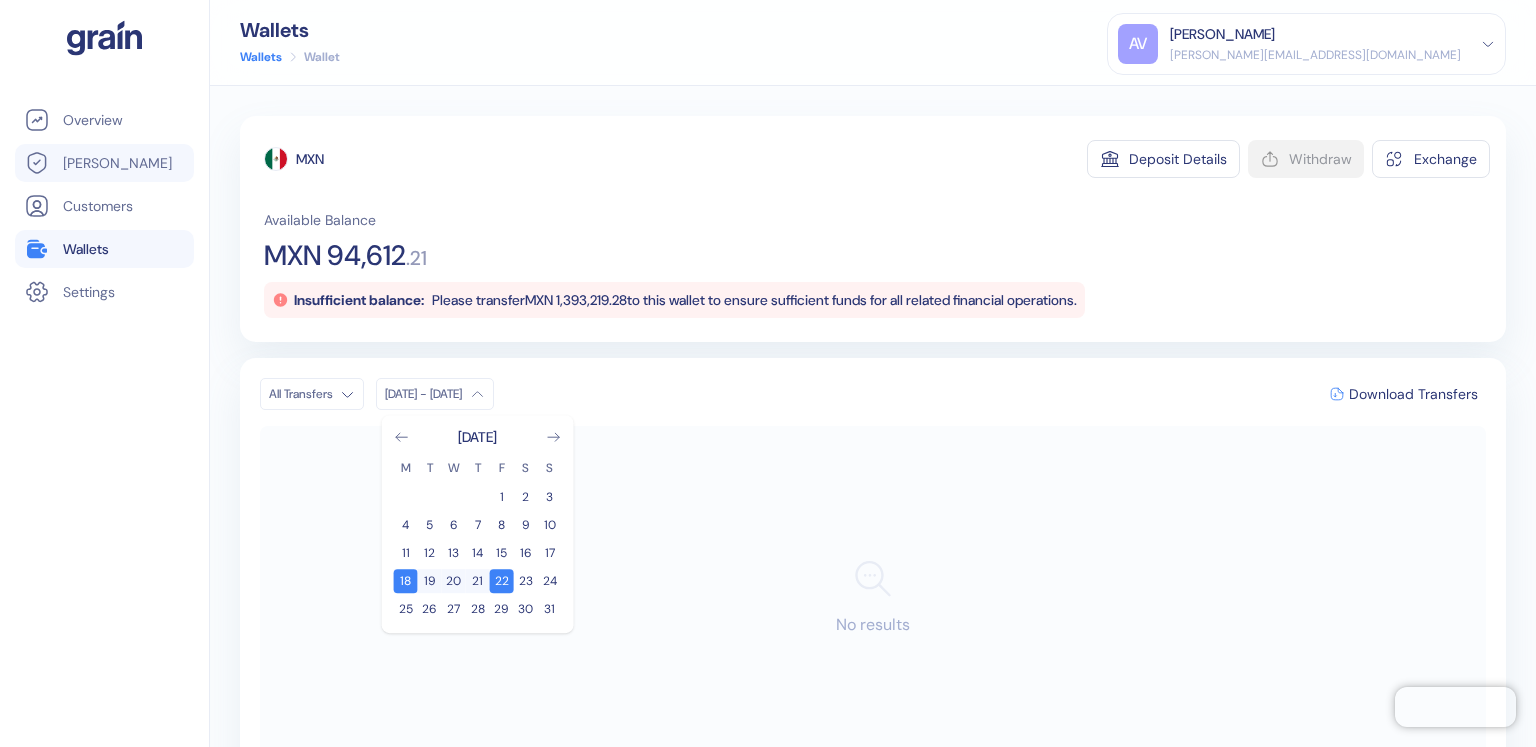 click on "[PERSON_NAME]" at bounding box center [117, 163] 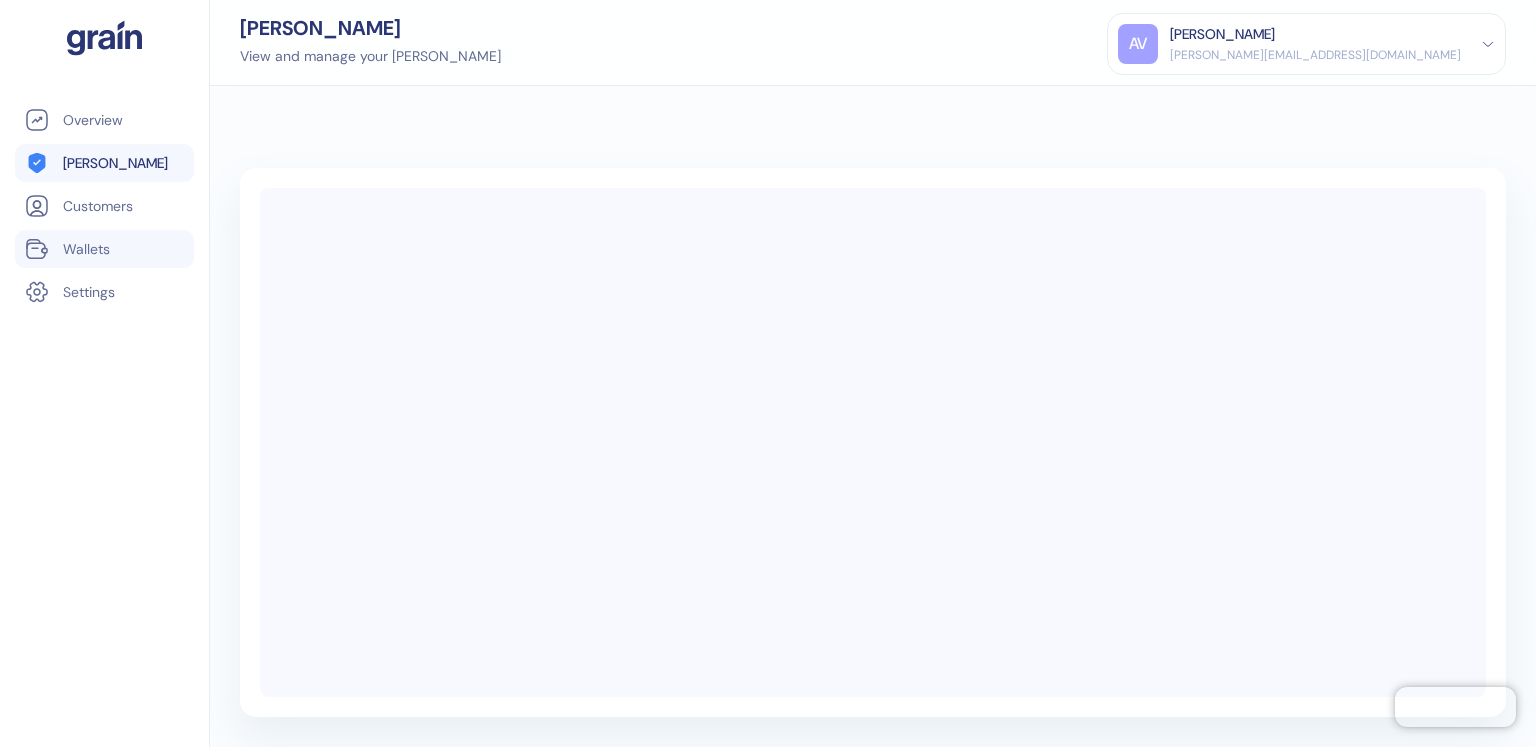 click on "Wallets" at bounding box center [104, 249] 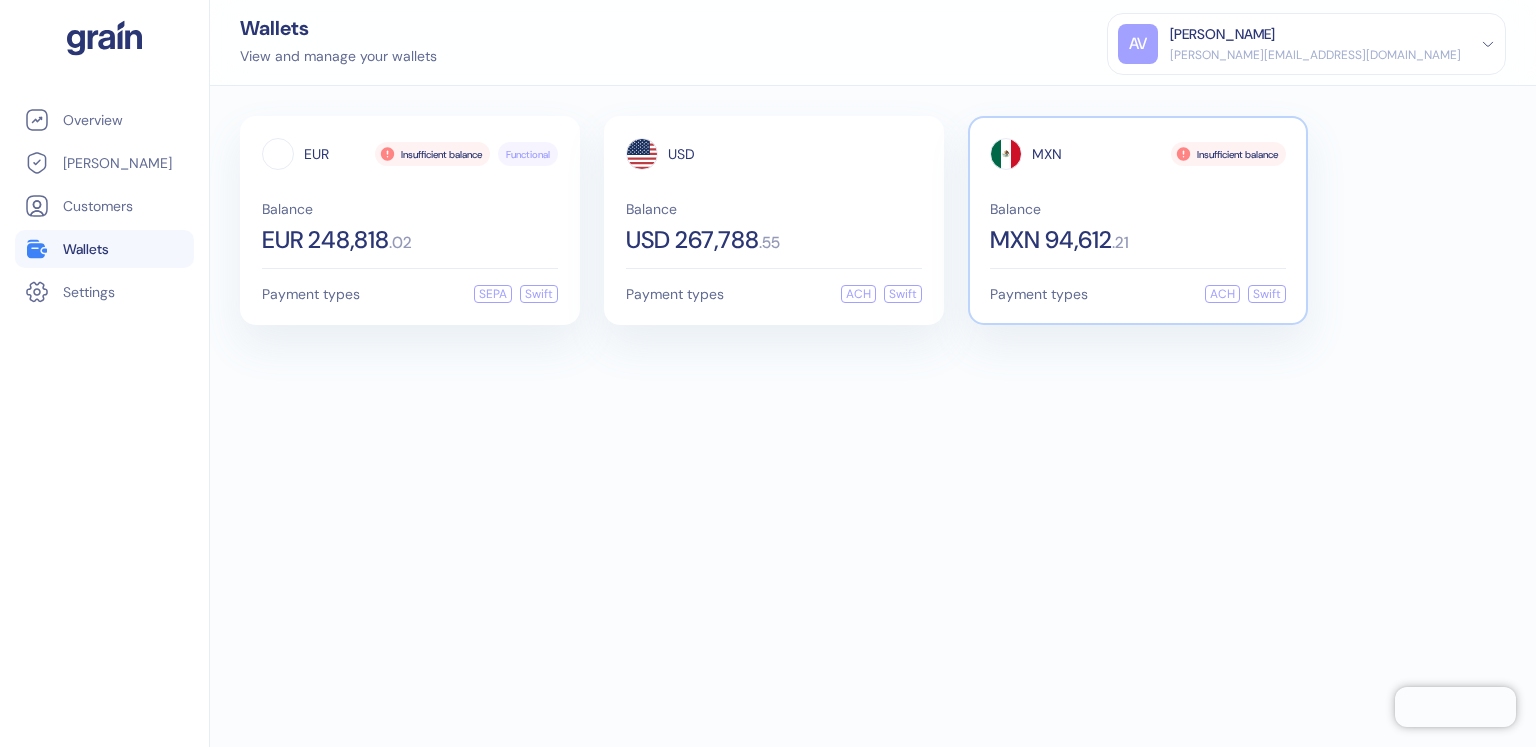 click on "Balance MXN 94,612 . 21" at bounding box center [1138, 227] 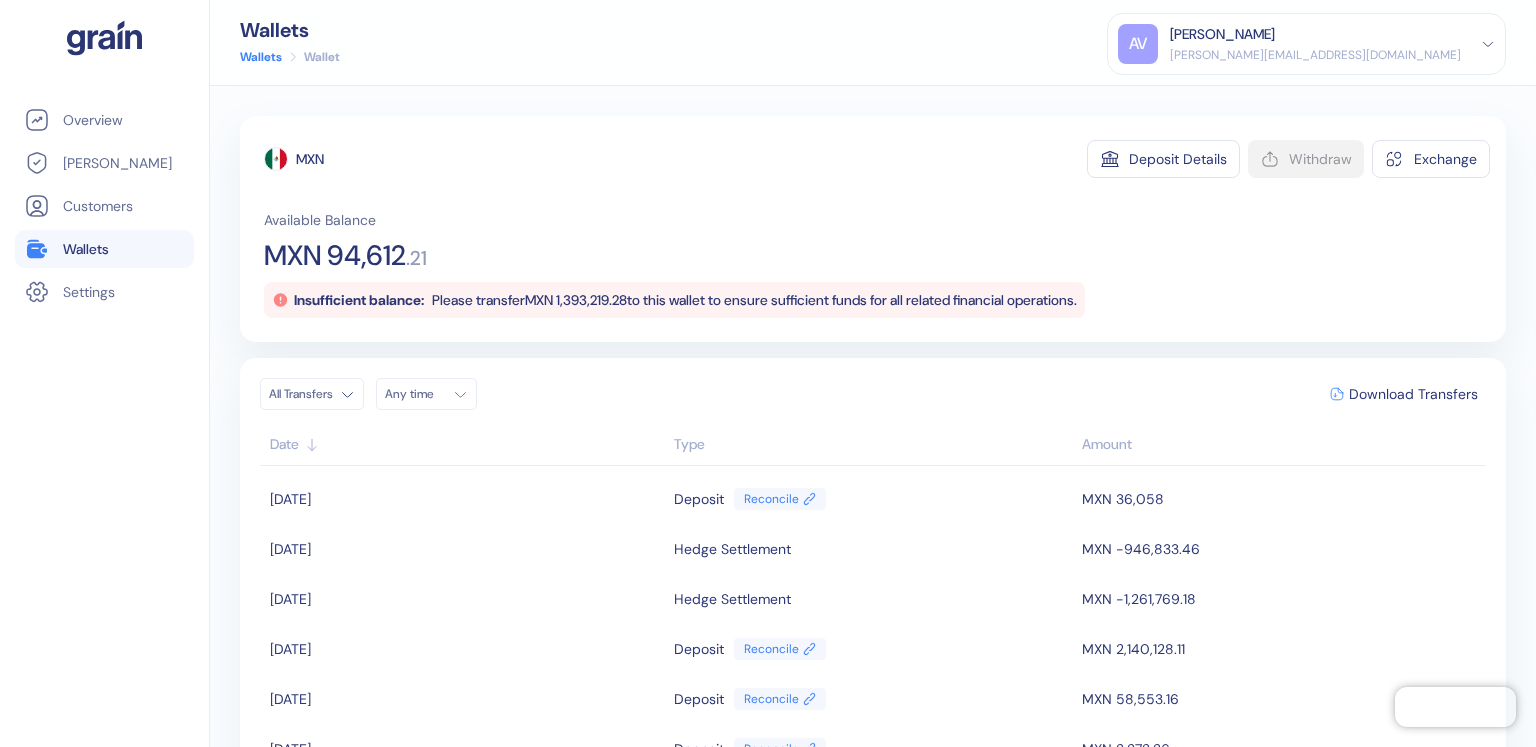 click on "Any time" at bounding box center (415, 394) 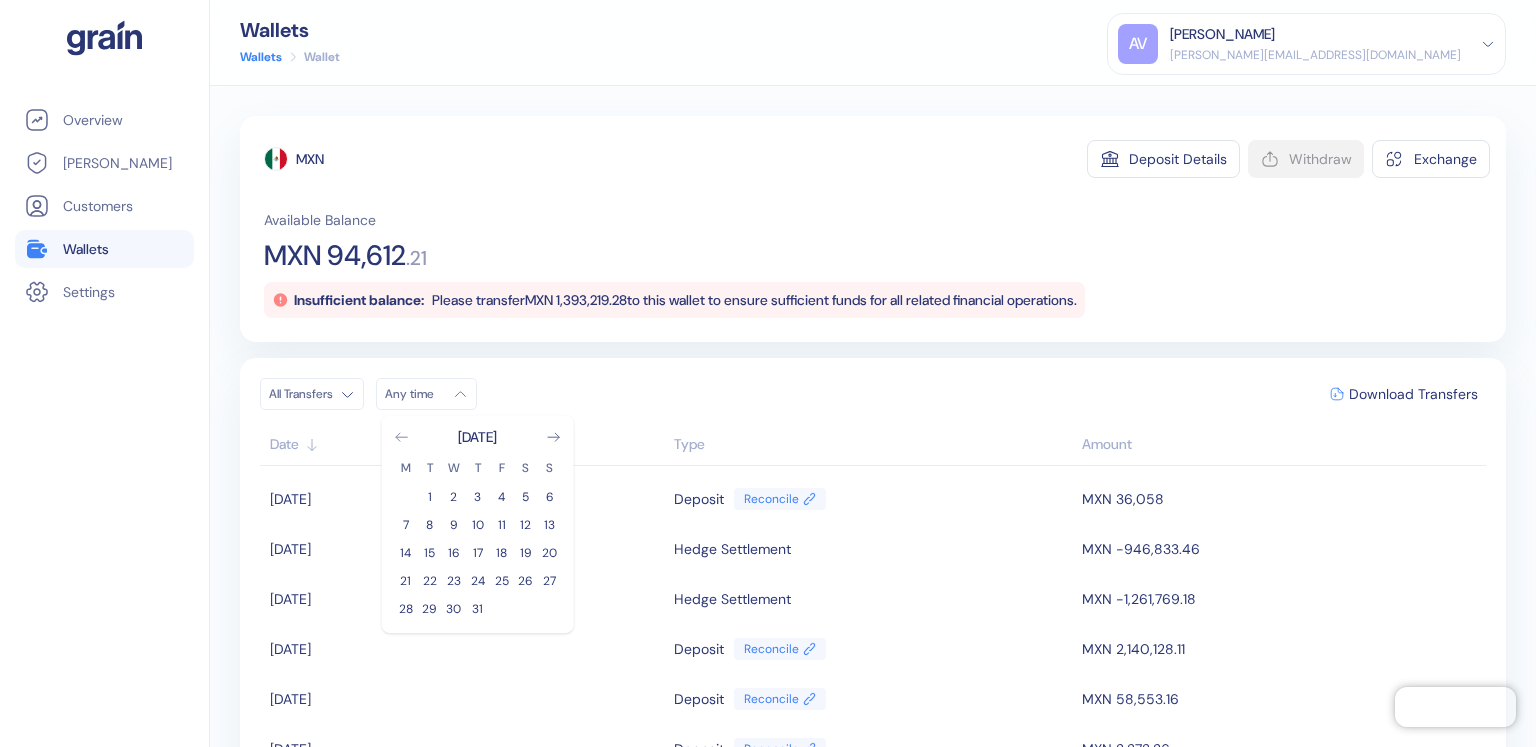 click 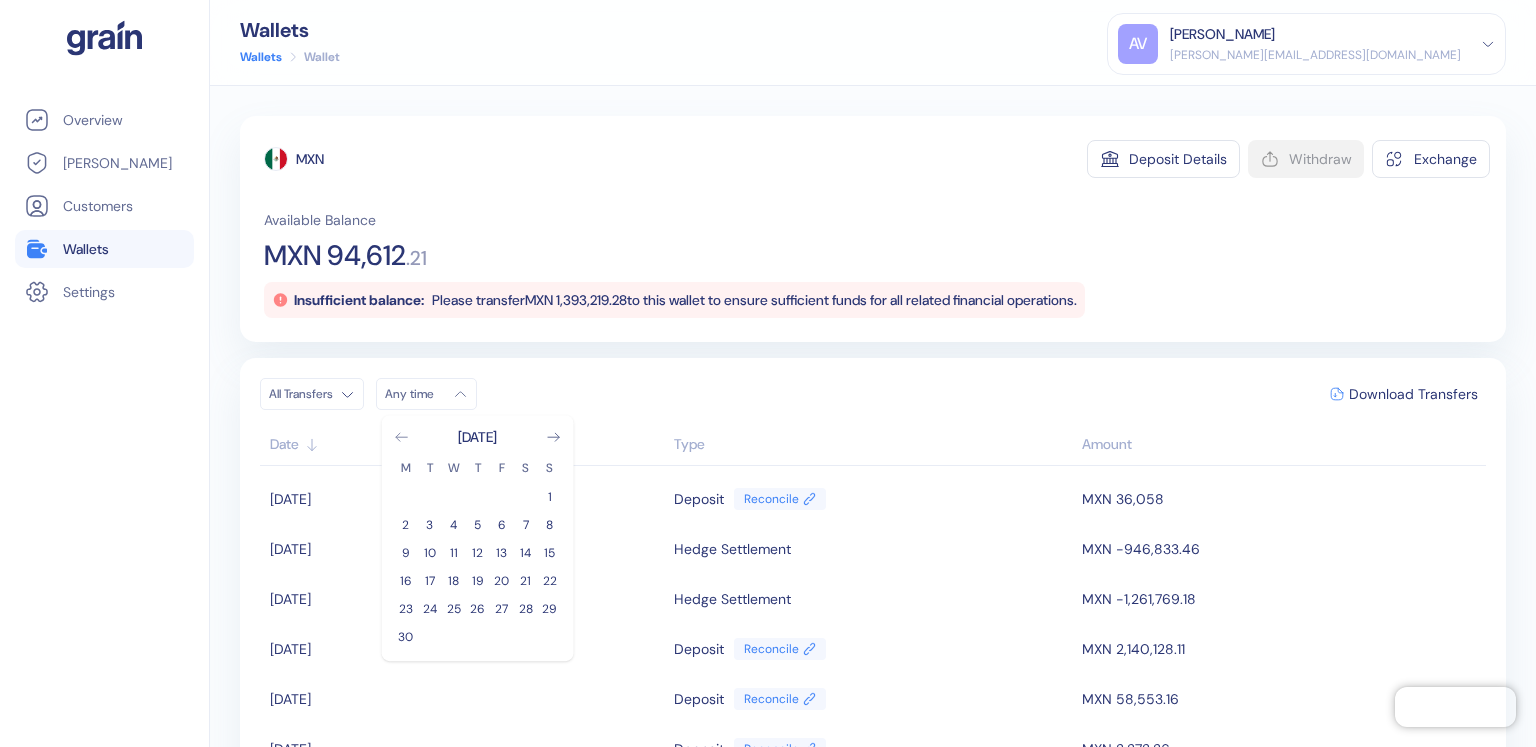 click 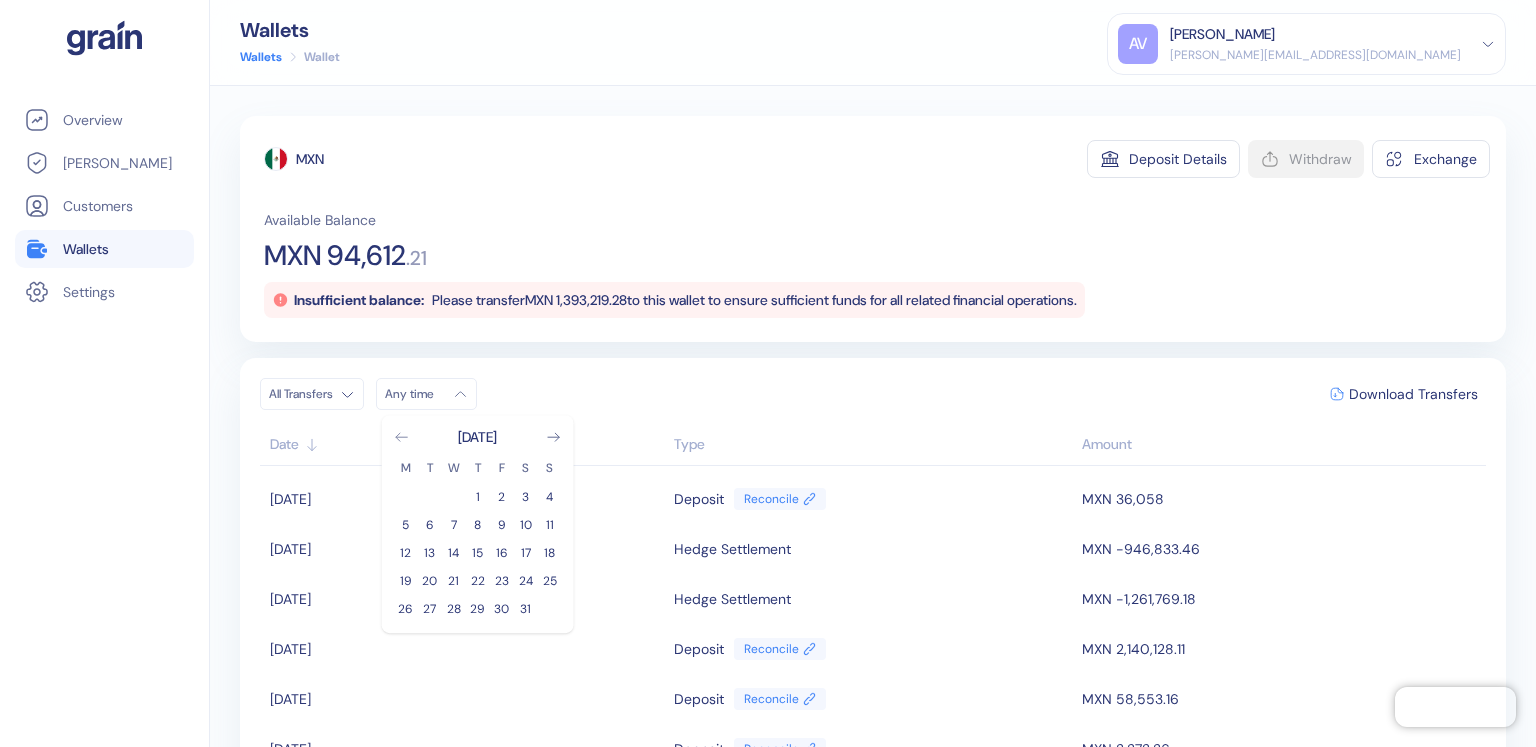 click 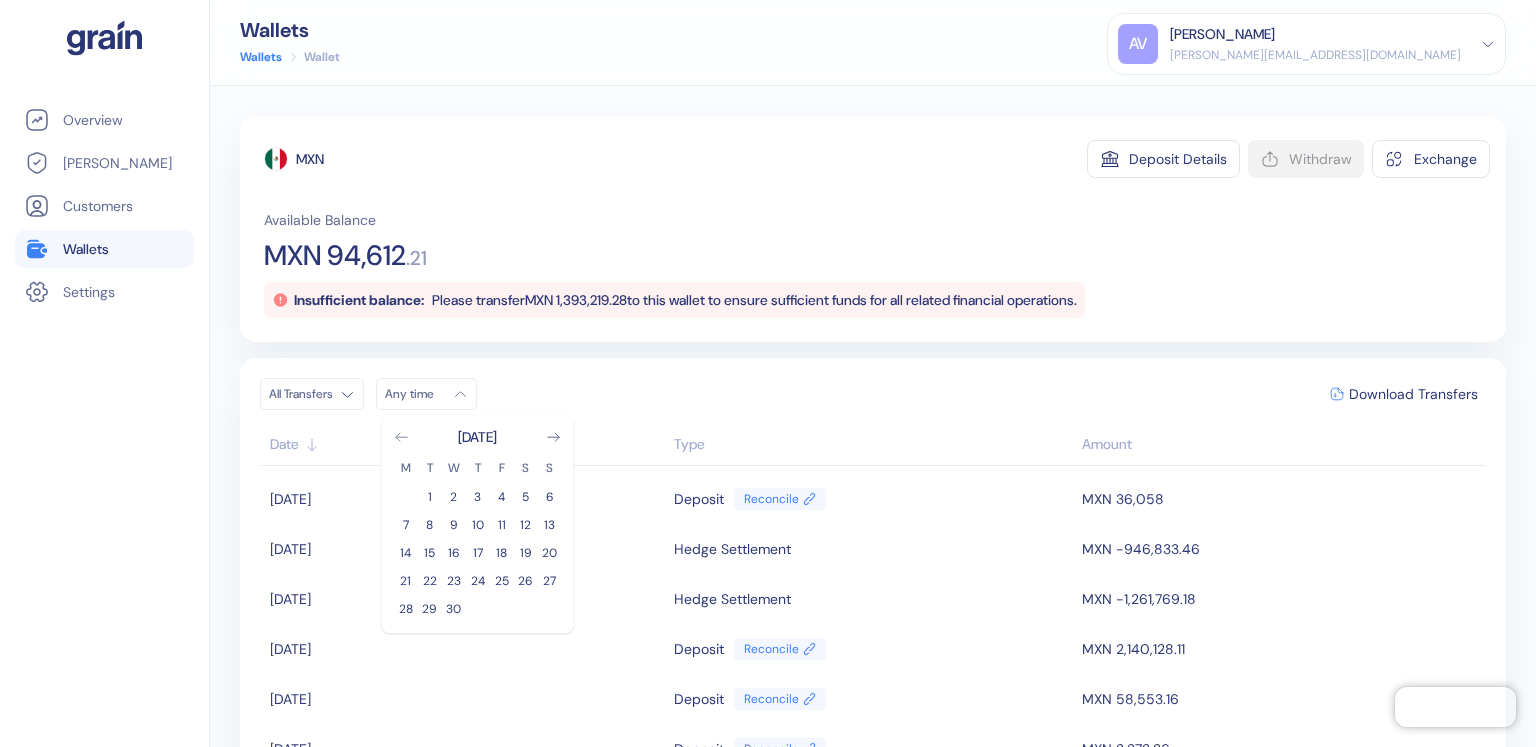 click 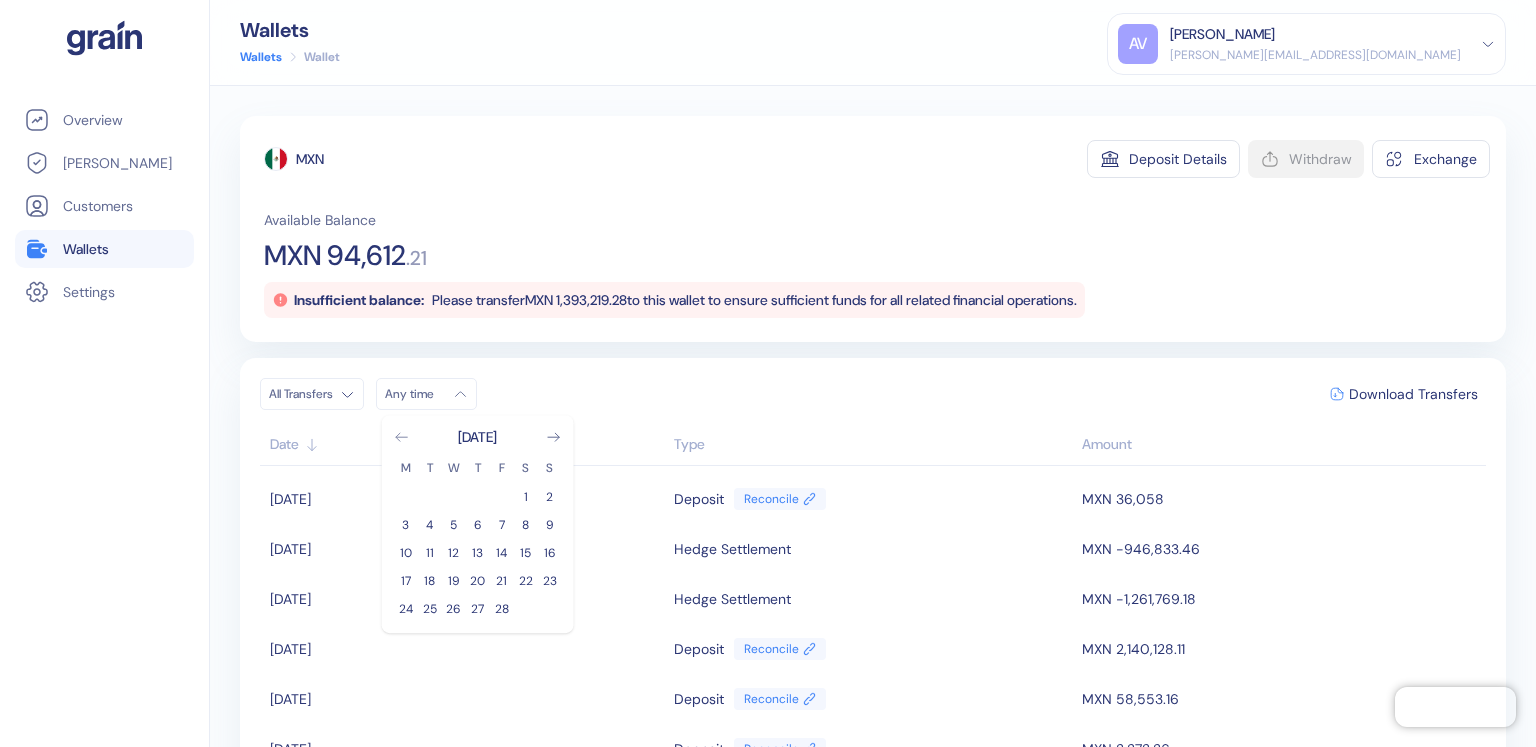 click 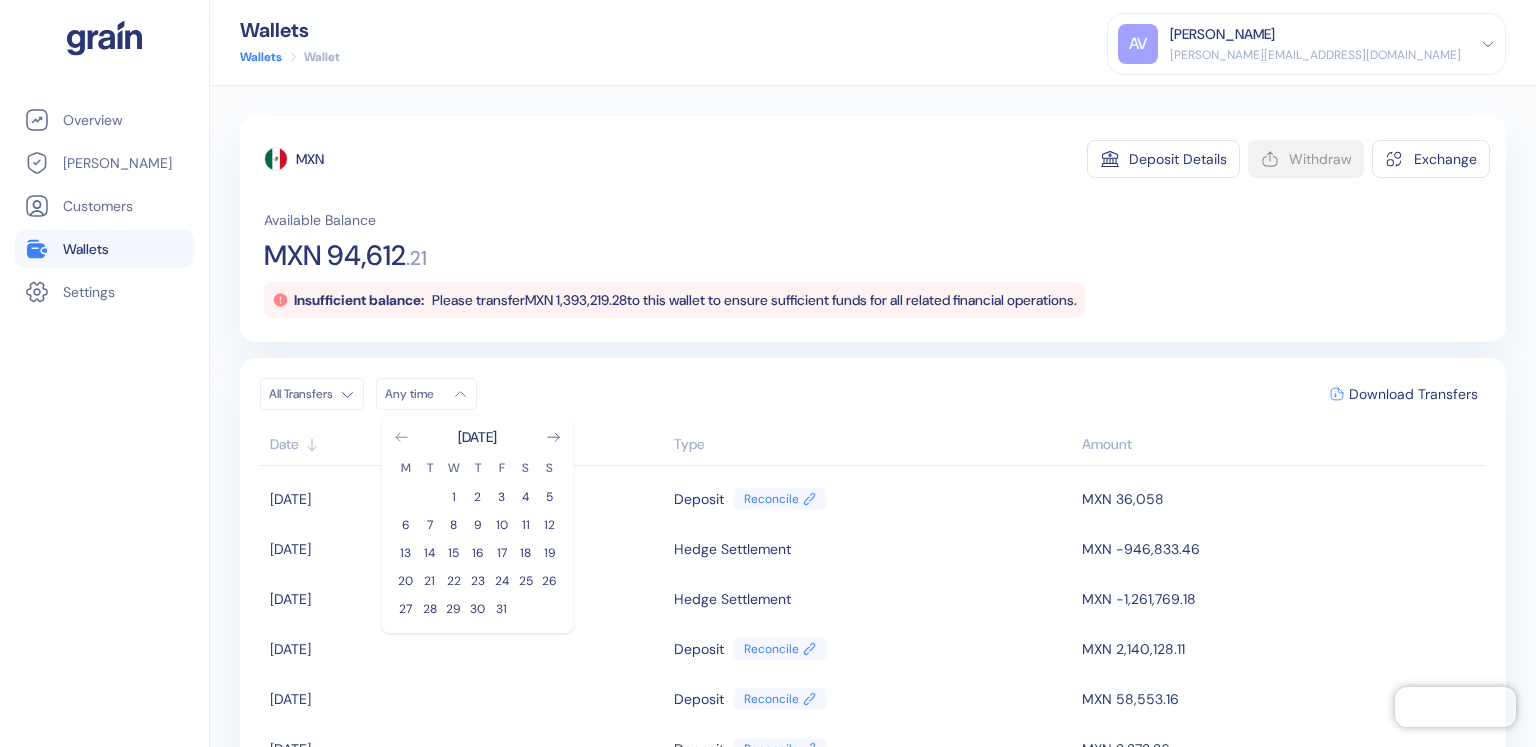 click 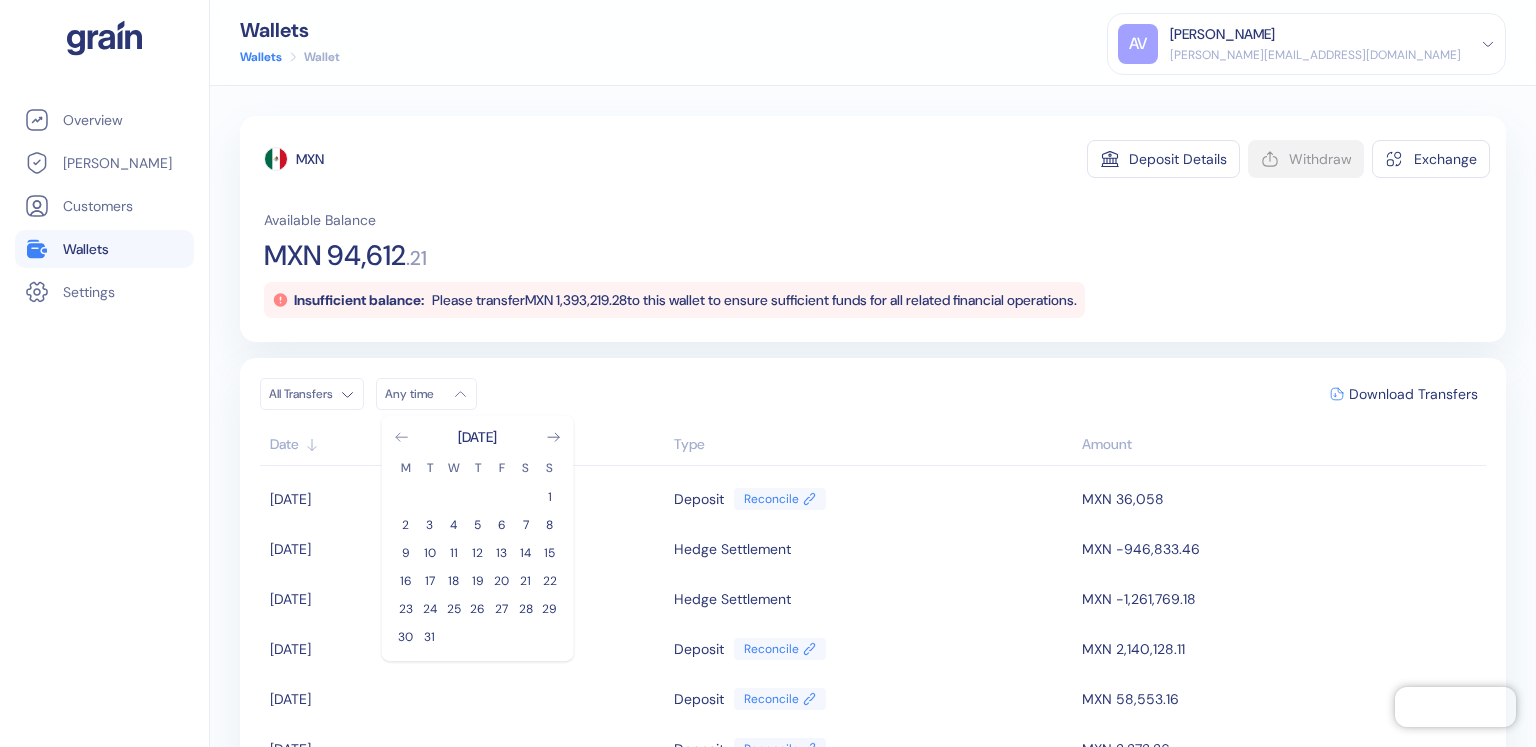 click 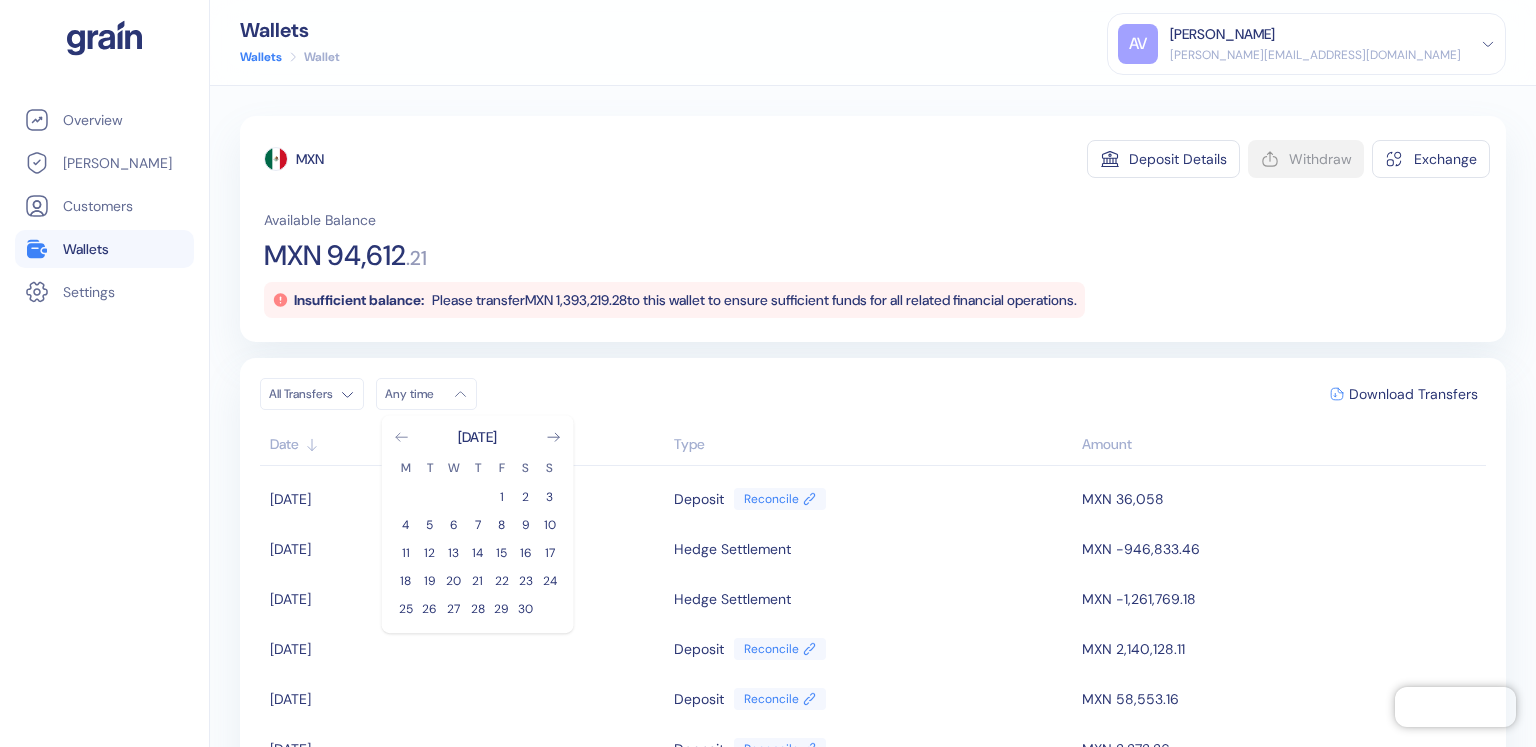 click 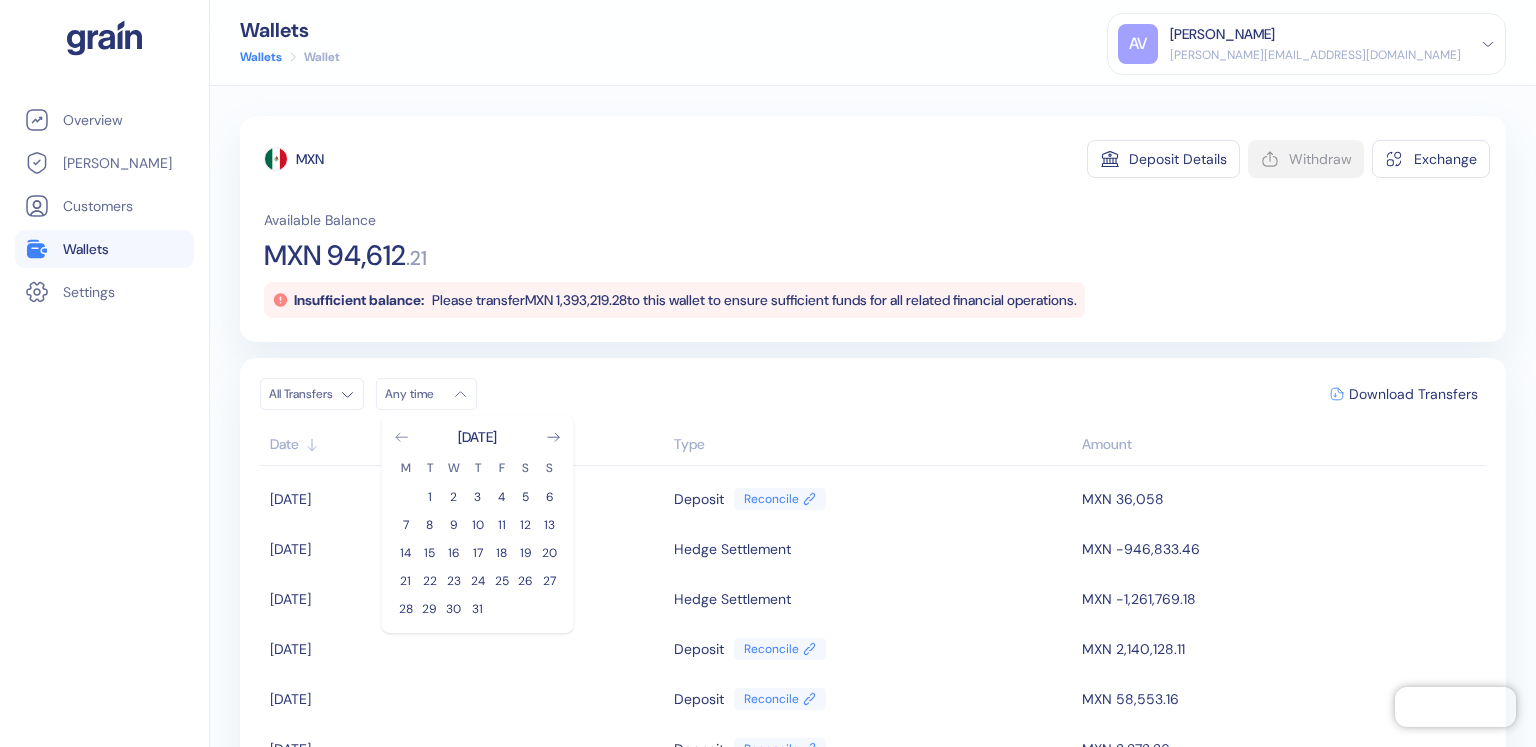 click 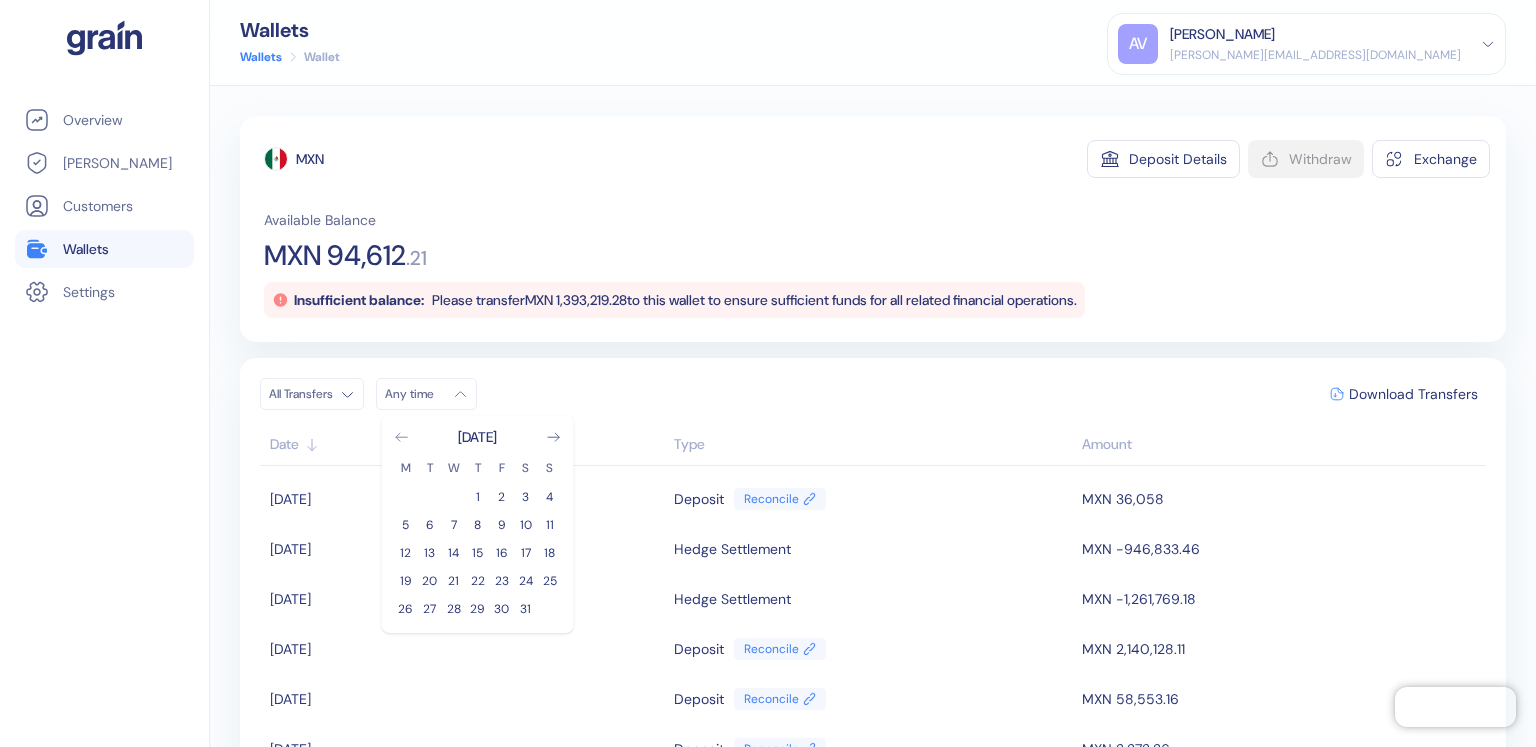 click 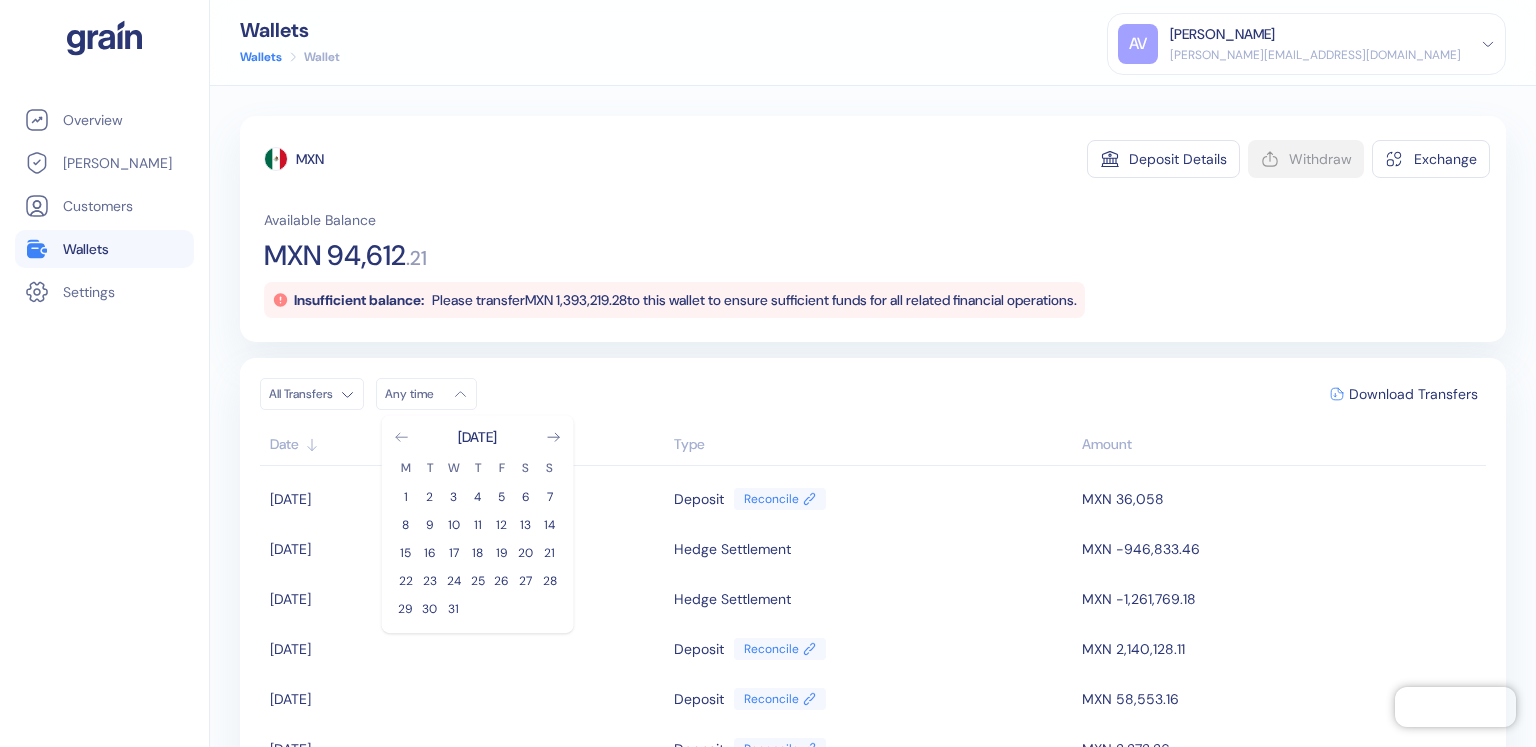 click 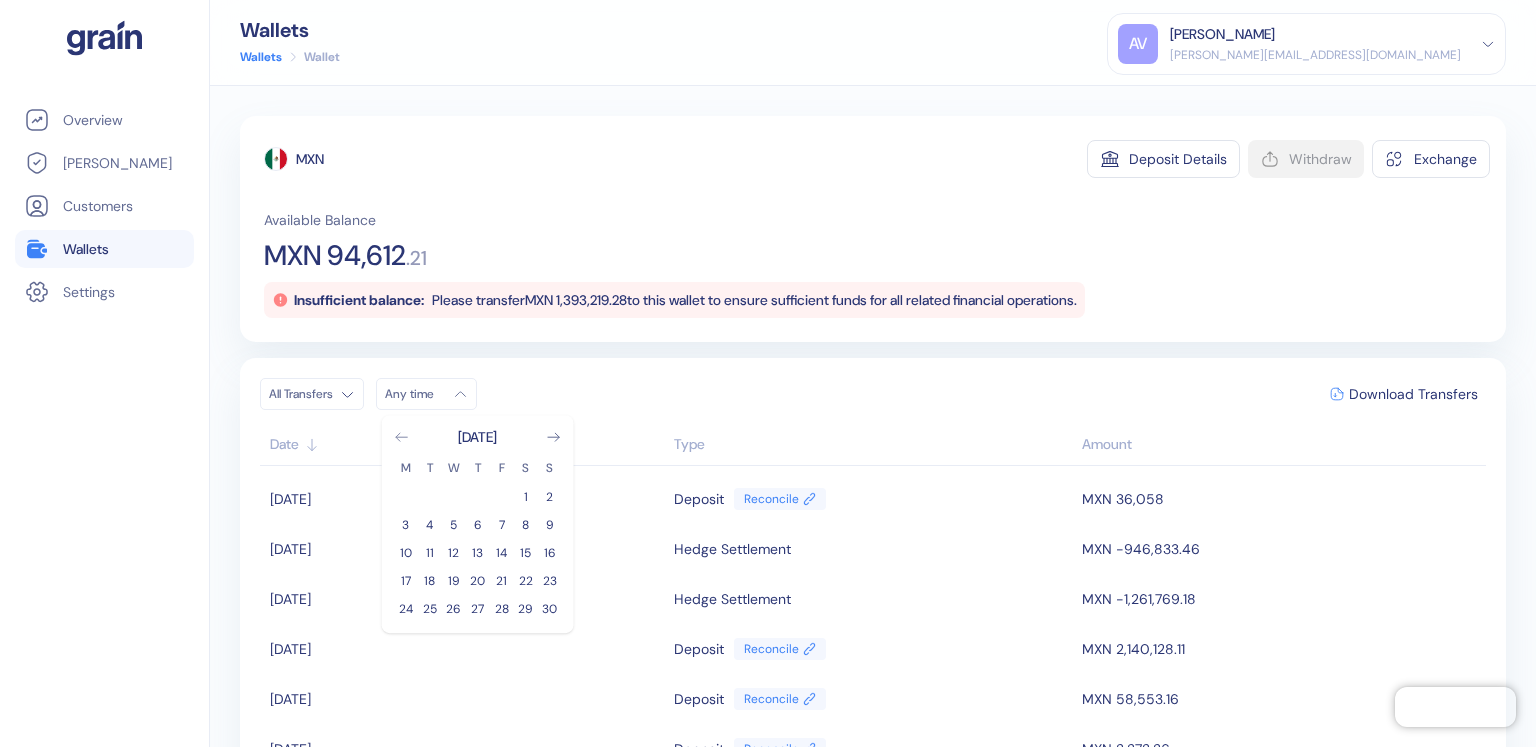 click 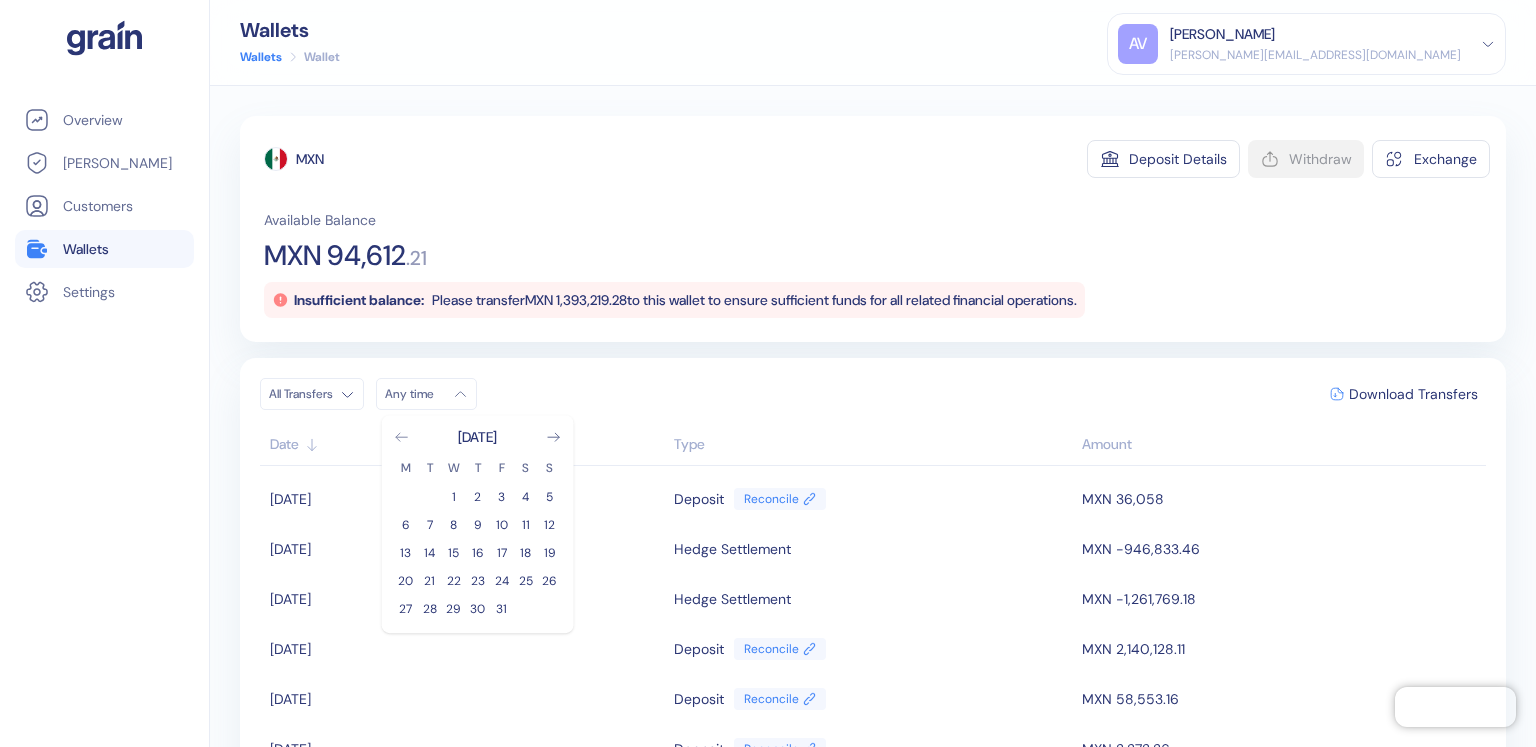 click 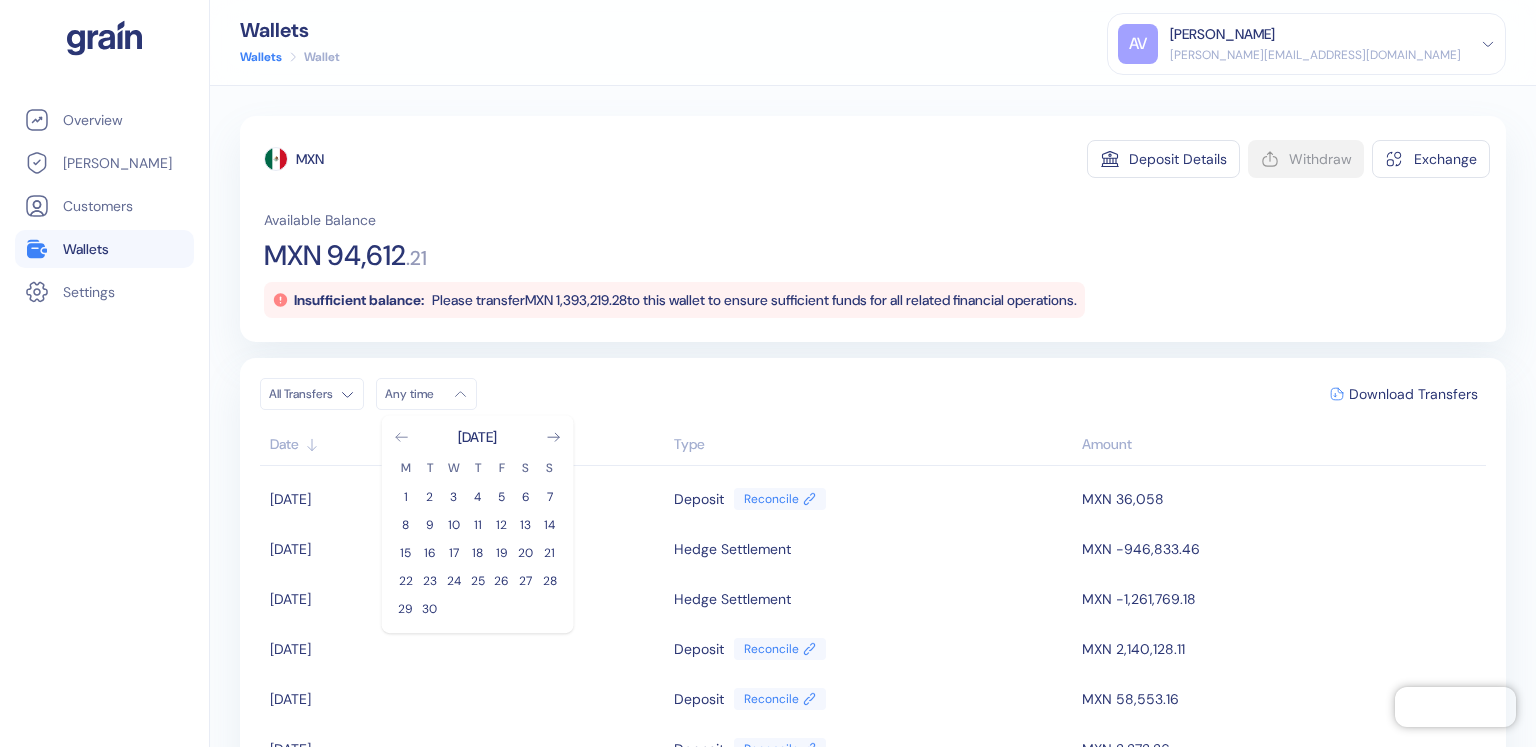 click 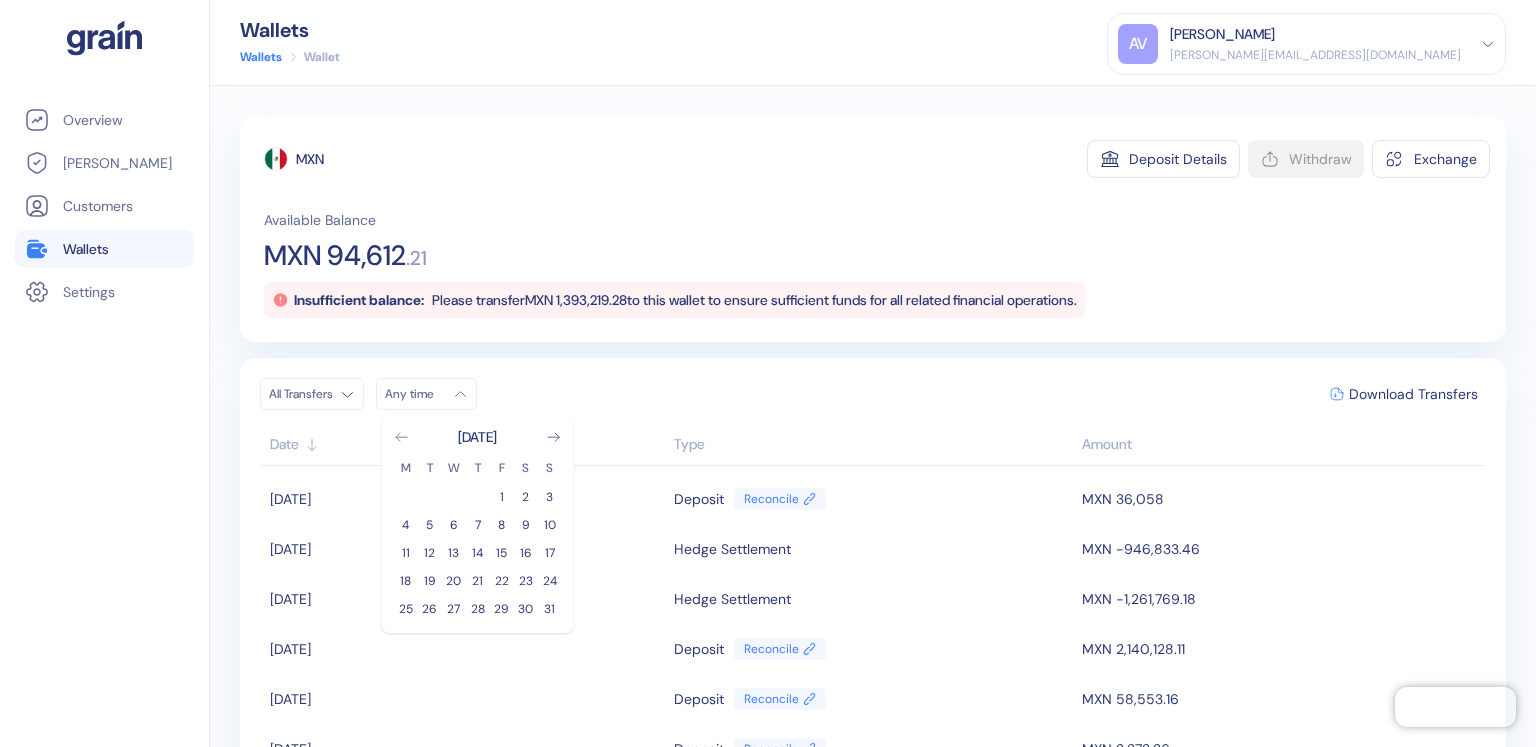 click 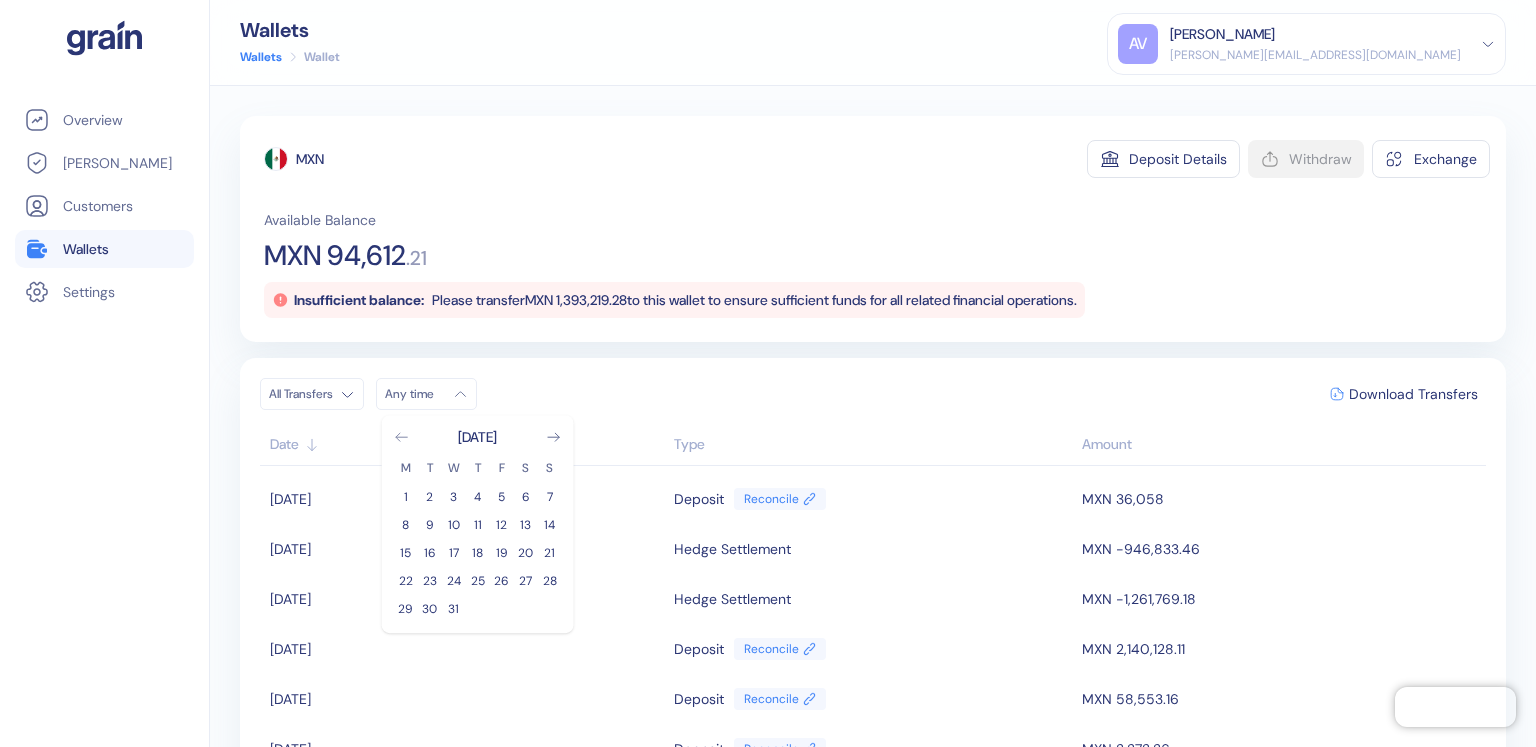 click 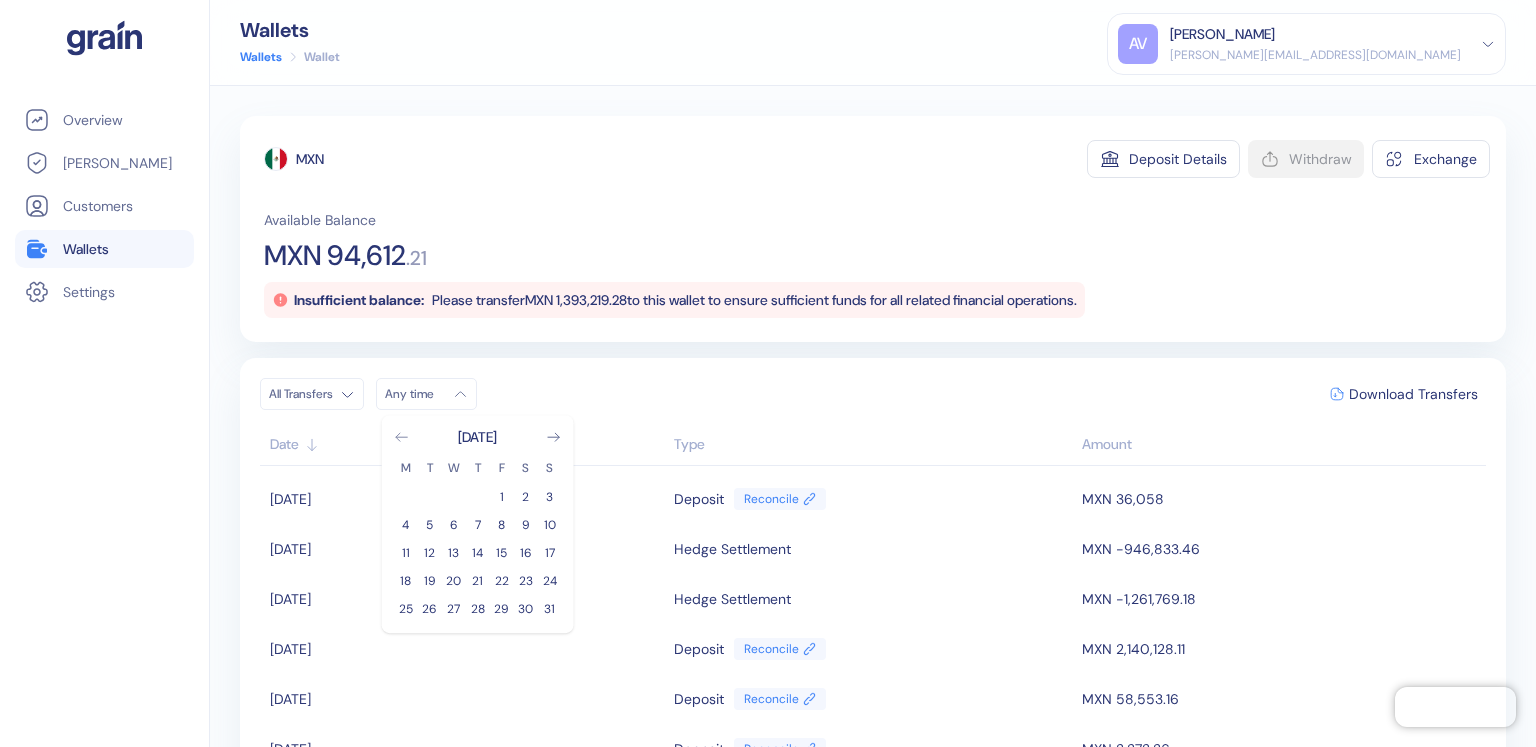 click 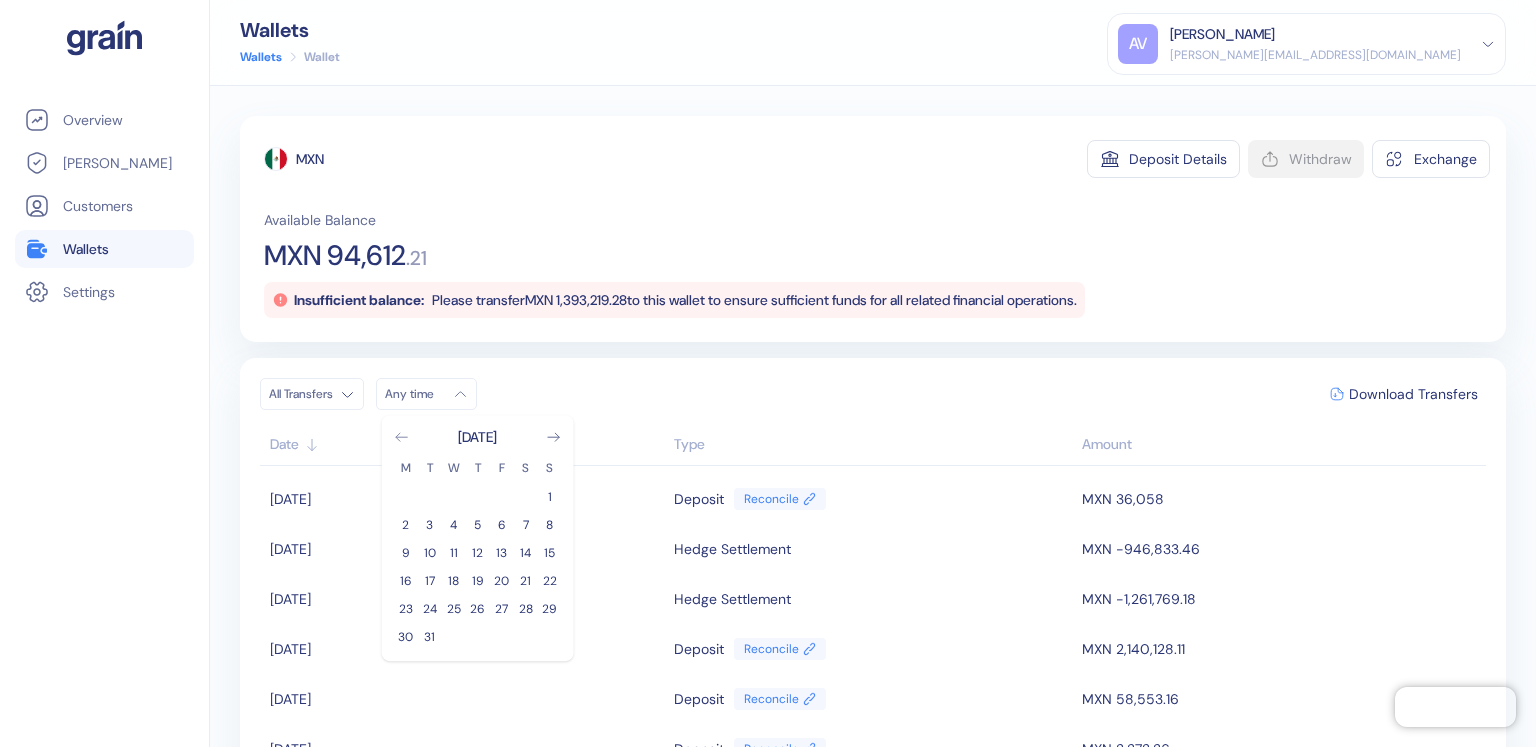 click 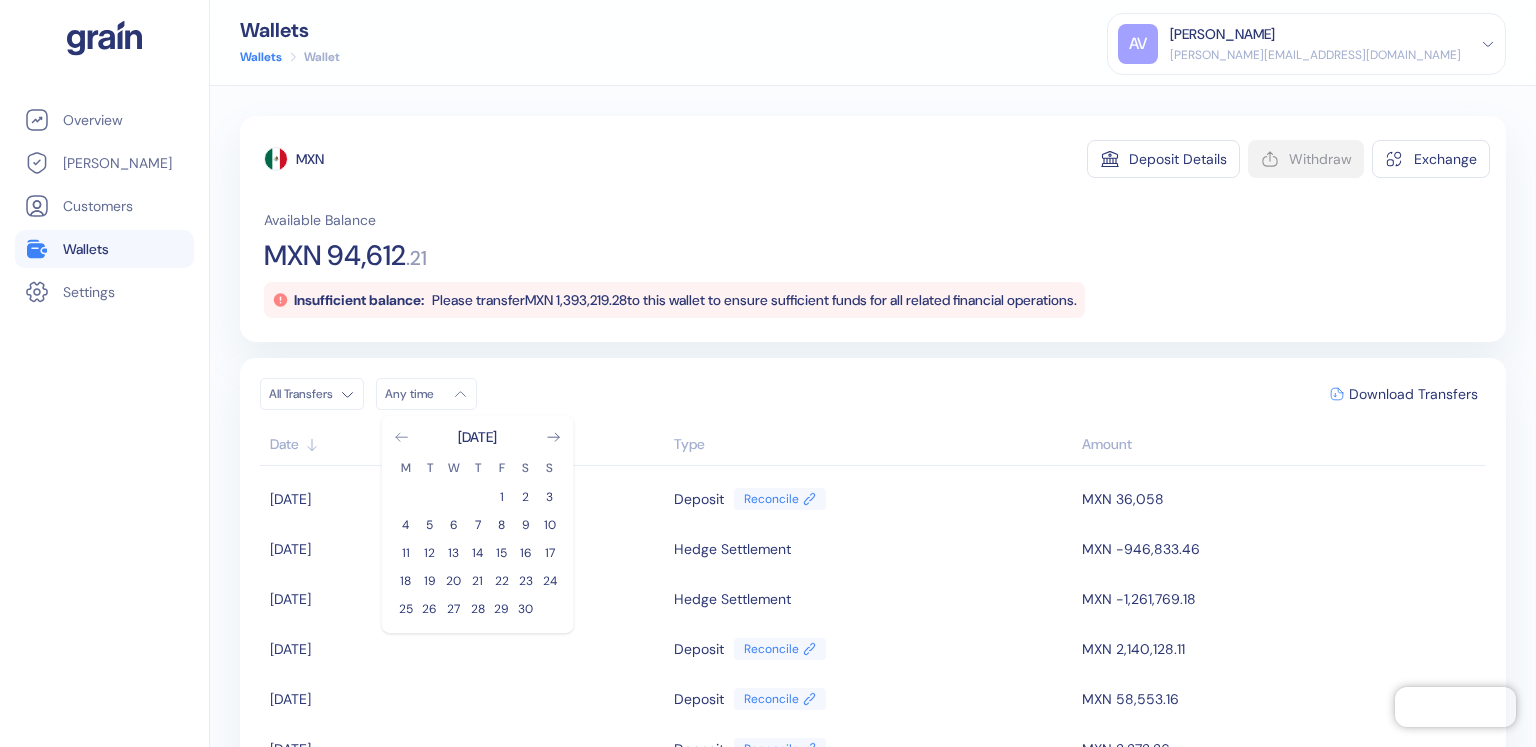 click 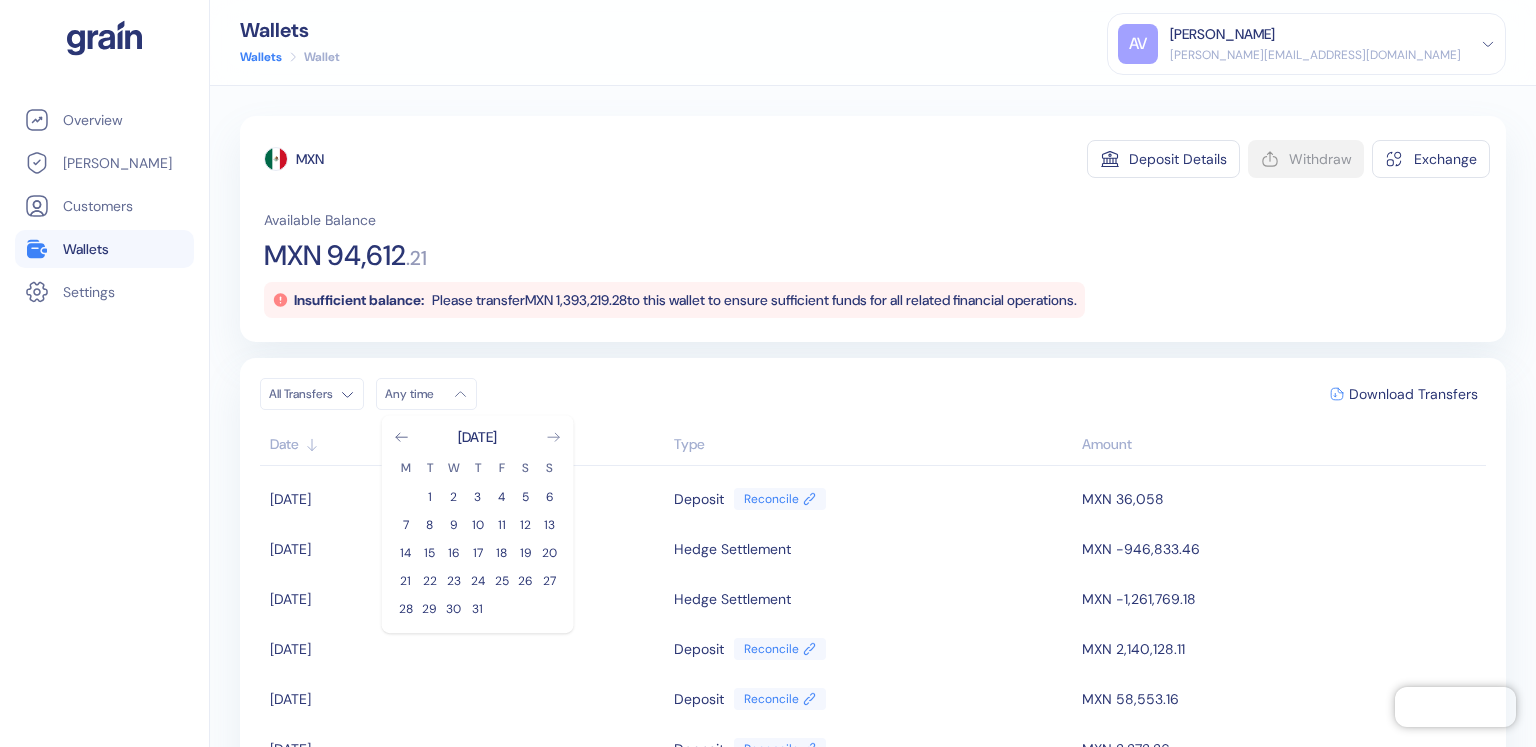 click 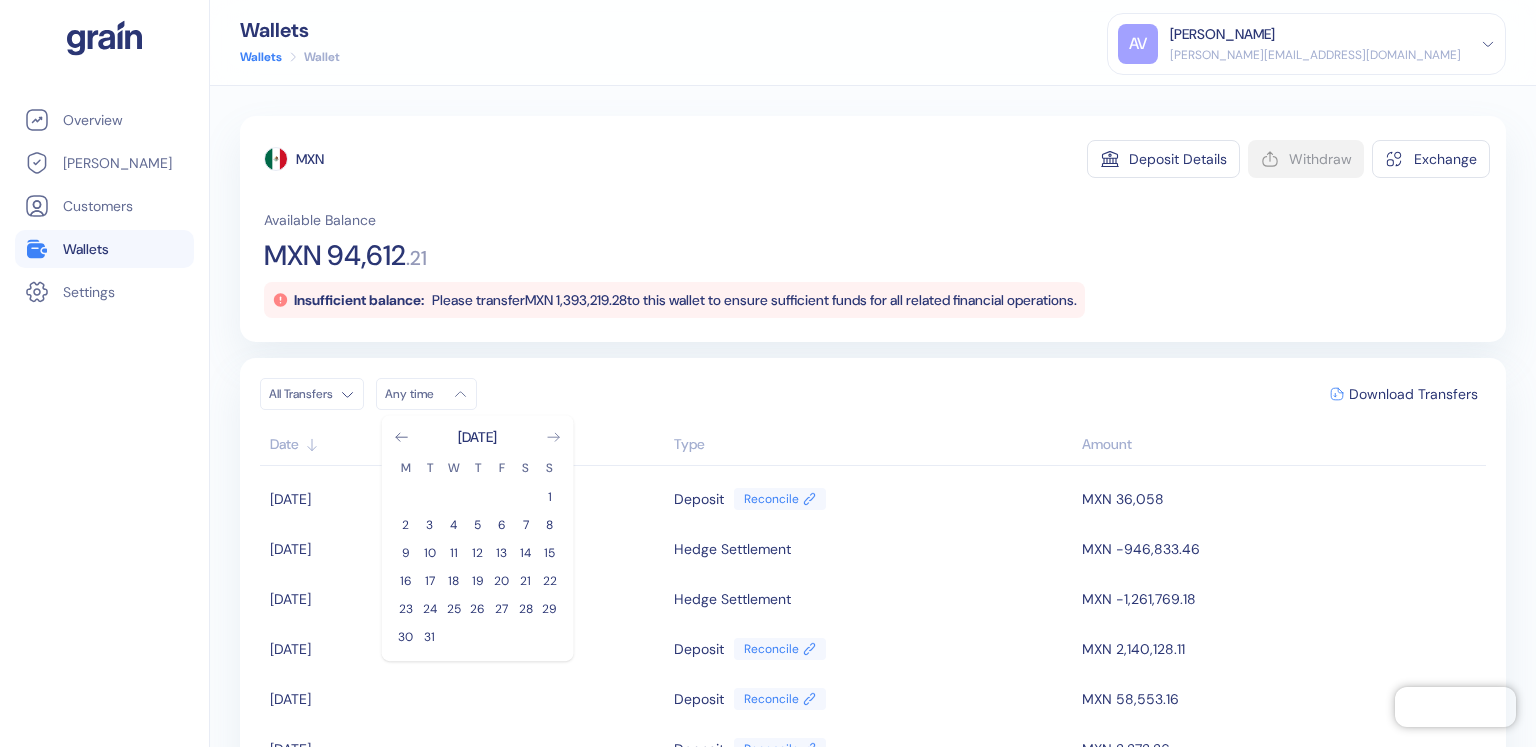 click 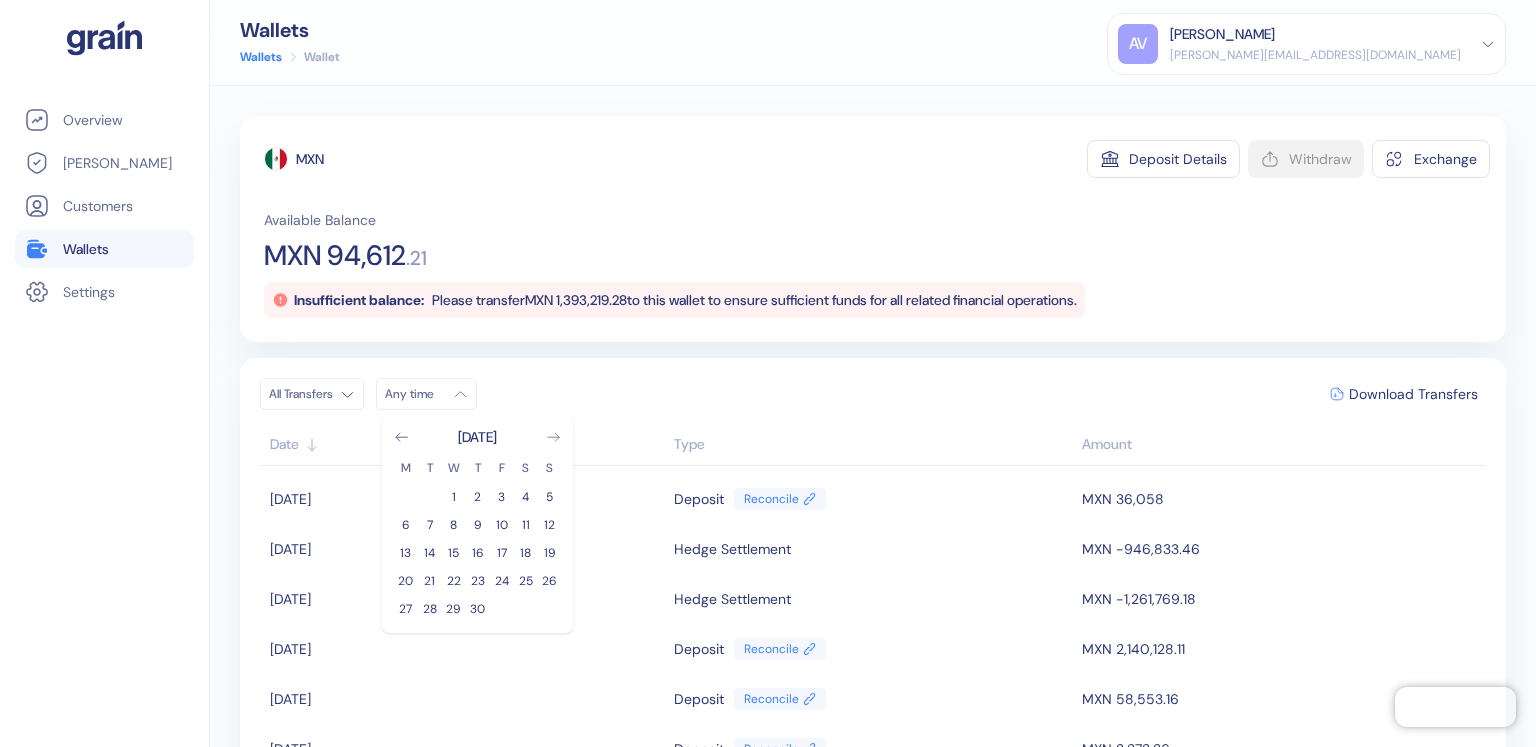 click 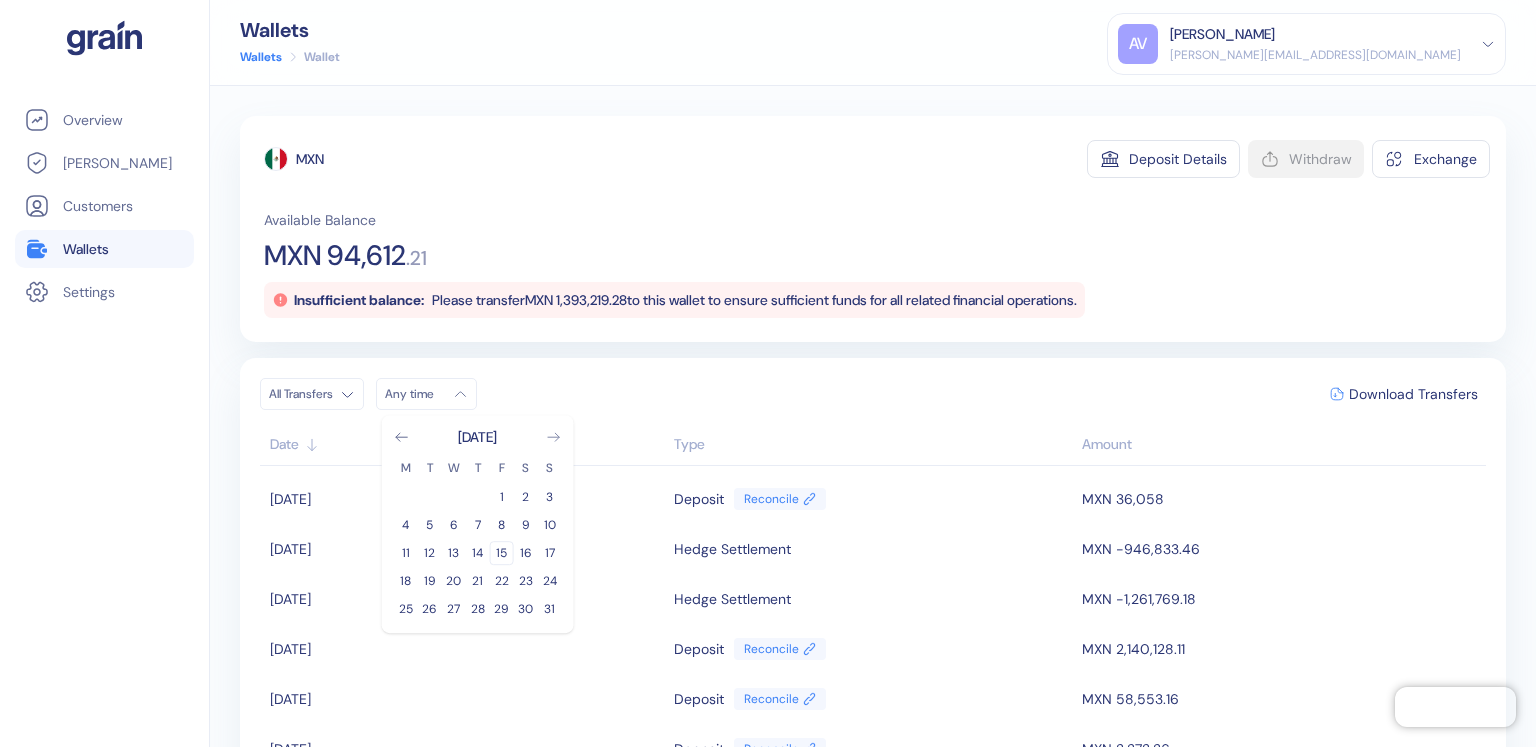 click on "15" at bounding box center [502, 553] 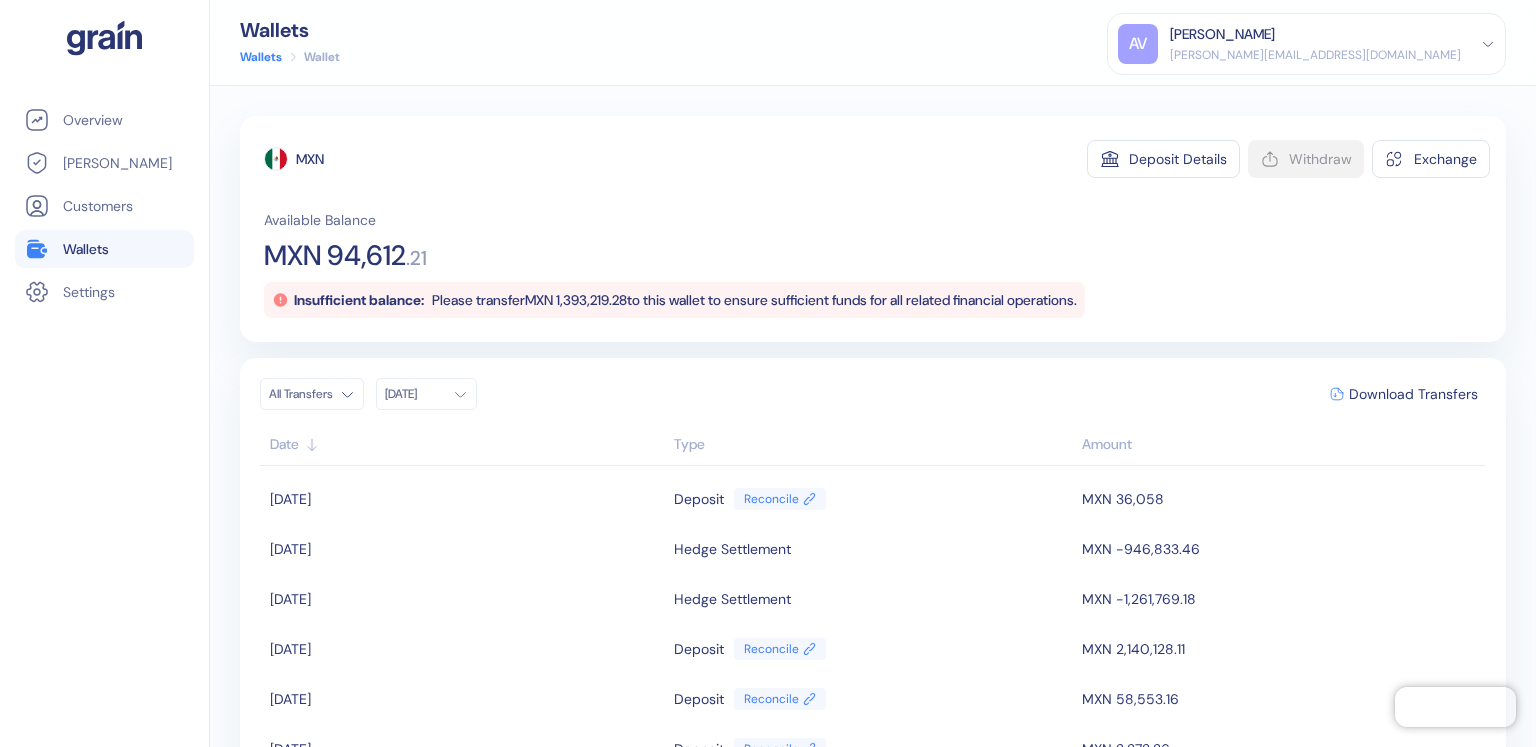 click on "All Transfers Dec 15 Download Transfers" at bounding box center [873, 394] 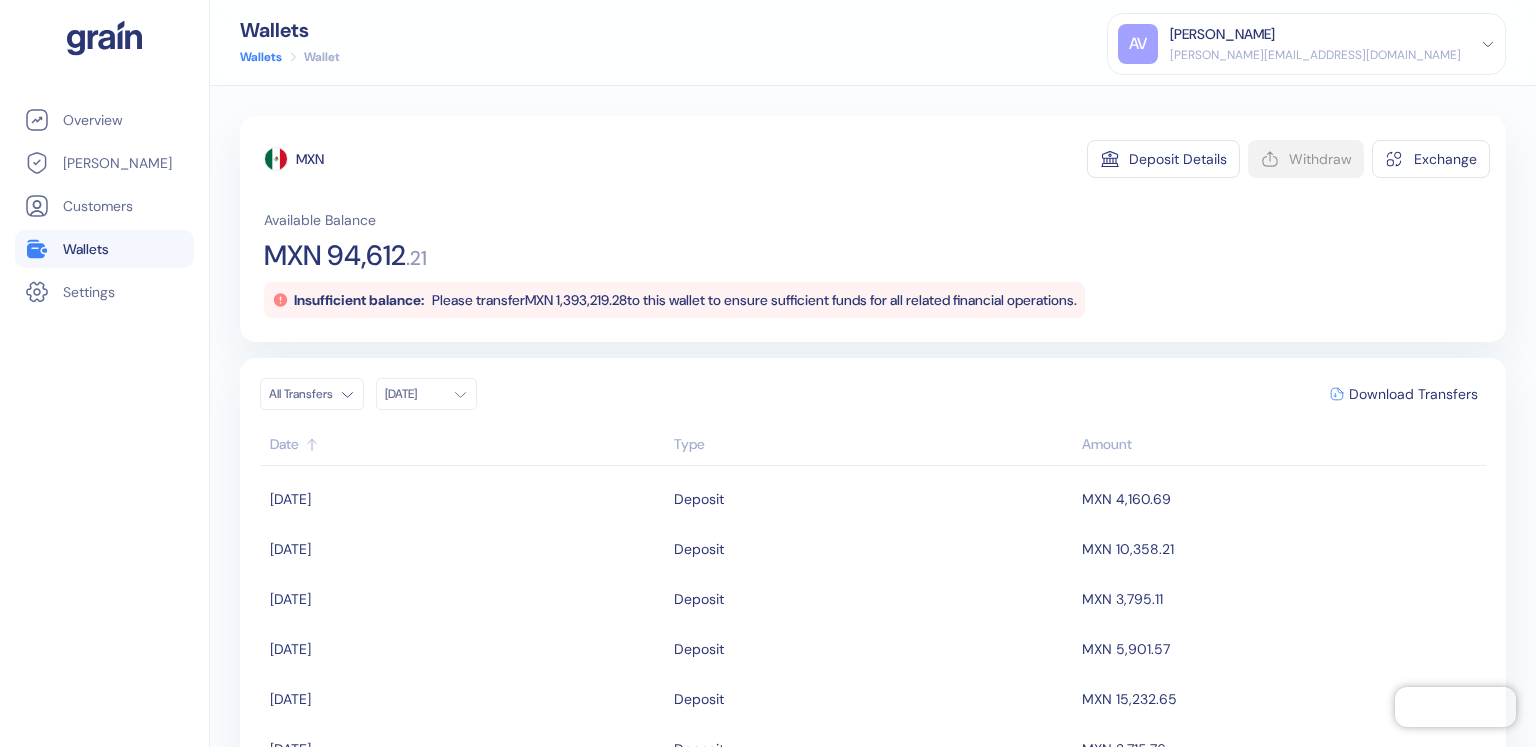 scroll, scrollTop: 702, scrollLeft: 0, axis: vertical 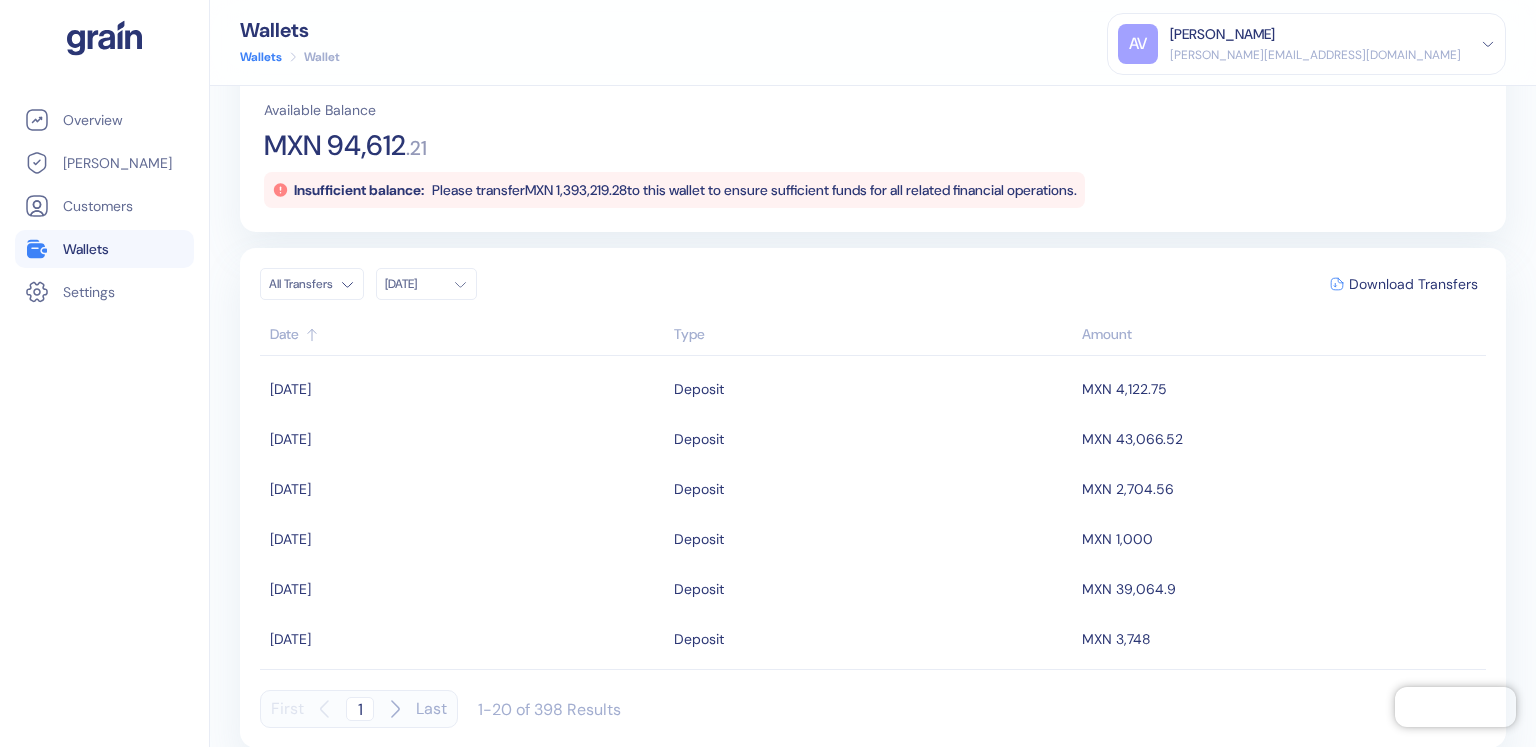 click on "All Transfers Dec 15 Download Transfers Date Type Amount 03/08/2024 Deposit MXN 4,122.75 03/08/2024 Deposit MXN 43,066.52 03/07/2024 Deposit MXN 2,704.56 03/07/2024 Deposit MXN 1,000 03/01/2024 Deposit MXN 39,064.9 02/19/2024 Deposit MXN 3,748 02/04/2024 Currency Exchange MXN -375,311.06 02/02/2024 Deposit MXN 25,356 01/30/2024 Deposit MXN 17,593.26 01/26/2024 Deposit MXN 3,378.71 01/23/2024 Deposit MXN 36,123.41 01/23/2024 Deposit MXN 46,319.47 01/10/2024 Deposit MXN 4,703.27 01/10/2024 Deposit MXN 11,163.81 01/08/2024 Deposit MXN 4,160.69 01/08/2024 Deposit MXN 10,358.21 01/08/2024 Deposit MXN 3,795.11 01/08/2024 Deposit MXN 5,901.57 01/08/2024 Deposit MXN 15,232.65 01/08/2024 Deposit MXN 2,715.76 First 1 Last 1-20 of 398 Results" at bounding box center (873, 498) 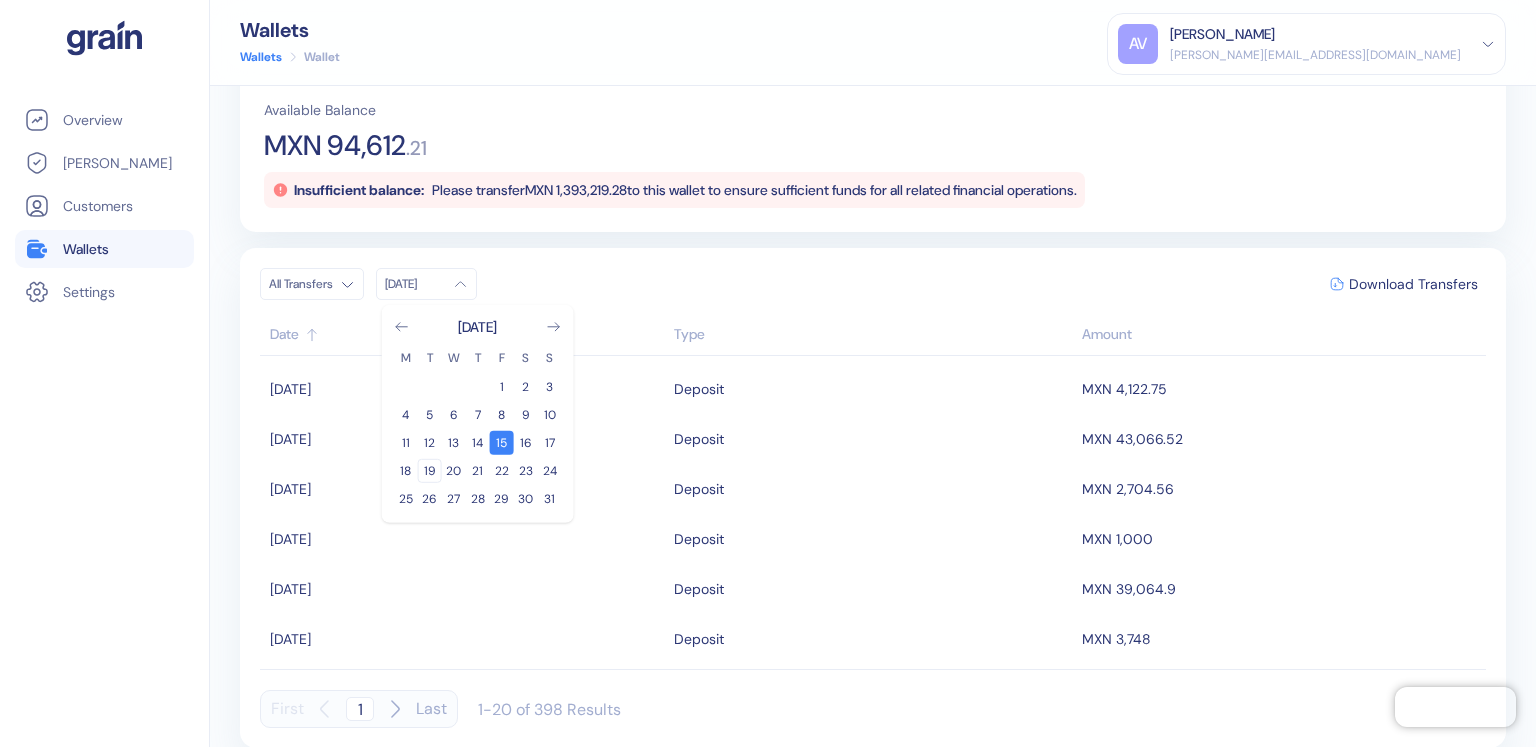click on "19" at bounding box center [430, 471] 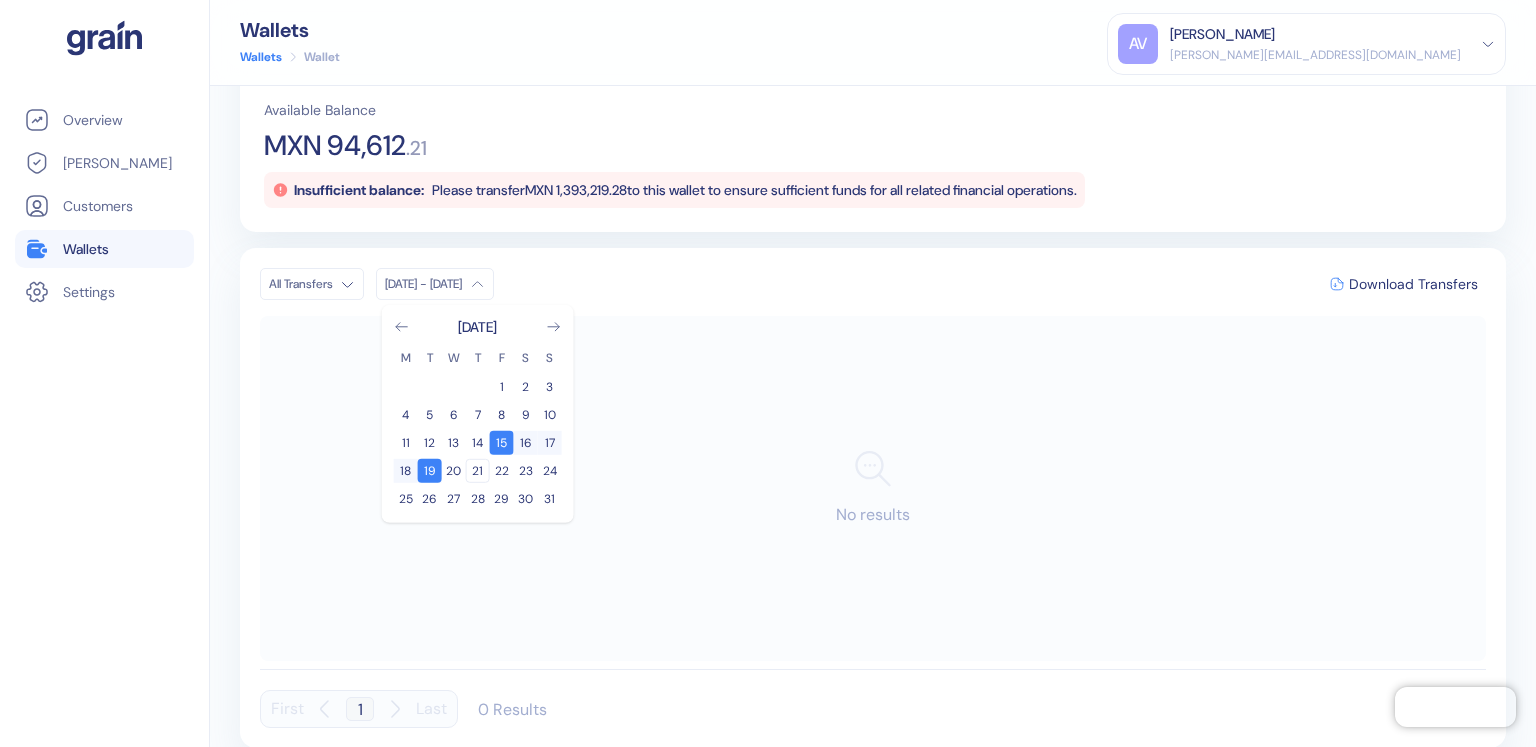 click on "21" at bounding box center [478, 471] 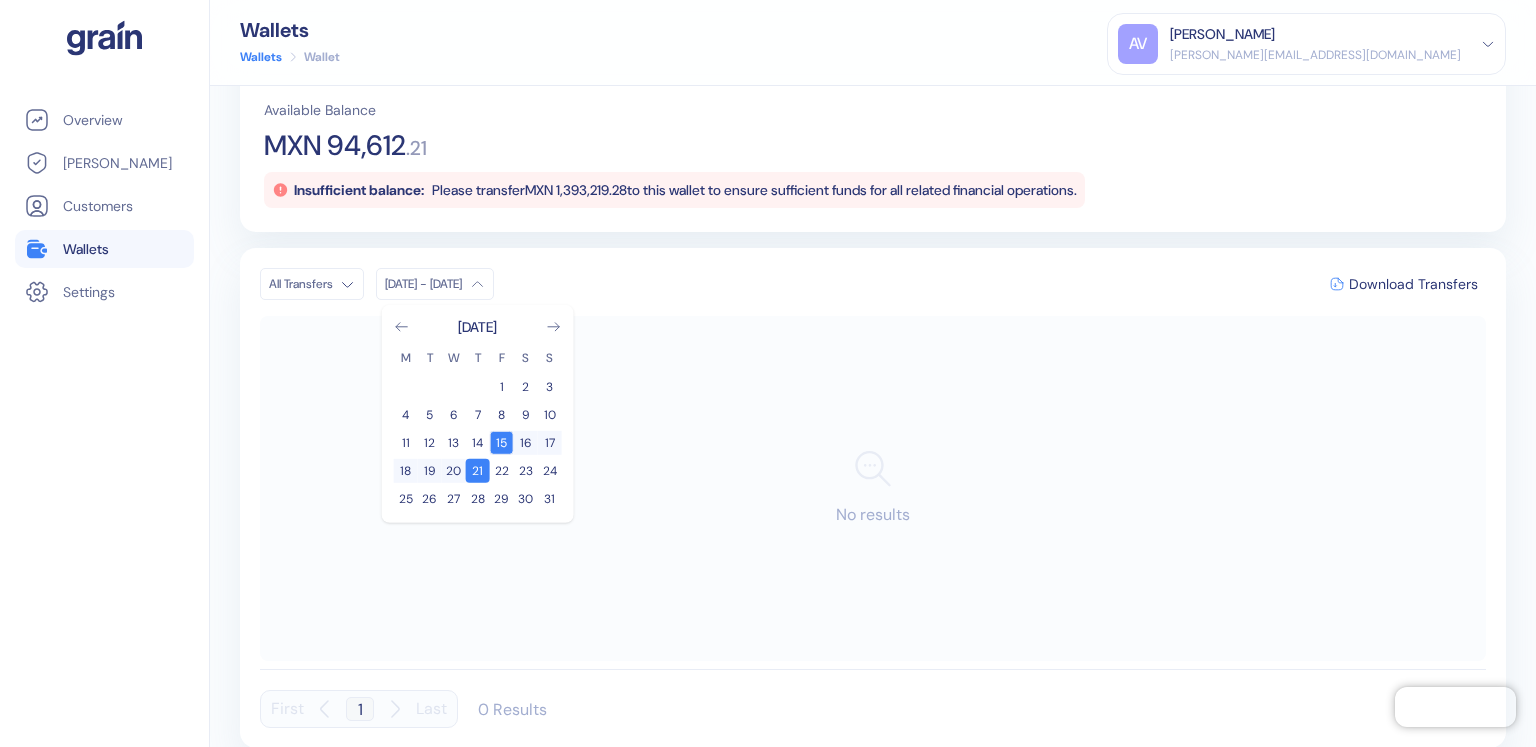 click on "15" at bounding box center [502, 443] 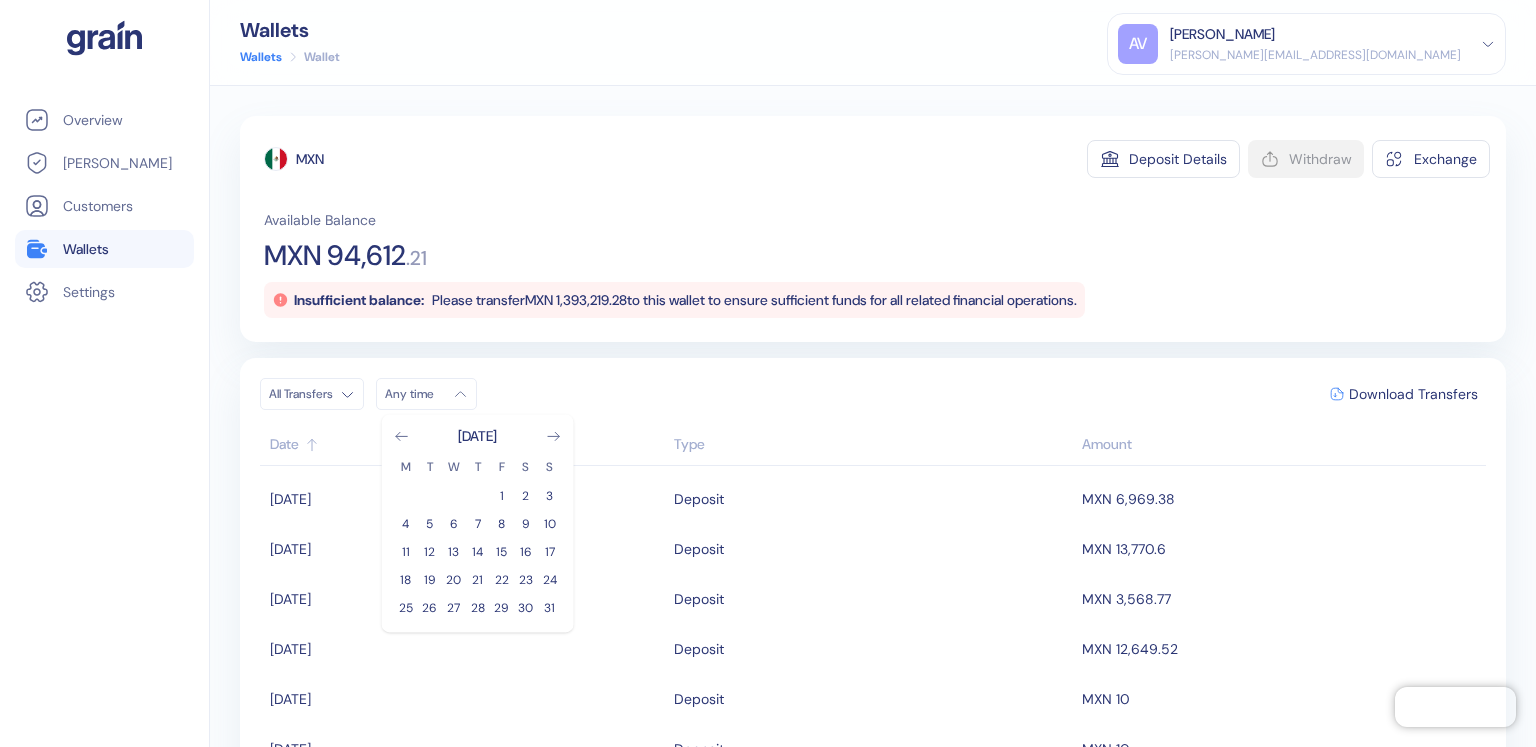 scroll, scrollTop: 0, scrollLeft: 0, axis: both 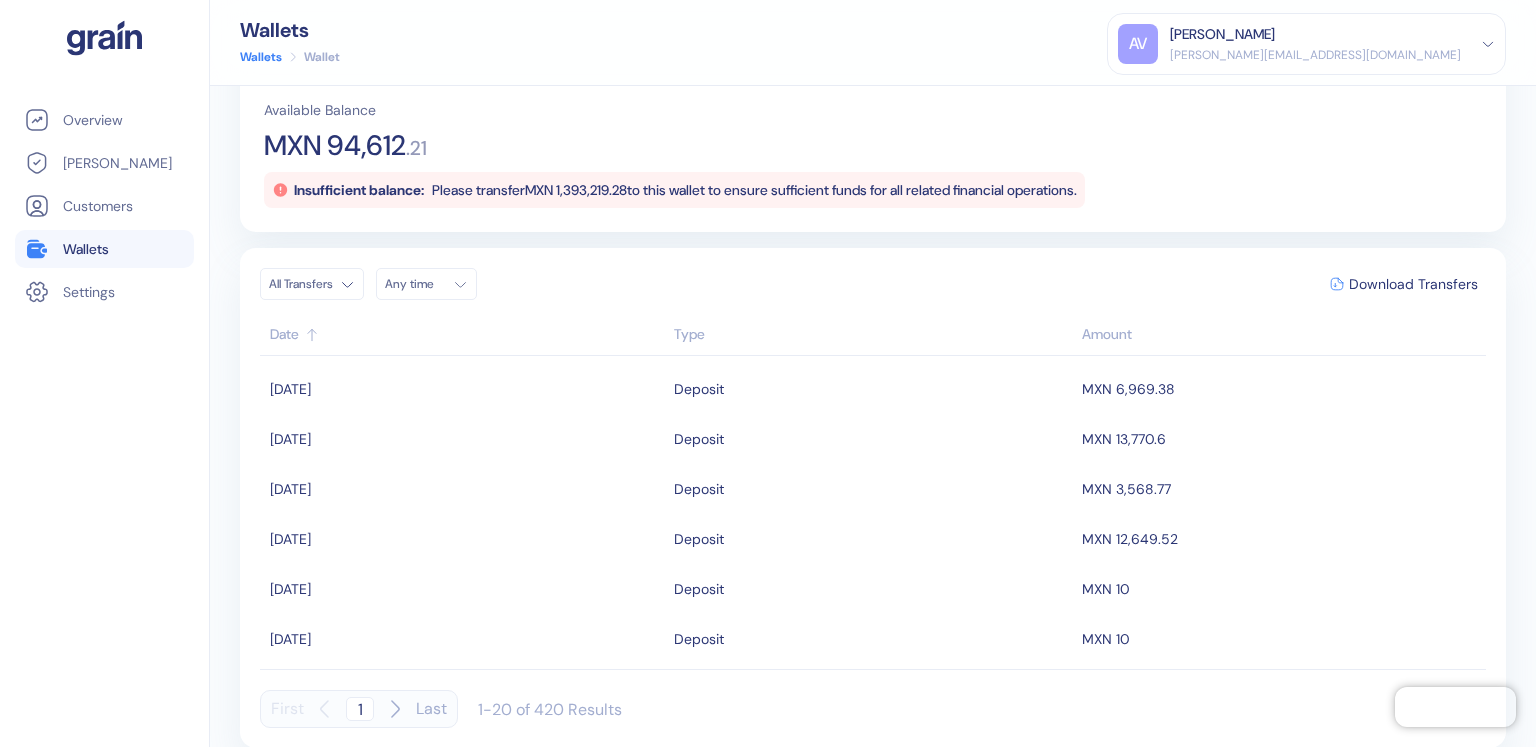 click on "Any time" at bounding box center [415, 284] 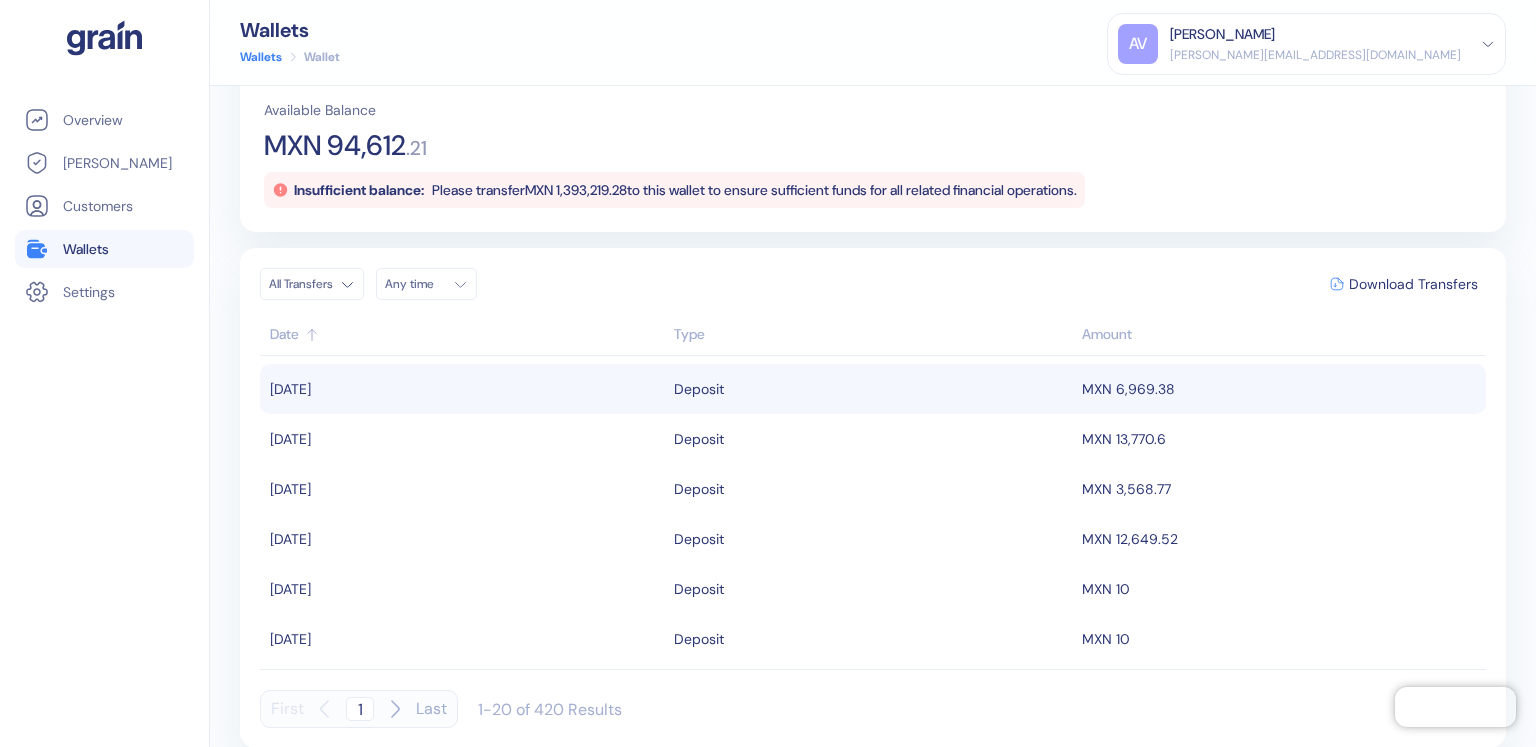 click on "[DATE]" at bounding box center (464, 389) 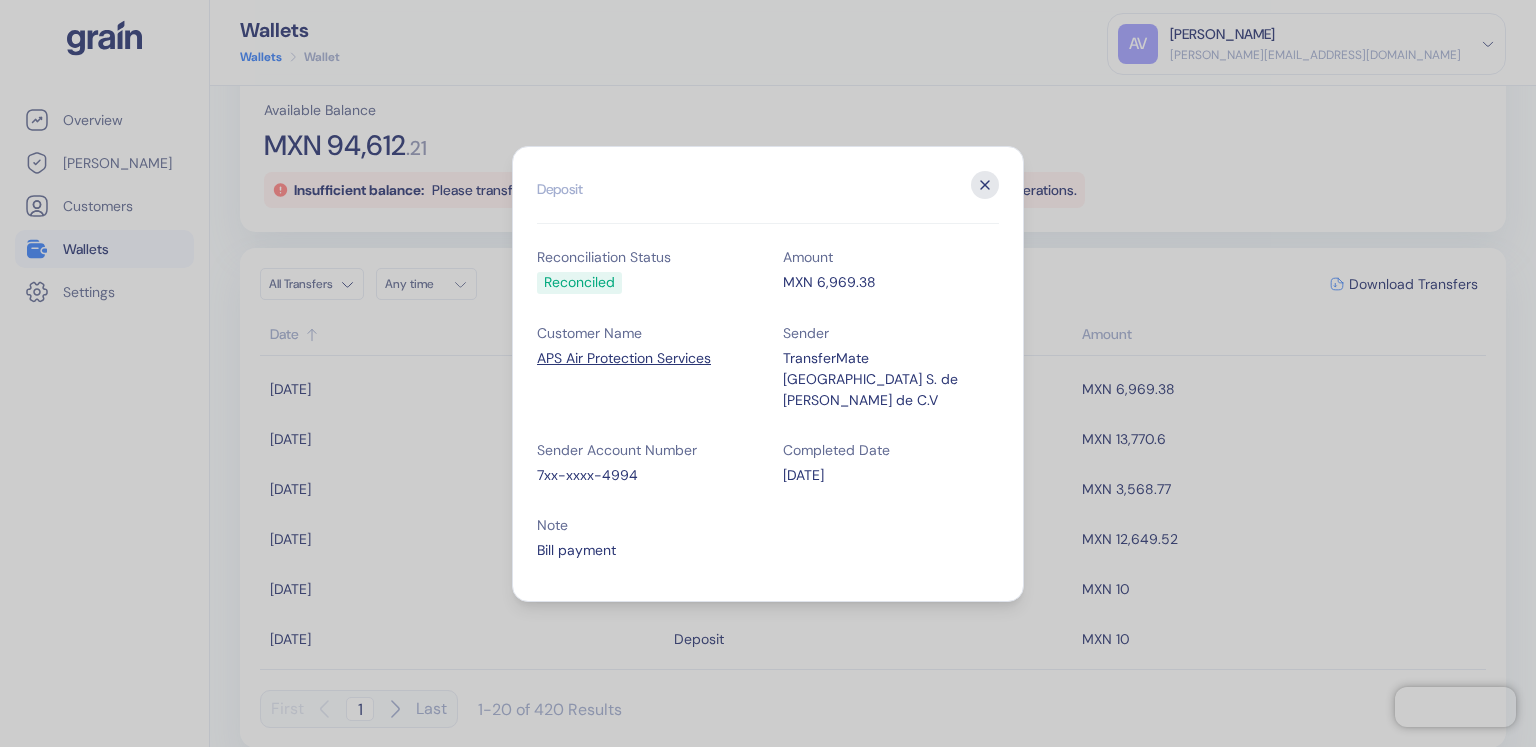 click 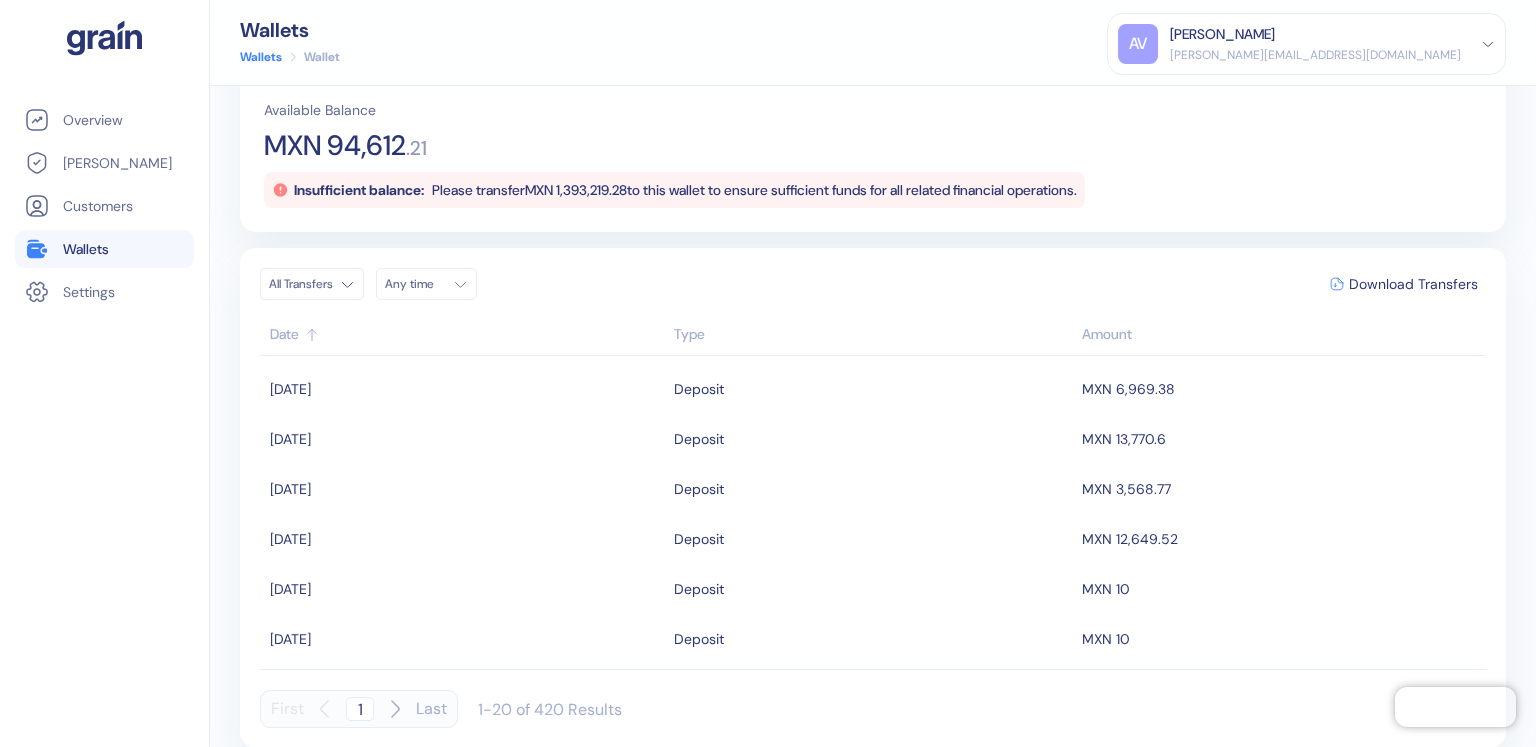 click on "Any time" at bounding box center (426, 284) 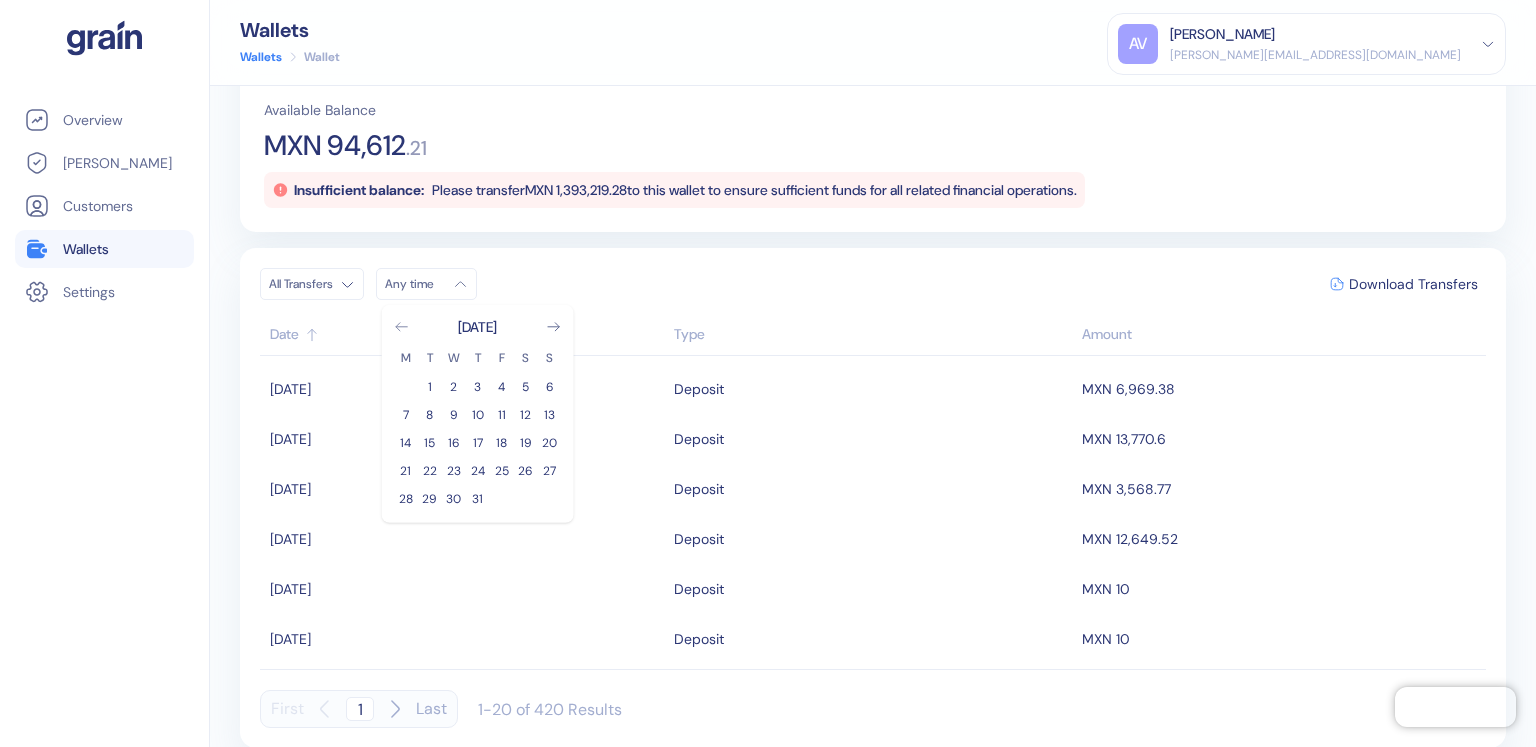 click 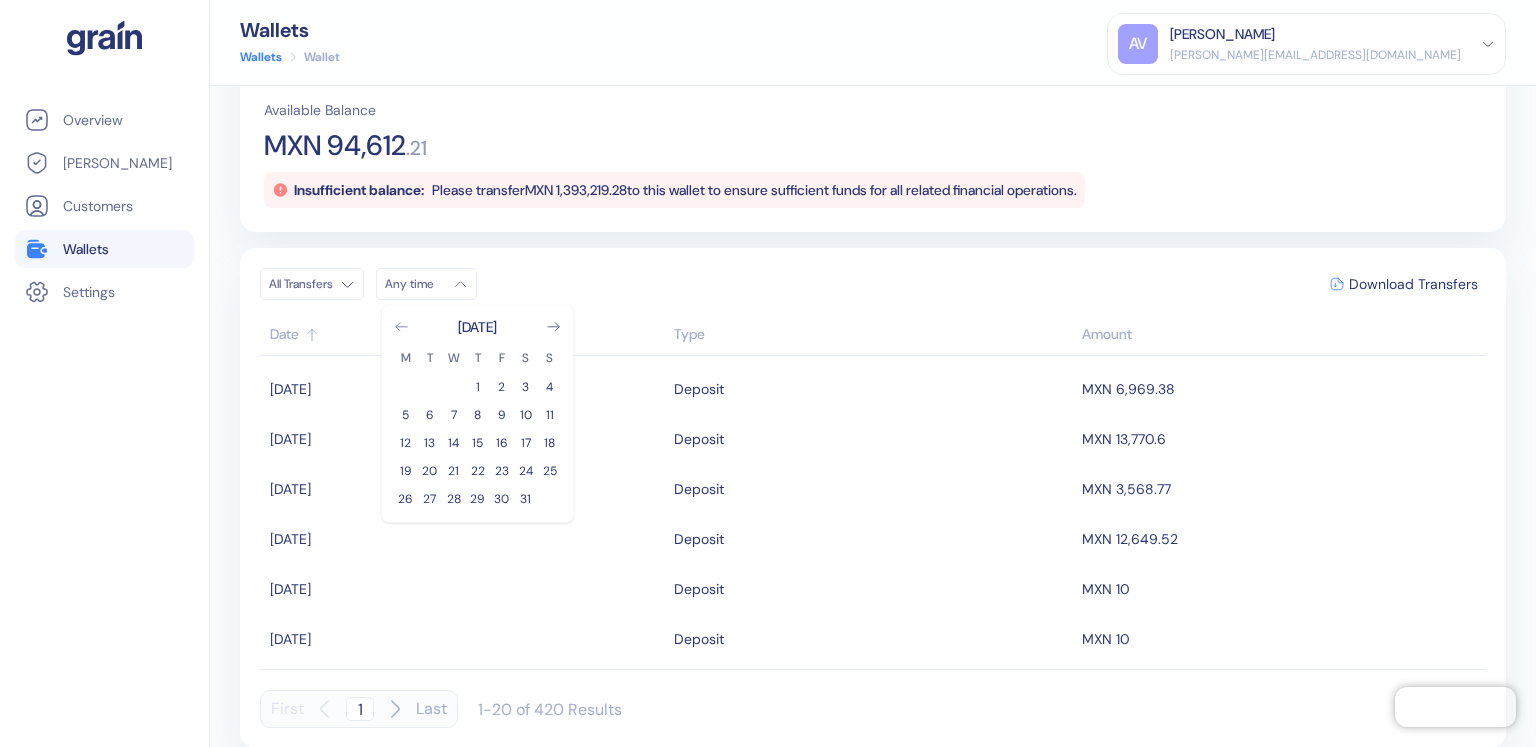 click 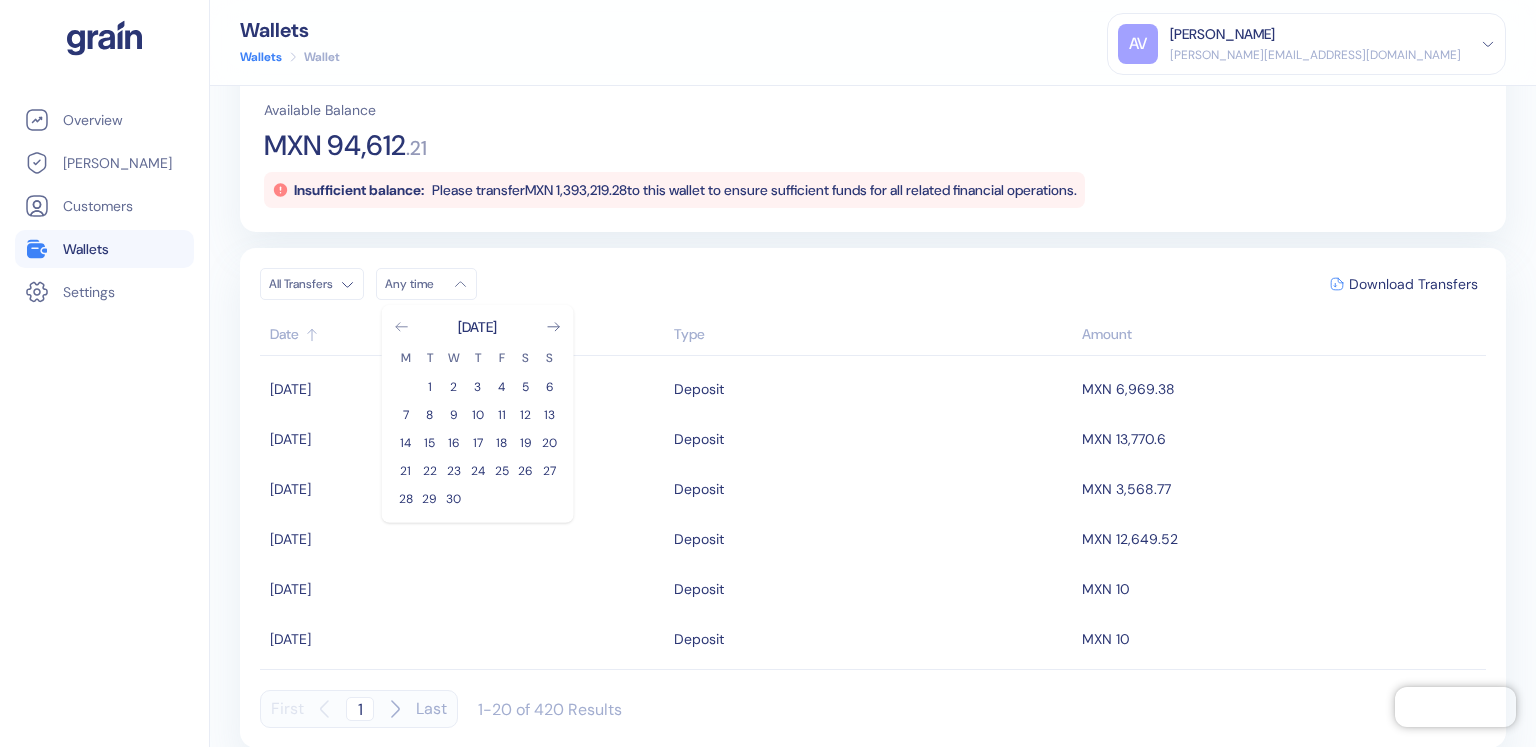click 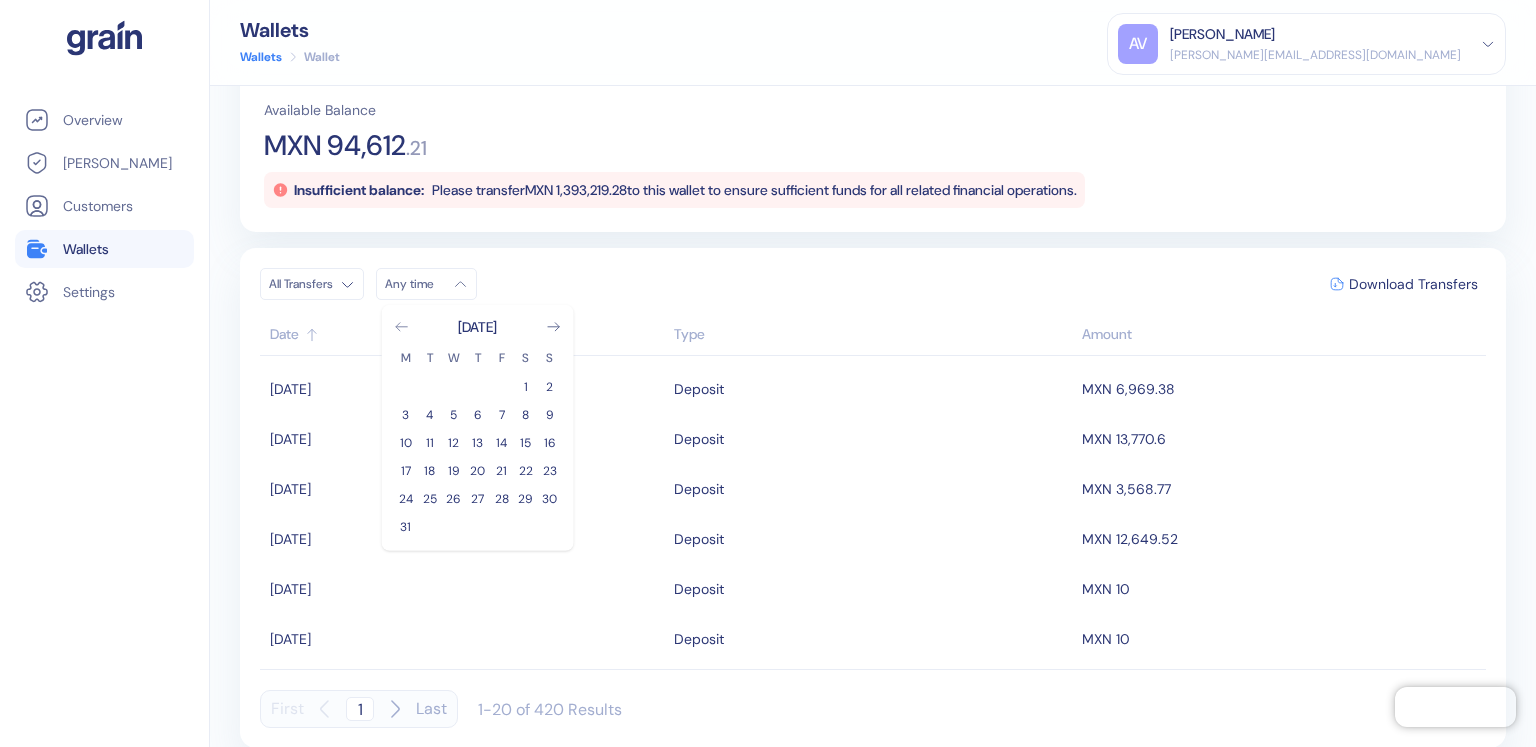 click 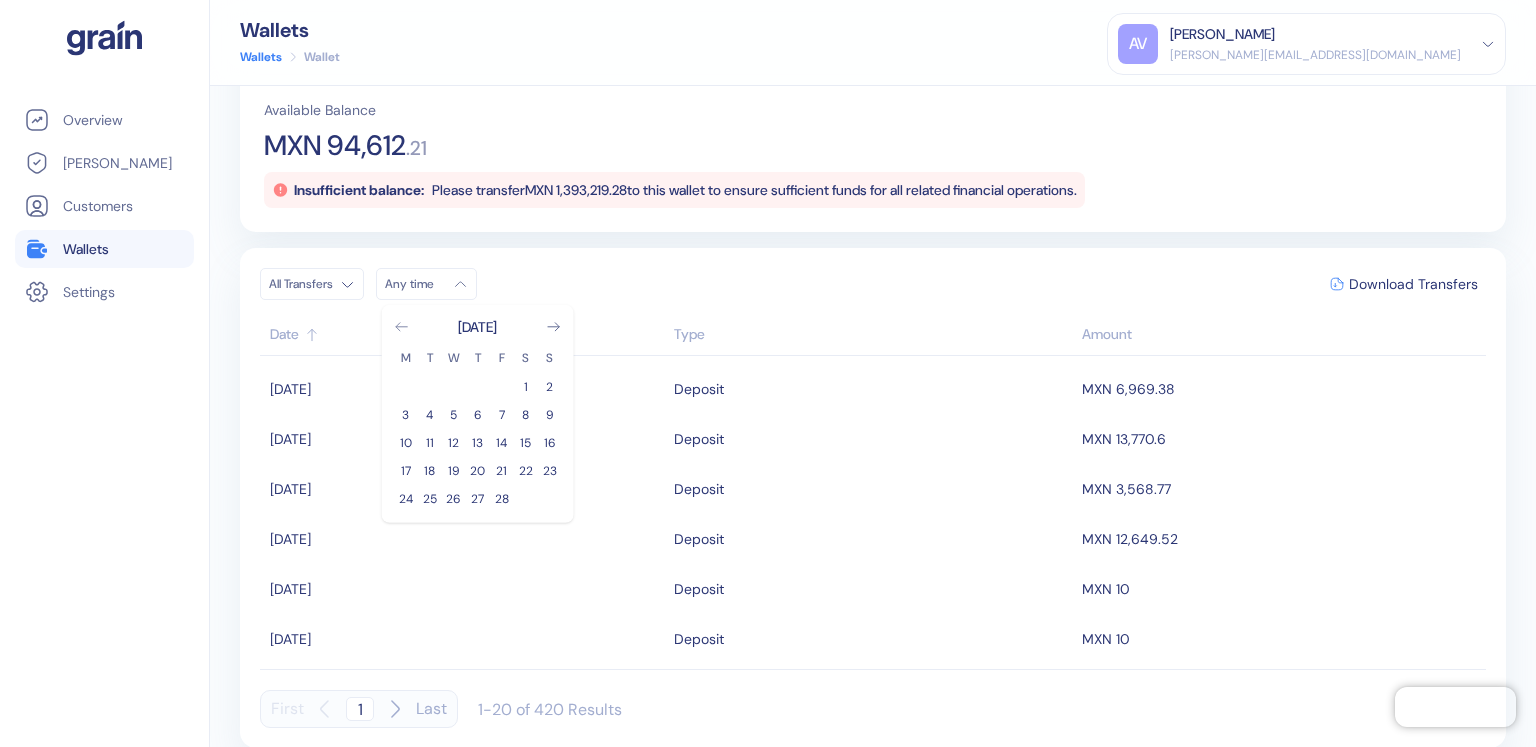 click 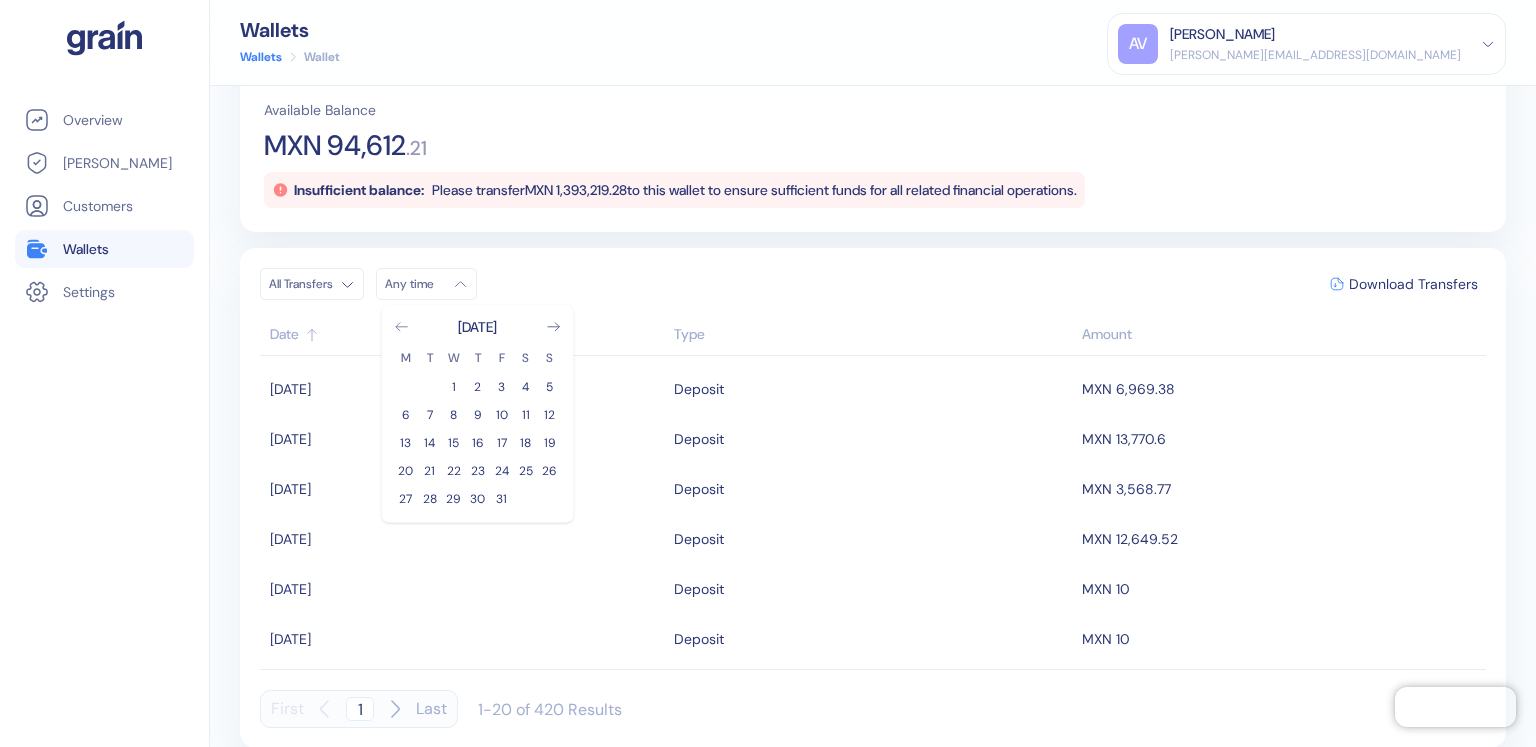 click 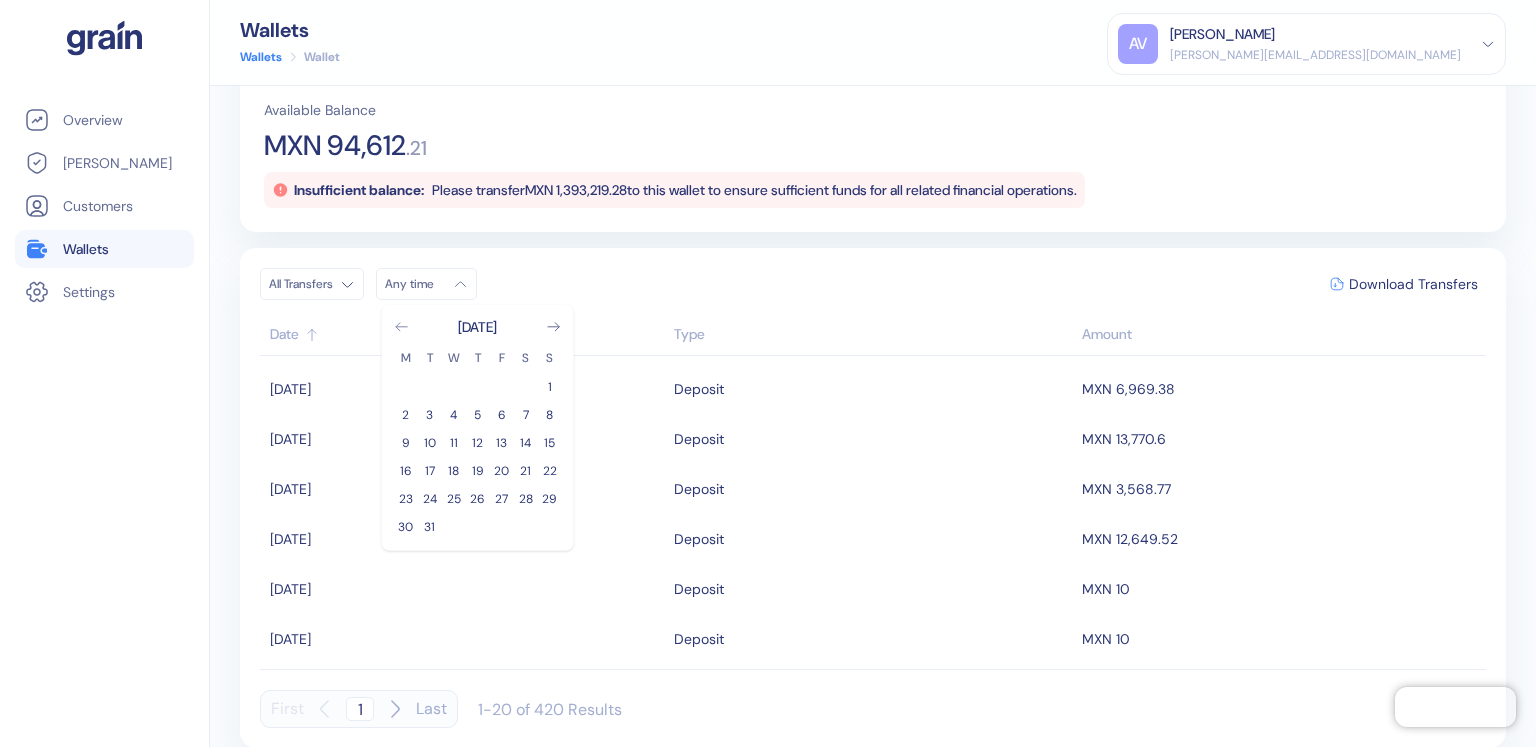 click 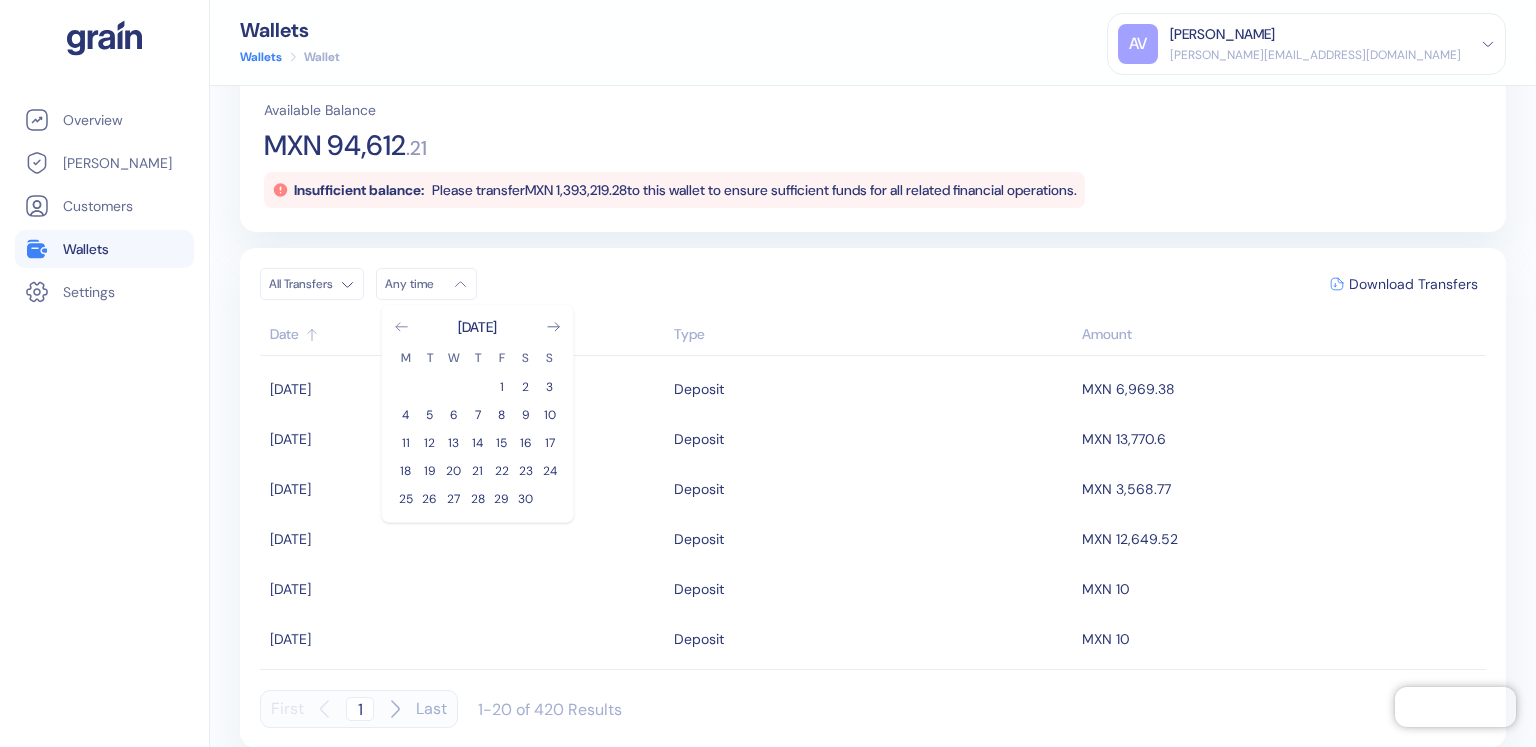 click 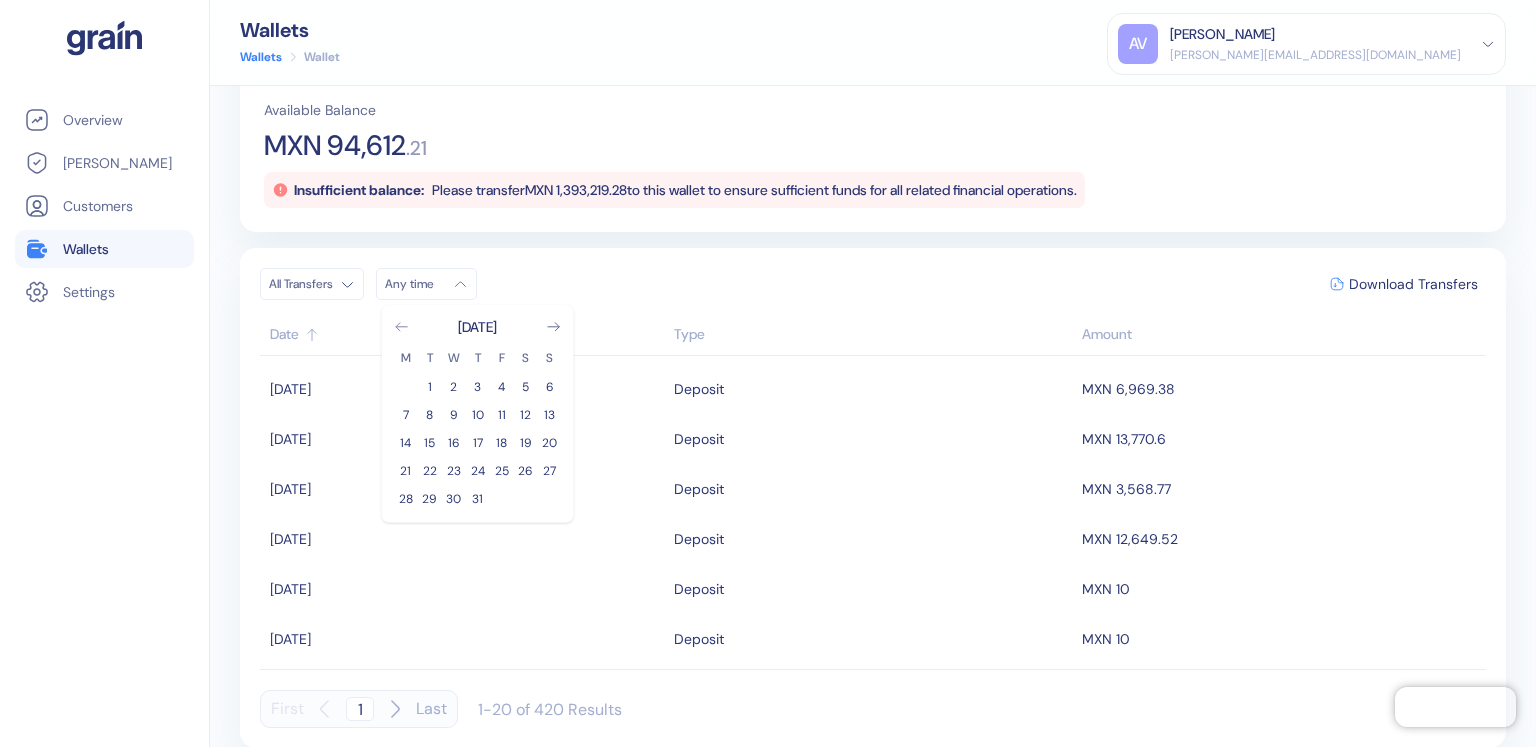 click 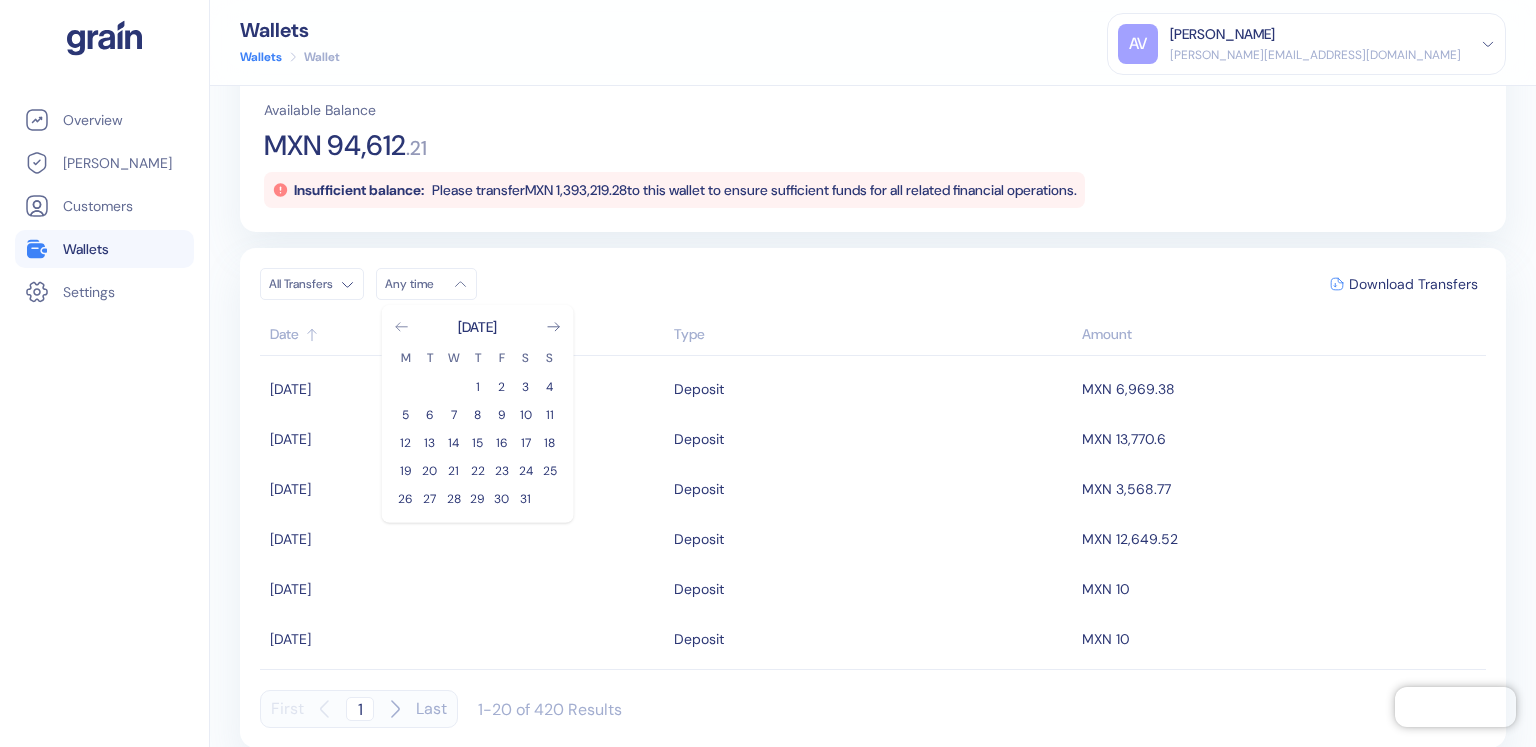 click 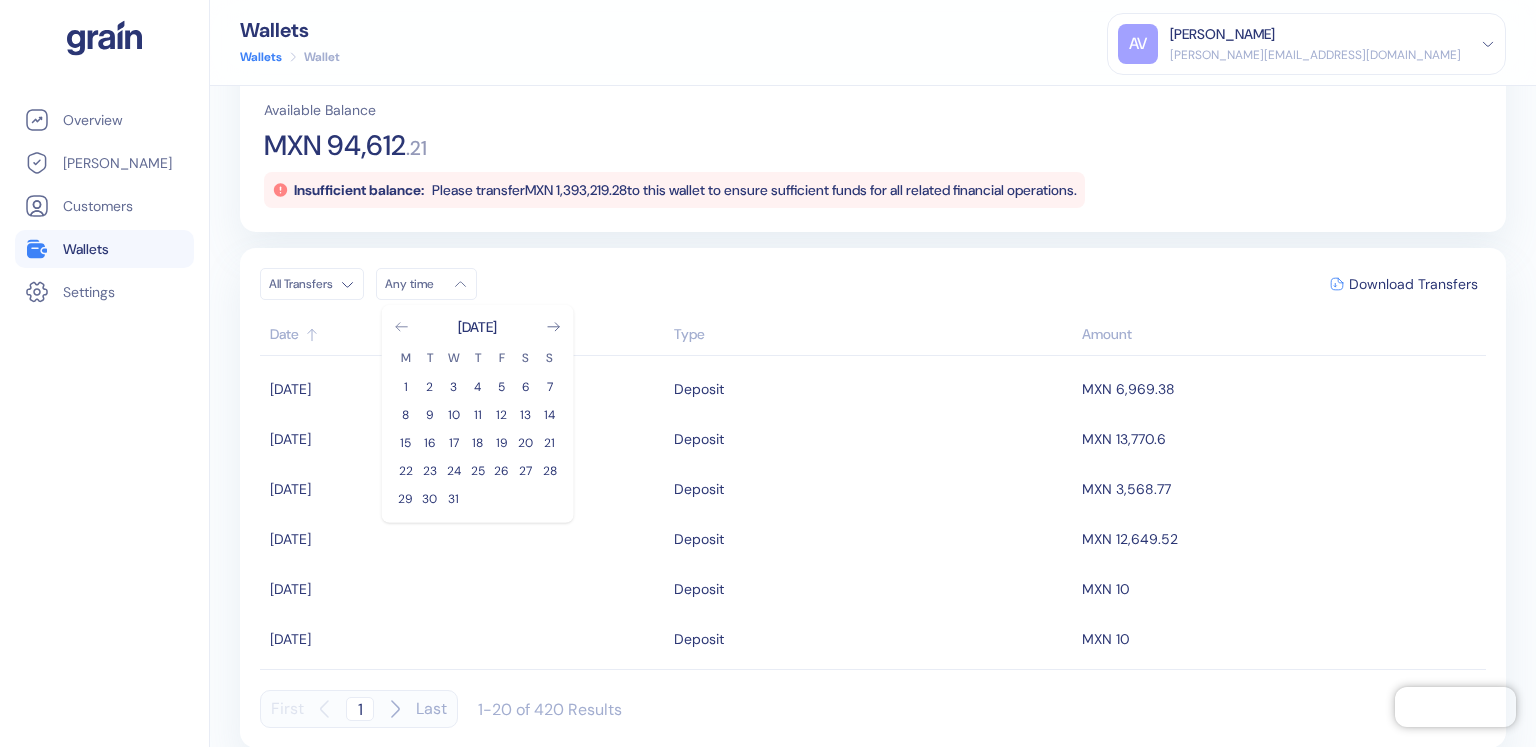 click 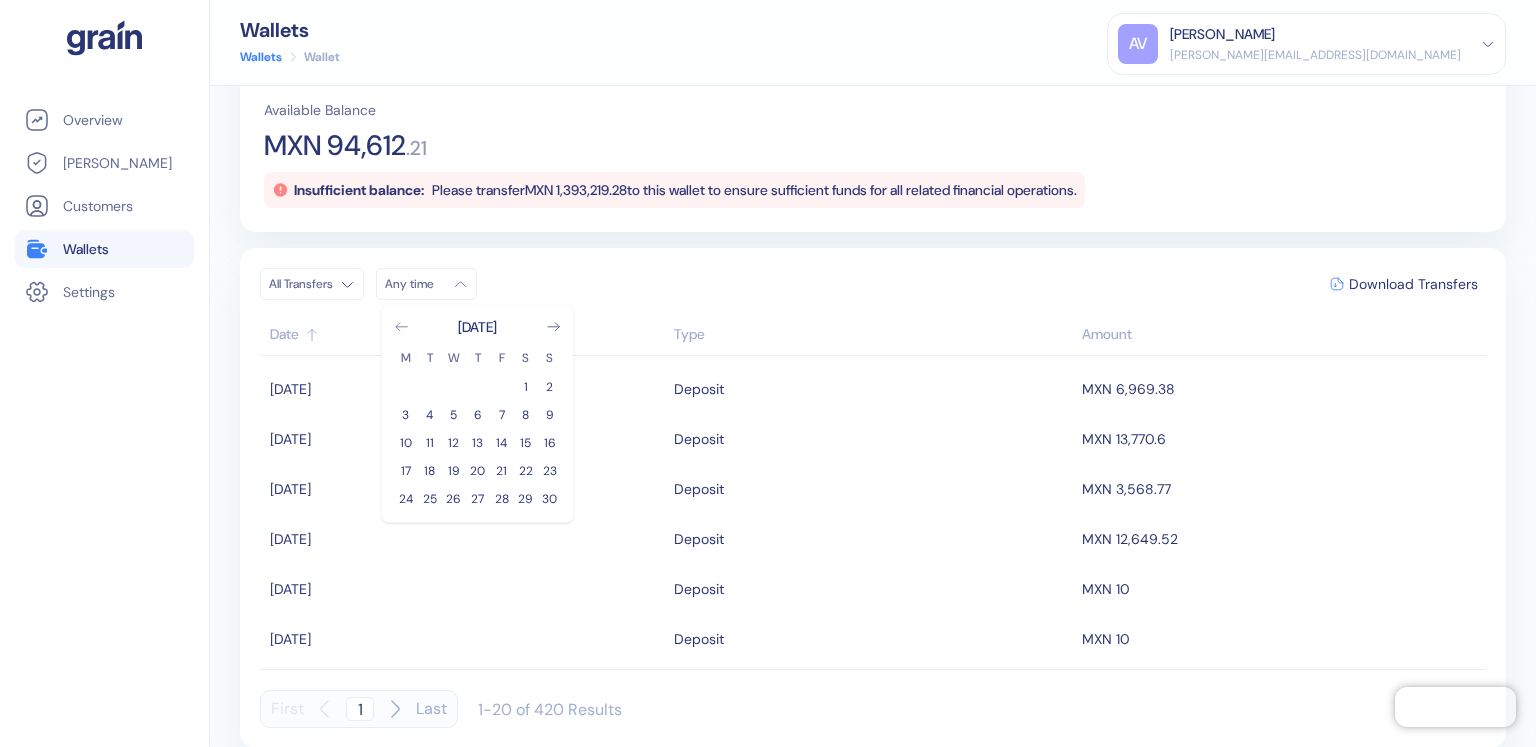 click 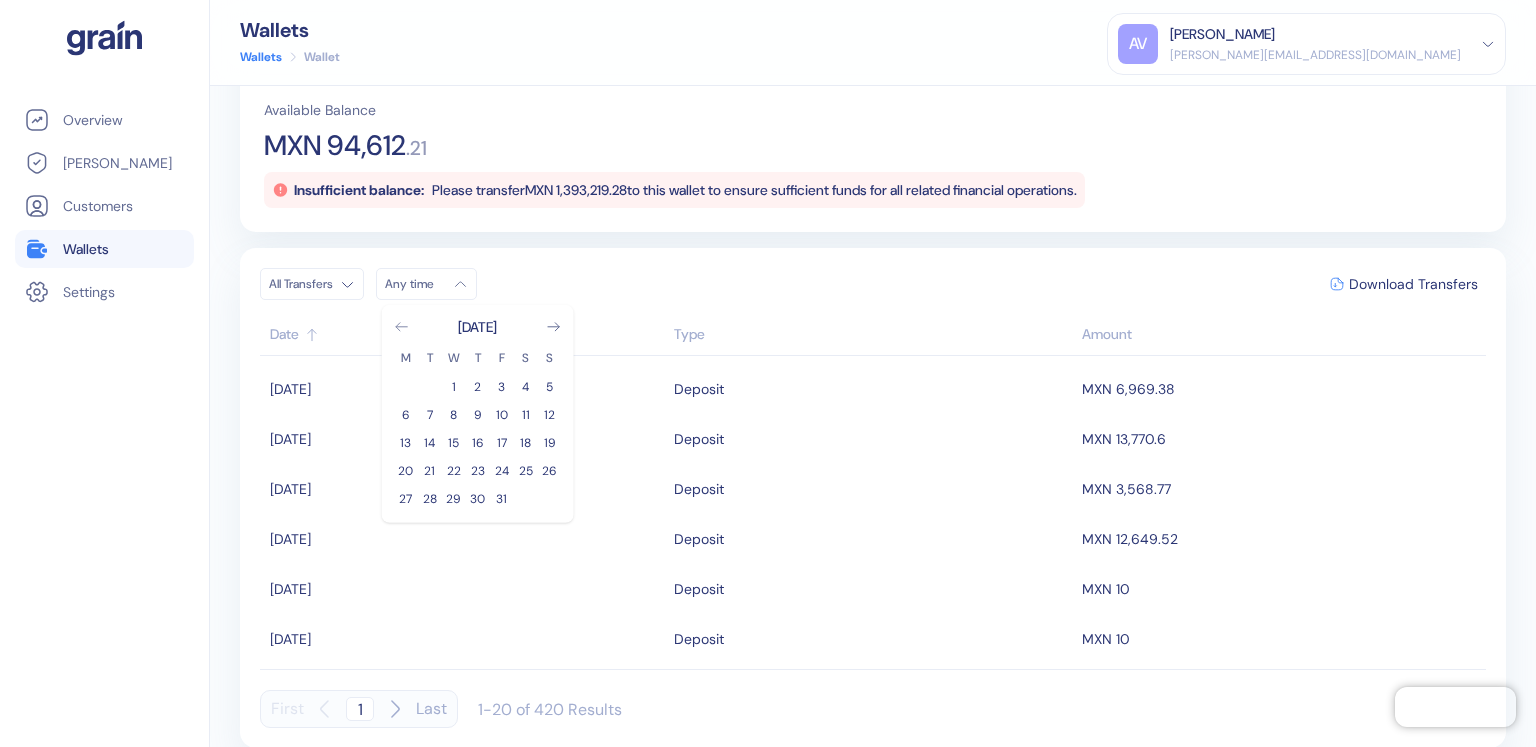 click 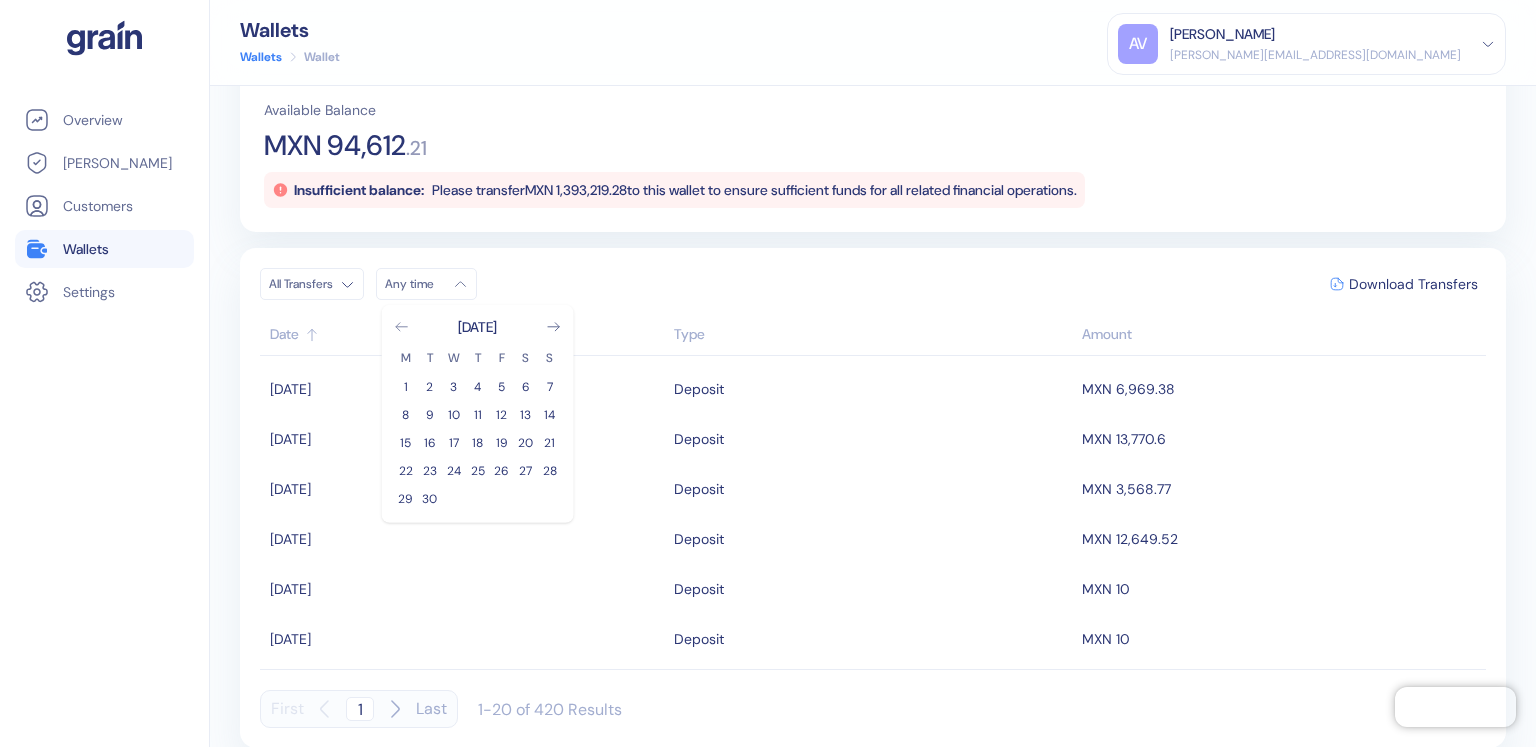click 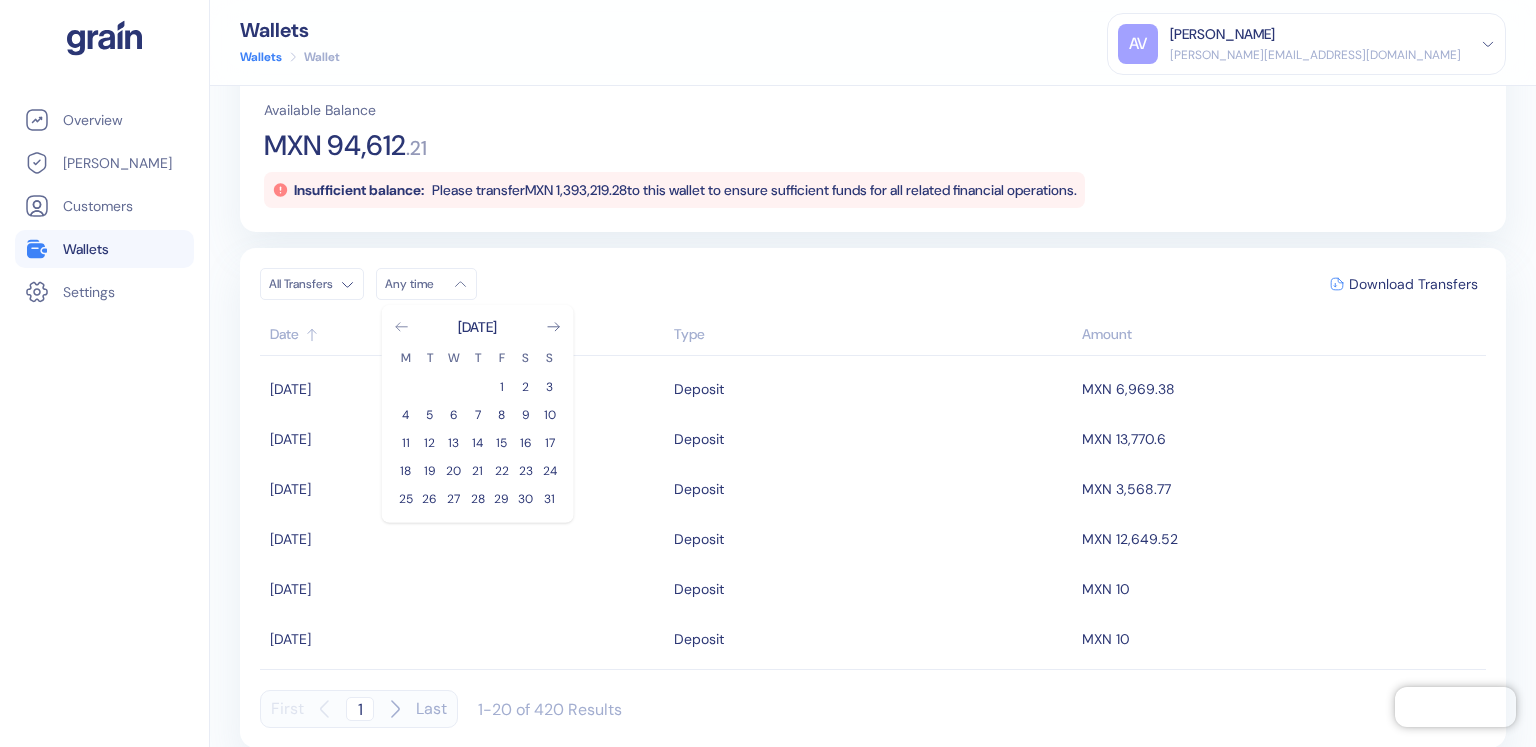 click 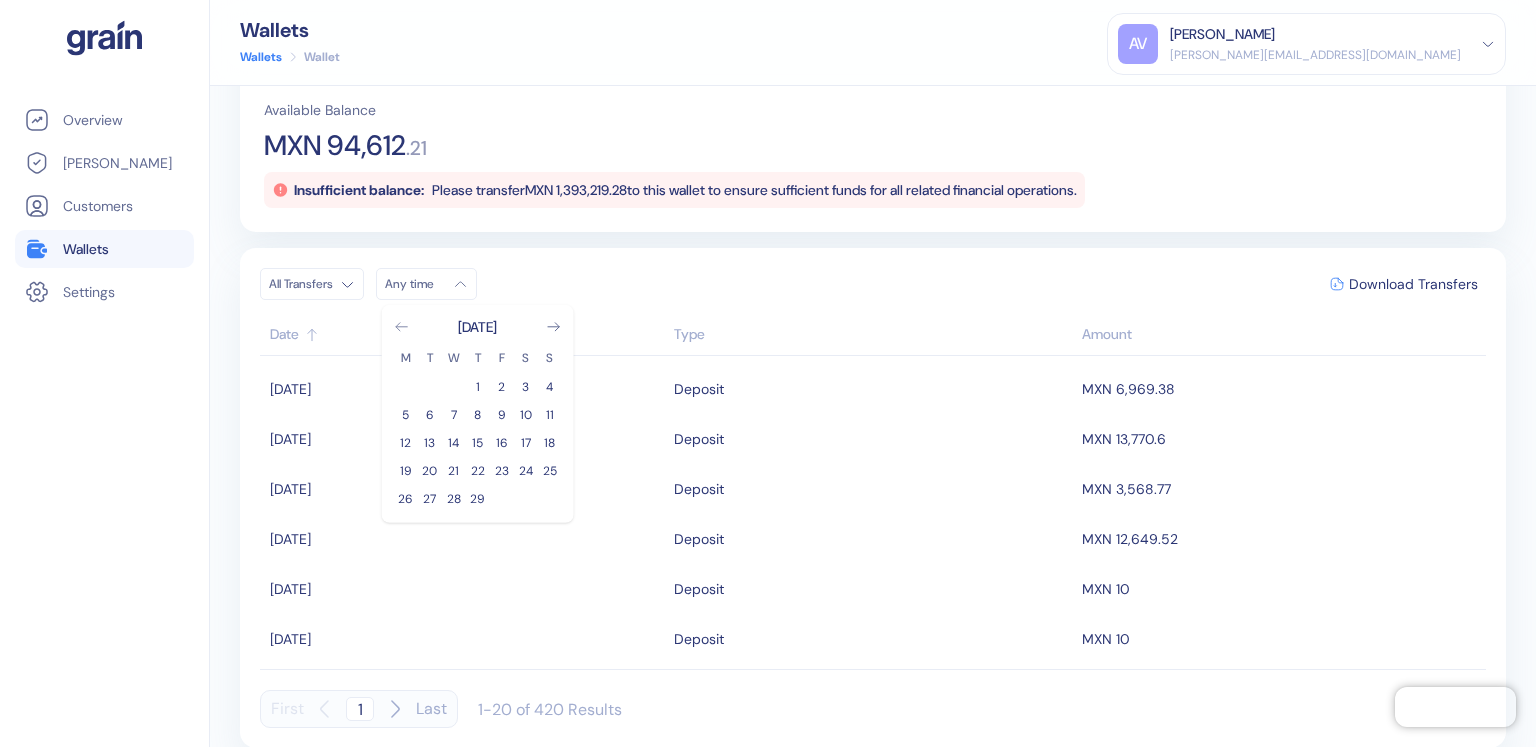 click 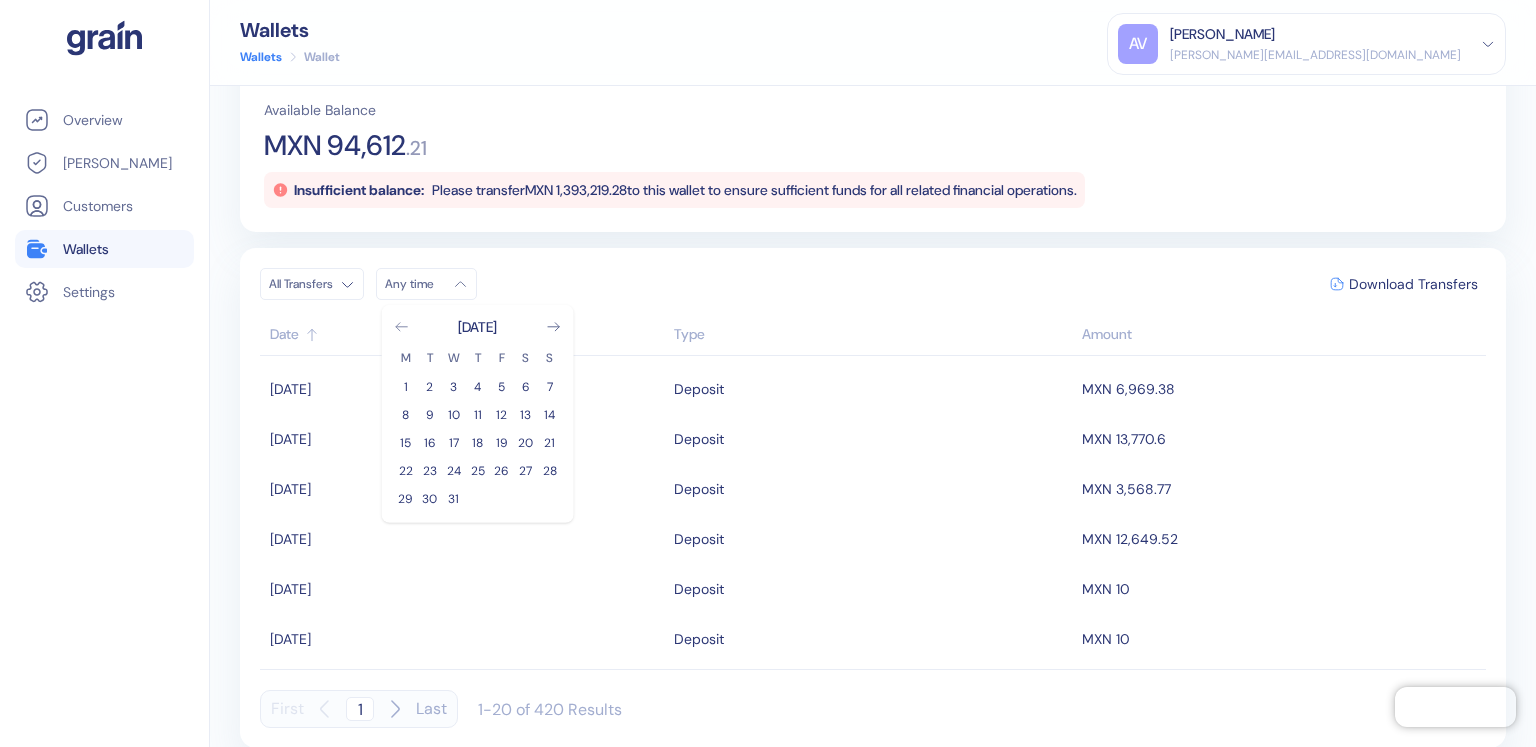 click 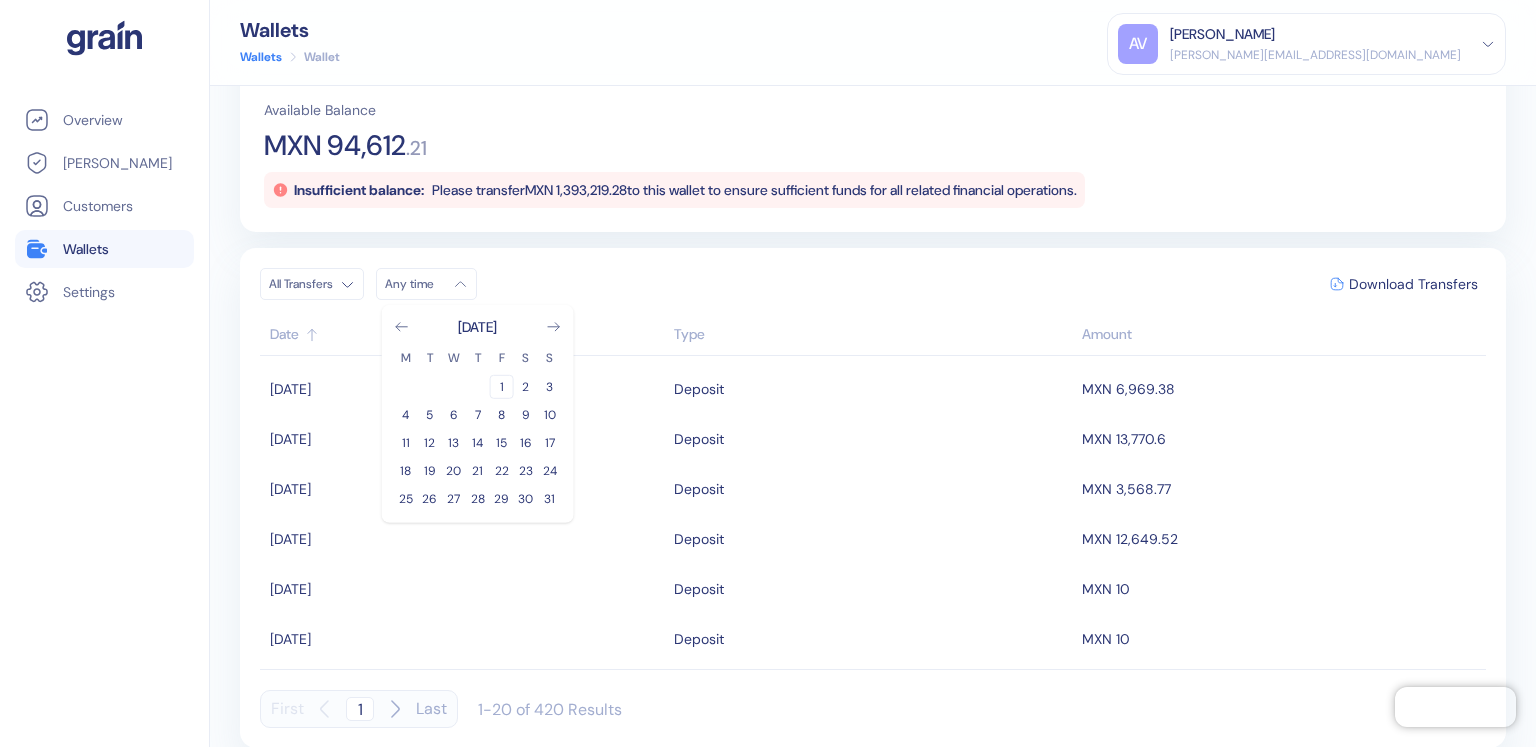 click on "1" at bounding box center (502, 387) 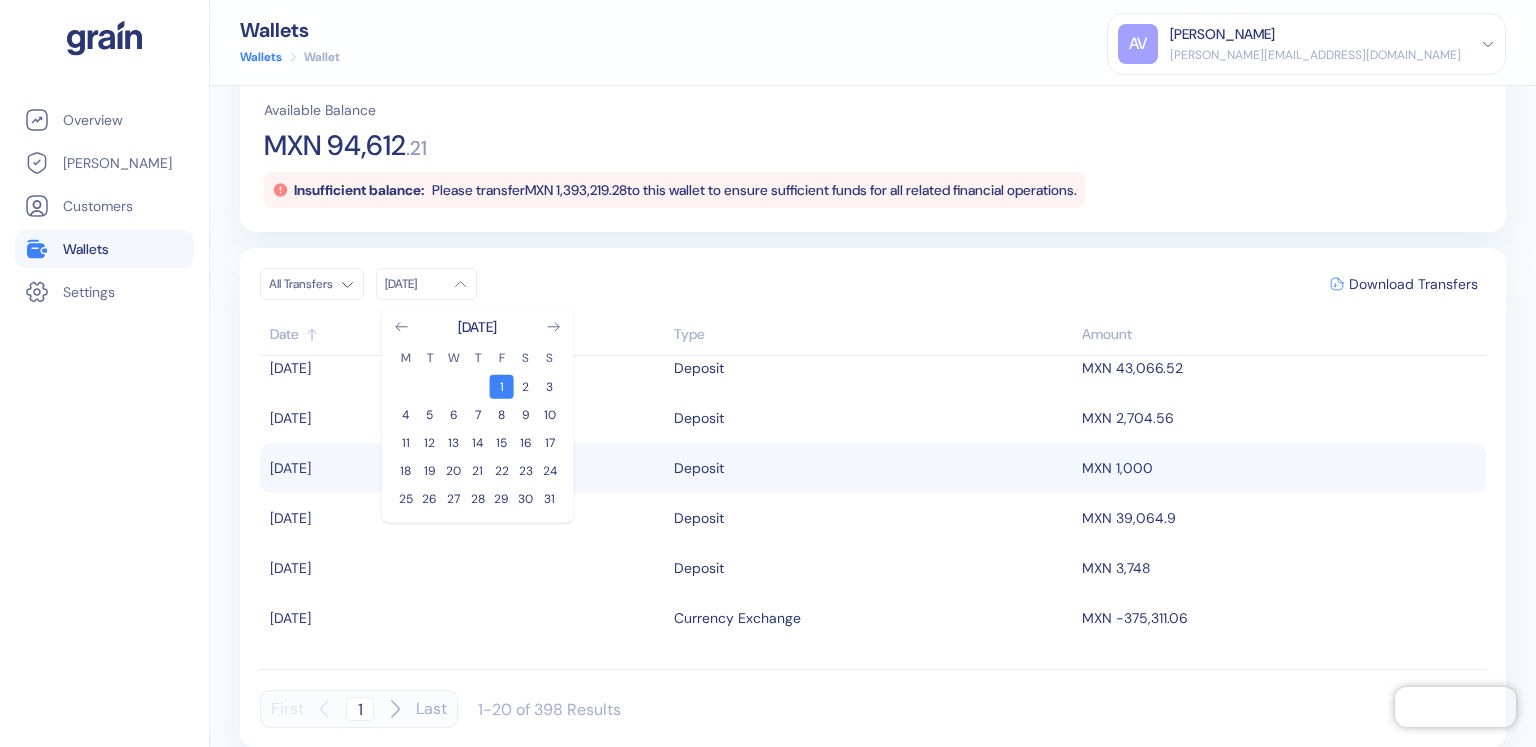 scroll, scrollTop: 0, scrollLeft: 0, axis: both 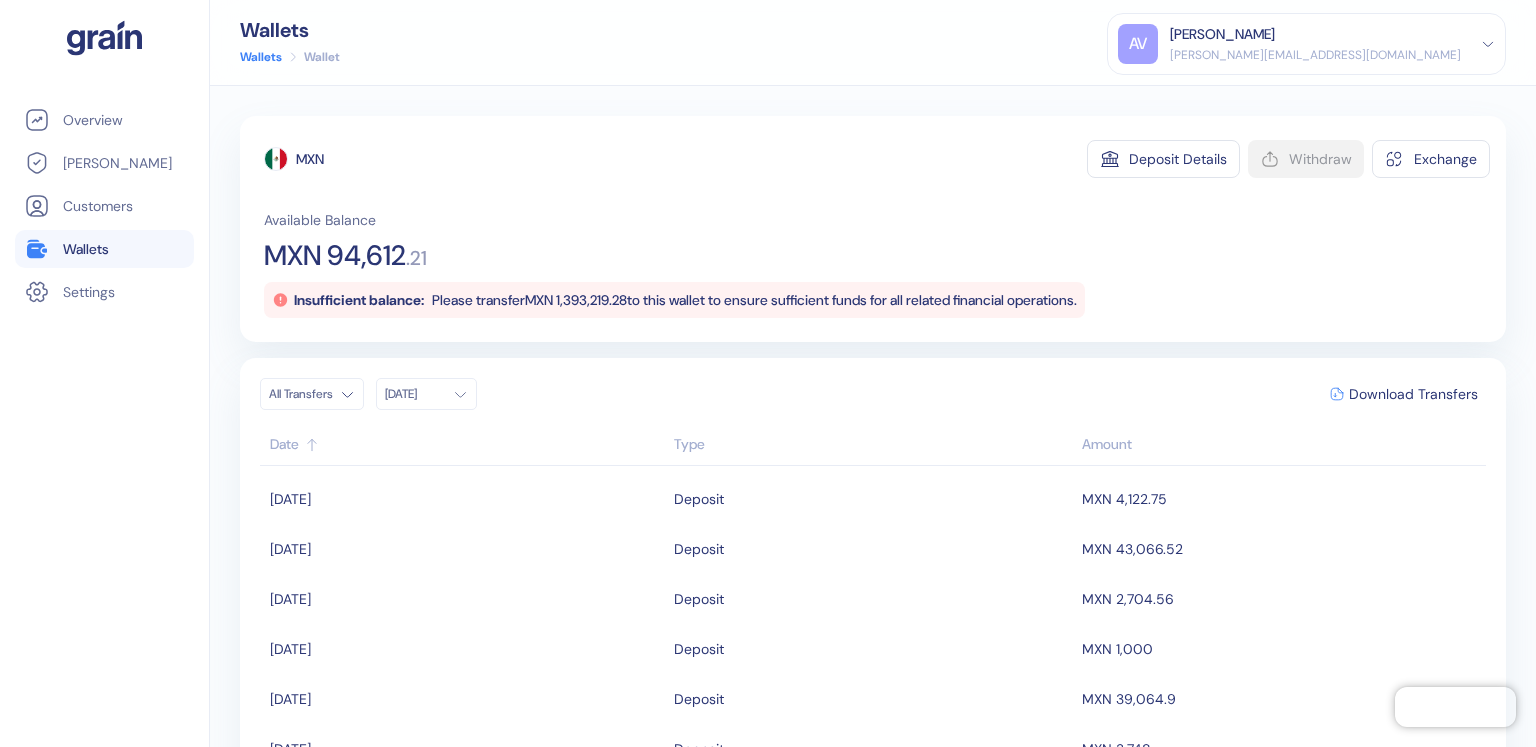 click on "Date" at bounding box center [467, 444] 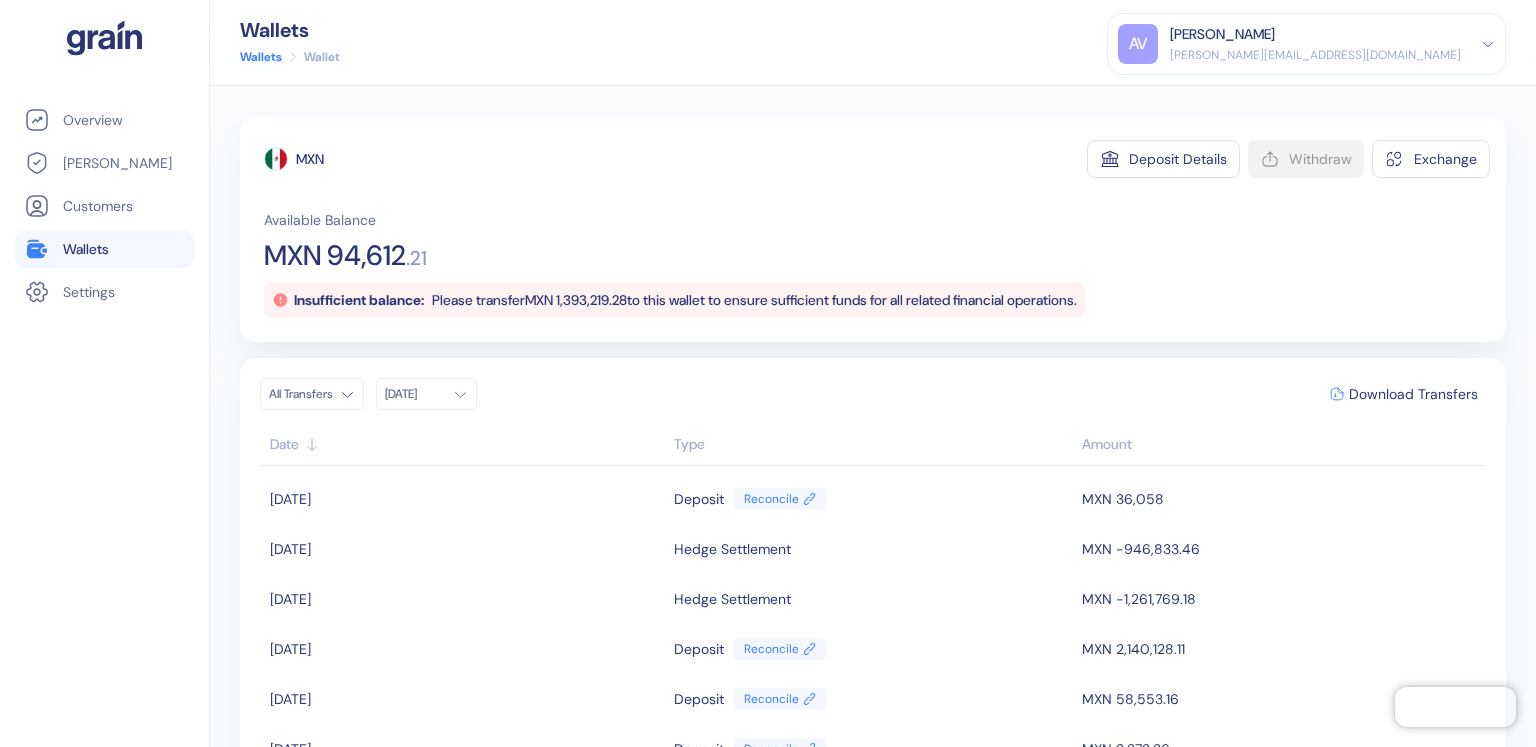click on "Date" at bounding box center [467, 444] 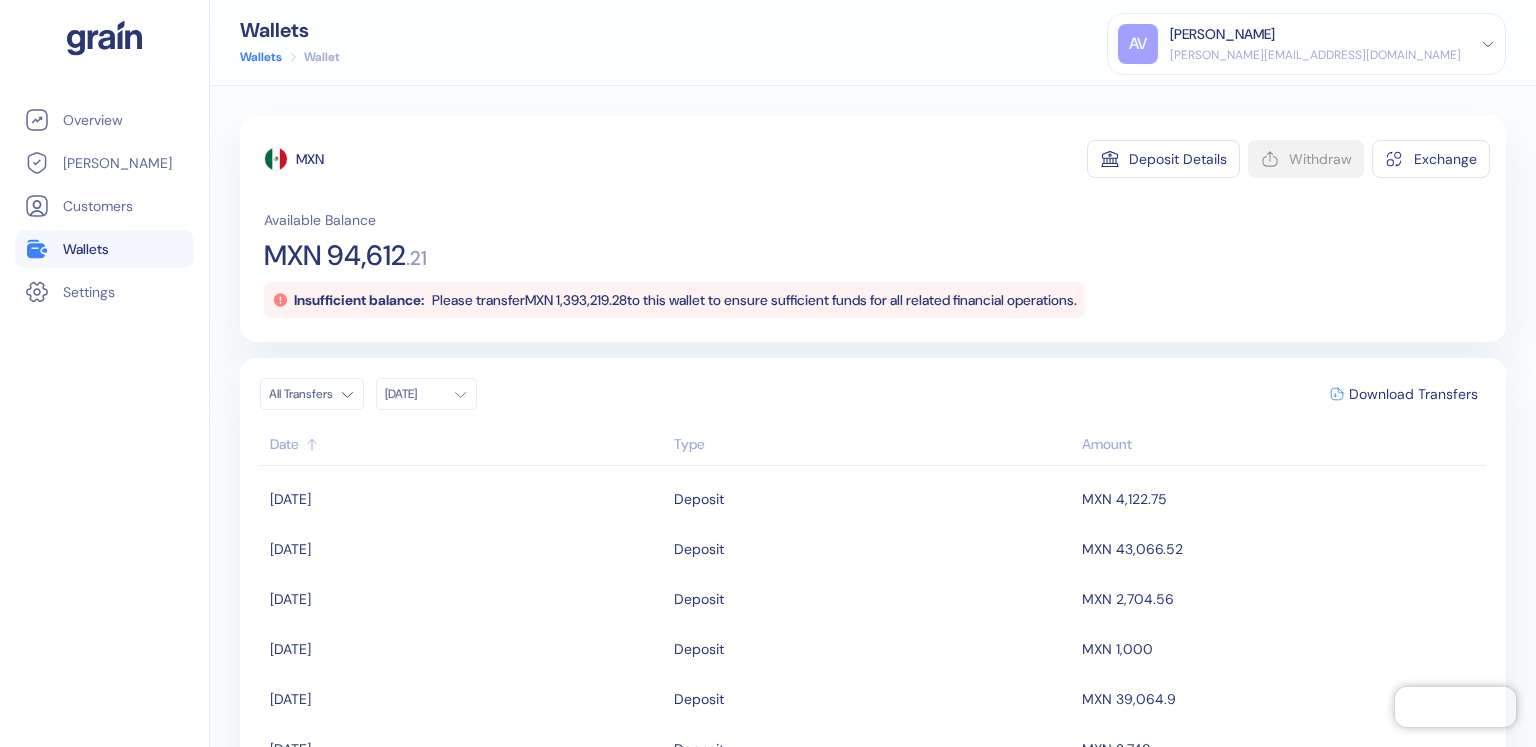 click on "[DATE]" at bounding box center [415, 394] 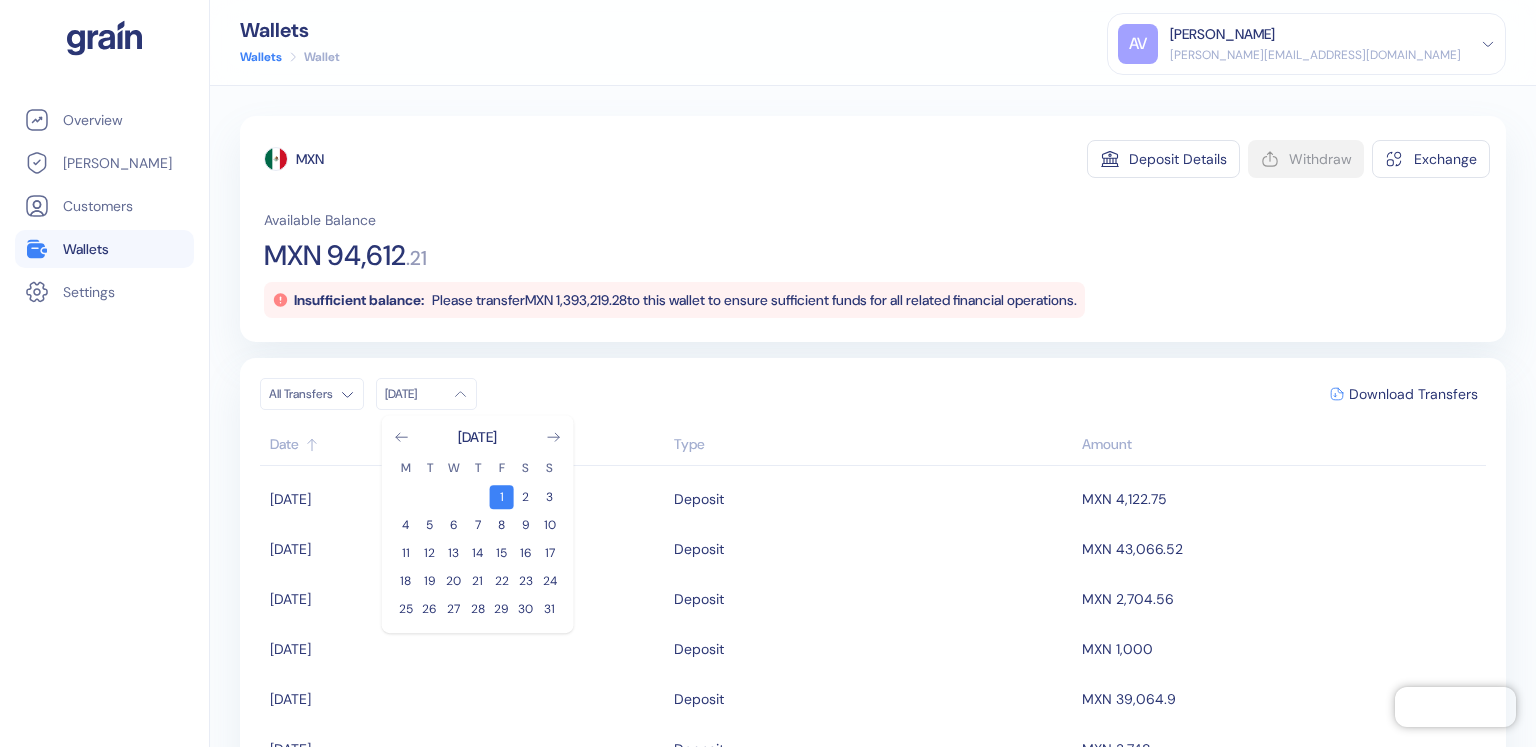 click on "[DATE]" at bounding box center [477, 437] 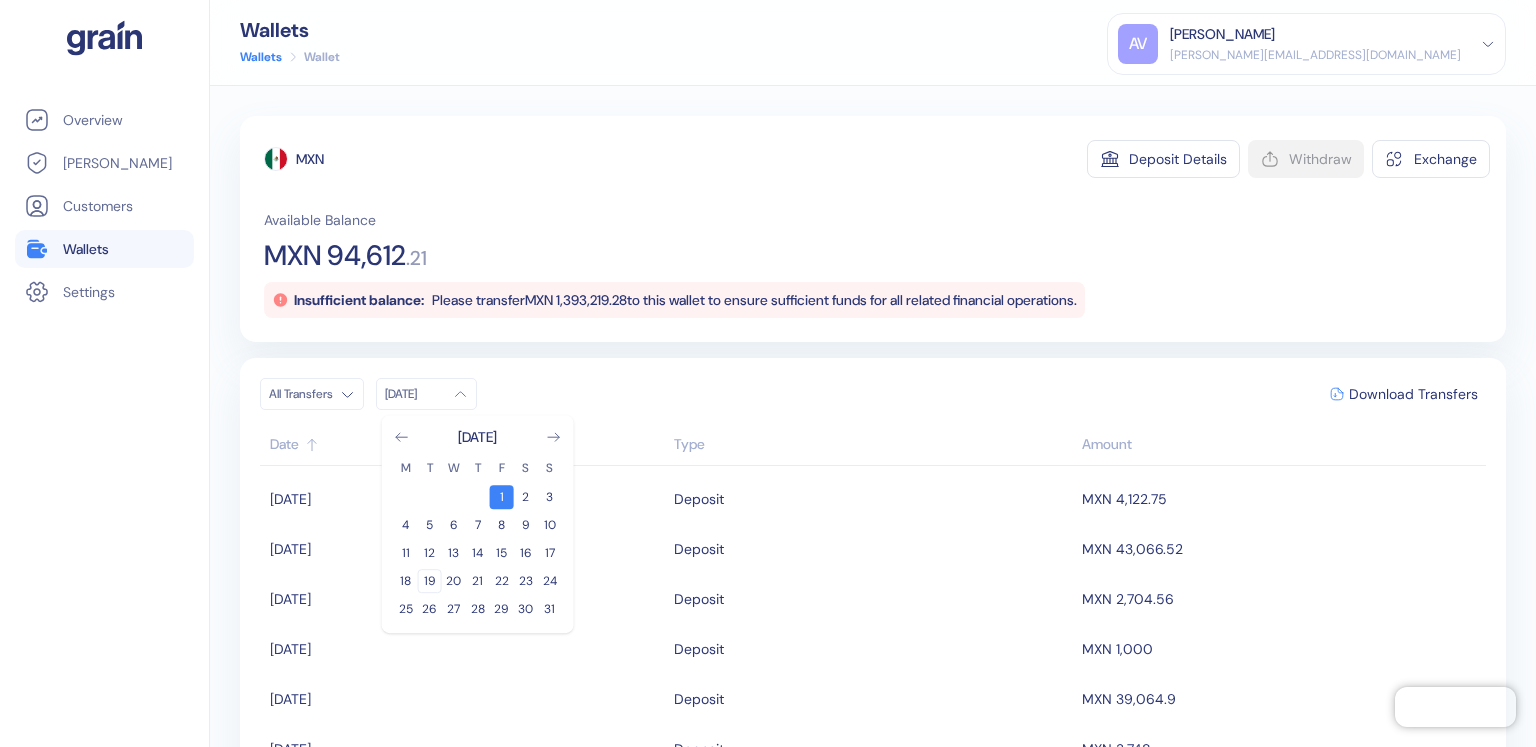 click on "19" at bounding box center (430, 581) 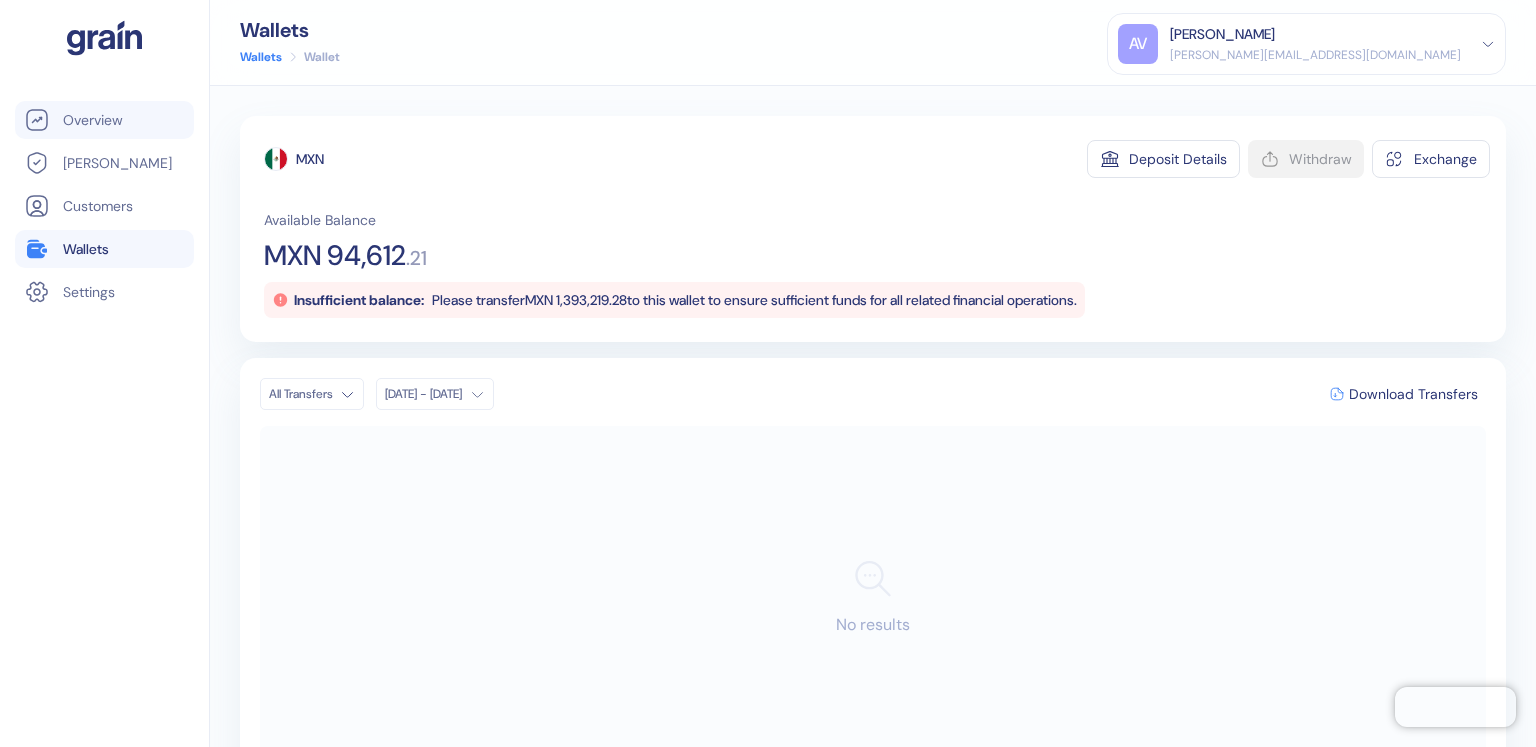 click on "Overview" at bounding box center [93, 120] 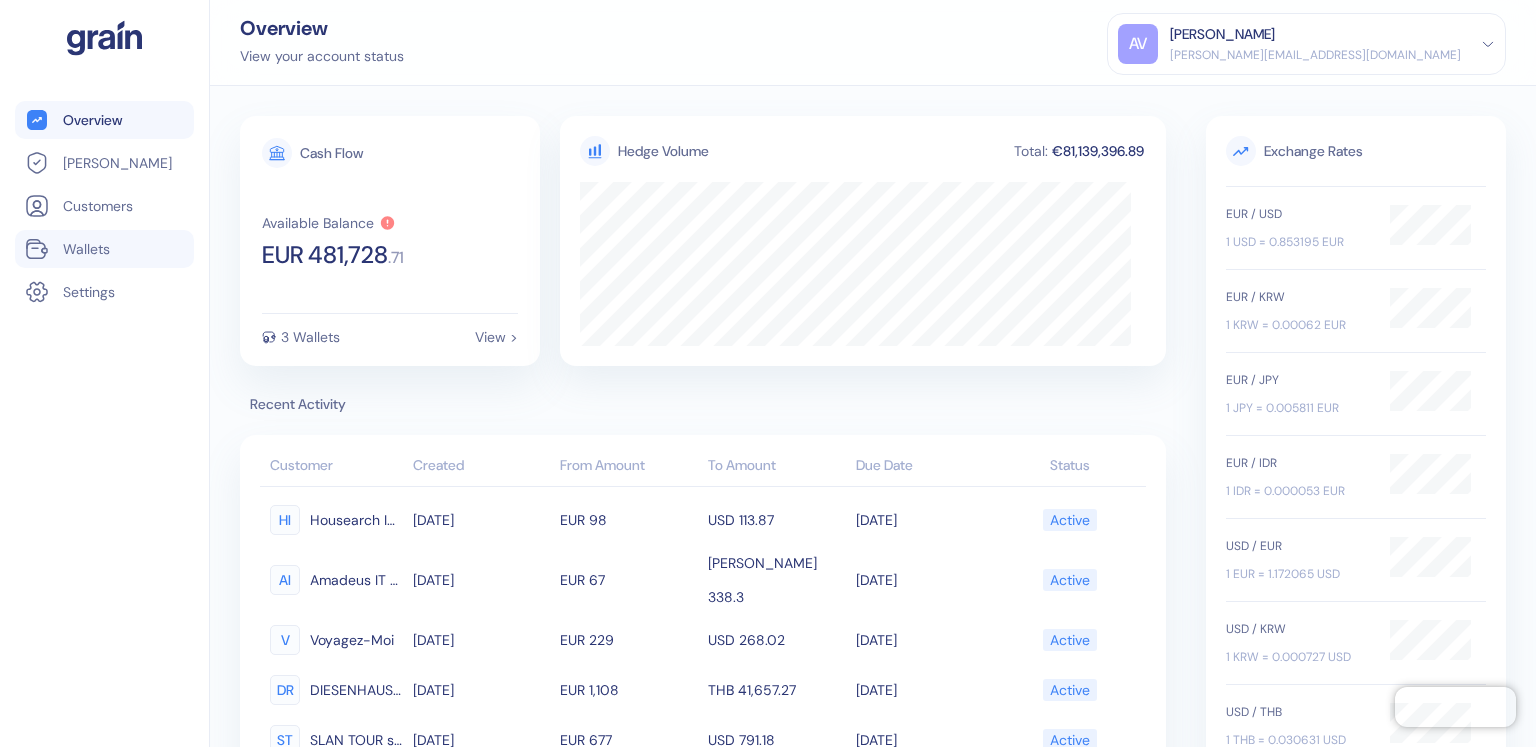 click on "Wallets" at bounding box center [86, 249] 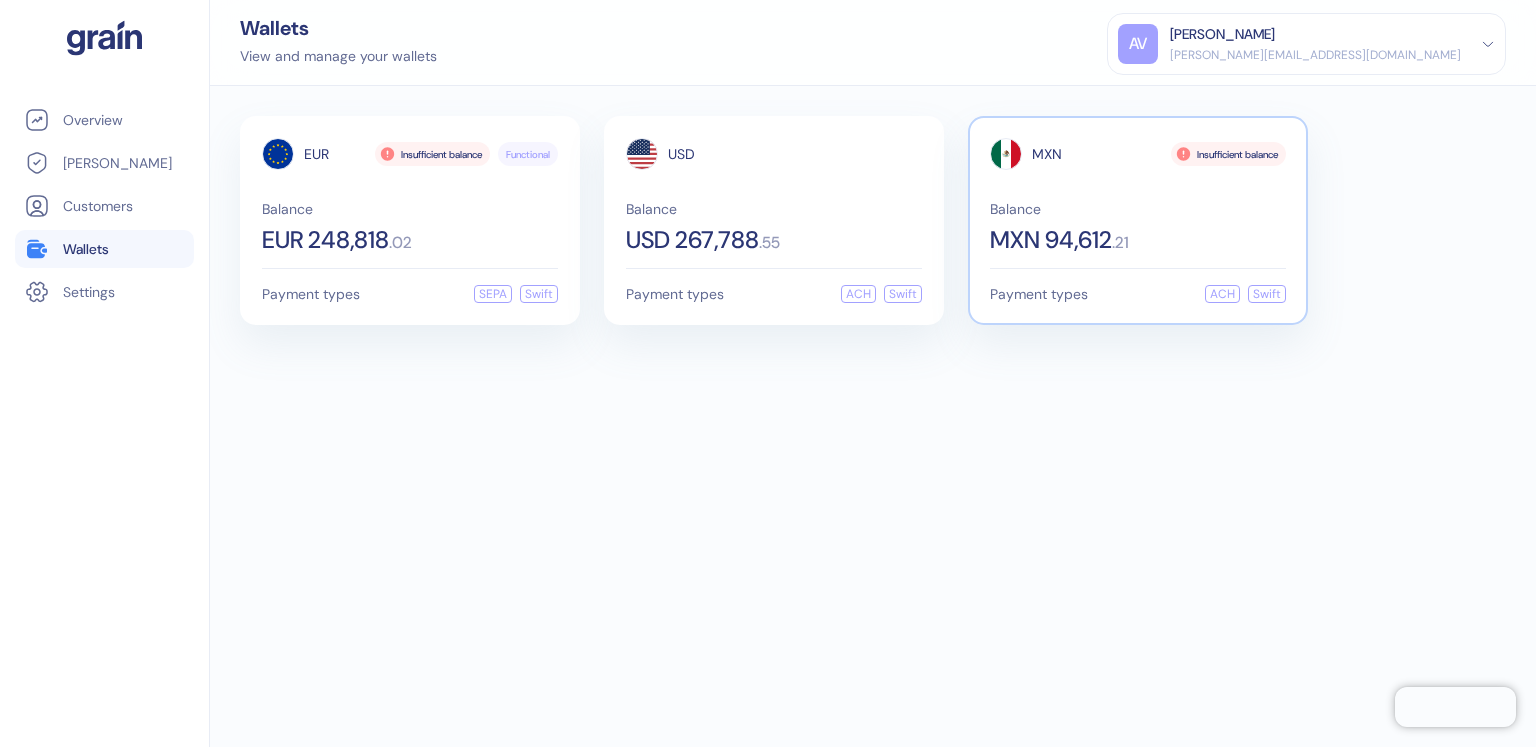 click on "MXN Insufficient balance Balance MXN 94,612 . 21" at bounding box center [1138, 195] 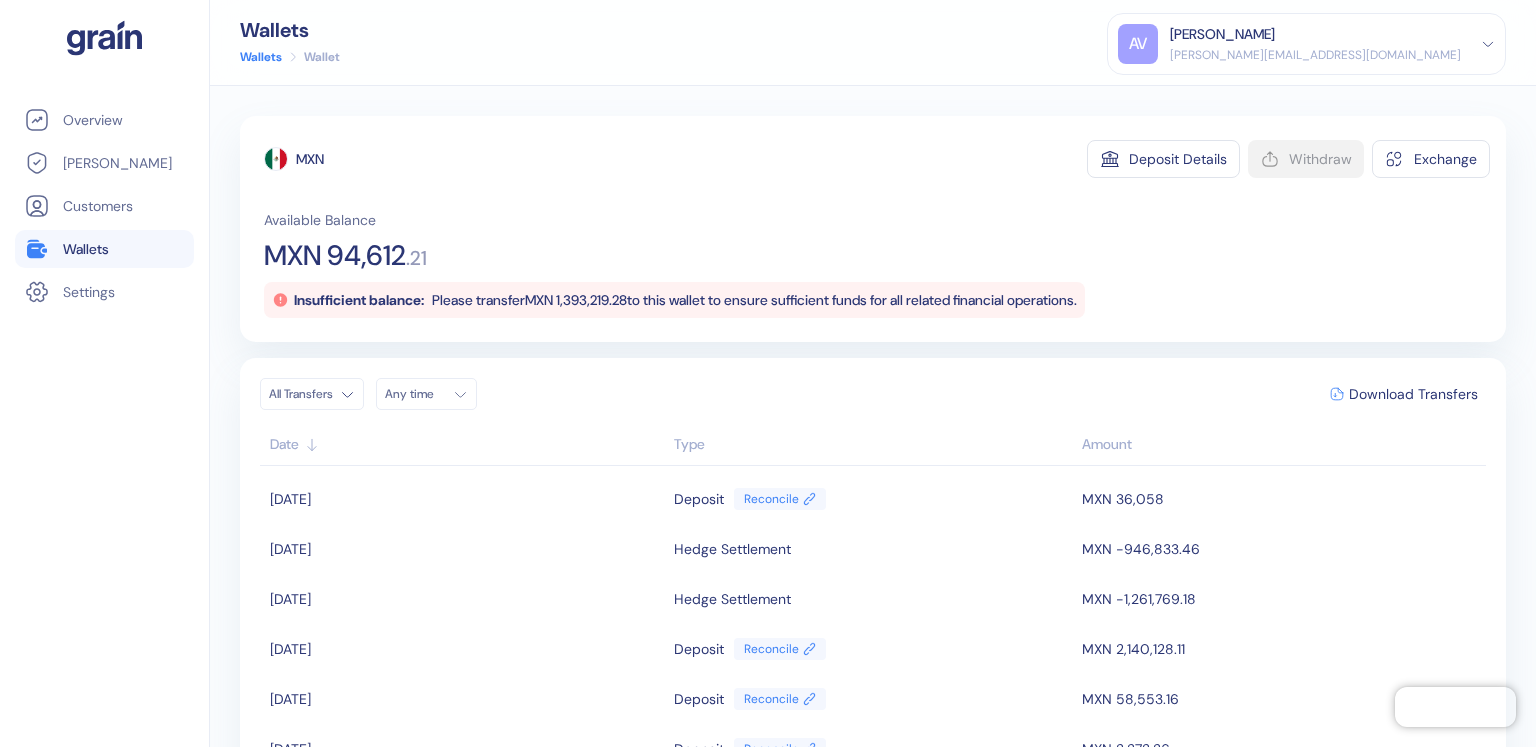 click on "Any time" at bounding box center [415, 394] 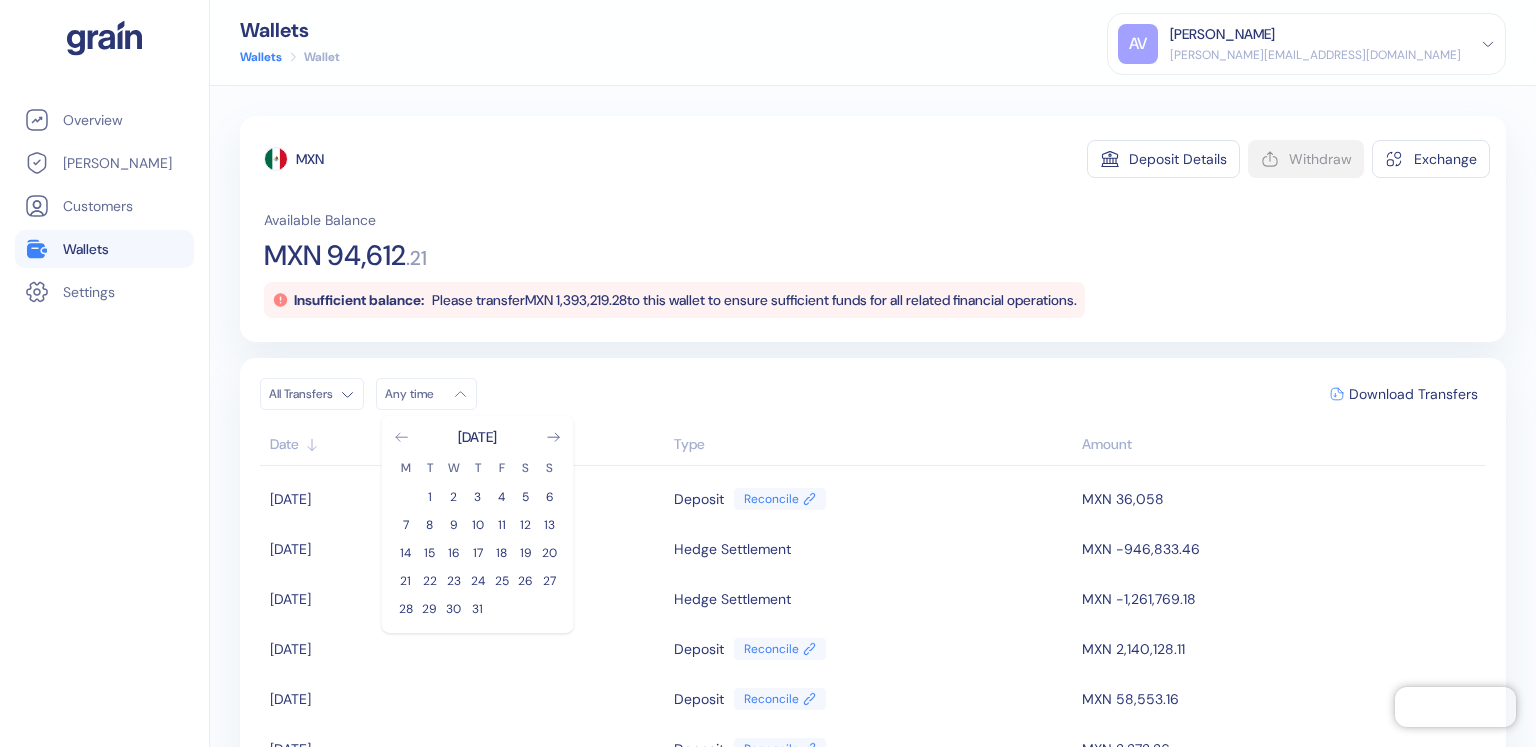 click 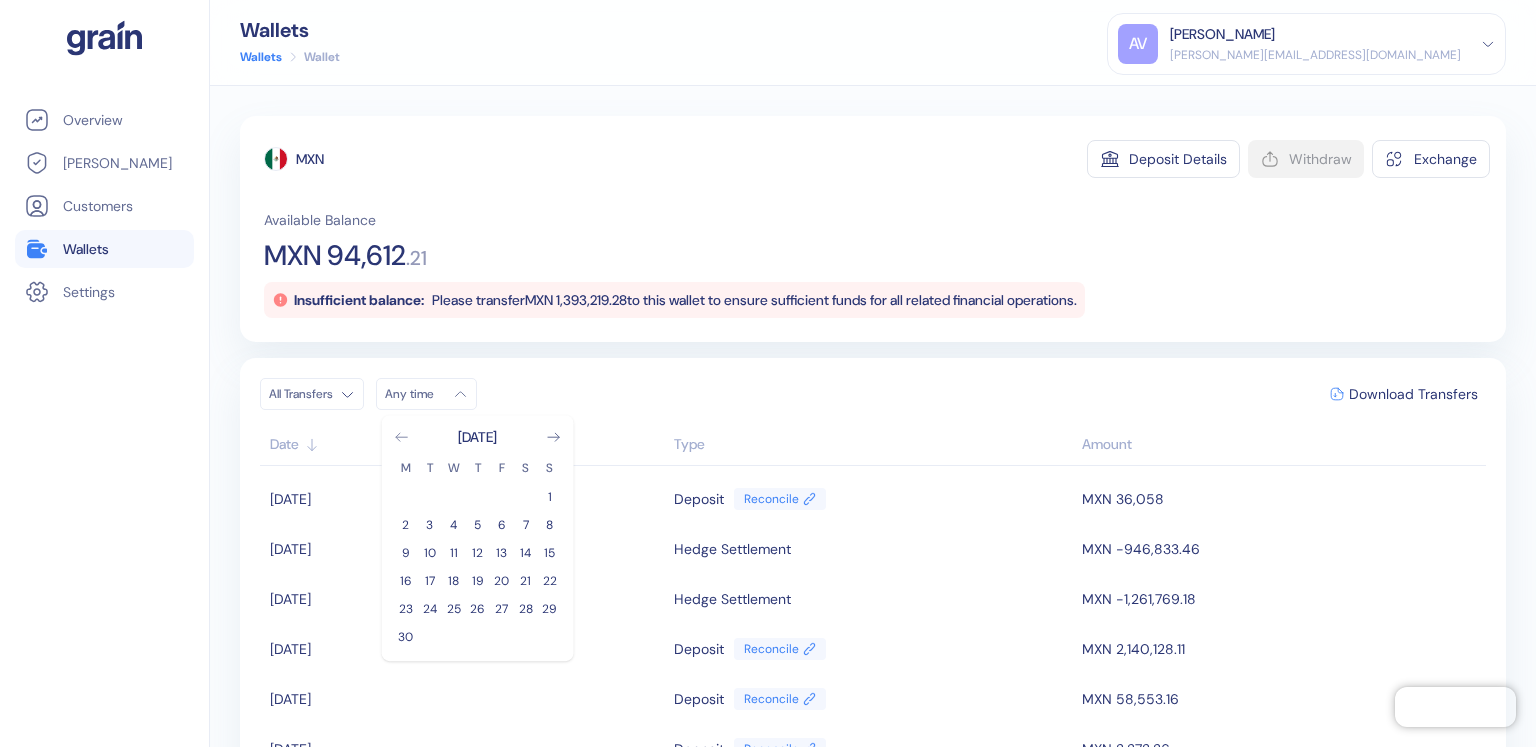 click 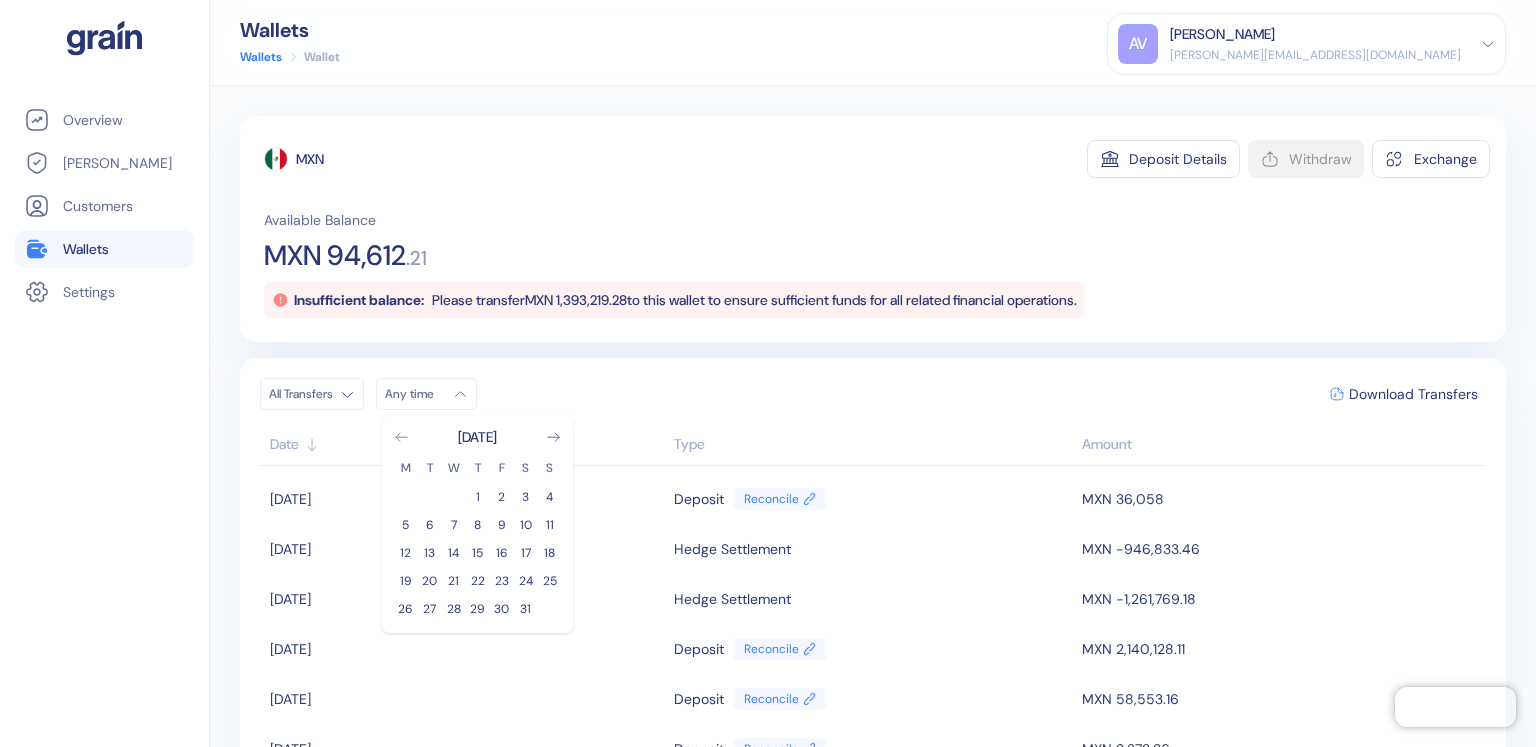 click 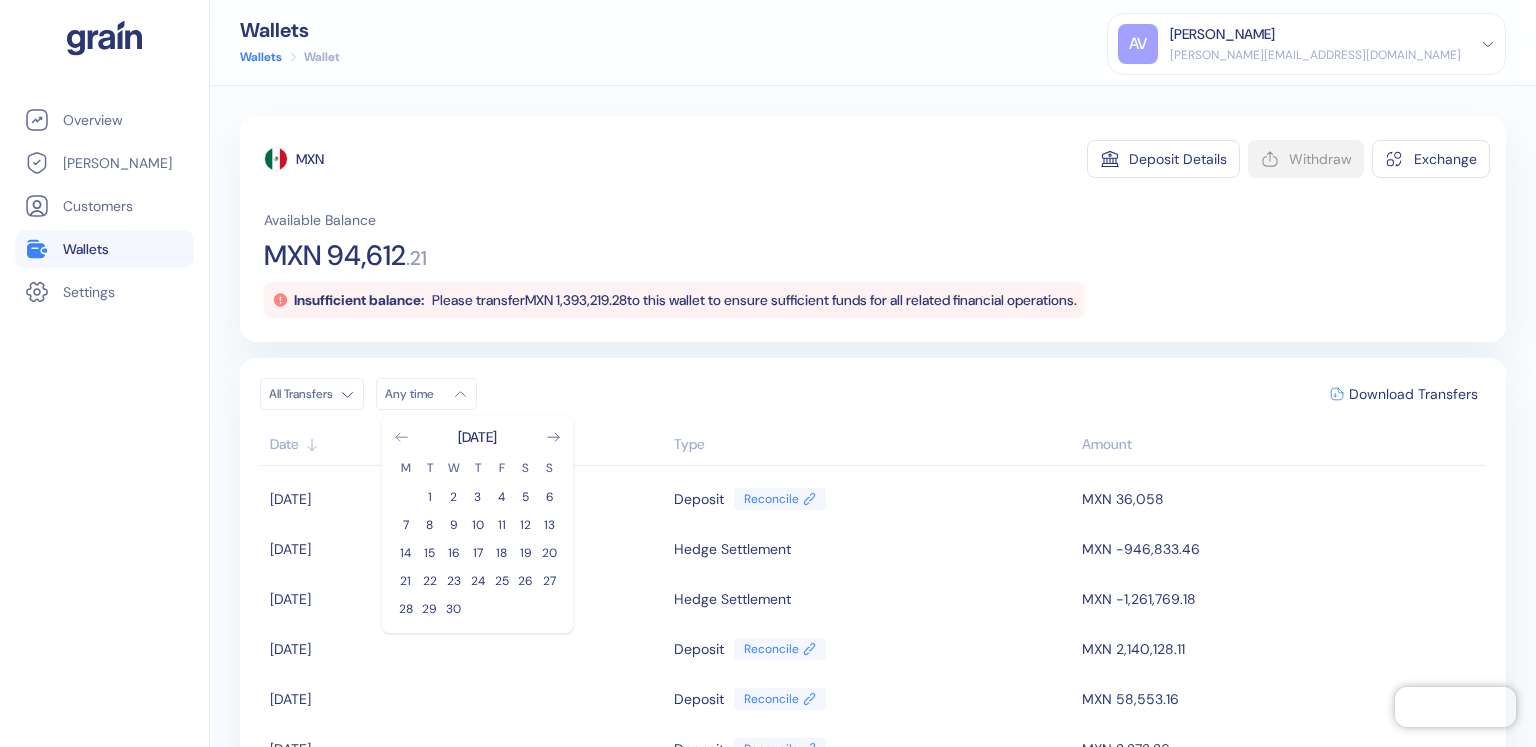 click 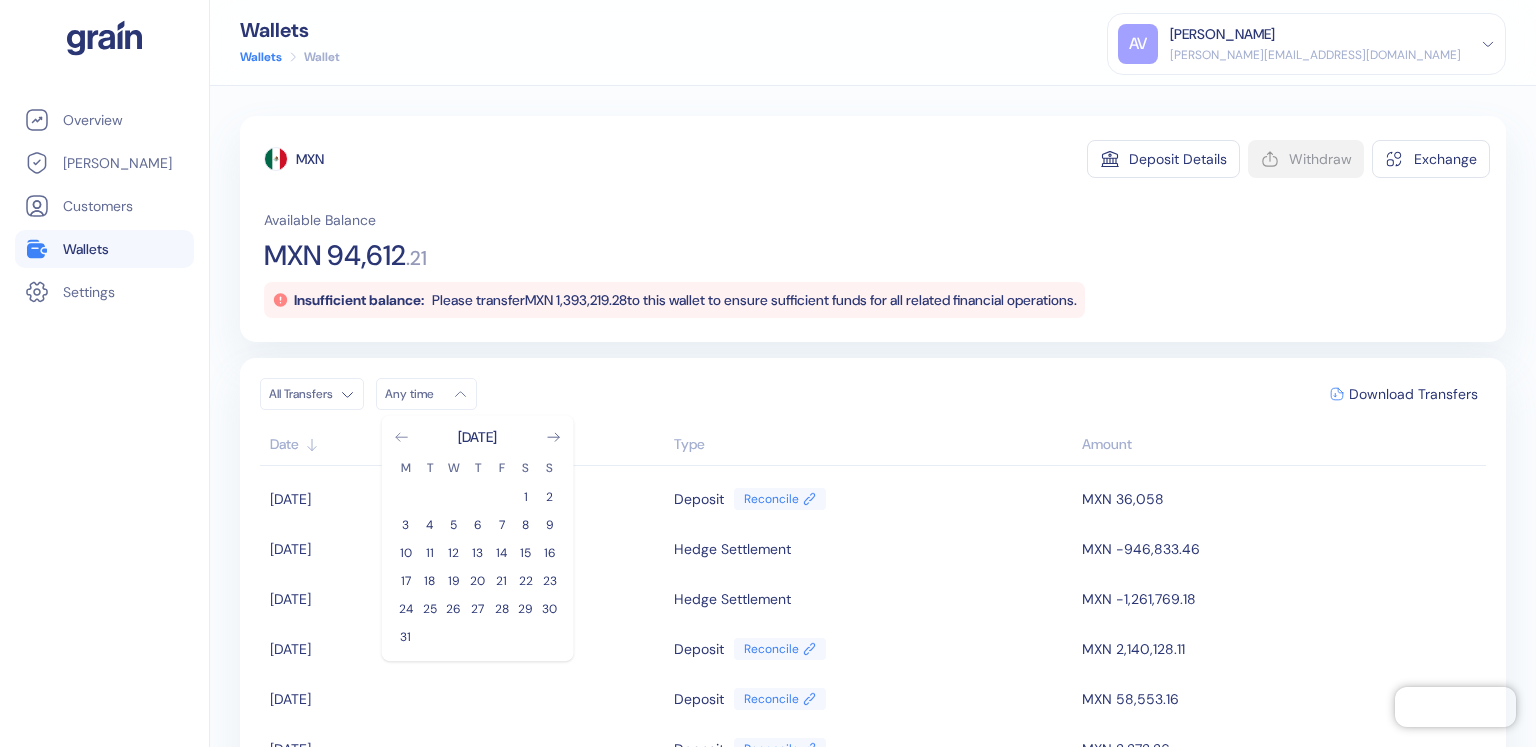 click 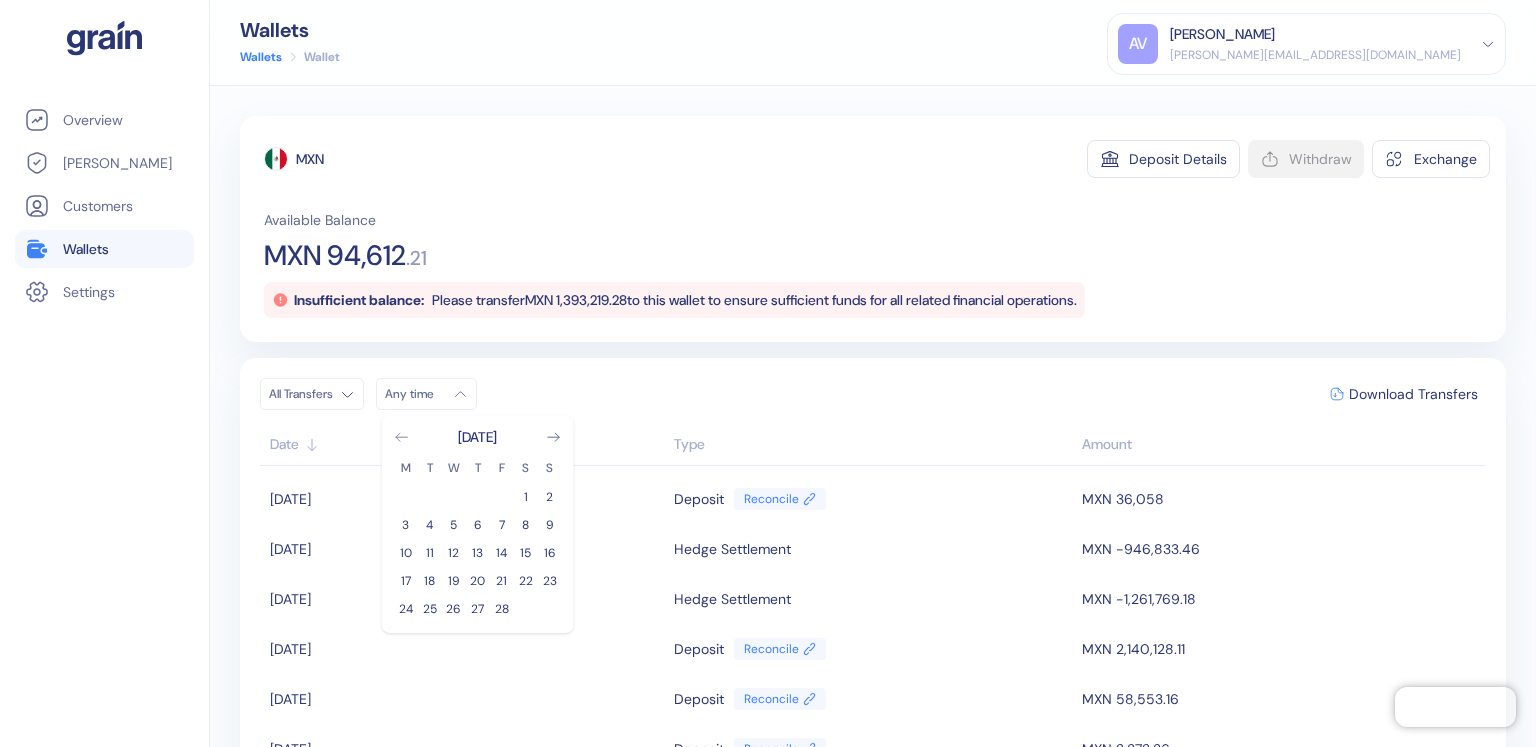 click 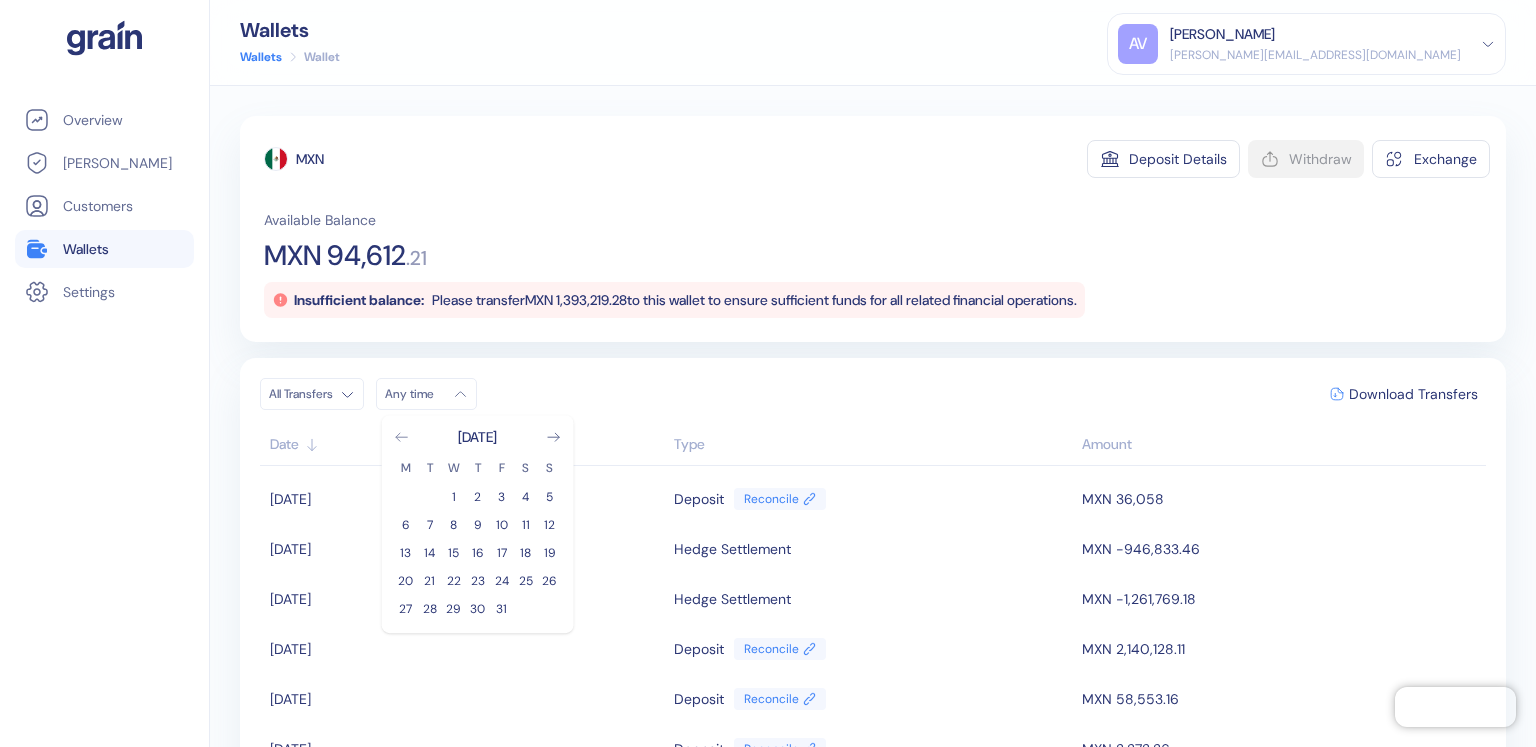 click 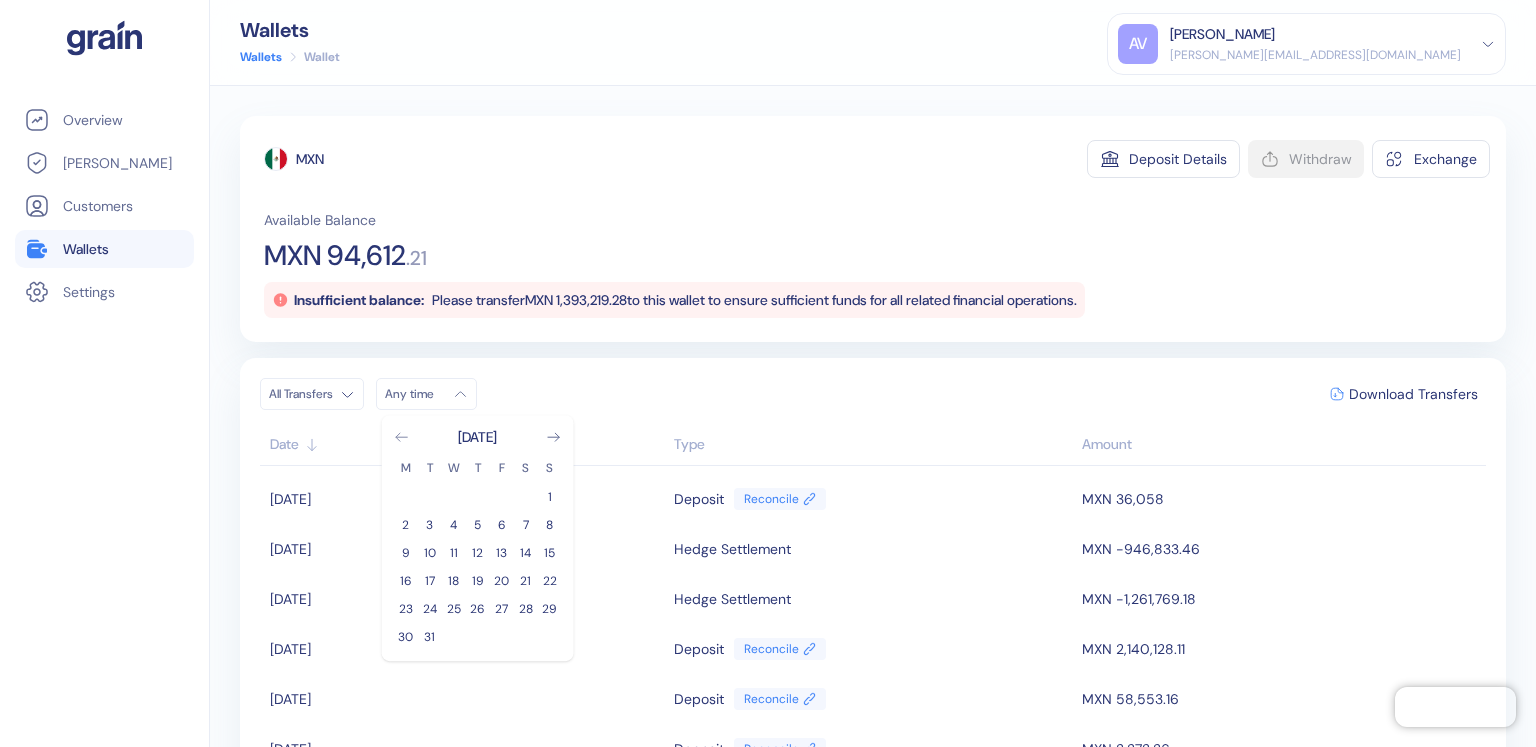 click 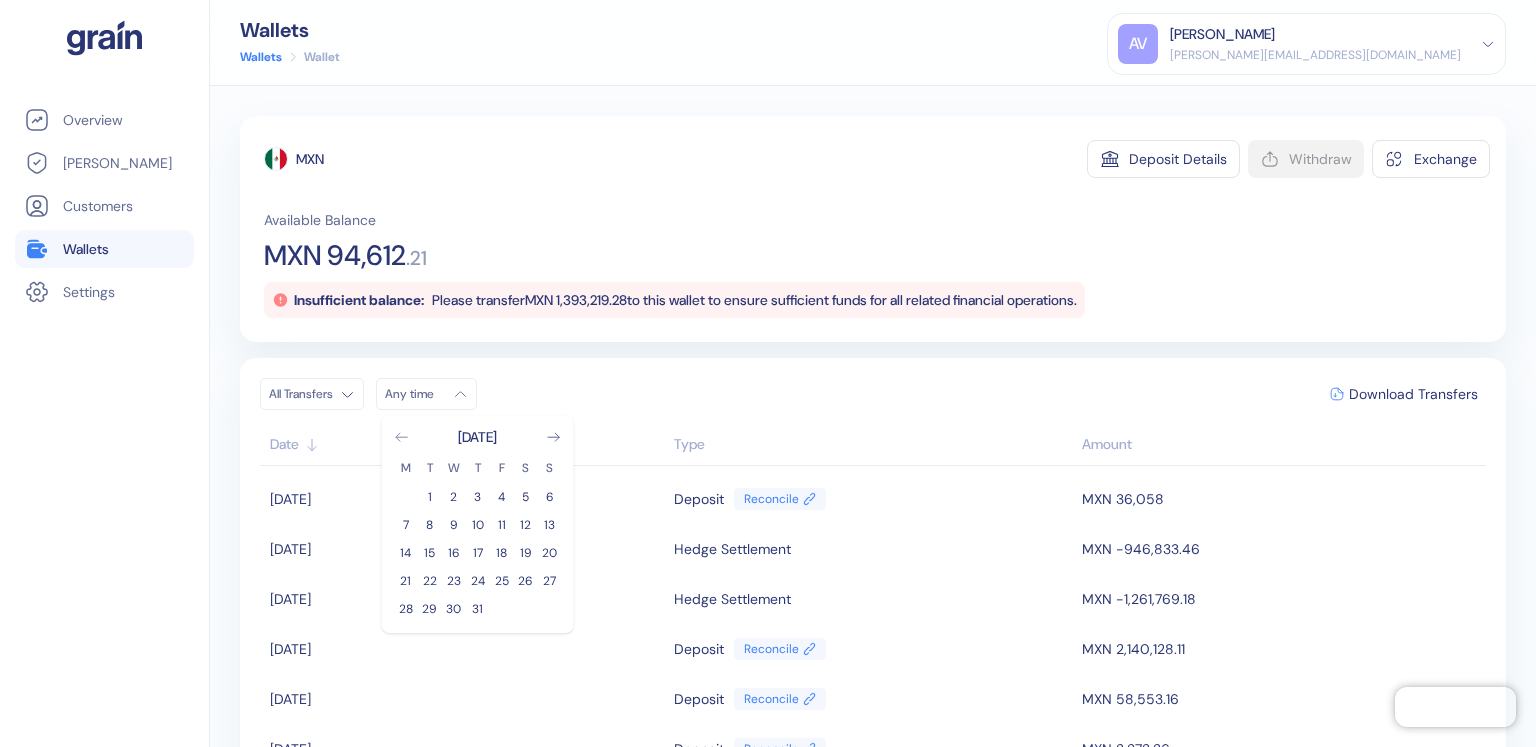 click 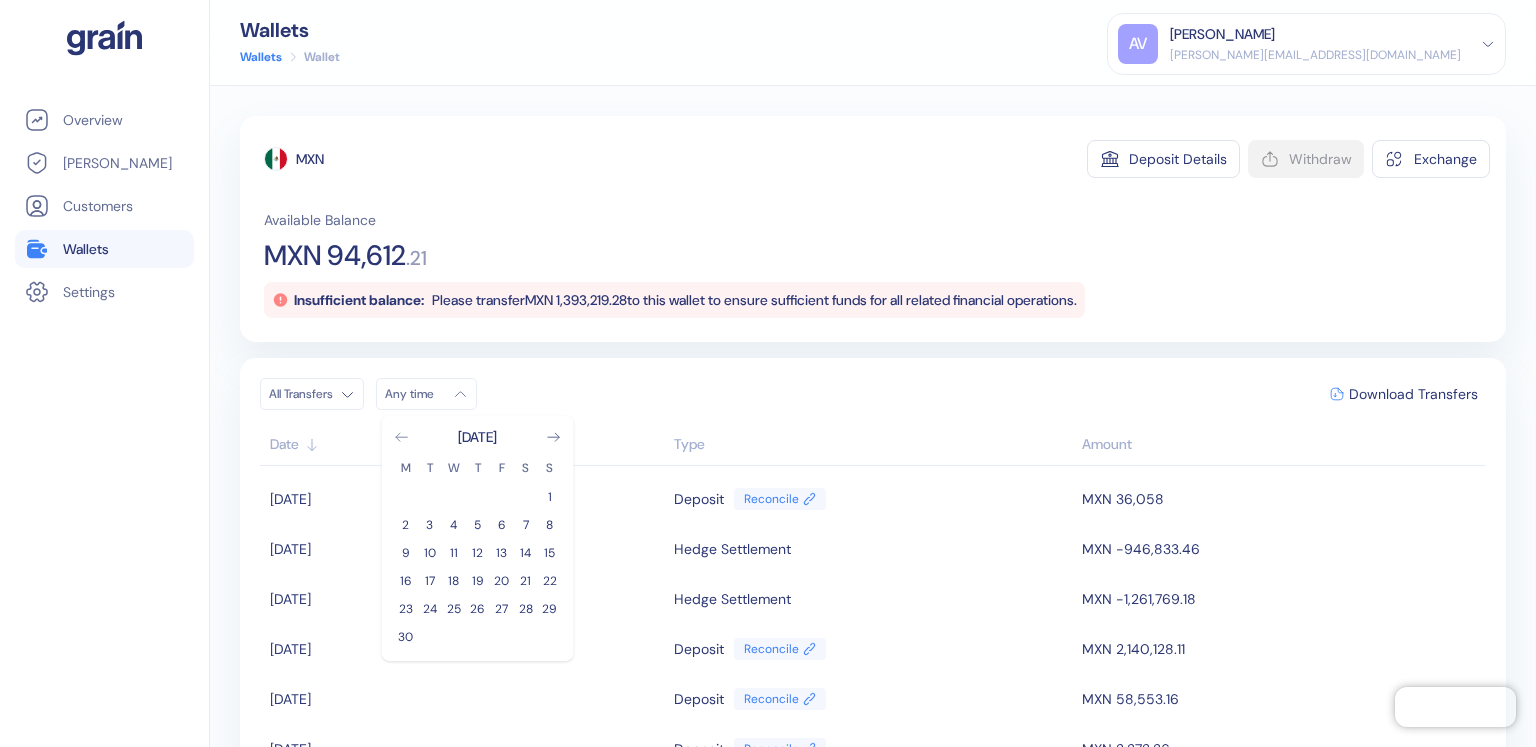 click 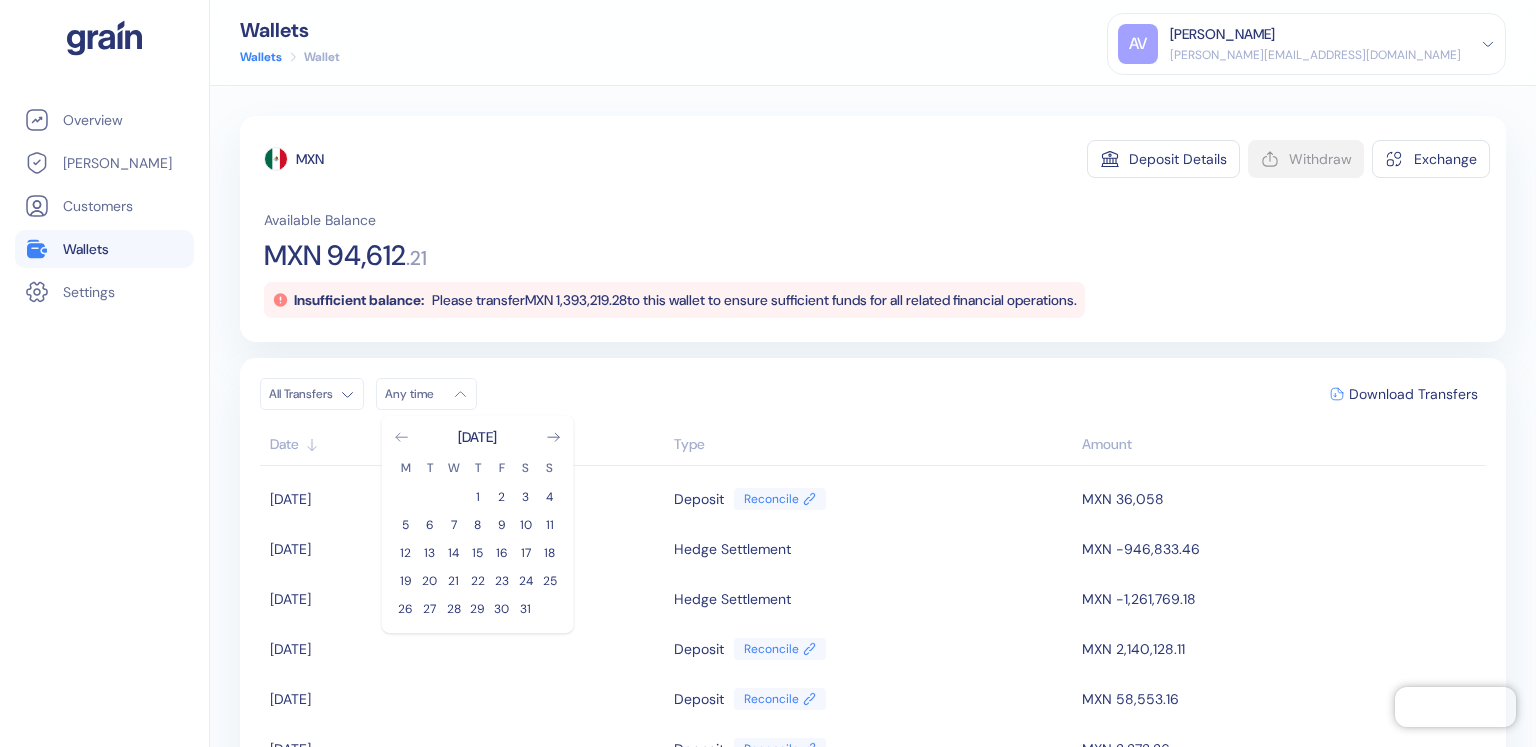 click 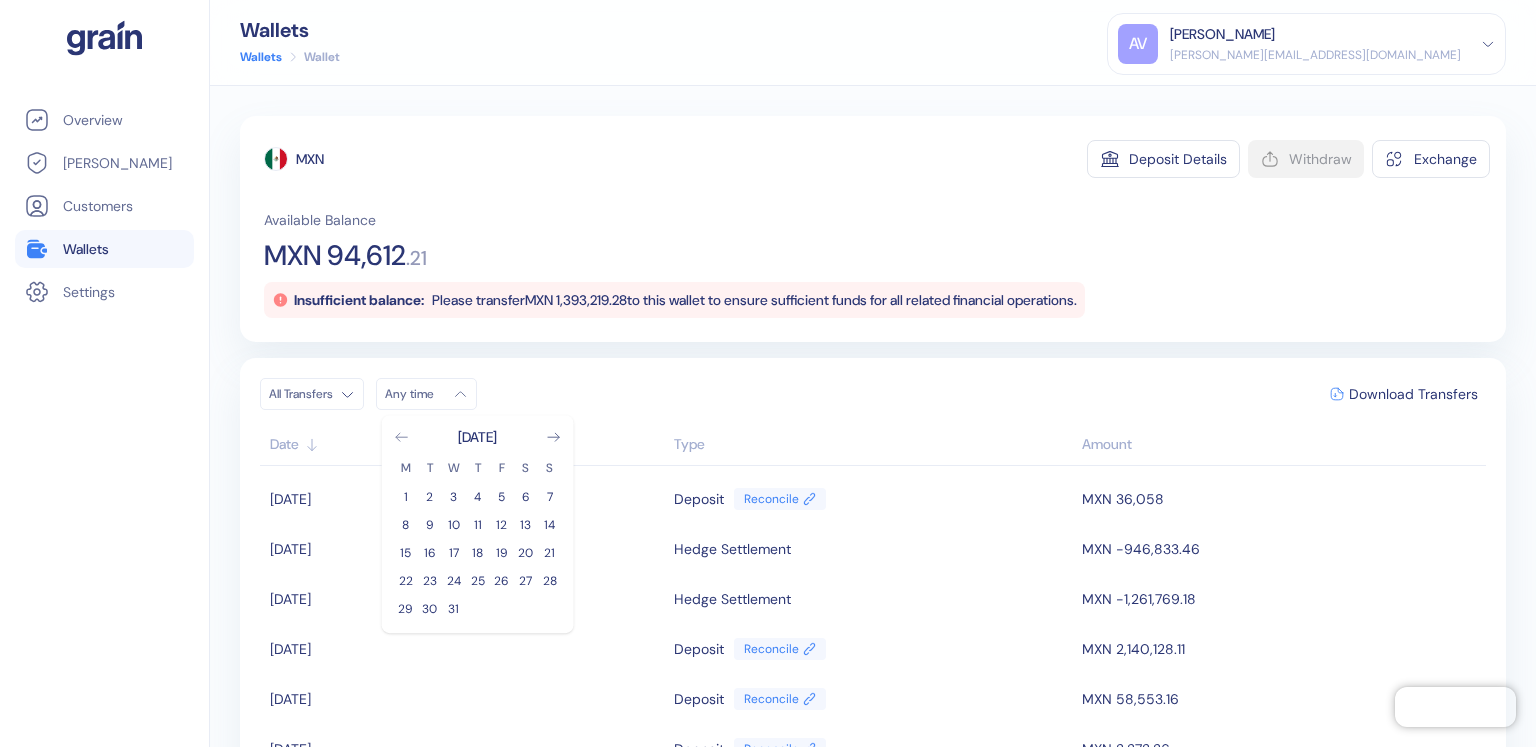 click 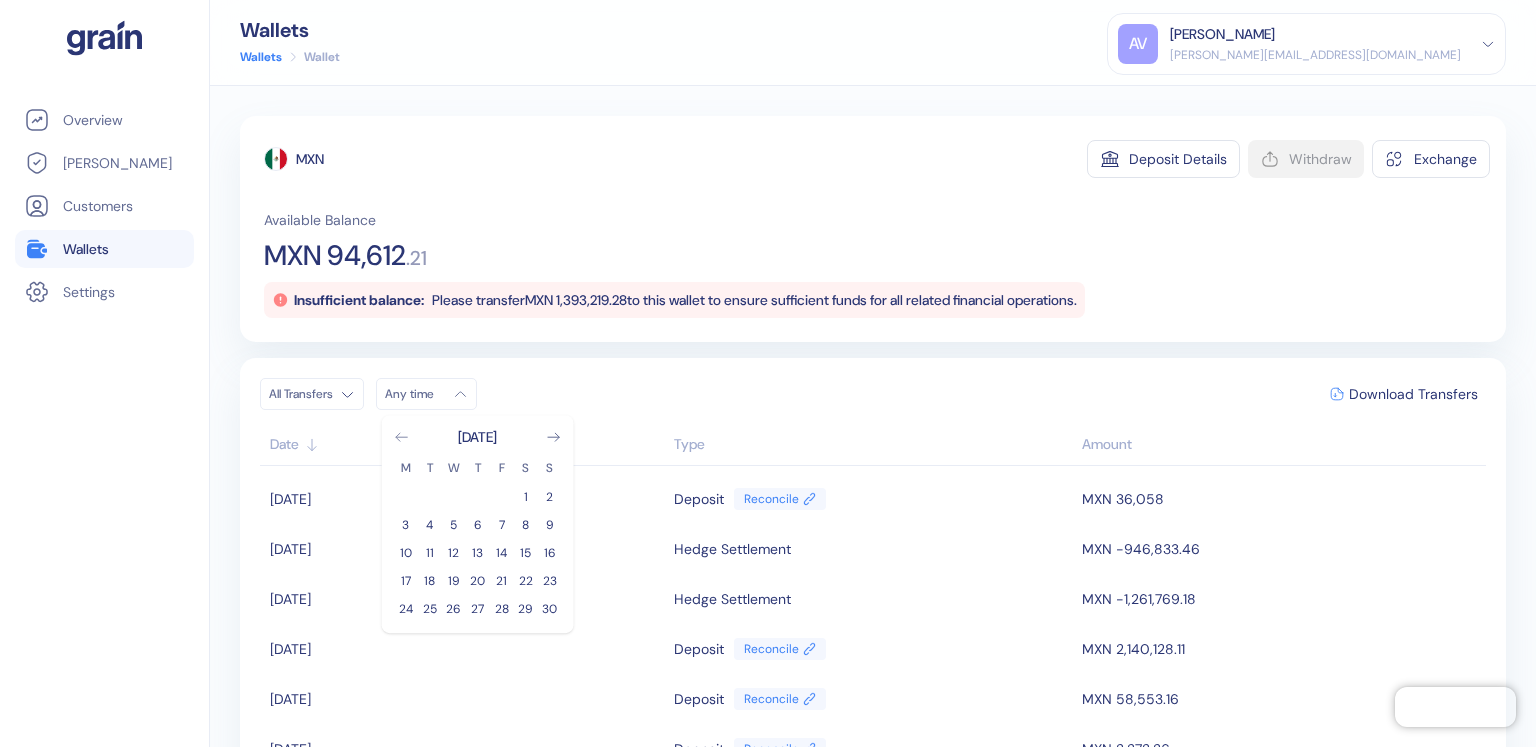 click 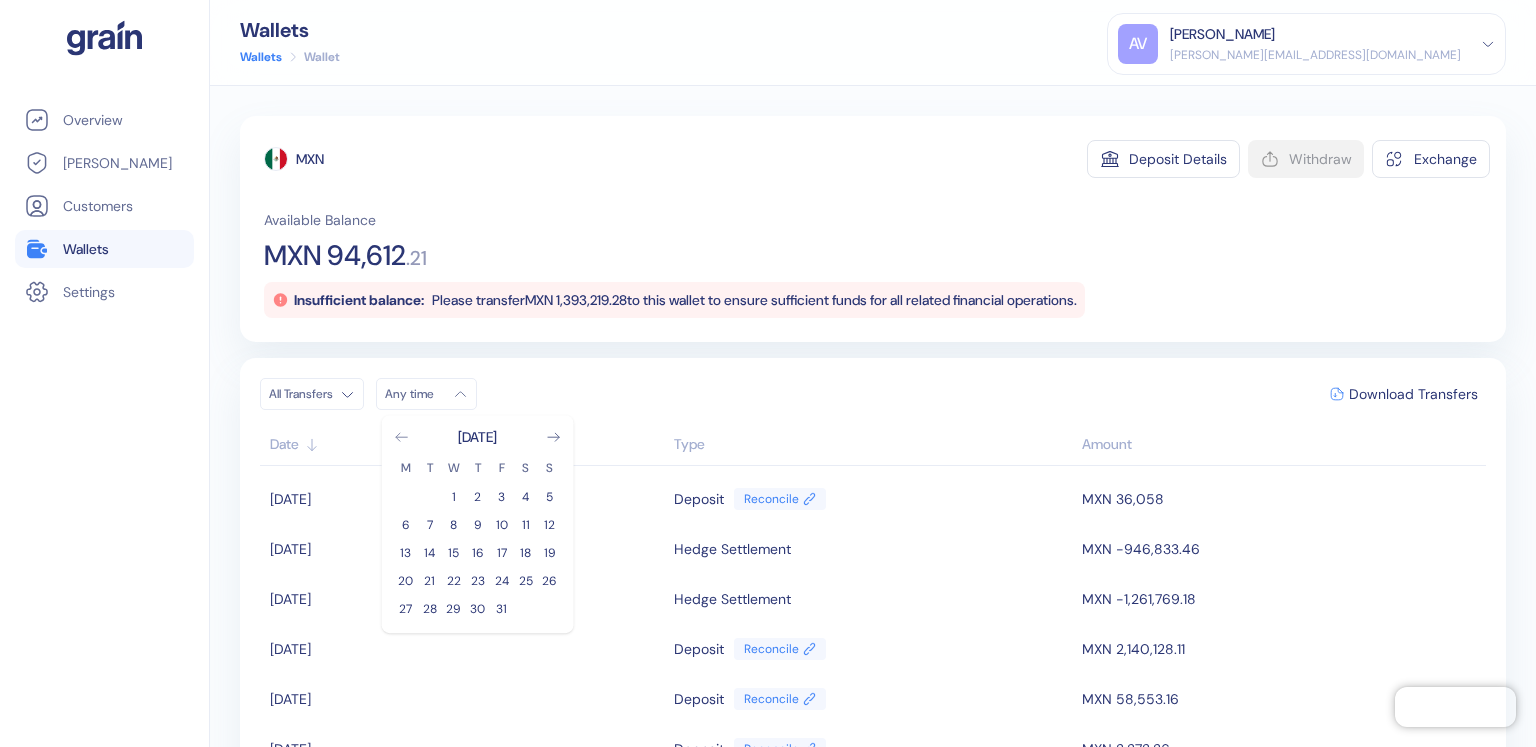 click 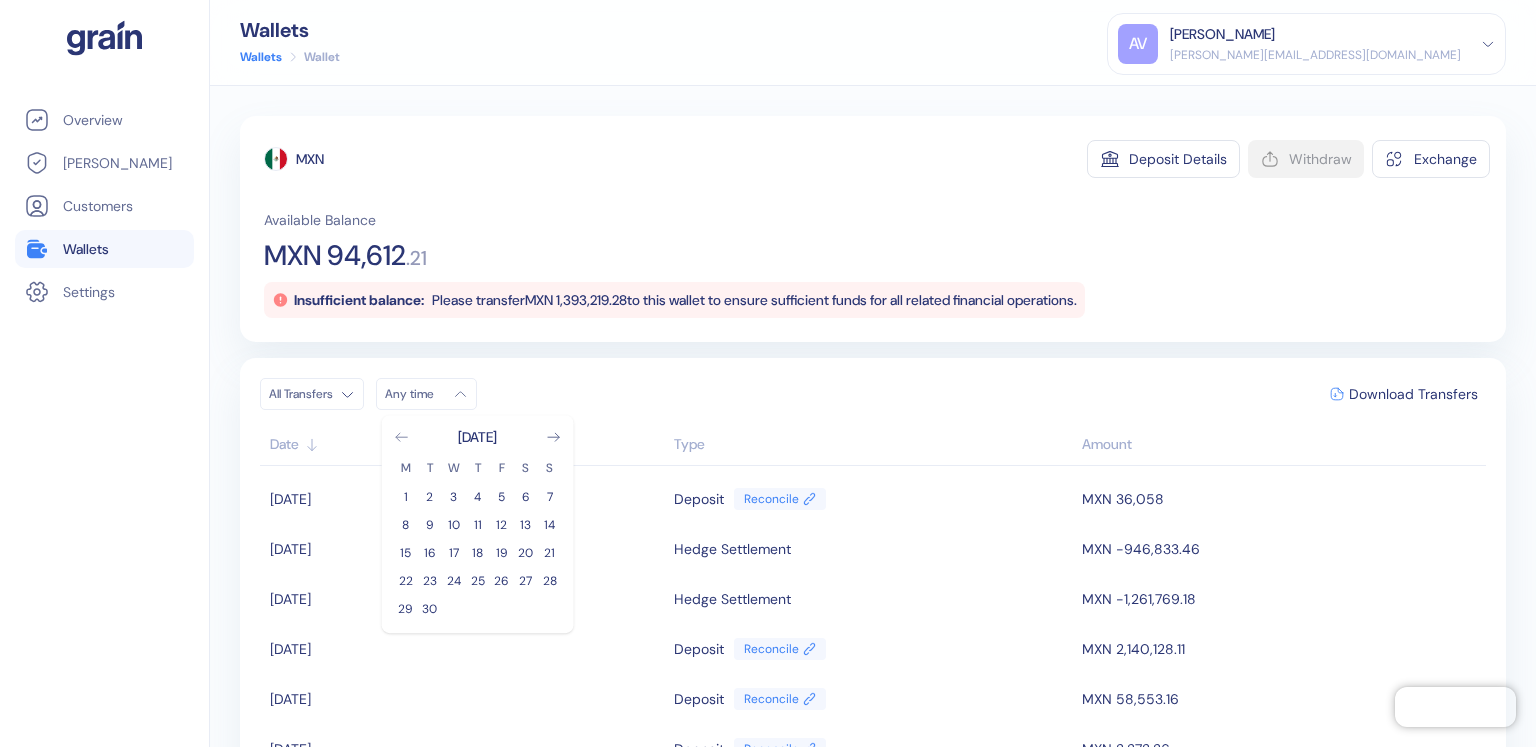 click 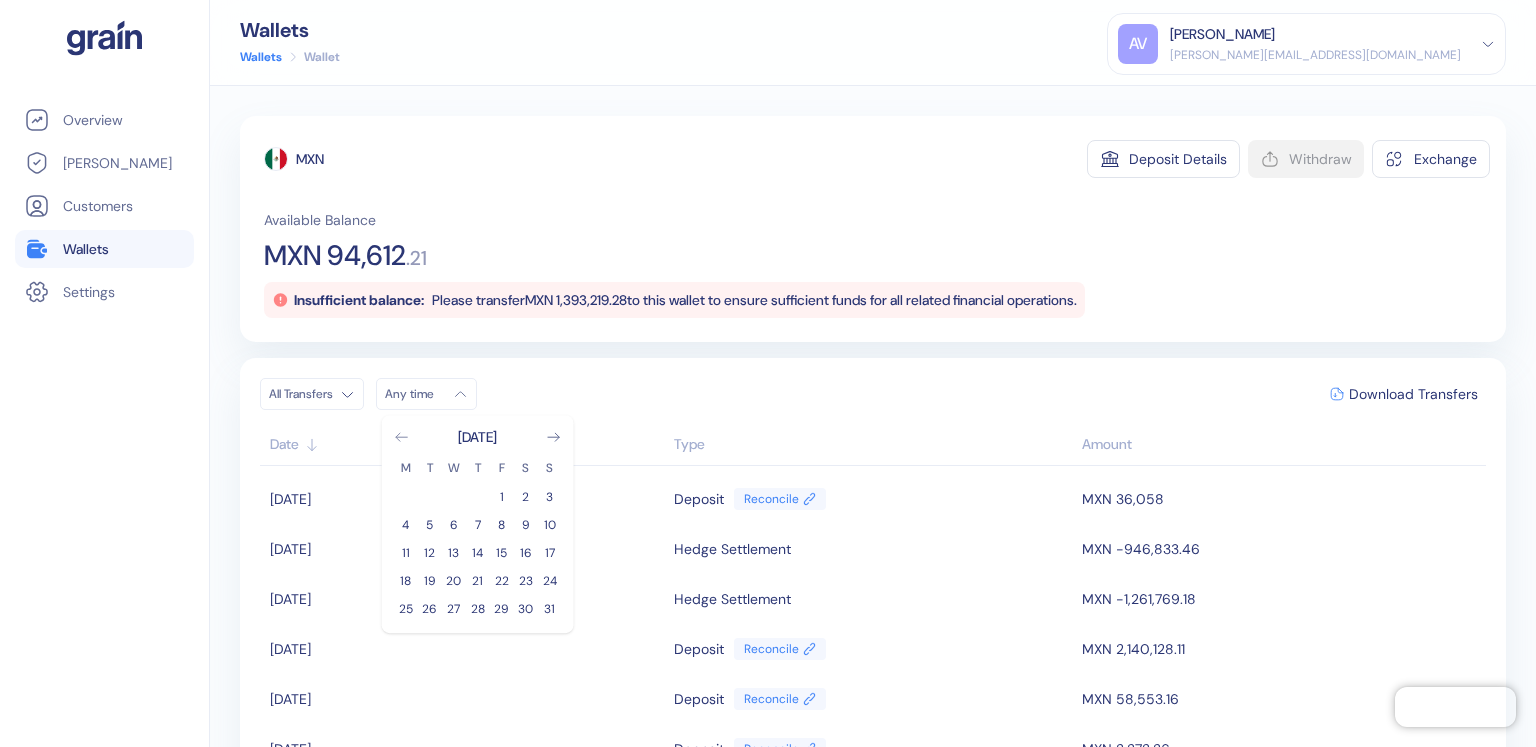click 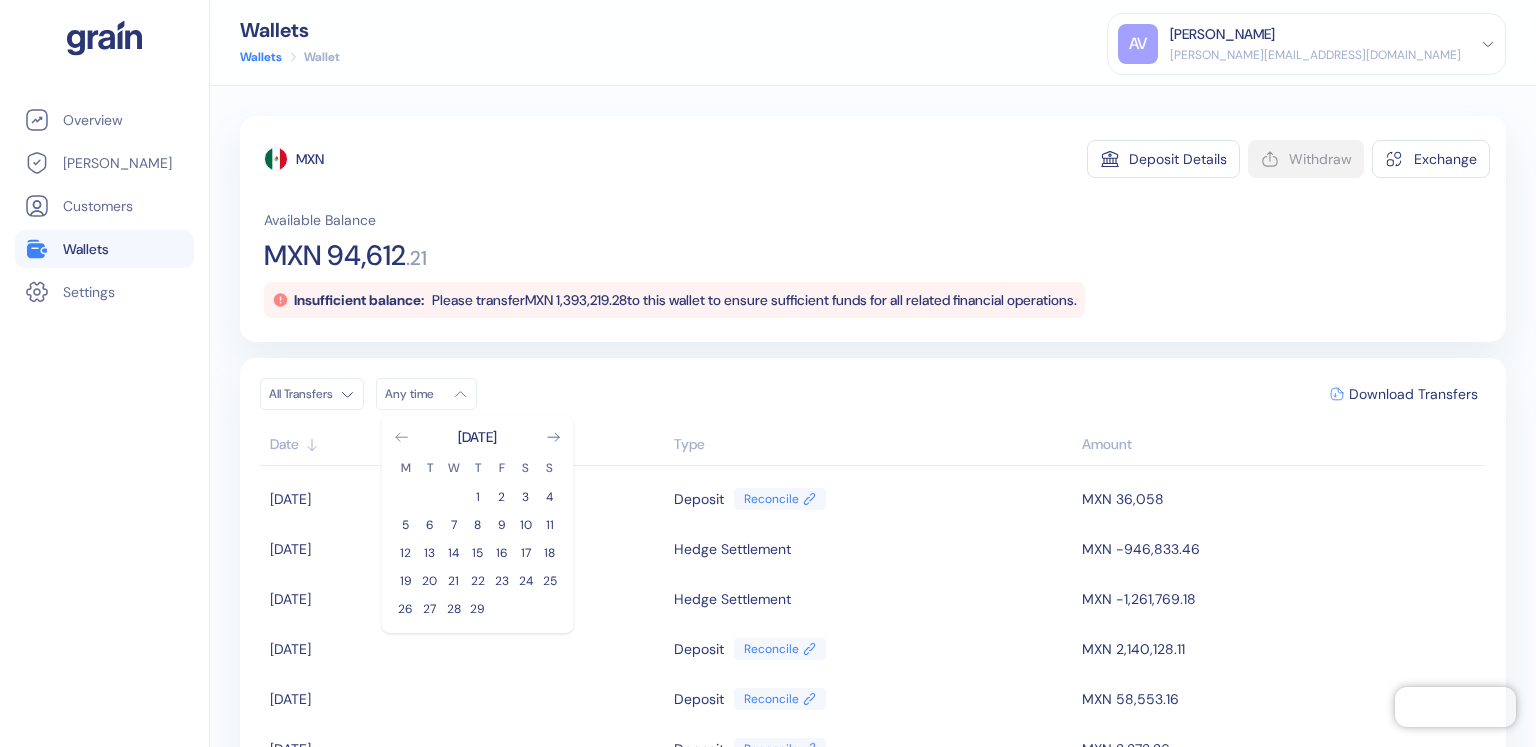 click 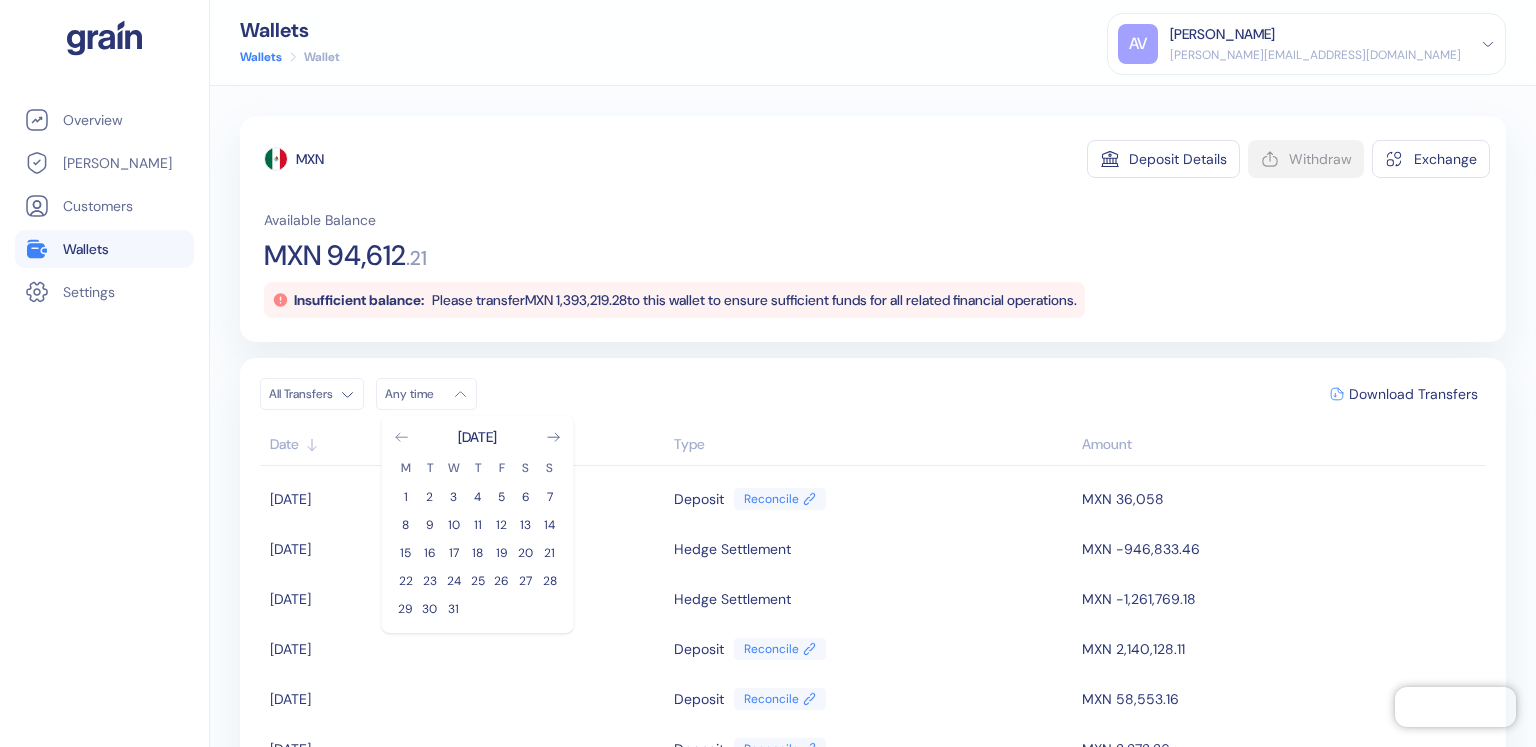 click 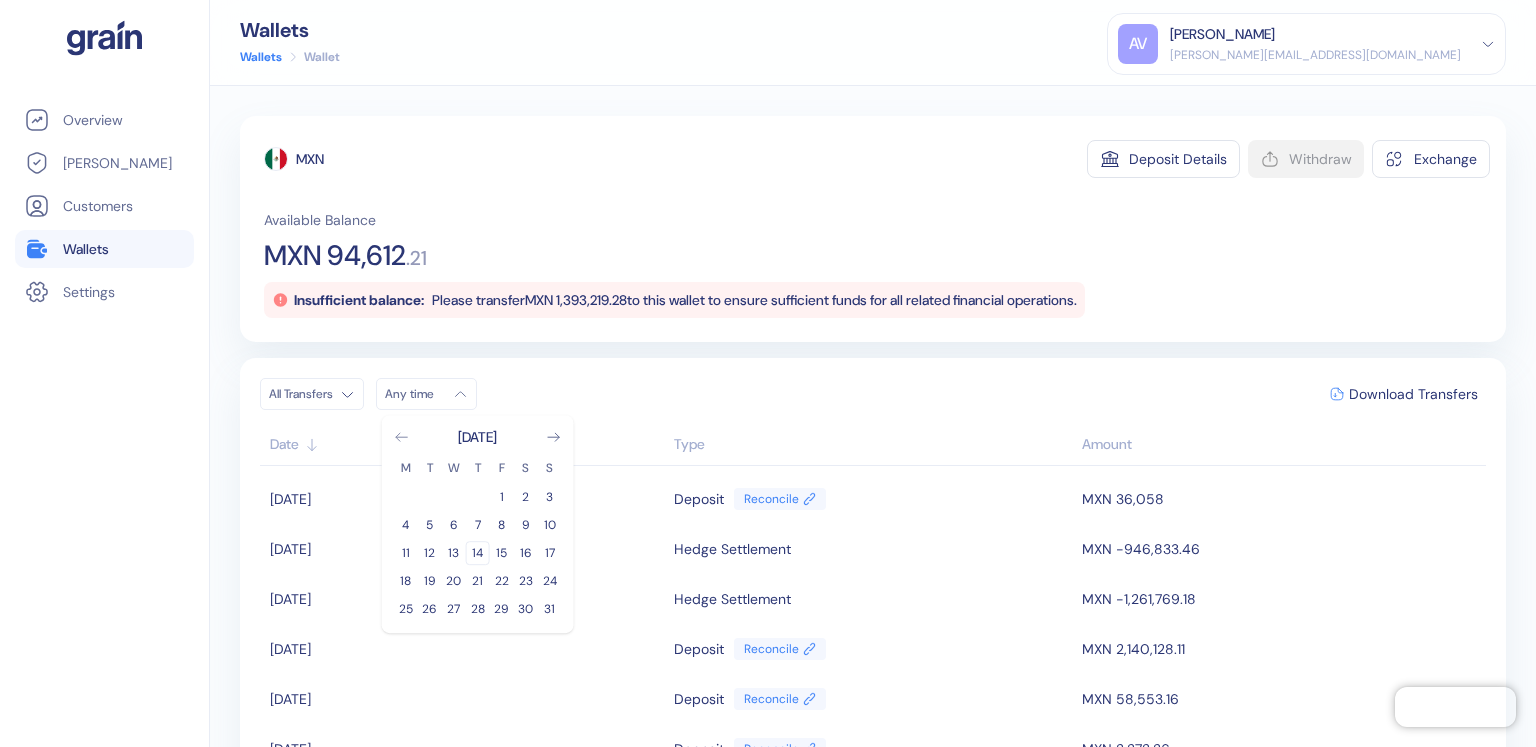 click on "14" at bounding box center [478, 553] 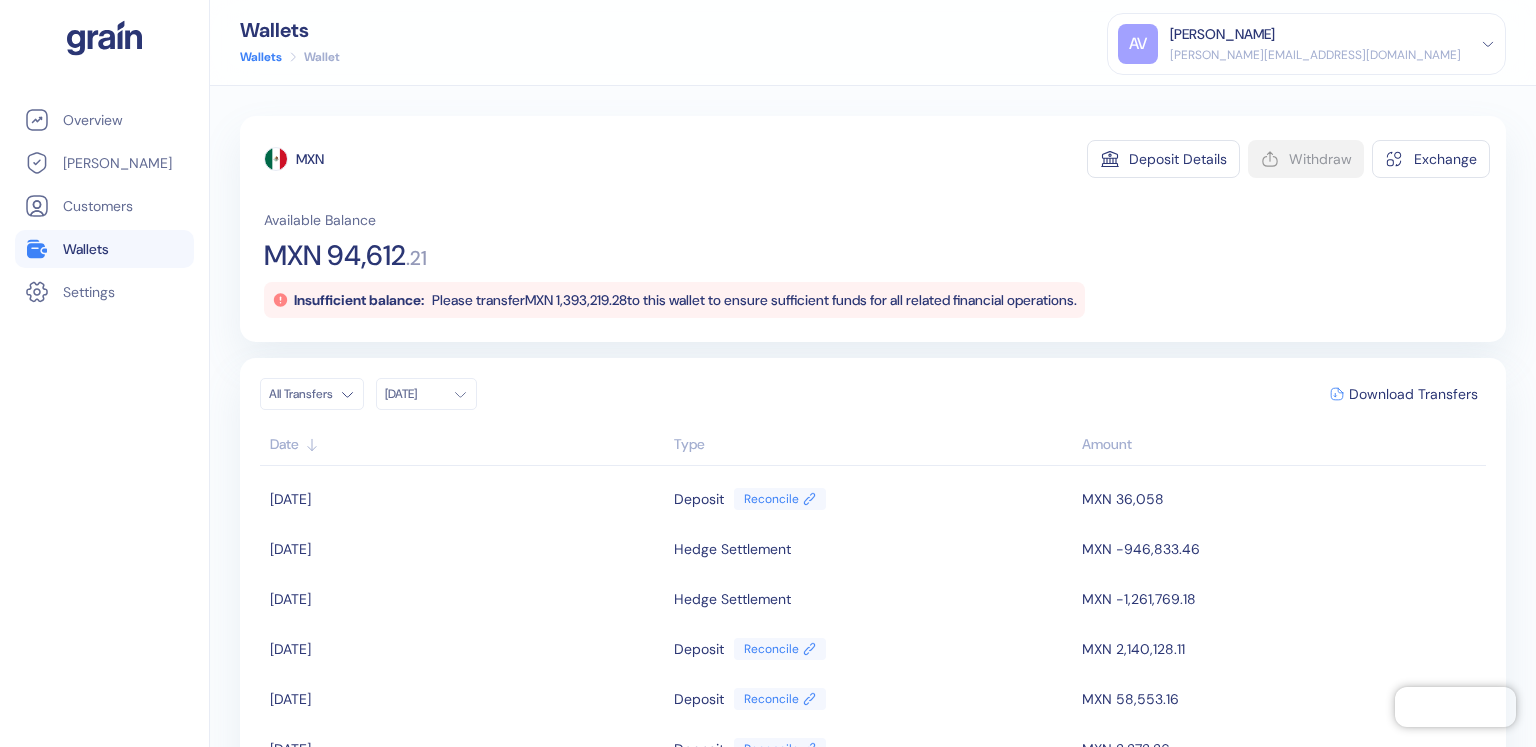 click 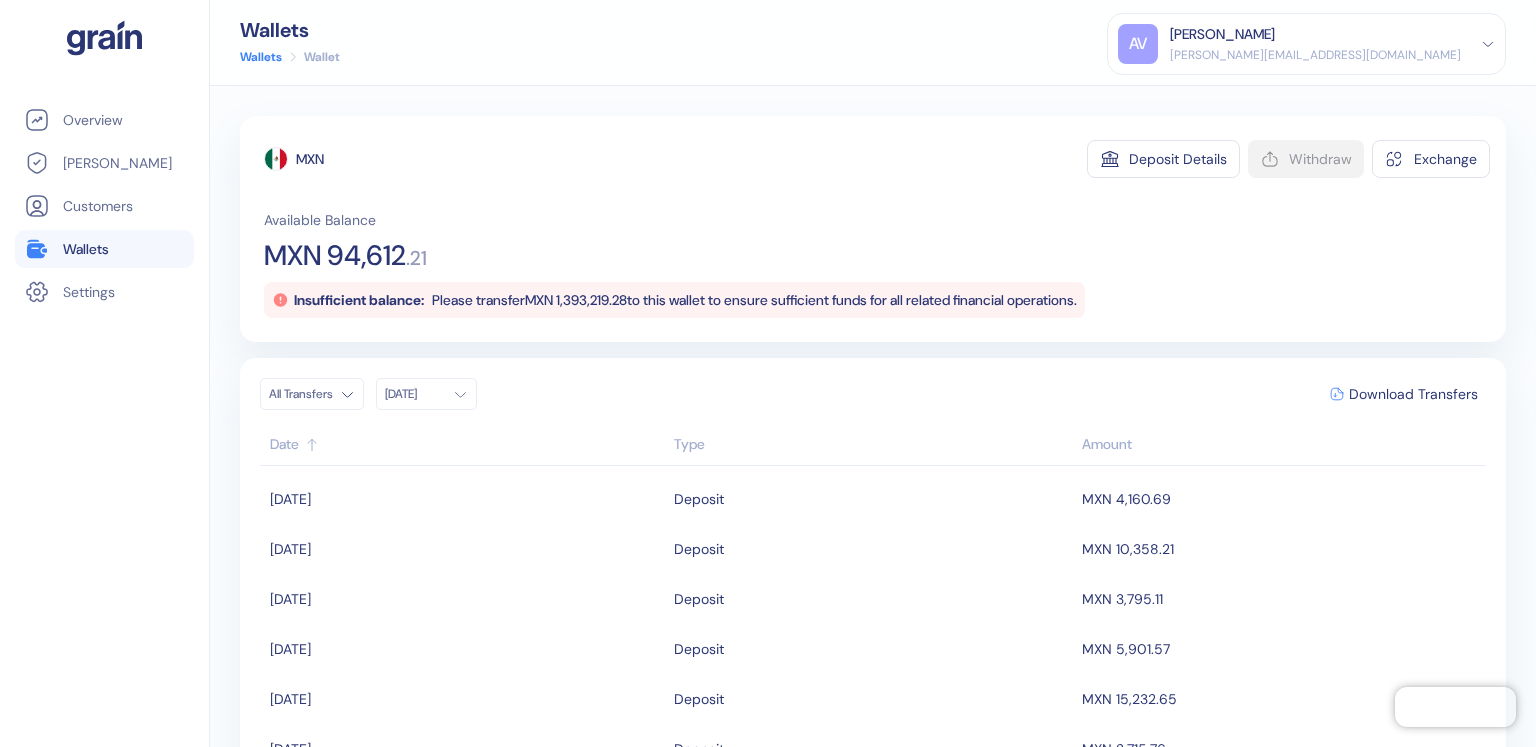 scroll, scrollTop: 702, scrollLeft: 0, axis: vertical 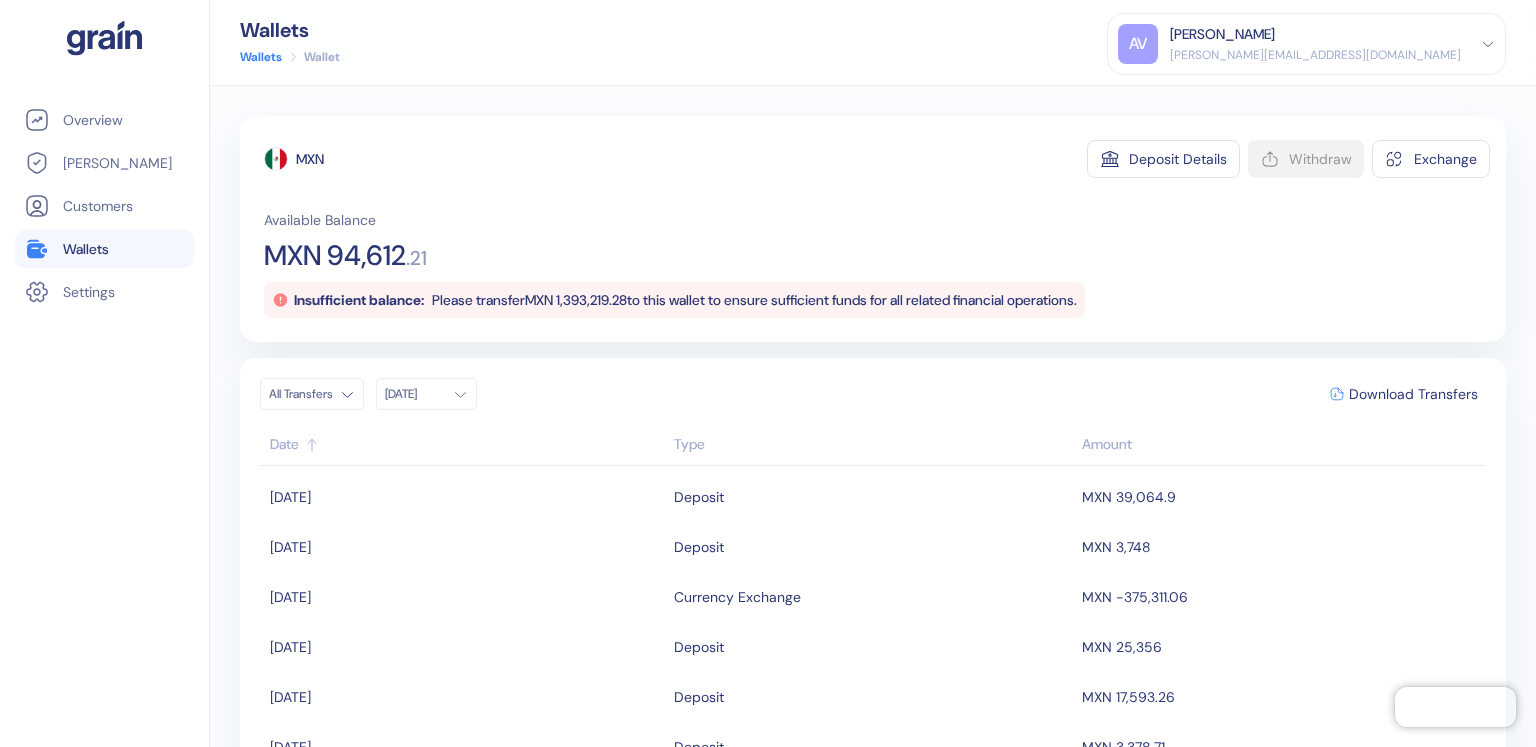 click 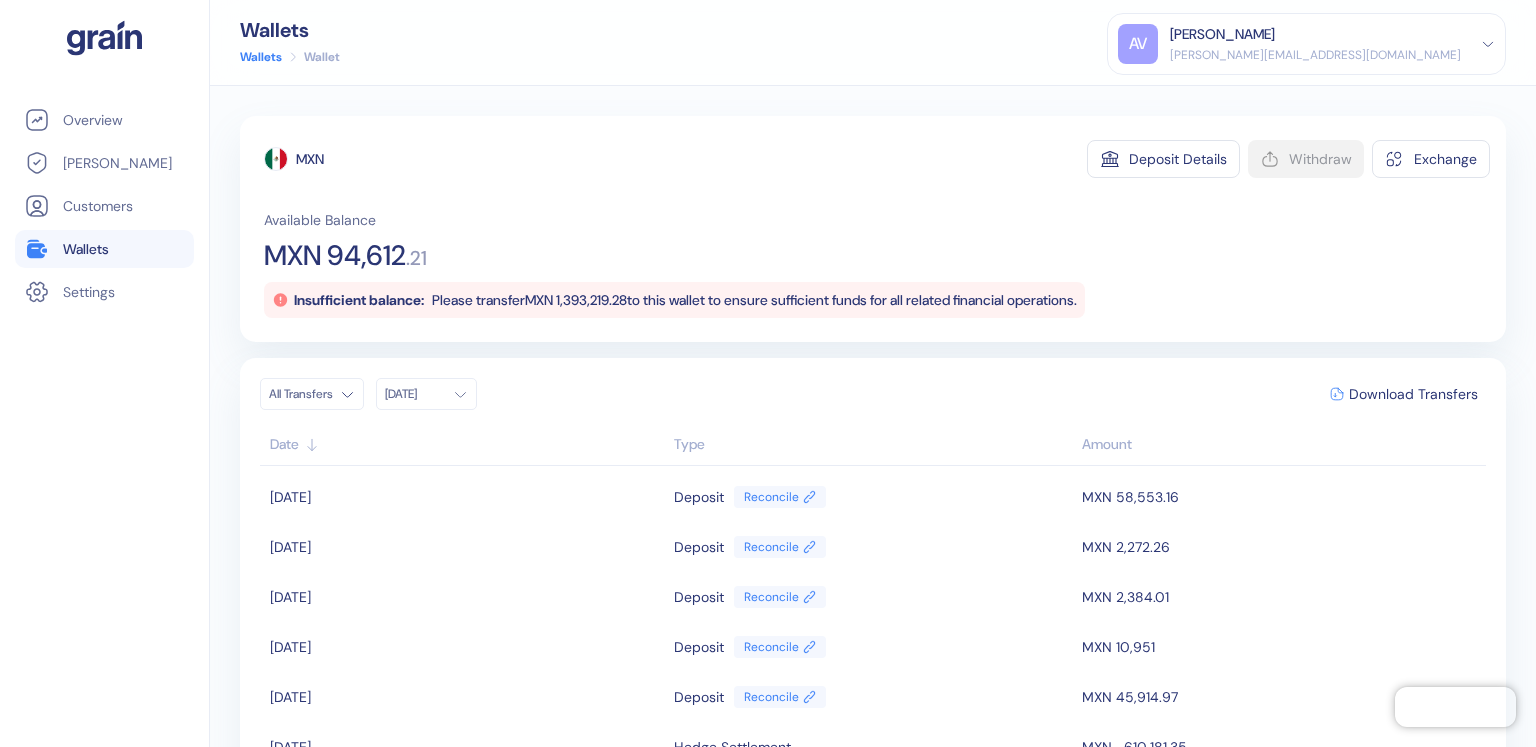 click 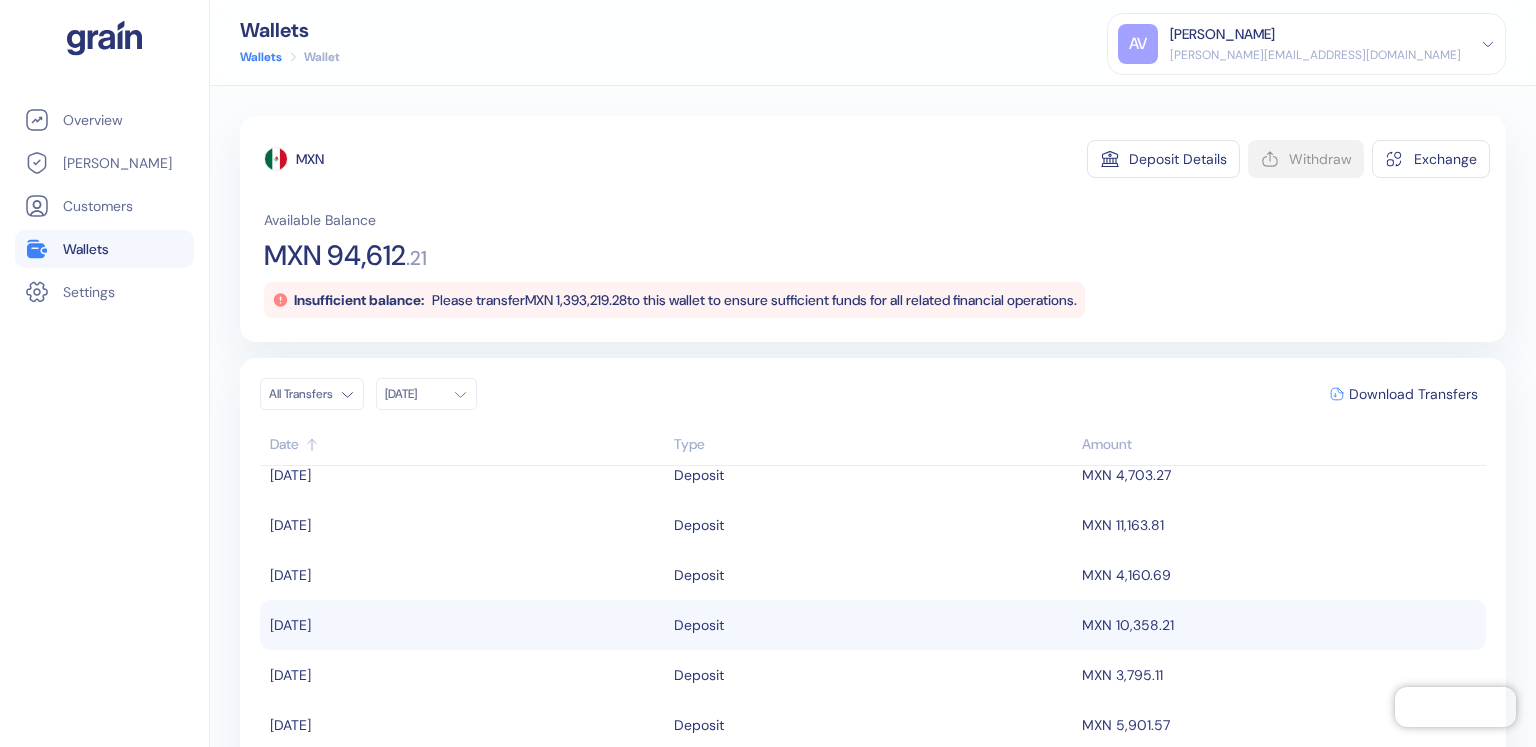 scroll, scrollTop: 702, scrollLeft: 0, axis: vertical 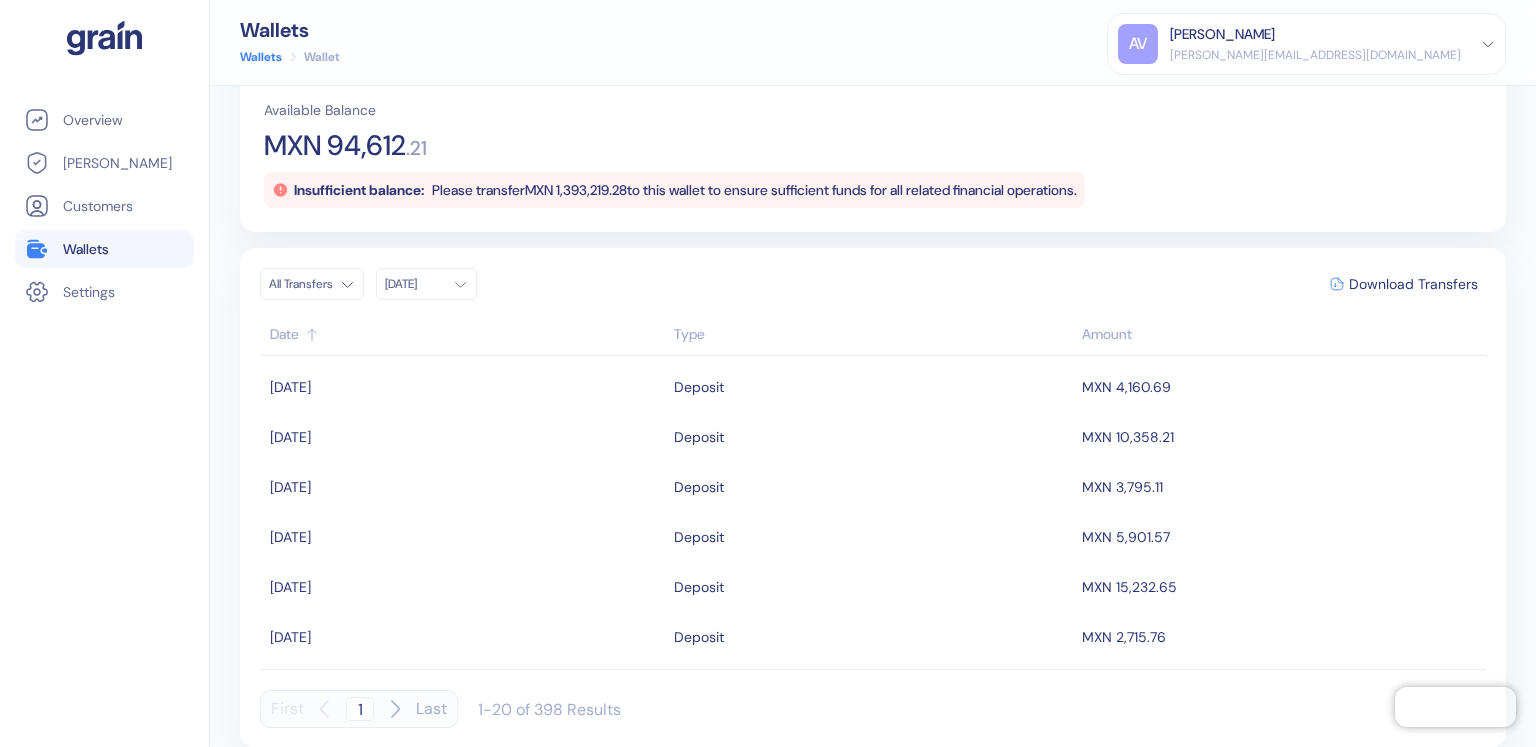 click on "First 1 Last 1-20 of 398 Results" at bounding box center [440, 709] 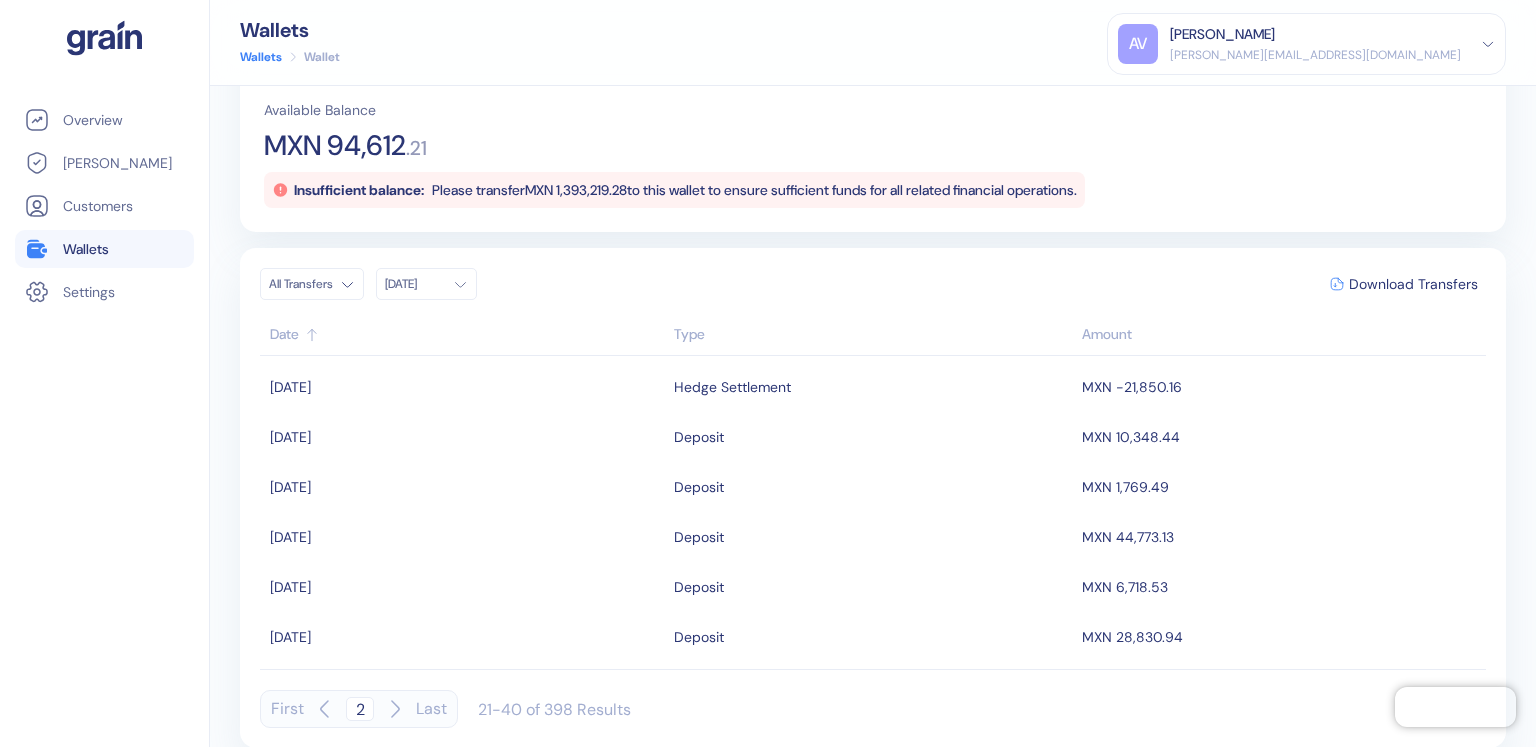 click 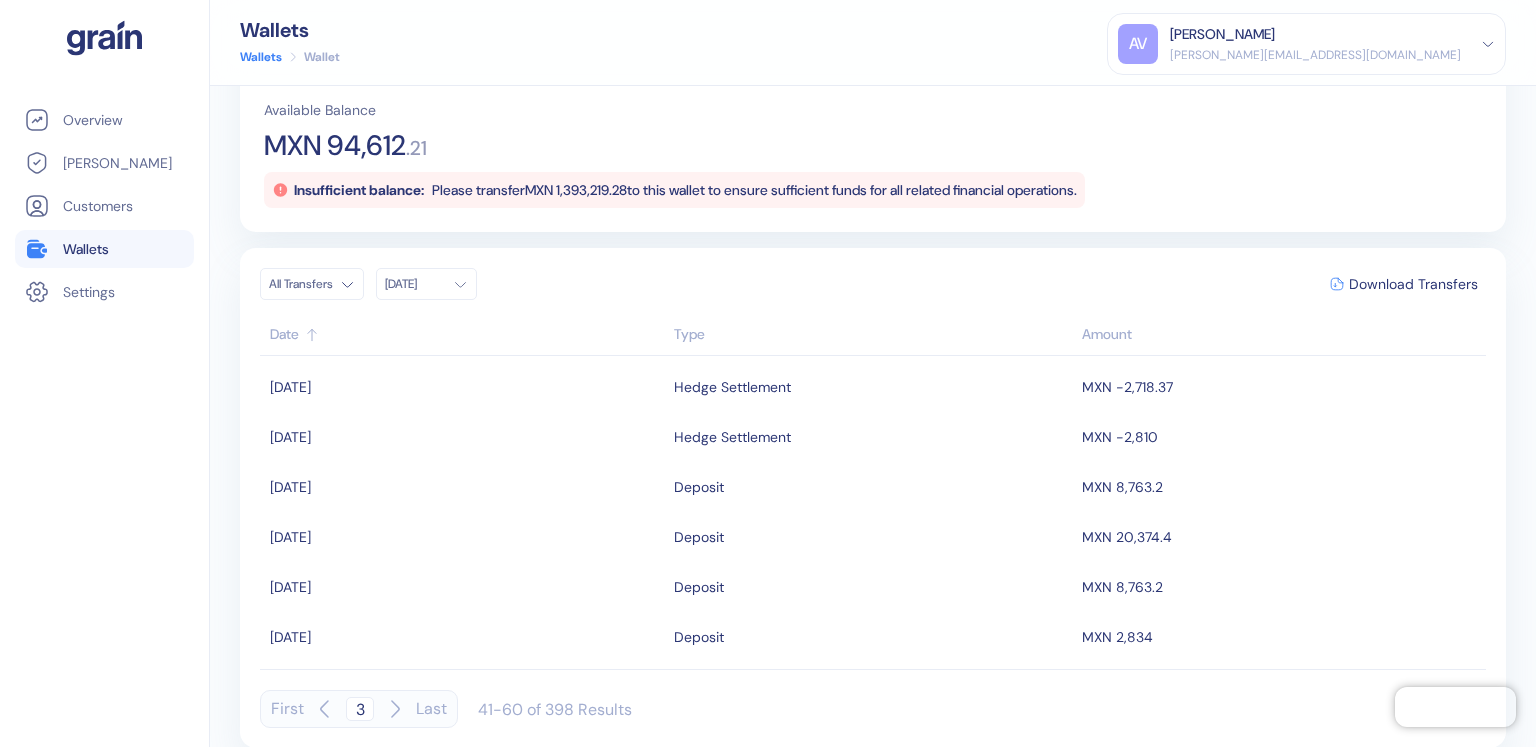 click 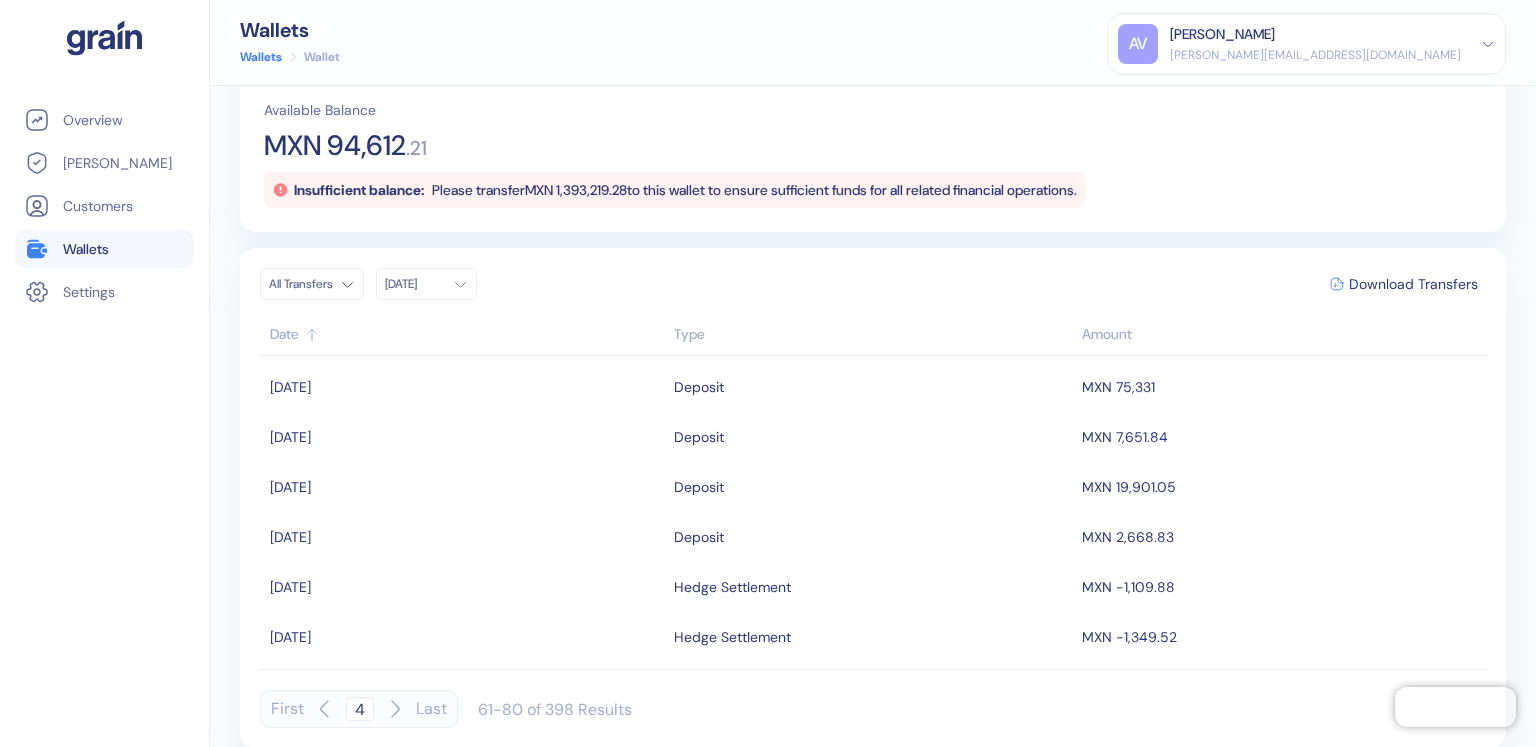 click 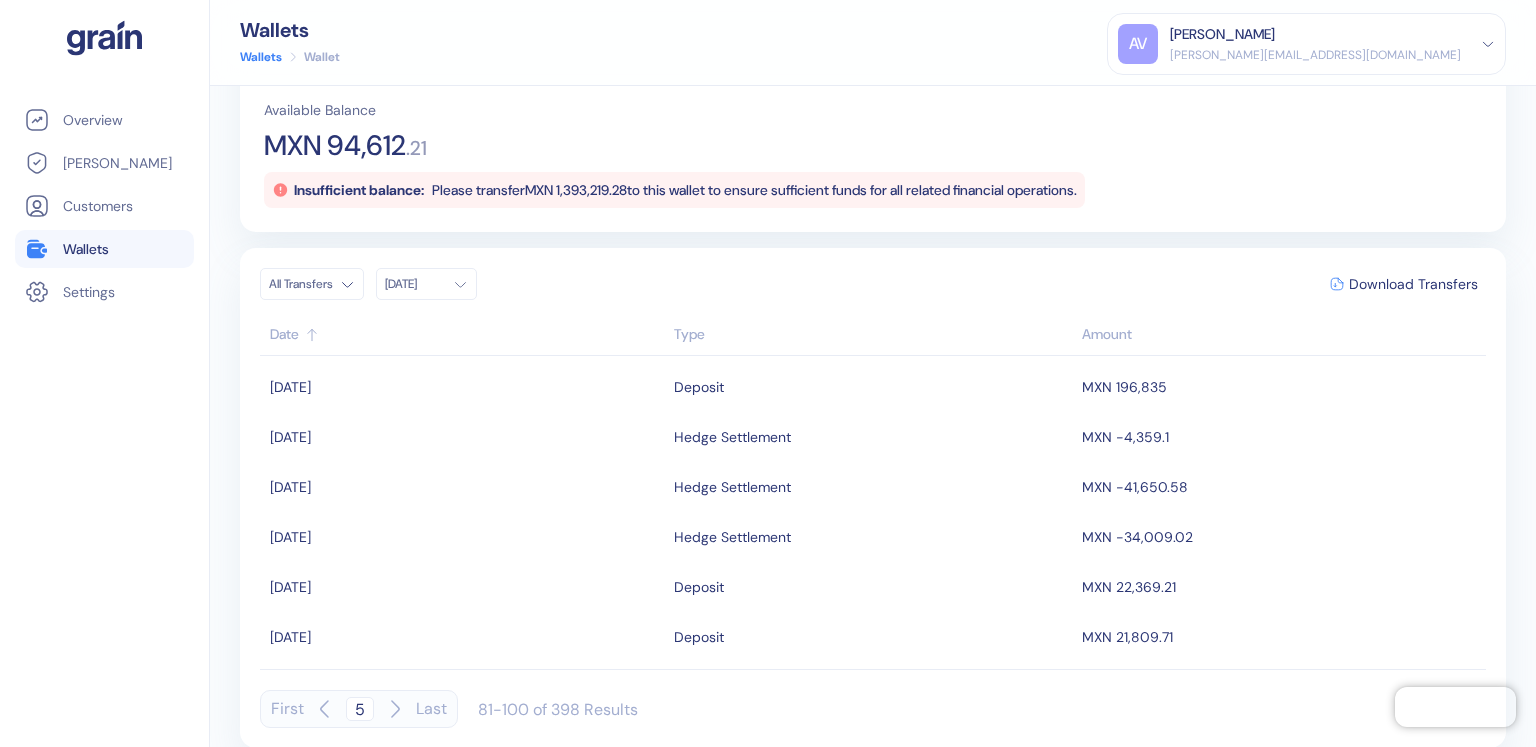 click 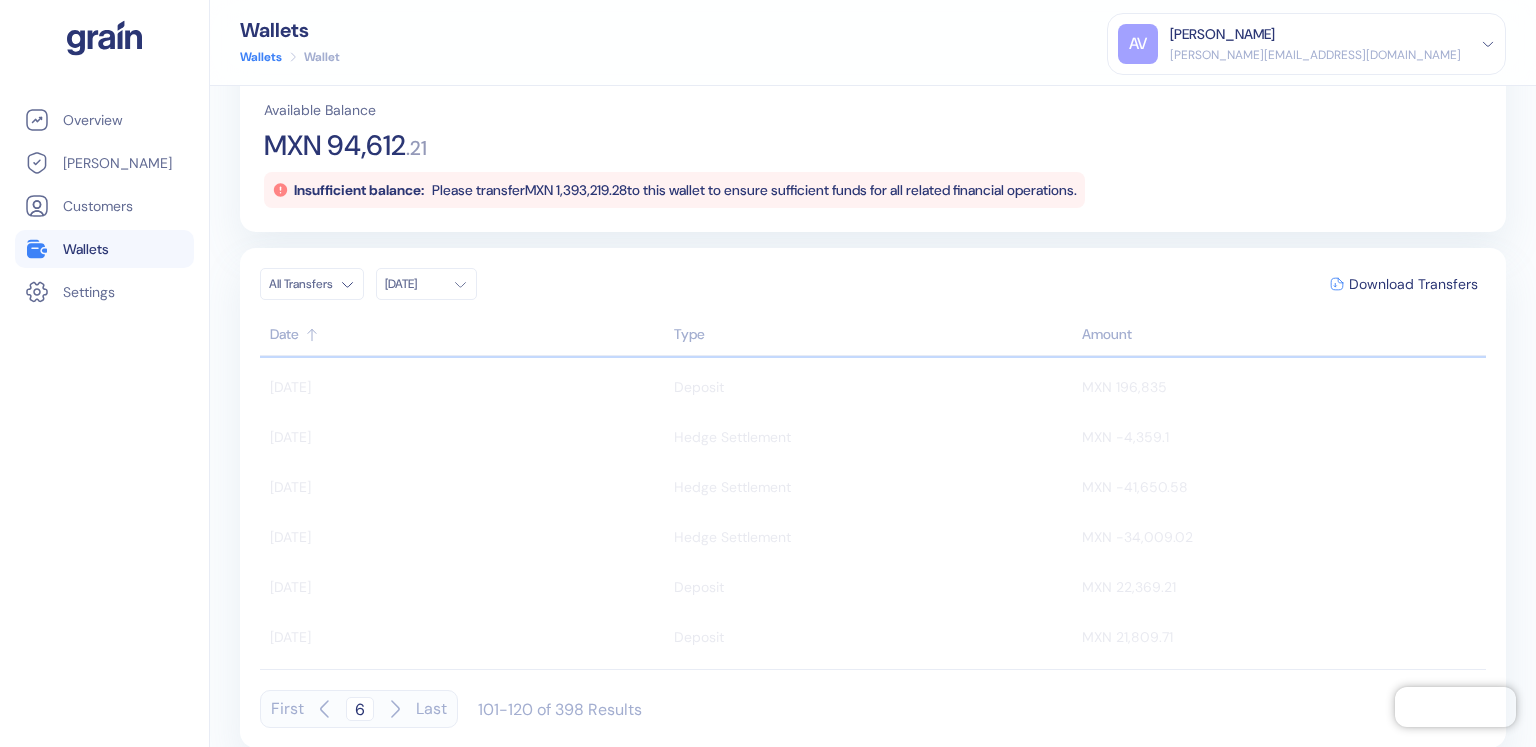 click 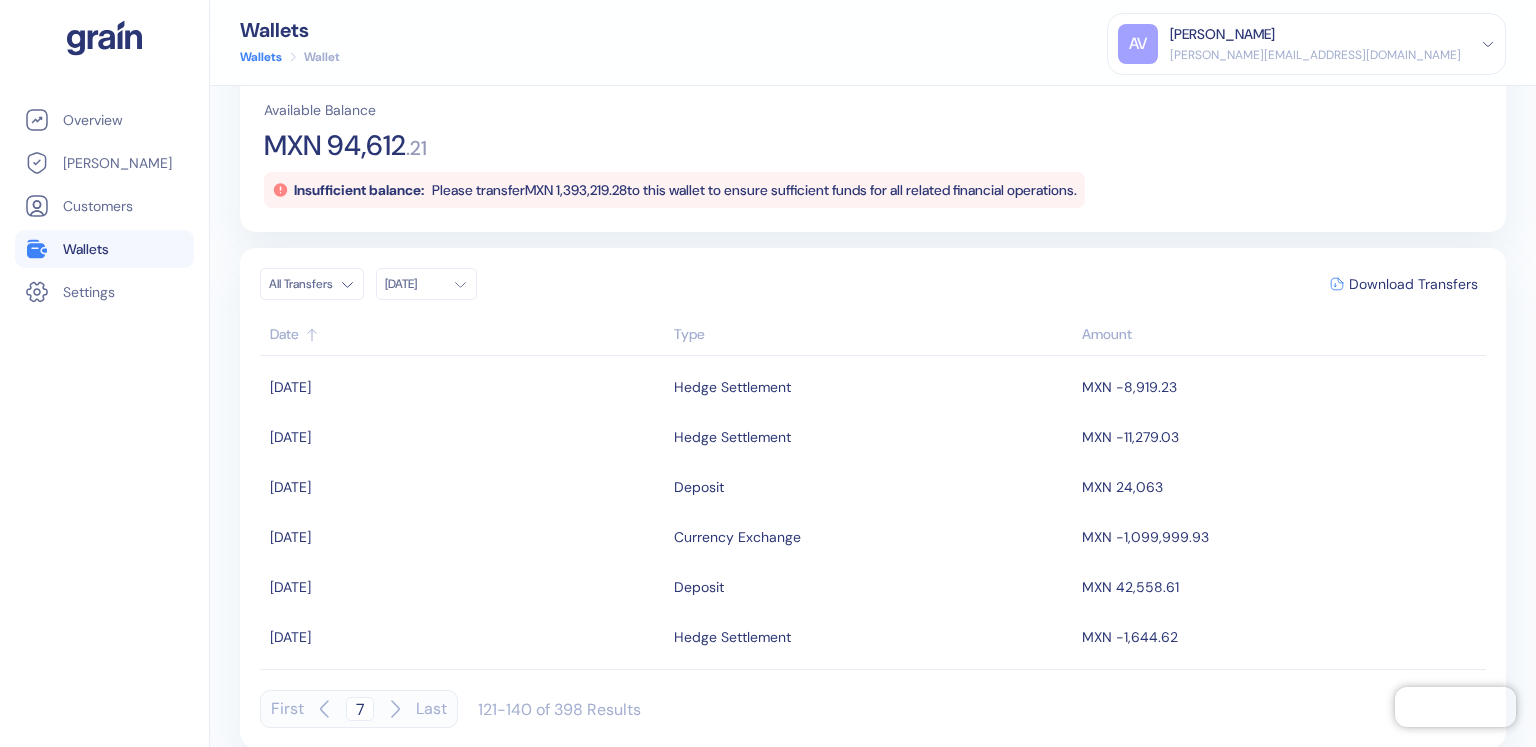 click on "Last" at bounding box center (431, 709) 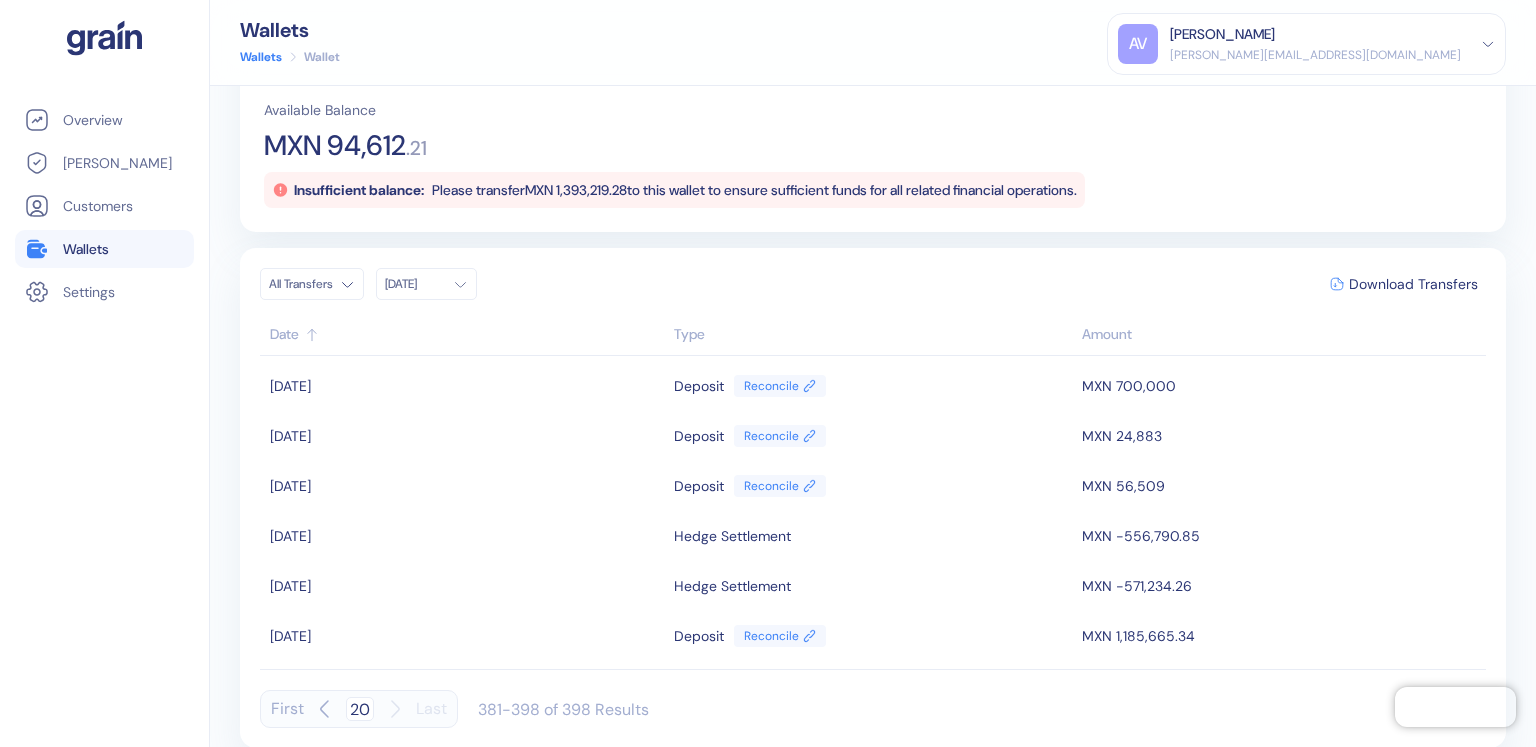 scroll, scrollTop: 602, scrollLeft: 0, axis: vertical 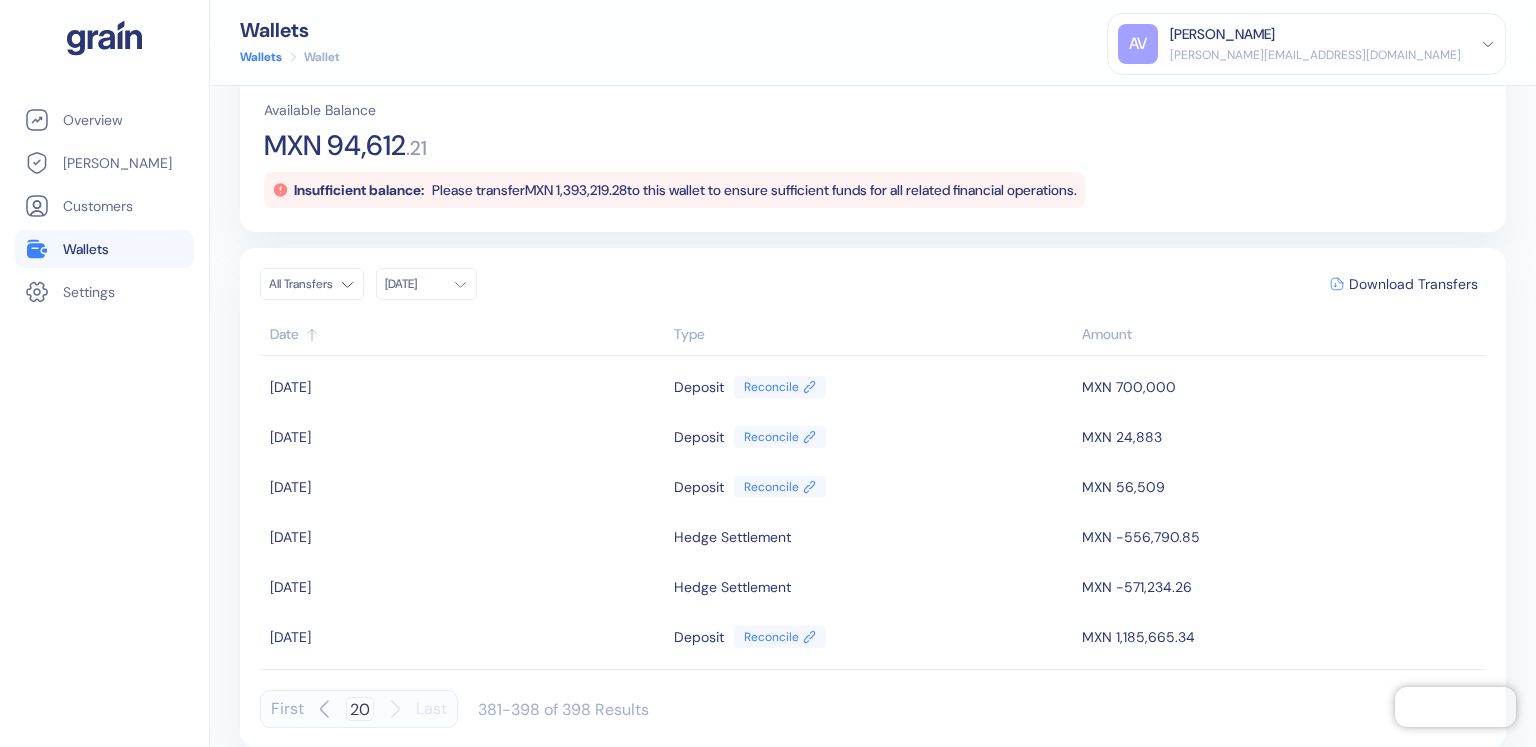 click on "First" at bounding box center (287, 709) 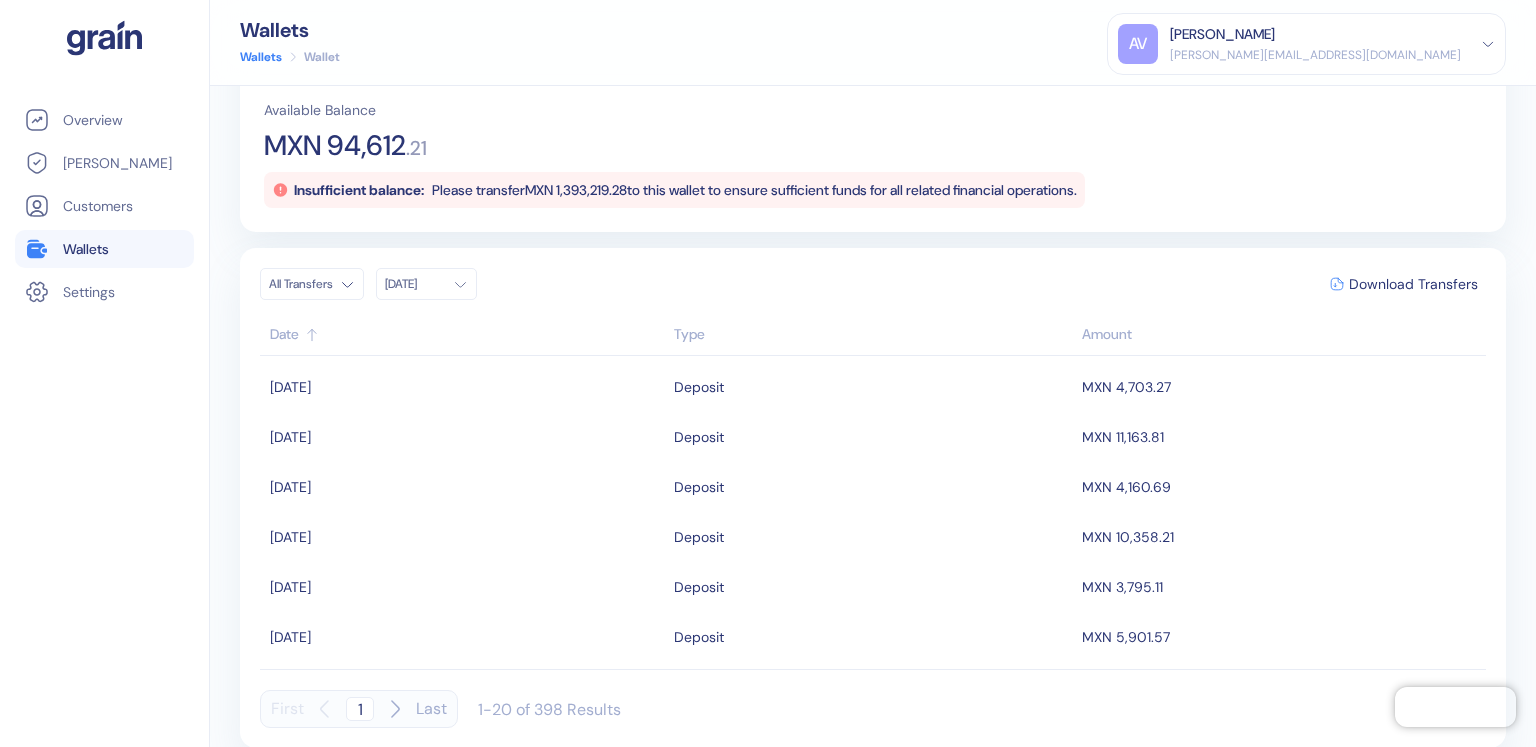scroll, scrollTop: 702, scrollLeft: 0, axis: vertical 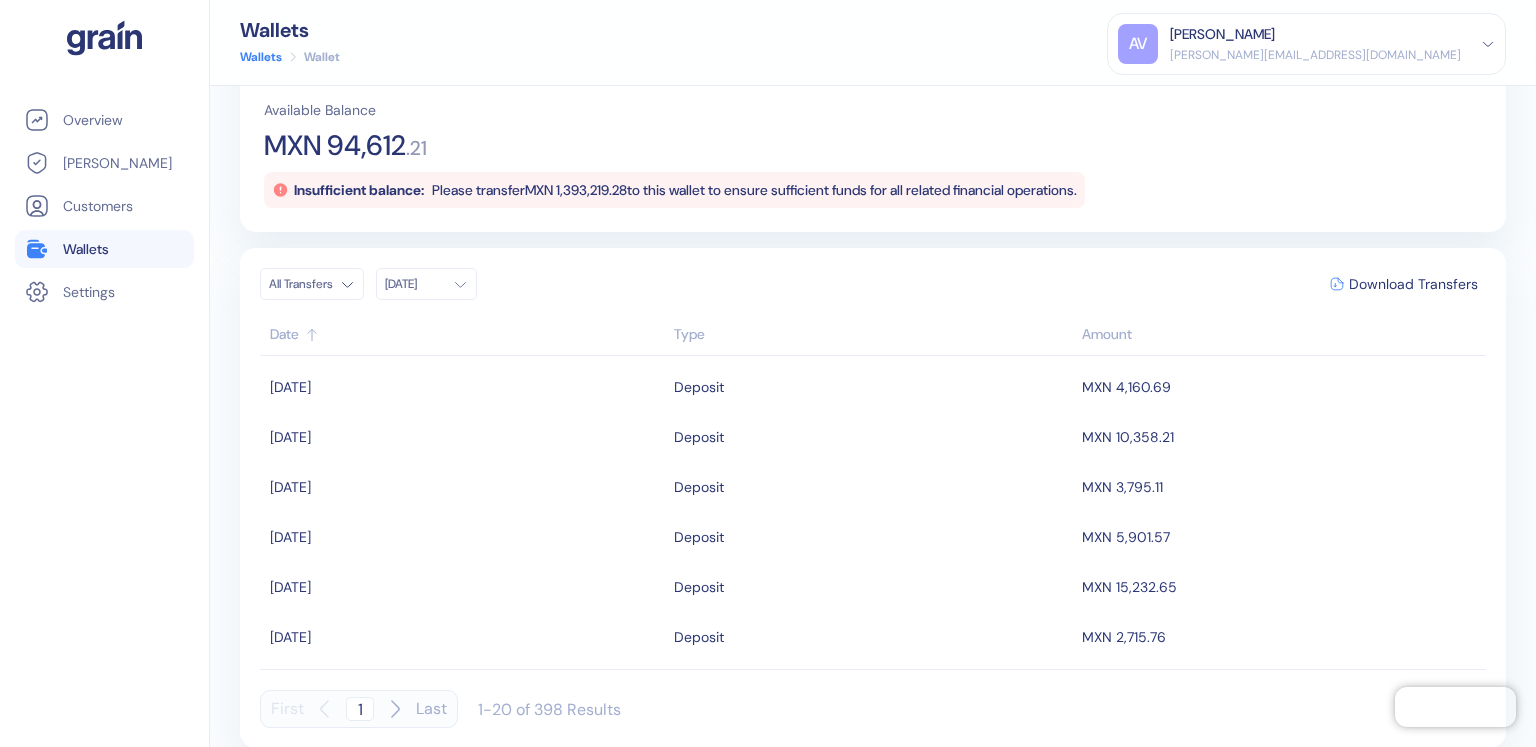 click 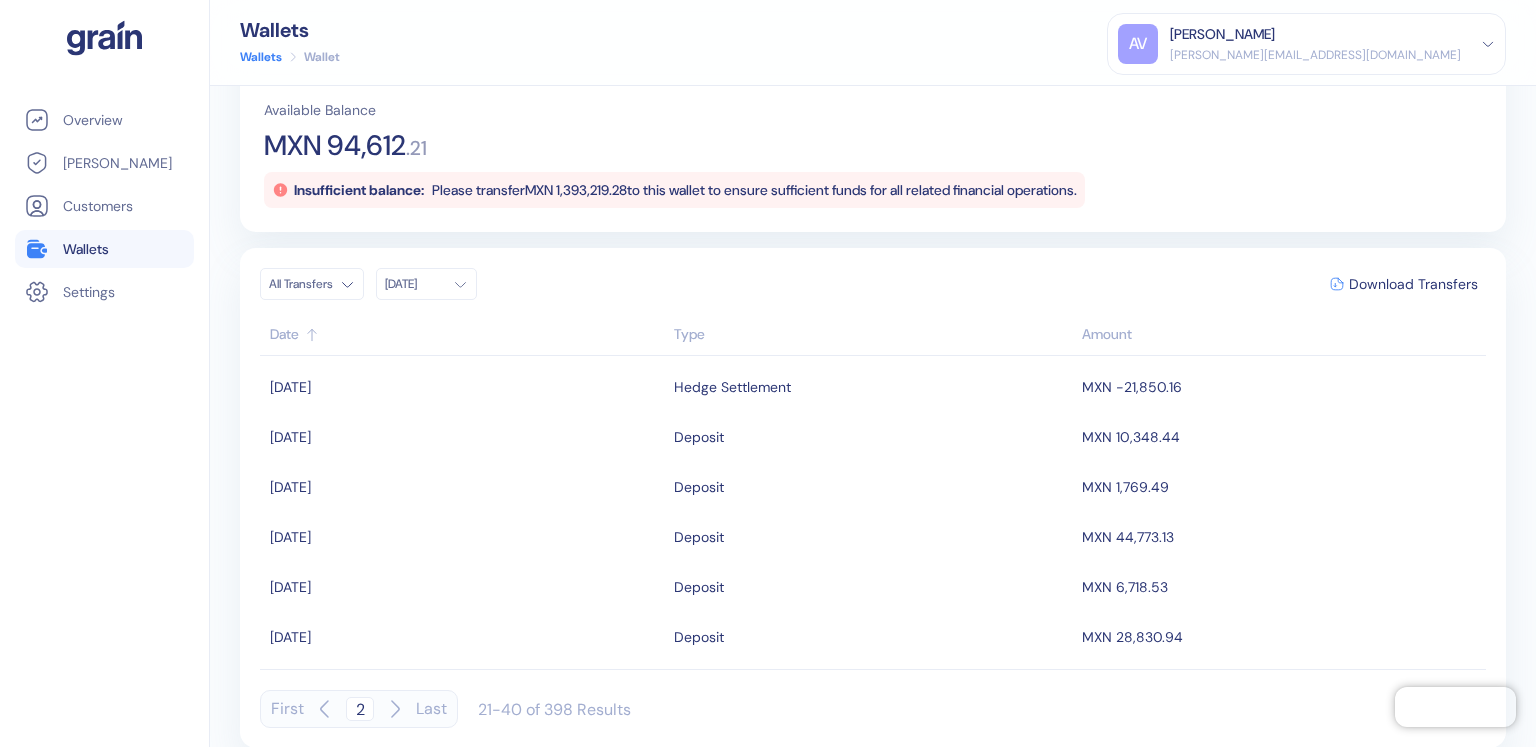 click 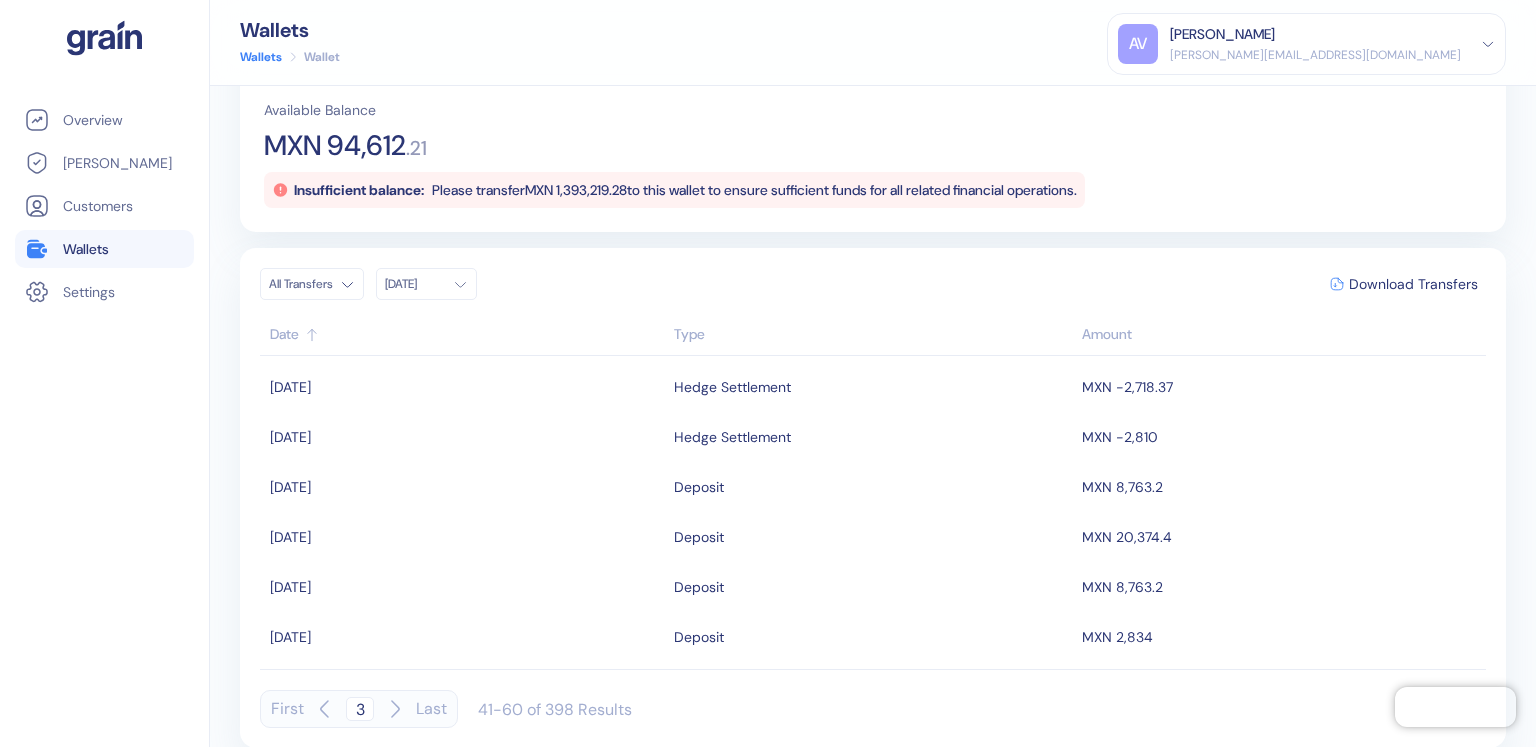 click 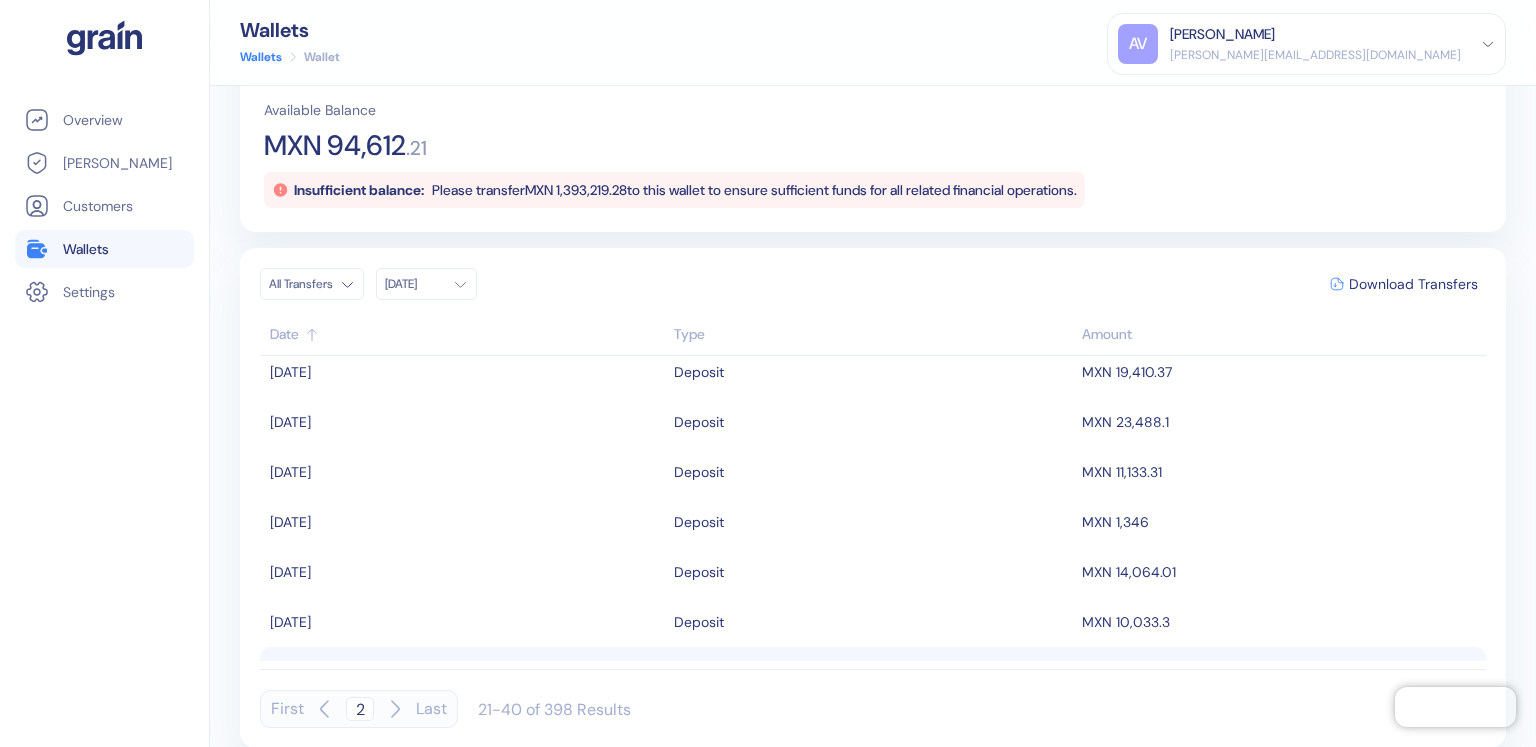 scroll, scrollTop: 0, scrollLeft: 0, axis: both 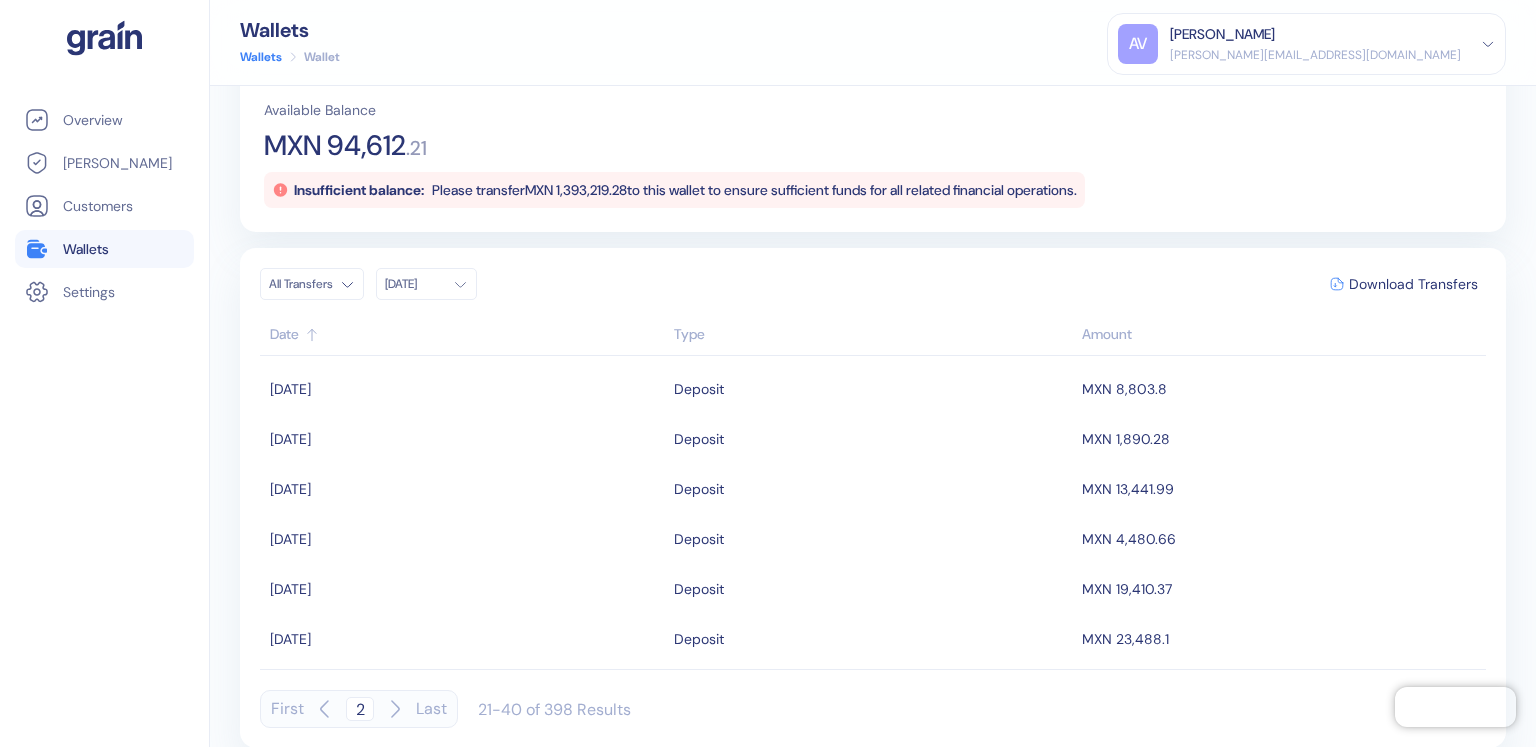click 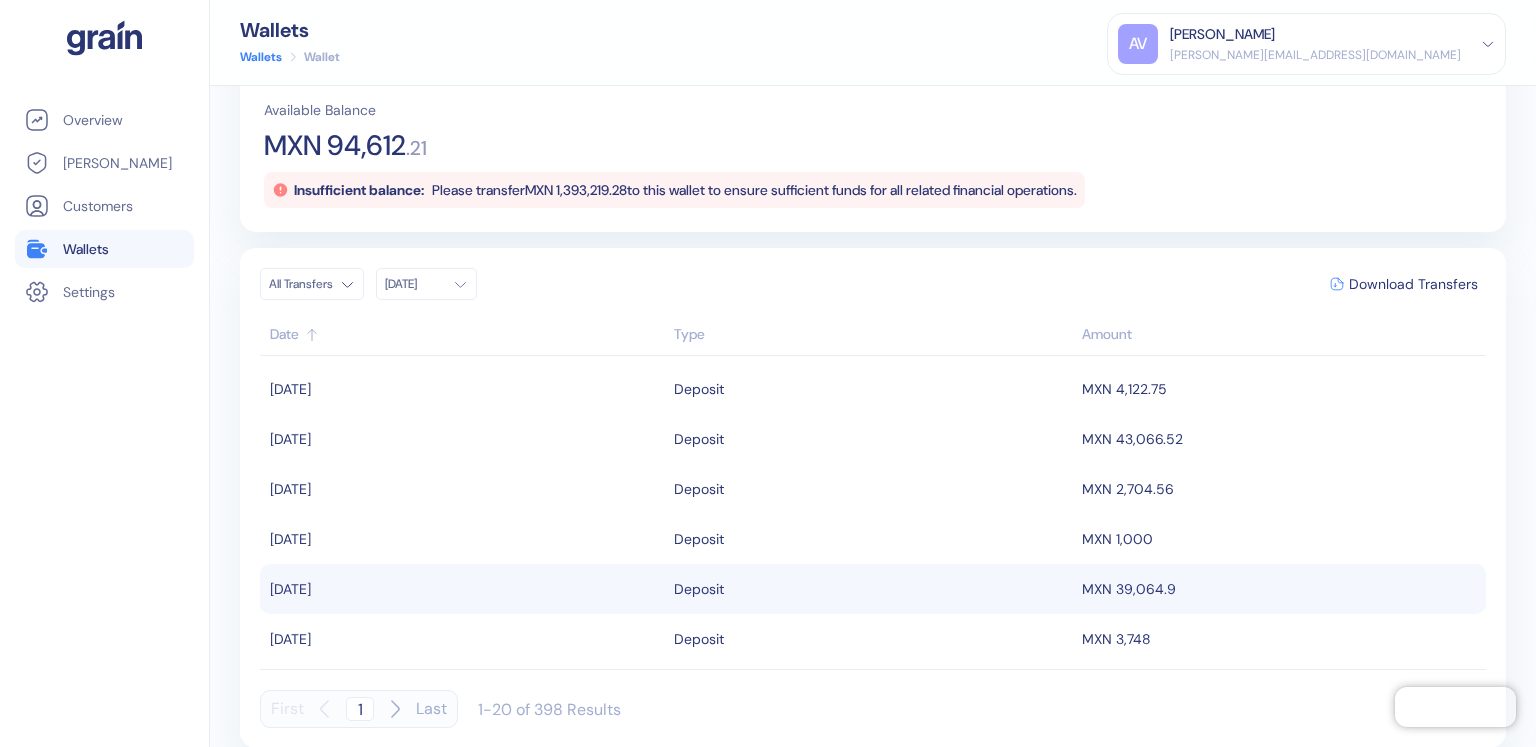 scroll, scrollTop: 0, scrollLeft: 0, axis: both 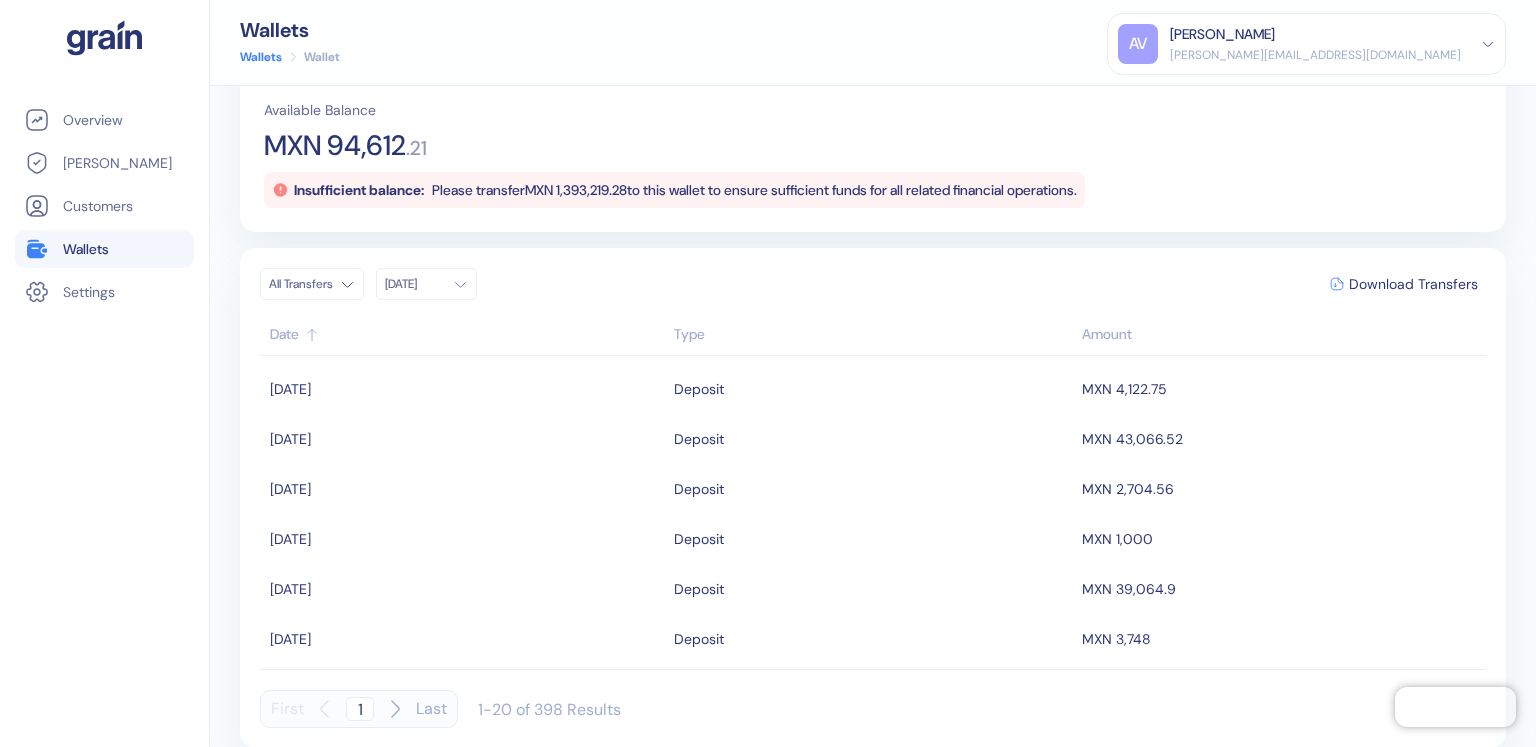 click on "Dec 14" at bounding box center (426, 284) 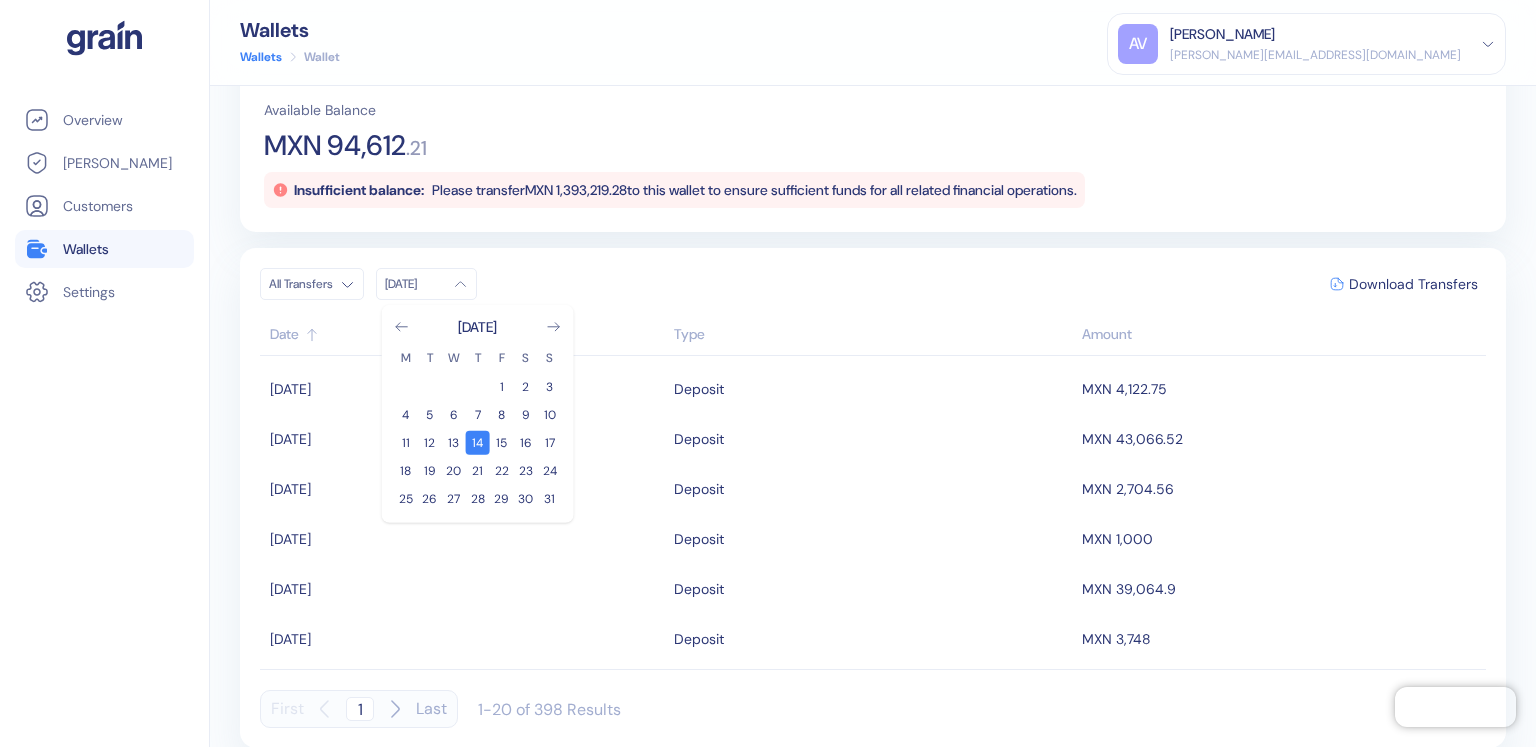 click on "[DATE]" at bounding box center [477, 327] 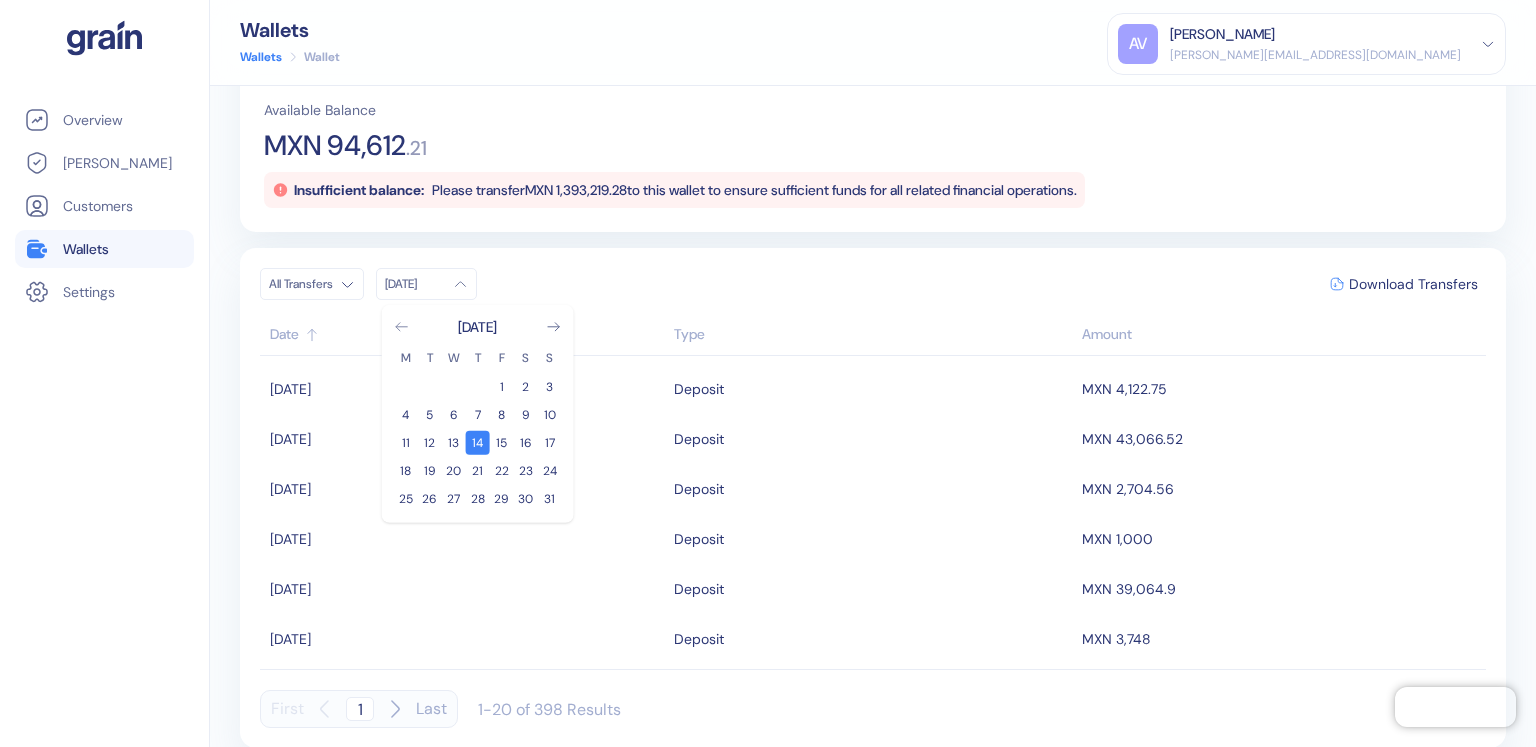 click 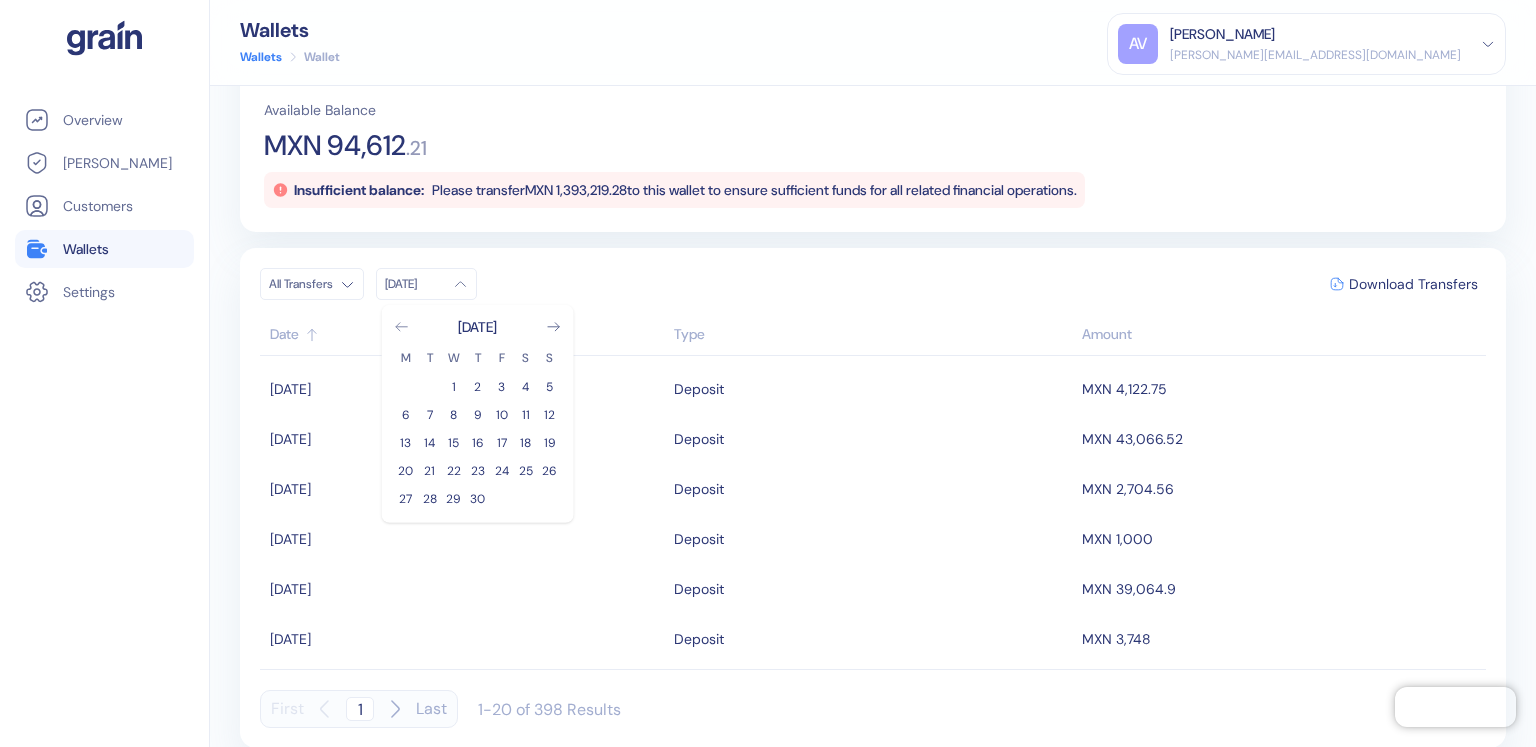 click 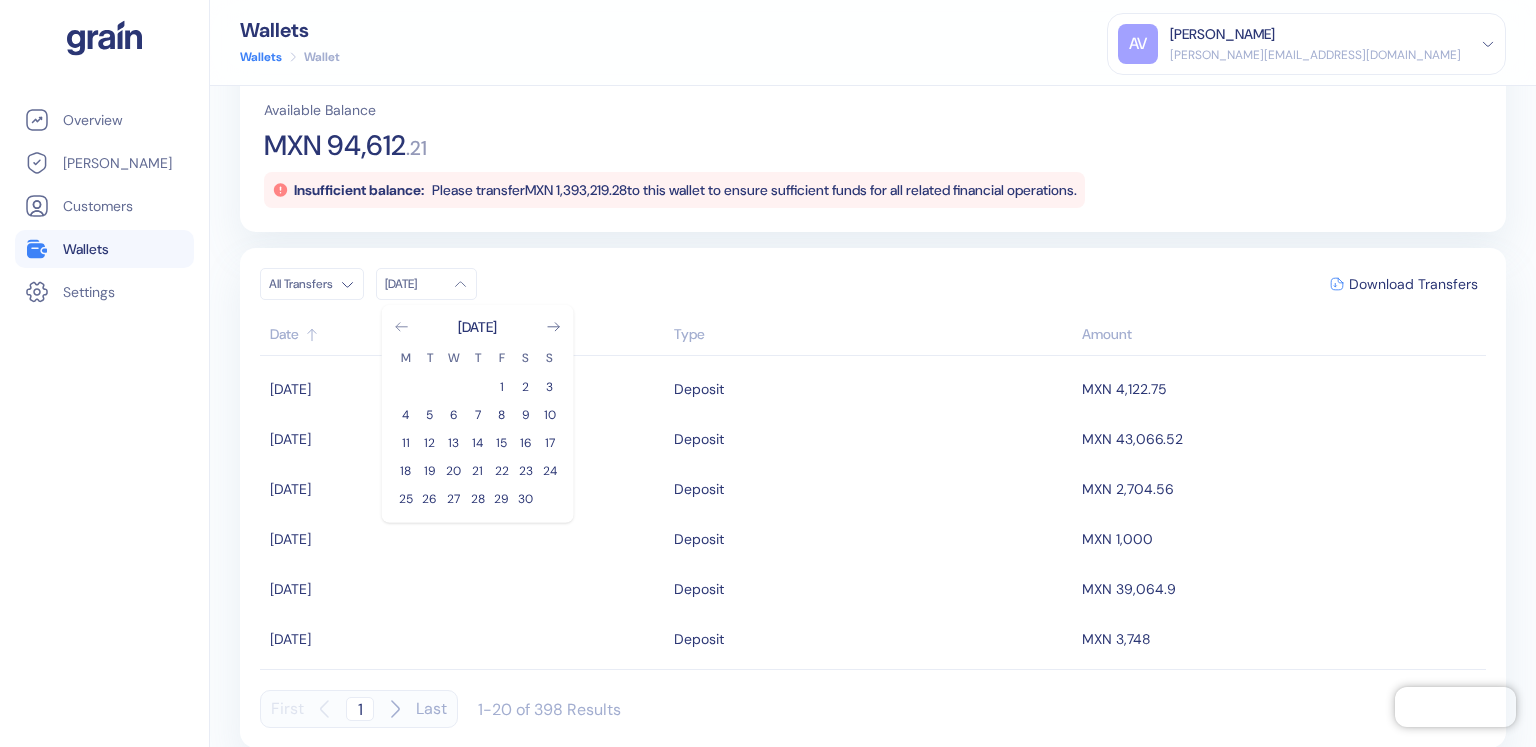 click 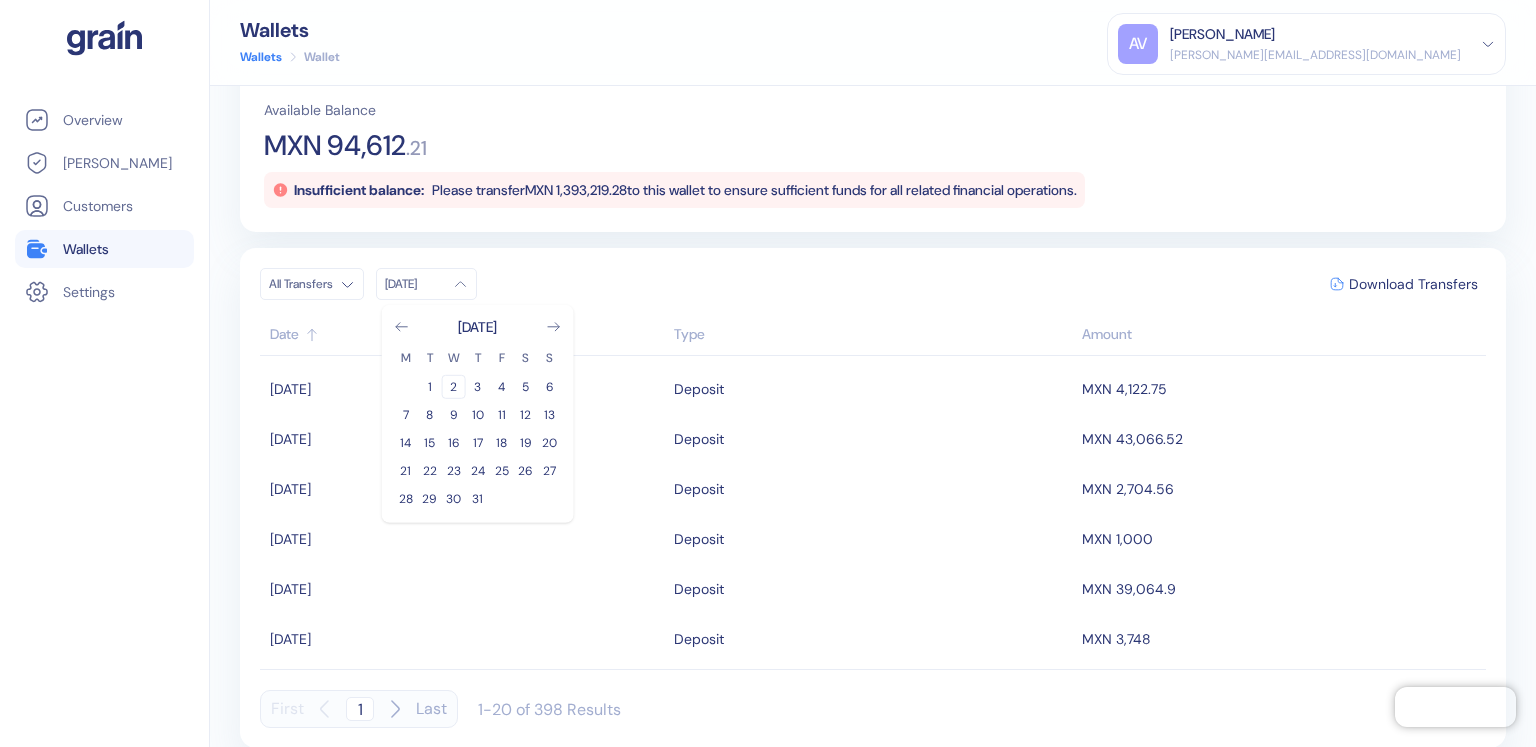 click on "2" at bounding box center [454, 387] 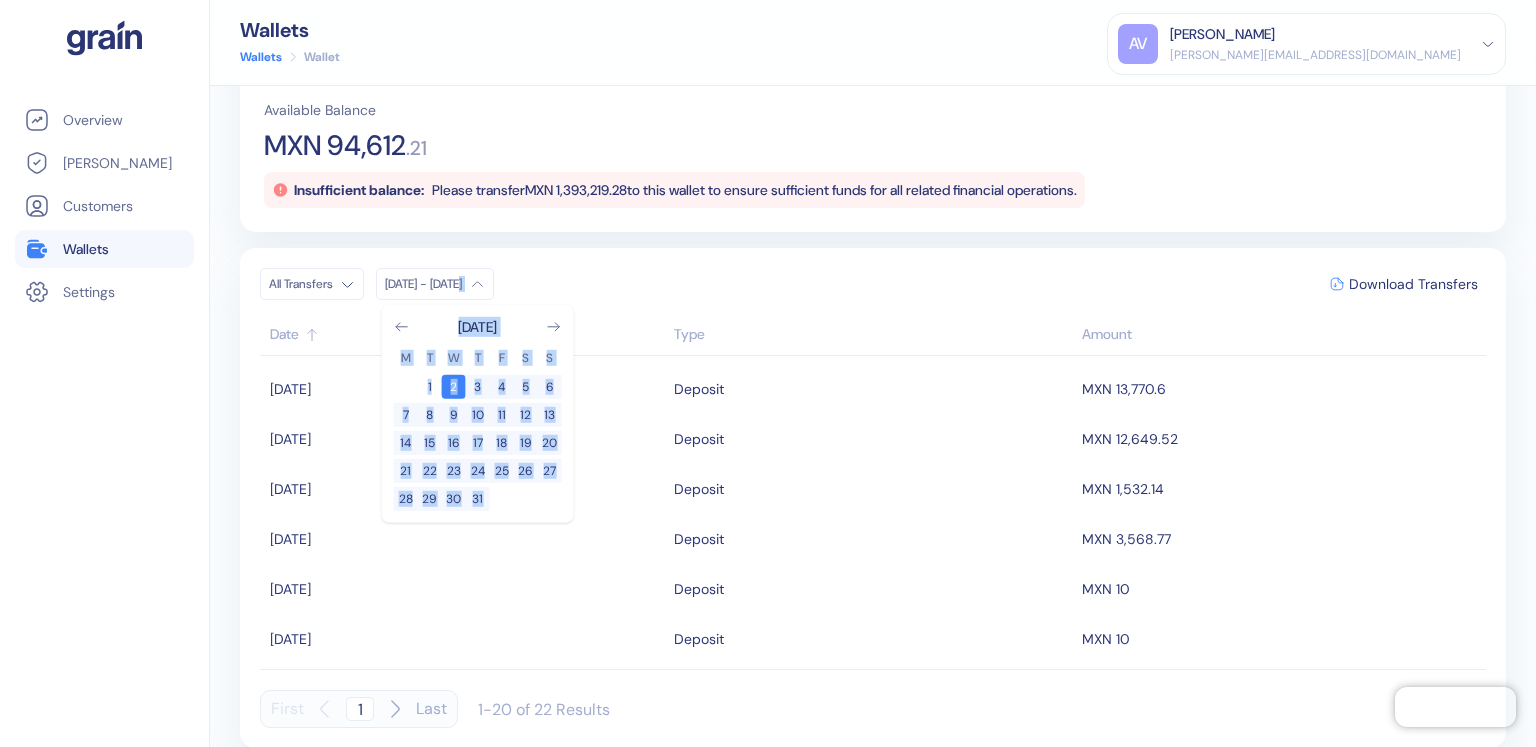 click on "All Transfers Aug 2 - Dec 14 August 2023 M T W T F S S 1 2 3 4 5 6 7 8 9 10 11 12 13 14 15 16 17 18 19 20 21 22 23 24 25 26 27 28 29 30 31 Download Transfers" at bounding box center (873, 284) 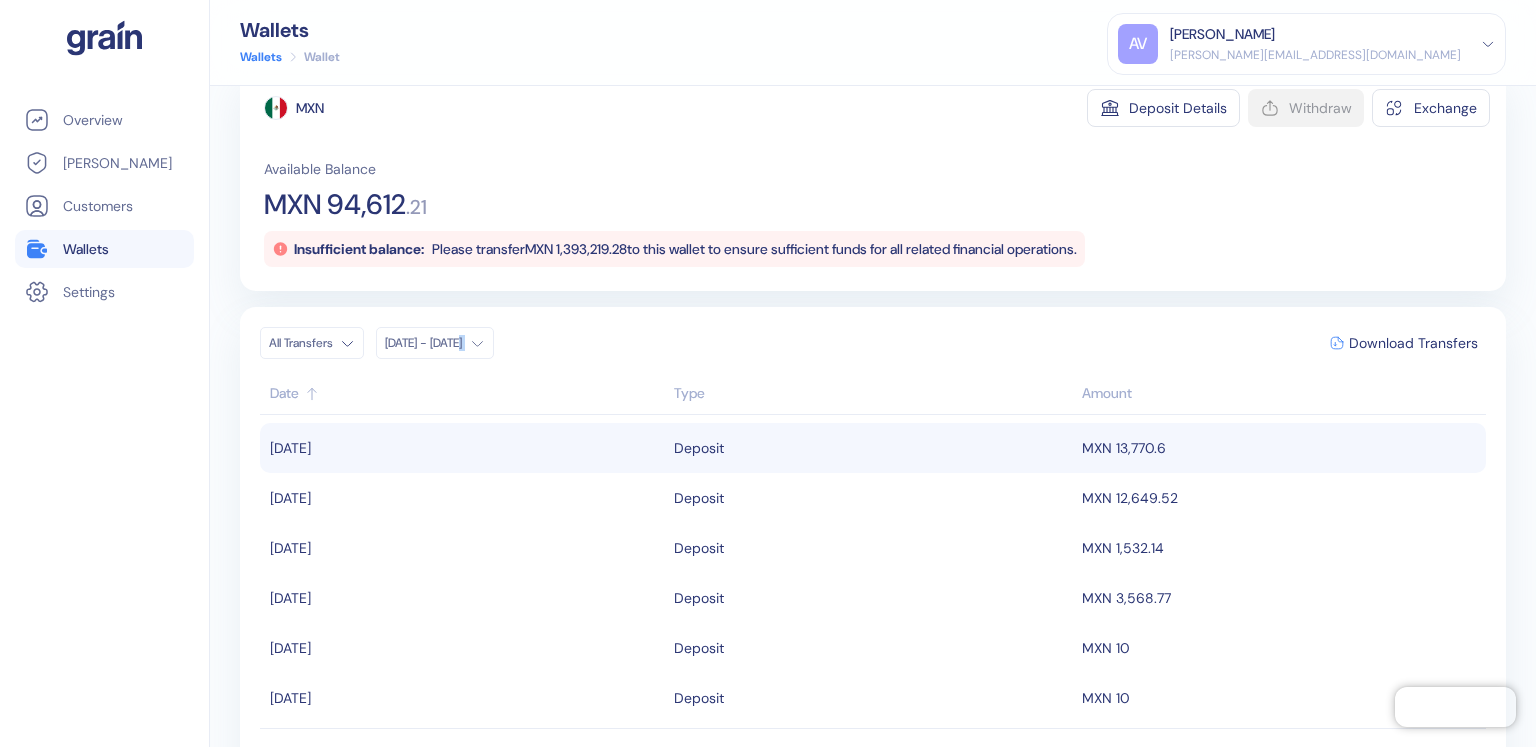 scroll, scrollTop: 0, scrollLeft: 0, axis: both 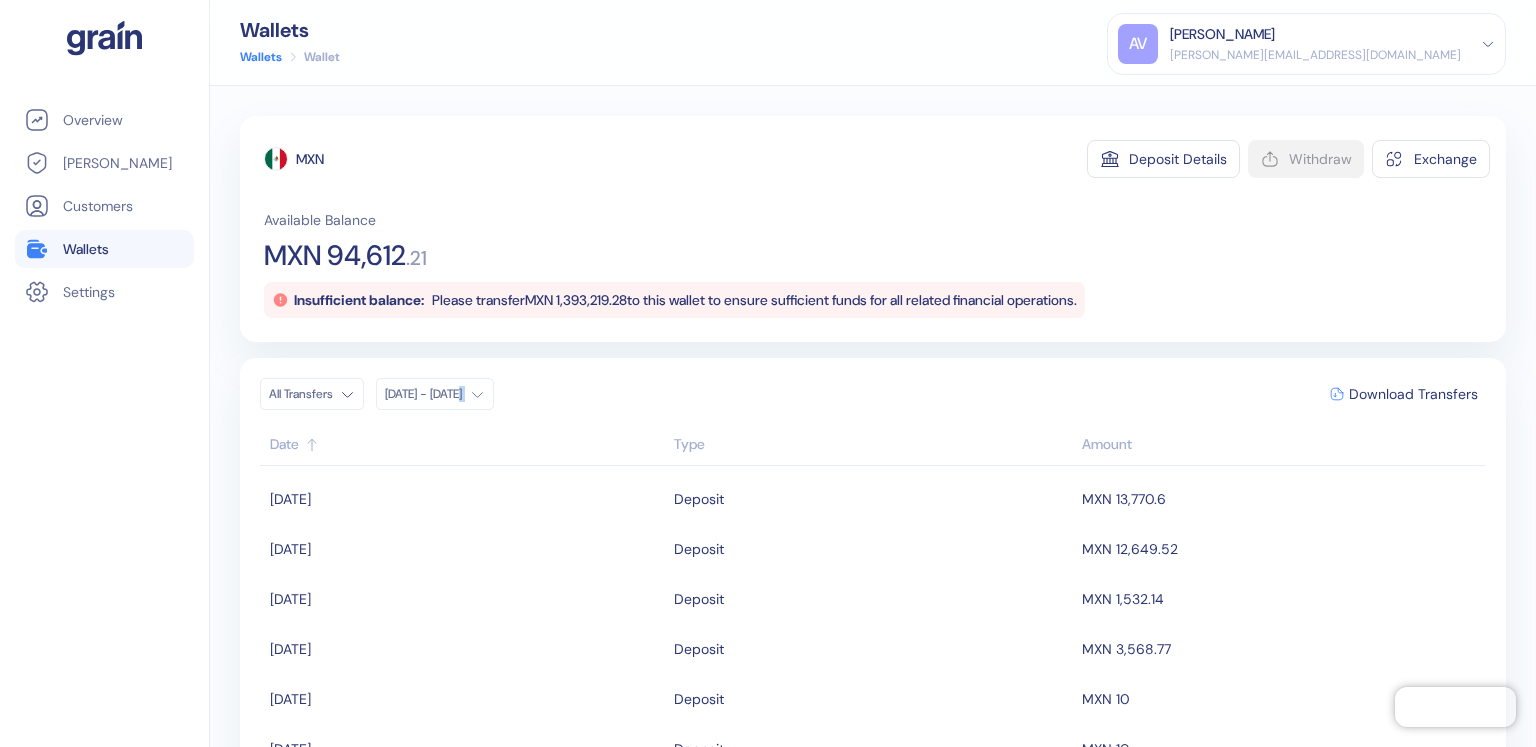 click on "Aug 2 - Dec 14" at bounding box center [423, 394] 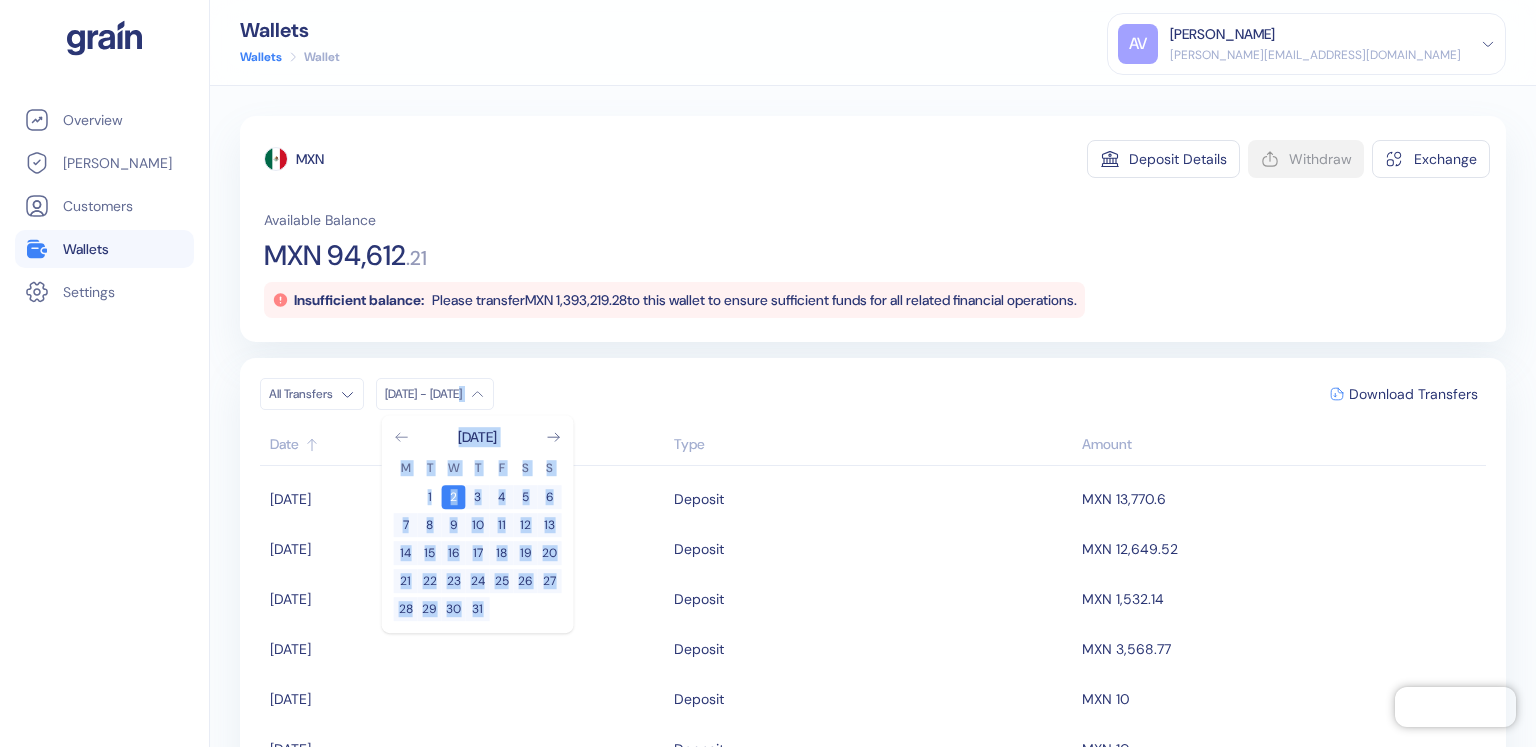 click 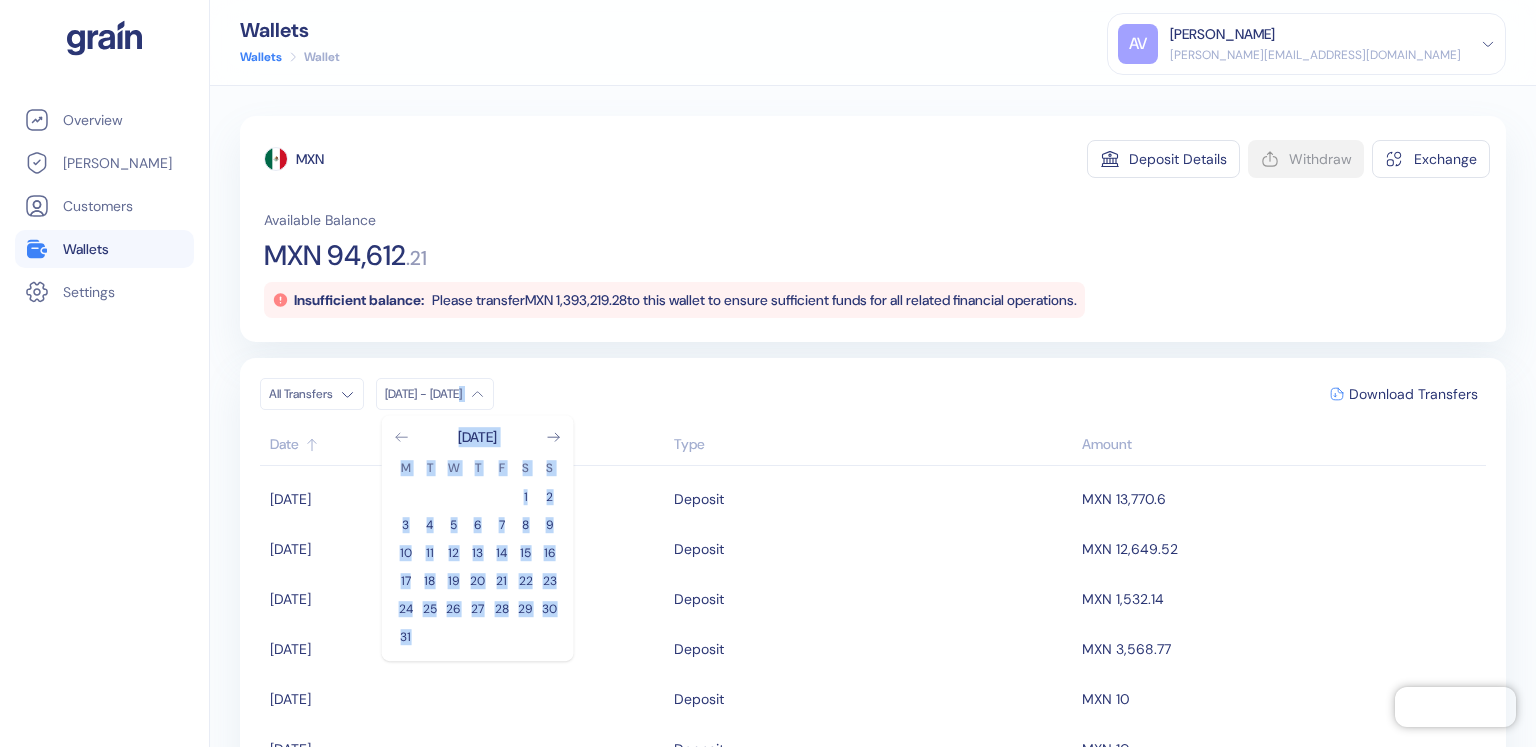 click 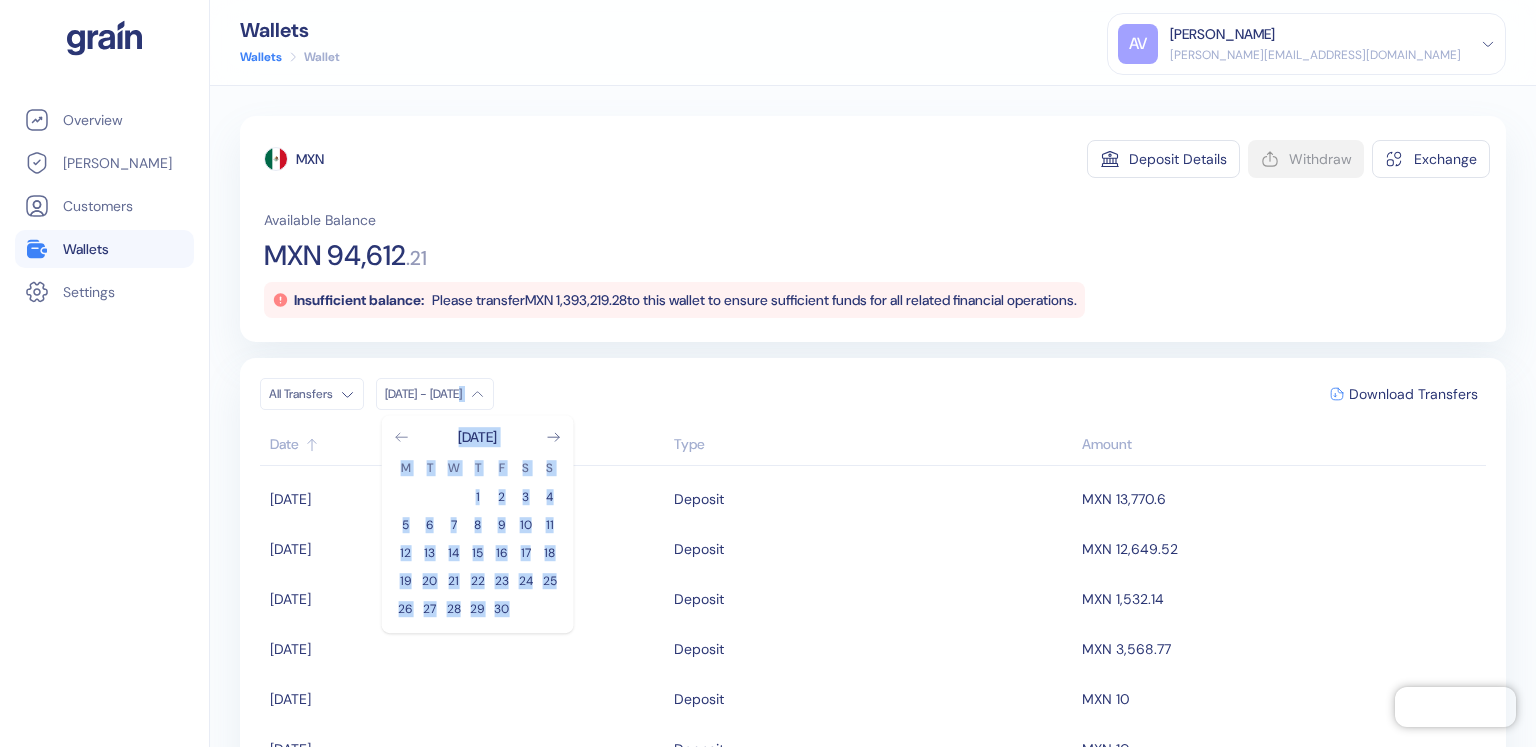 click 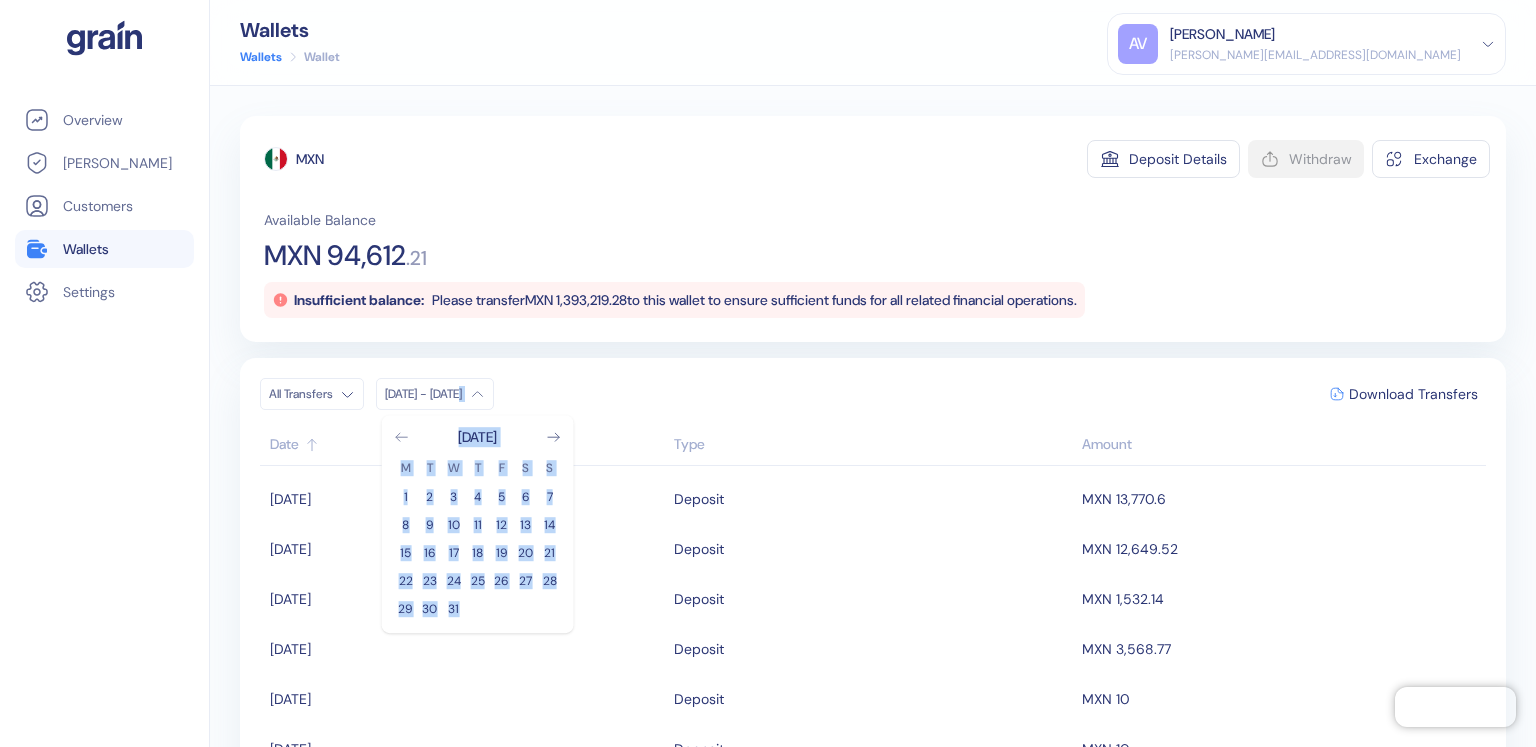 click 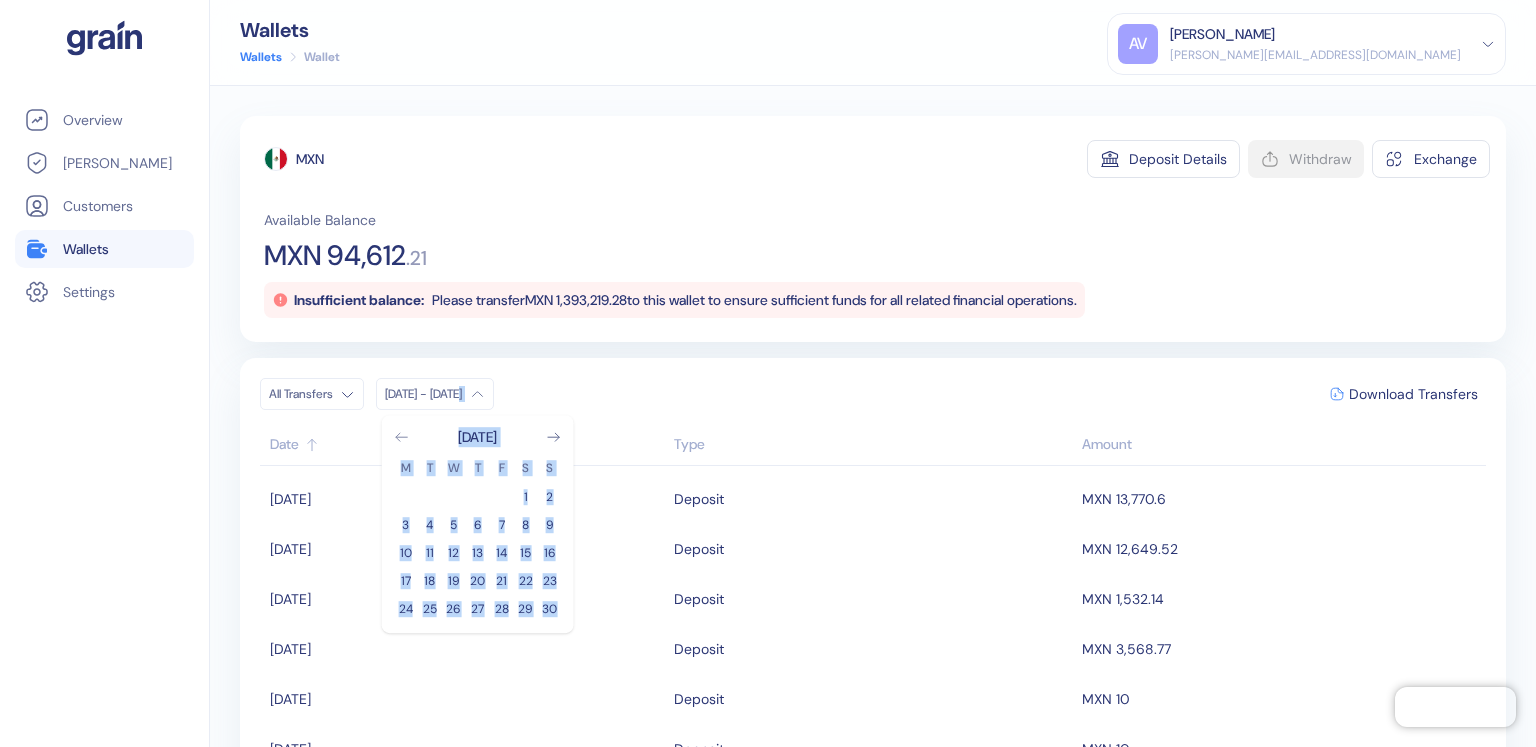 click 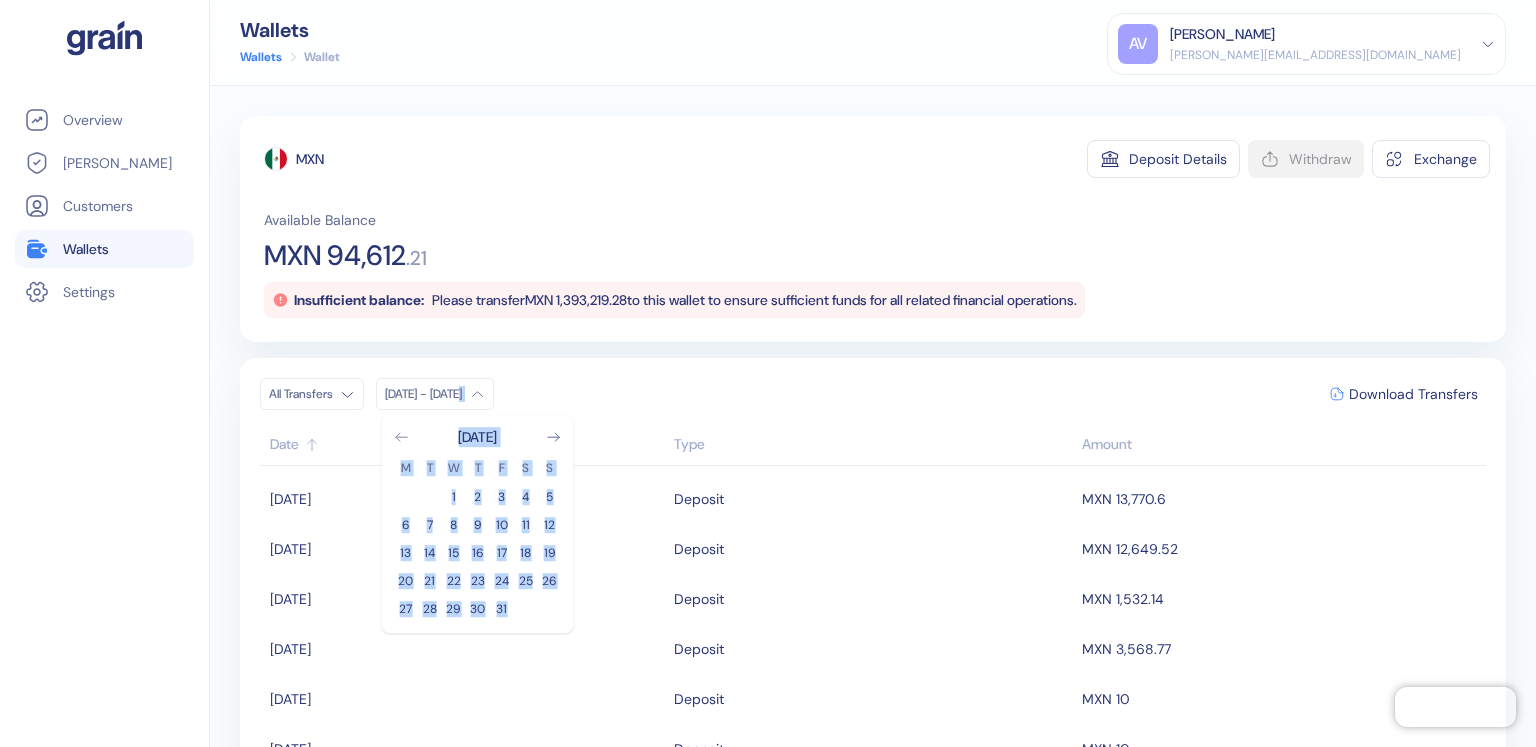 click 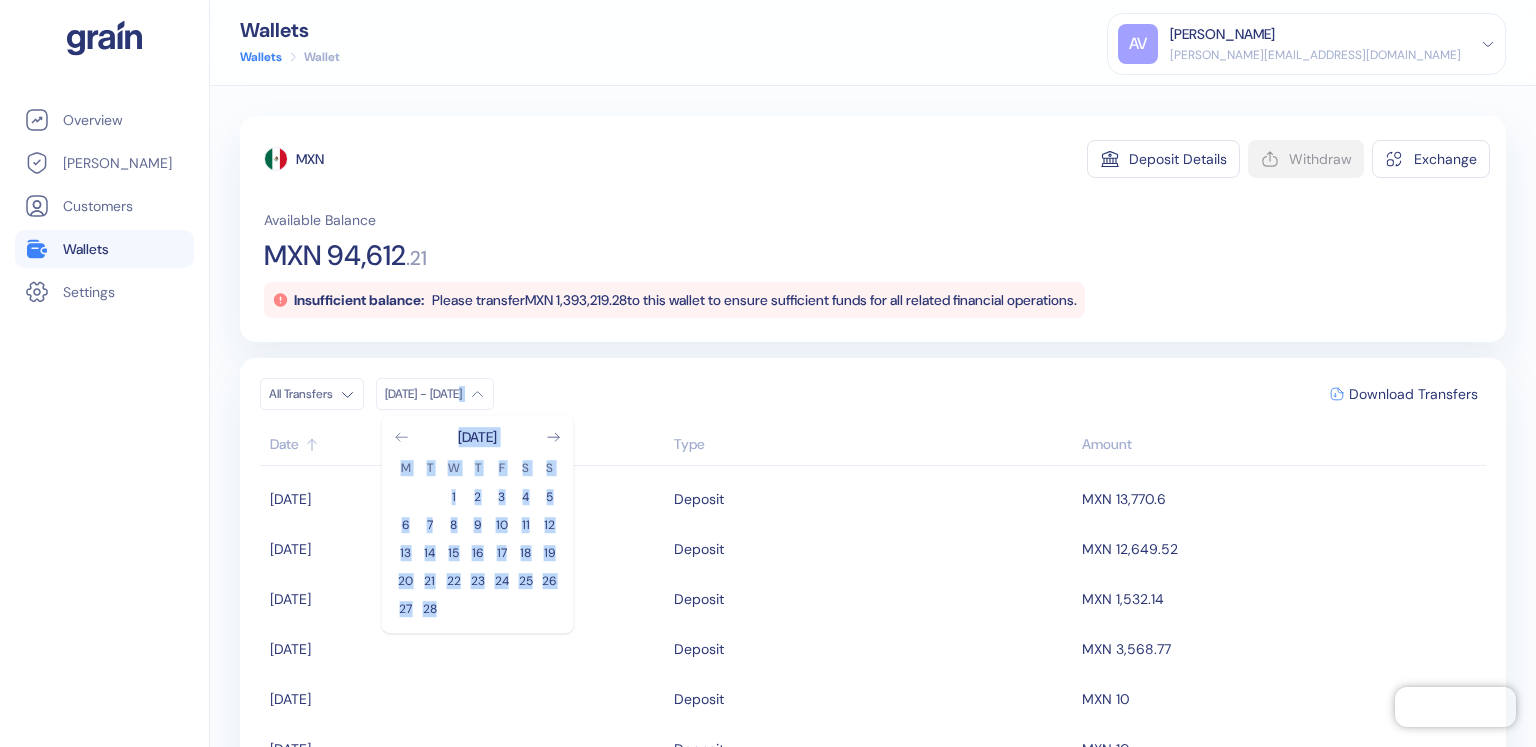 click 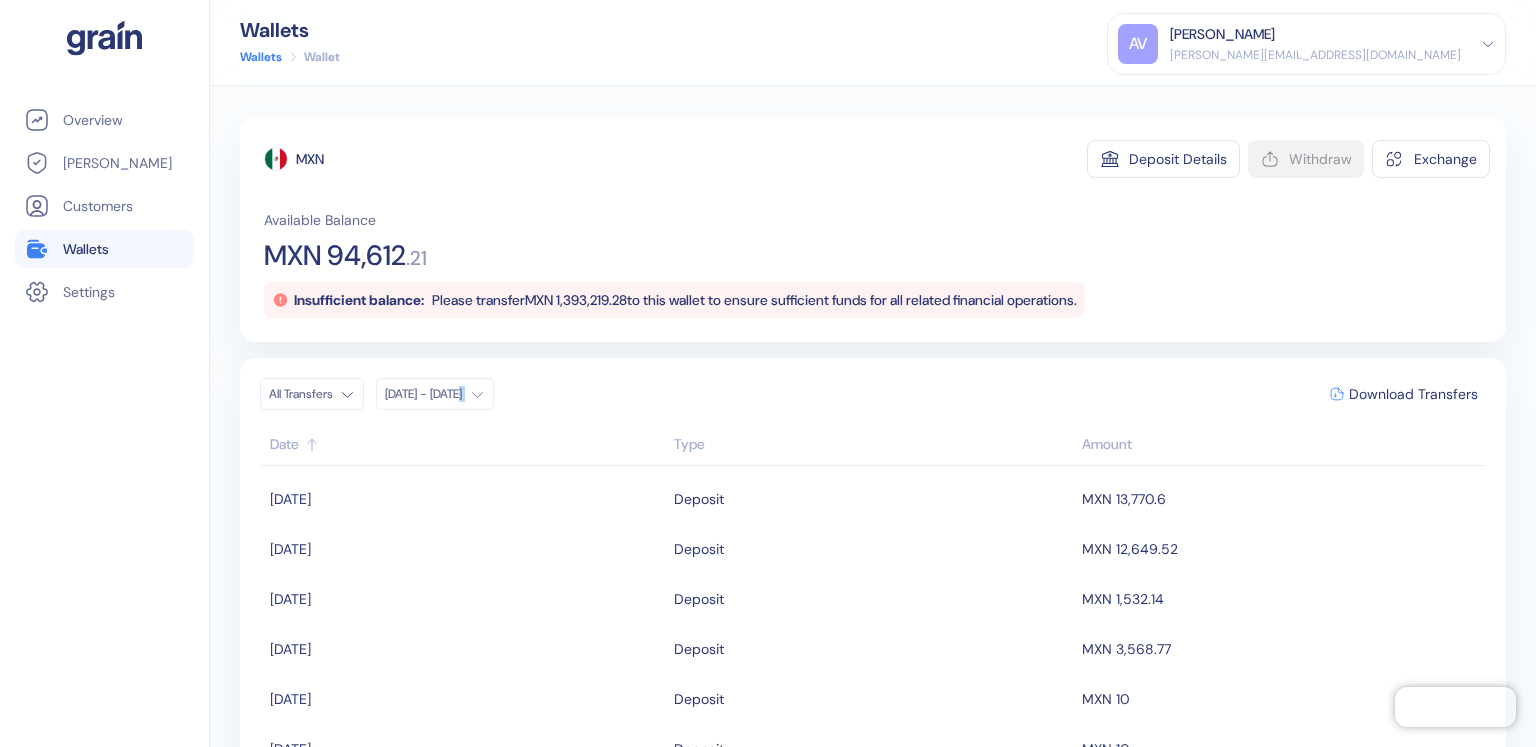 click on "All Transfers Aug 2 - Dec 14 Download Transfers Date Type Amount 11/14/2023 Deposit MXN 13,770.6 11/14/2023 Deposit MXN 12,649.52 11/14/2023 Deposit MXN 1,532.14 11/14/2023 Deposit MXN 3,568.77 11/13/2023 Deposit MXN 10 11/13/2023 Deposit MXN 10 11/08/2023 Deposit MXN 10 11/08/2023 Deposit MXN 4.01 10/22/2023 Deposit MXN 4,018.78 10/22/2023 Deposit MXN 11,079.29 10/22/2023 Deposit MXN 4,369.04 10/22/2023 Deposit MXN 7,576.69 10/22/2023 Deposit MXN 17,254.94 10/22/2023 Deposit MXN 7,244.86 10/22/2023 Deposit MXN 4,369.04 09/05/2023 Deposit MXN 20,570.83 09/05/2023 Deposit MXN 6,763.49 09/05/2023 Deposit MXN 4,748.46 09/05/2023 Deposit MXN 55,702.44 09/05/2023 Deposit MXN 981.23 First 1 Last 1-20 of 22 Results" at bounding box center [873, 608] 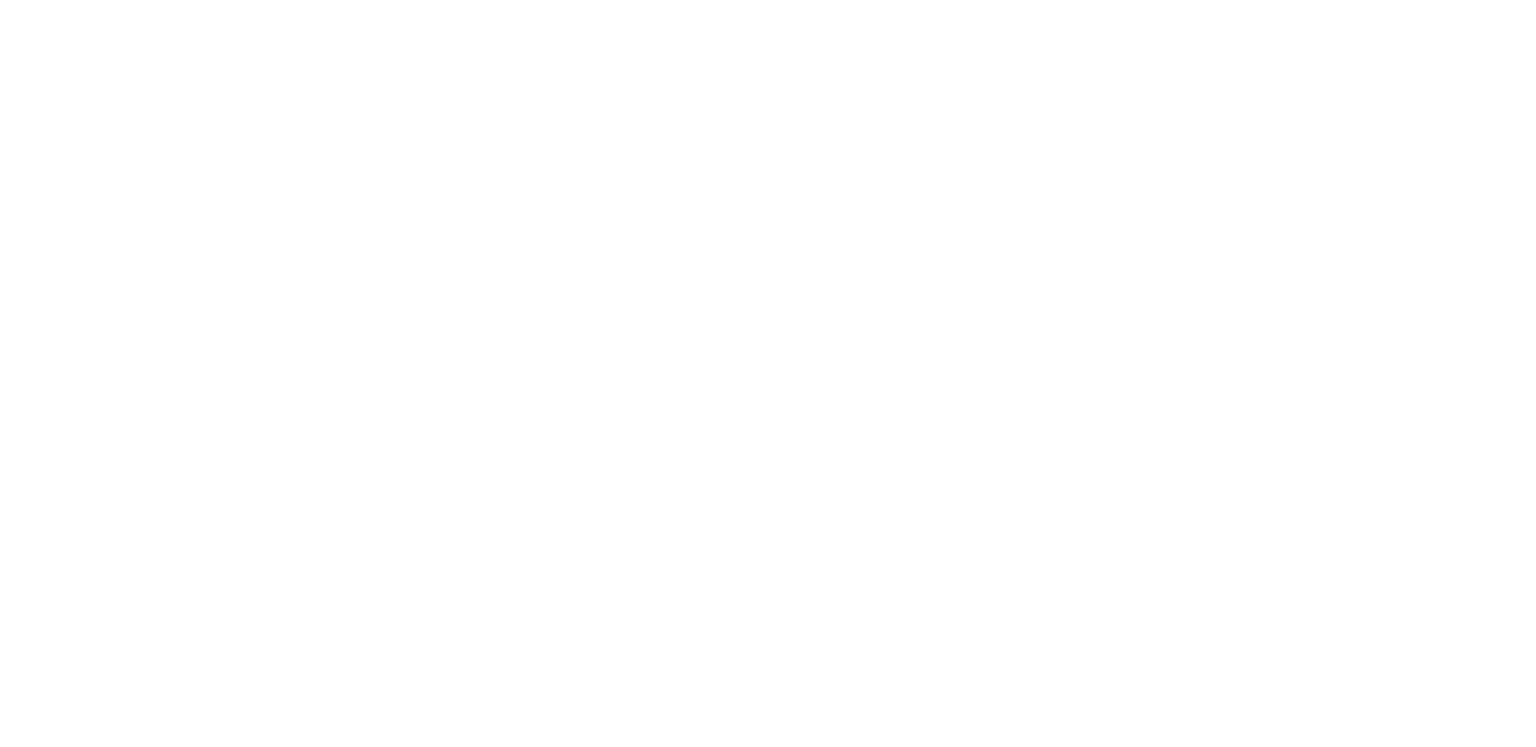 scroll, scrollTop: 0, scrollLeft: 0, axis: both 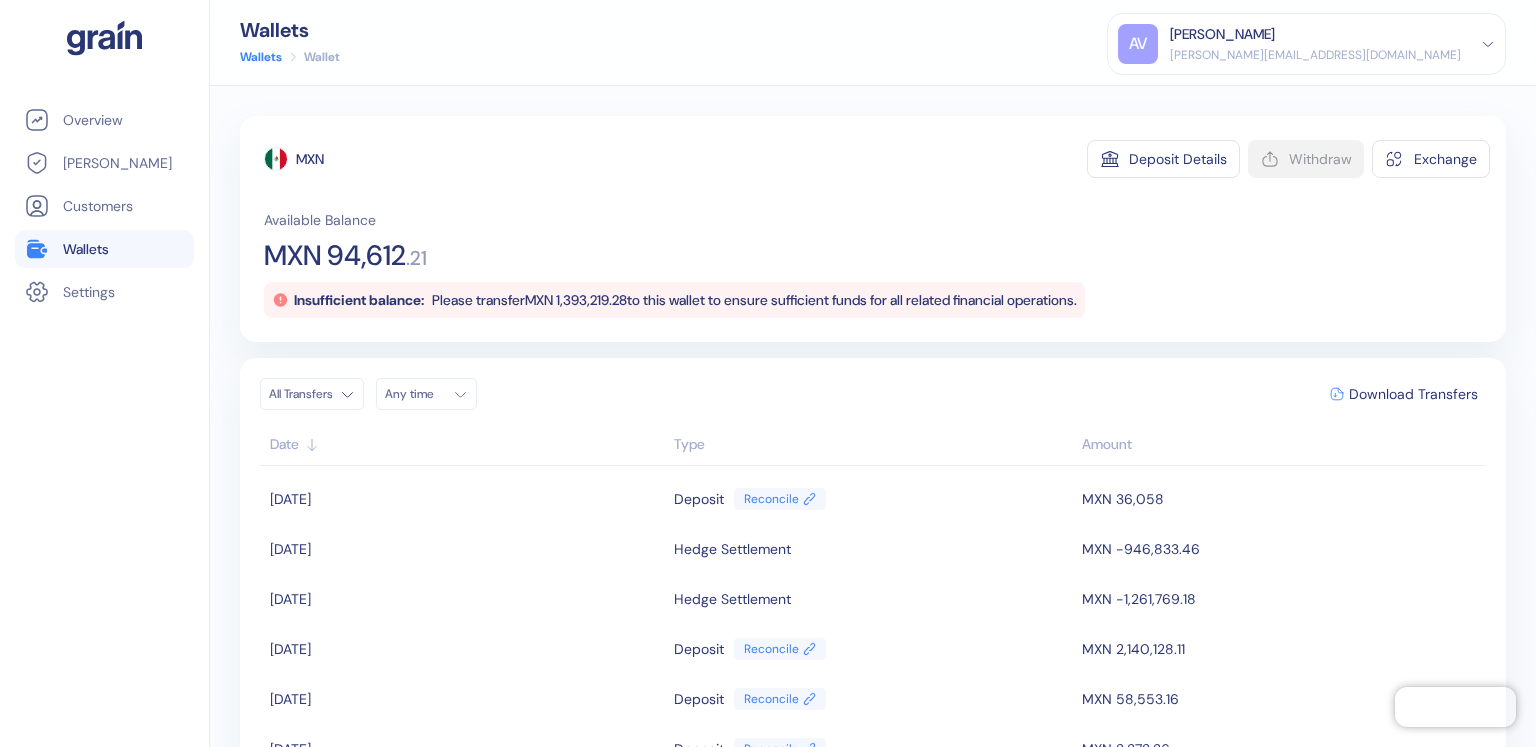 click on "Any time" at bounding box center [415, 394] 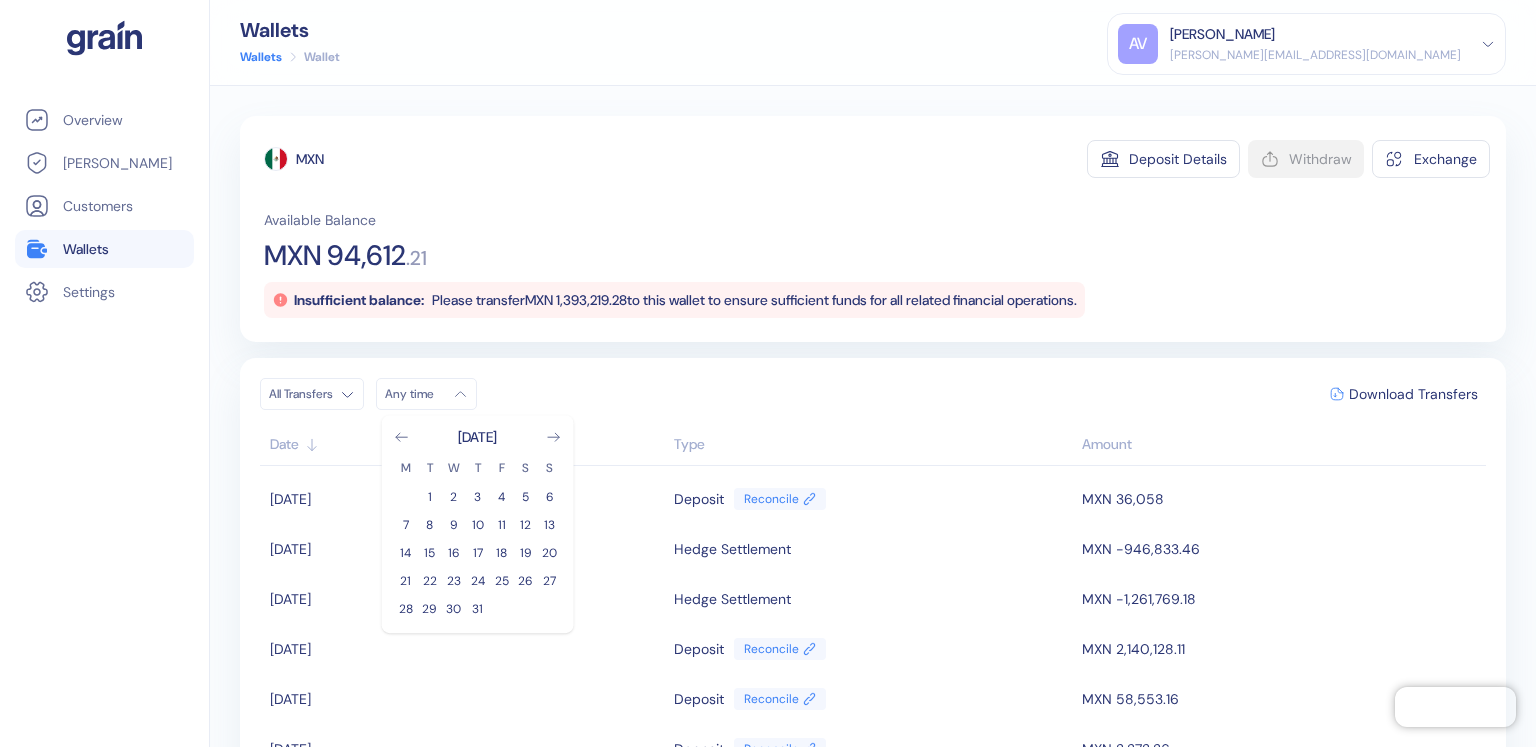 click on "[DATE]" at bounding box center (478, 437) 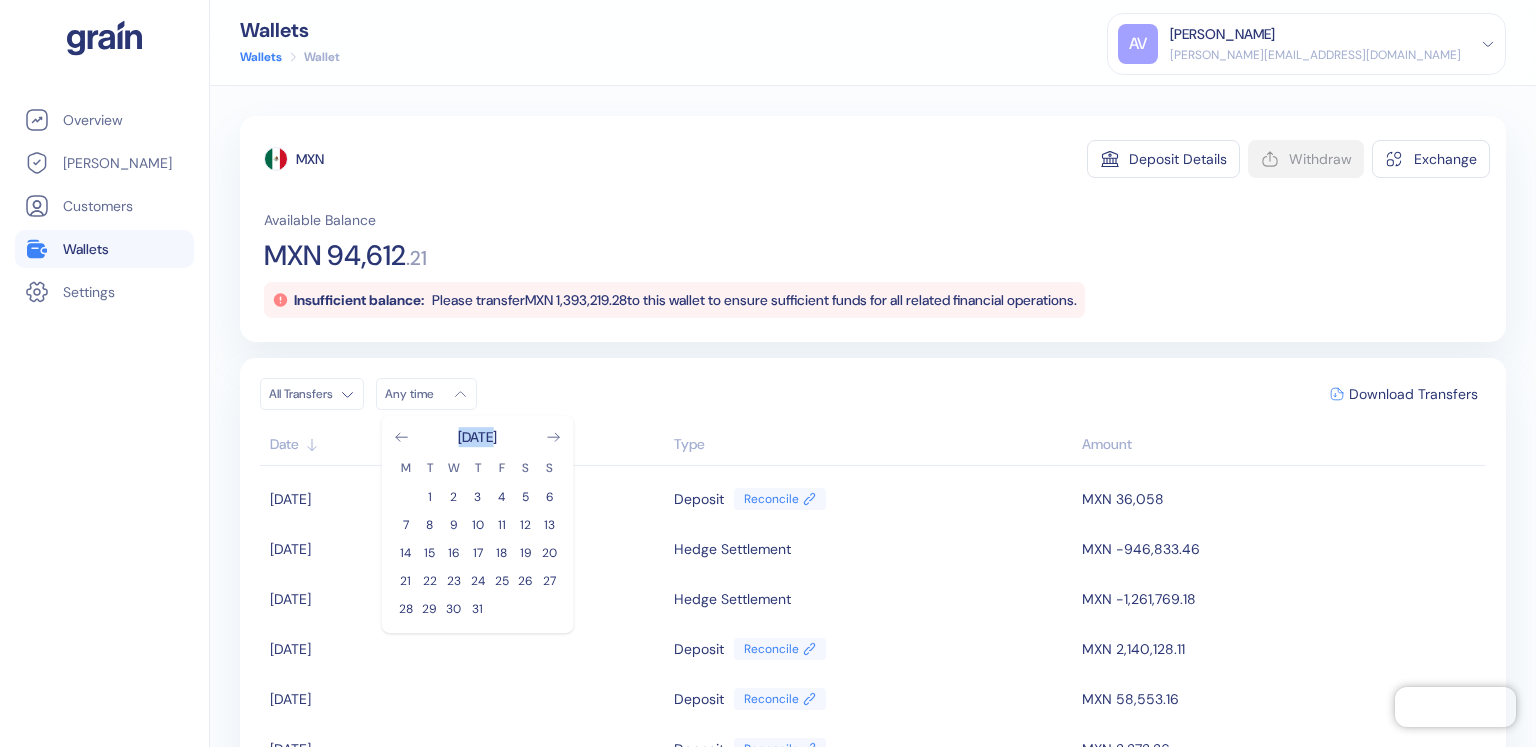 click on "[DATE]" at bounding box center (478, 437) 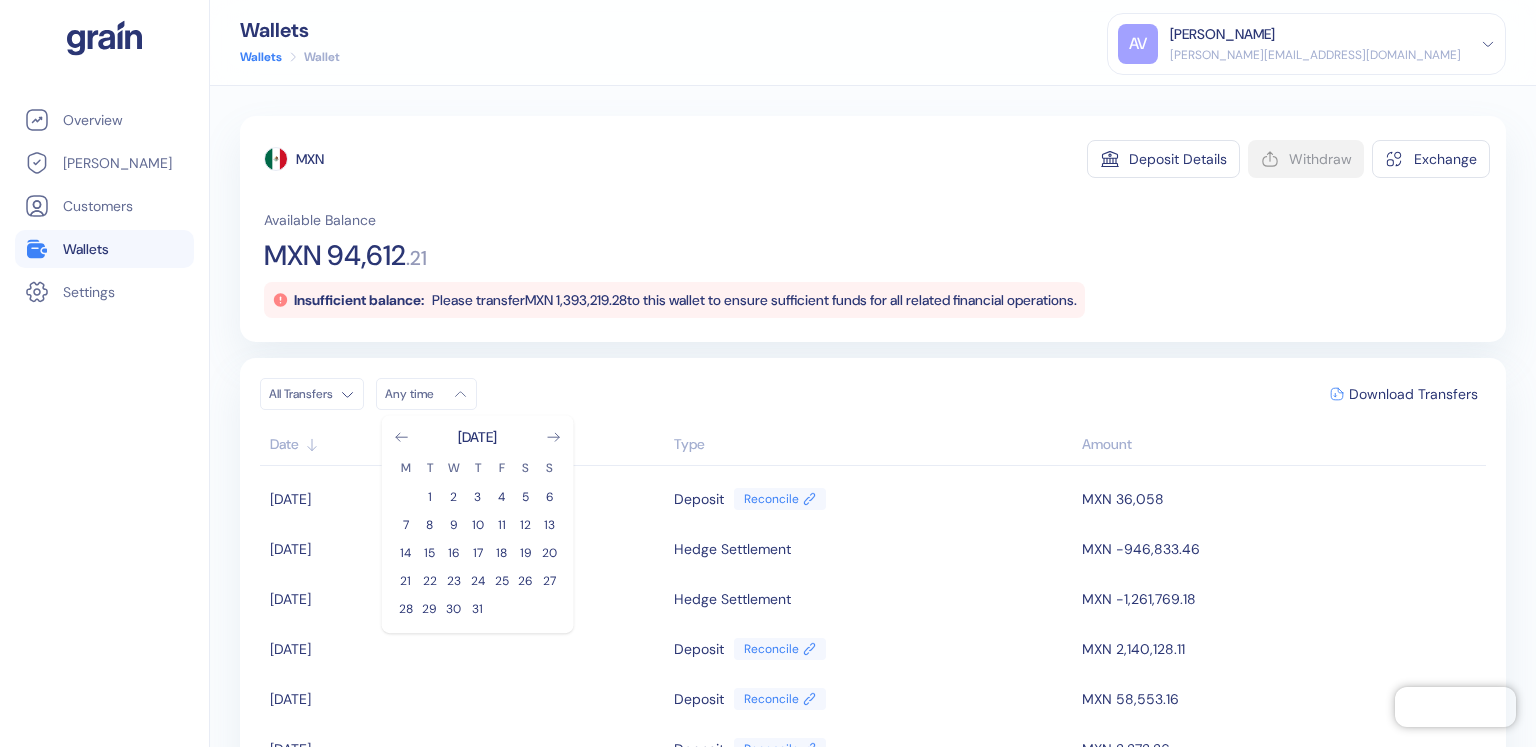 click on "[DATE]" at bounding box center (478, 437) 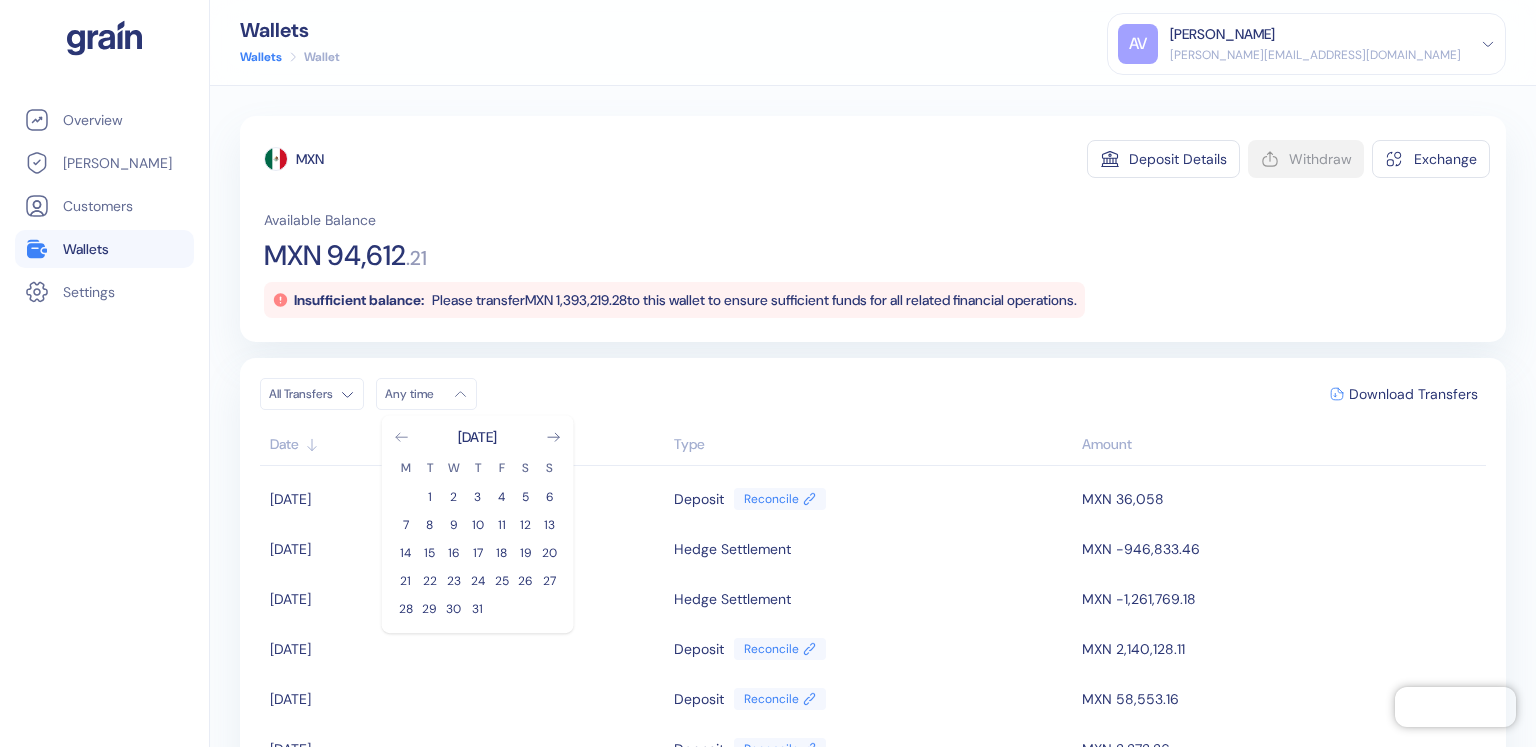 click 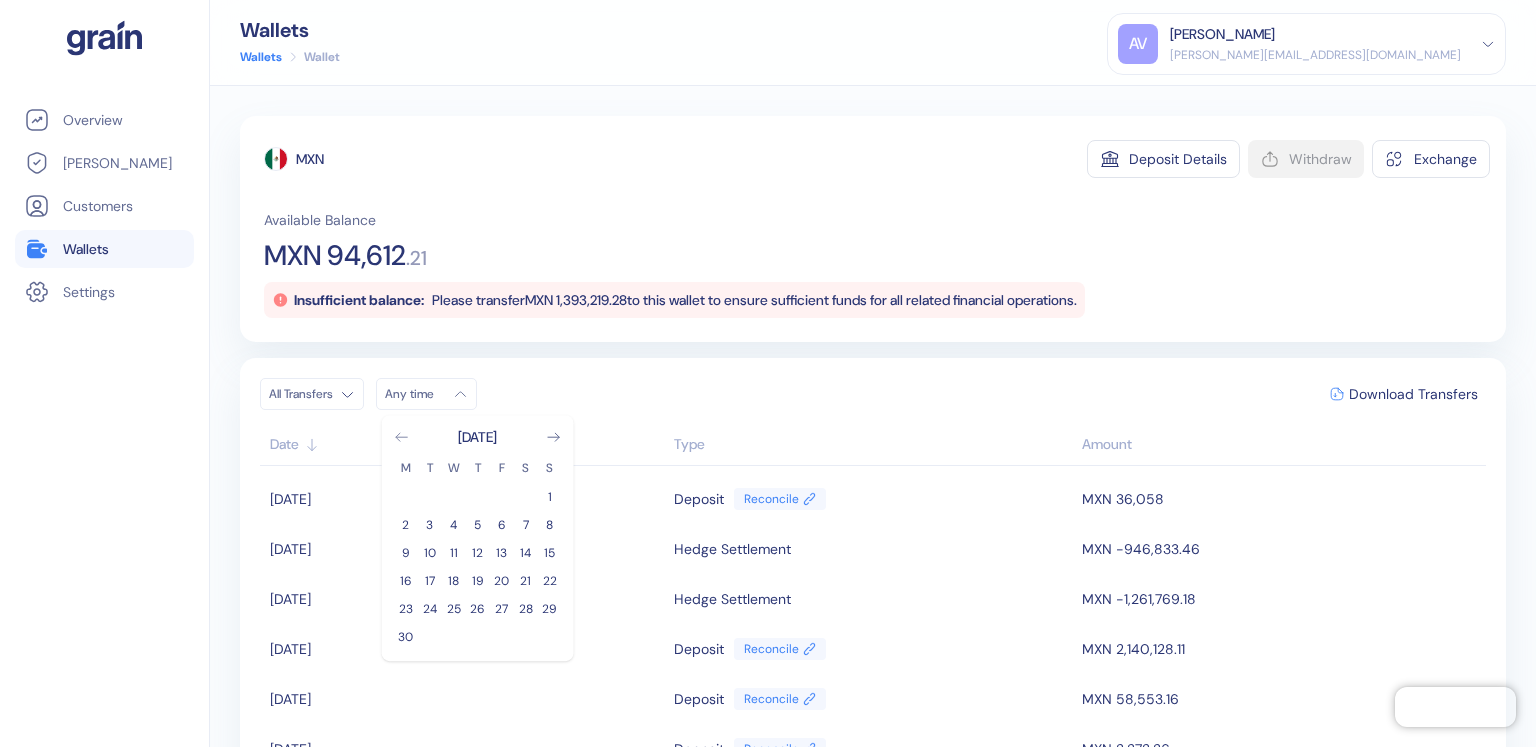 click 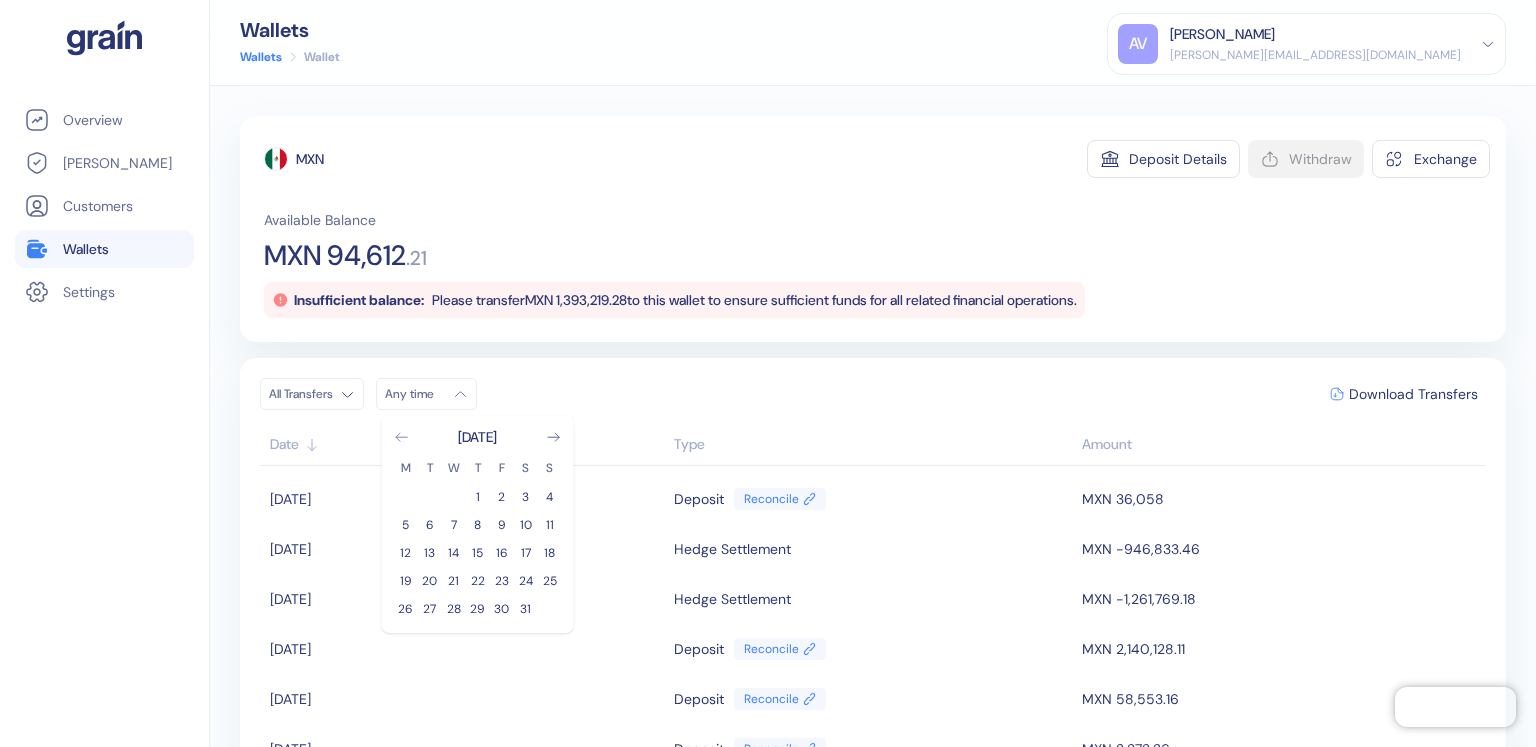 click 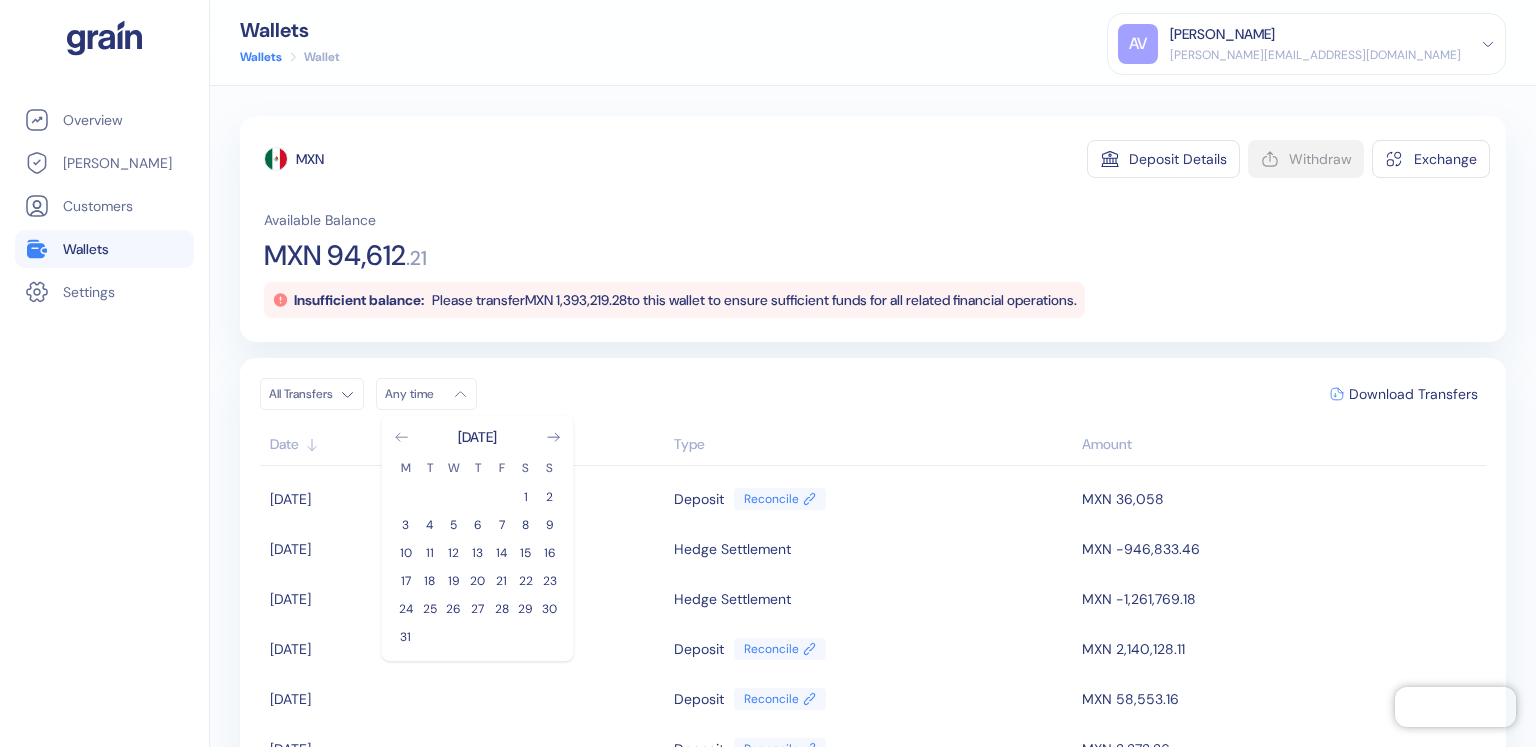 click 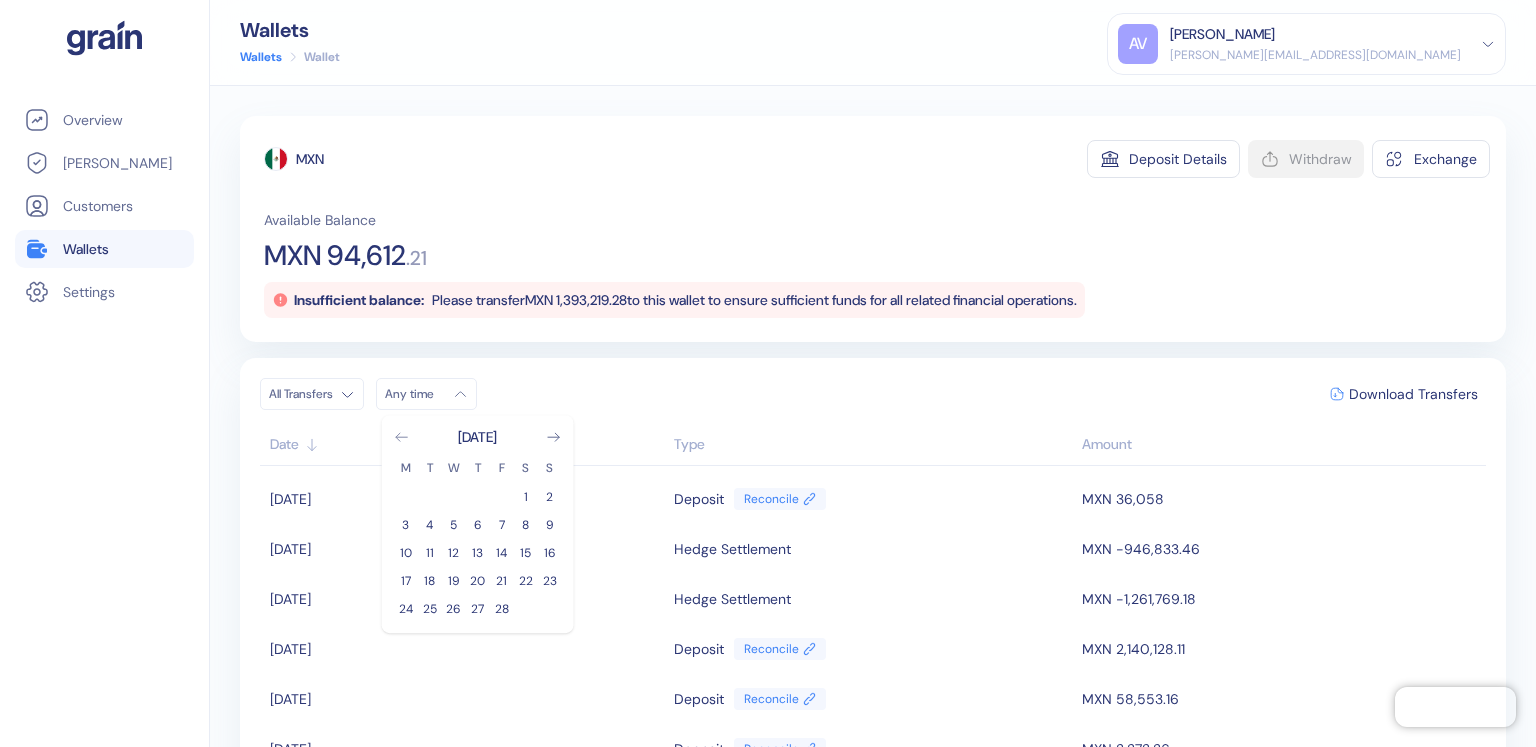 click 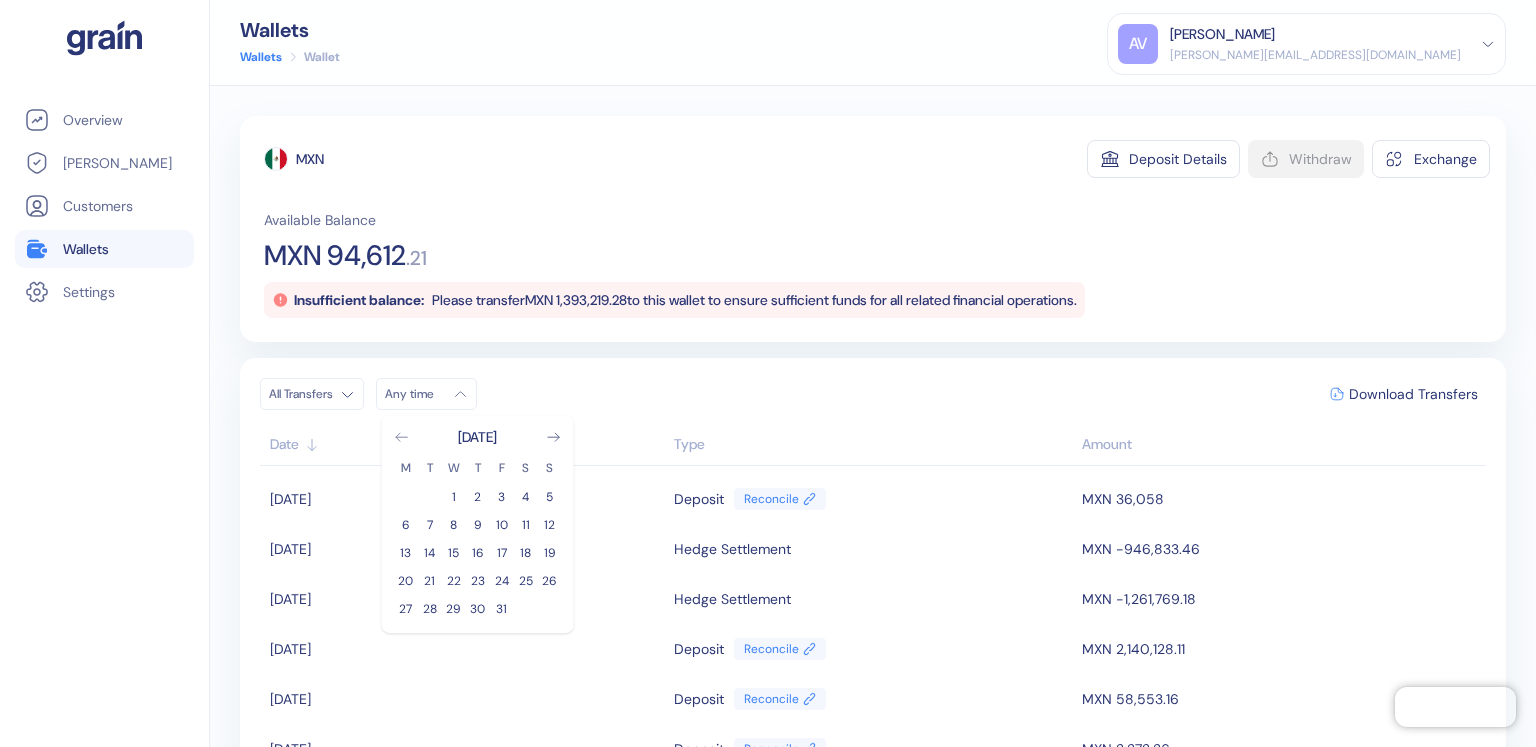 click 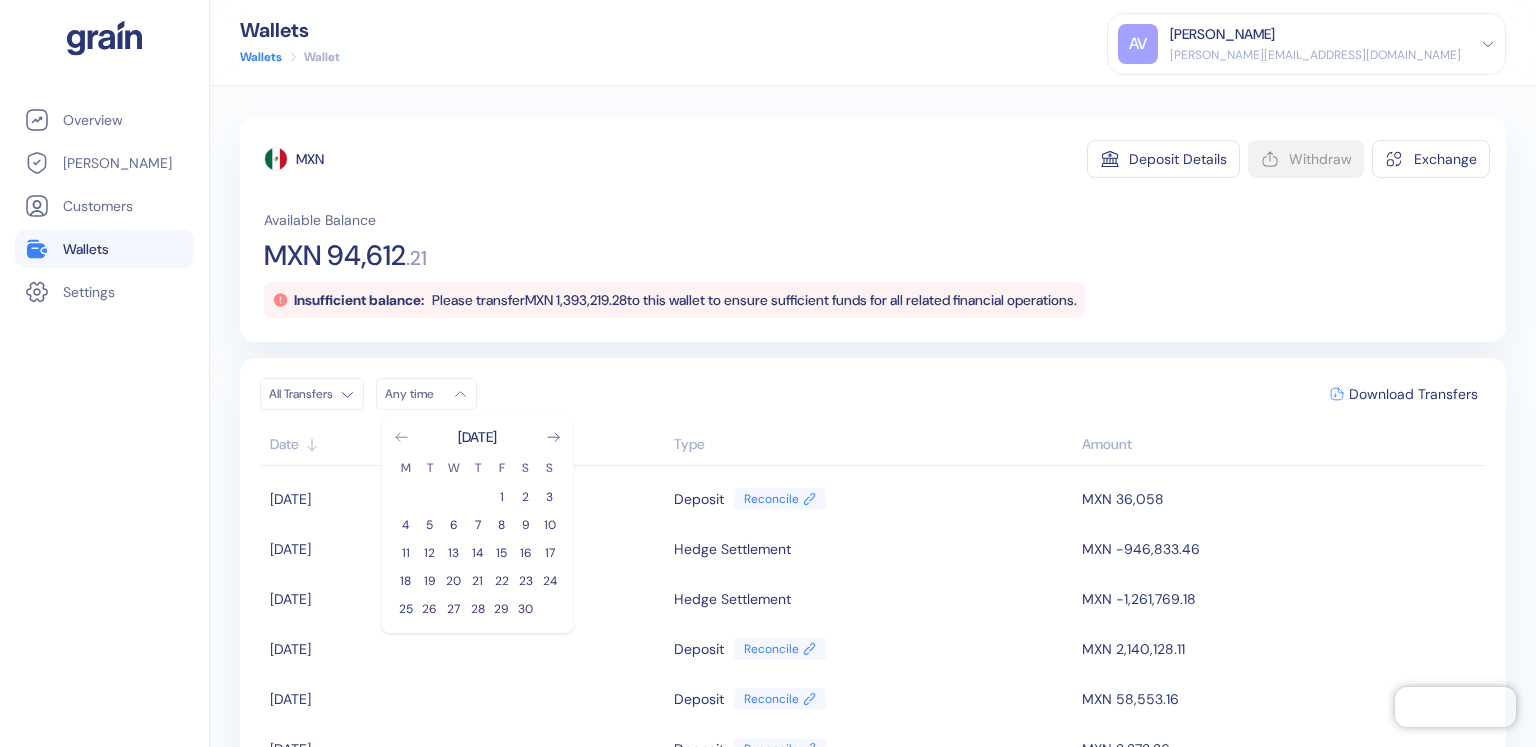 click 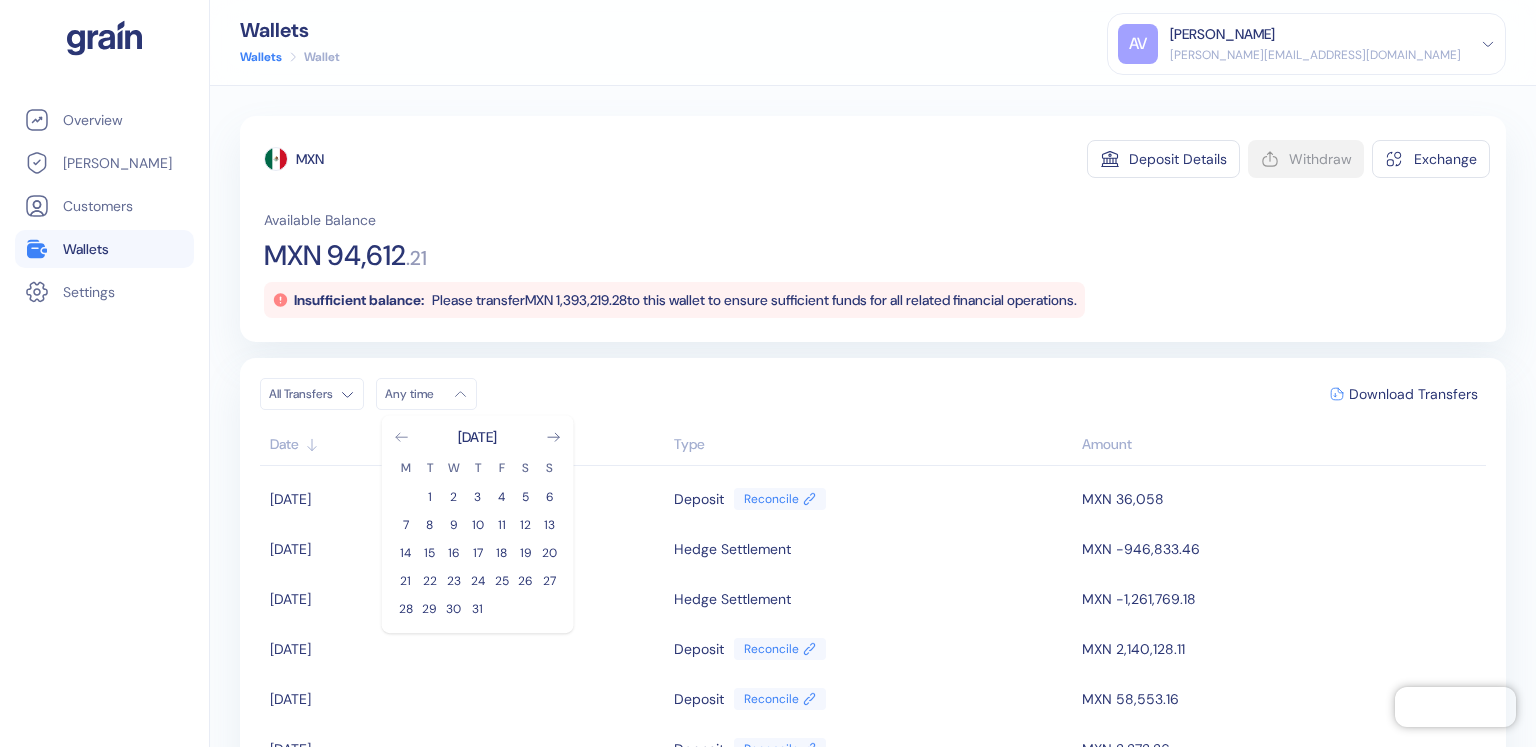 click 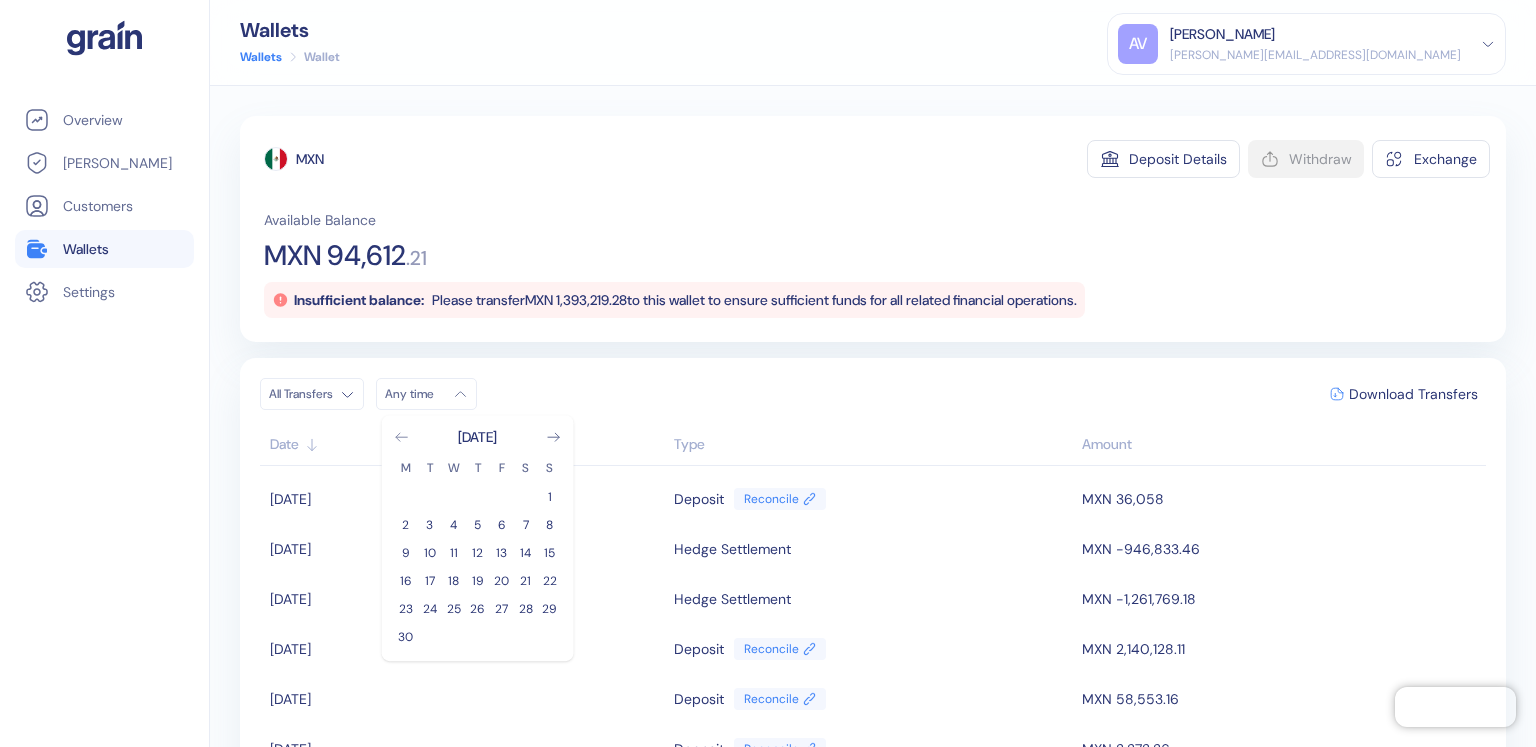 click 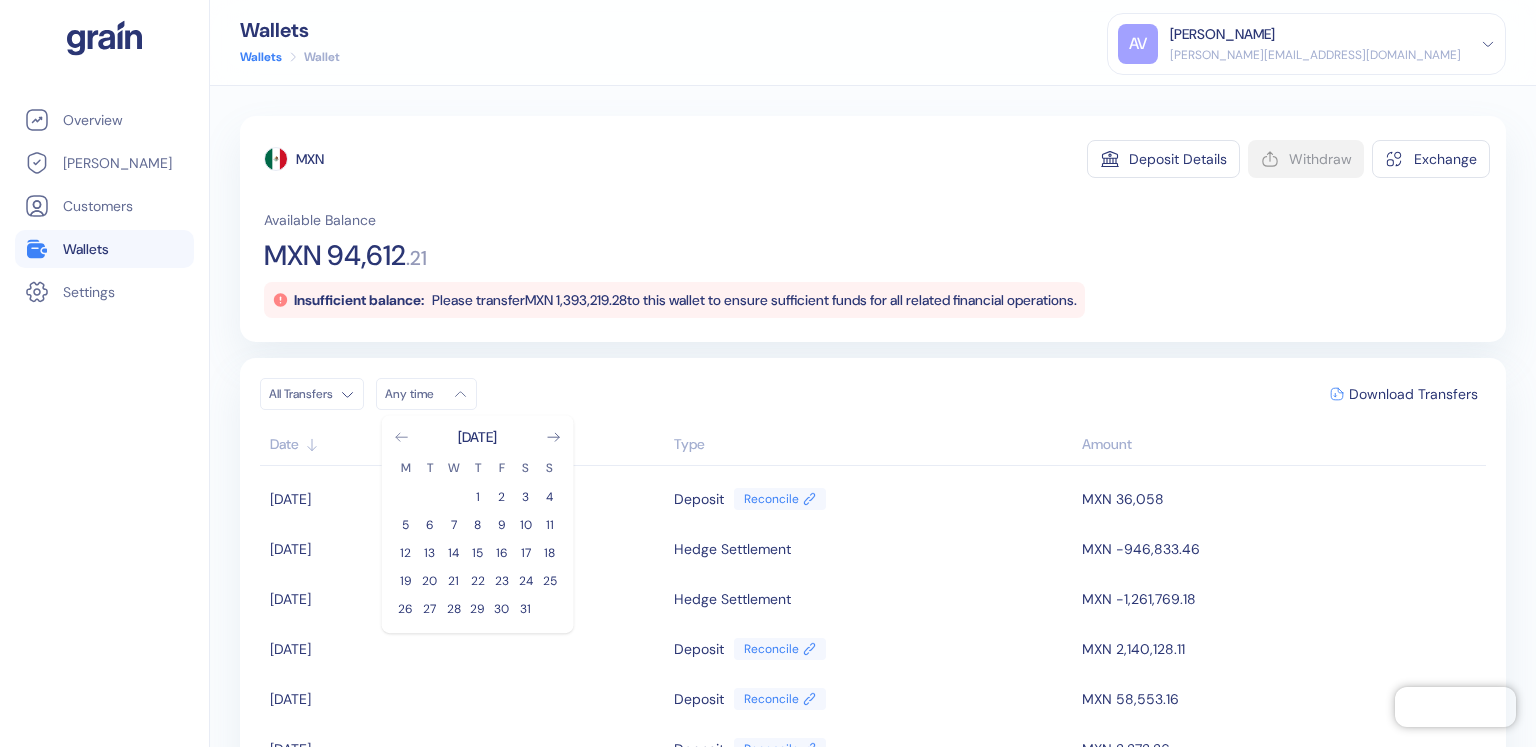 click 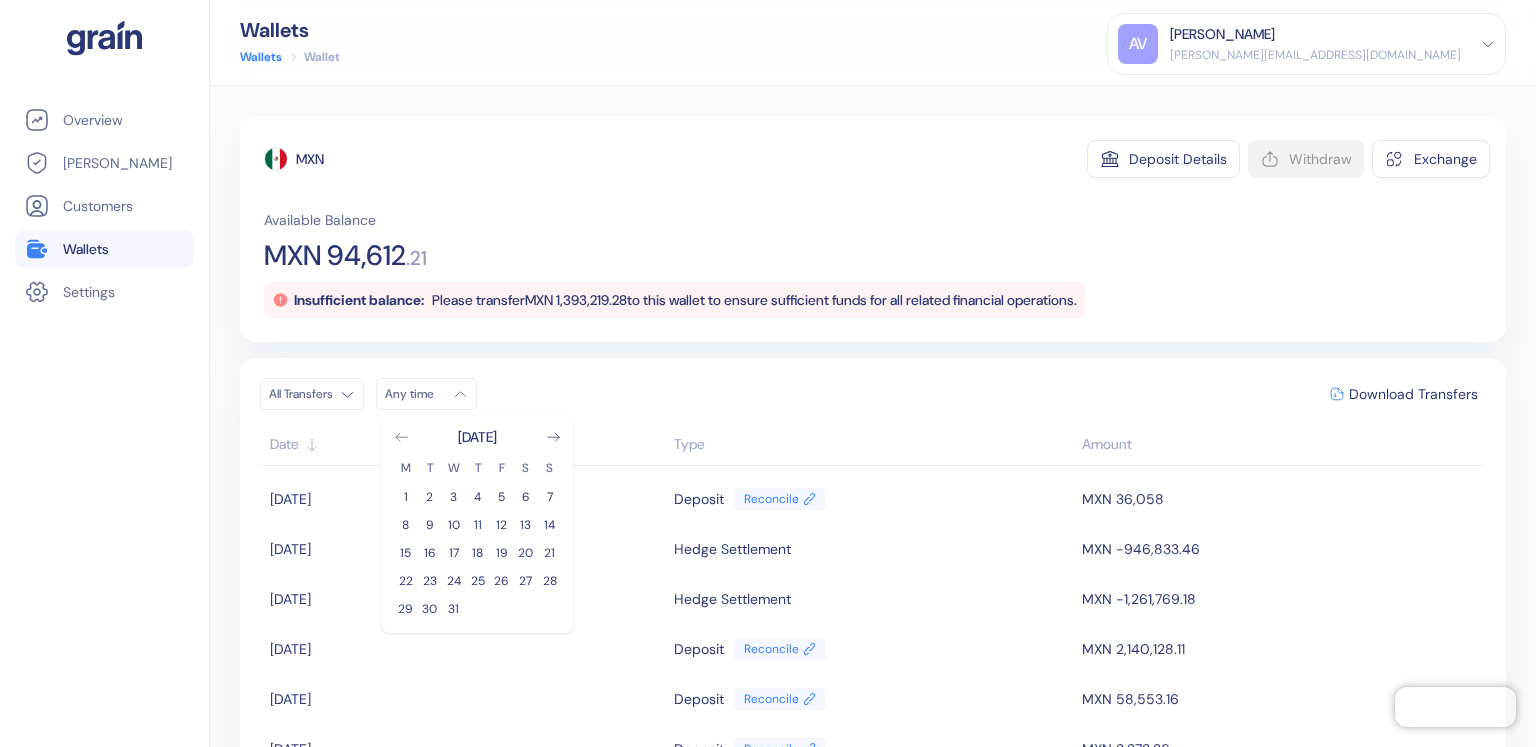 click 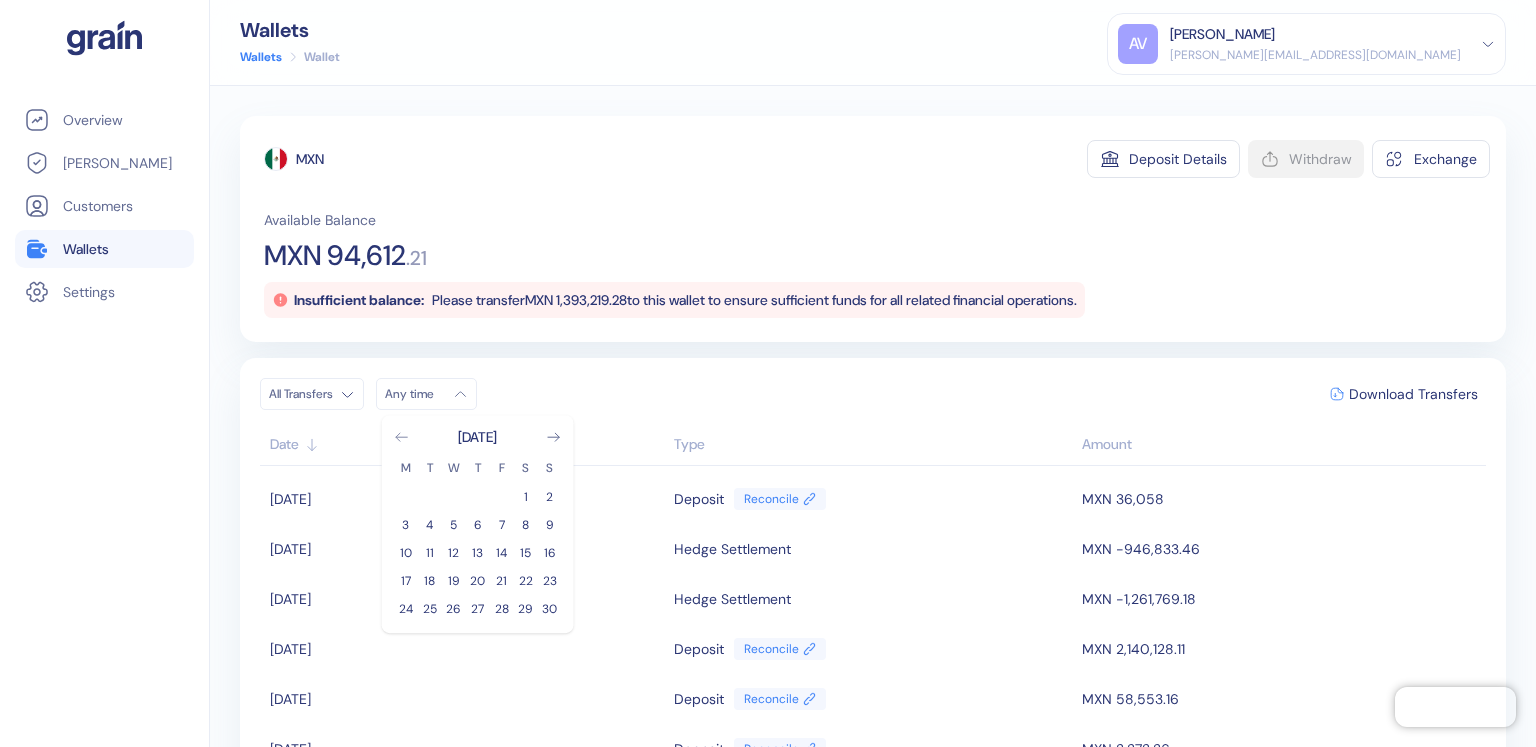 click 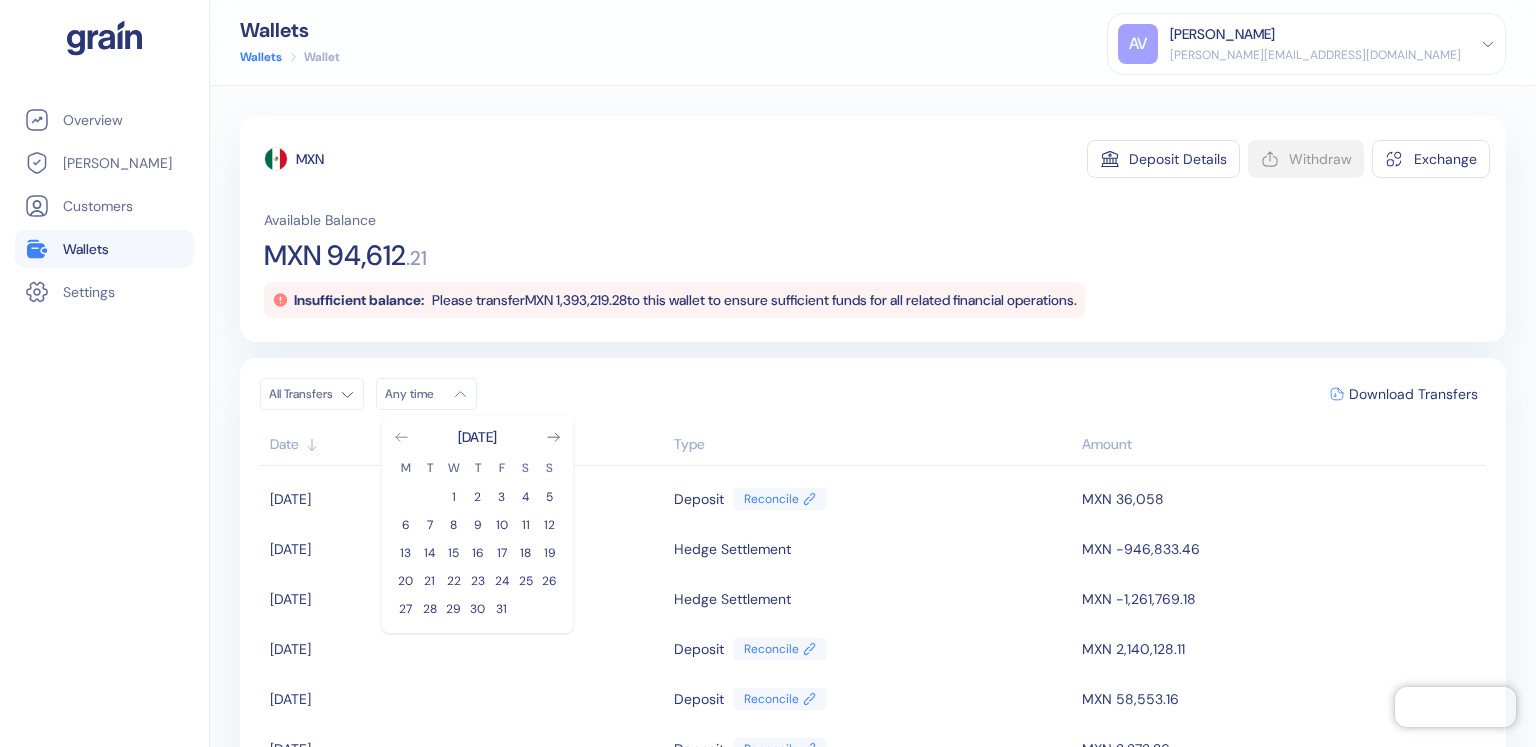 click 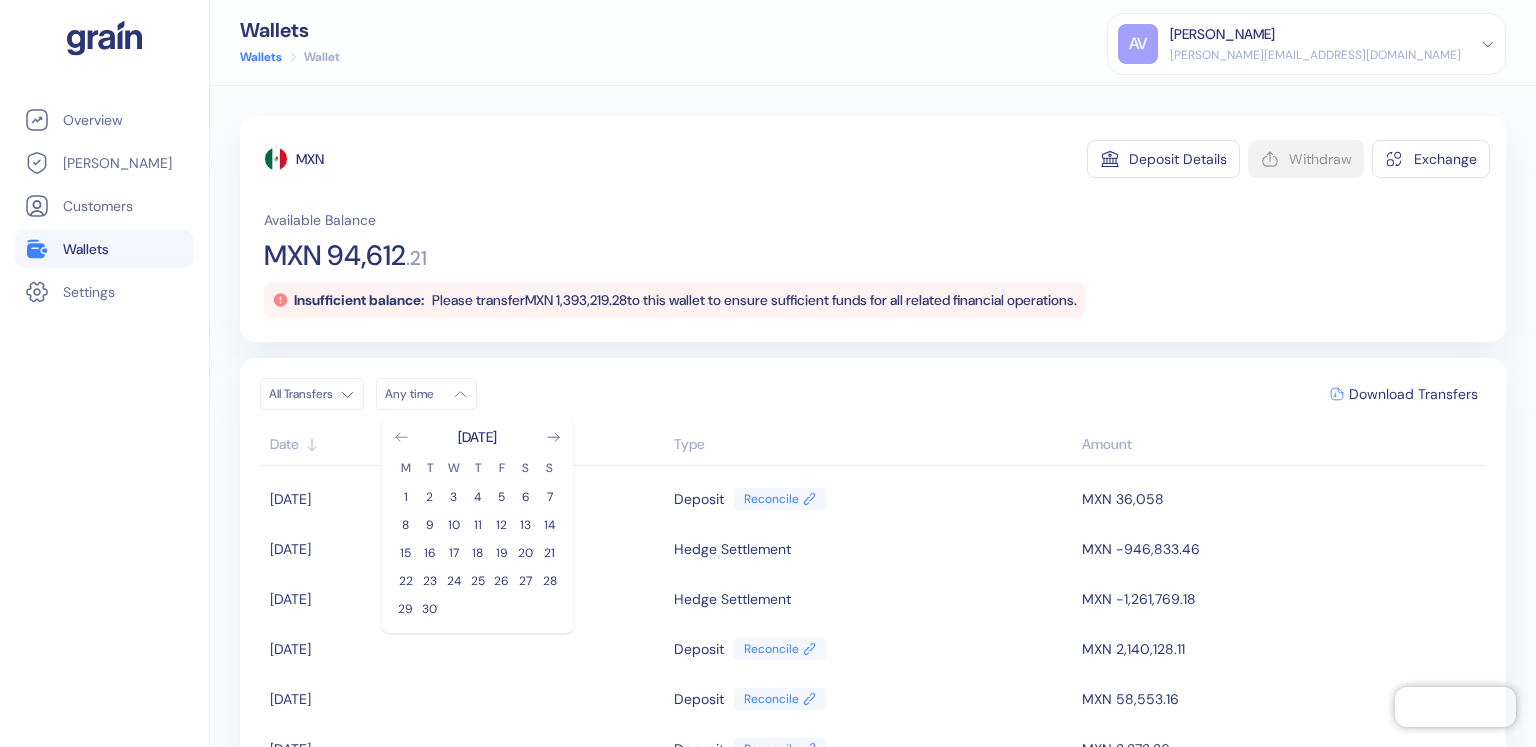 click 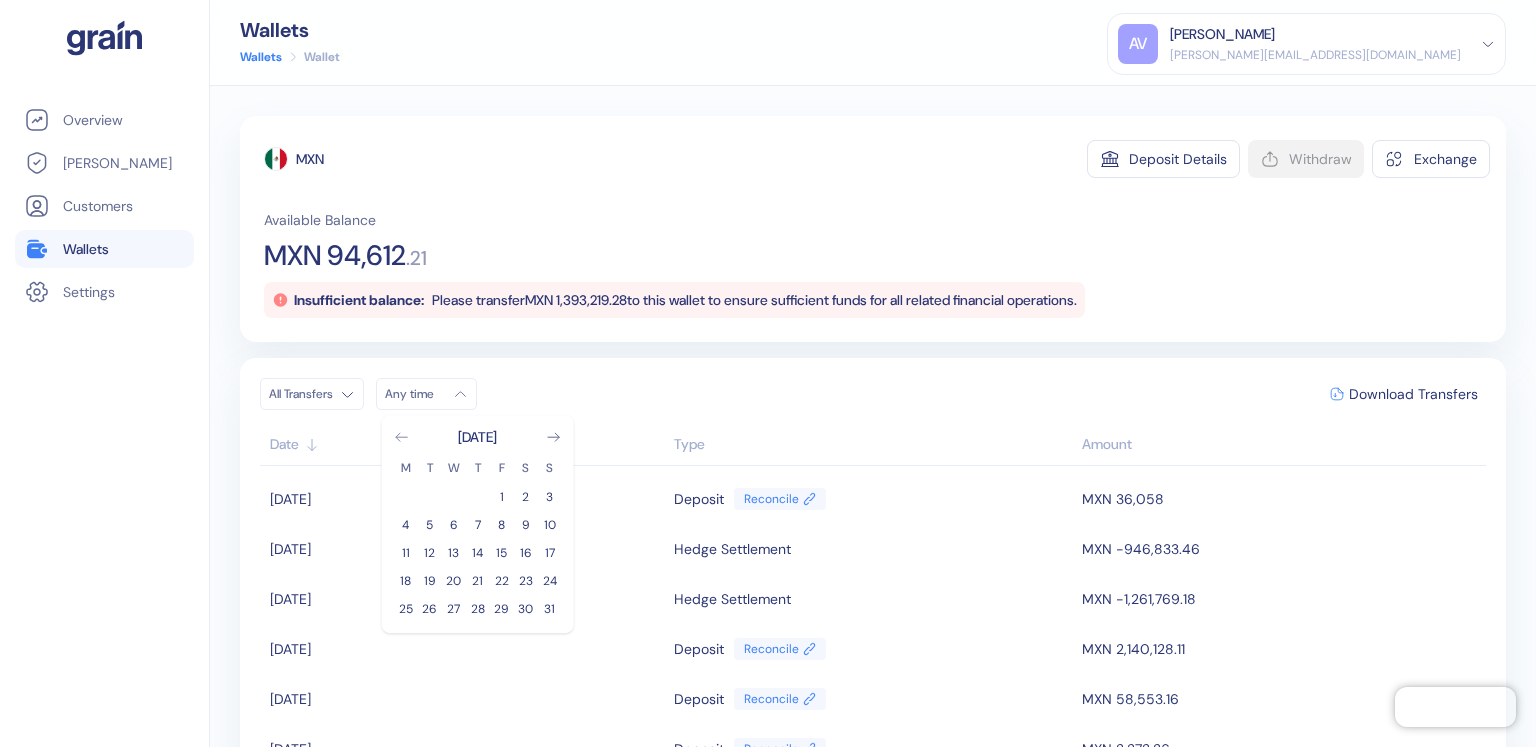 click 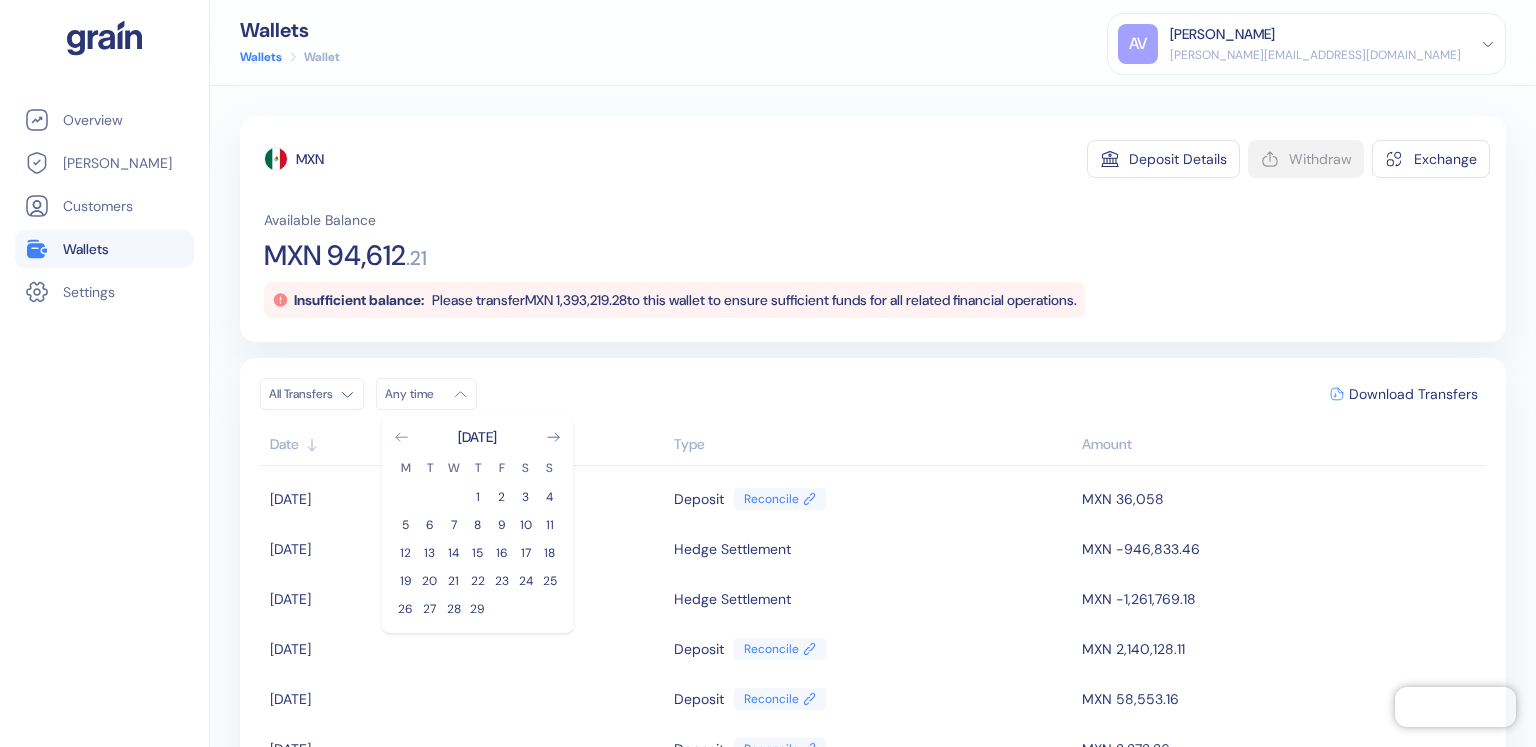 click 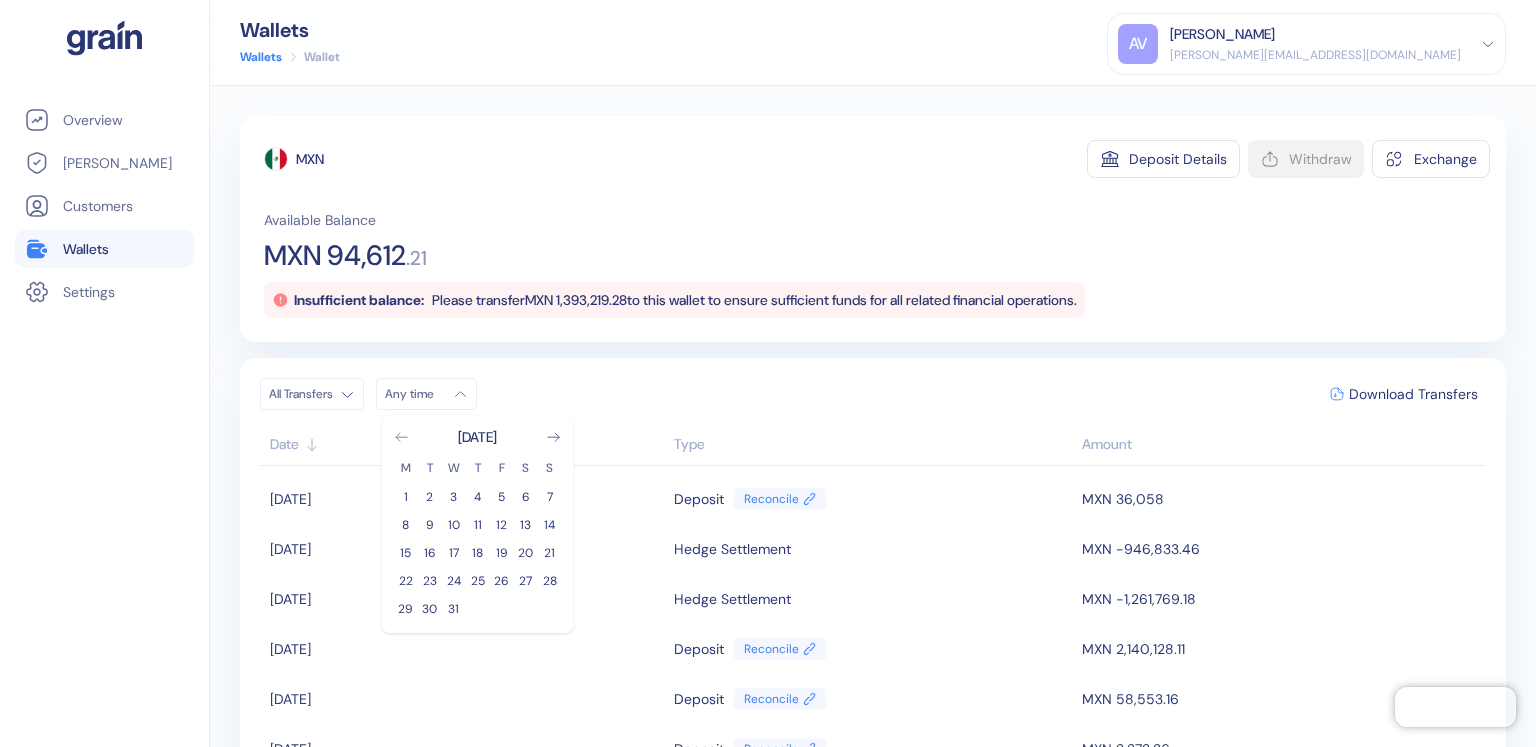 click 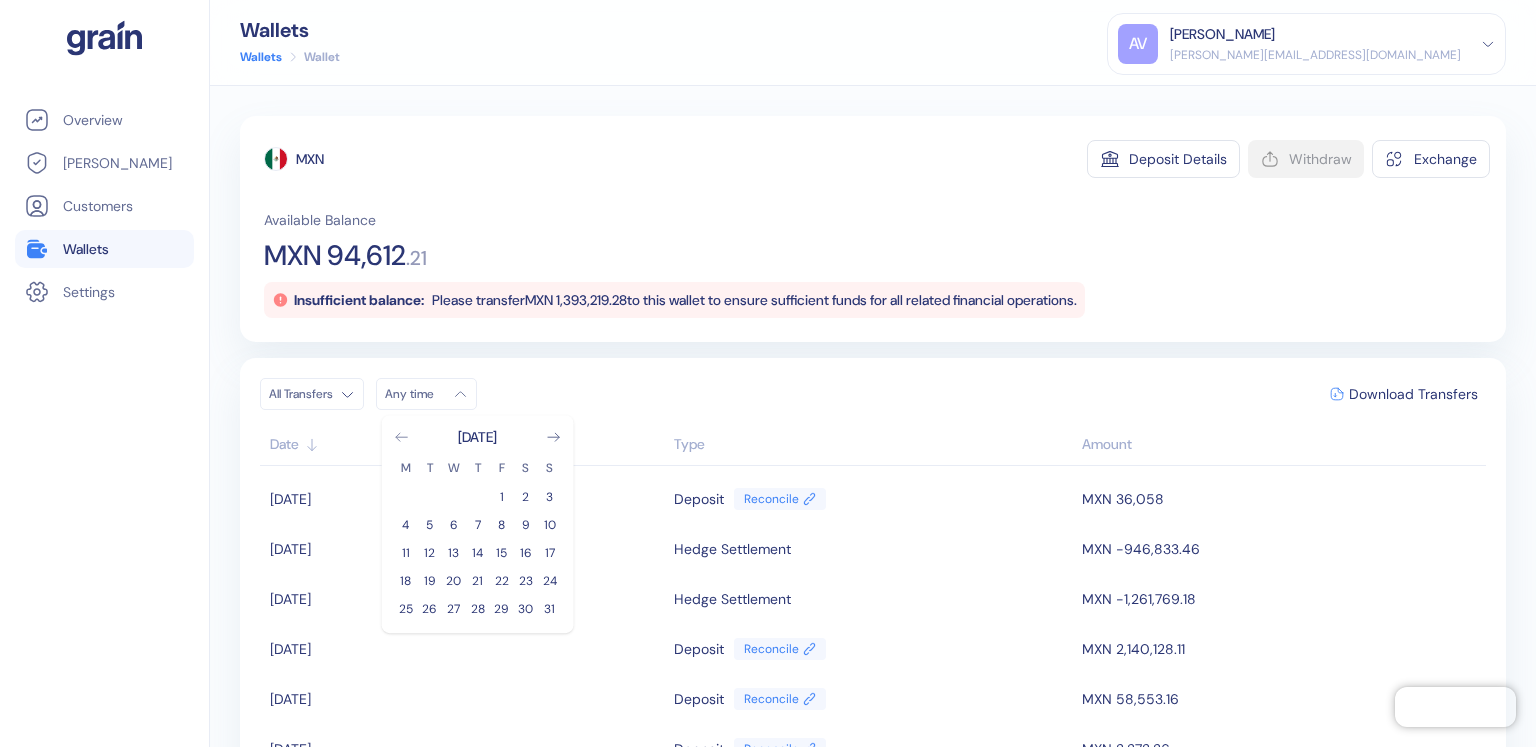 click 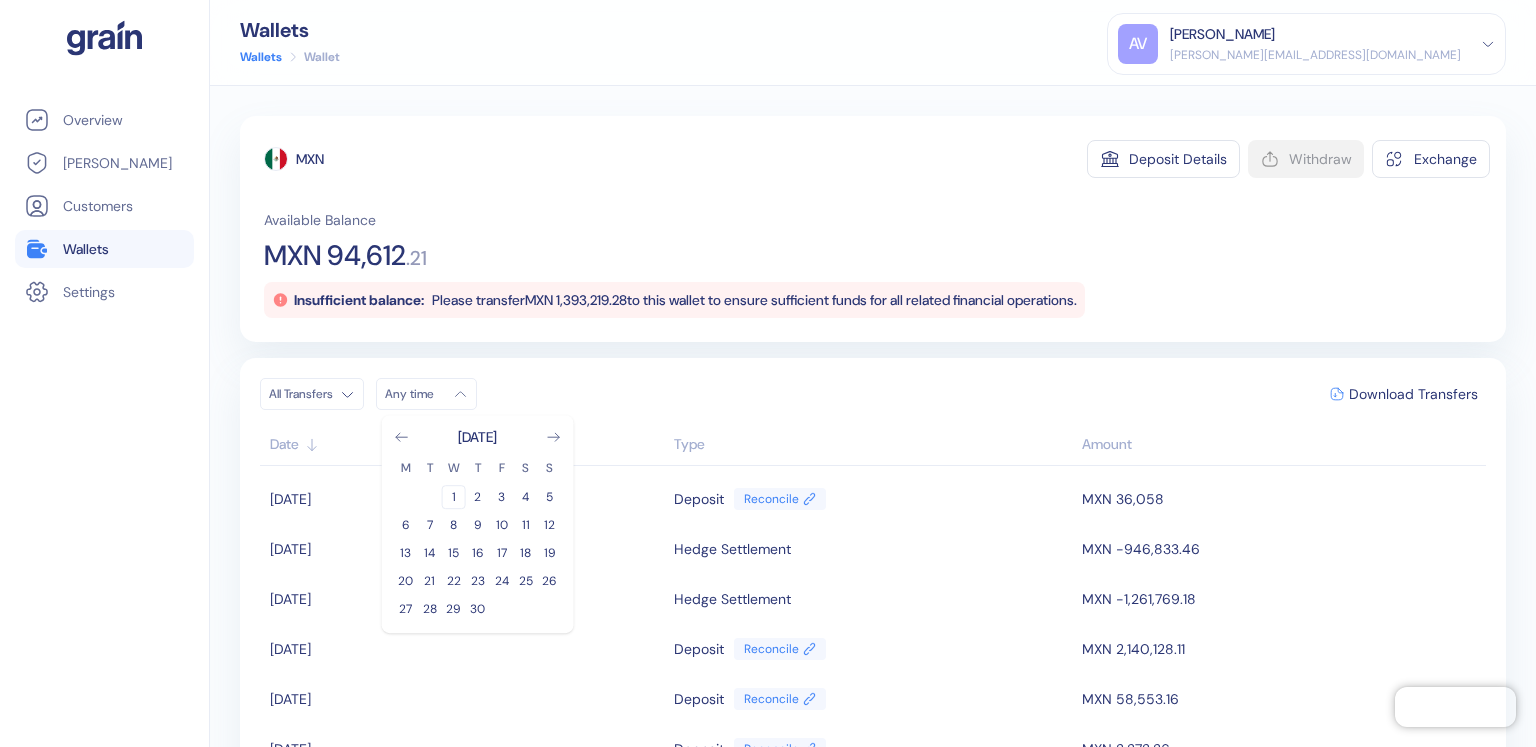 click on "1" at bounding box center [454, 497] 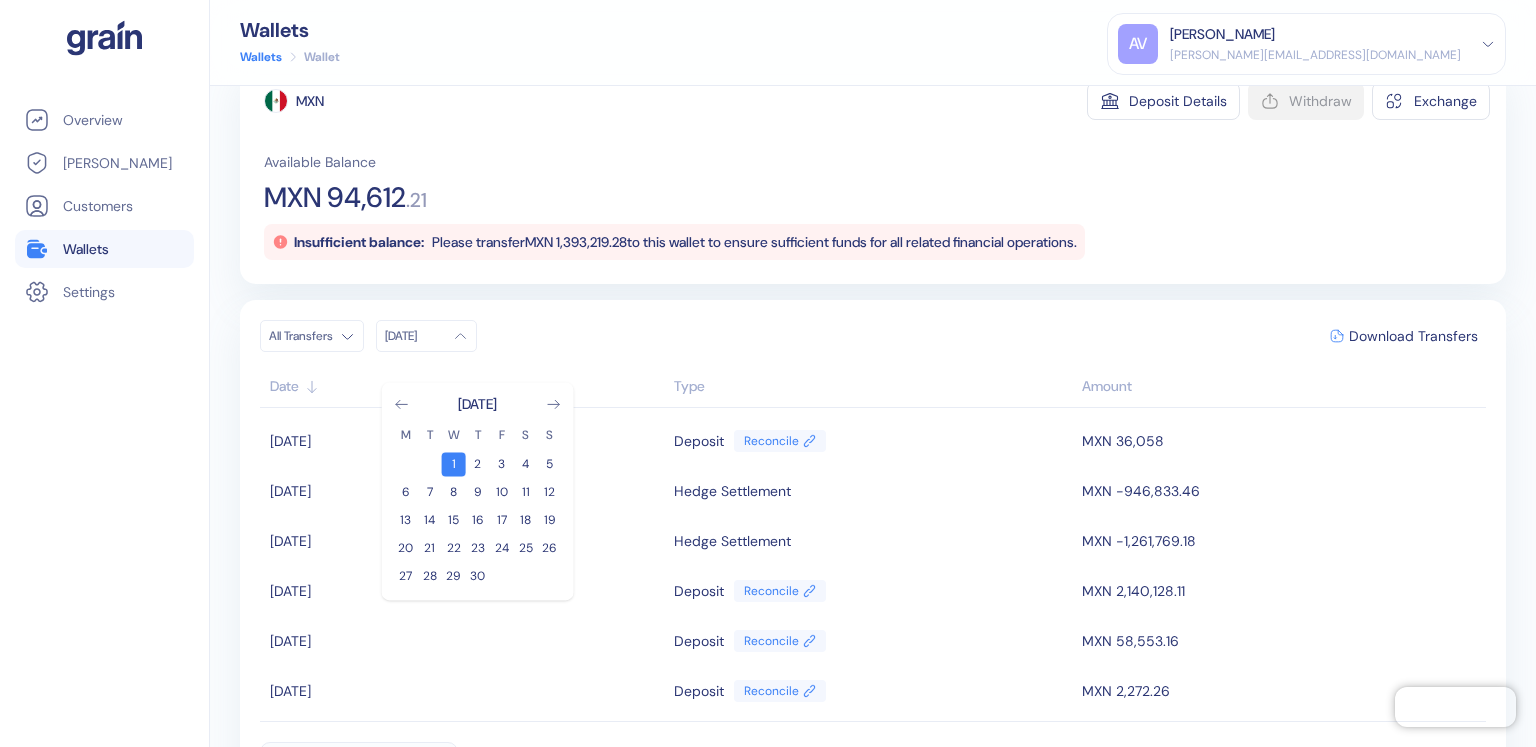 scroll, scrollTop: 110, scrollLeft: 0, axis: vertical 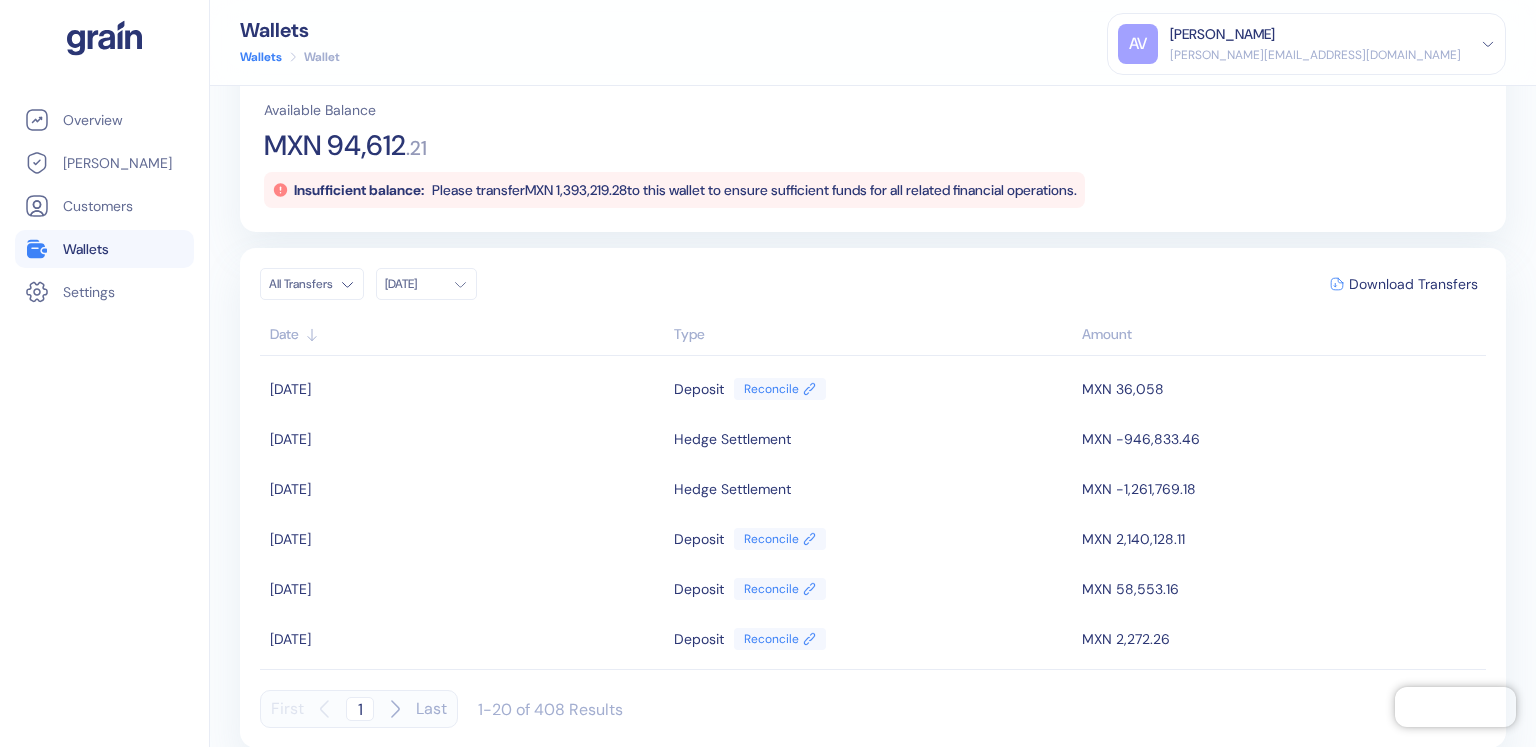 click on "Date" at bounding box center (467, 334) 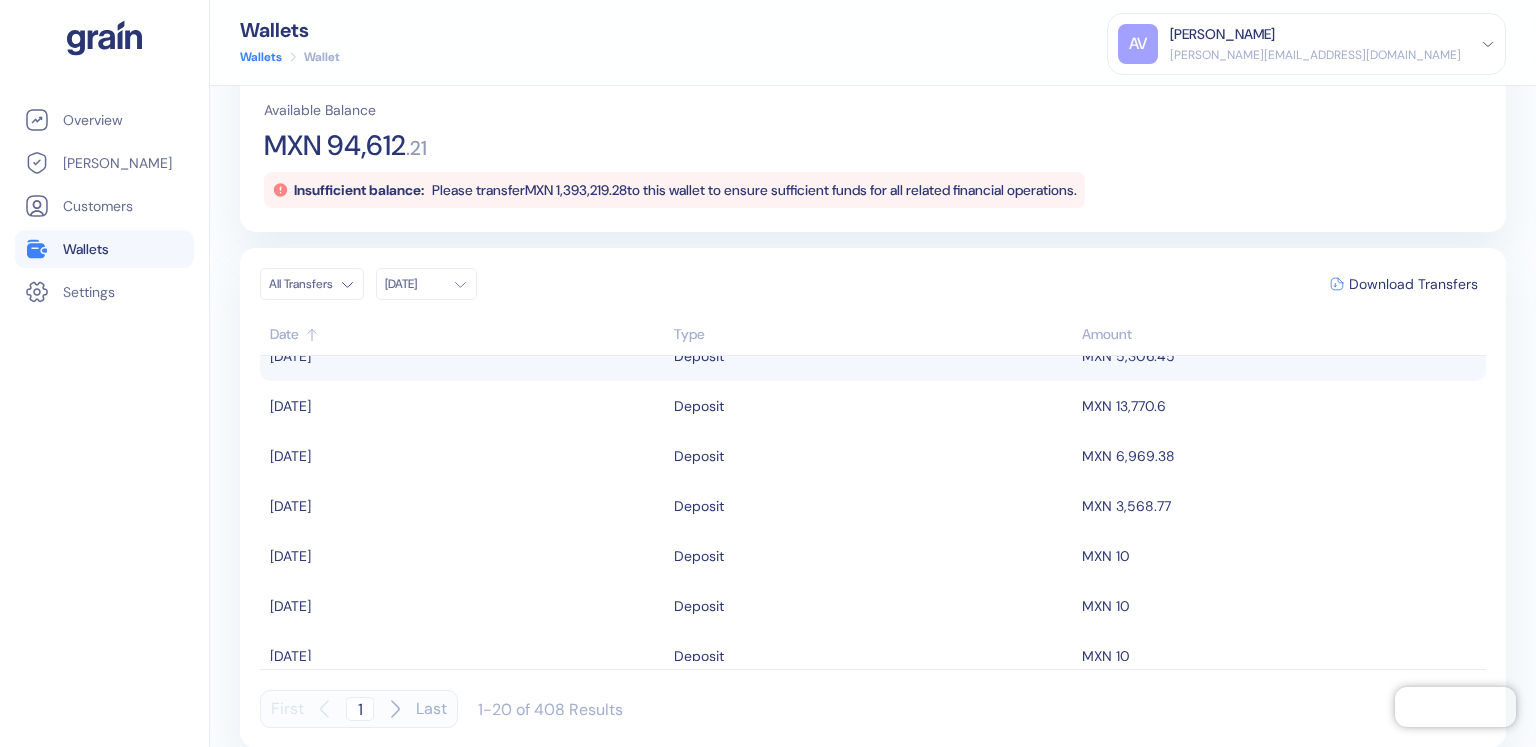 scroll, scrollTop: 702, scrollLeft: 0, axis: vertical 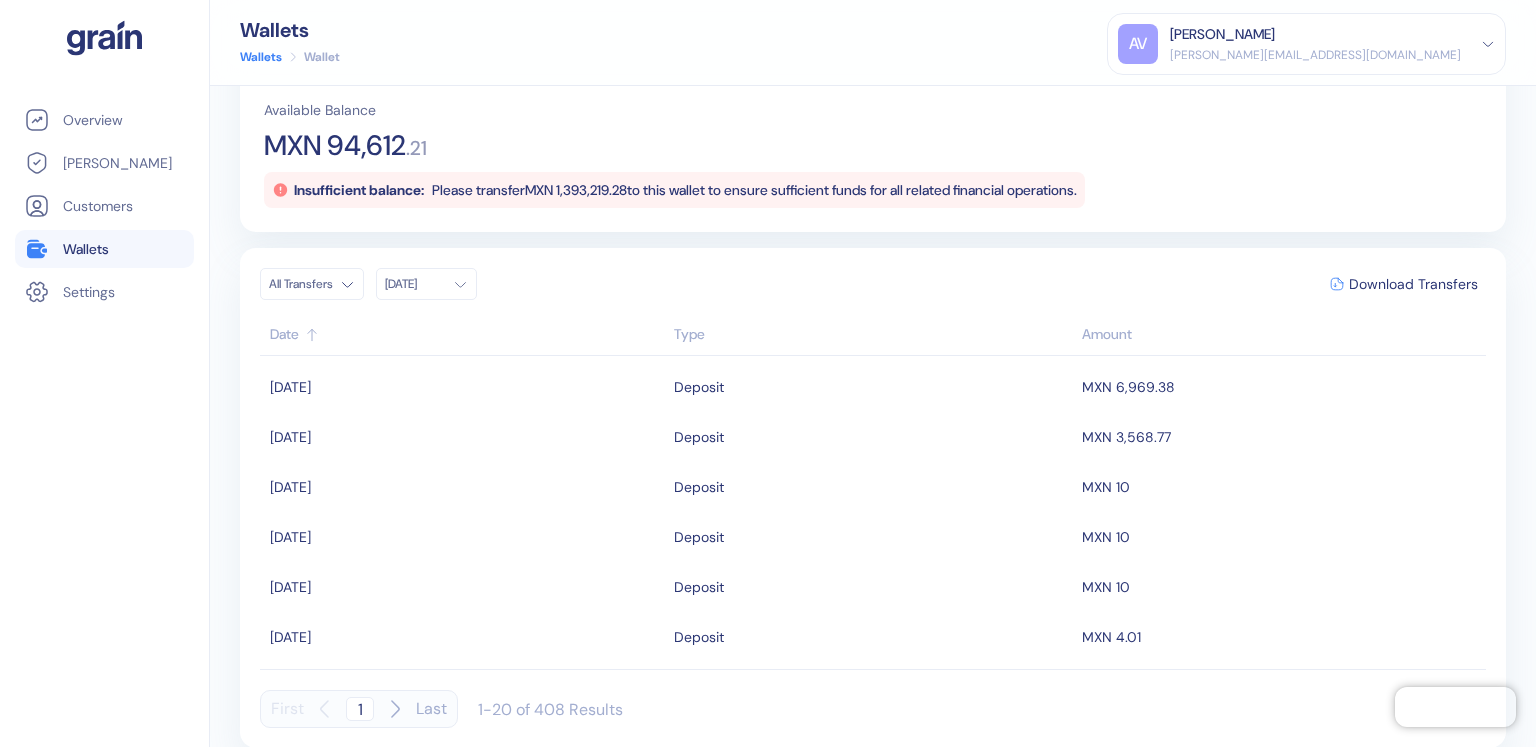 click 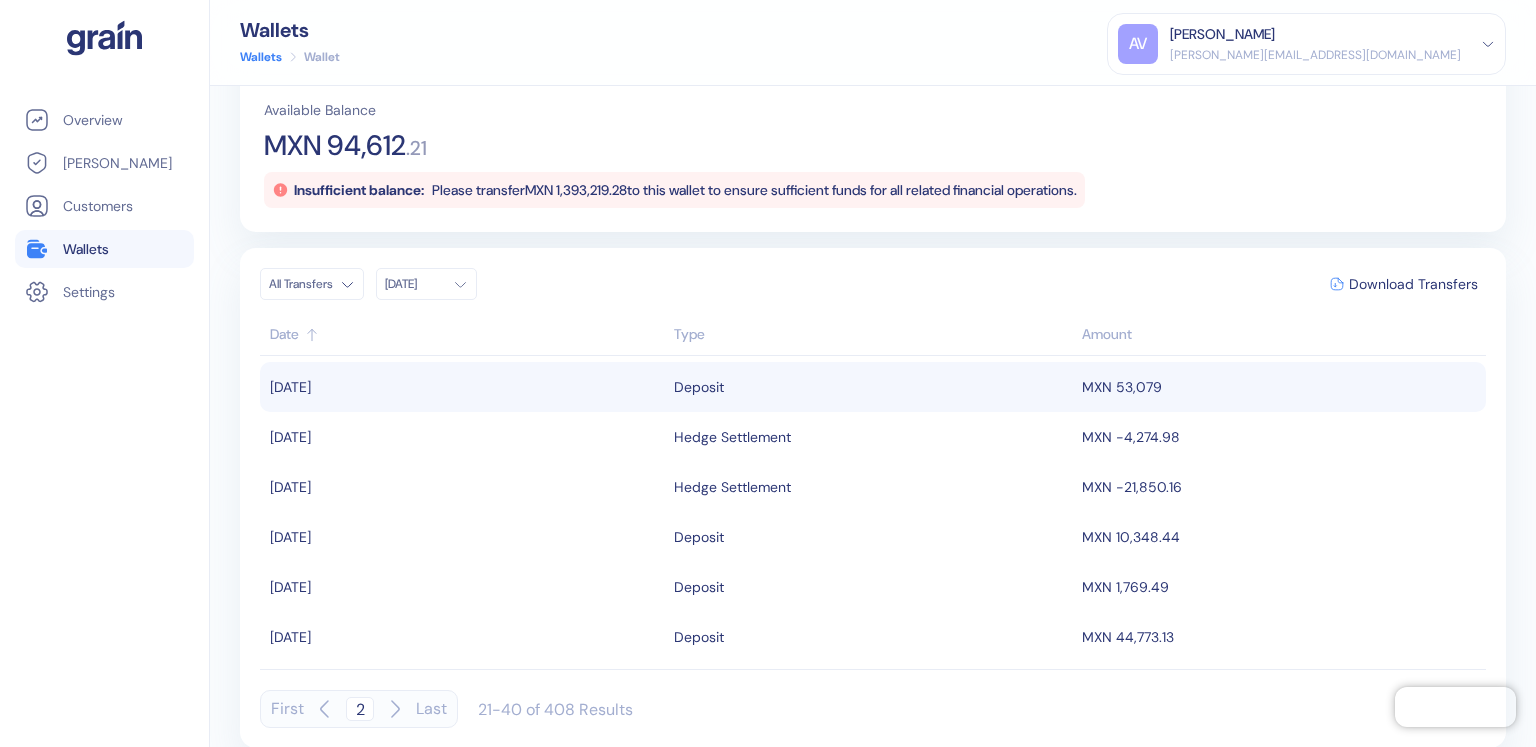 scroll, scrollTop: 0, scrollLeft: 0, axis: both 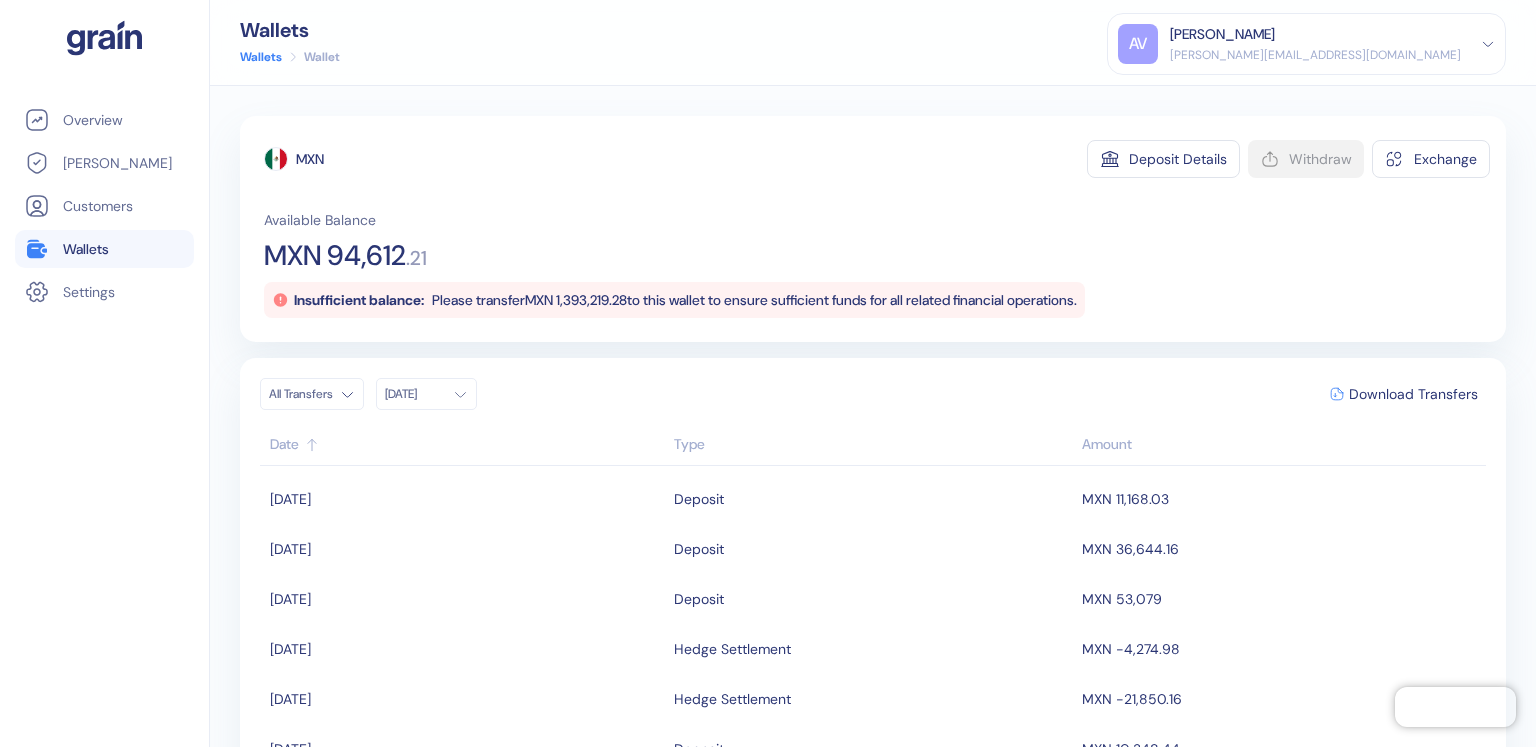 click on "Date" at bounding box center (467, 444) 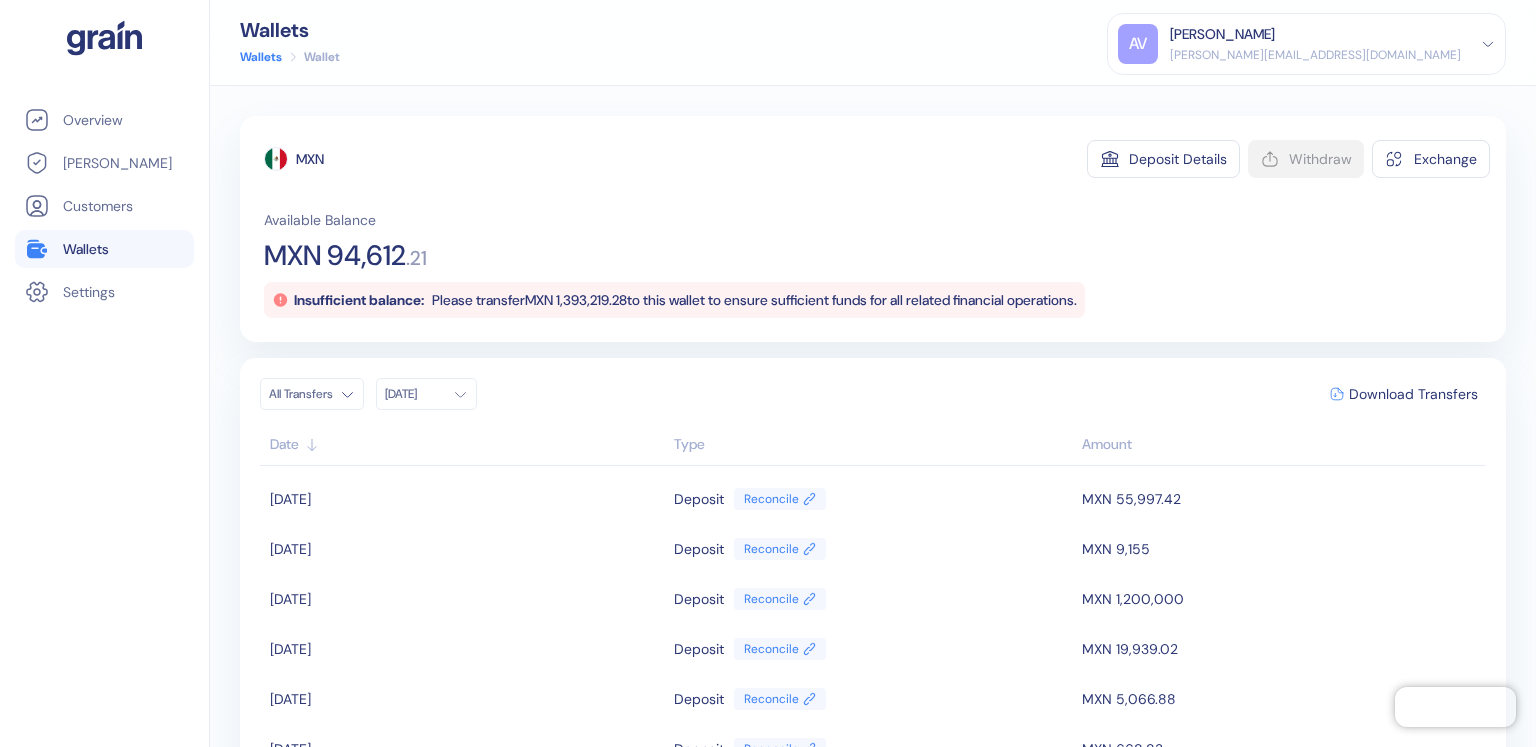 click on "Date" at bounding box center (467, 444) 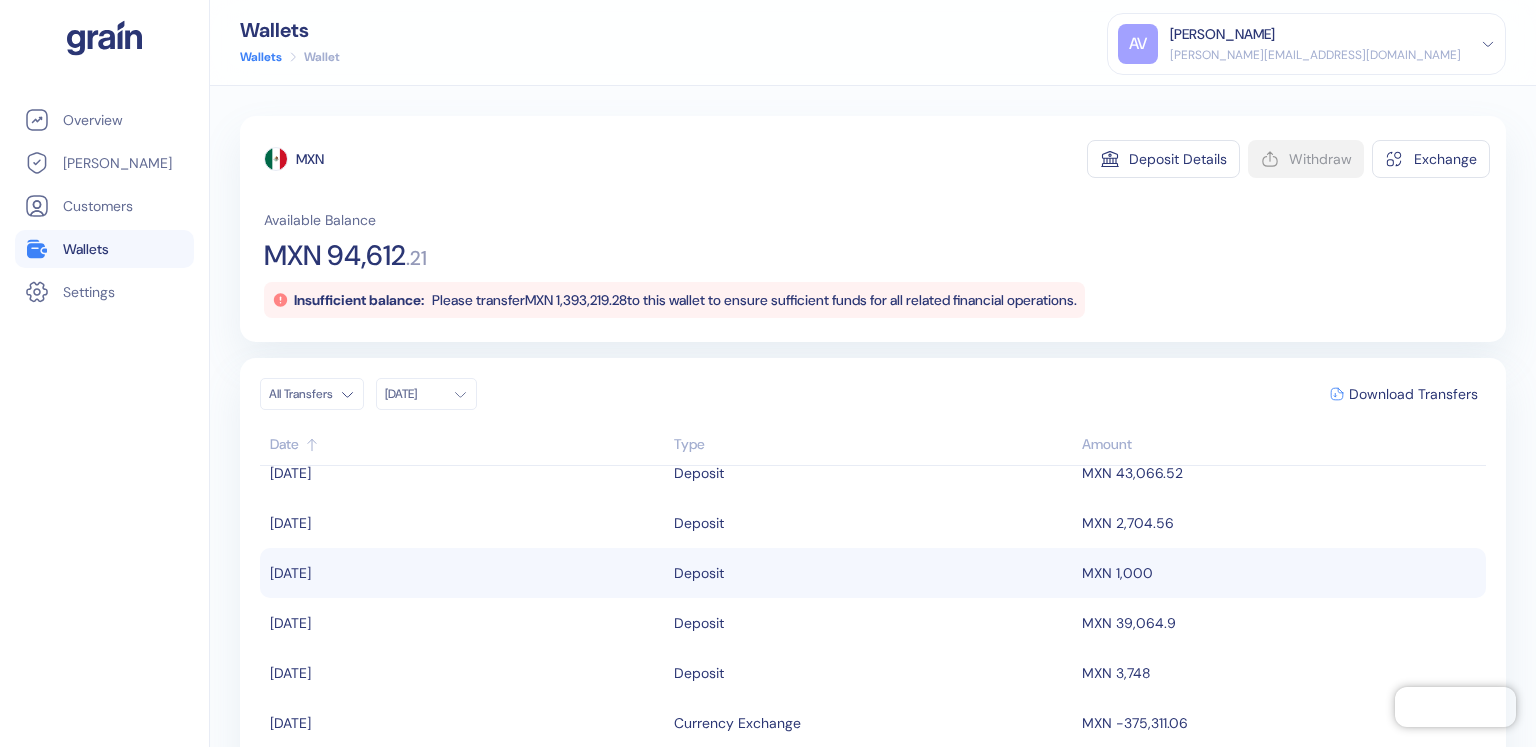 scroll, scrollTop: 702, scrollLeft: 0, axis: vertical 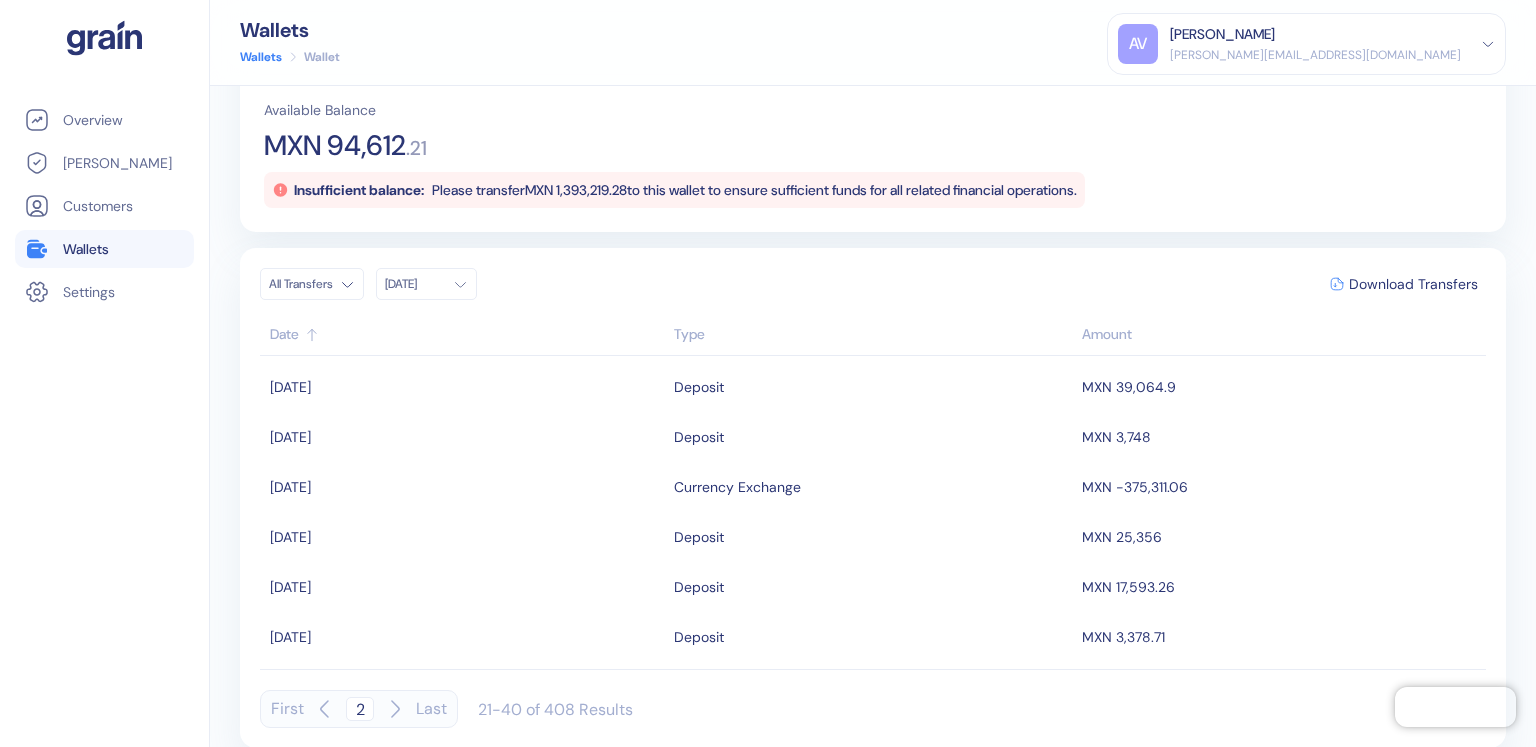 click on "Wallets Wallets Wallet AV [PERSON_NAME] [PERSON_NAME][EMAIL_ADDRESS][DOMAIN_NAME] Sign Out" at bounding box center (873, 43) 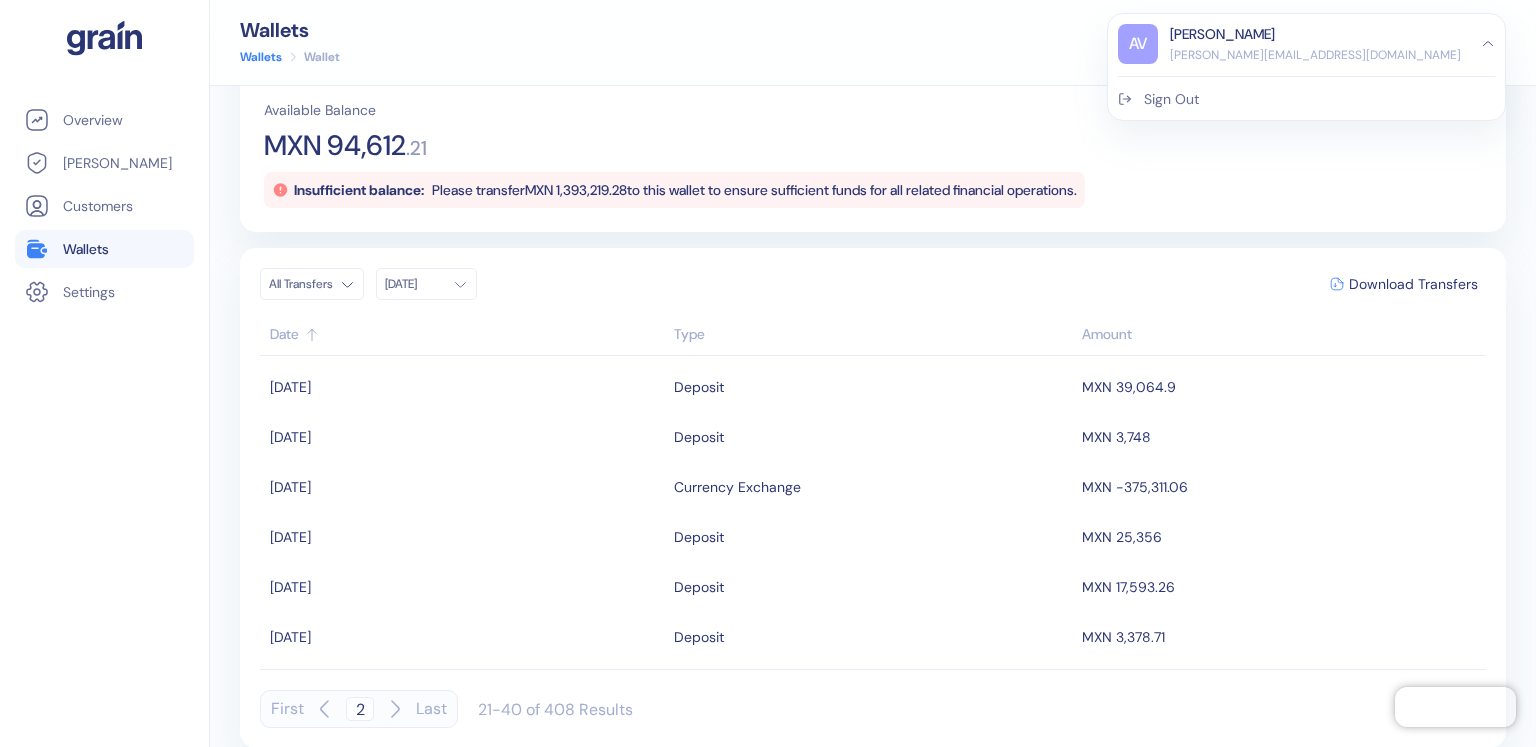 click on "Sign Out" at bounding box center (1171, 99) 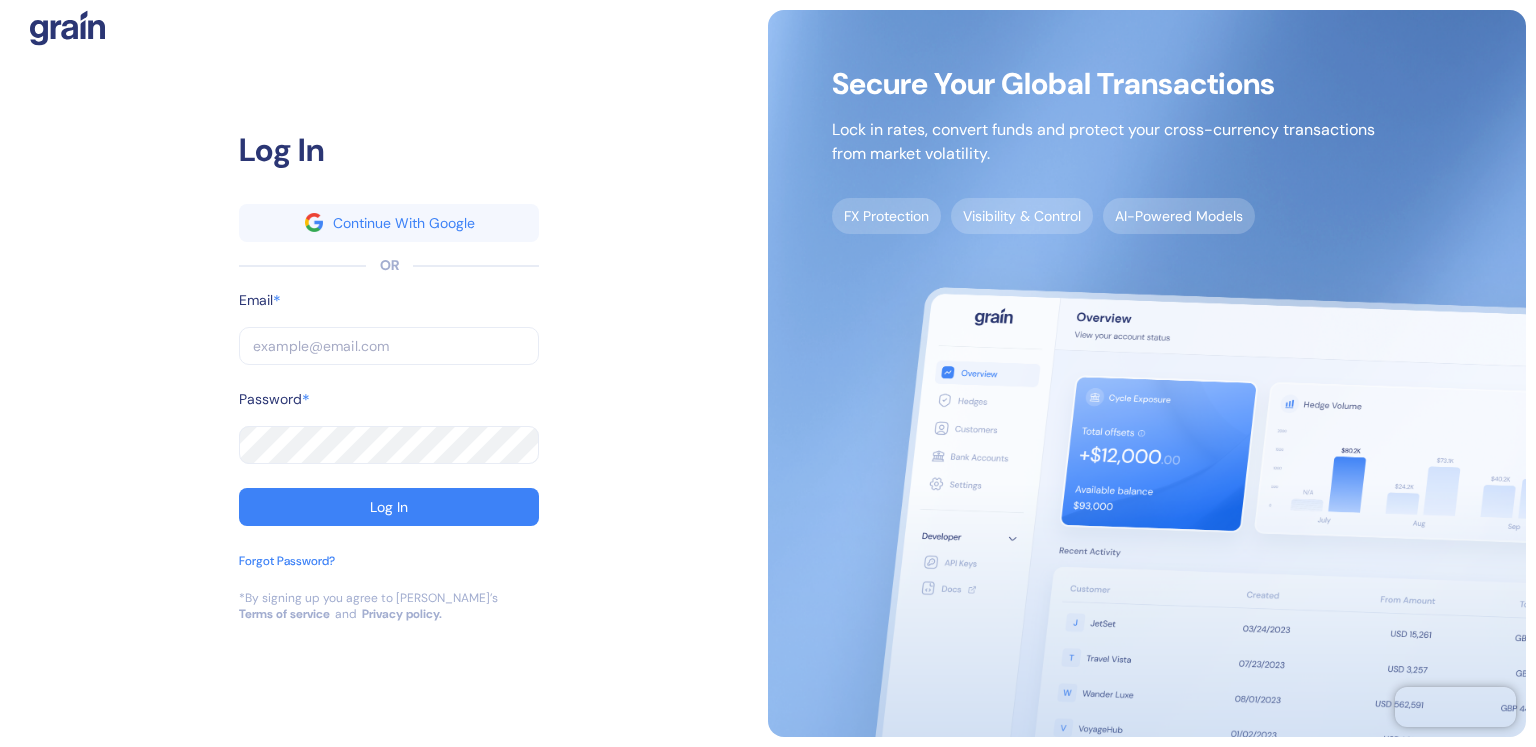 click at bounding box center [389, 346] 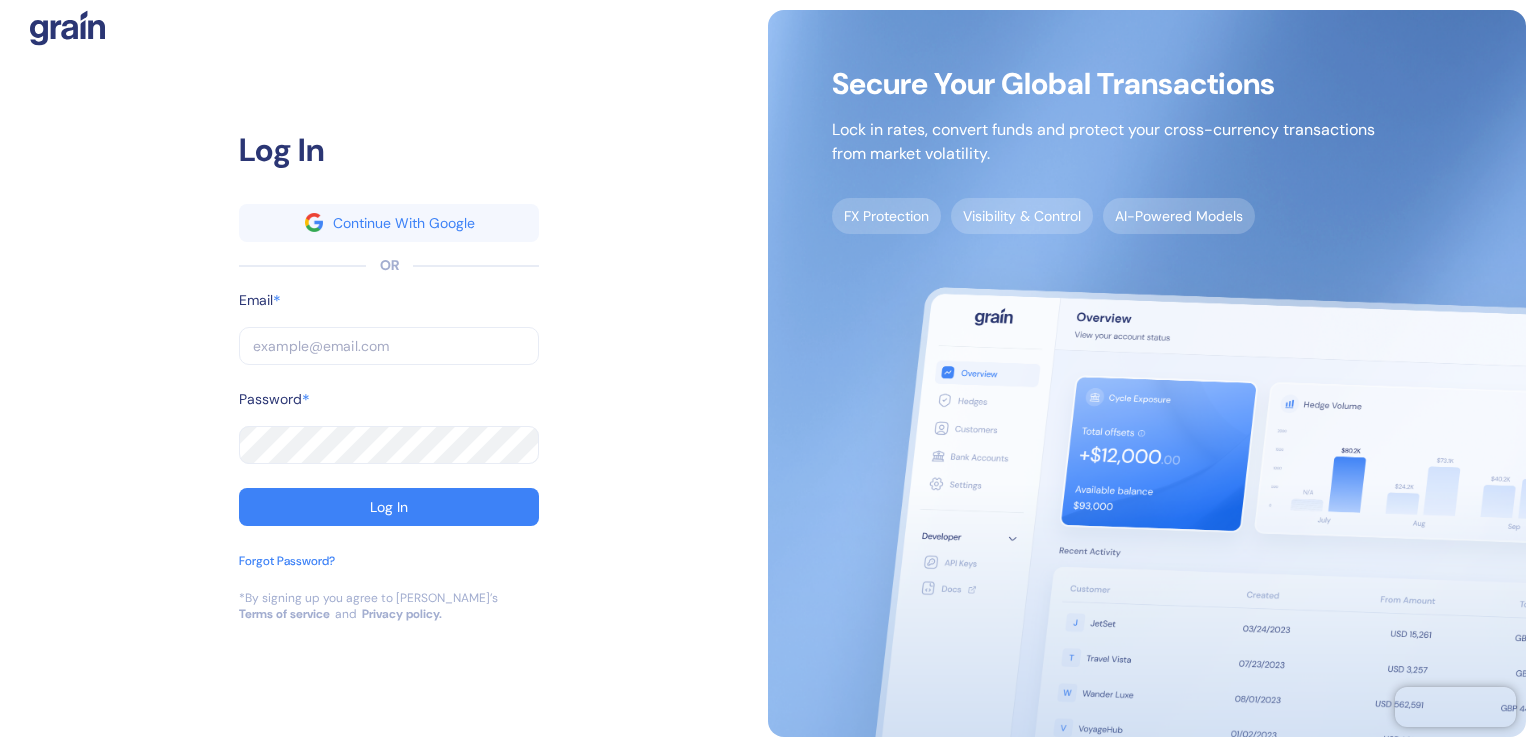 click at bounding box center (389, 346) 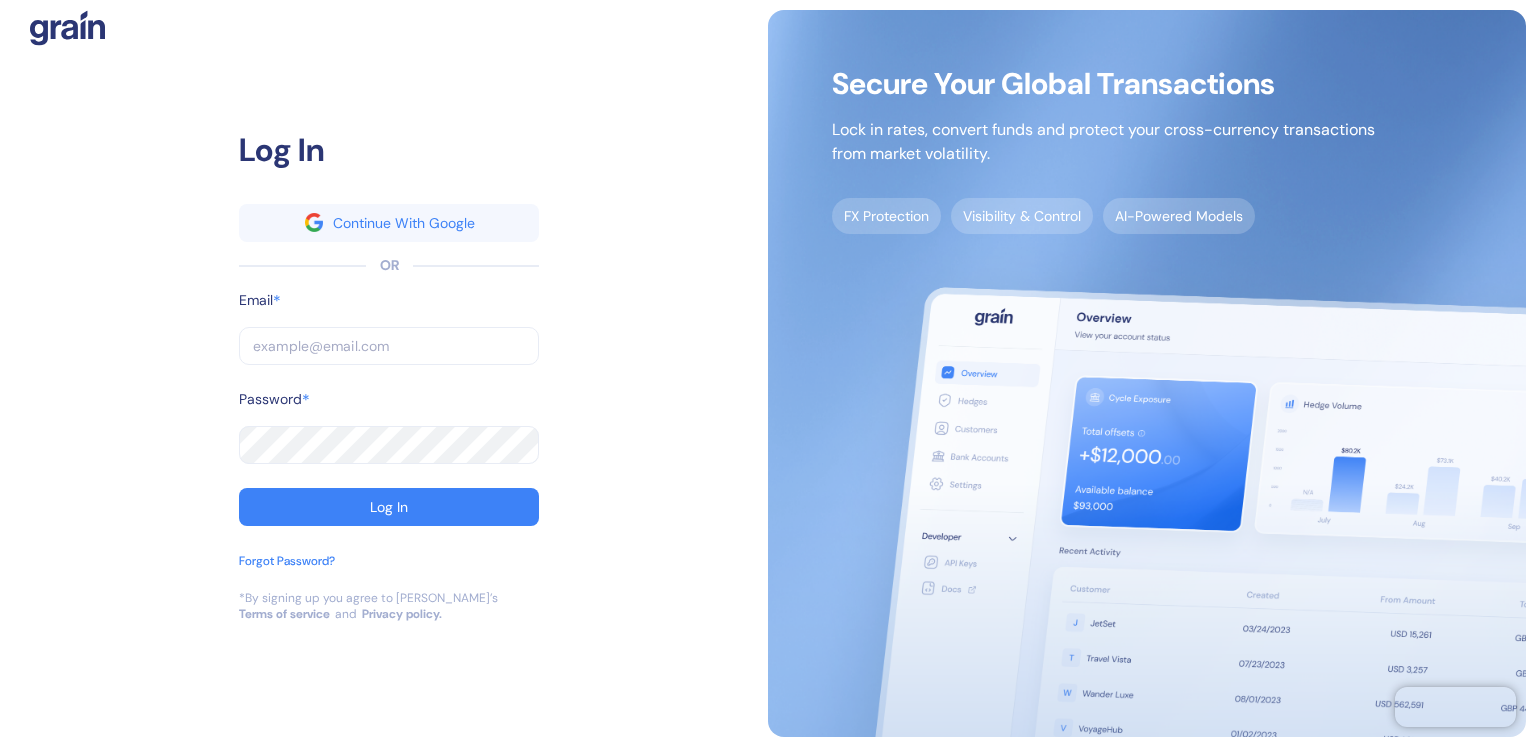 type on "a" 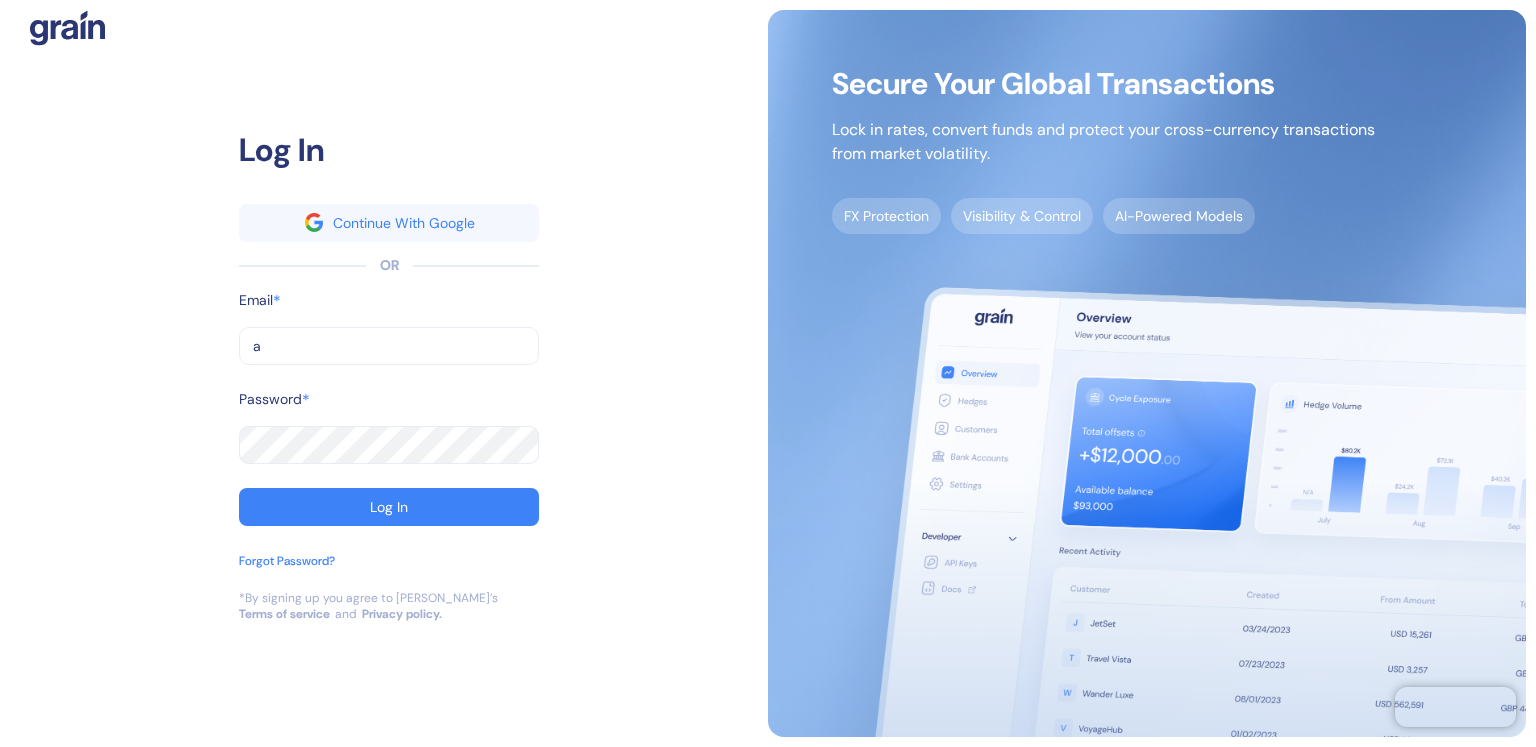 type on "a" 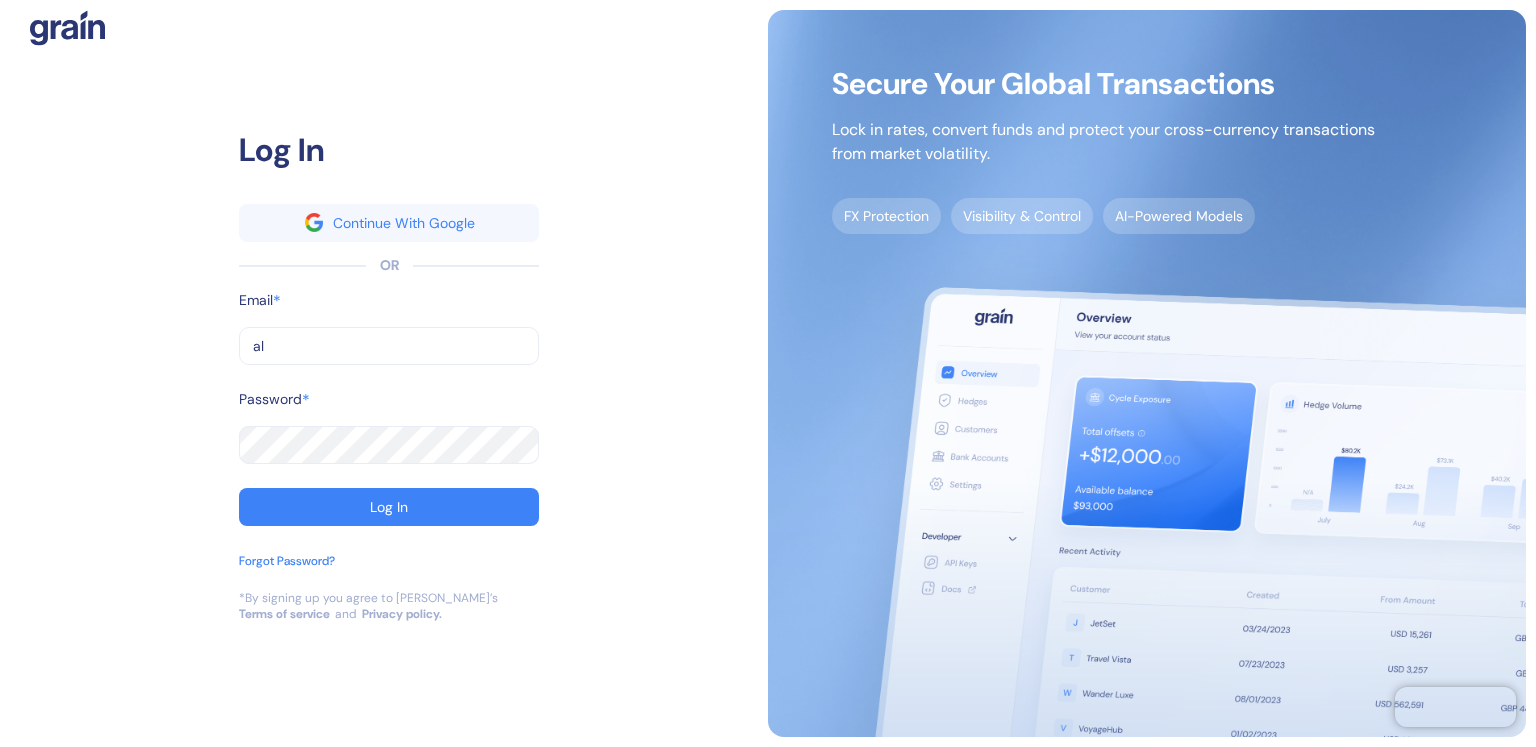 type on "al" 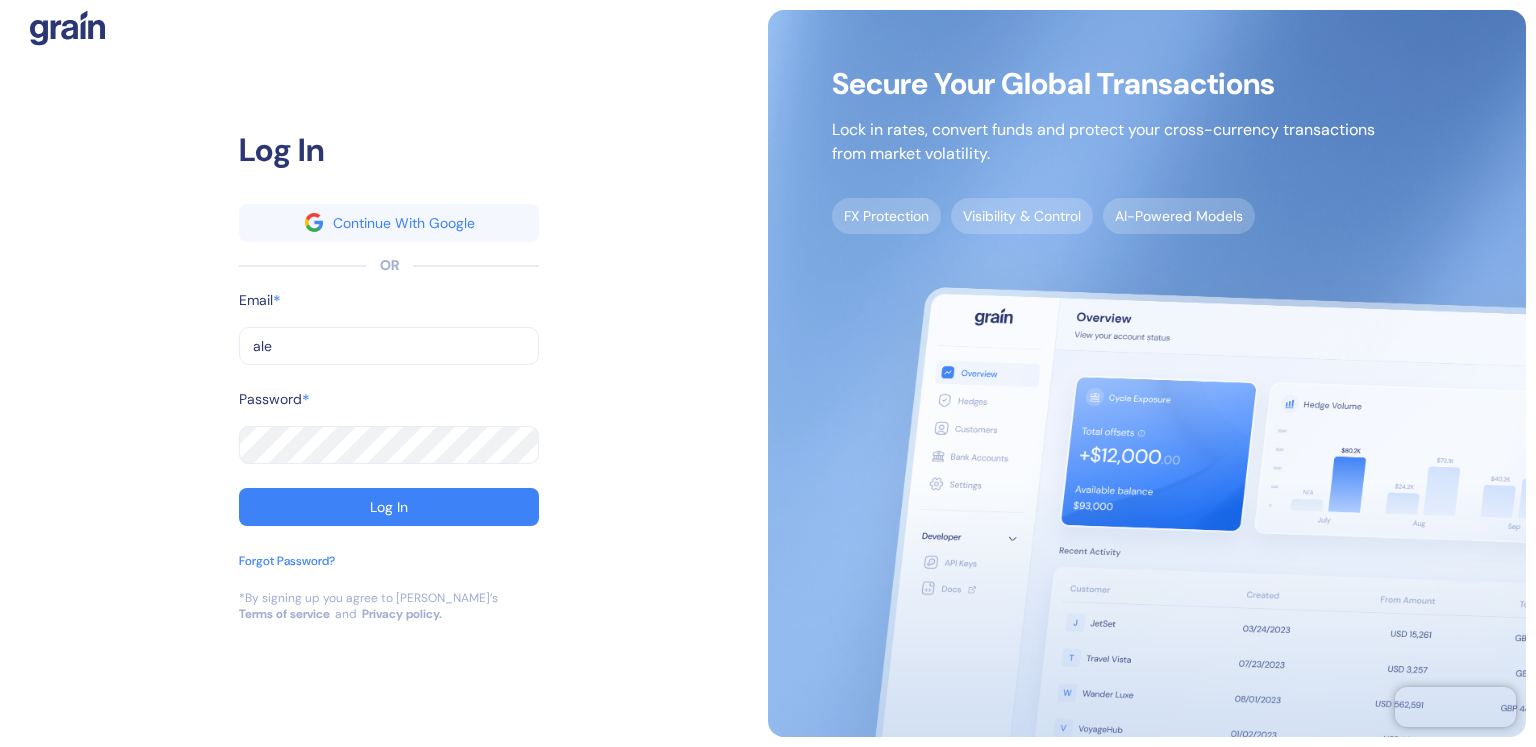 type on "ale" 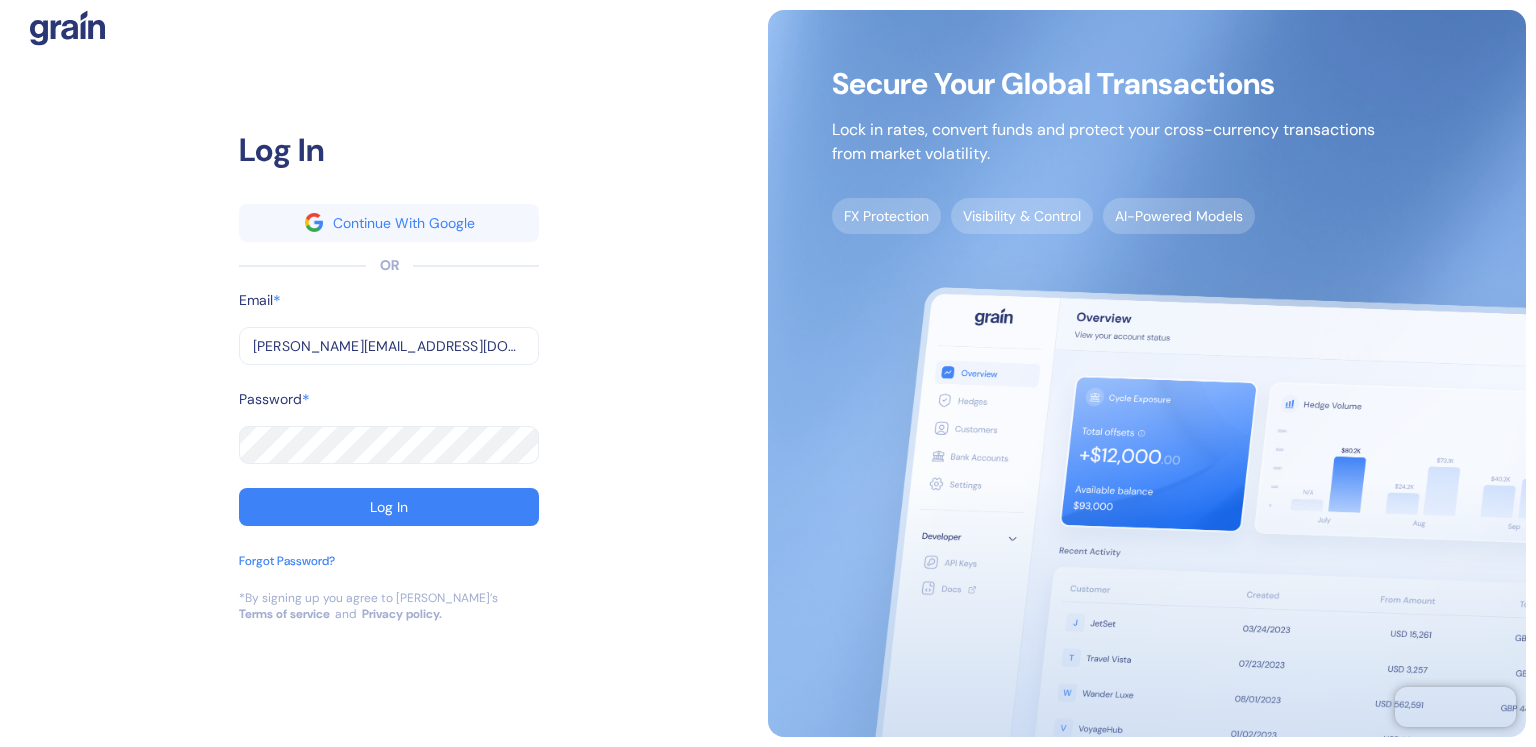 type on "[PERSON_NAME][EMAIL_ADDRESS][DOMAIN_NAME]" 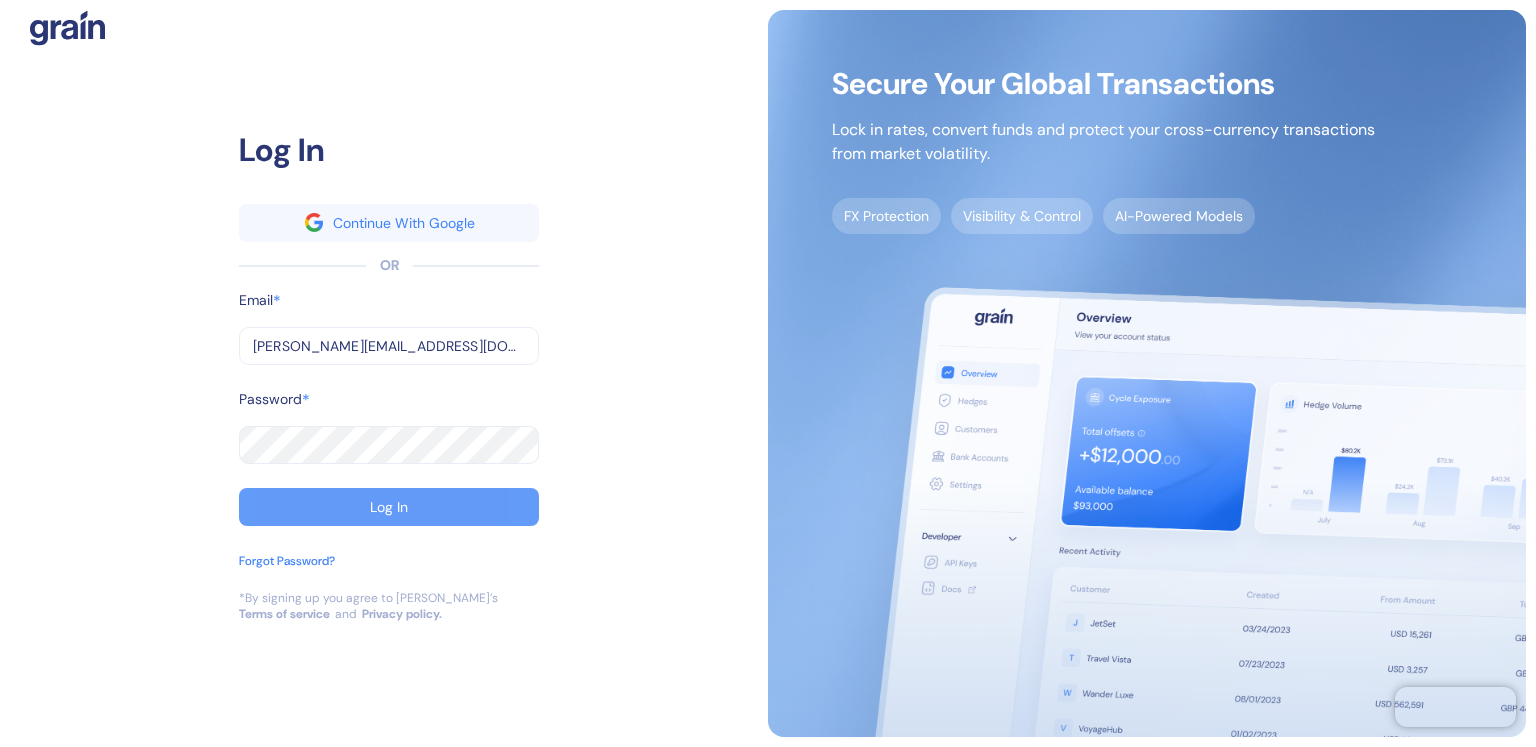 click on "Log In" at bounding box center (389, 507) 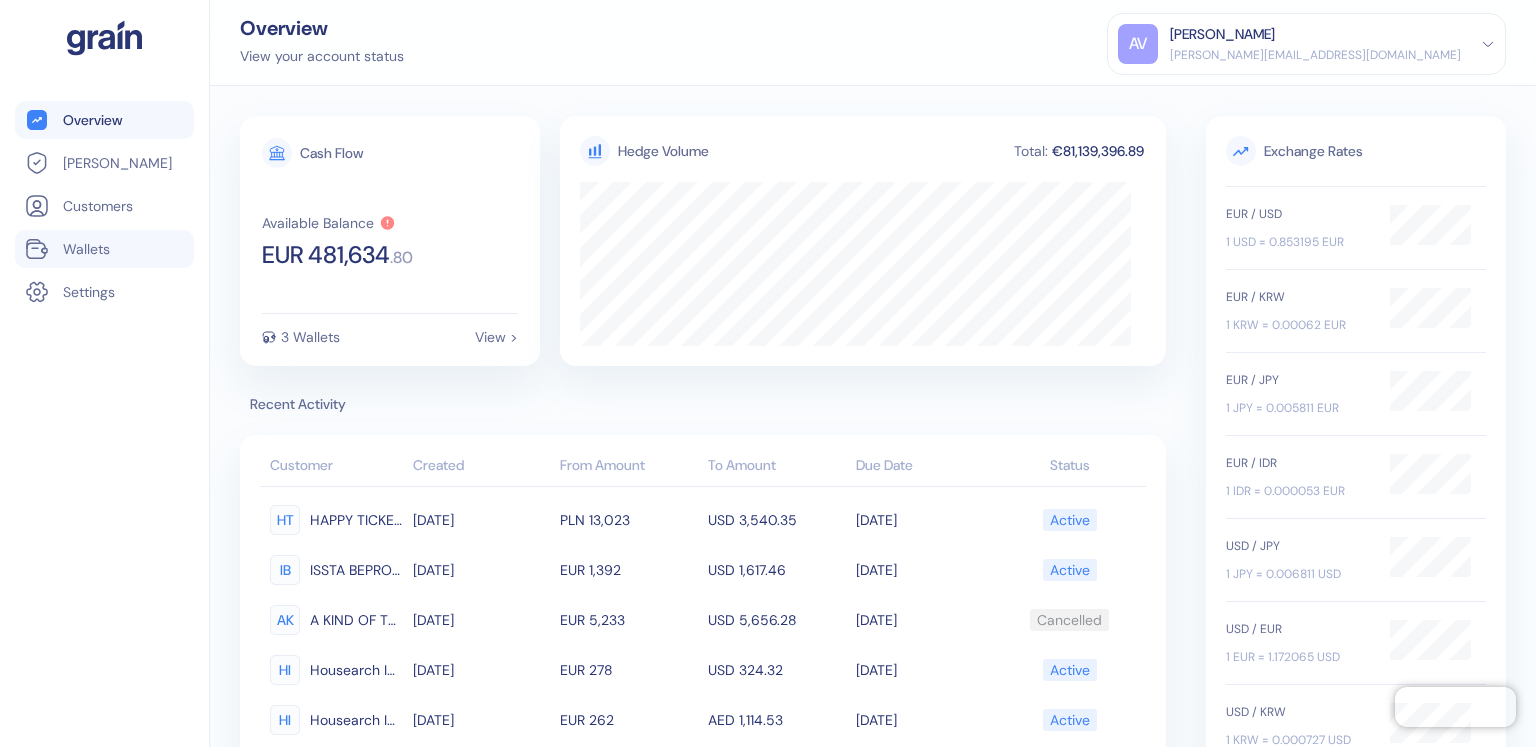 click on "Wallets" at bounding box center [86, 249] 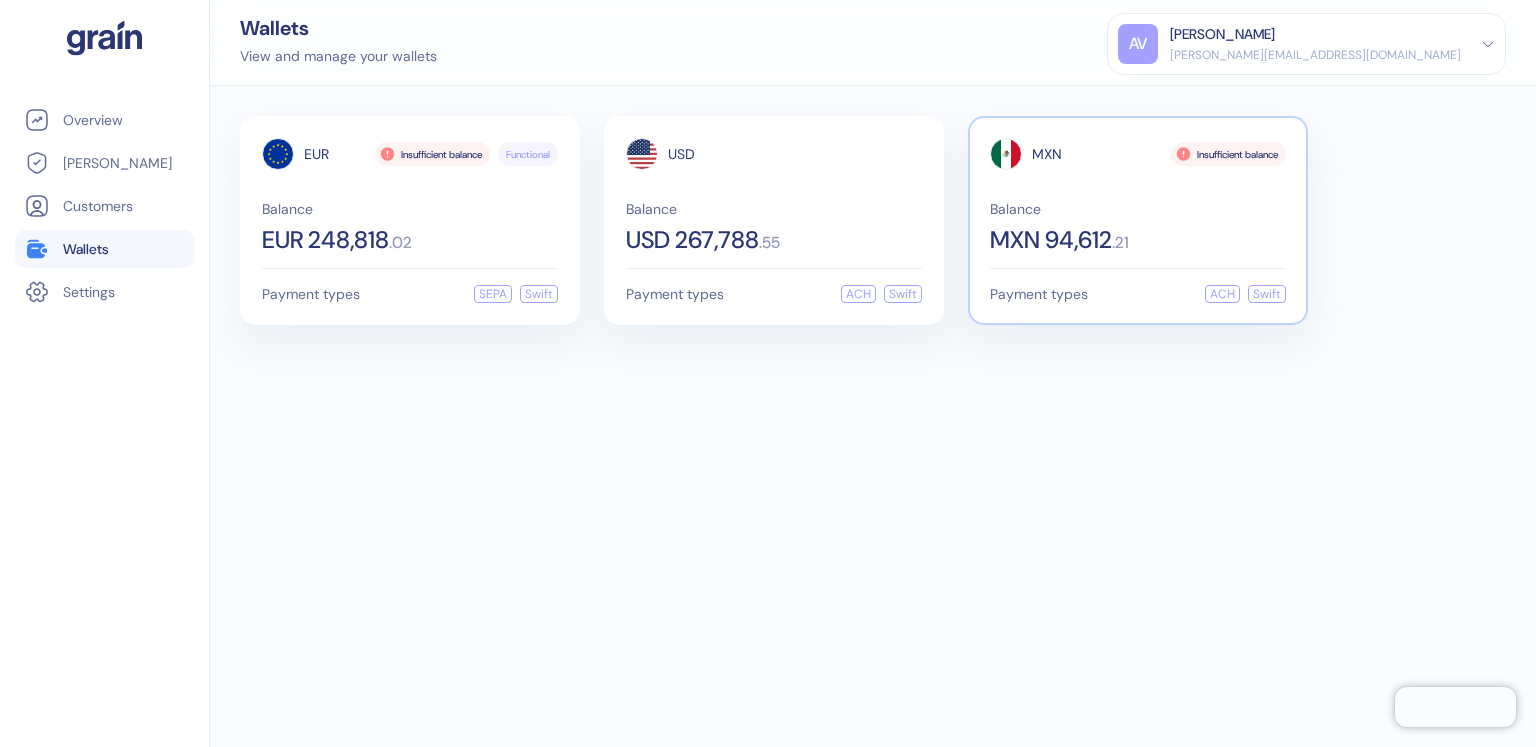 click on "Balance MXN 94,612 . 21" at bounding box center (1138, 227) 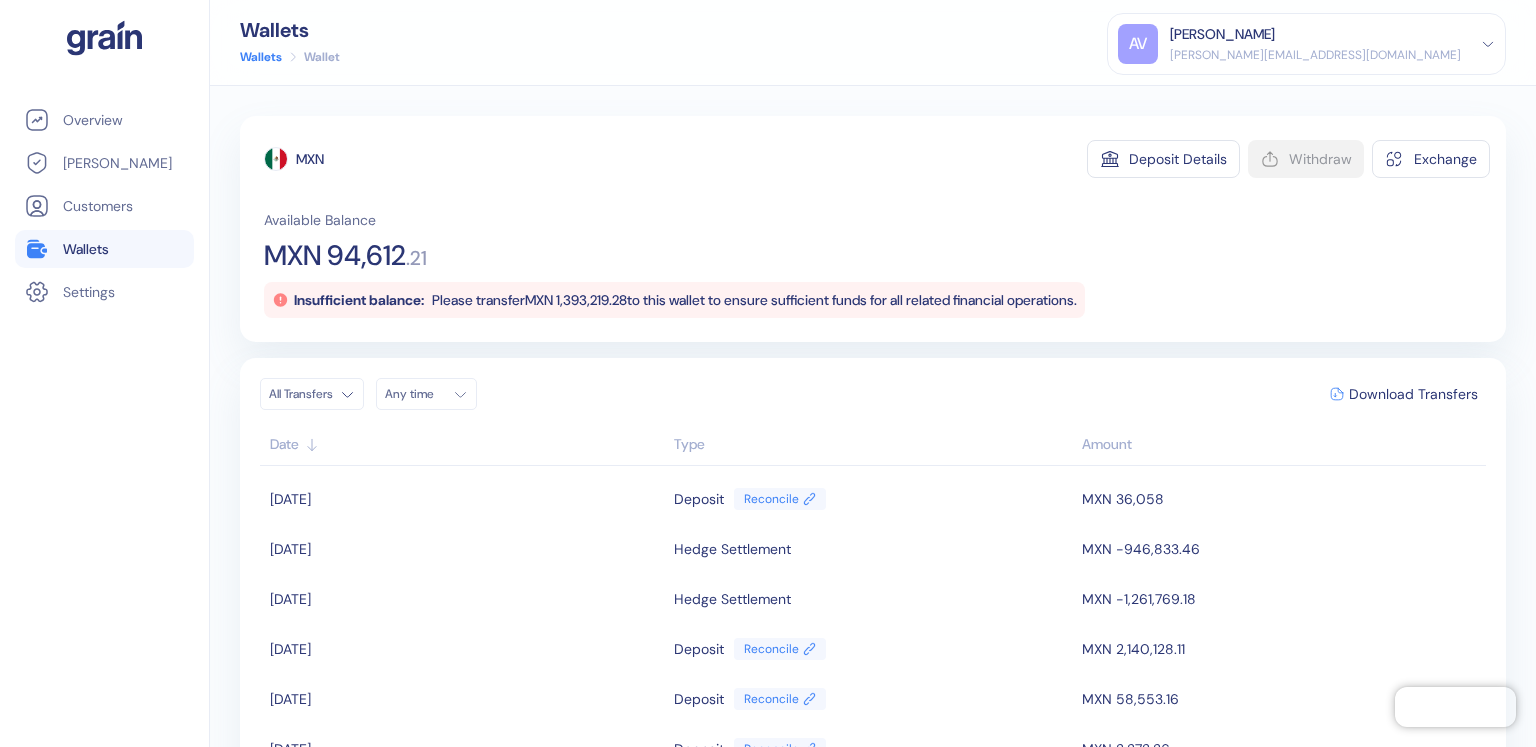 click on "Any time" at bounding box center (415, 394) 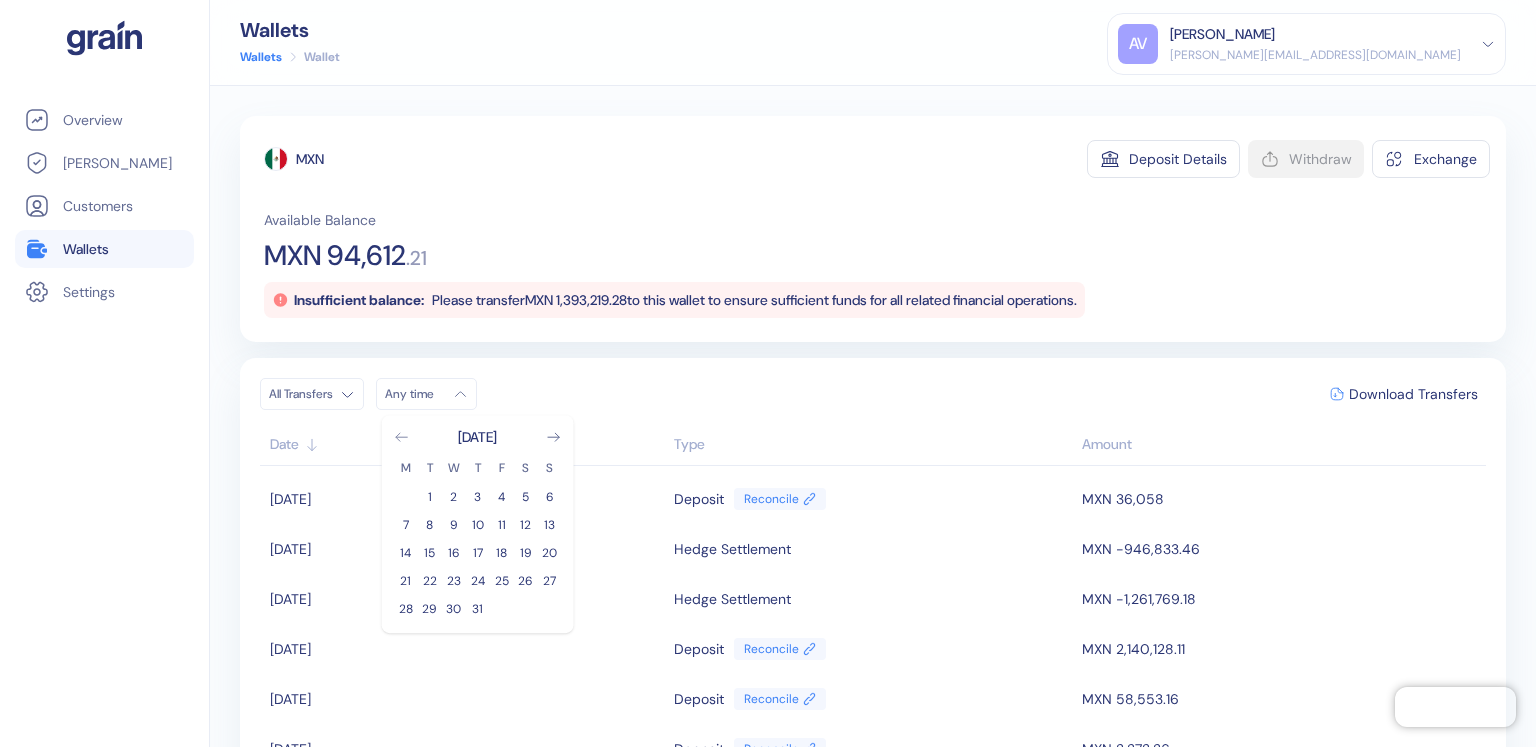 click 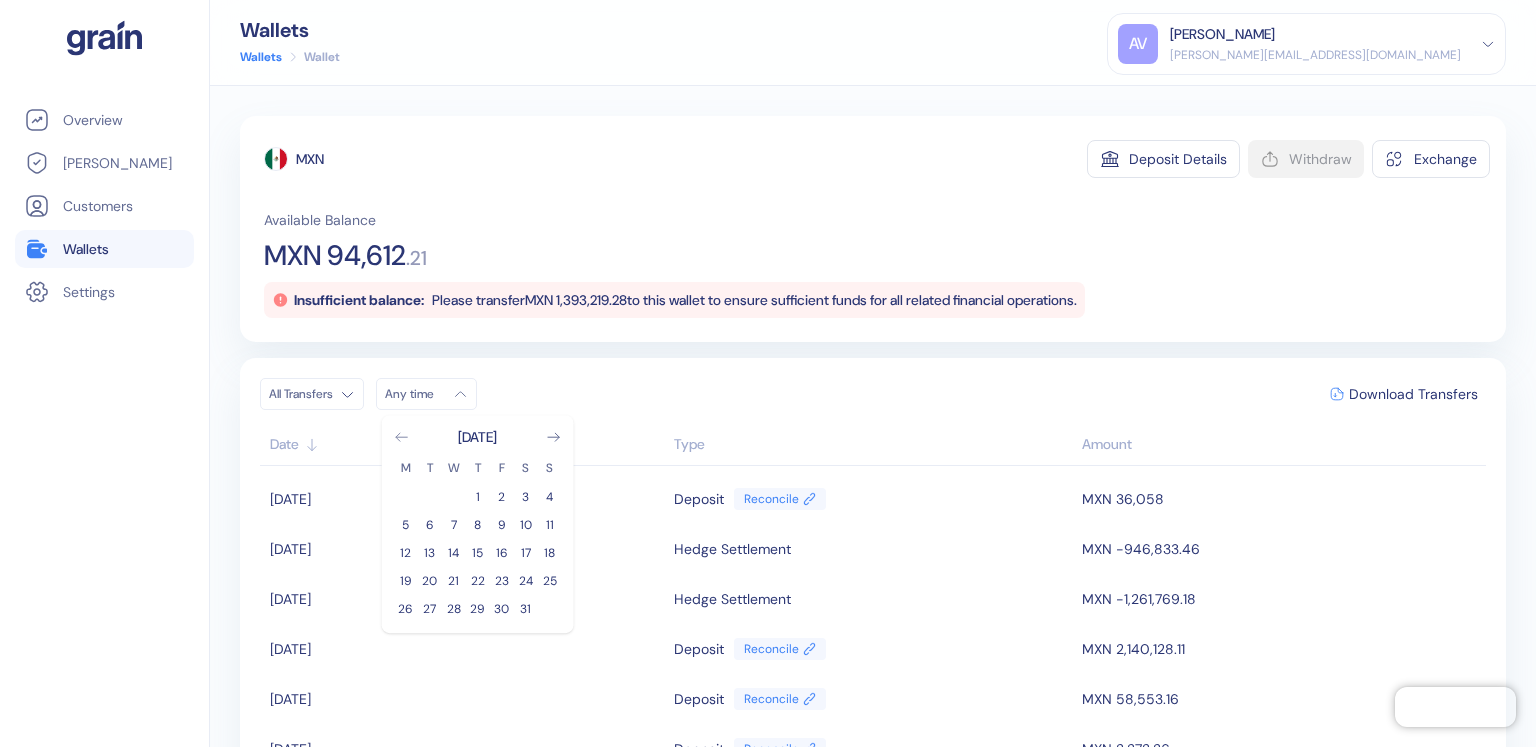 click 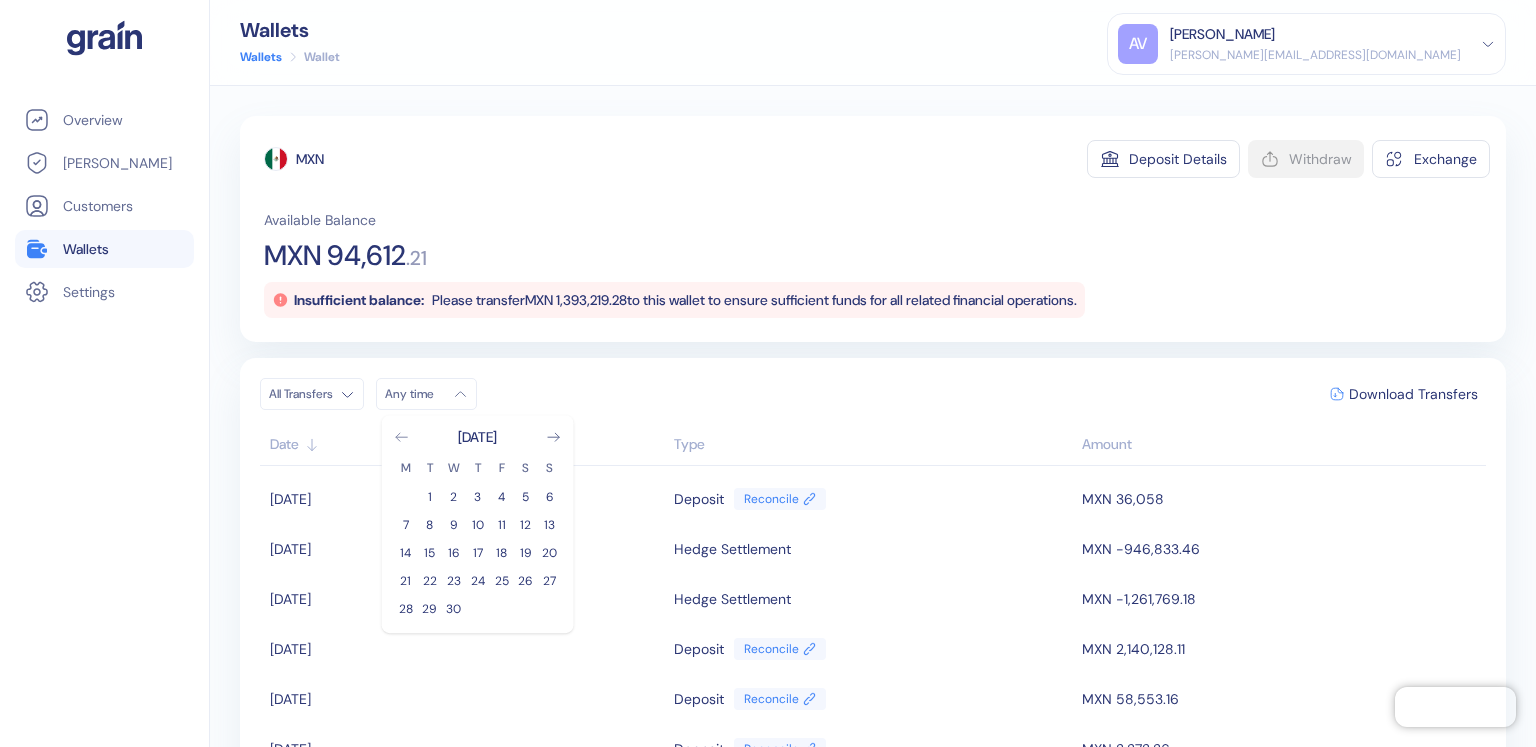 click 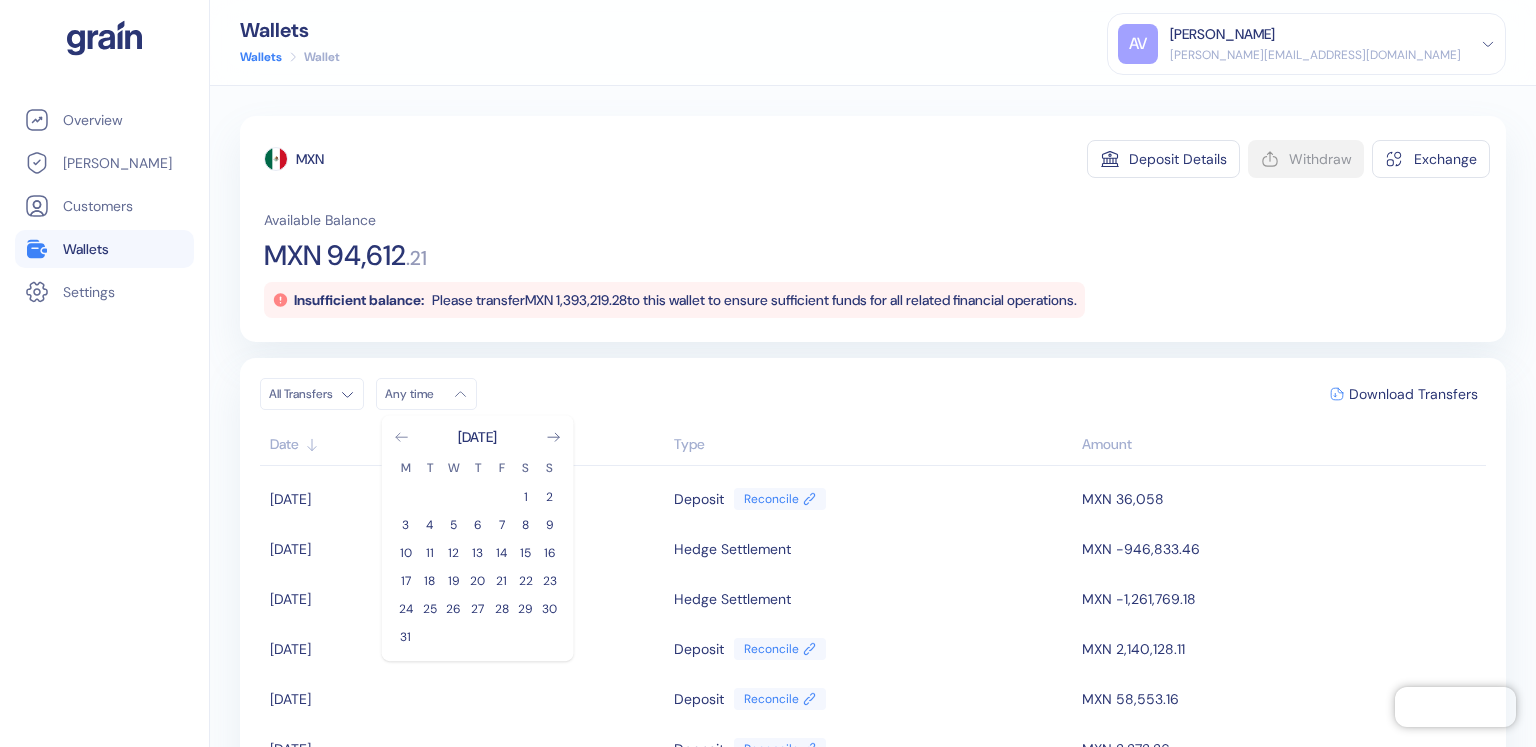 click 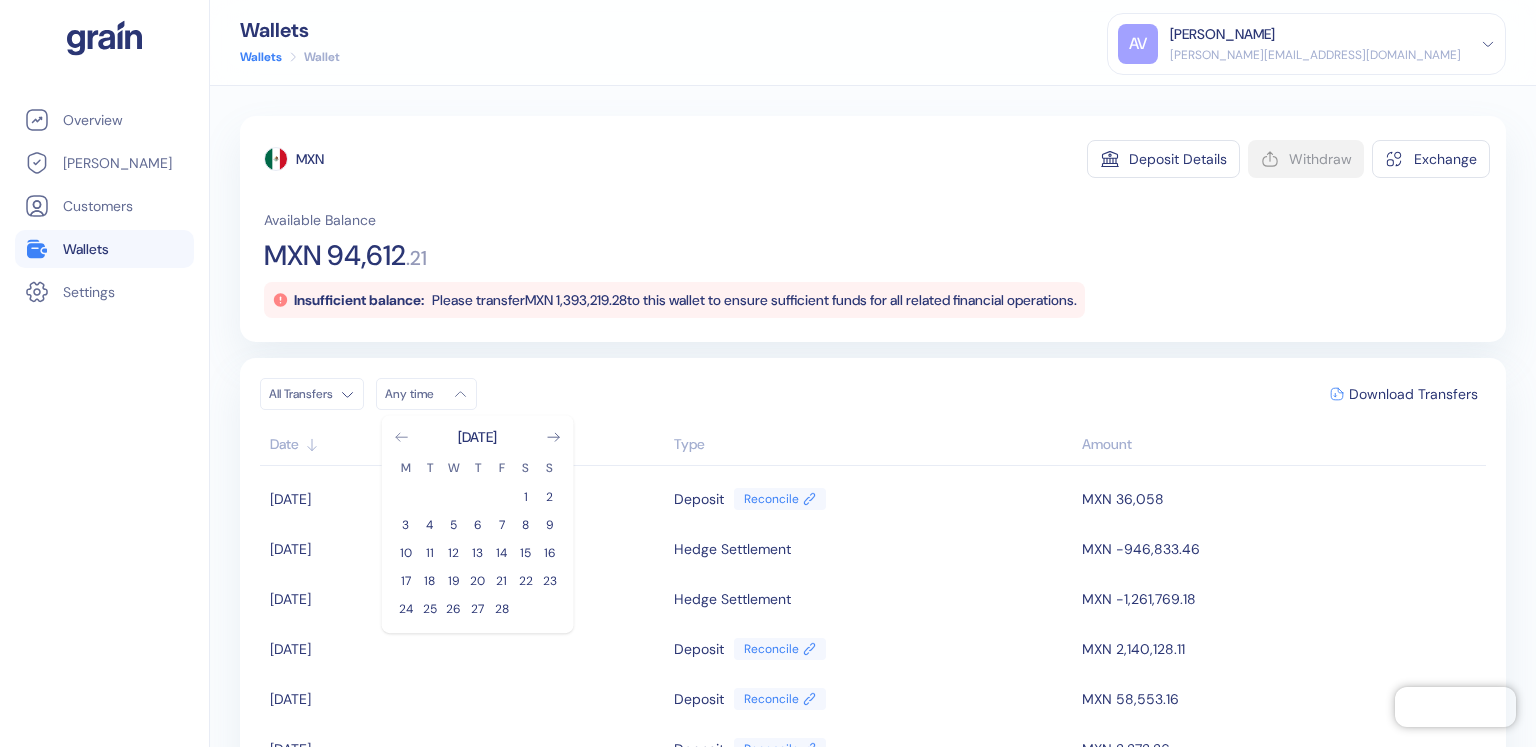 click 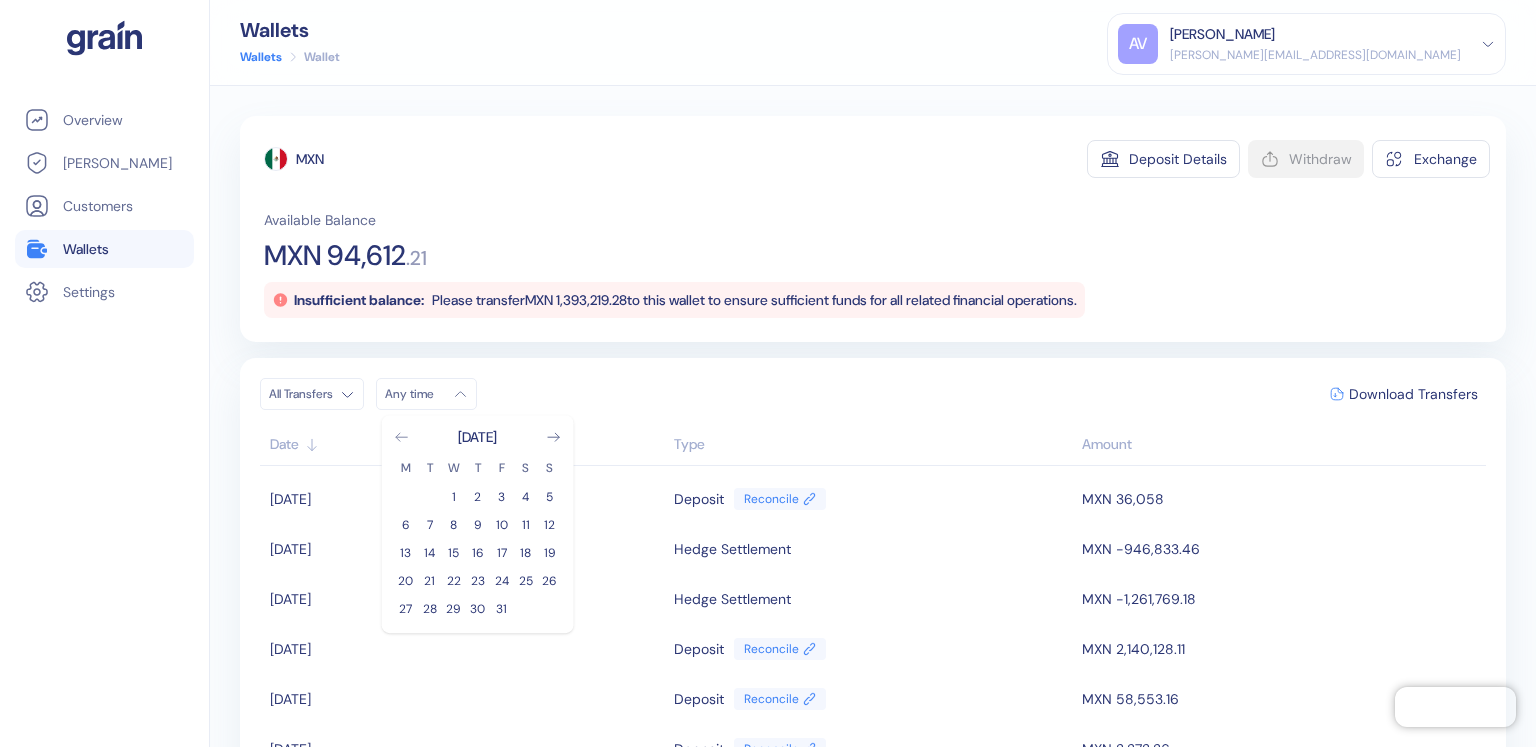 click 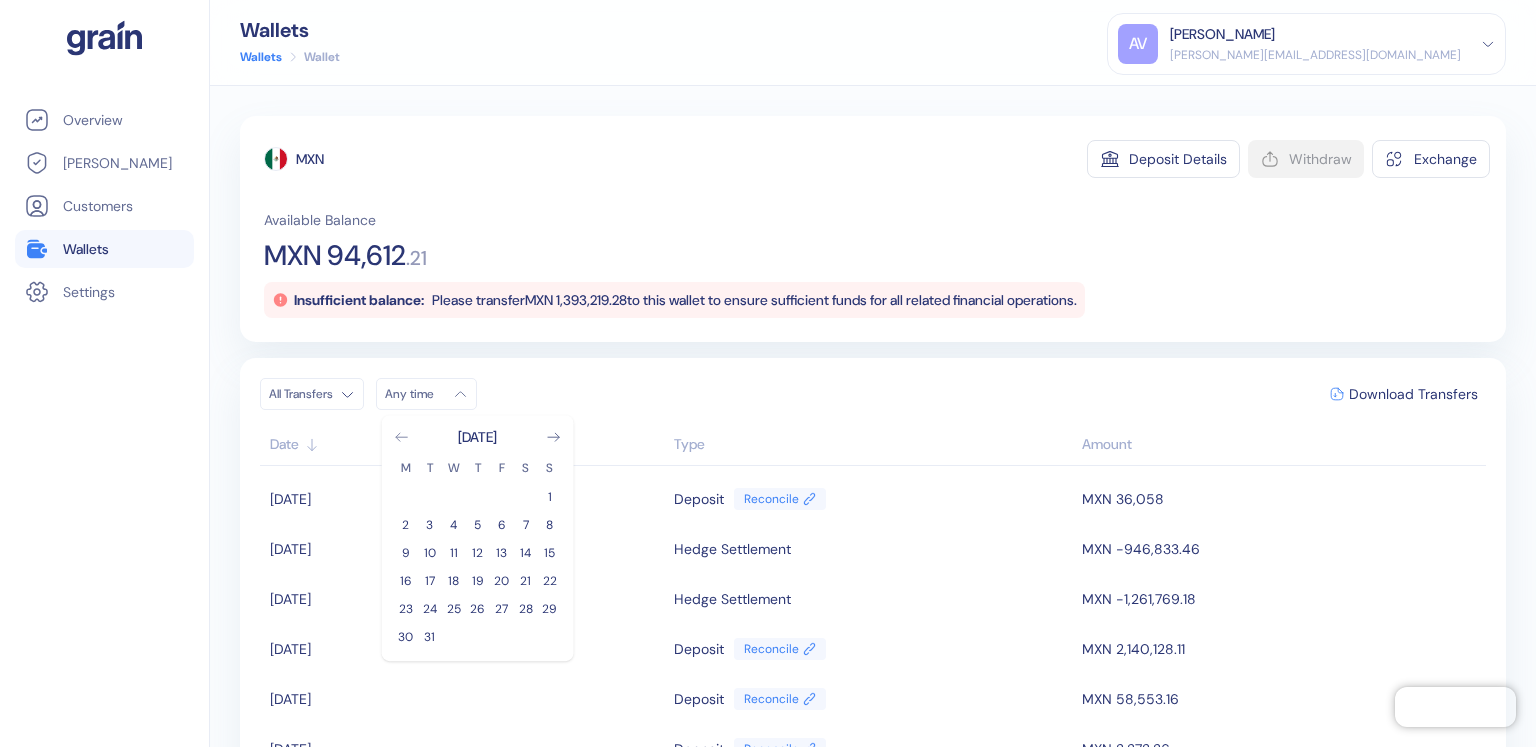 click 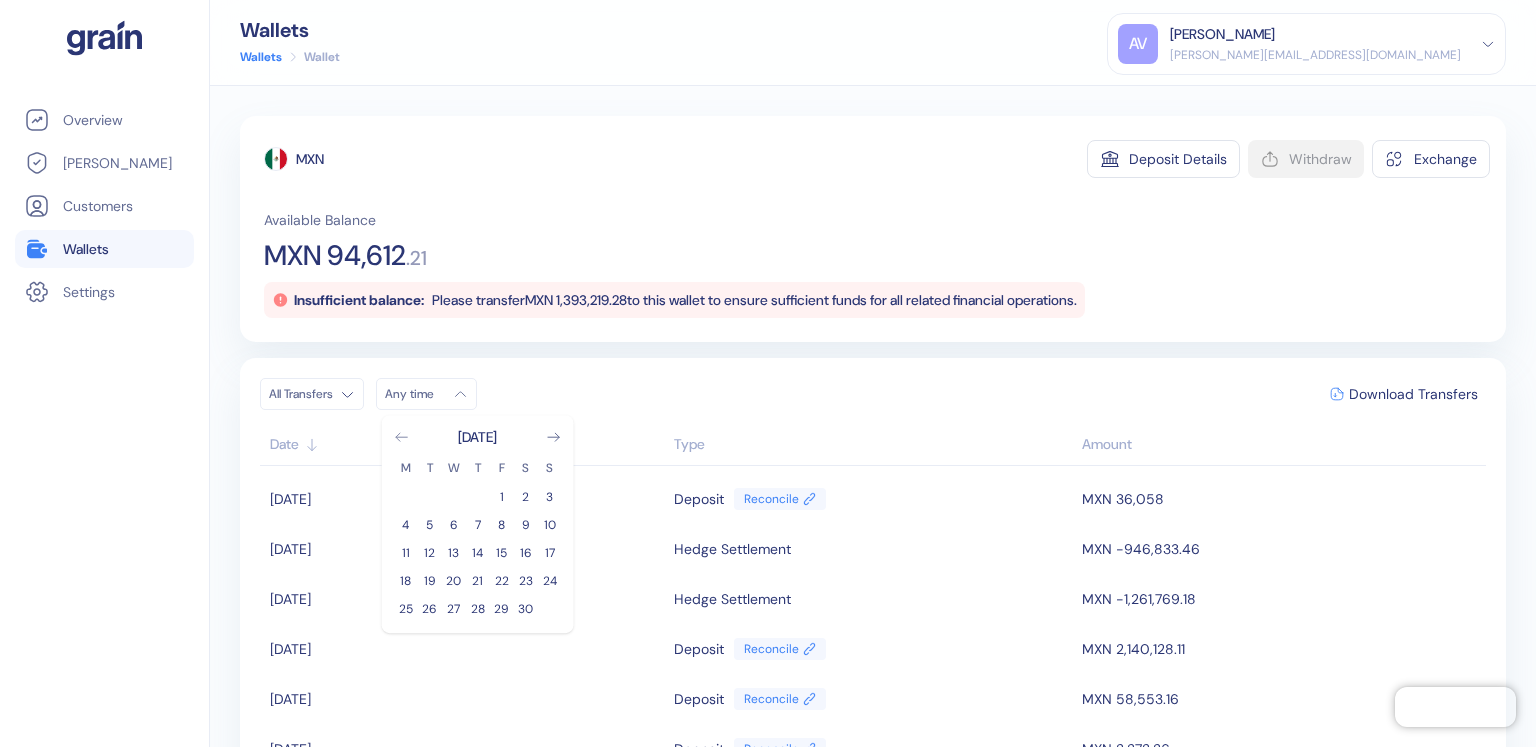 click 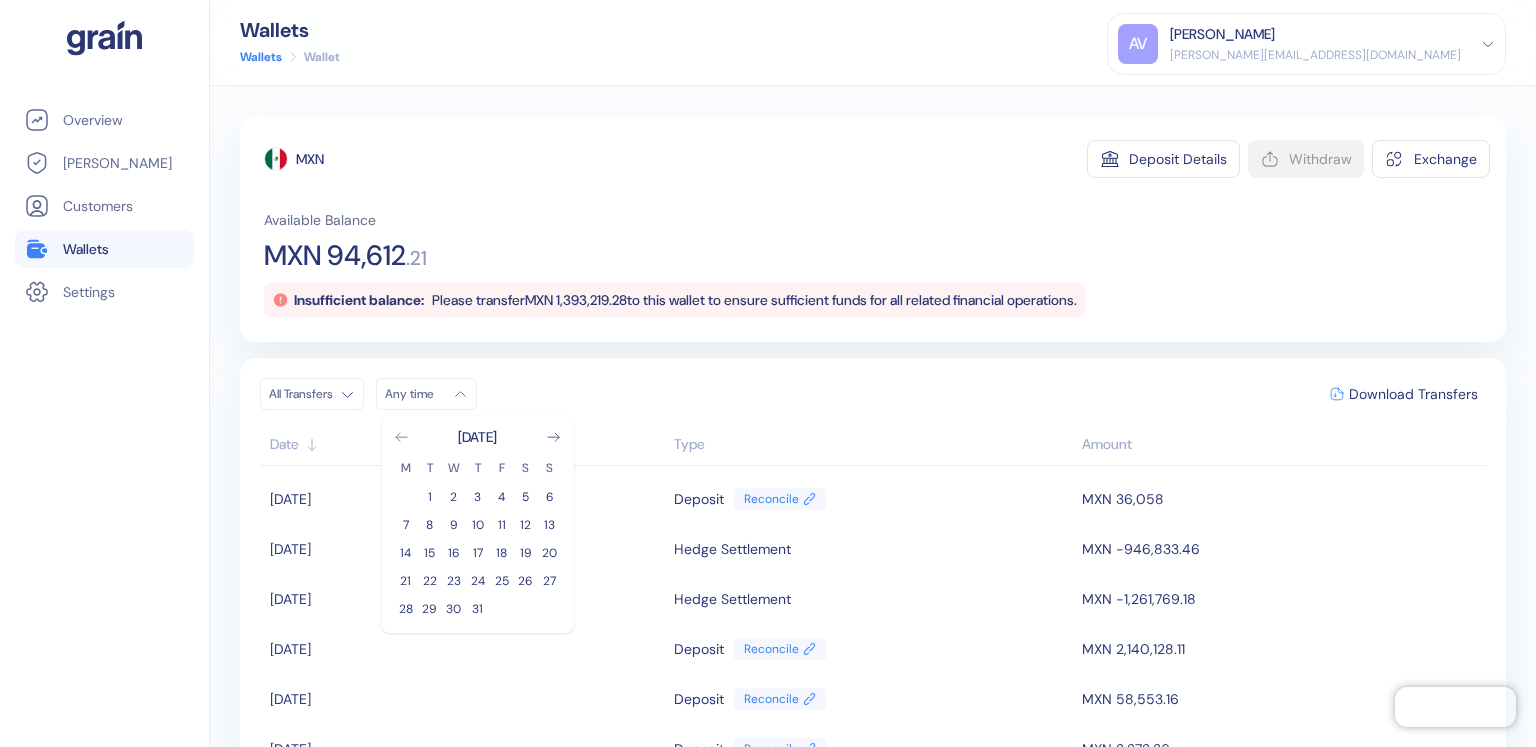 click 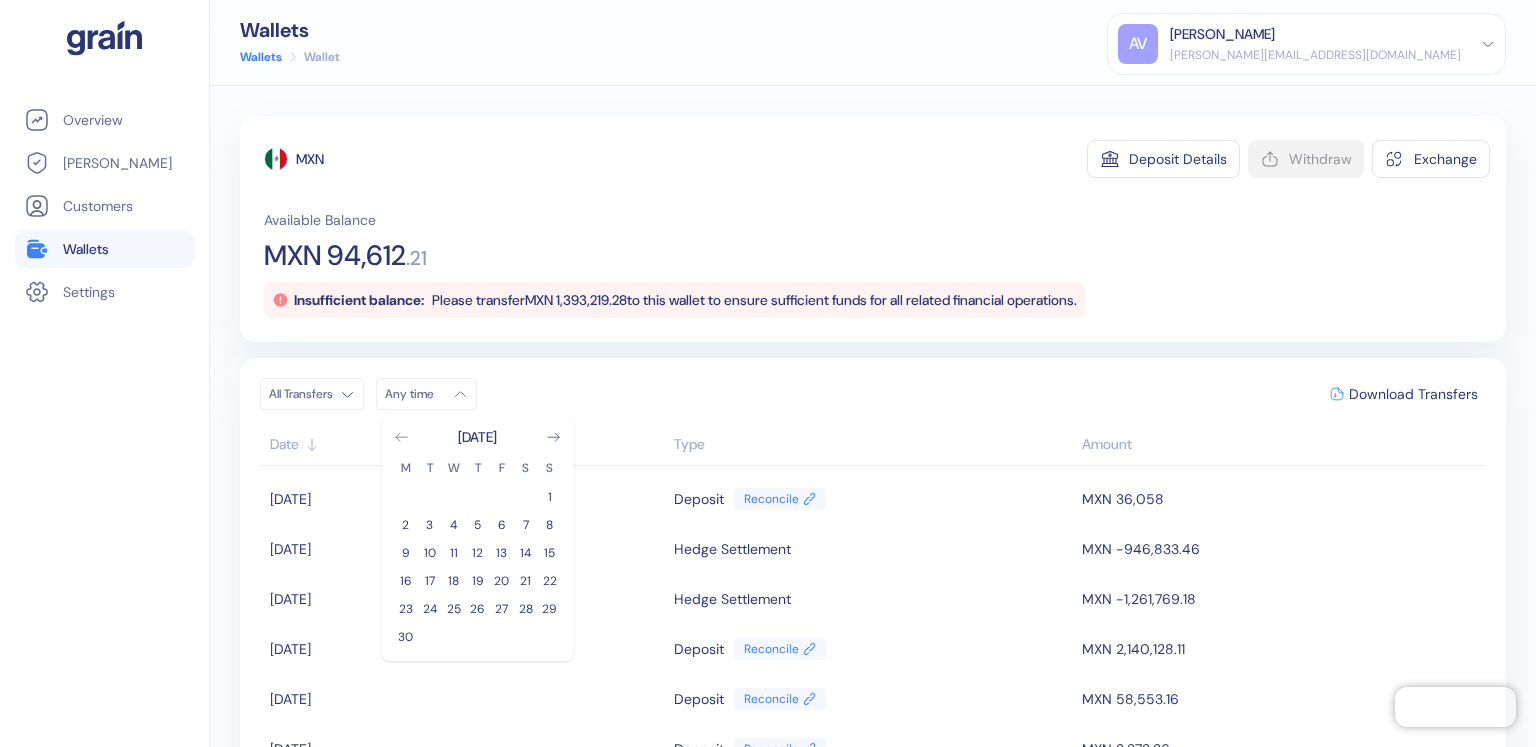 click 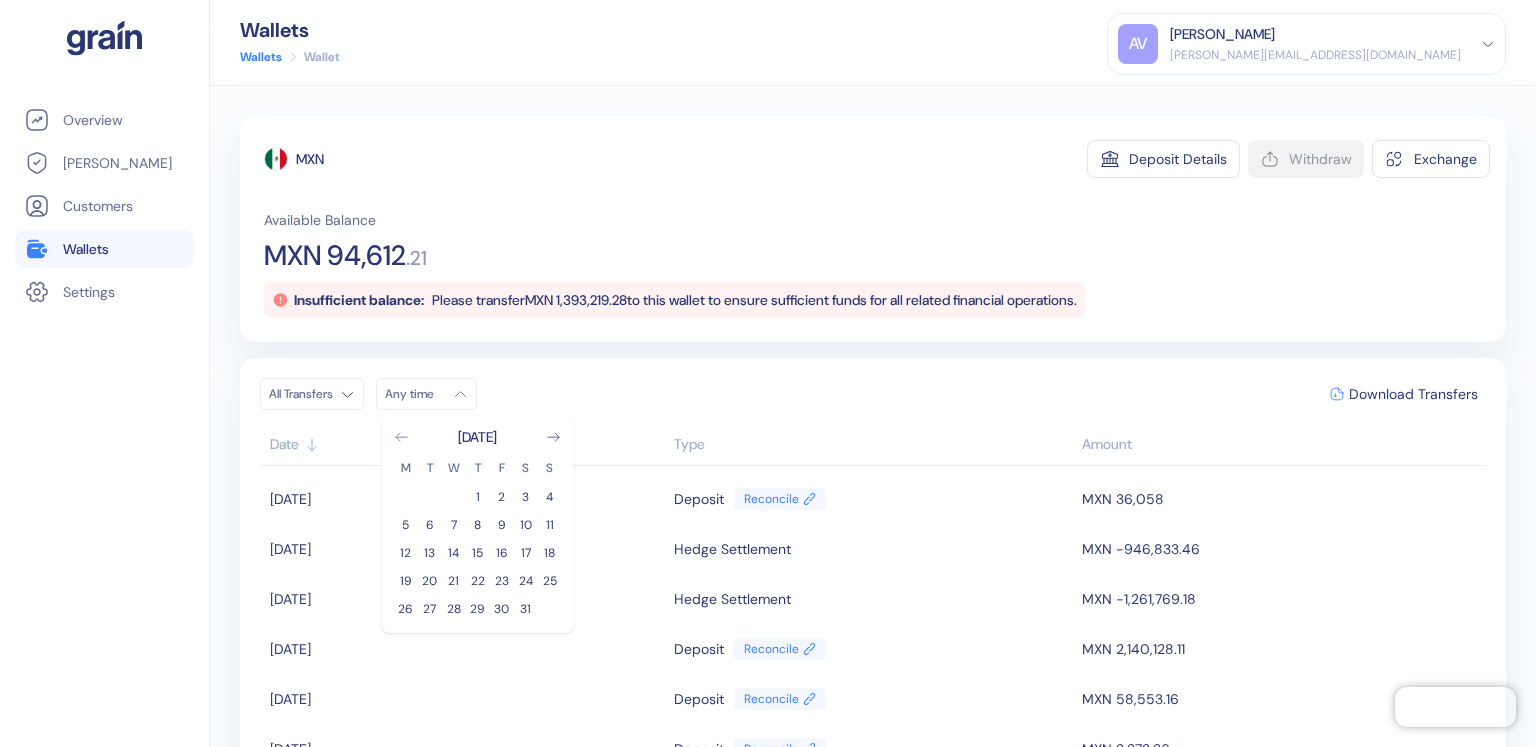 click 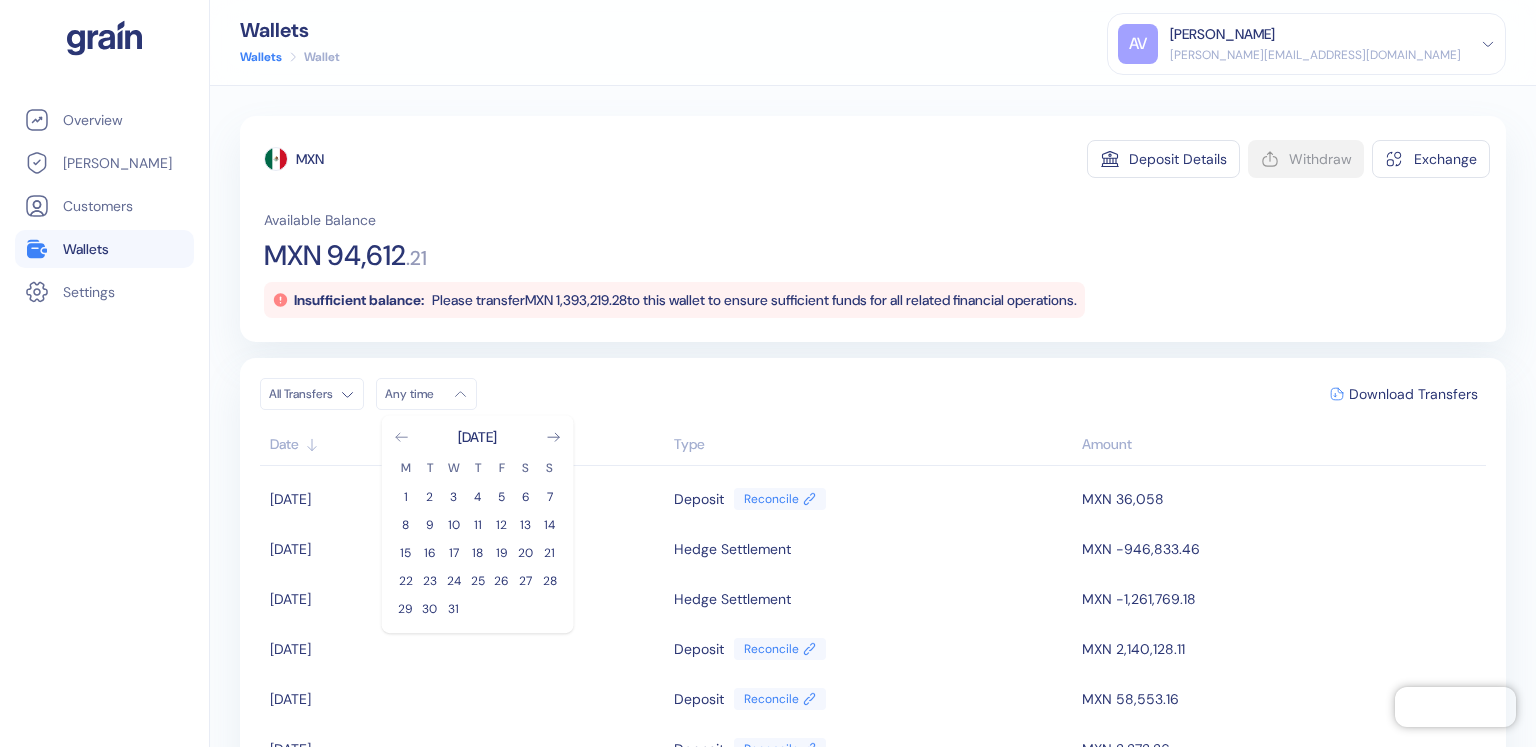 click 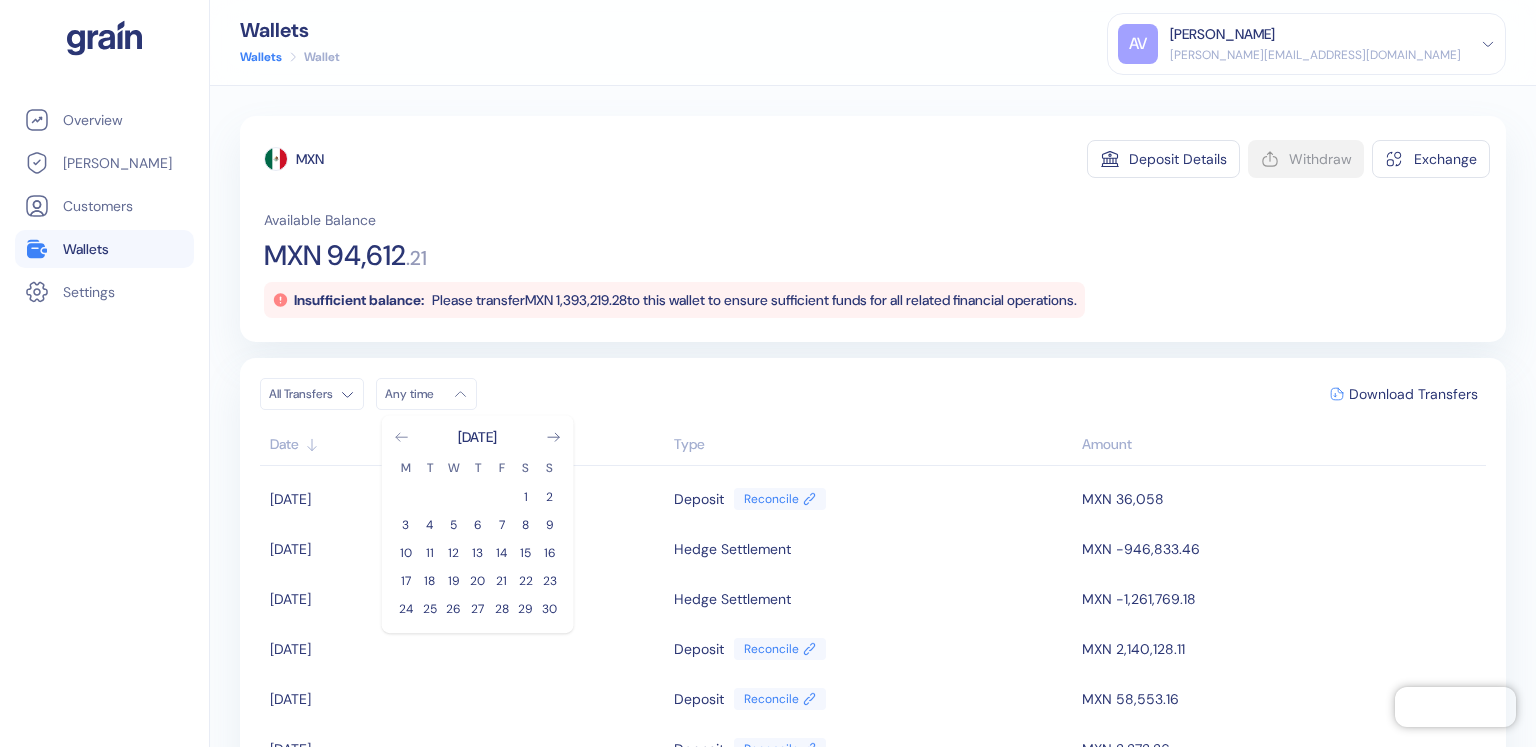 click 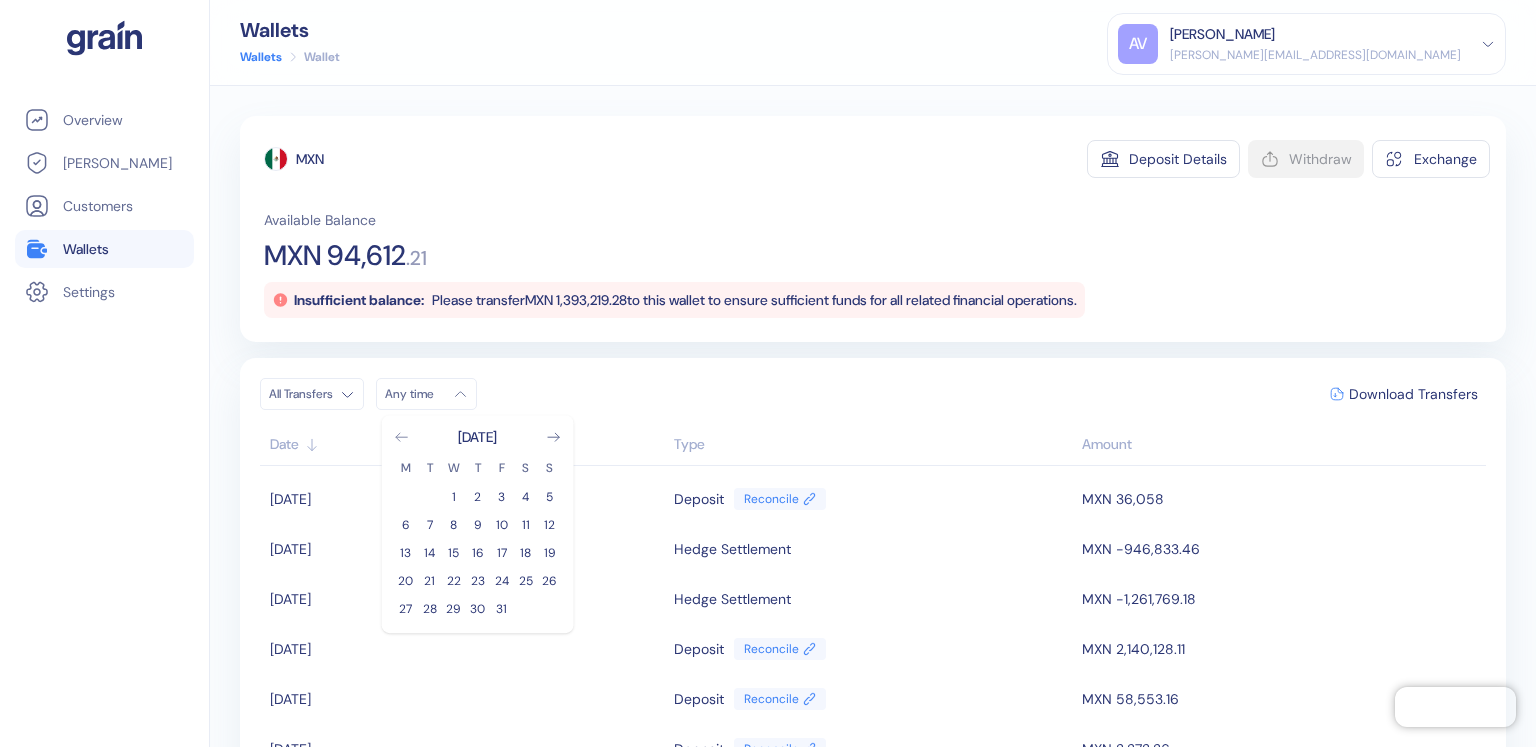 click 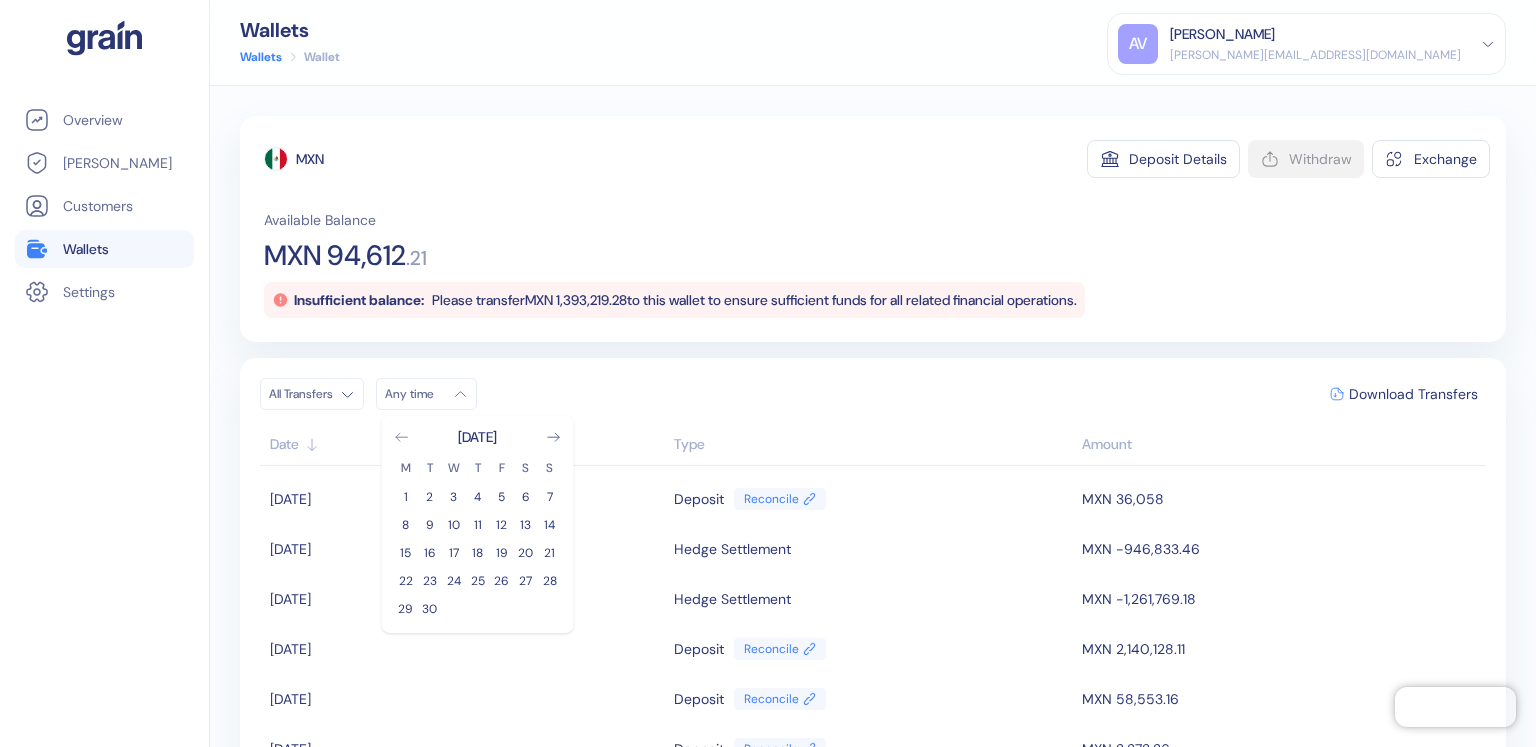 click 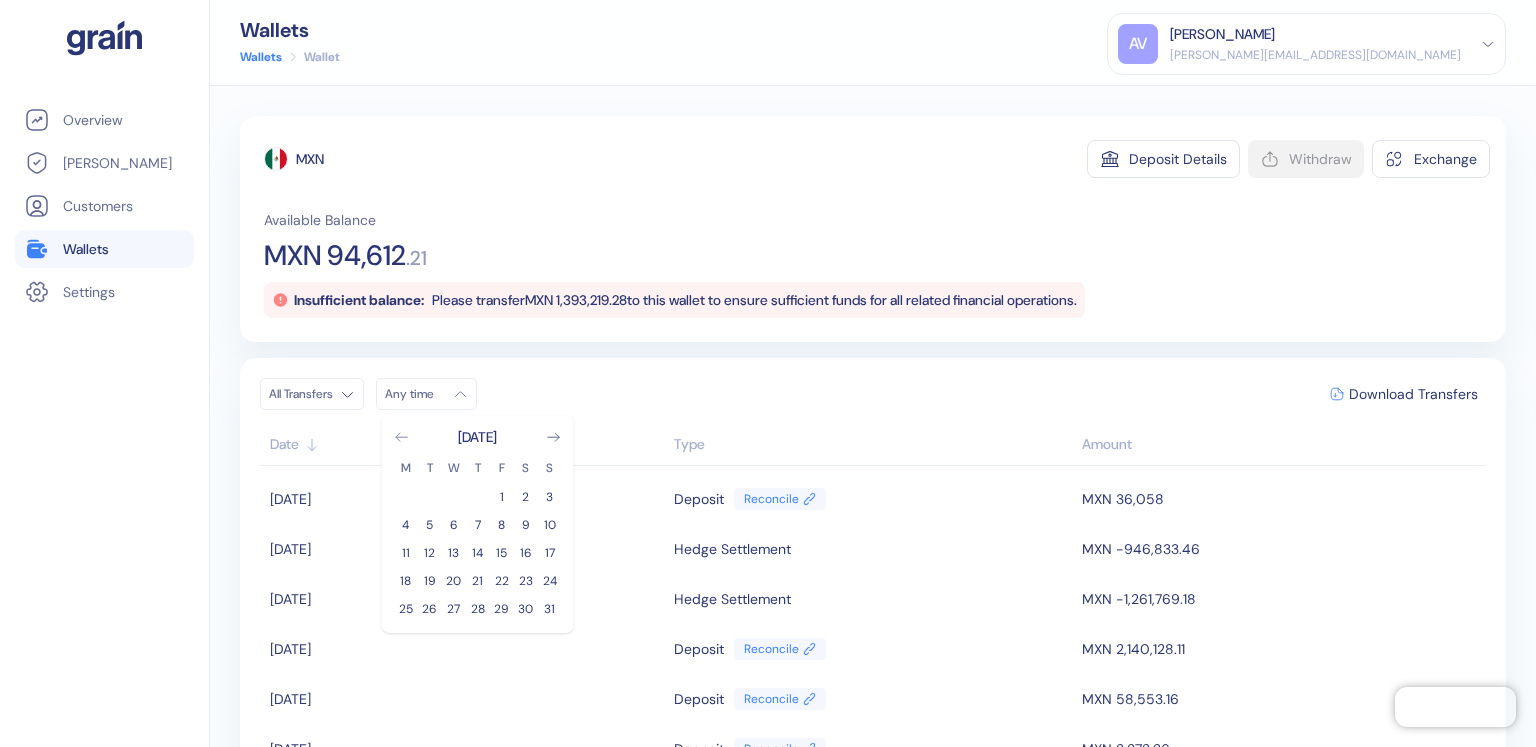 click 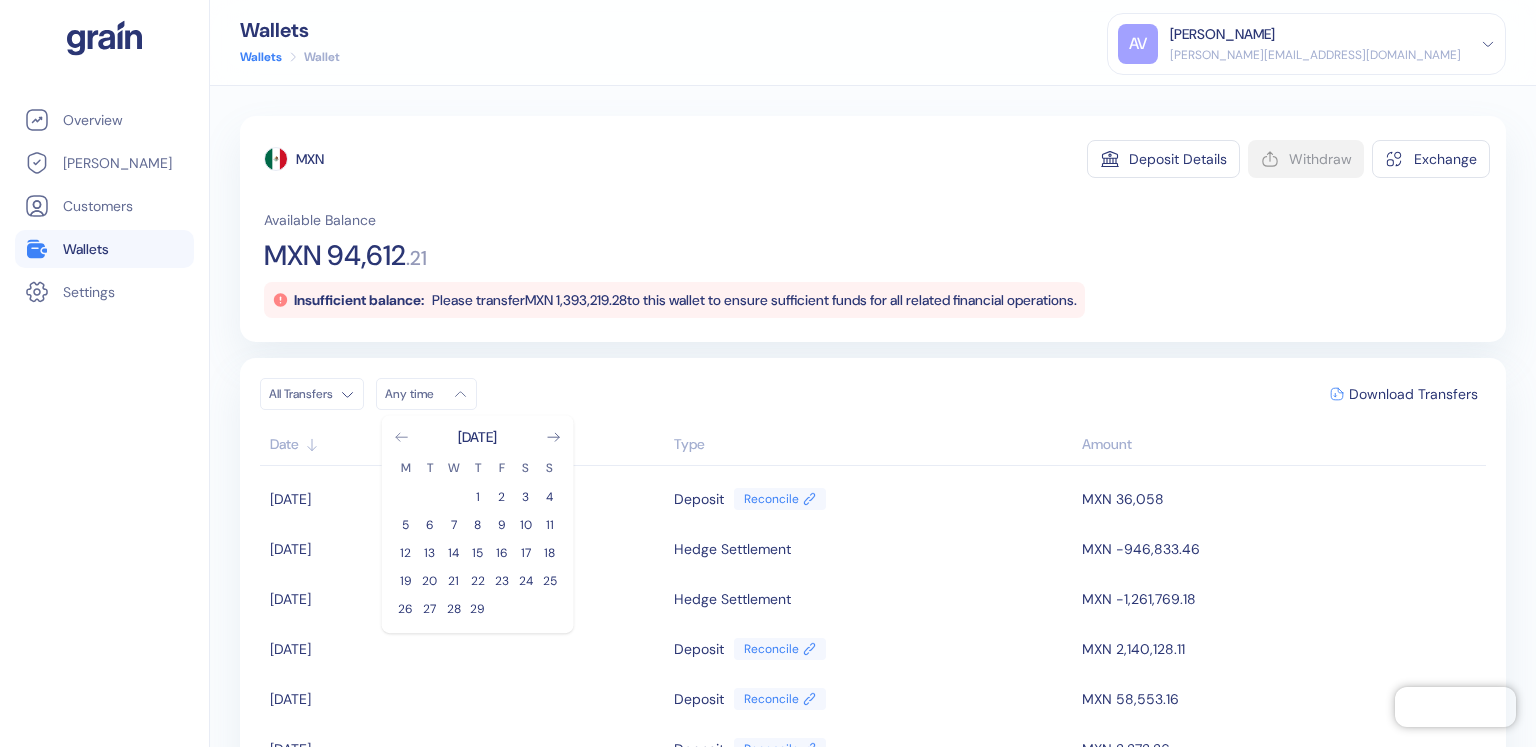 click 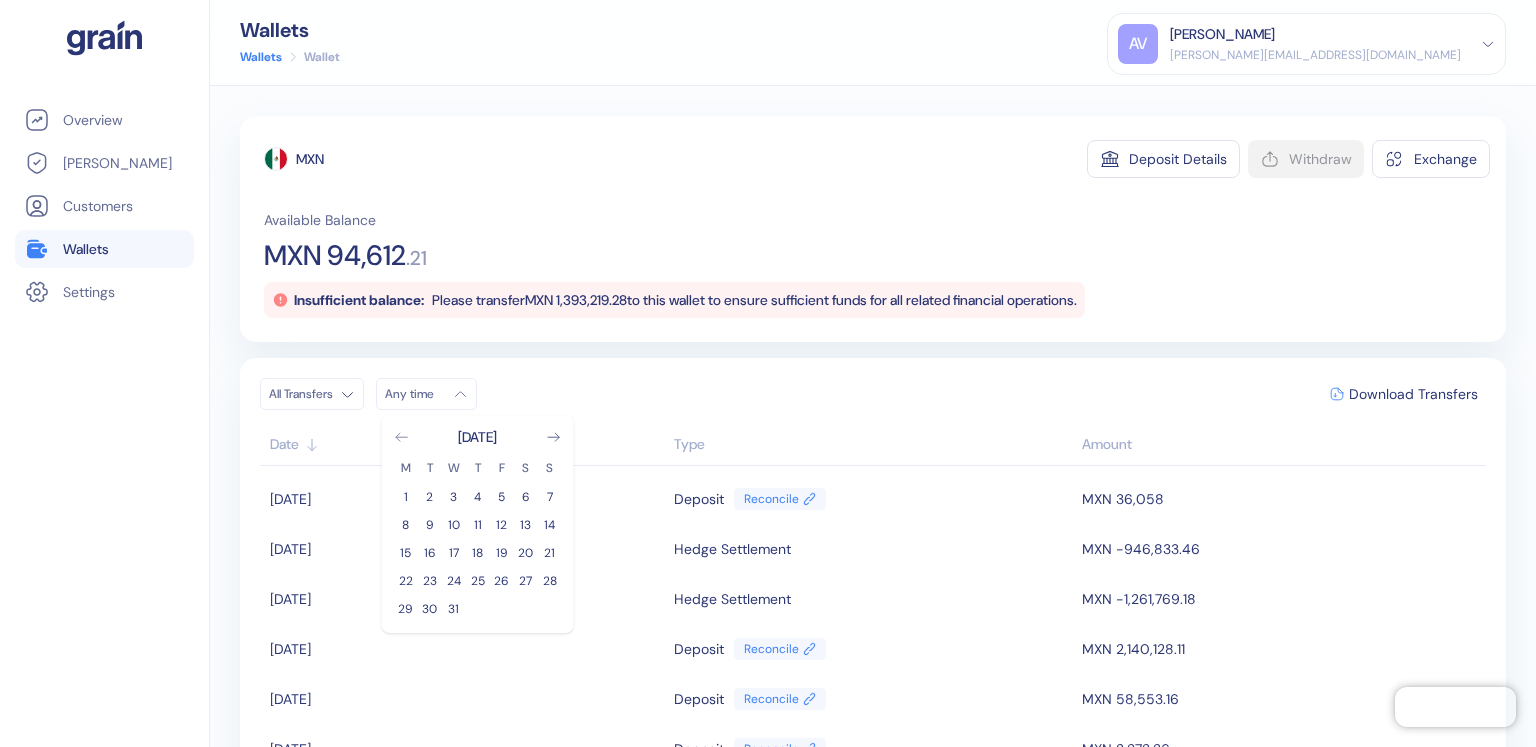 click 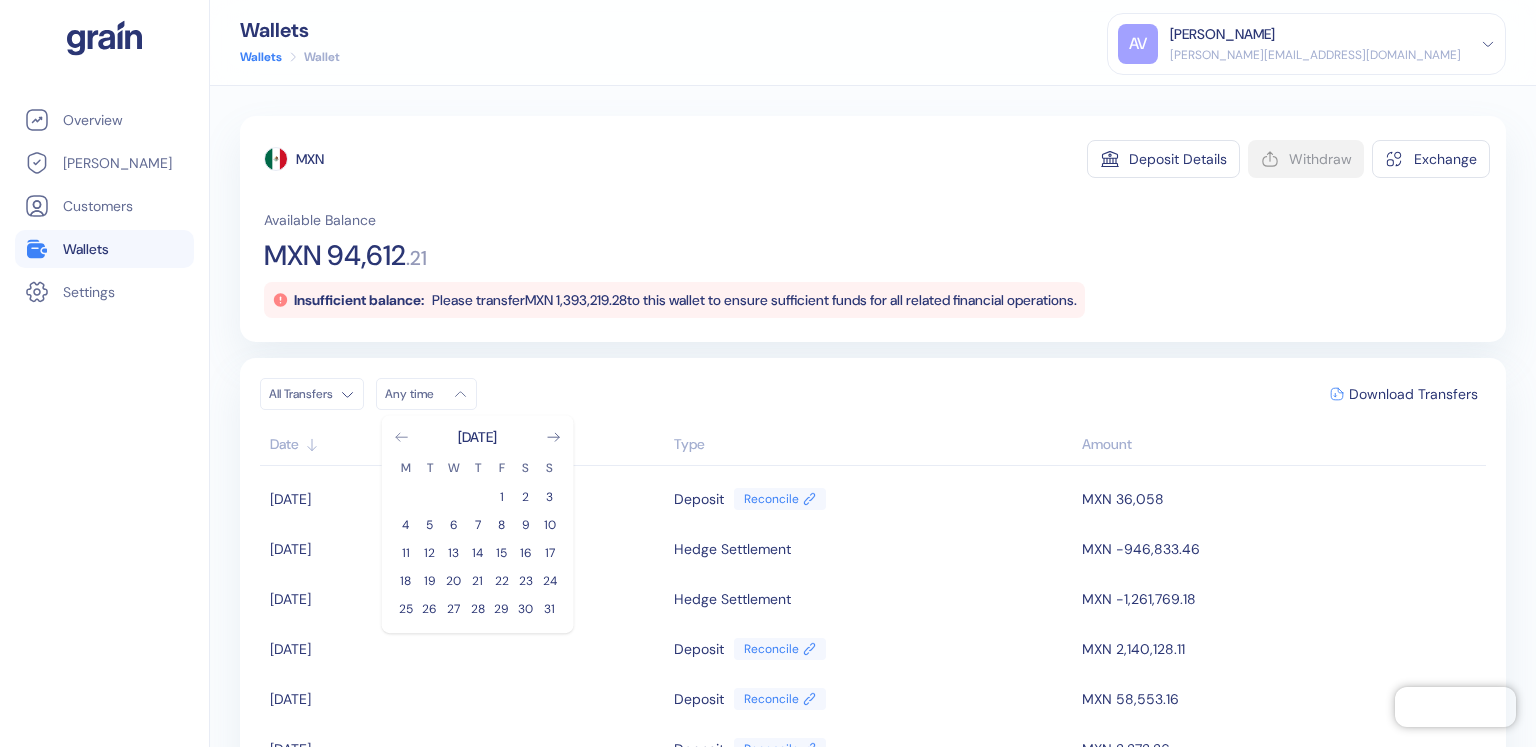 click 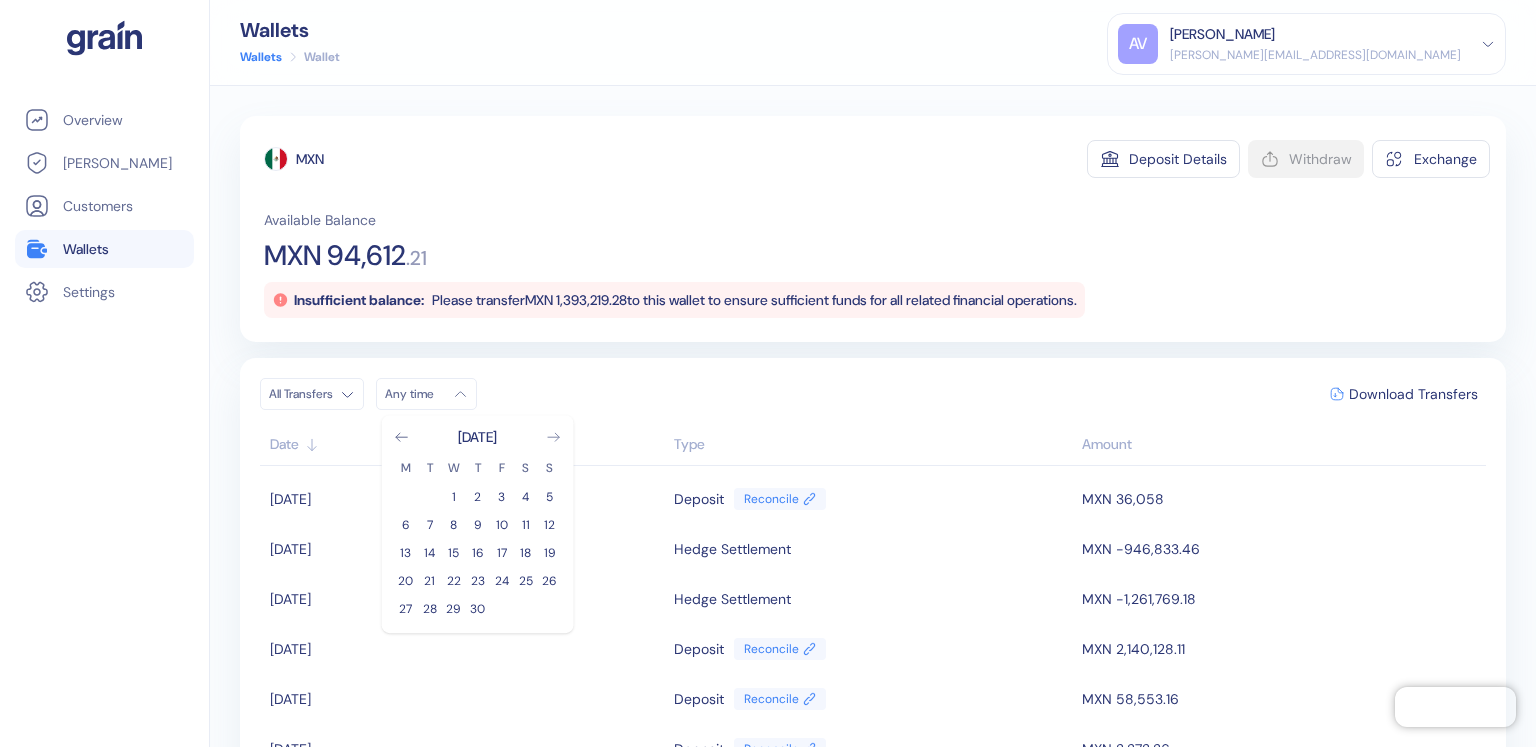 click 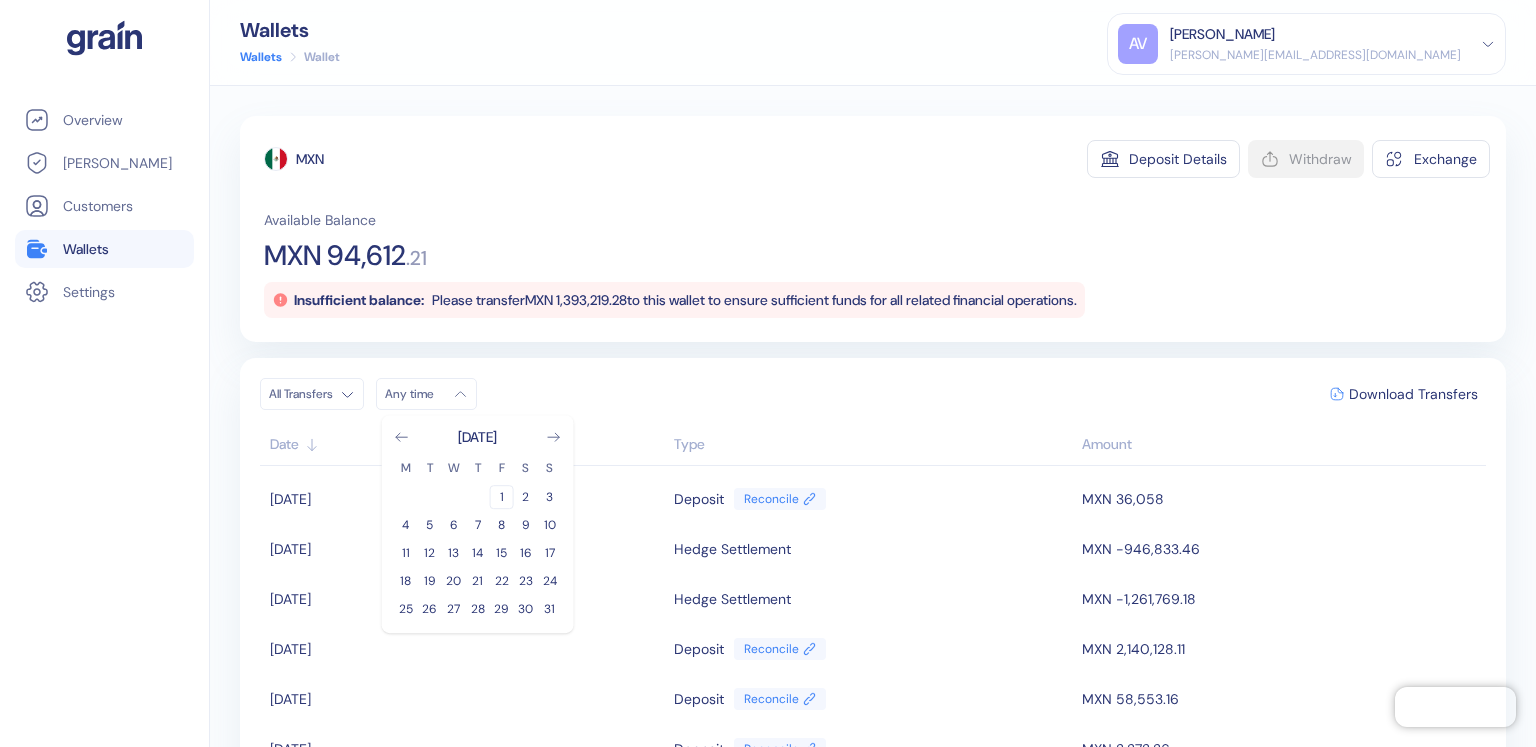 click on "1" at bounding box center (502, 497) 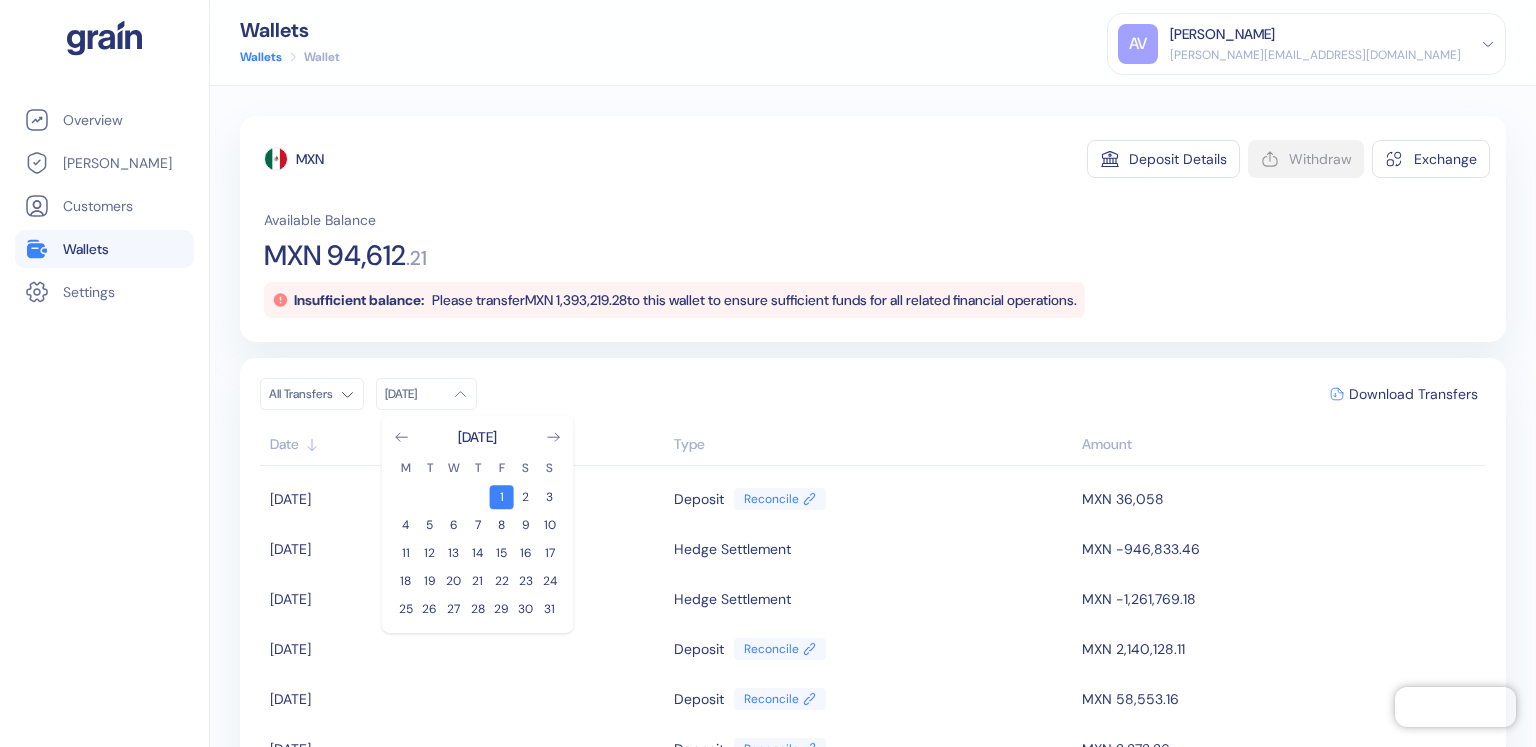 click 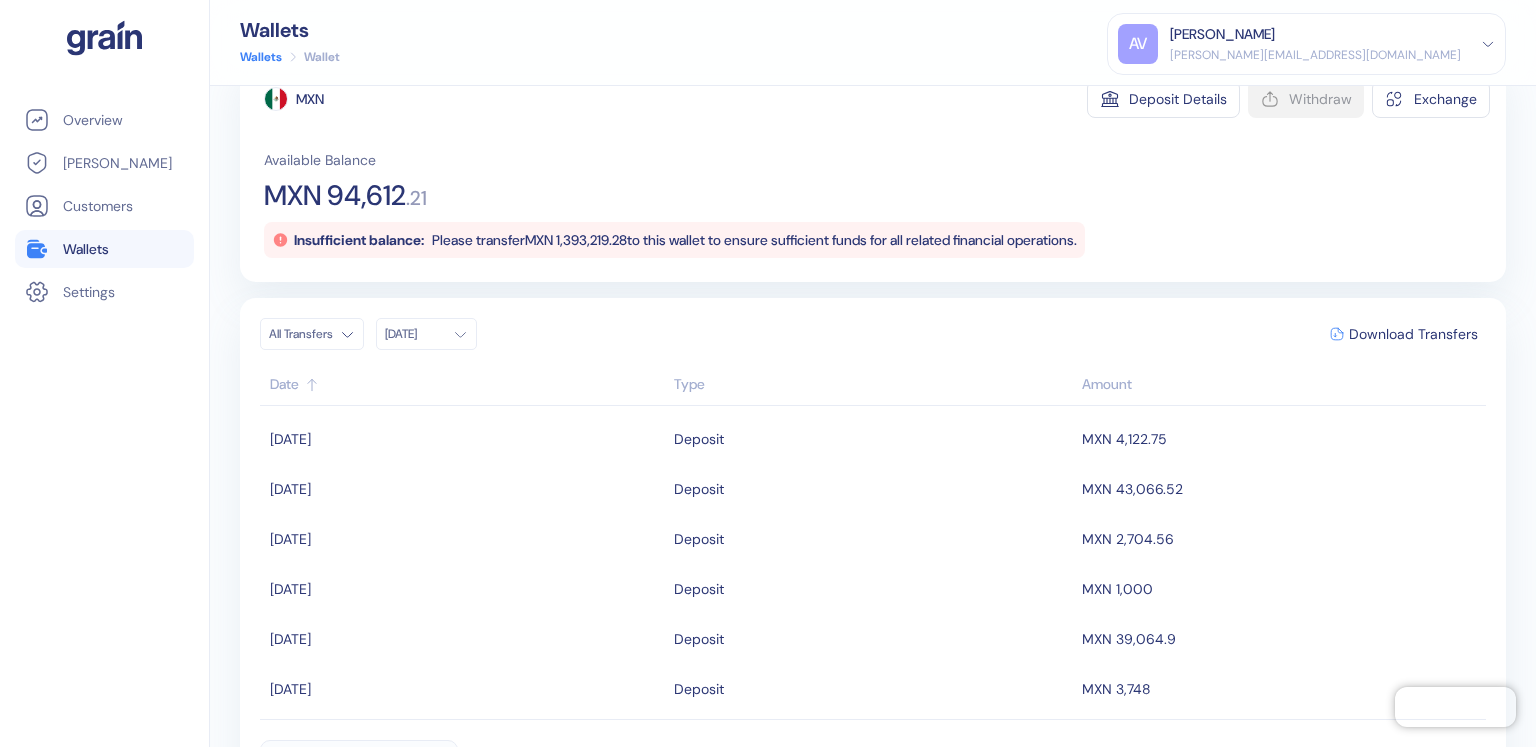 scroll, scrollTop: 110, scrollLeft: 0, axis: vertical 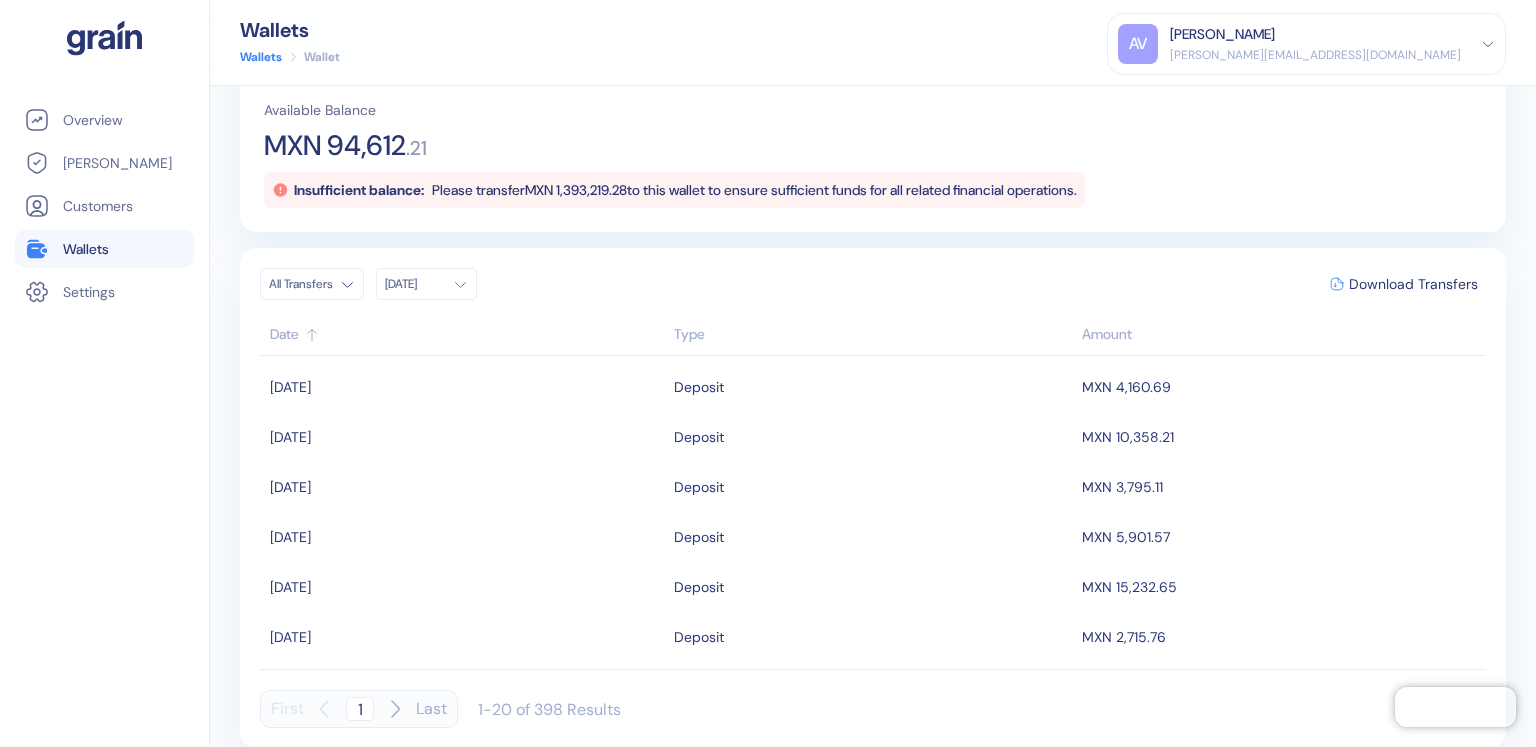 click 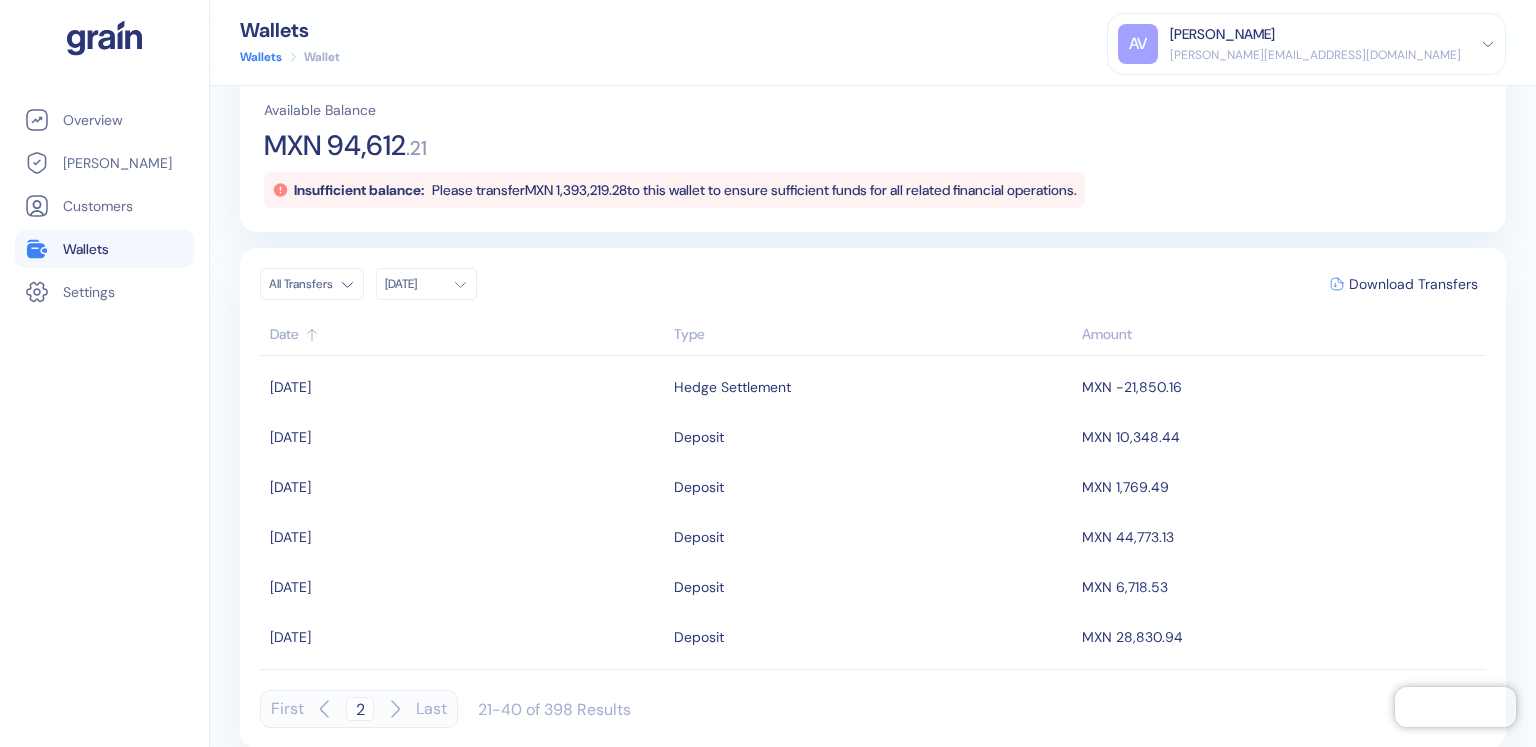 click on "Last" at bounding box center (431, 709) 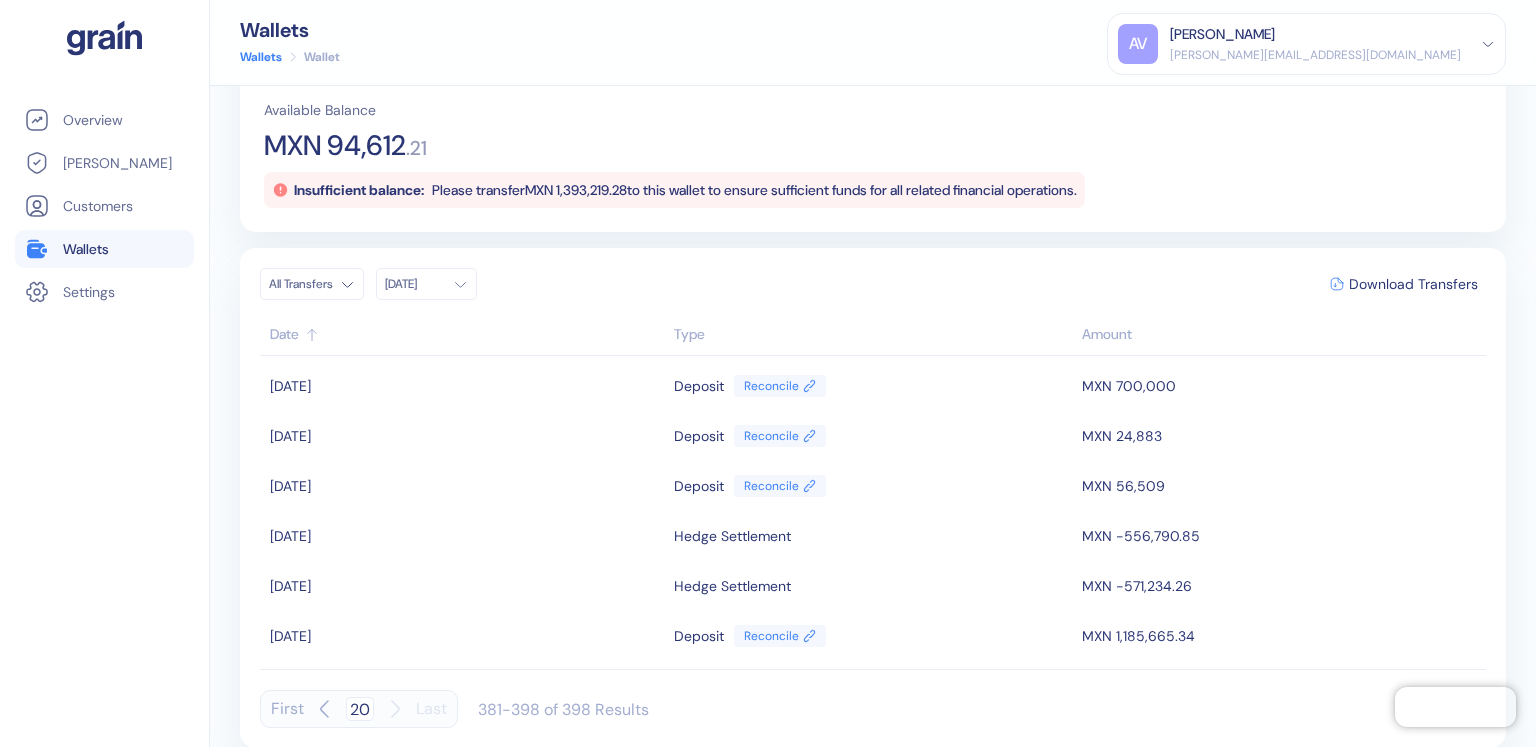 scroll, scrollTop: 602, scrollLeft: 0, axis: vertical 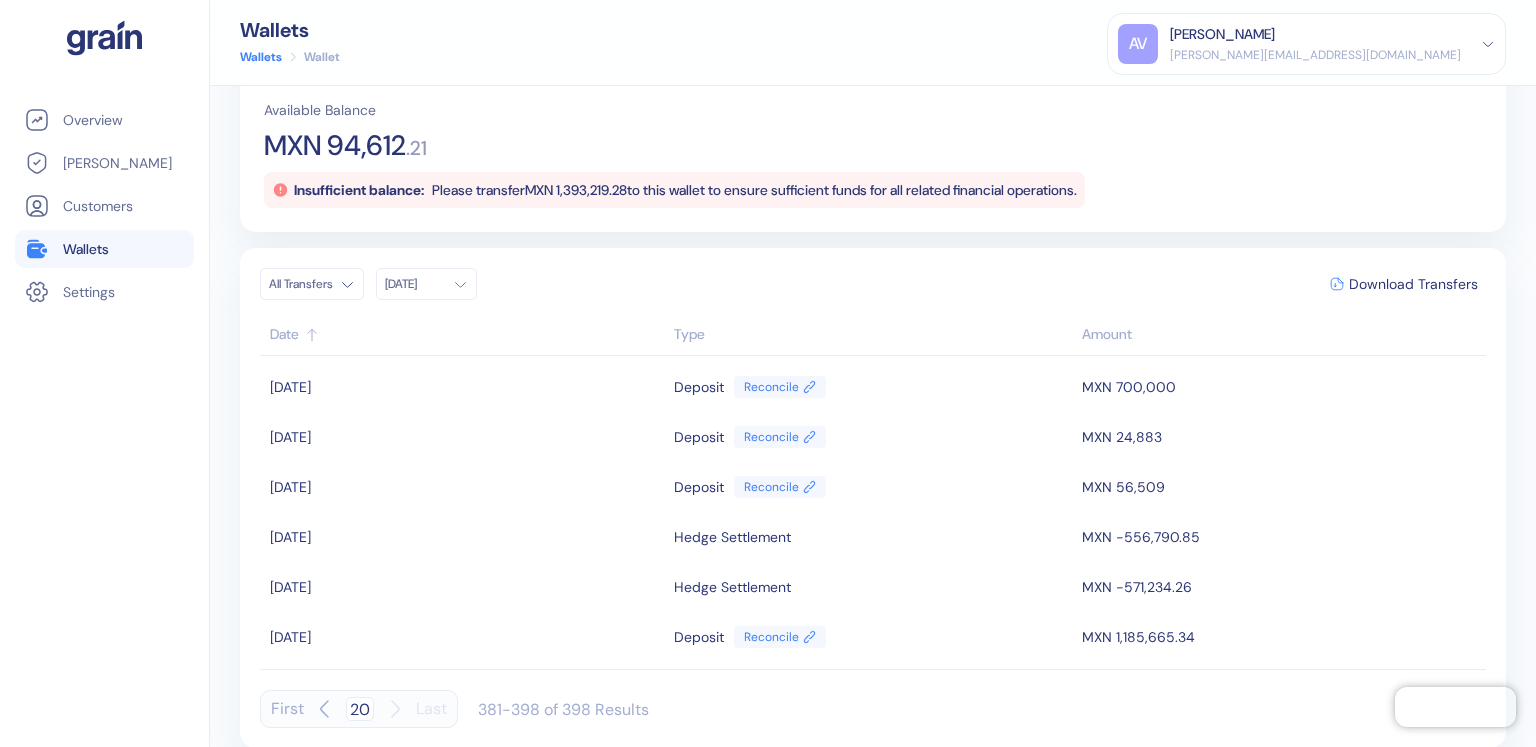 click on "Pingdom Check: App Online Overview [PERSON_NAME] Customers Wallets Settings Wallets Wallets Wallet AV [PERSON_NAME] [PERSON_NAME][EMAIL_ADDRESS][DOMAIN_NAME] Sign Out MXN Deposit Details Withdraw Exchange Available Balance MXN 94,612 . 21 Insufficient balance: Please transfer  MXN   1,393,219.28  to this wallet to ensure sufficient funds for all related financial operations. All Transfers [DATE] Download Transfers Date Type Amount [DATE] Deposit Reconcile  MXN 36,058 [DATE] Hedge Settlement MXN -946,833.46 [DATE] Hedge Settlement MXN -1,261,769.18 [DATE] Deposit Reconcile  MXN 2,140,128.11 [DATE] Deposit Reconcile  MXN 58,553.16 [DATE] Deposit Reconcile  MXN 2,272.26 [DATE] Deposit Reconcile  MXN 2,384.01 [DATE] Deposit Reconcile  MXN 10,951 [DATE] Deposit Reconcile  MXN 45,914.97 [DATE] Hedge Settlement MXN -282,329.28 [DATE] Hedge Settlement MXN -610,181.35 [DATE] Deposit Reconcile  MXN 5,269.46 [DATE] Deposit Reconcile  MXN 700,000 [DATE] Deposit Reconcile  20" at bounding box center [768, 373] 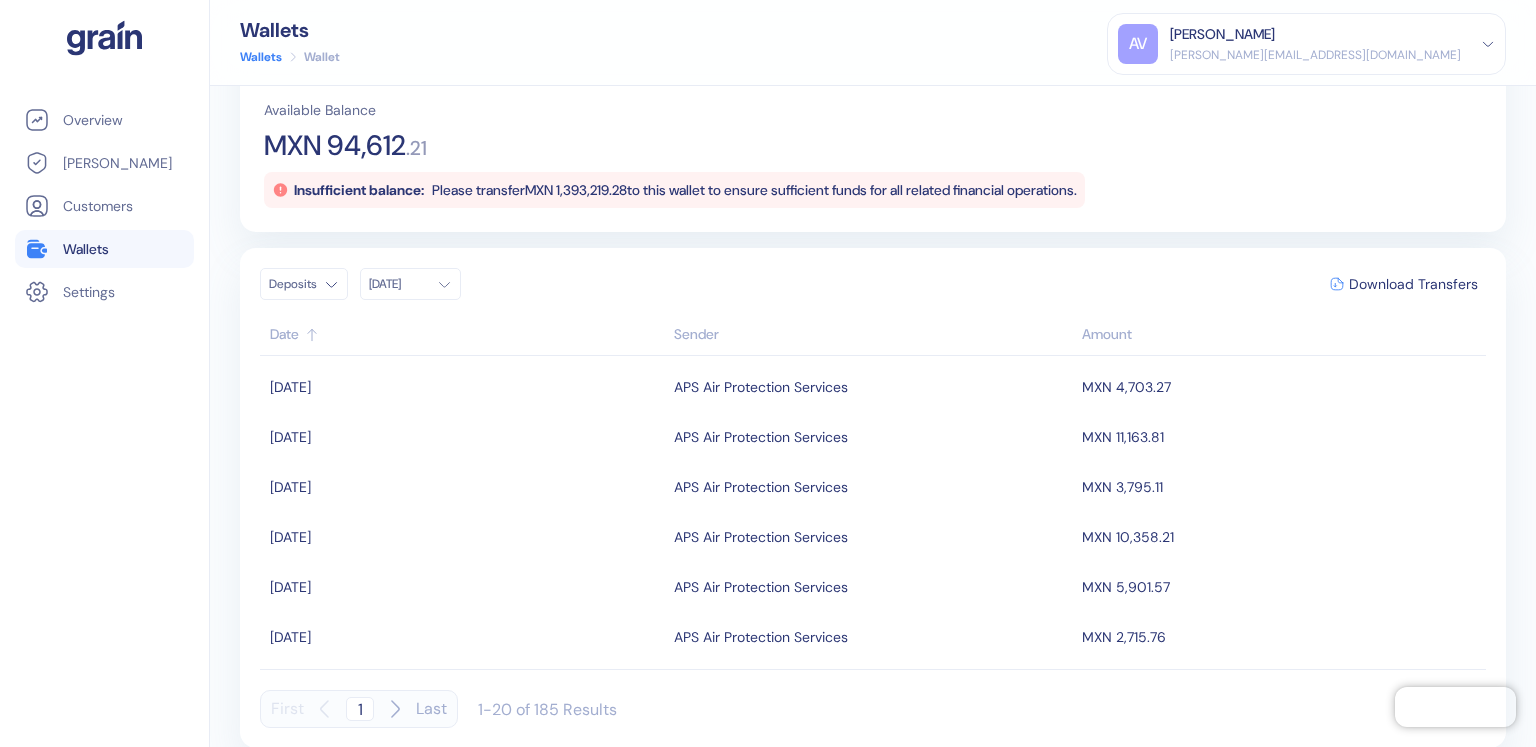 scroll, scrollTop: 702, scrollLeft: 0, axis: vertical 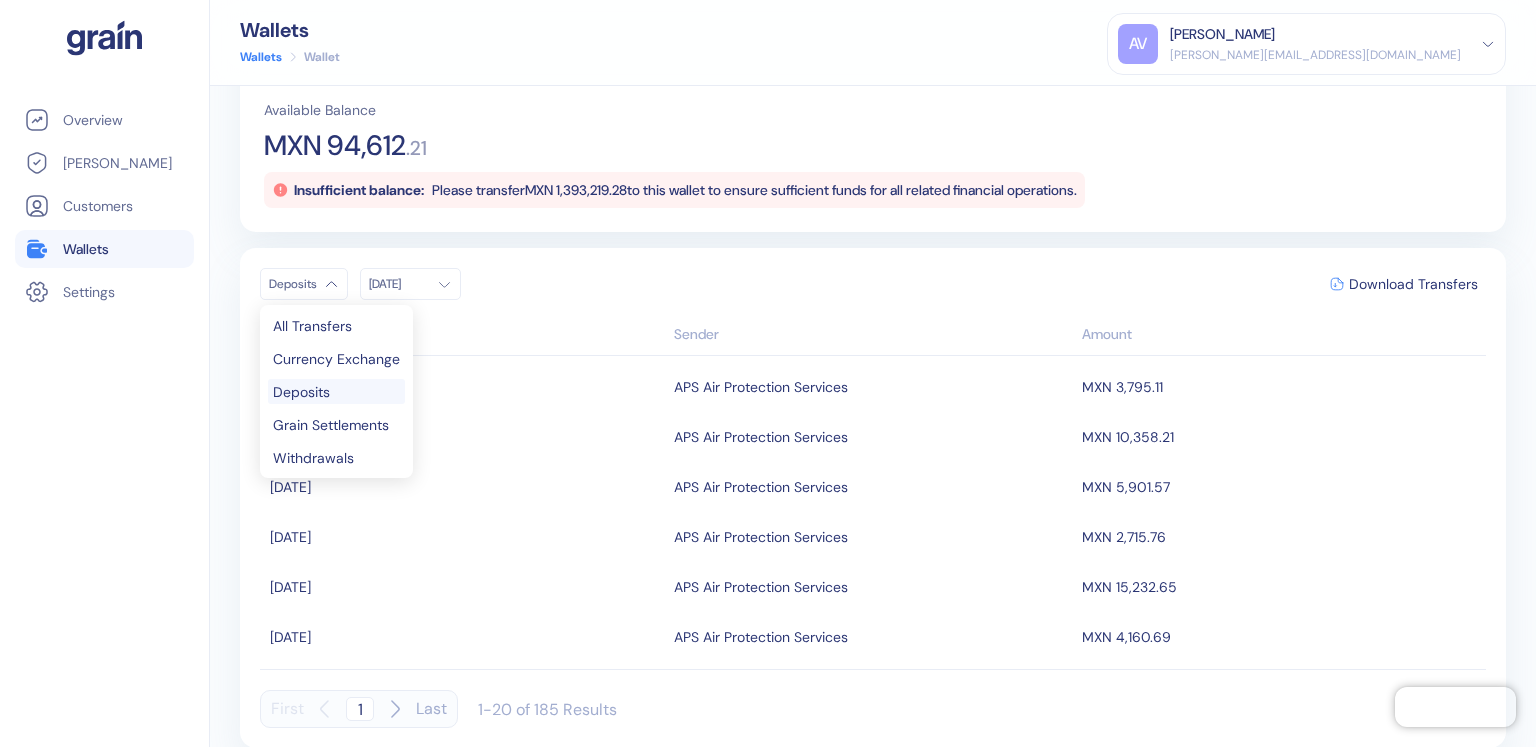 click on "Pingdom Check: App Online Overview [PERSON_NAME] Customers Wallets Settings Wallets Wallets Wallet AV [PERSON_NAME] [PERSON_NAME][EMAIL_ADDRESS][DOMAIN_NAME] Sign Out MXN Deposit Details Withdraw Exchange Available Balance MXN 94,612 . 21 Insufficient balance: Please transfer  MXN   1,393,219.28  to this wallet to ensure sufficient funds for all related financial operations. Deposits [DATE] Download Transfers Date Sender Amount [DATE] PASSAGIERI VIAJES CL MXN 28,830.94 [DATE] Travel-Logic  MXN 4,122.75 [DATE] GRUPO AVIAXA MXN 43,066.52 [DATE] HOTELES Y CIRCUITOS MEXICO MXN 2,704.56 [DATE] GRUPO AVIAXA MXN 1,000 [DATE] CANHOA TRAVEL BOUTIQUE  MXN 39,064.9 [DATE] Travel-Logic  MXN 3,748 [DATE] HOTELES Y CIRCUITOS MEXICO MXN 25,356 [DATE] [PERSON_NAME] TOUR OPERADOR XML MXN 17,593.26 [DATE] [PERSON_NAME] TOUR OPERADOR XML MXN 3,378.71 [DATE] CANHOA TRAVEL BOUTIQUE  MXN 36,123.41 [DATE] CANHOA TRAVEL BOUTIQUE  MXN 46,319.47 [DATE] APS Air Protection Services MXN 4,703.27 [DATE] 1" at bounding box center [768, 373] 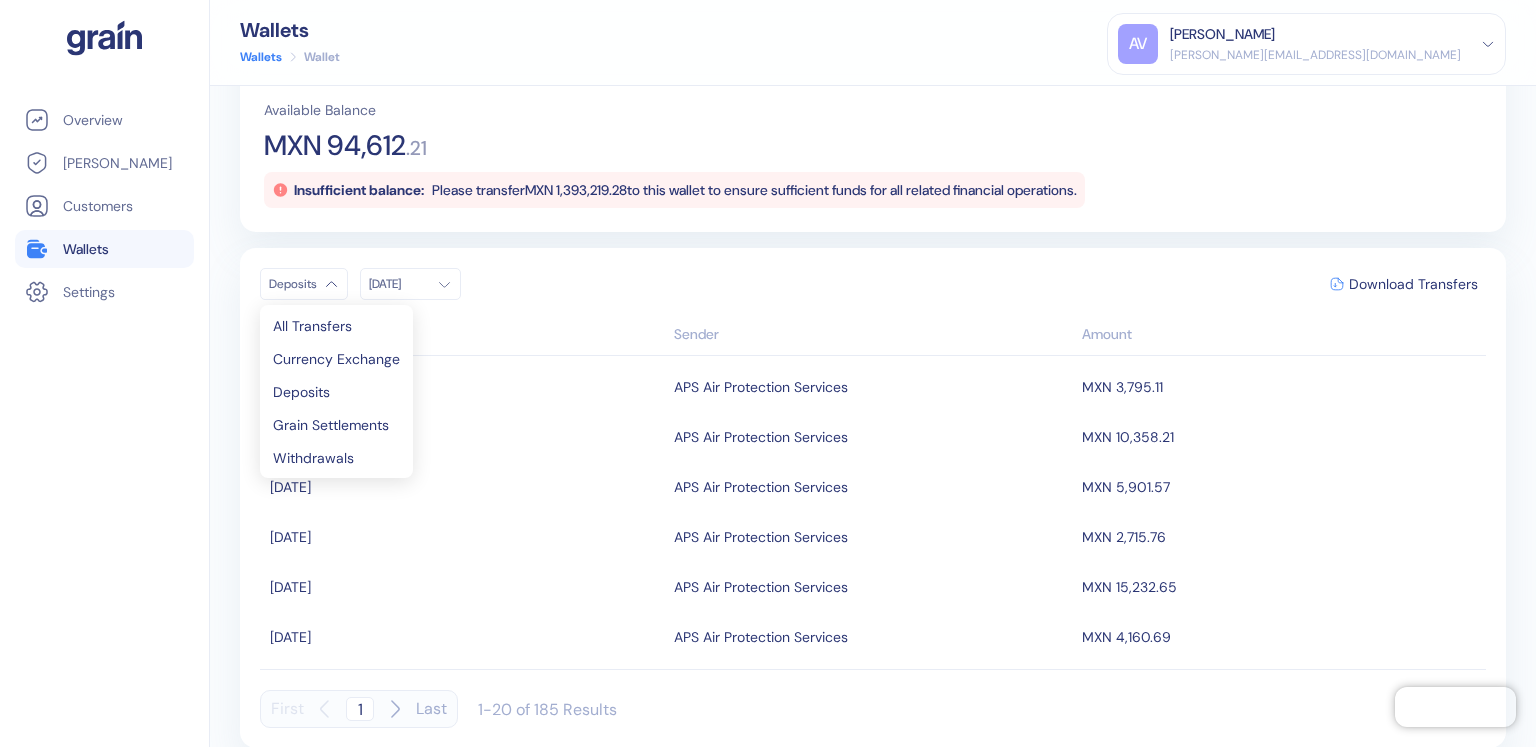 click on "Pingdom Check: App Online Overview [PERSON_NAME] Customers Wallets Settings Wallets Wallets Wallet AV [PERSON_NAME] [PERSON_NAME][EMAIL_ADDRESS][DOMAIN_NAME] Sign Out MXN Deposit Details Withdraw Exchange Available Balance MXN 94,612 . 21 Insufficient balance: Please transfer  MXN   1,393,219.28  to this wallet to ensure sufficient funds for all related financial operations. Deposits [DATE] Download Transfers Date Sender Amount [DATE] PASSAGIERI VIAJES CL MXN 28,830.94 [DATE] Travel-Logic  MXN 4,122.75 [DATE] GRUPO AVIAXA MXN 43,066.52 [DATE] HOTELES Y CIRCUITOS MEXICO MXN 2,704.56 [DATE] GRUPO AVIAXA MXN 1,000 [DATE] CANHOA TRAVEL BOUTIQUE  MXN 39,064.9 [DATE] Travel-Logic  MXN 3,748 [DATE] HOTELES Y CIRCUITOS MEXICO MXN 25,356 [DATE] [PERSON_NAME] TOUR OPERADOR XML MXN 17,593.26 [DATE] [PERSON_NAME] TOUR OPERADOR XML MXN 3,378.71 [DATE] CANHOA TRAVEL BOUTIQUE  MXN 36,123.41 [DATE] CANHOA TRAVEL BOUTIQUE  MXN 46,319.47 [DATE] APS Air Protection Services MXN 4,703.27 [DATE] 1" at bounding box center [768, 373] 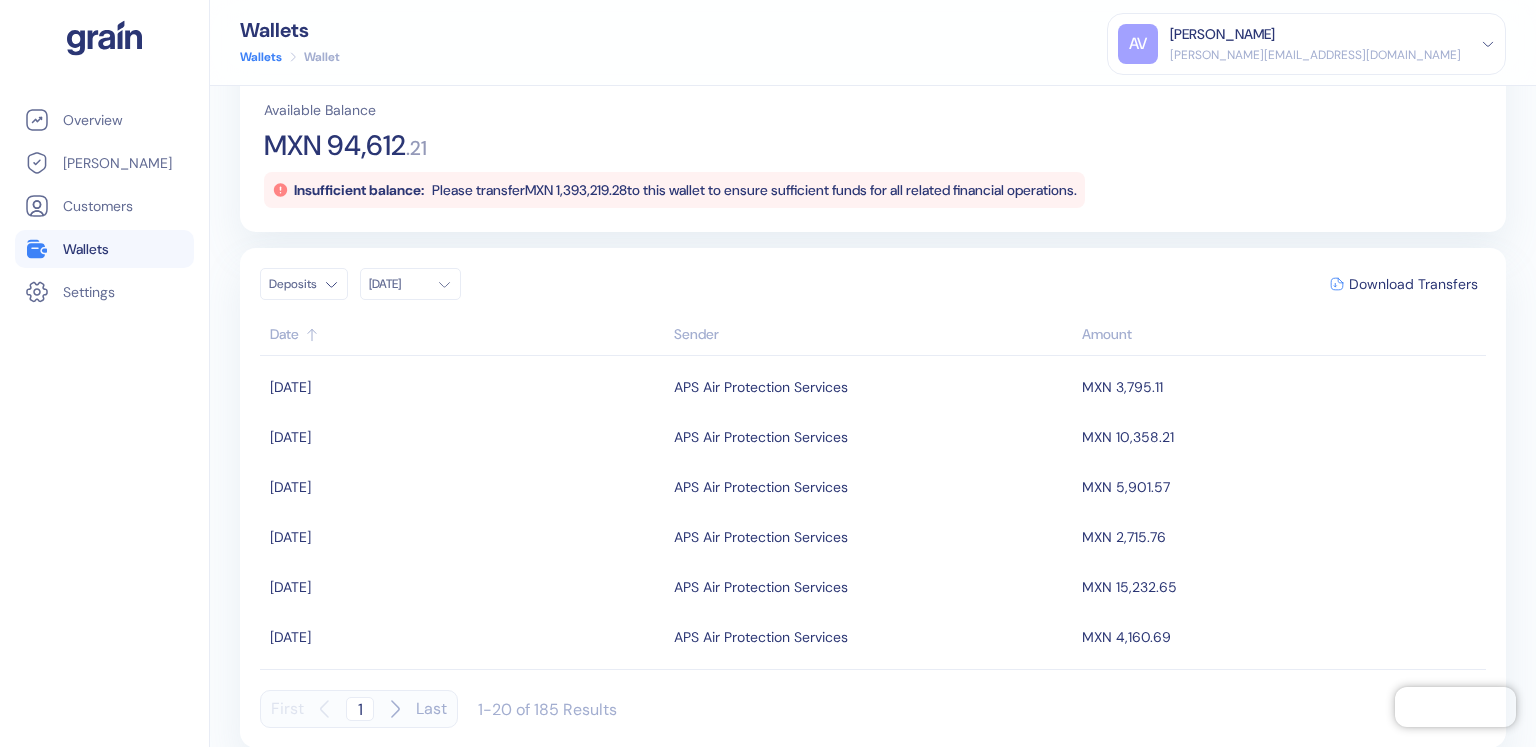 click 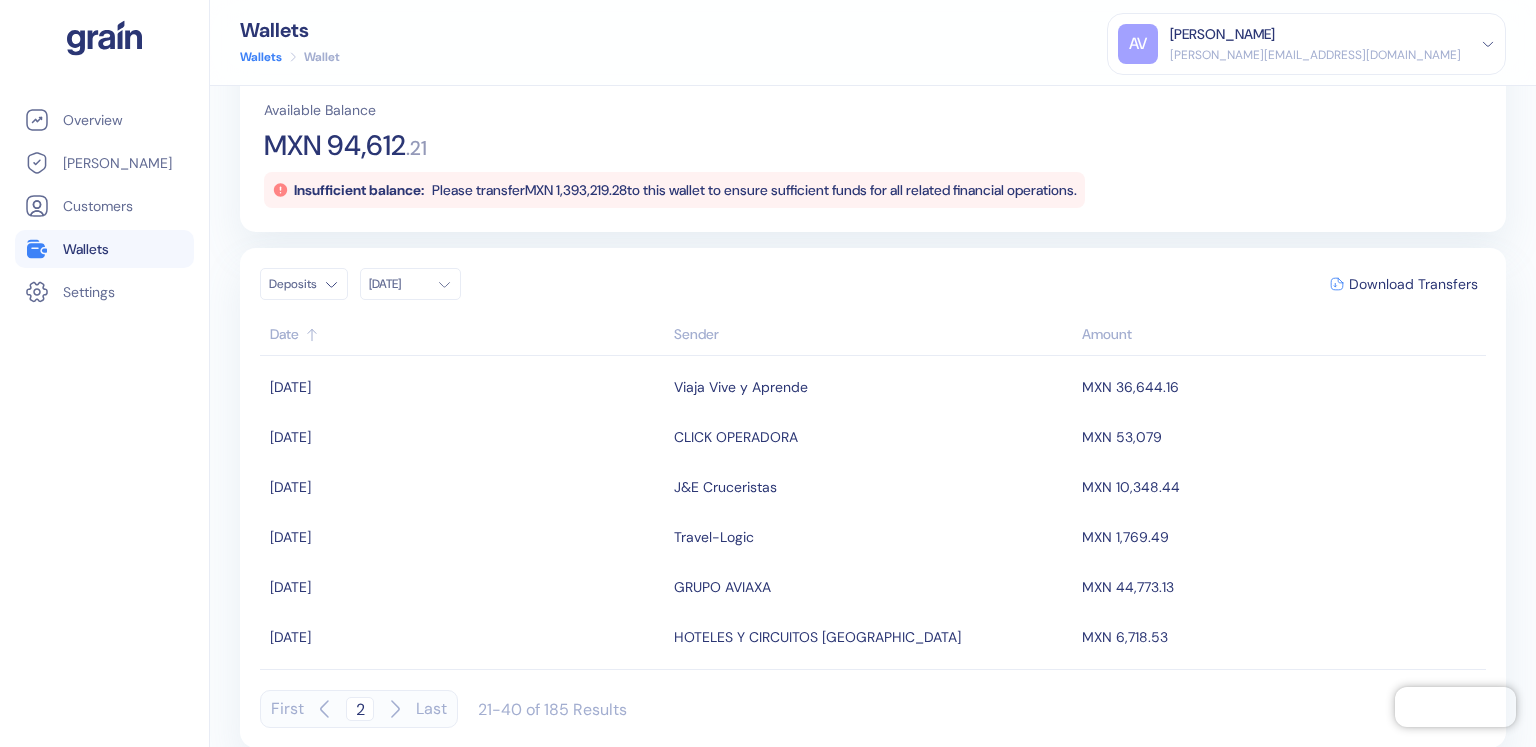 click 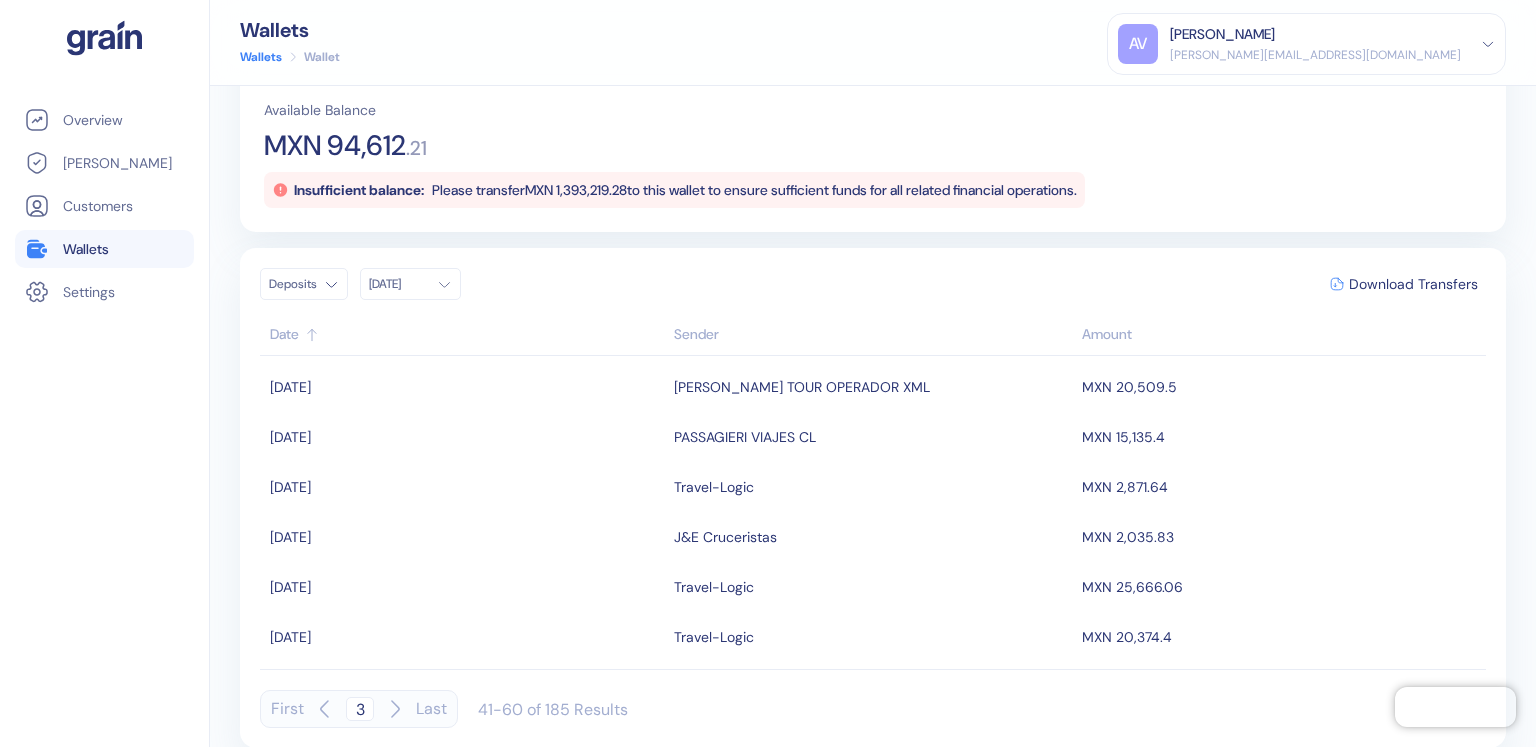 click 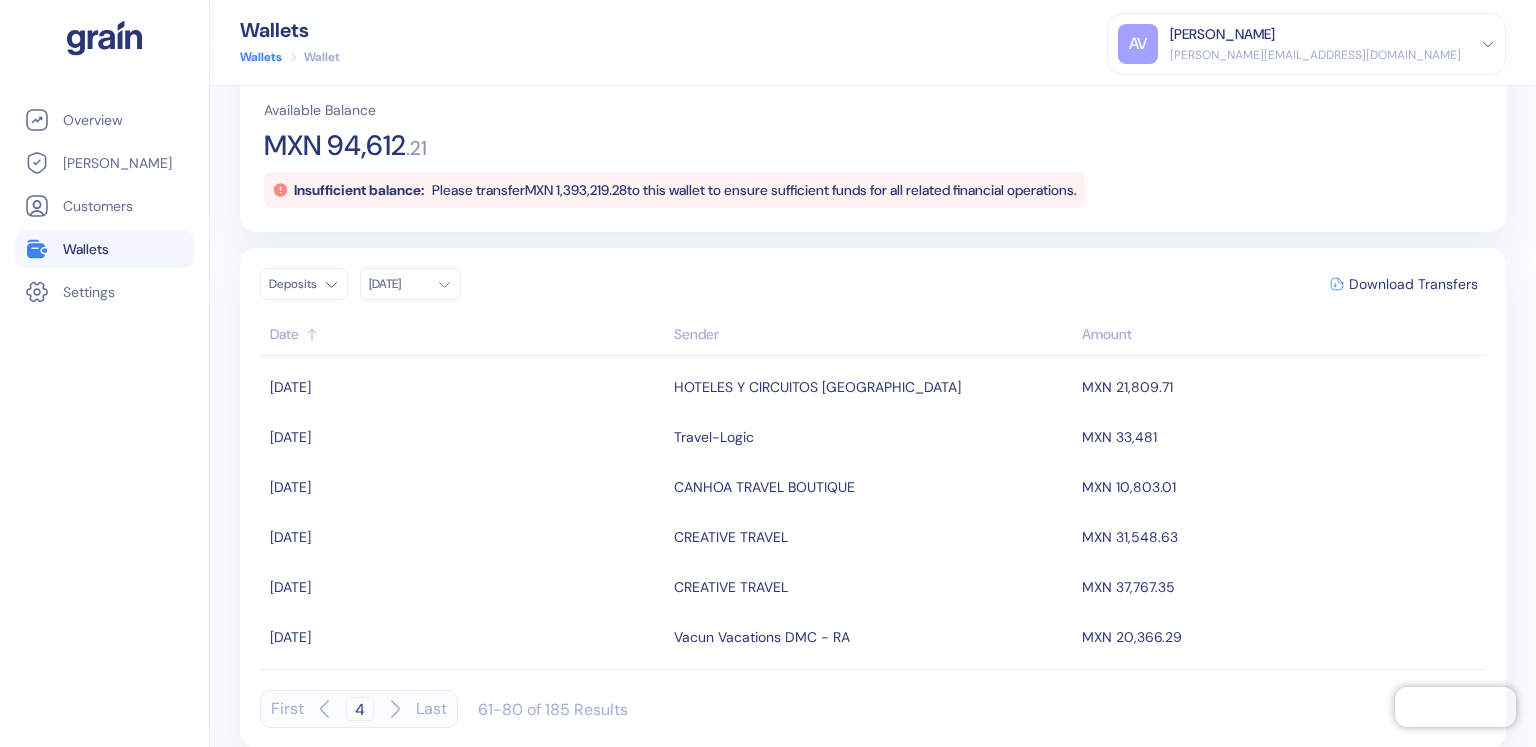 click 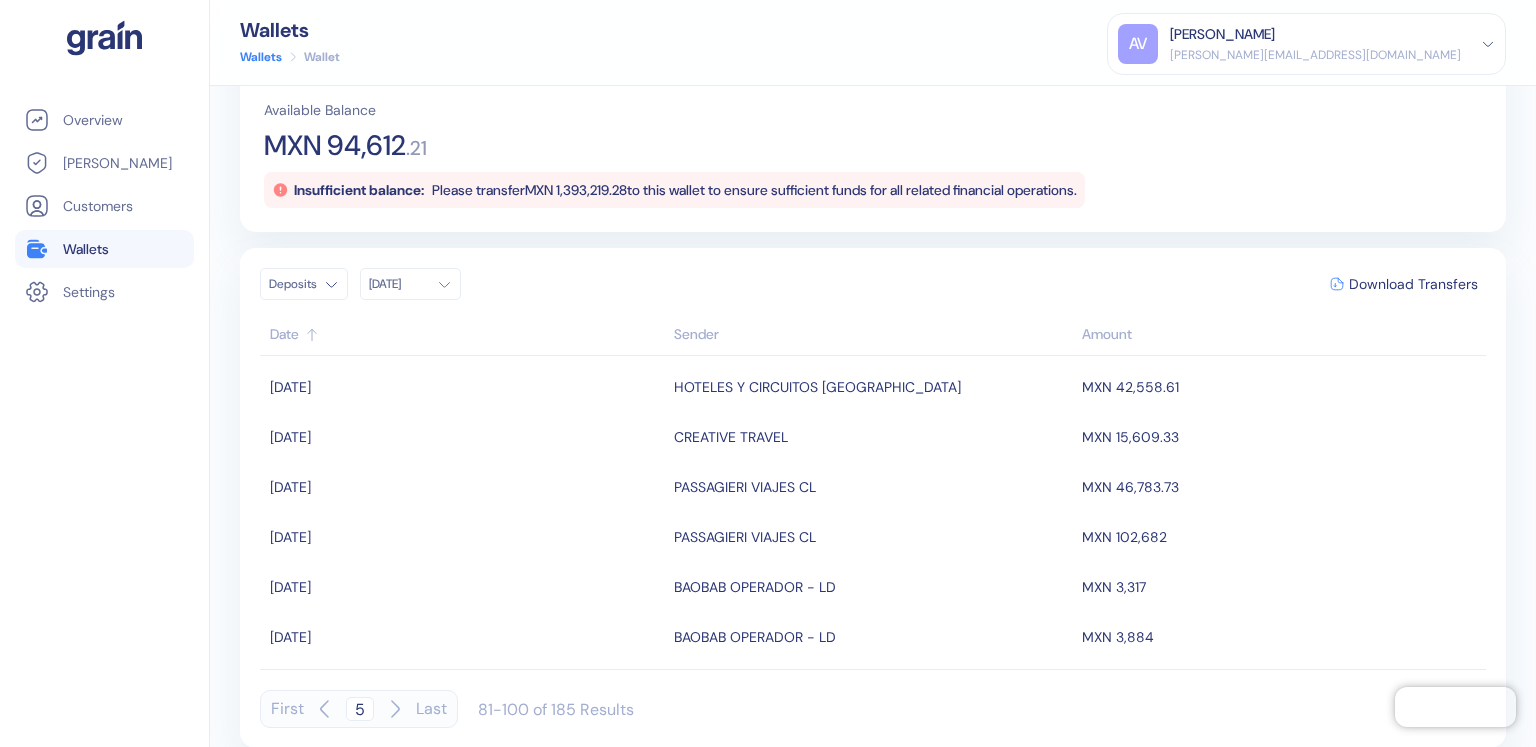 click 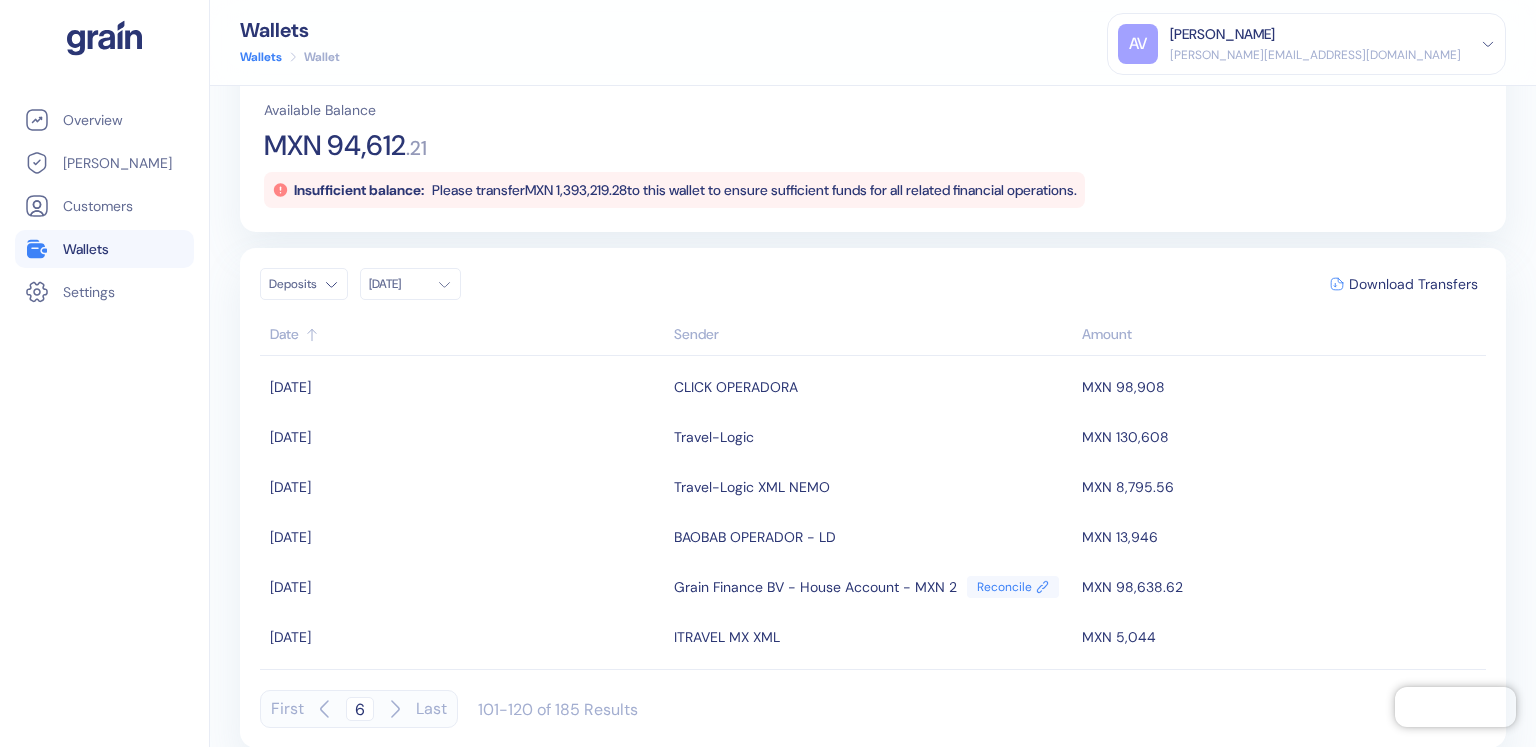 click 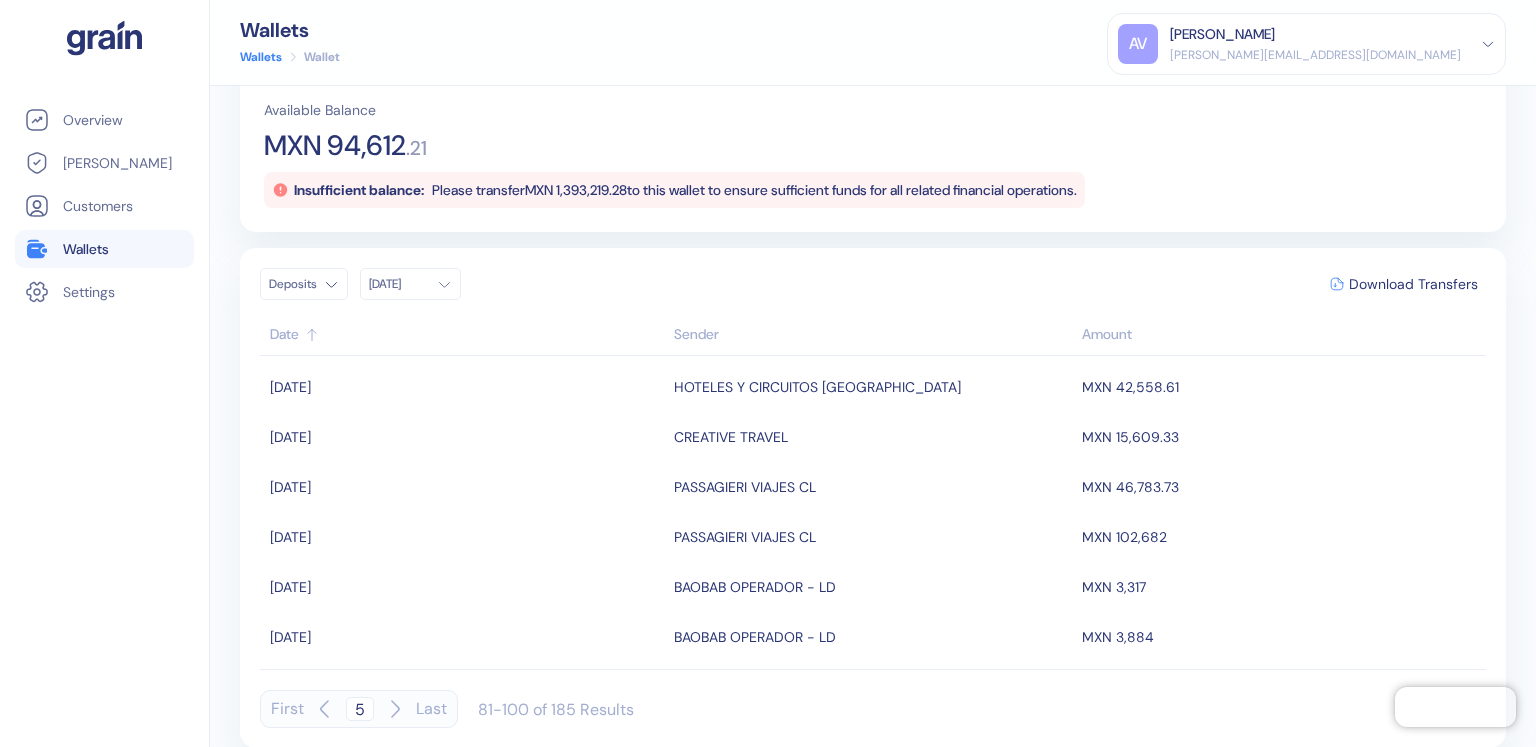 click on "First 5 Last" at bounding box center [359, 709] 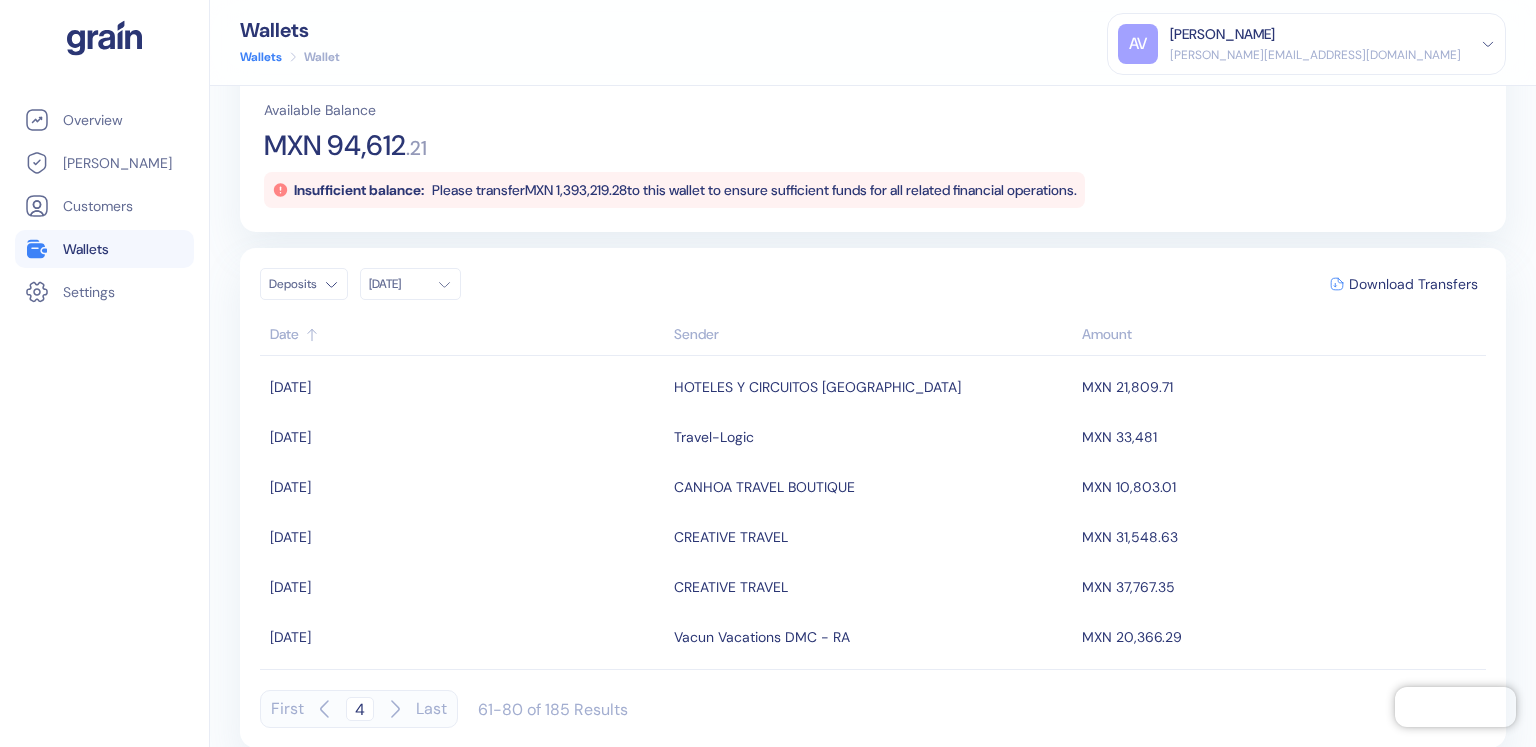 click 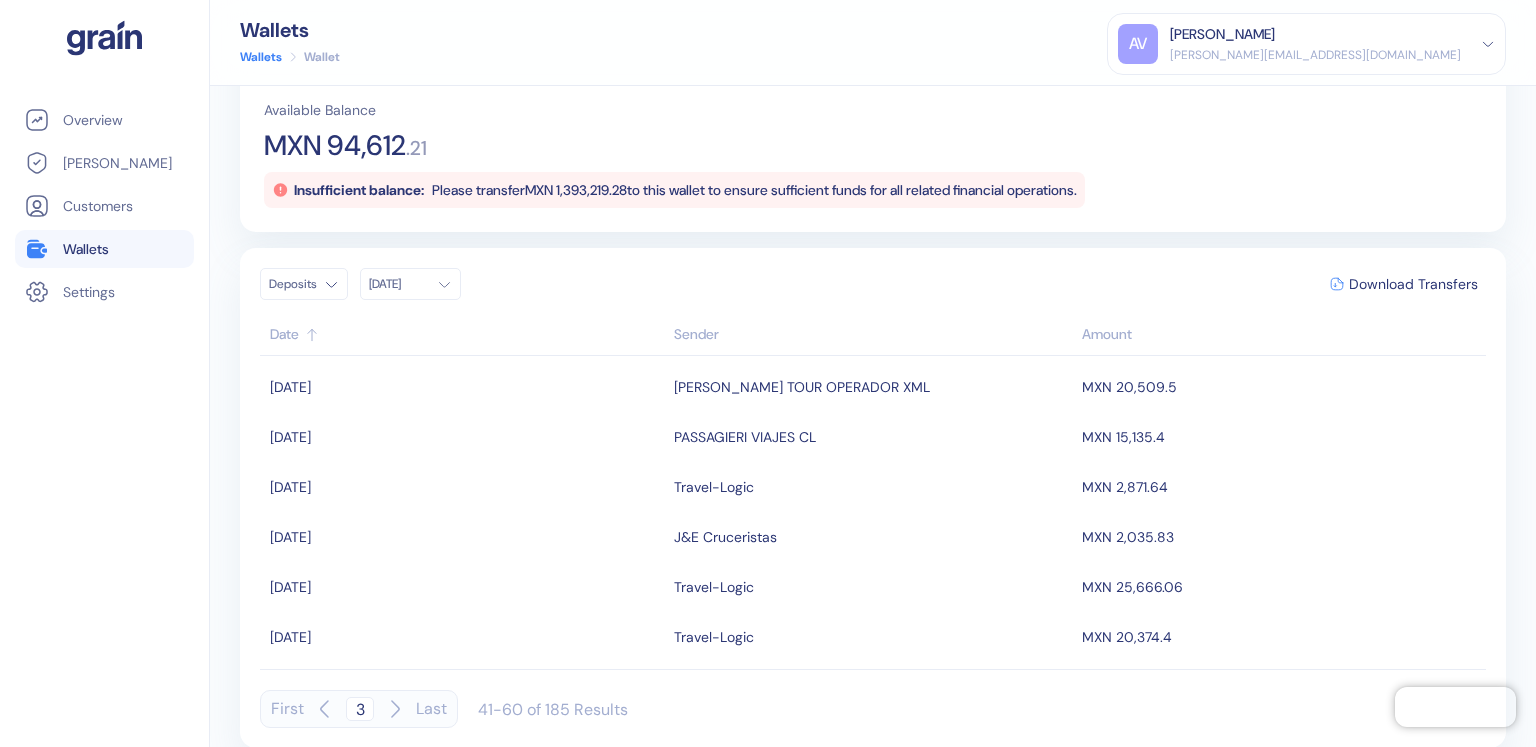 click 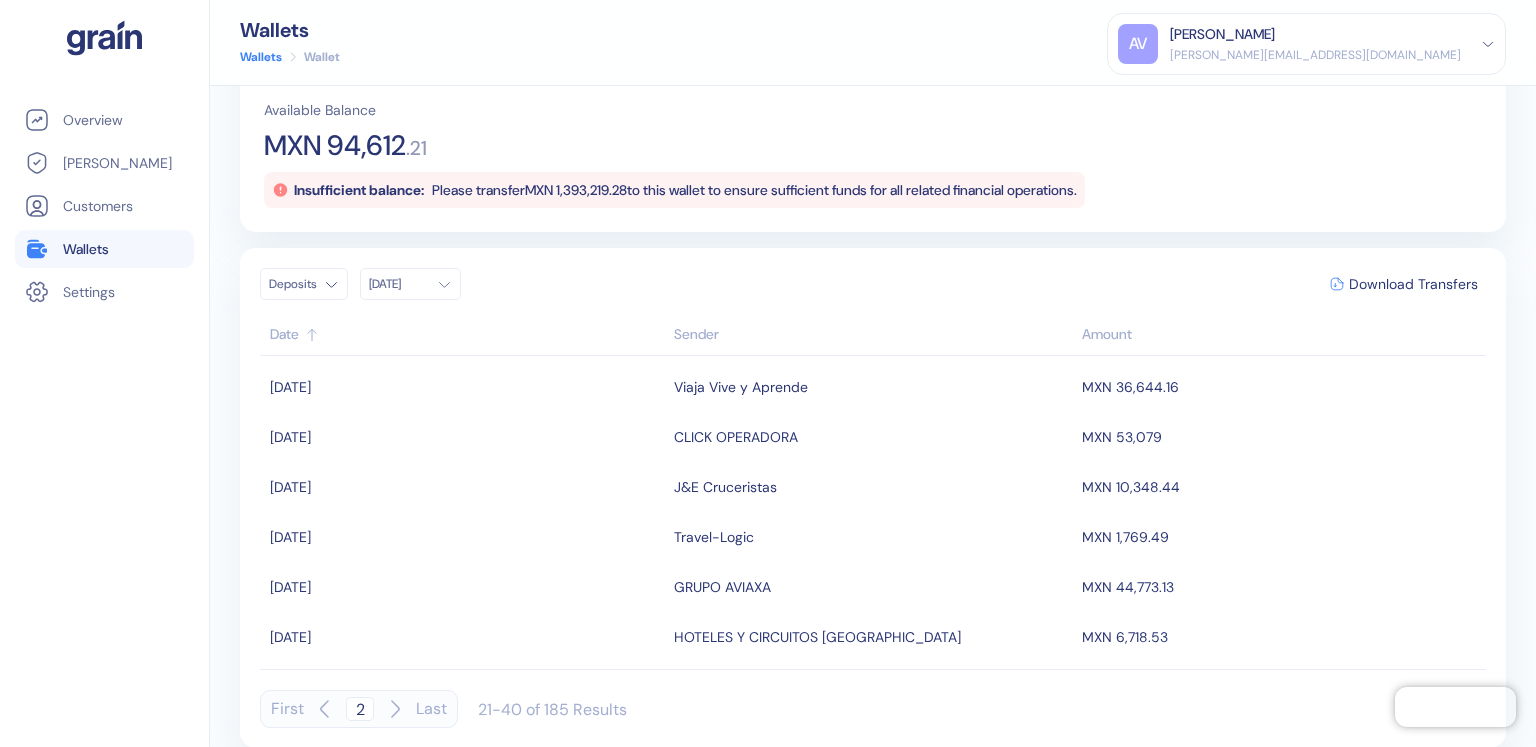 click 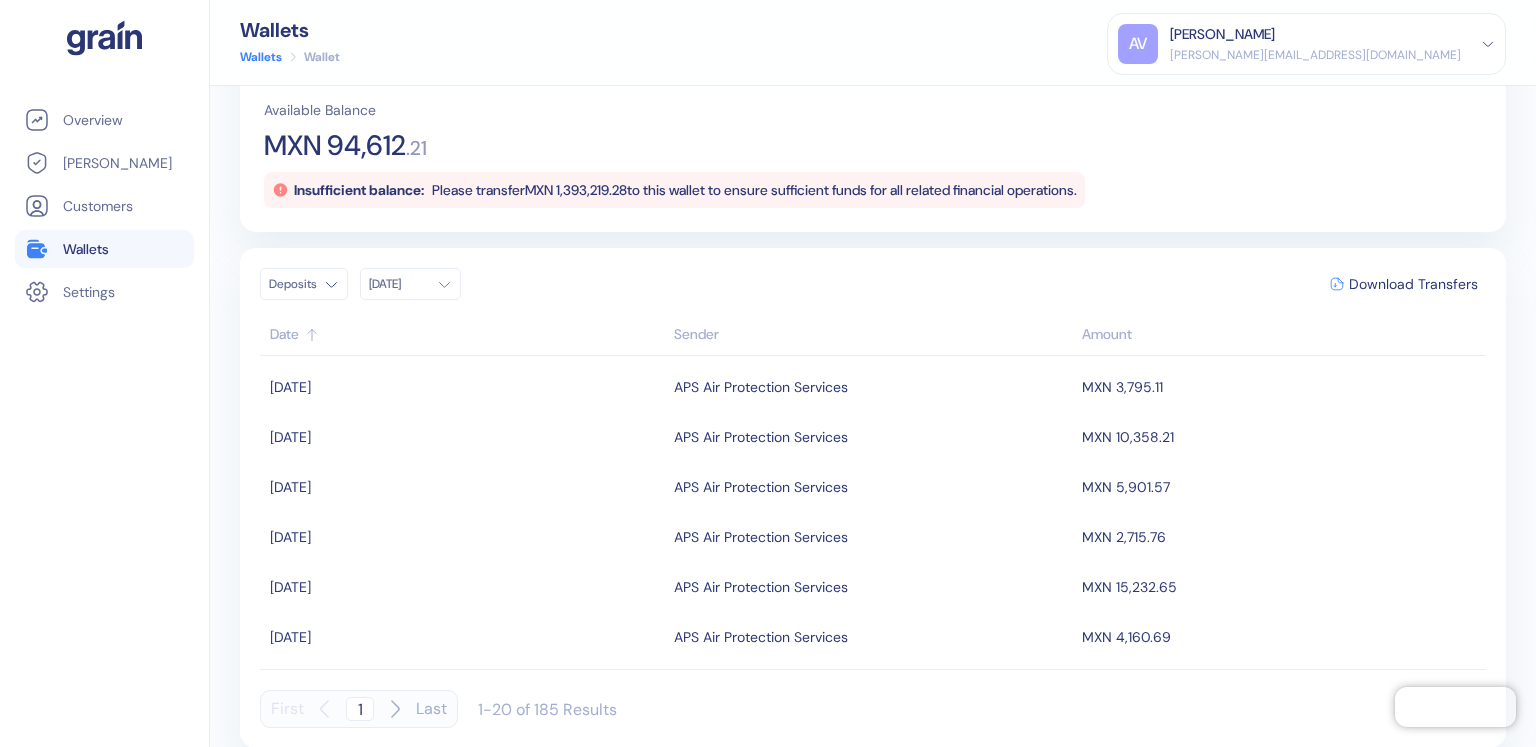 click on "Last" at bounding box center [431, 709] 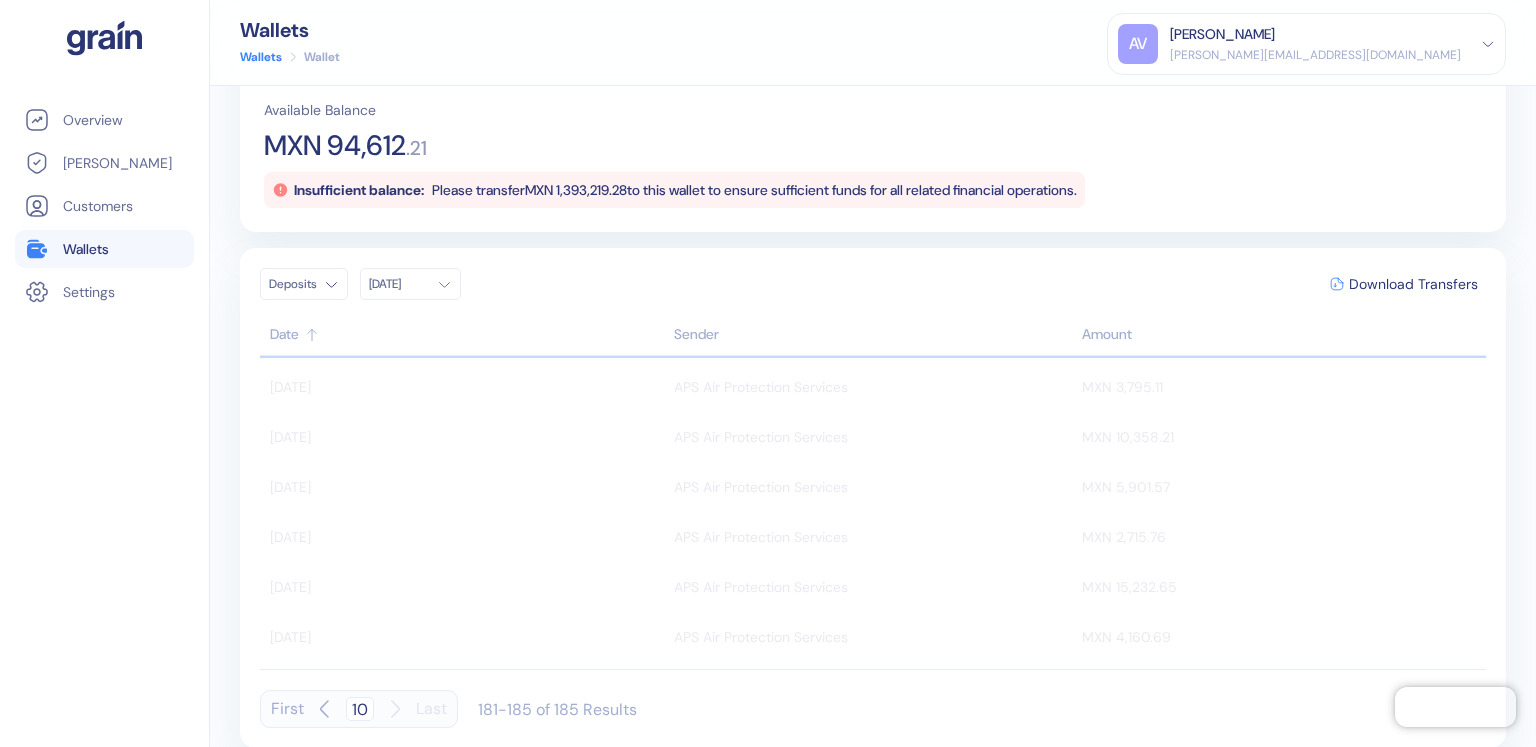 scroll, scrollTop: 0, scrollLeft: 0, axis: both 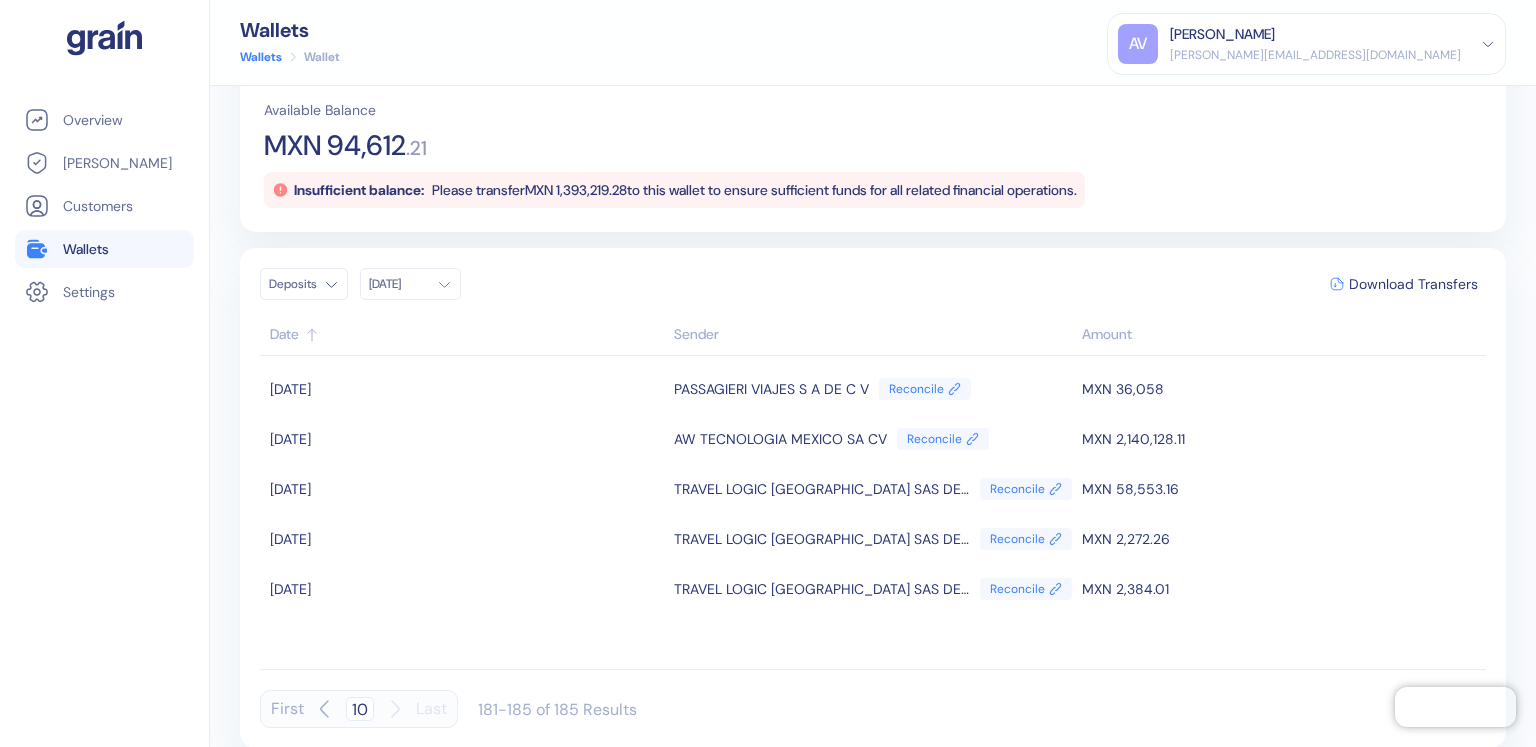 click on "10" at bounding box center (360, 709) 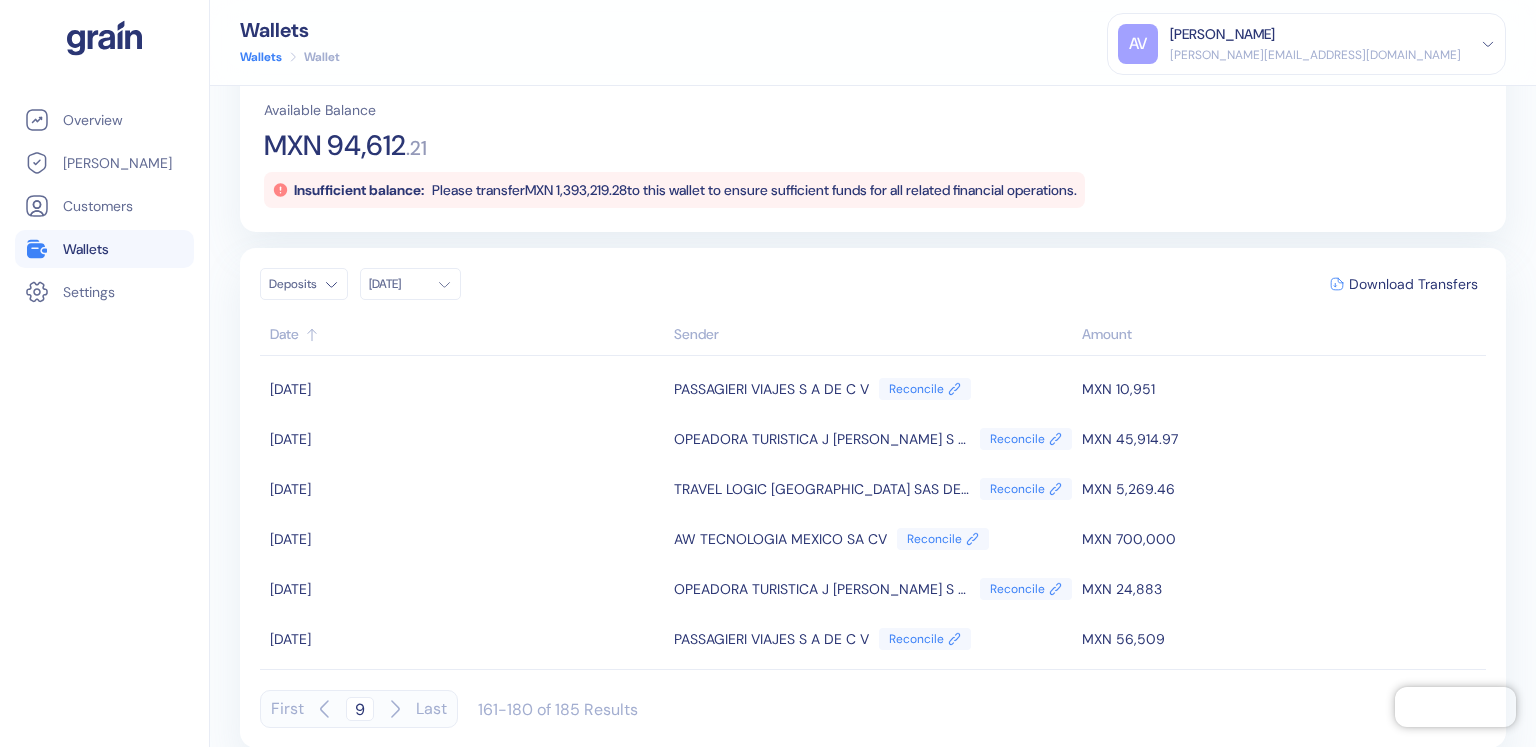 click 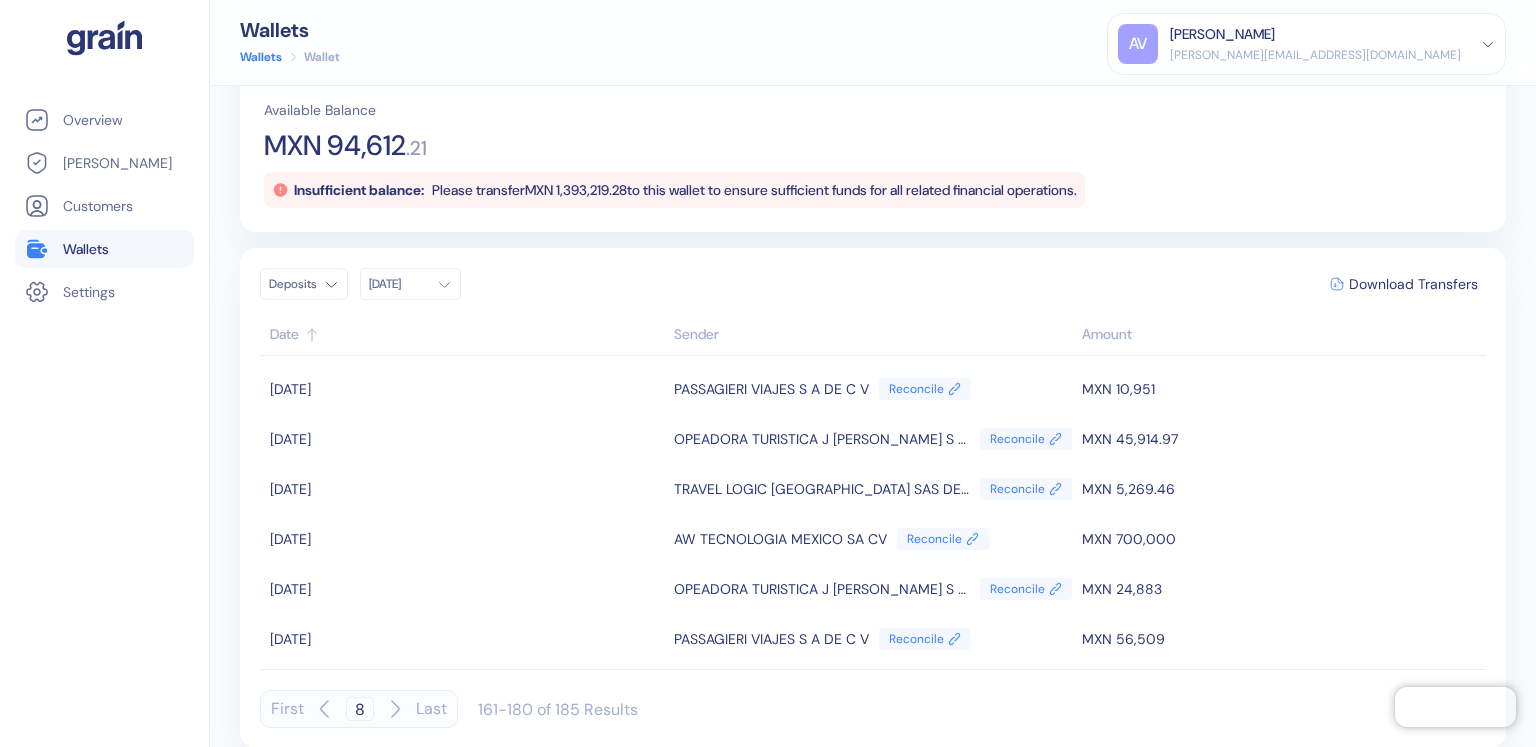 click 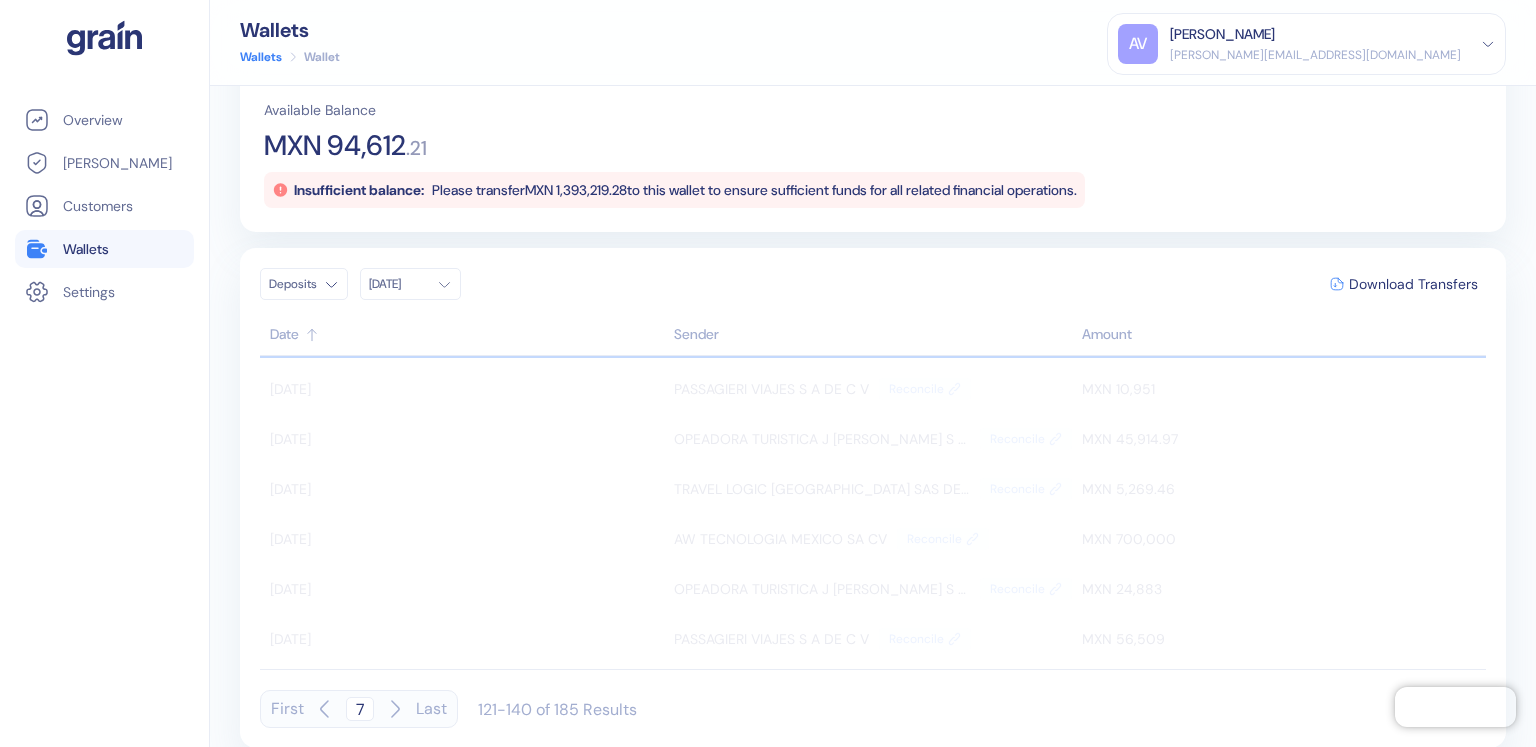 click 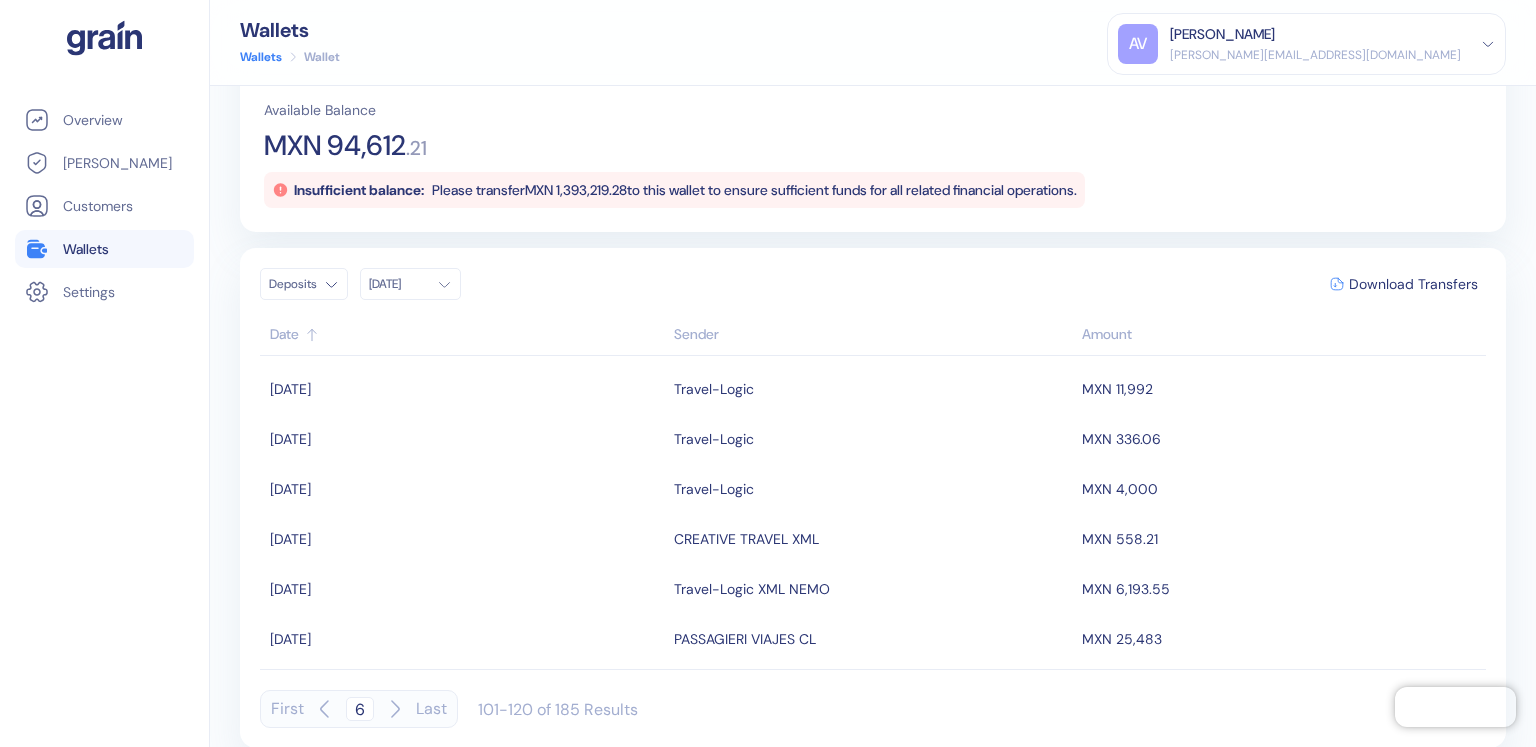 click 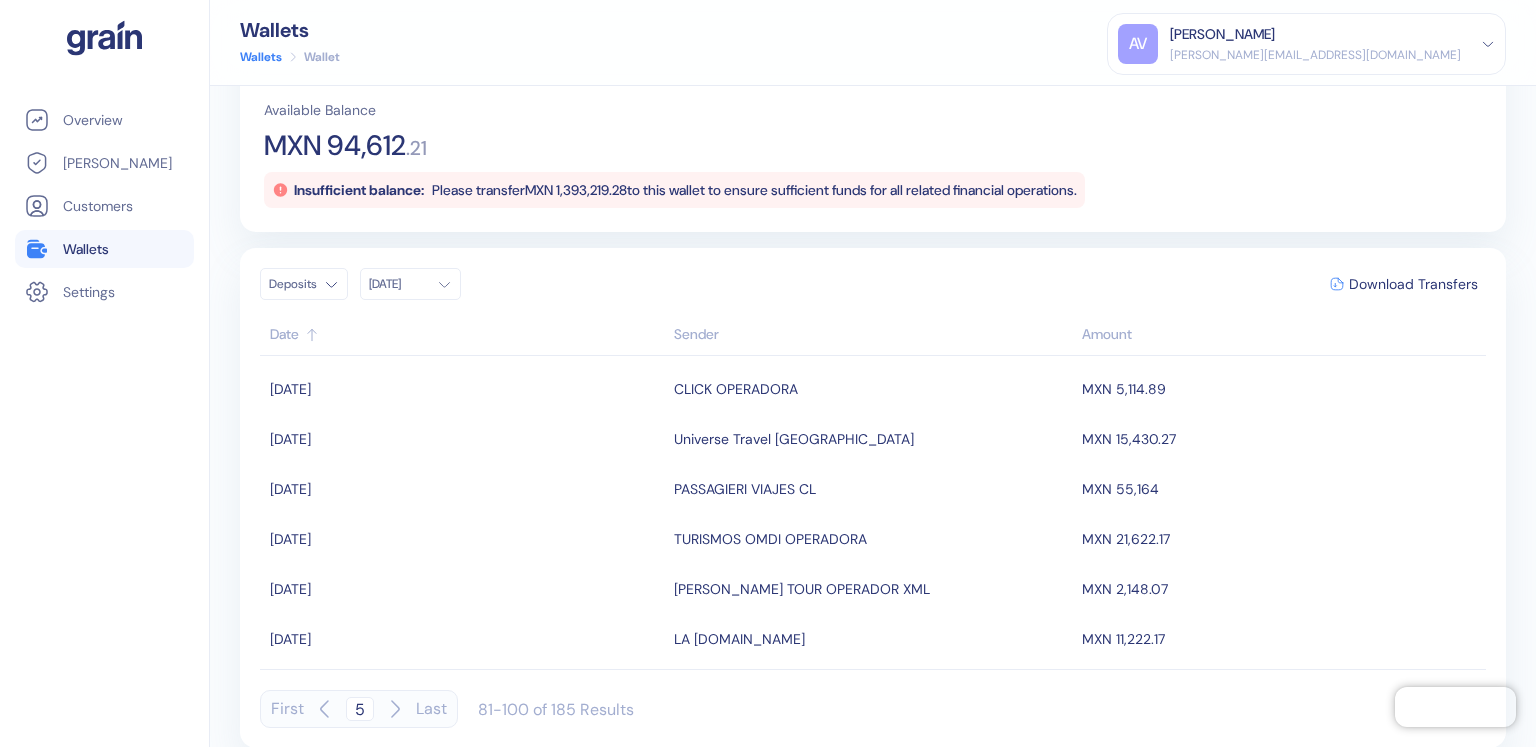 click 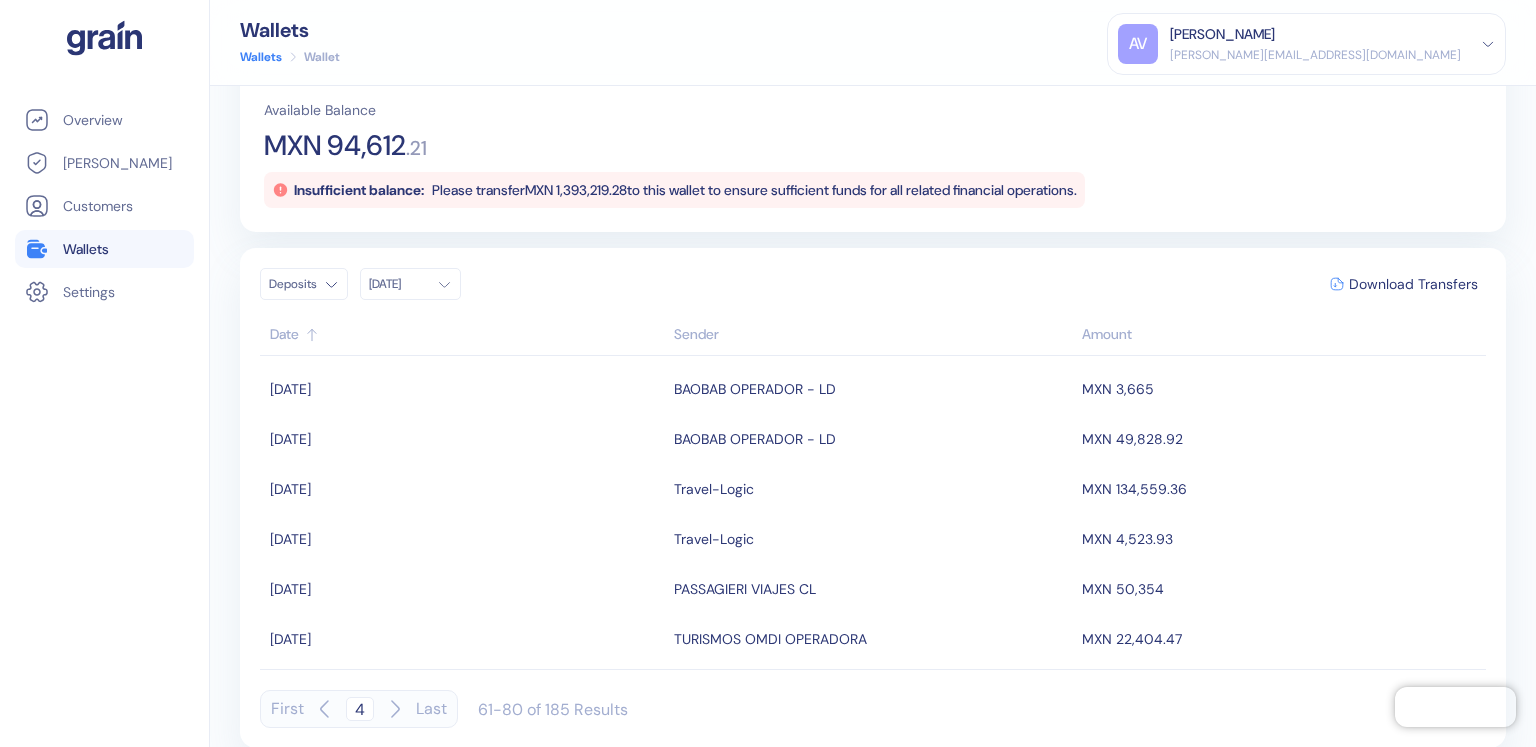 click 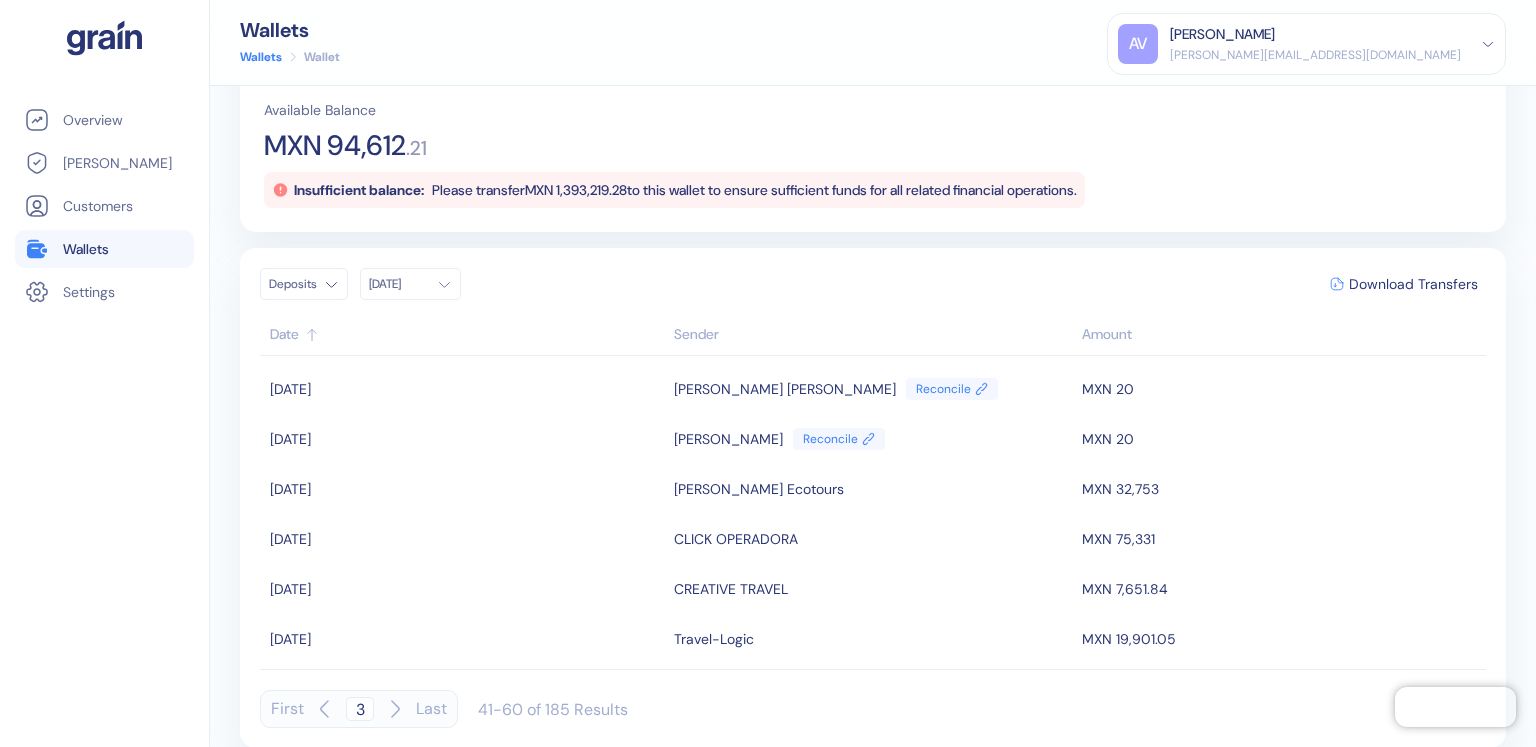 click 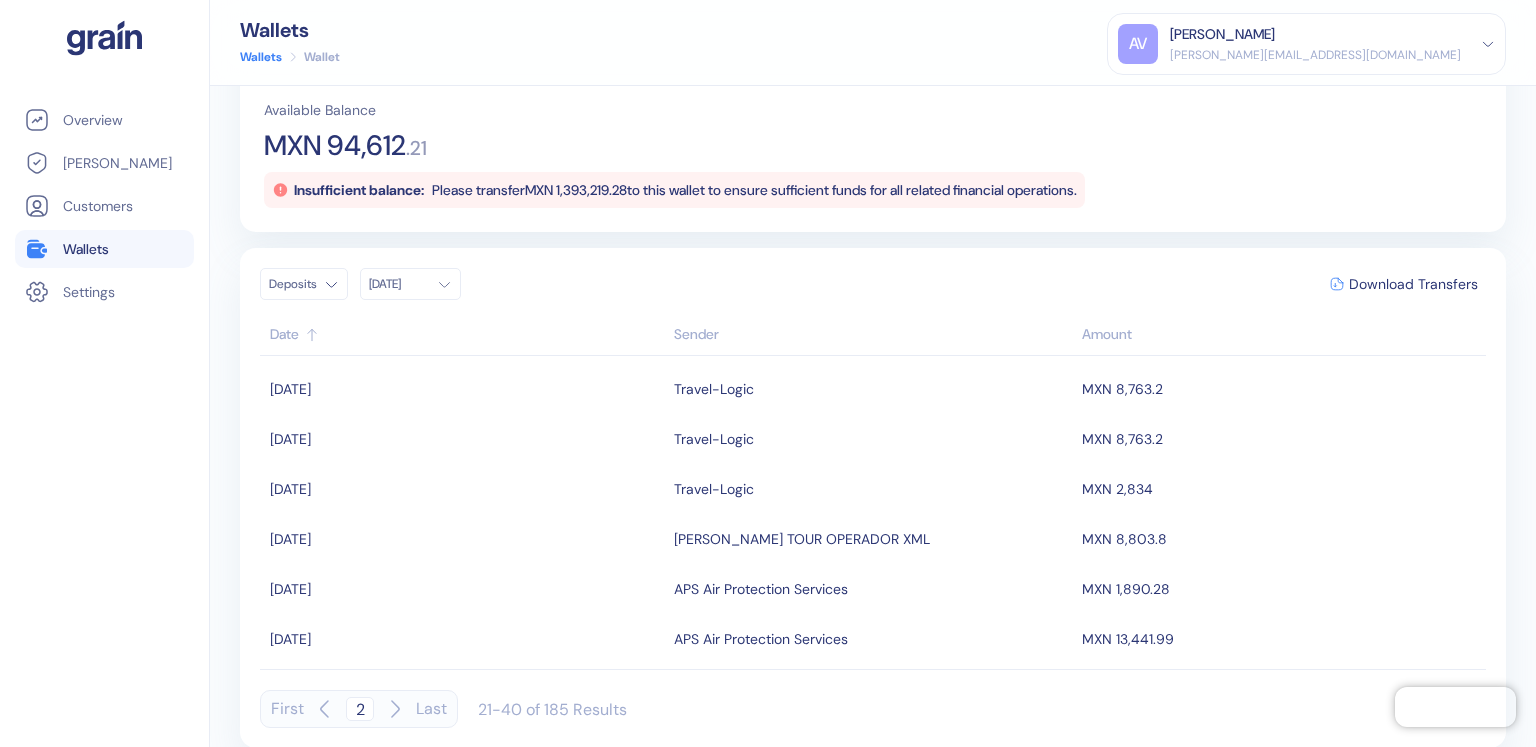 click 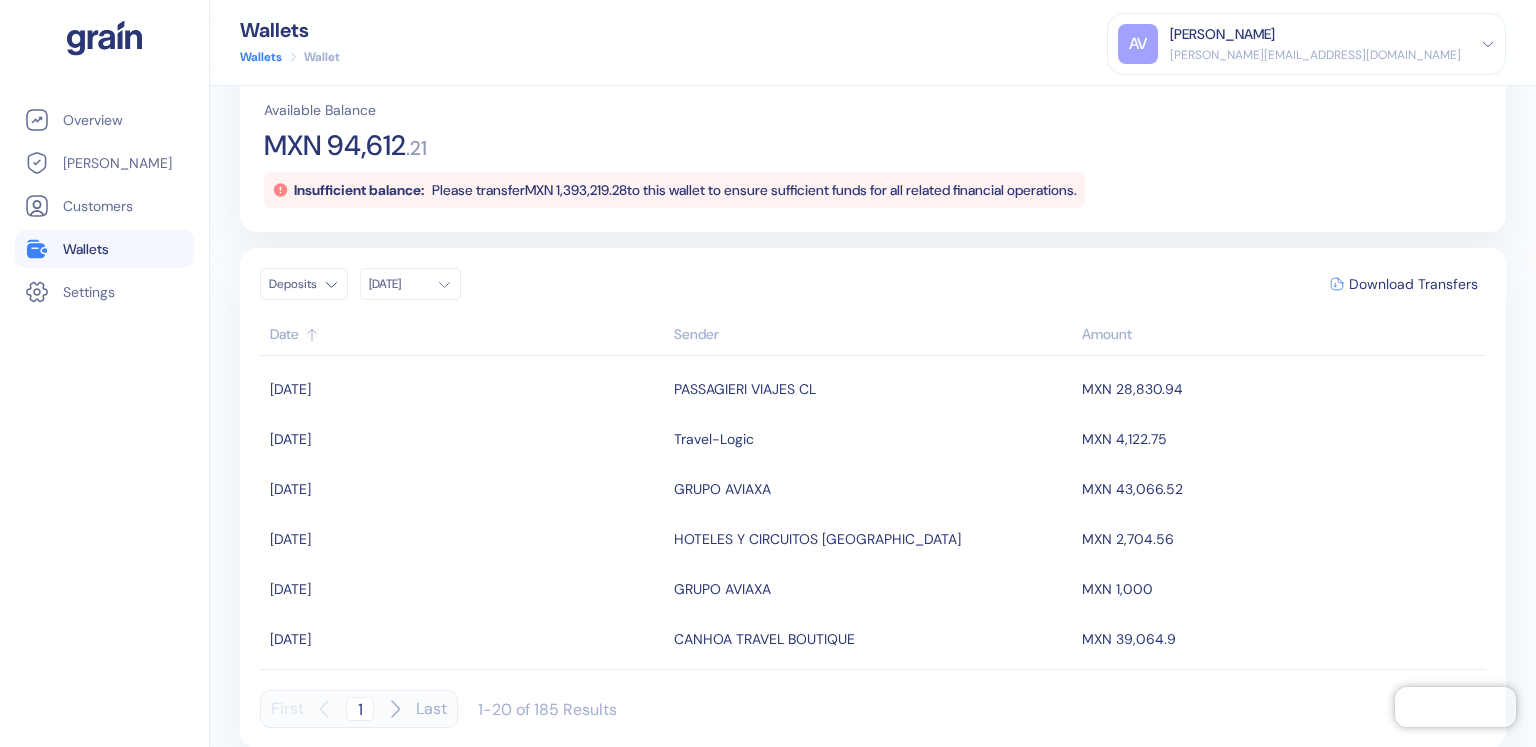 drag, startPoint x: 303, startPoint y: 721, endPoint x: 340, endPoint y: 708, distance: 39.217342 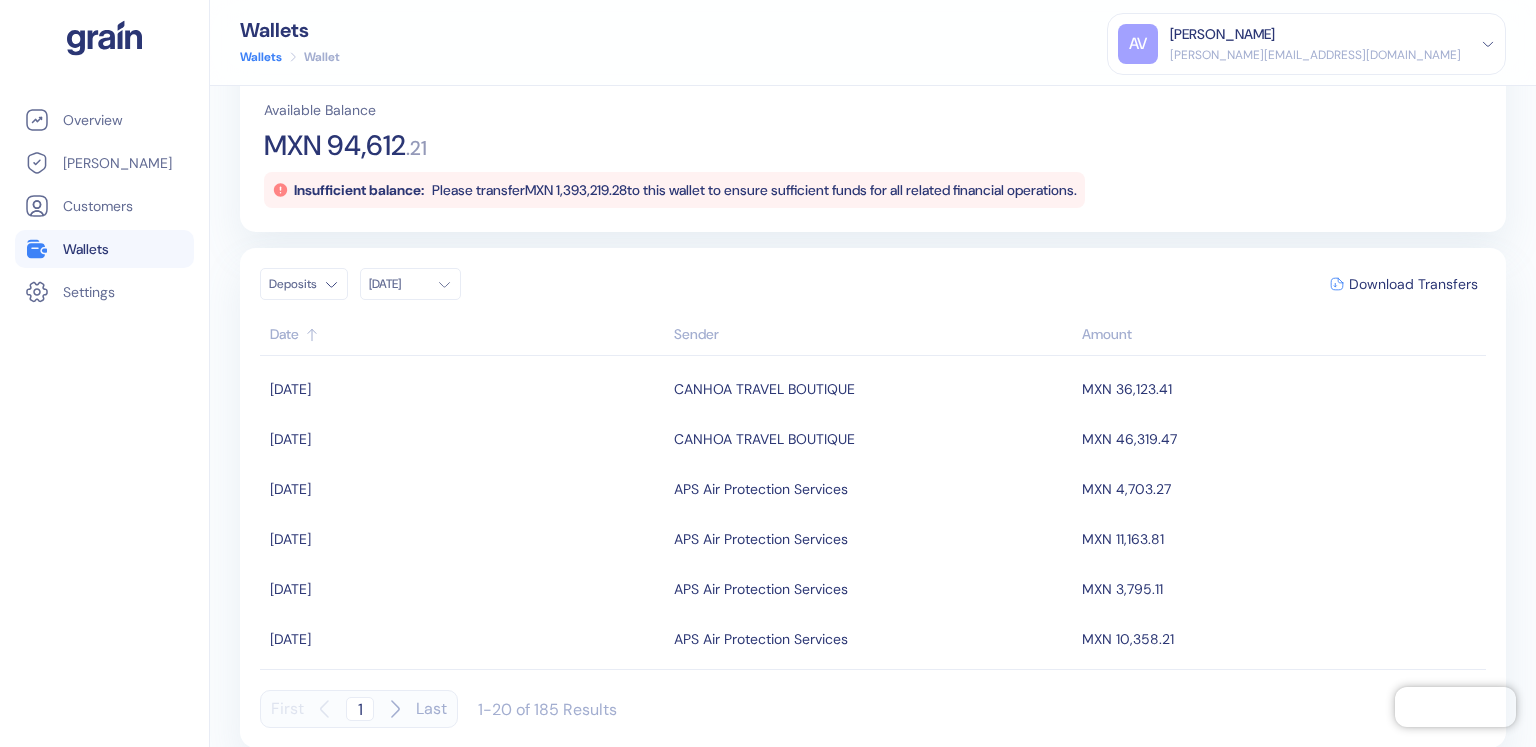 scroll, scrollTop: 702, scrollLeft: 0, axis: vertical 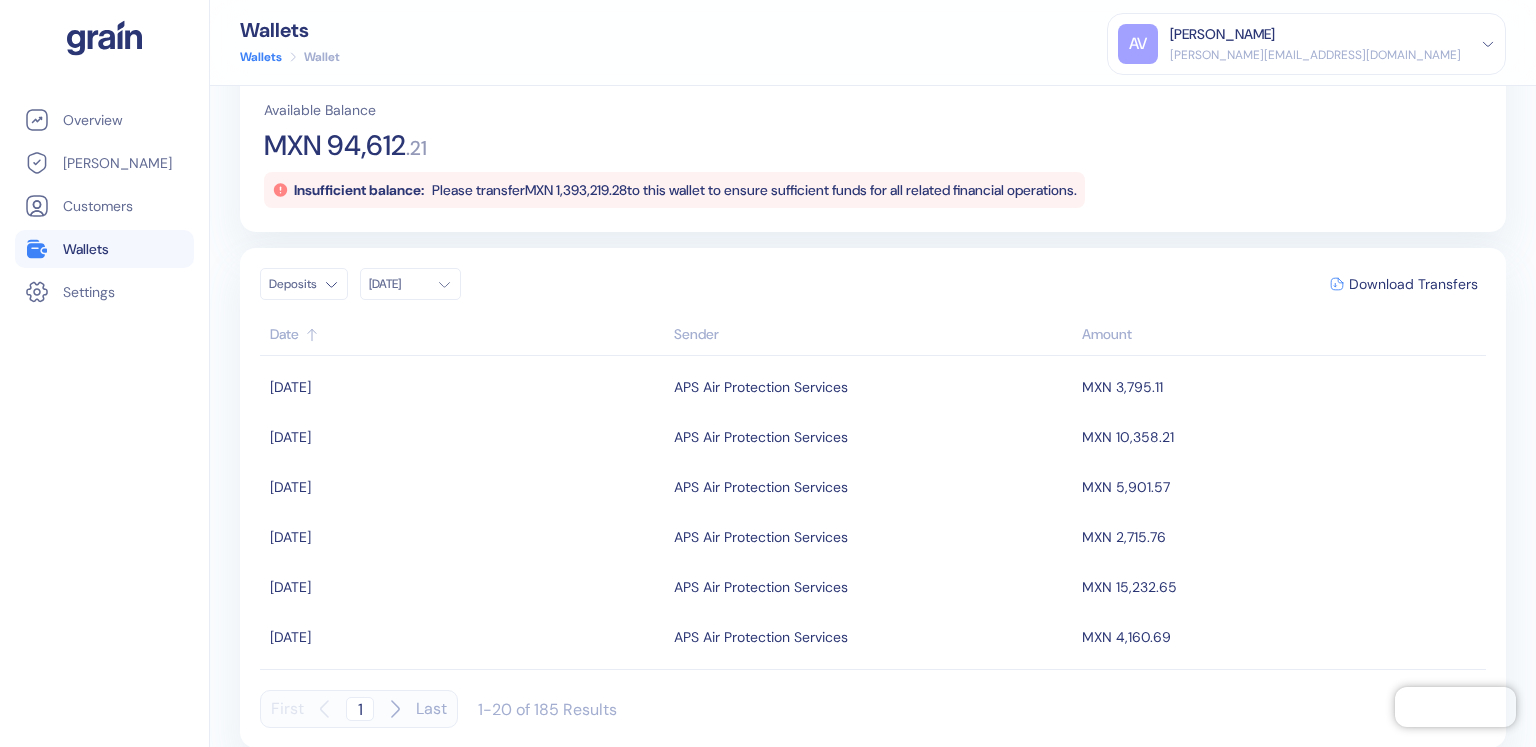 click 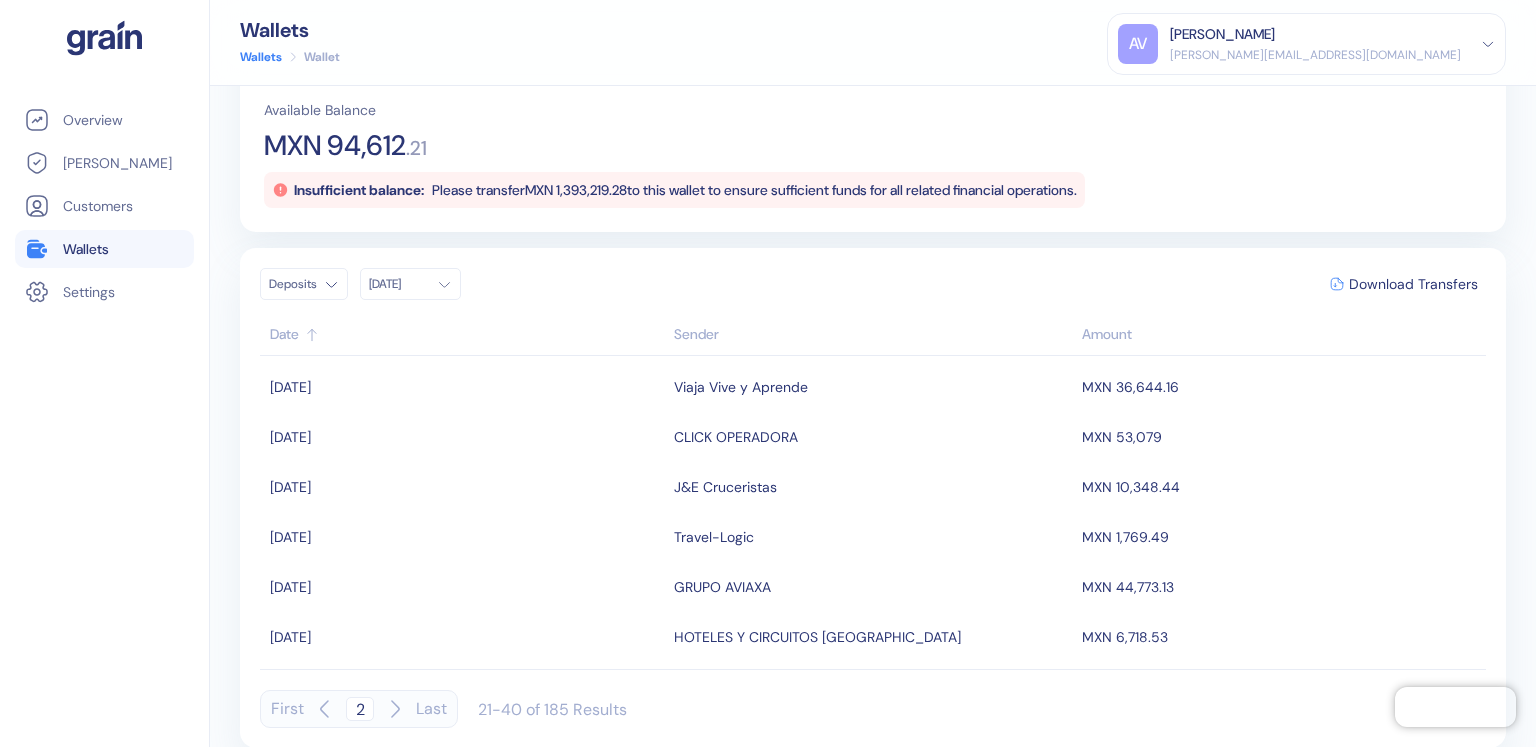 click 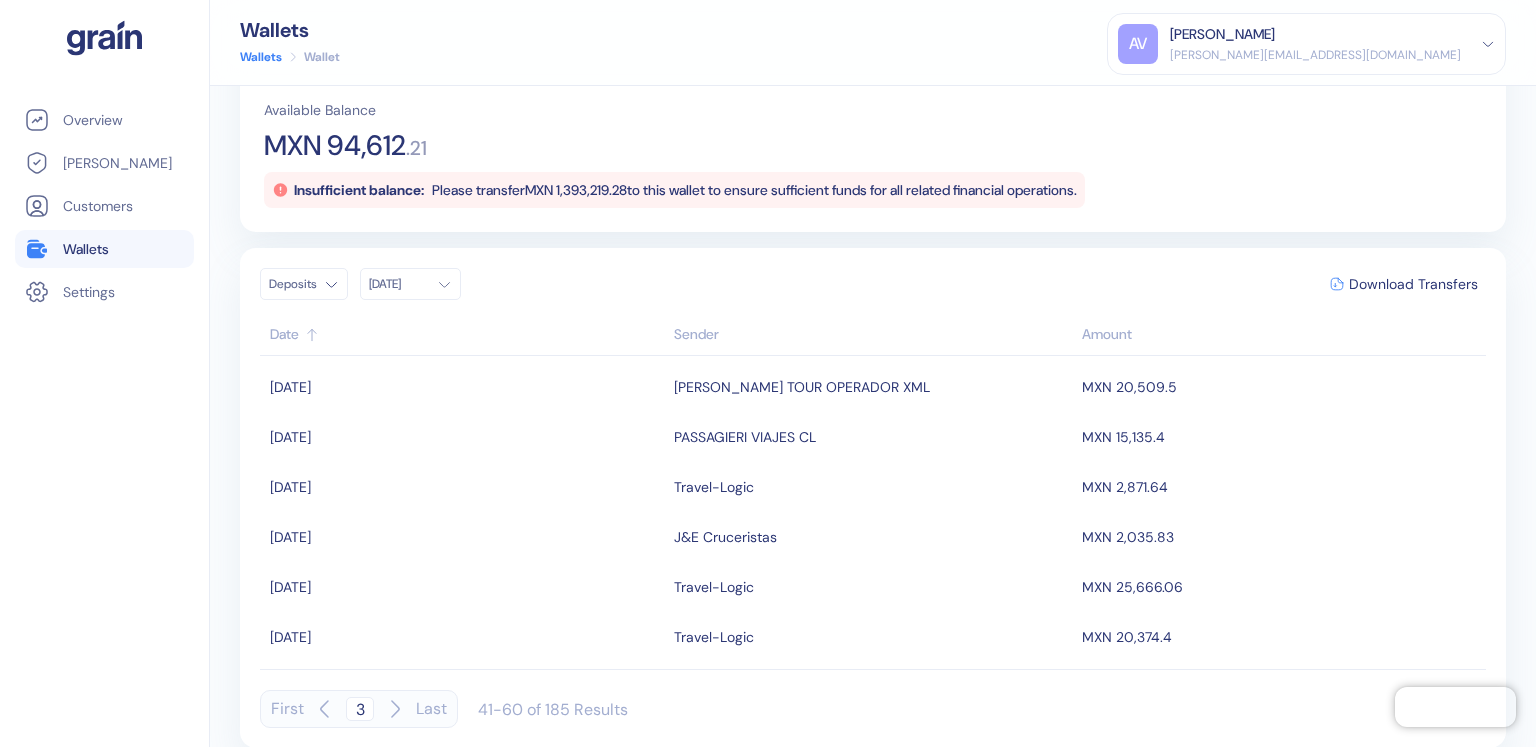 click 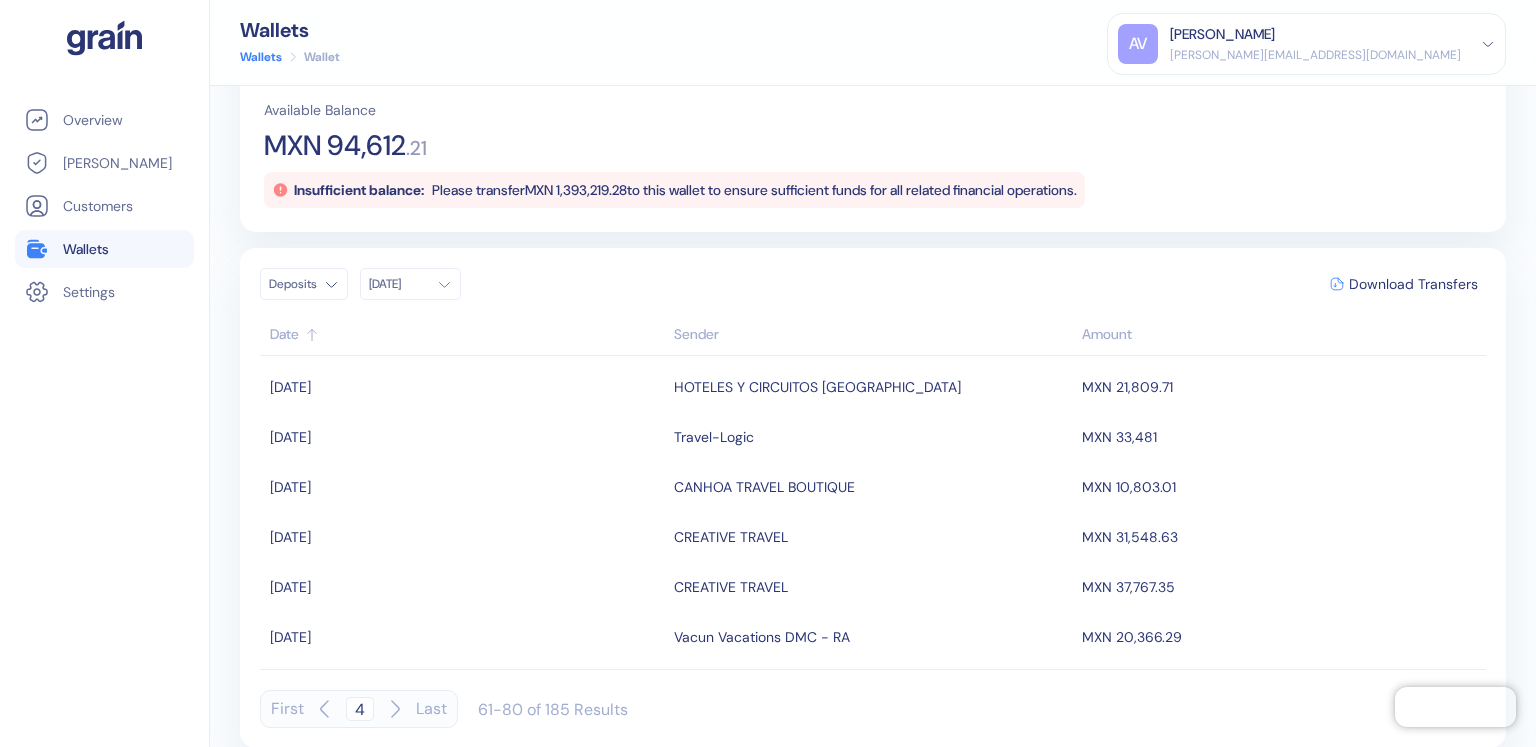 click on "Date" at bounding box center (464, 336) 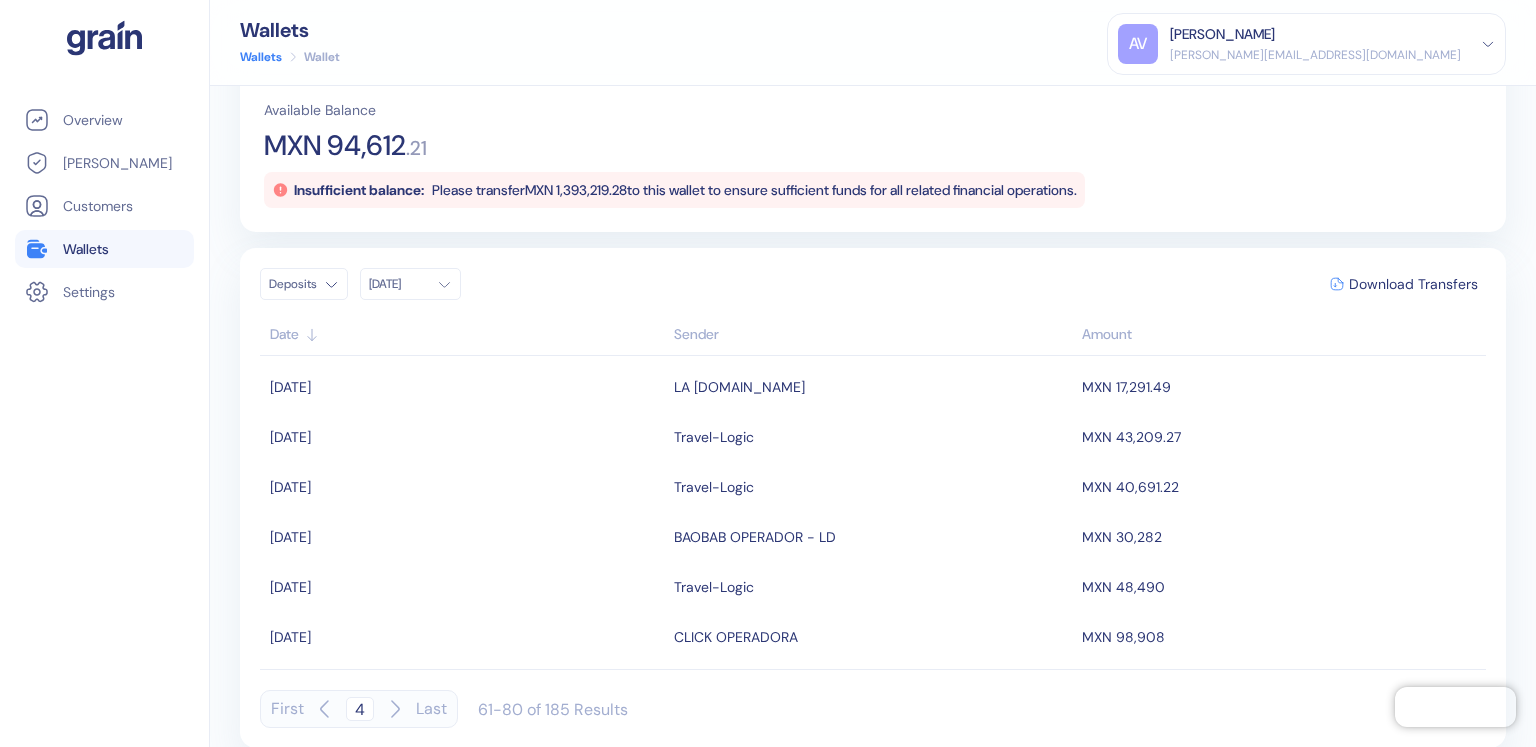 click 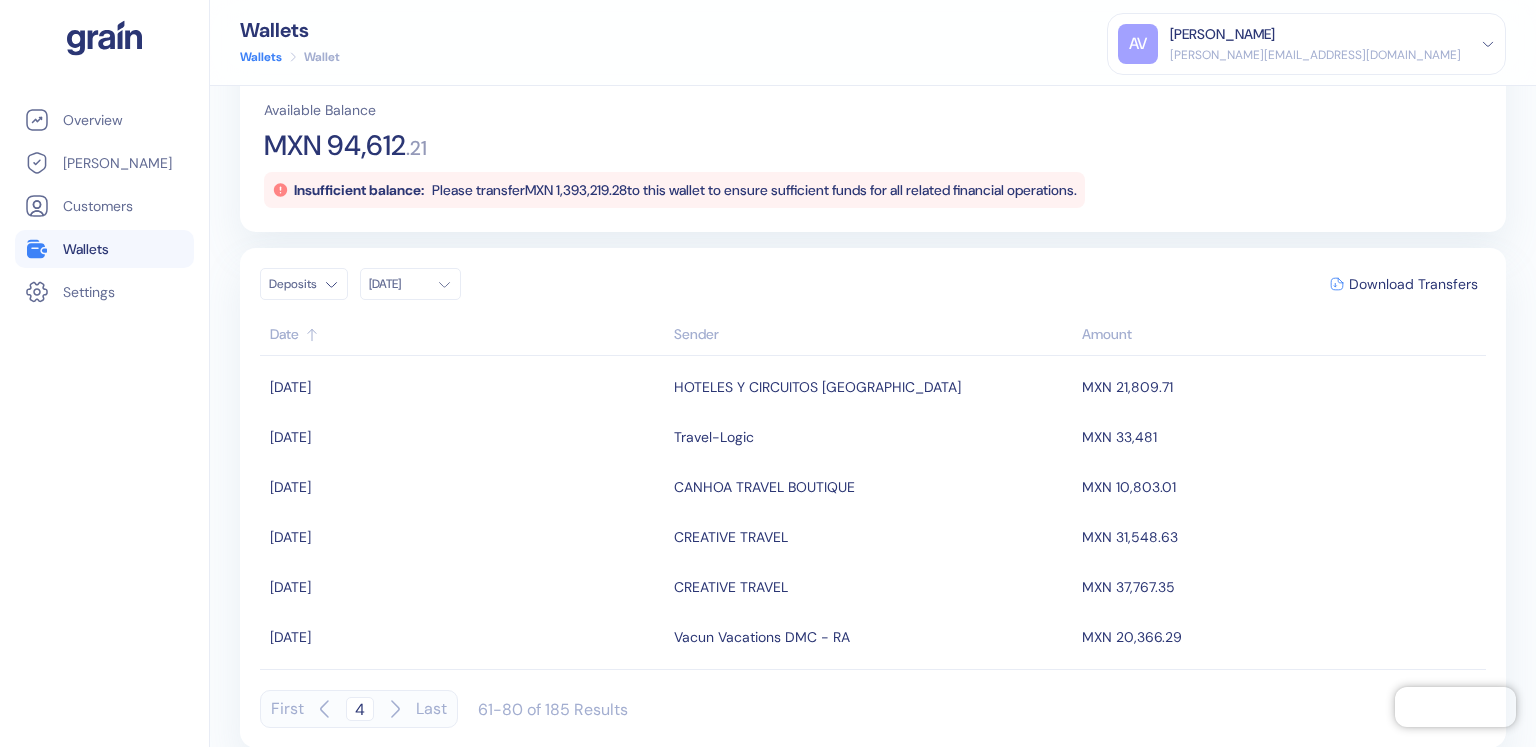 click on "First 4 Last" at bounding box center [359, 709] 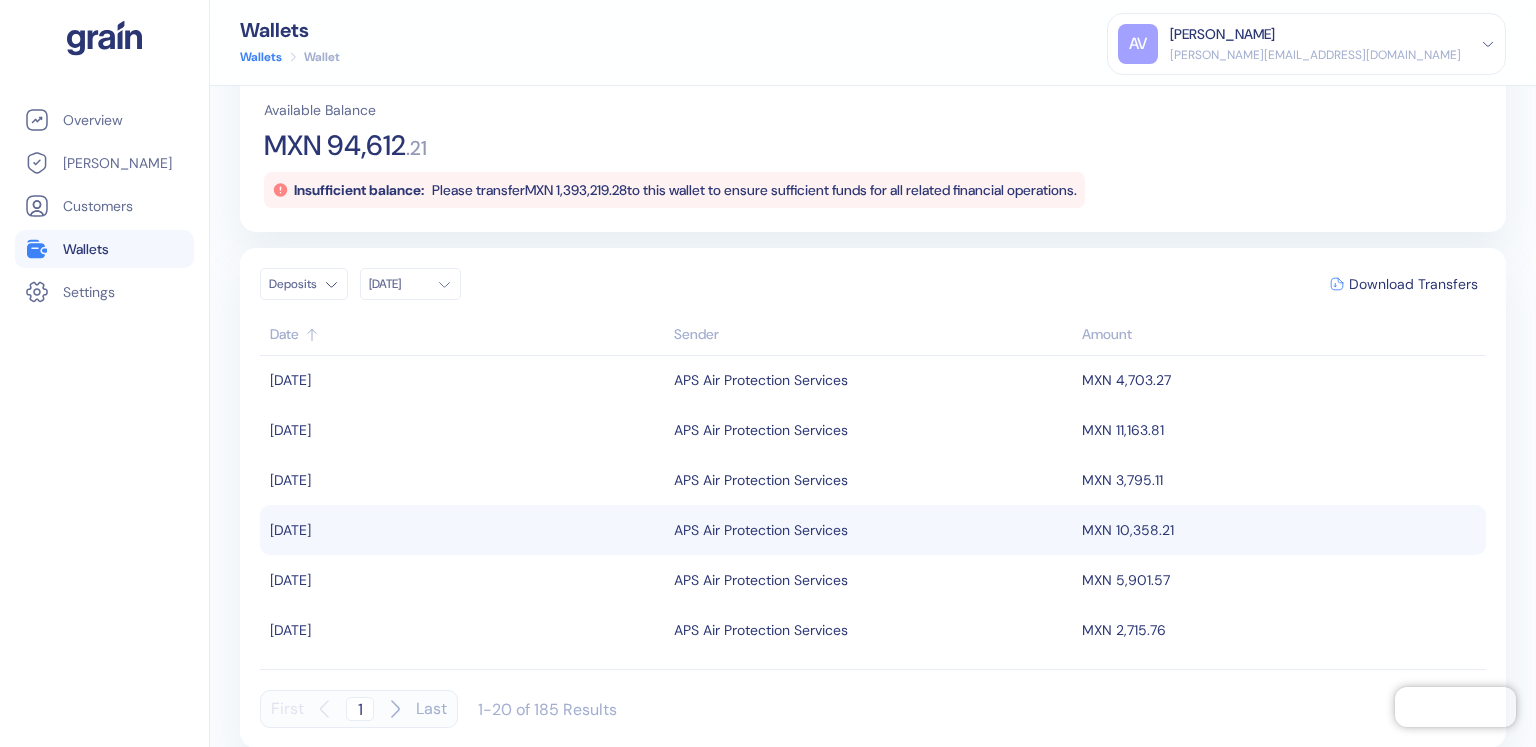 scroll, scrollTop: 702, scrollLeft: 0, axis: vertical 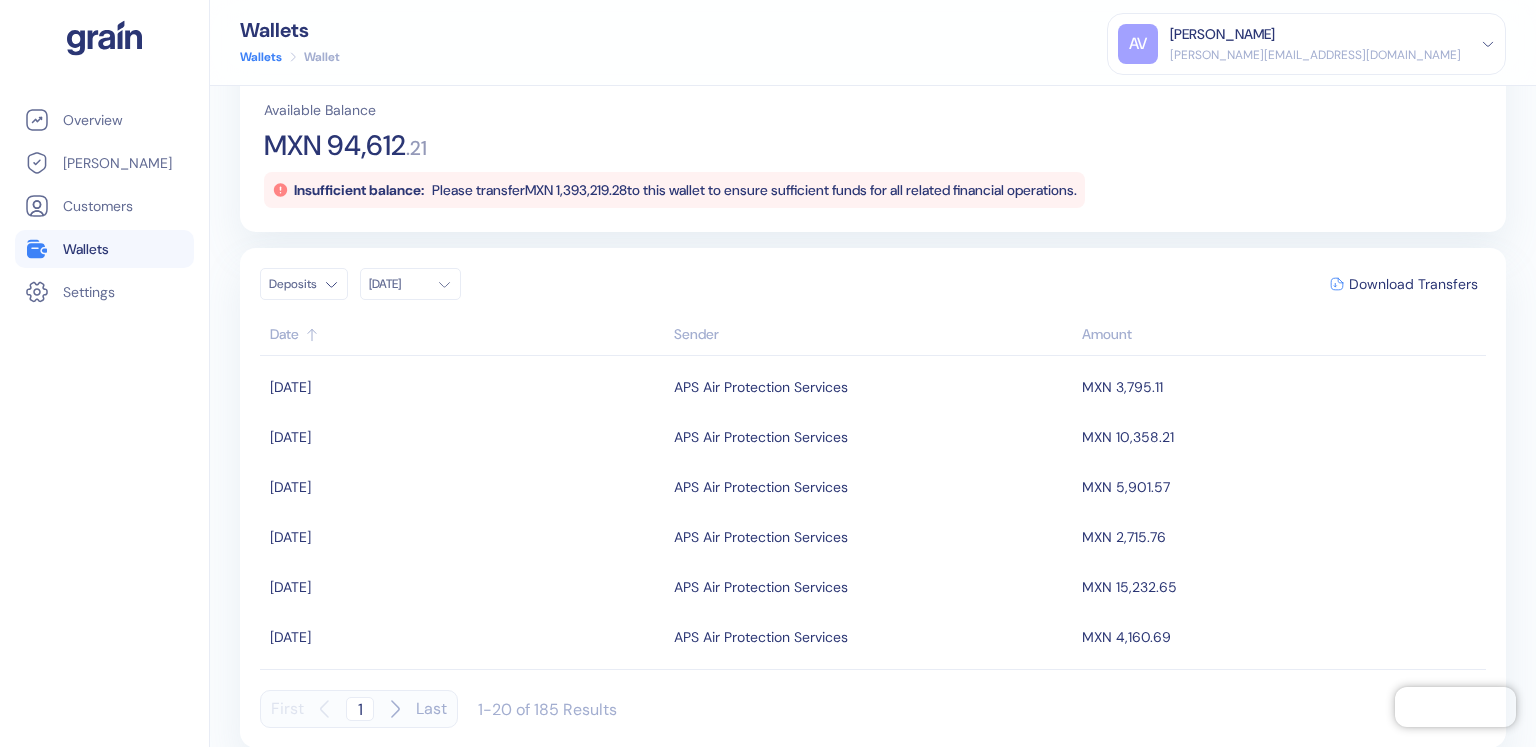 click 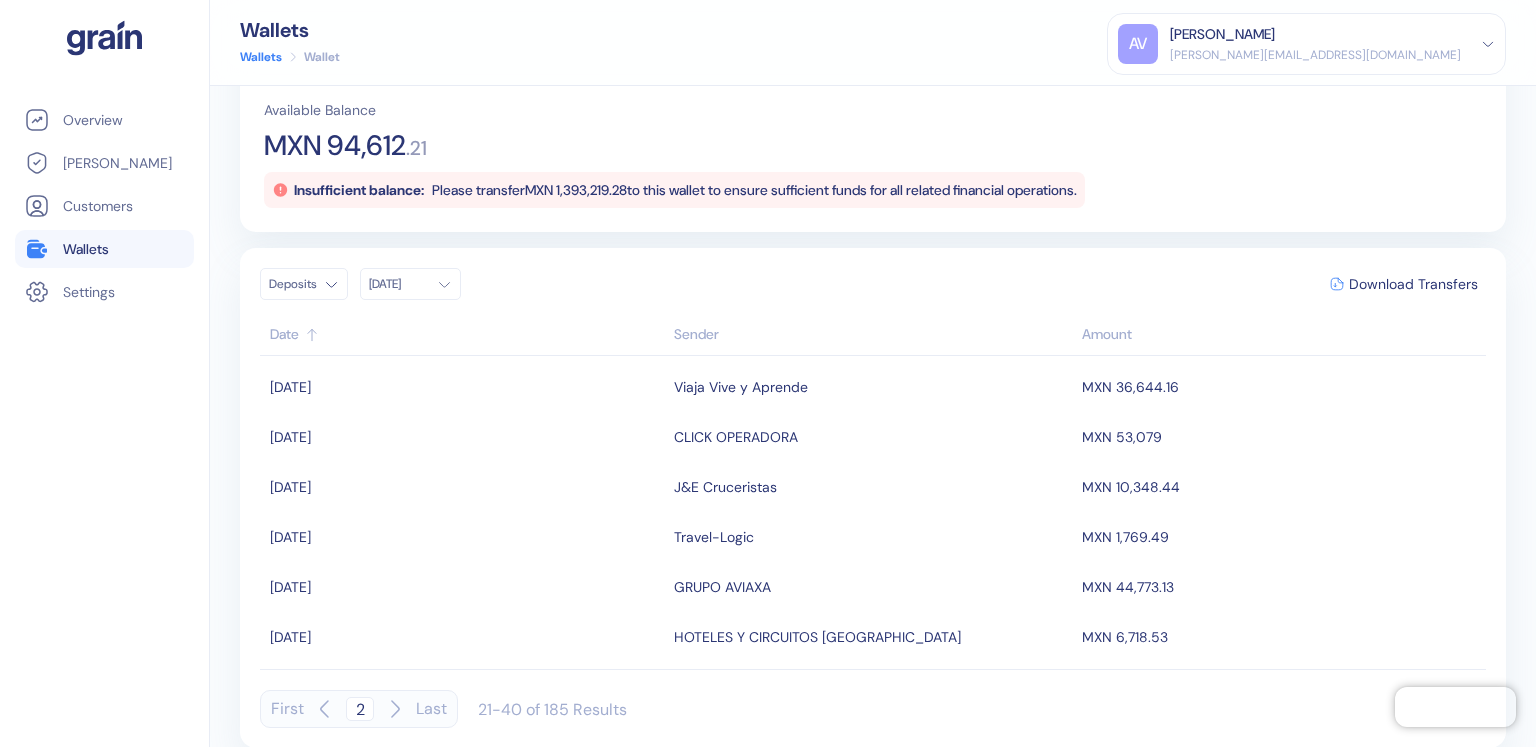click 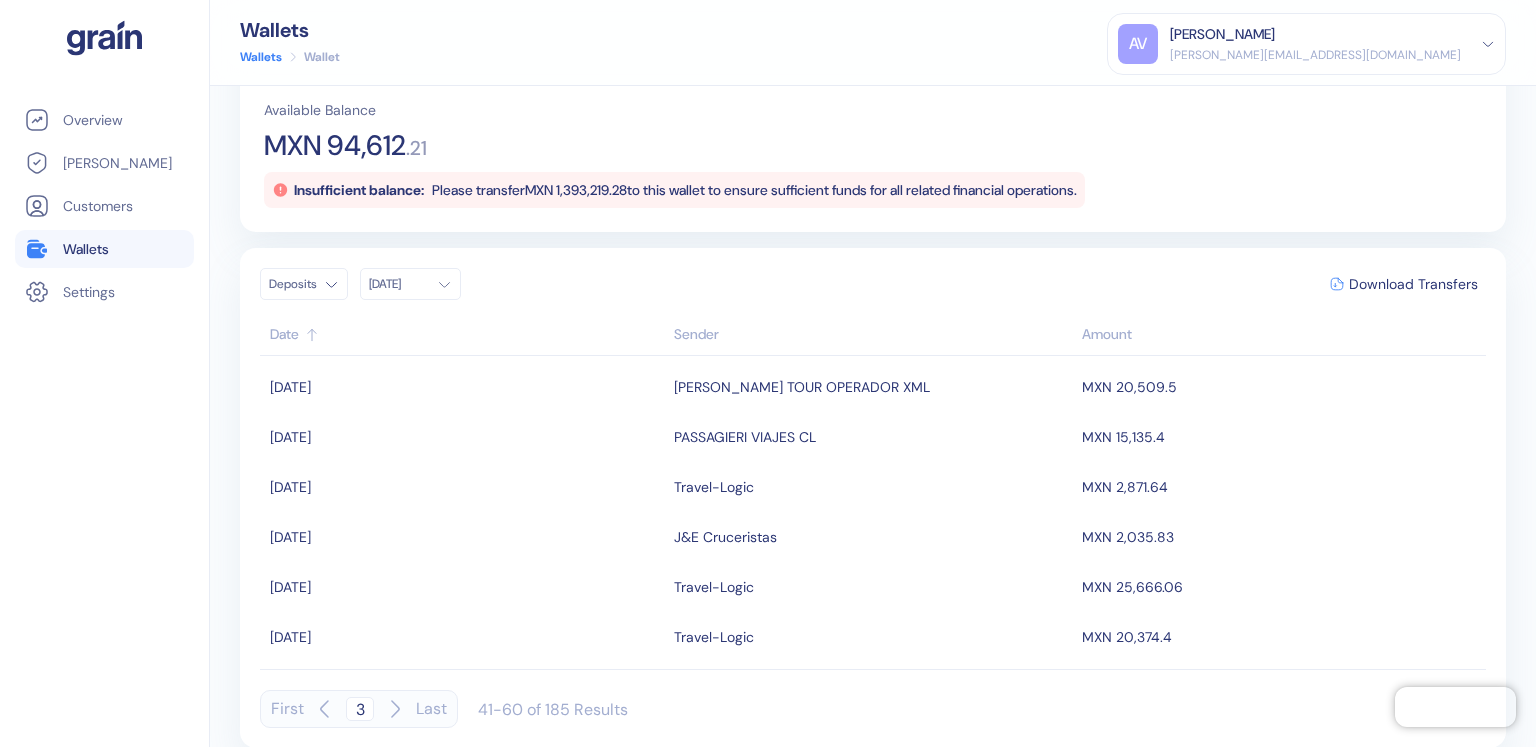 click 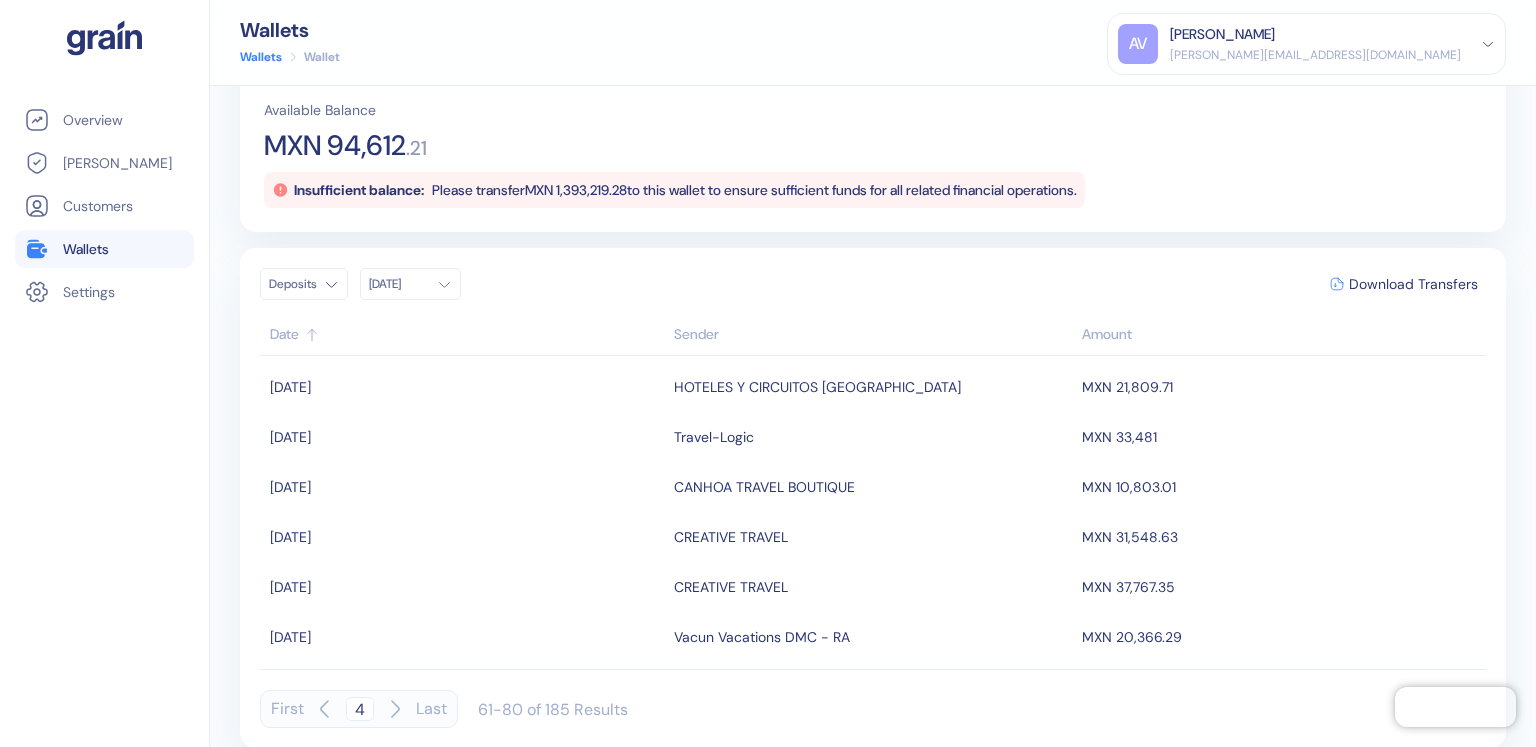 click 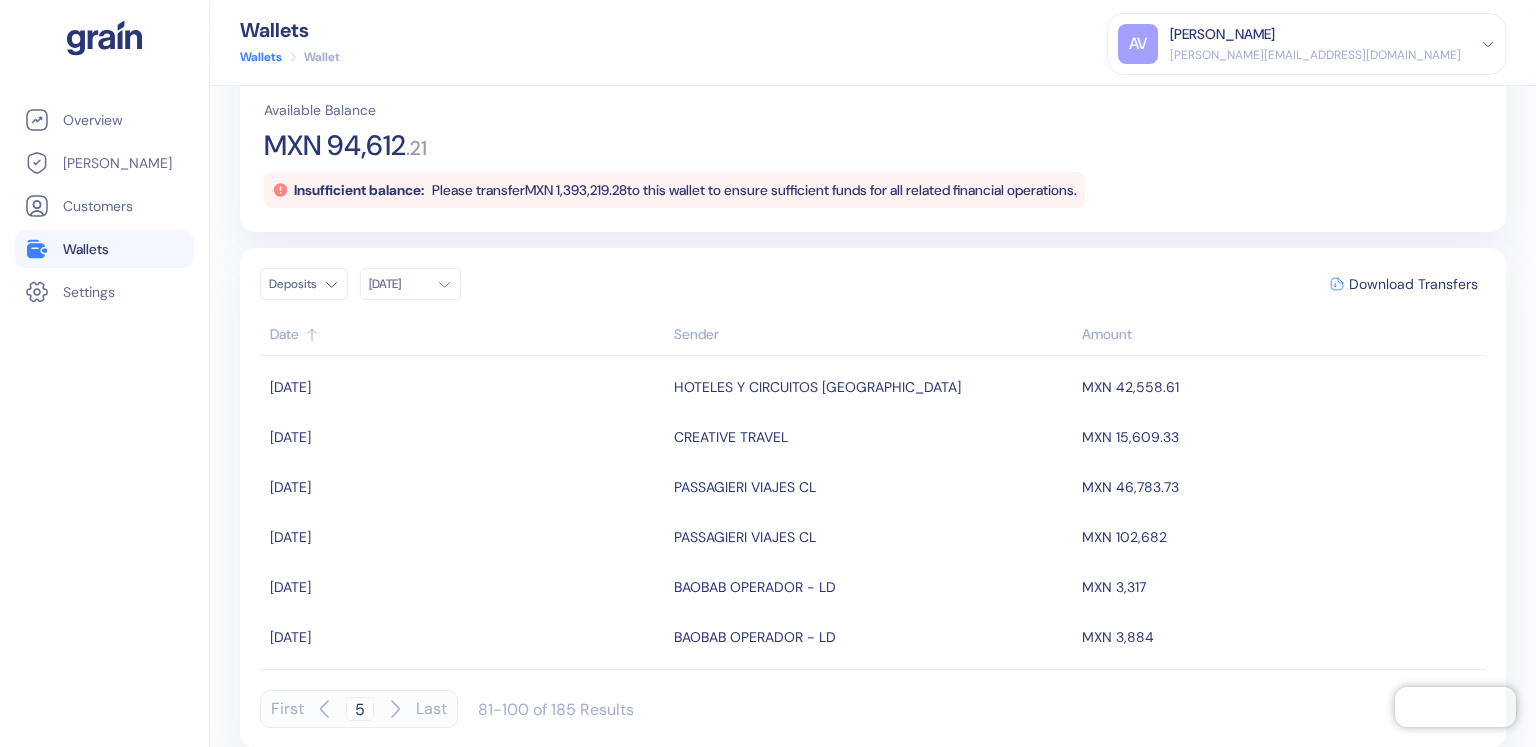 click 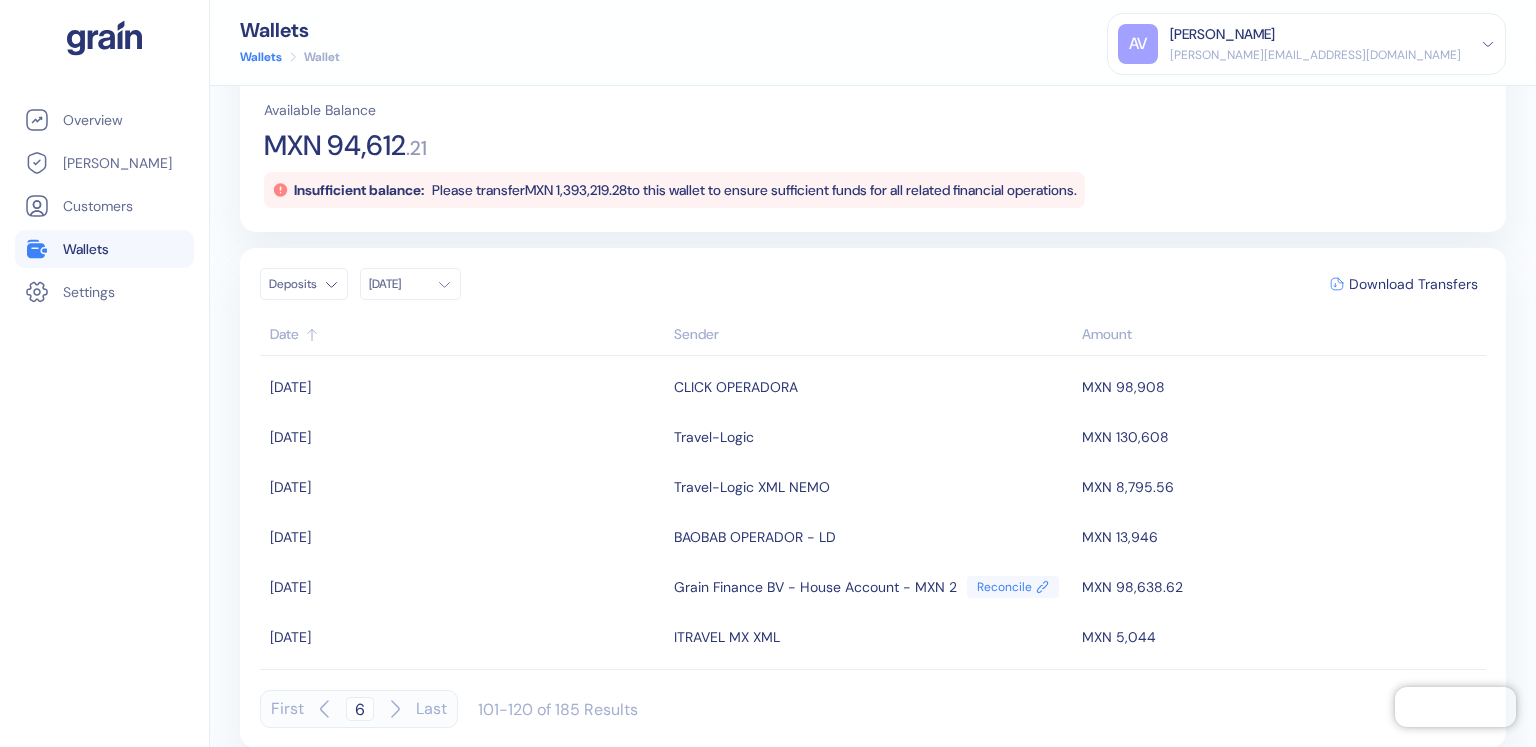 click 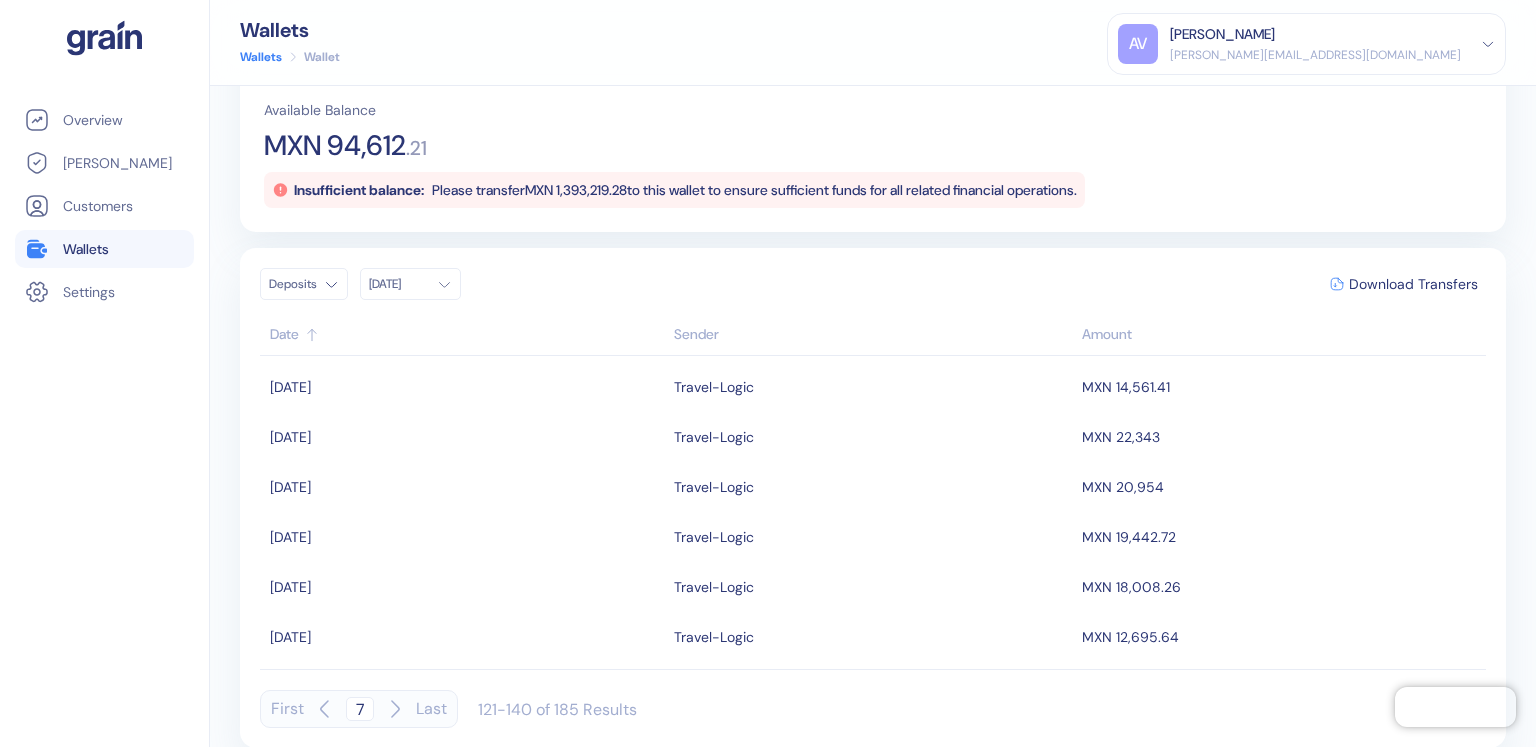 click 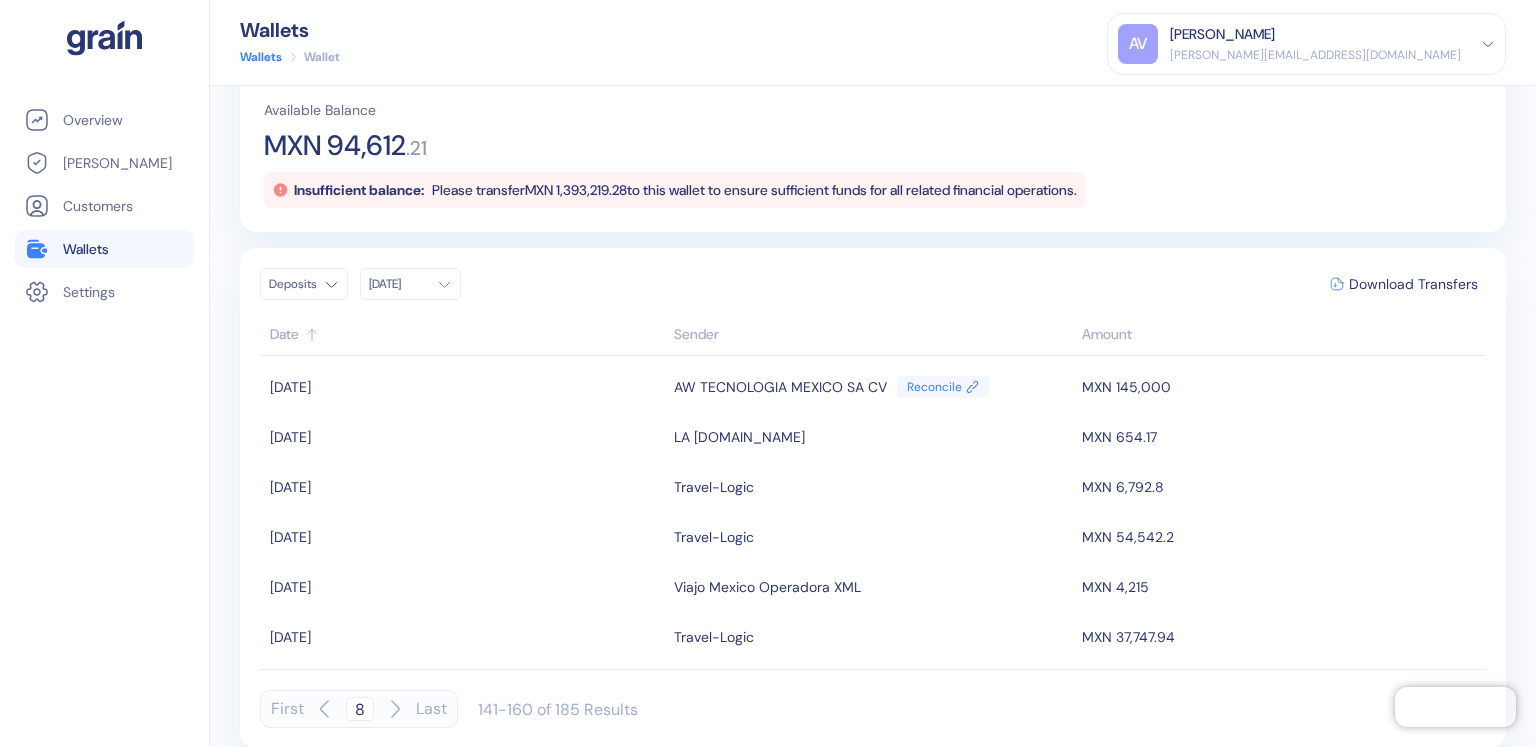 click 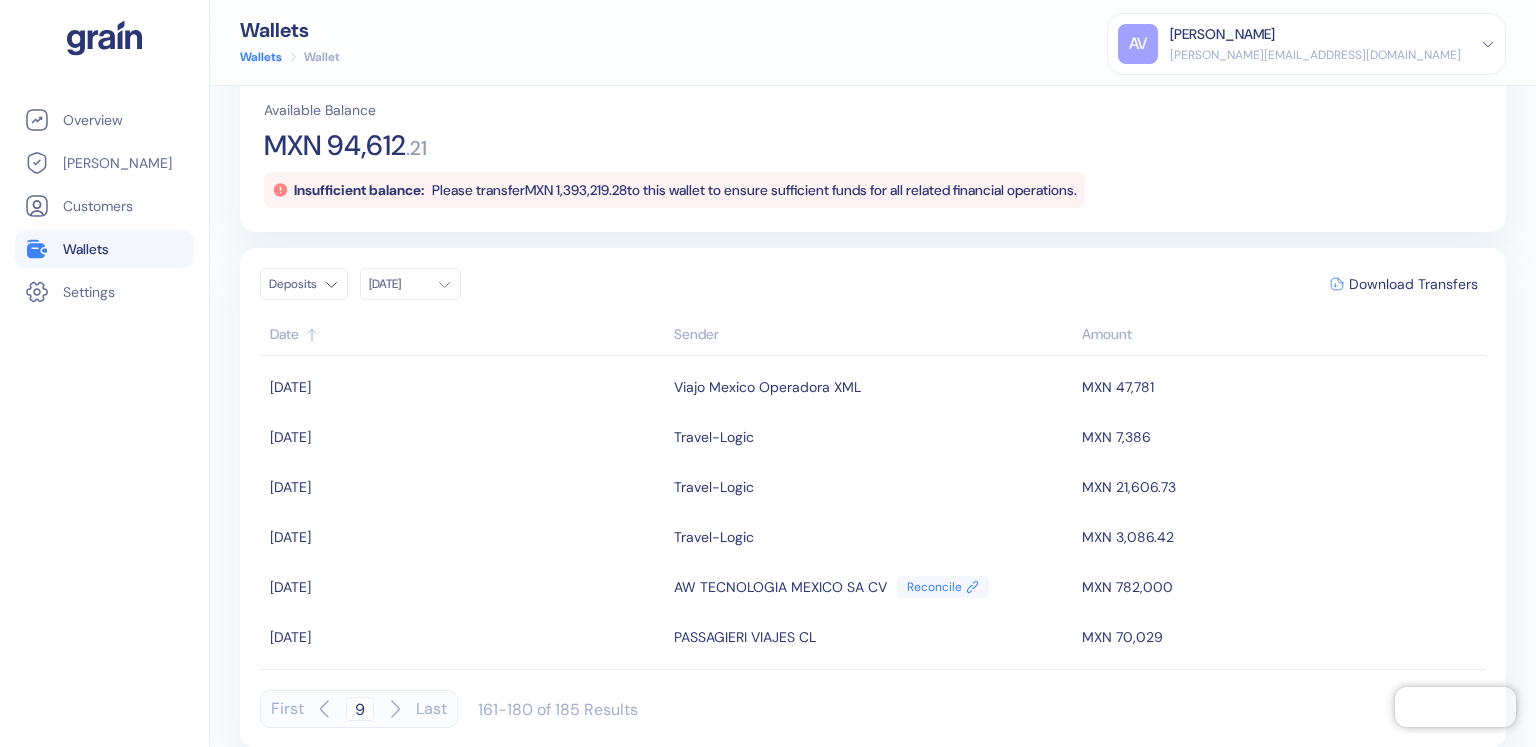 click 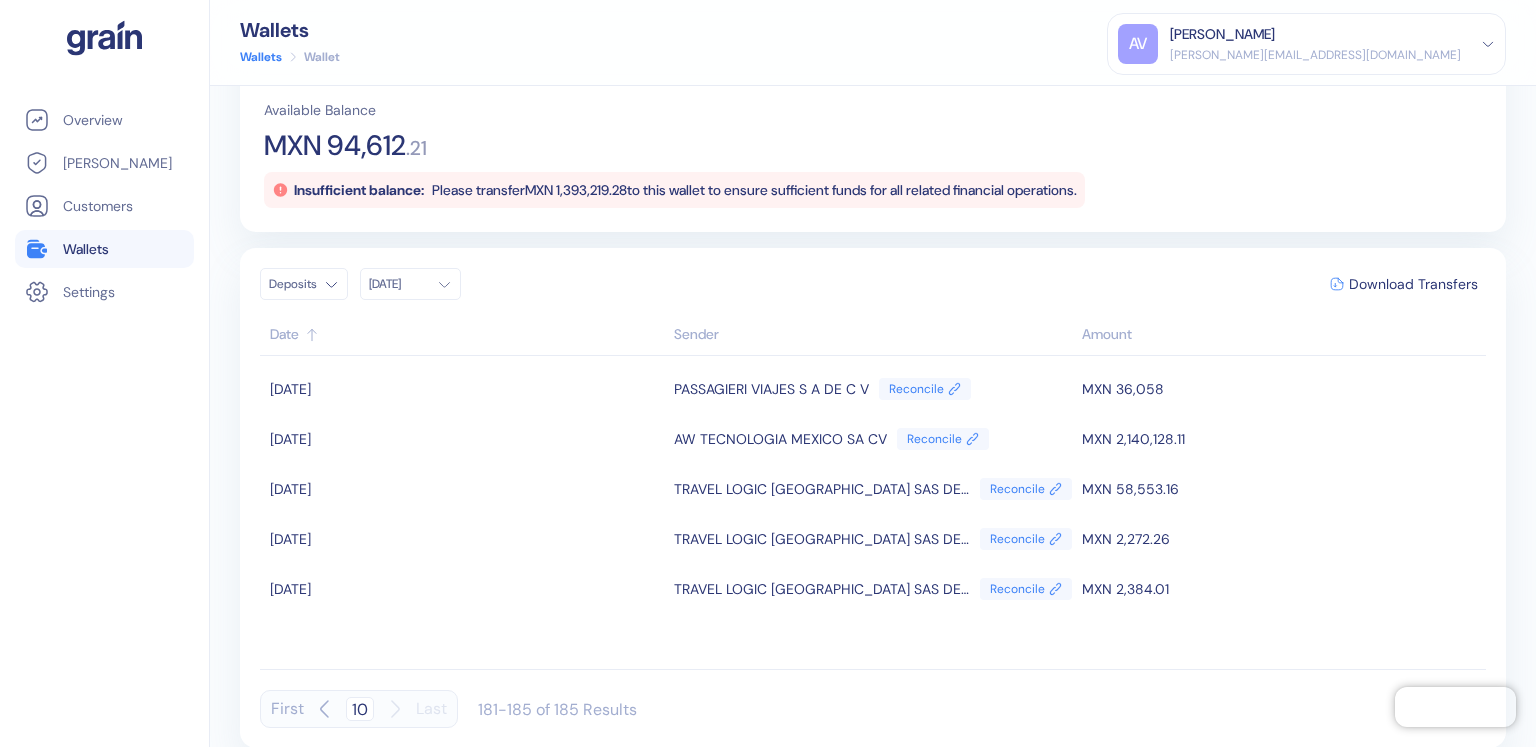 scroll, scrollTop: 0, scrollLeft: 0, axis: both 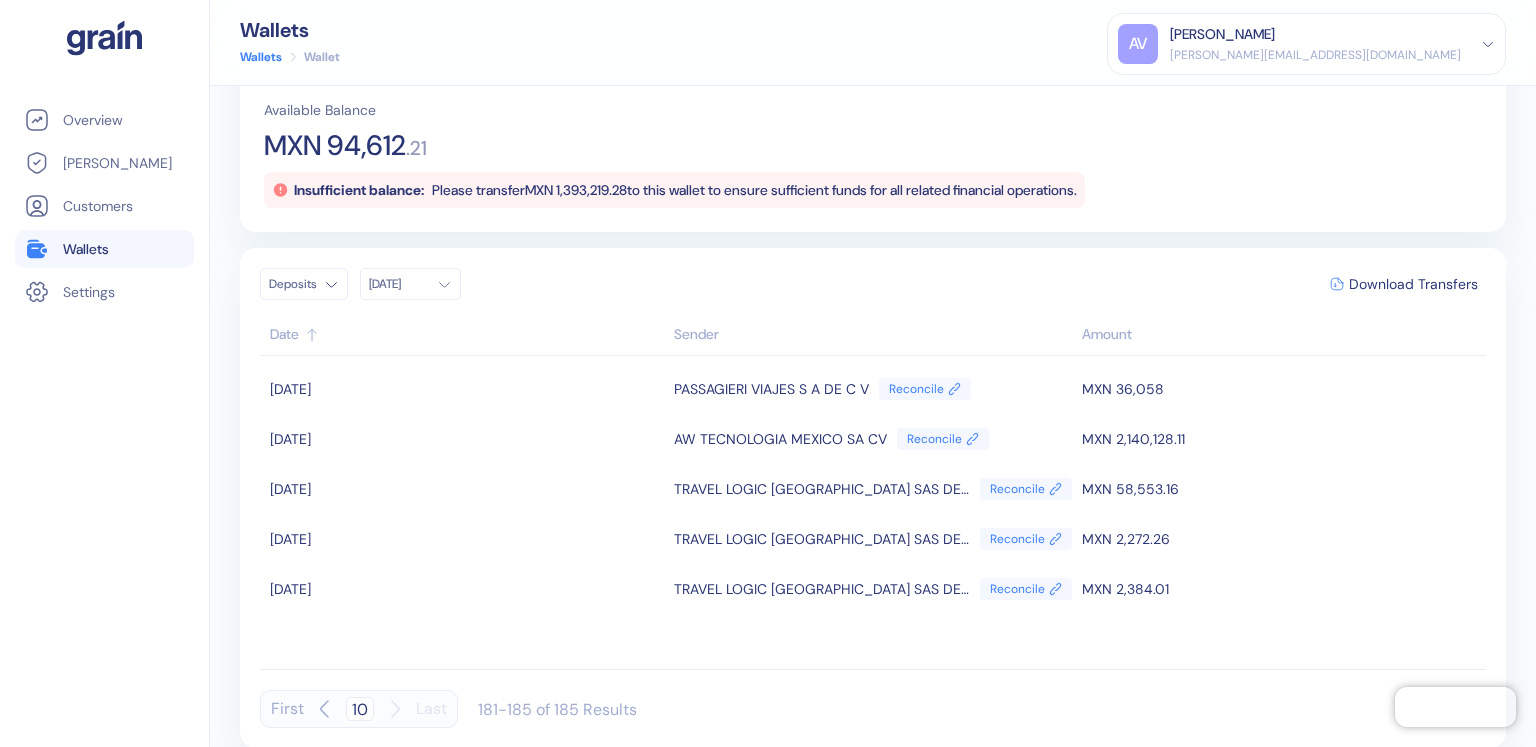 click 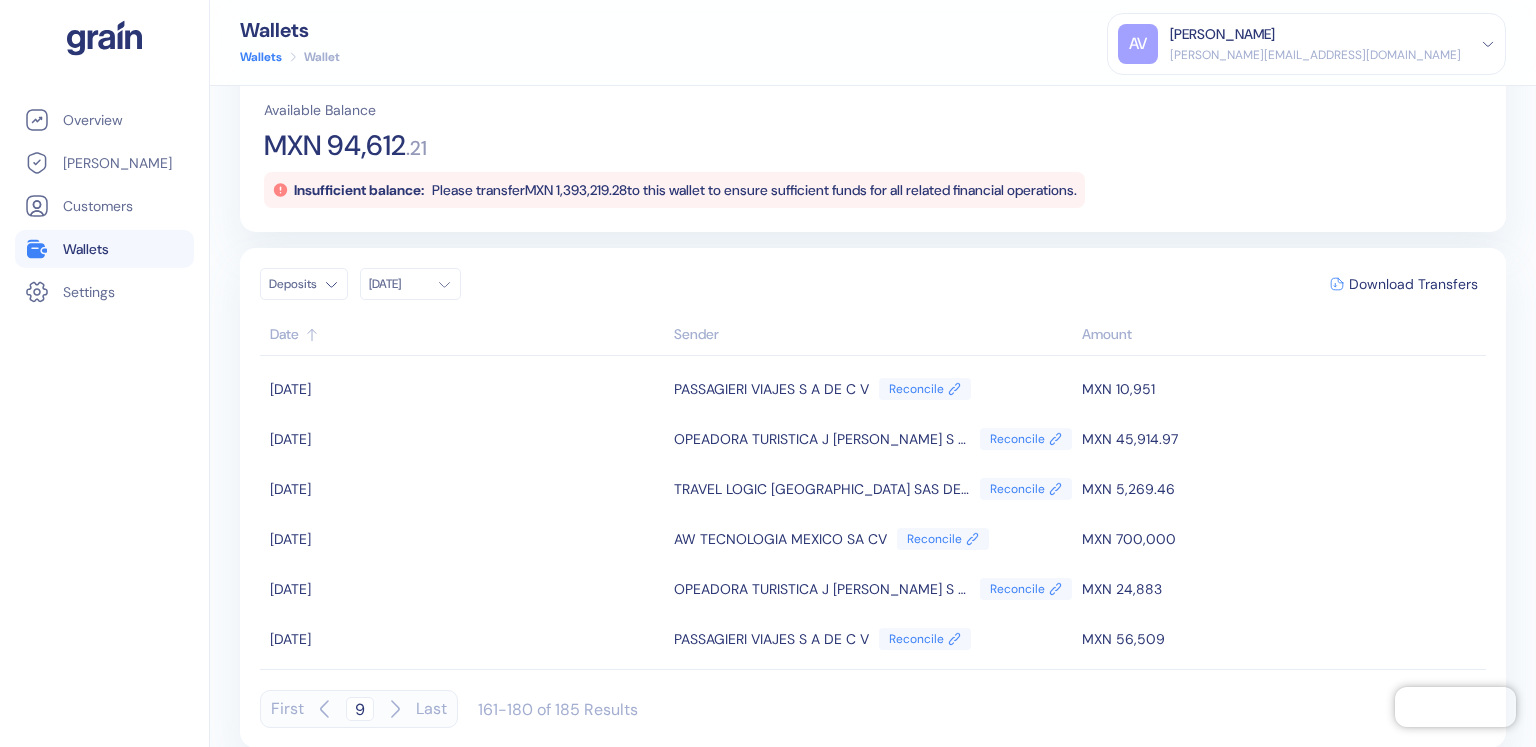 click 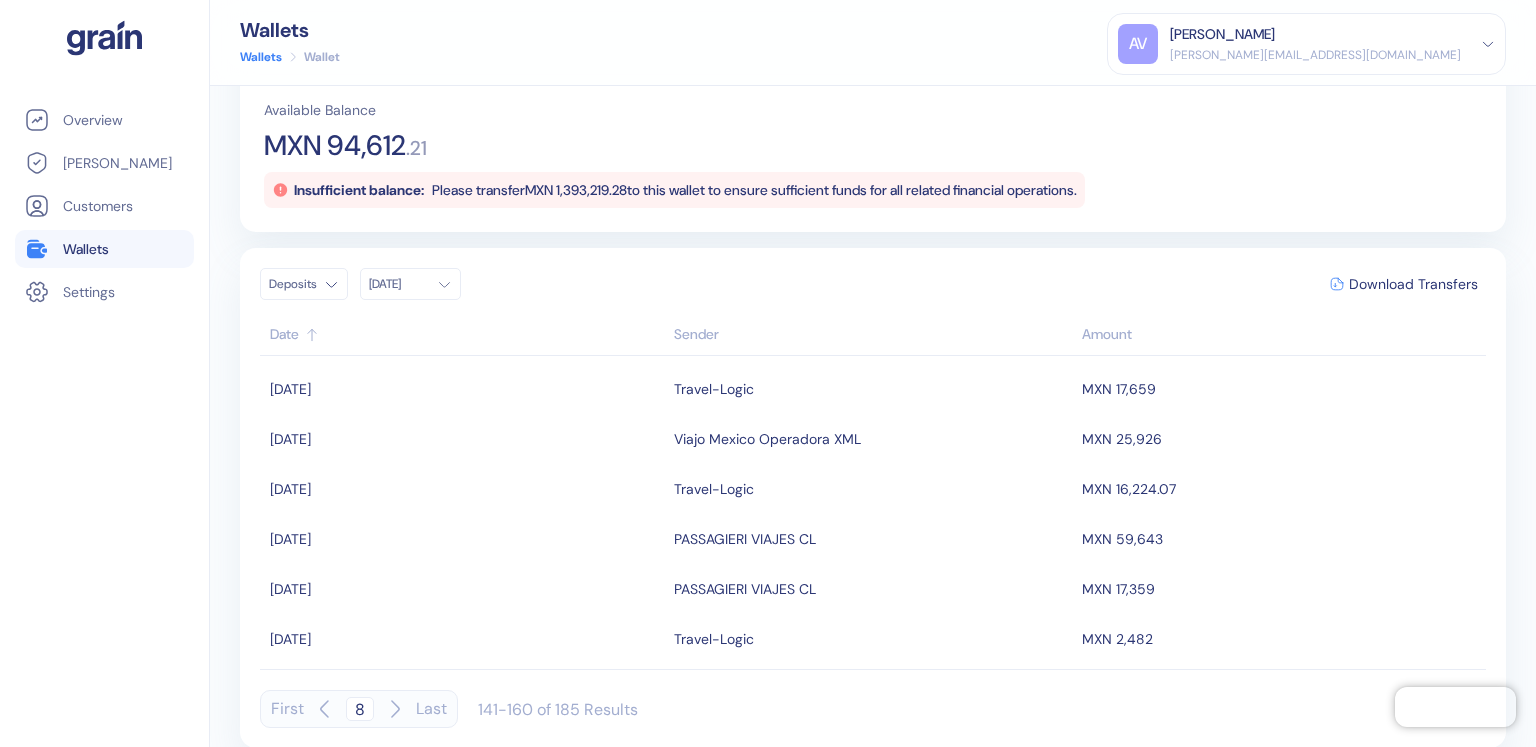 click 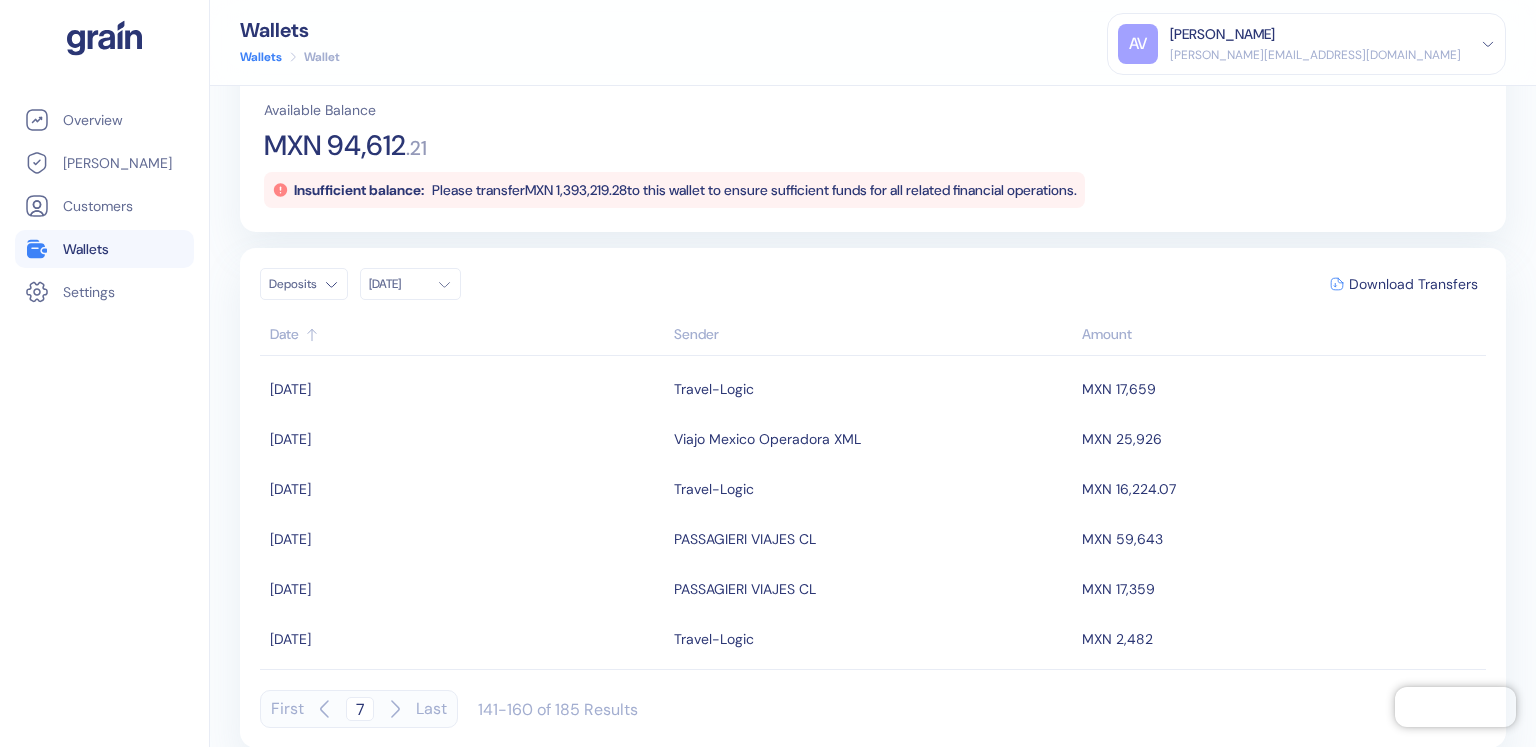 click 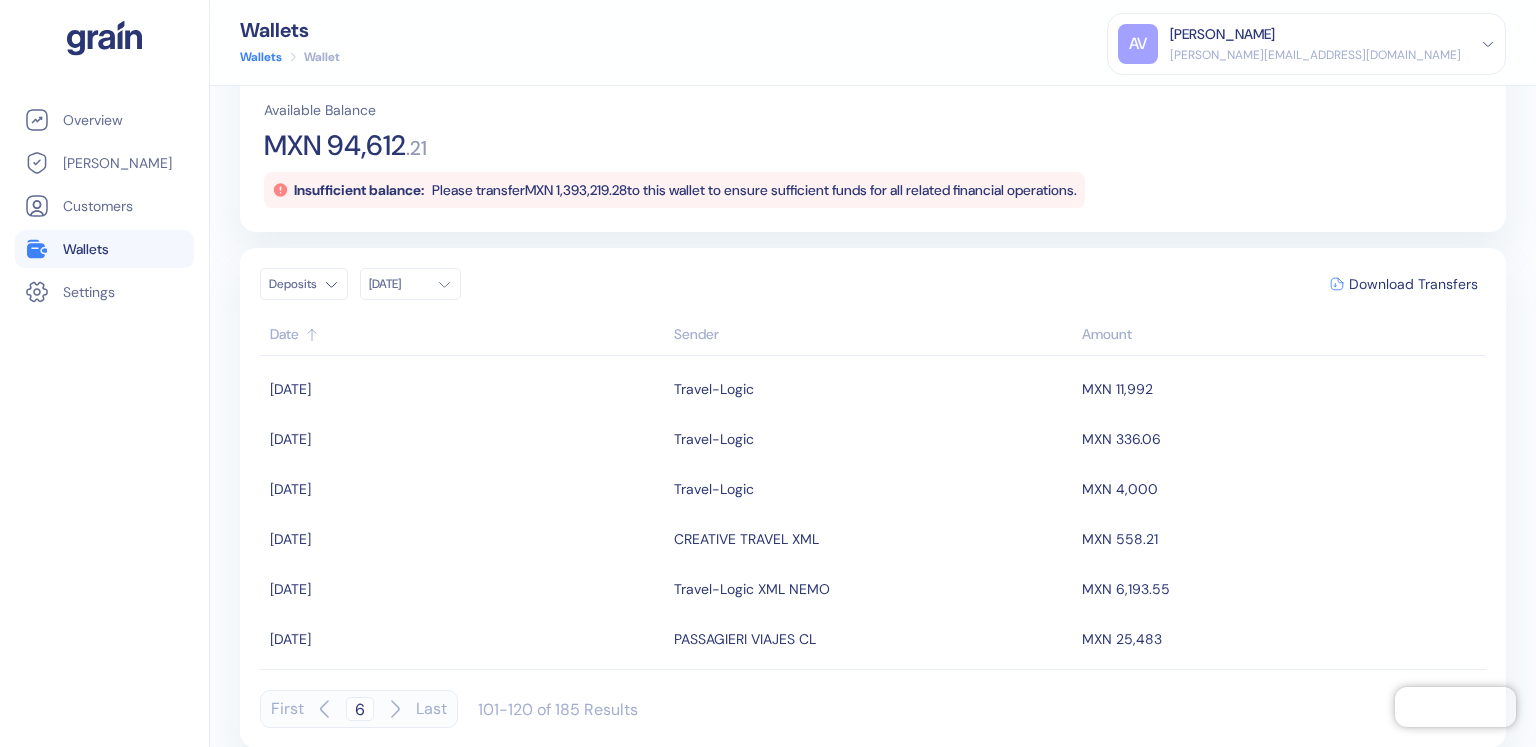 click 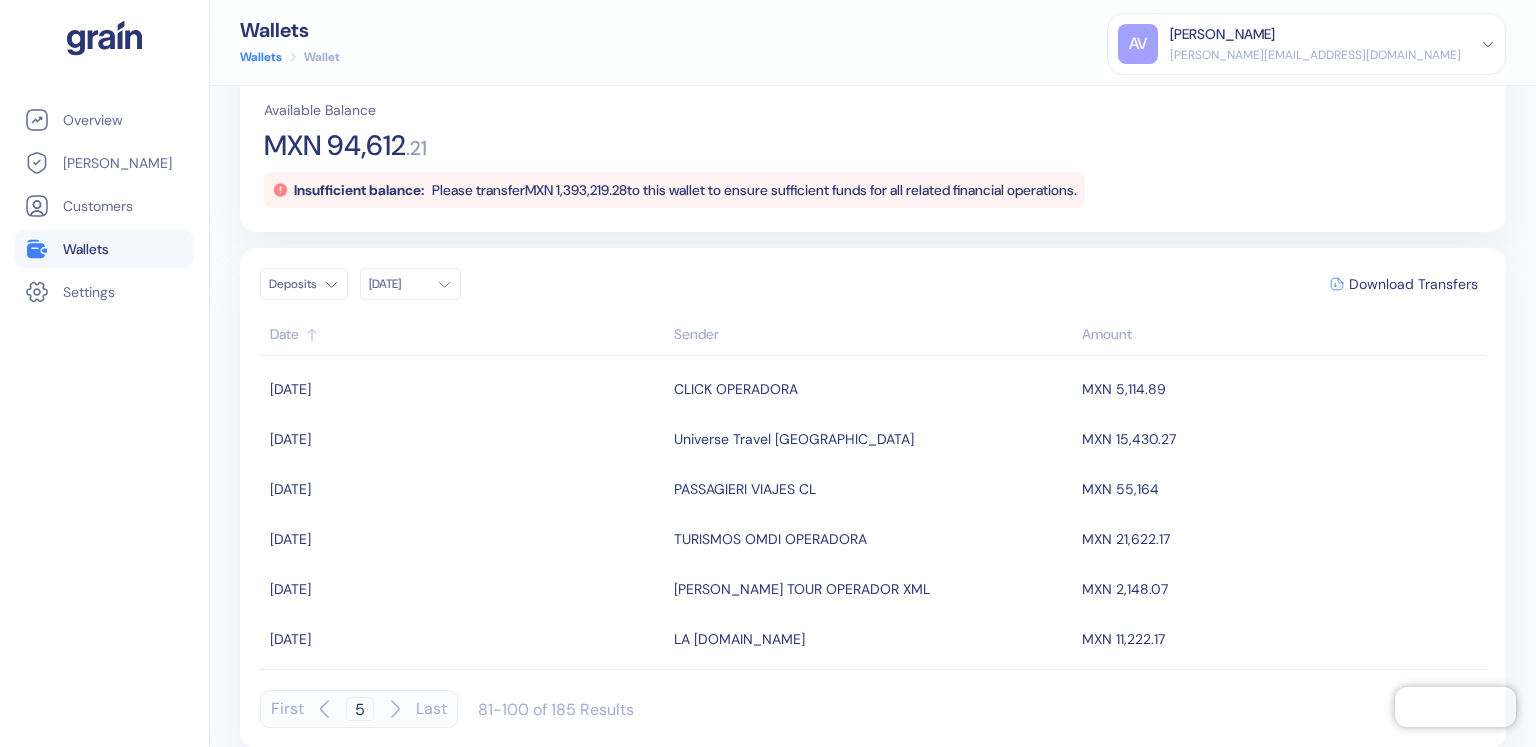 click on "[DATE]" at bounding box center [399, 284] 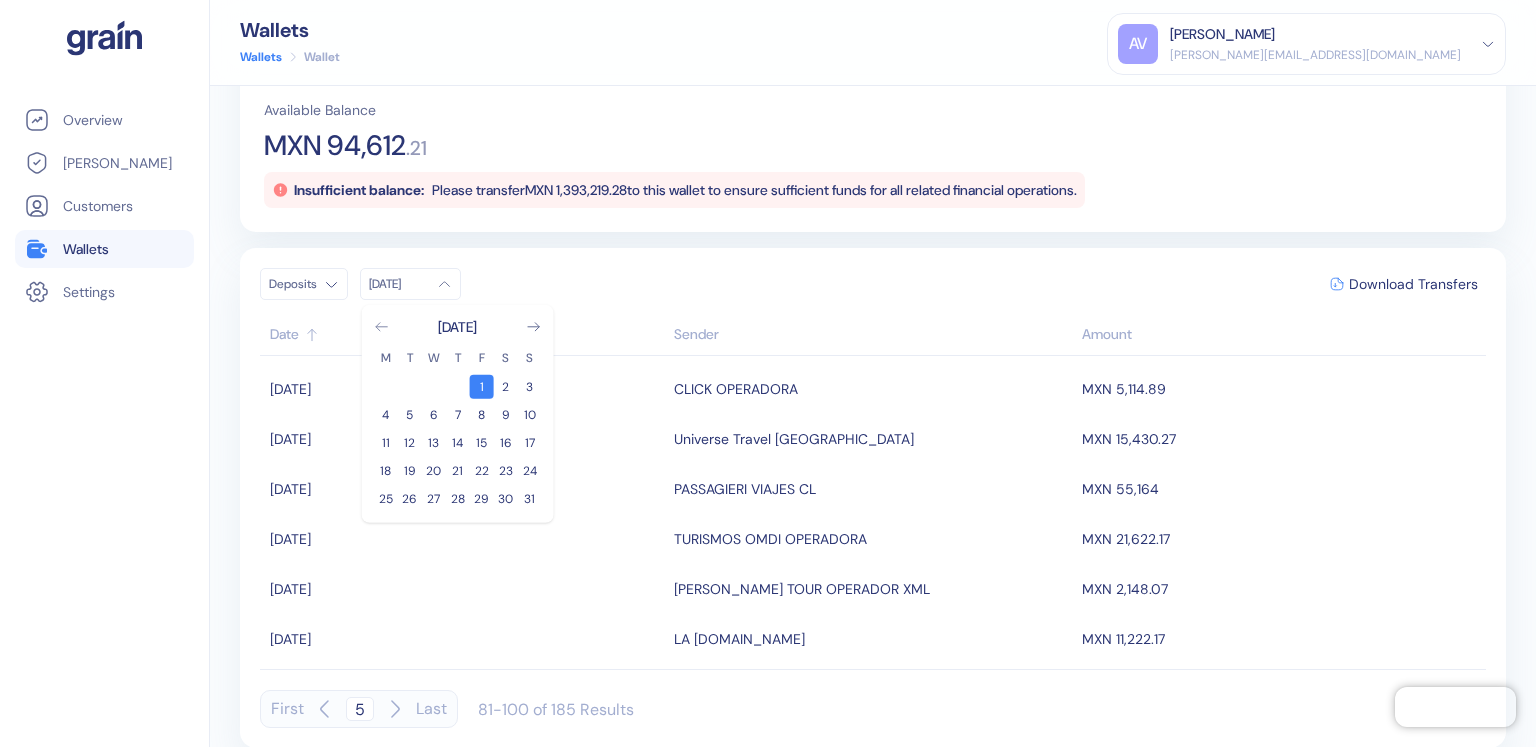 click 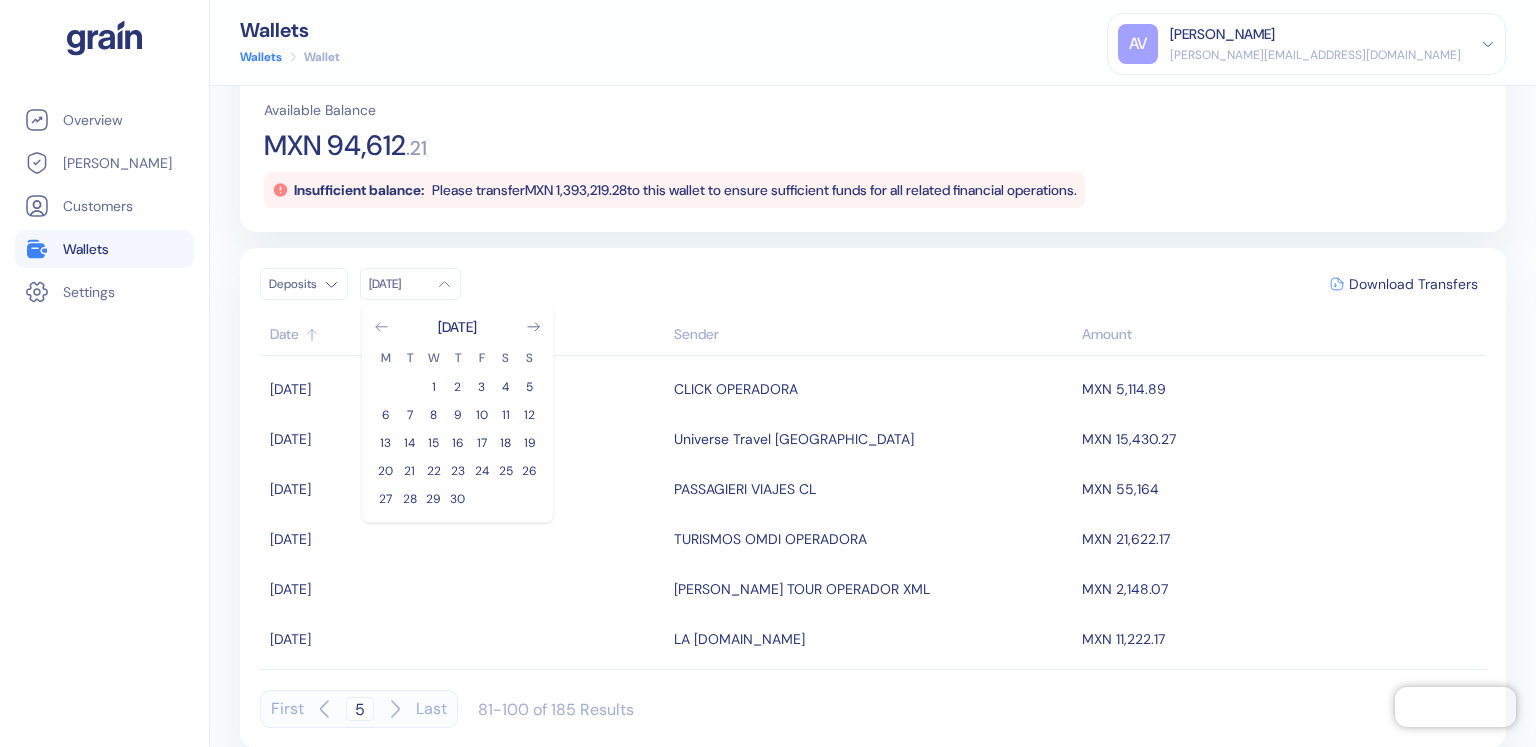 click 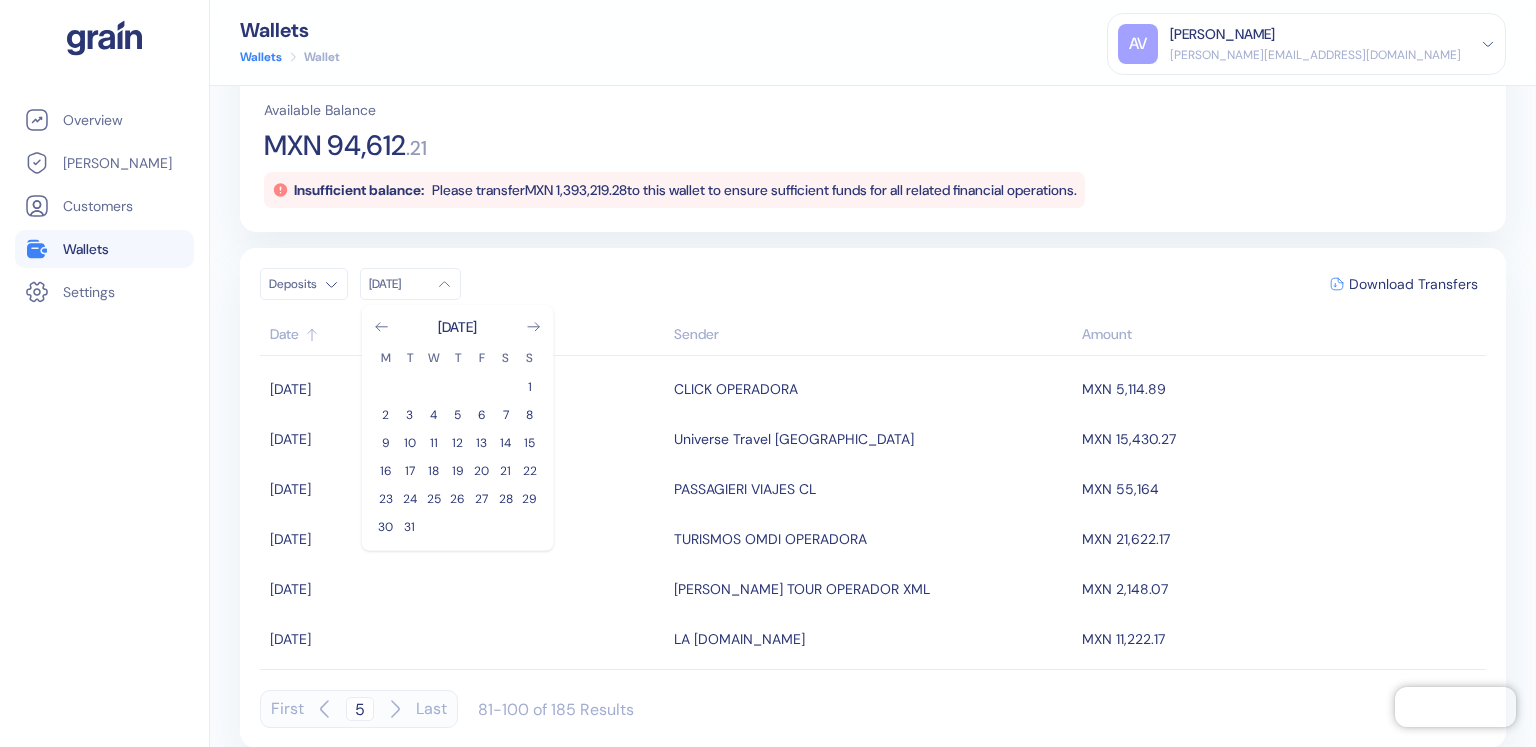 click on "1" at bounding box center [530, 387] 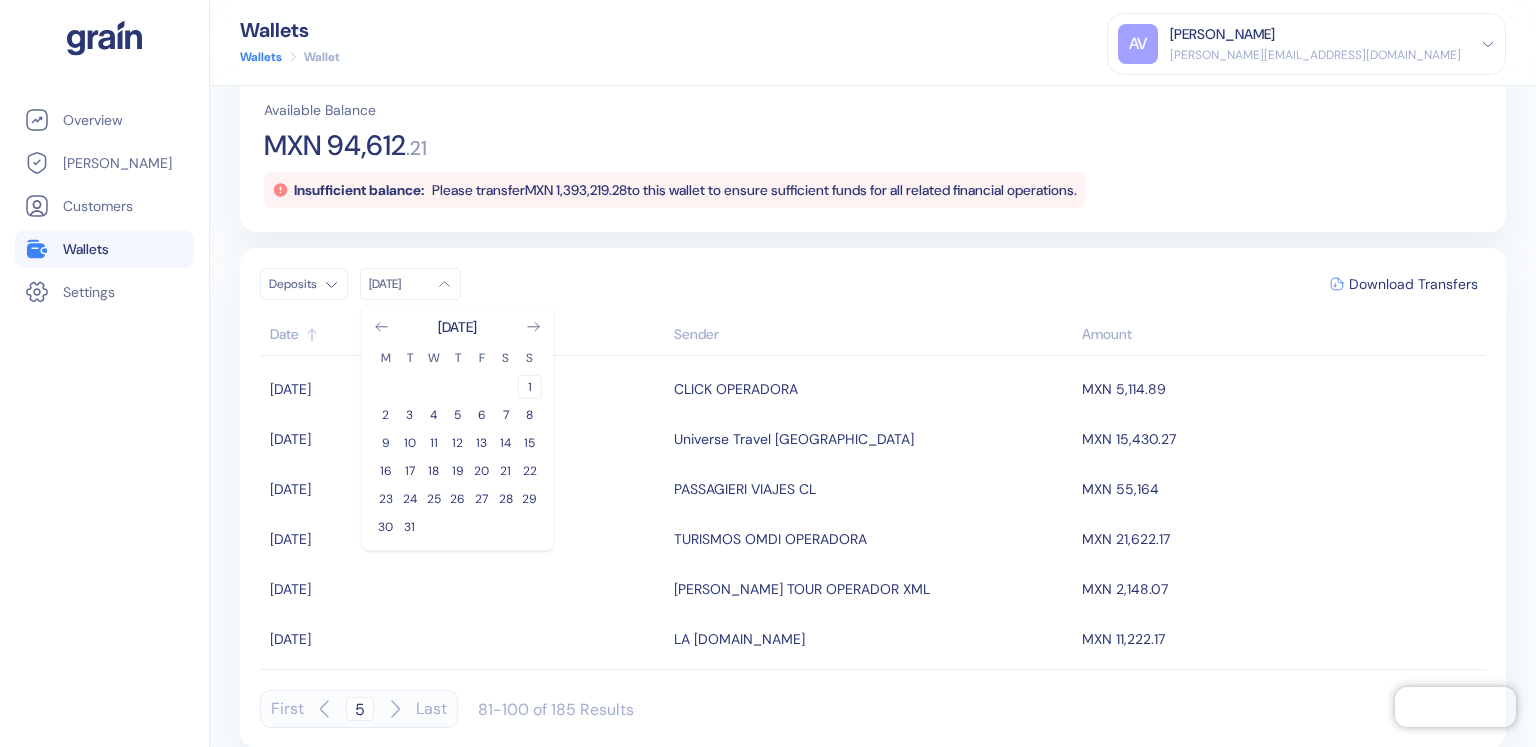 drag, startPoint x: 520, startPoint y: 387, endPoint x: 518, endPoint y: 376, distance: 11.18034 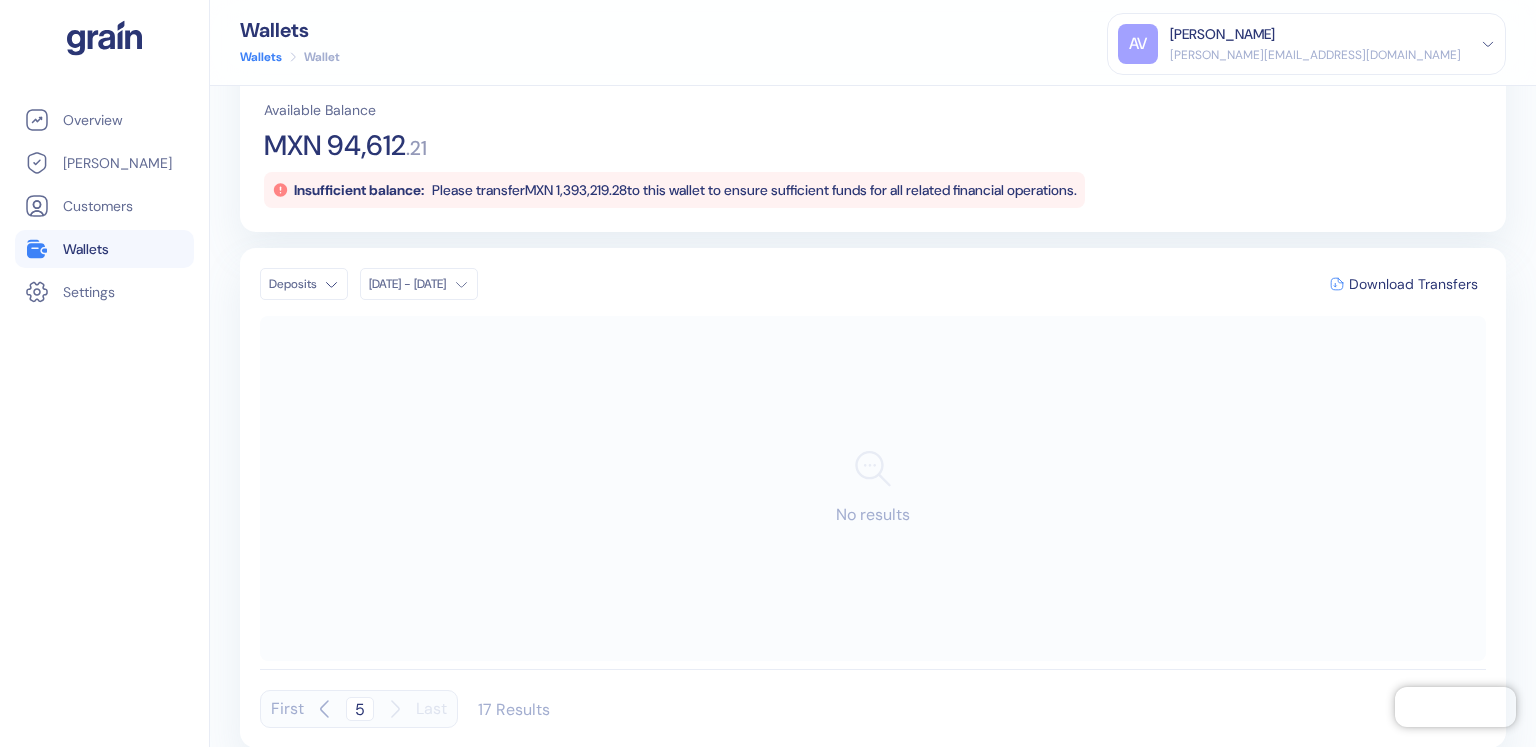 click on "Deposits [DATE] - [DATE] Download Transfers" at bounding box center [873, 284] 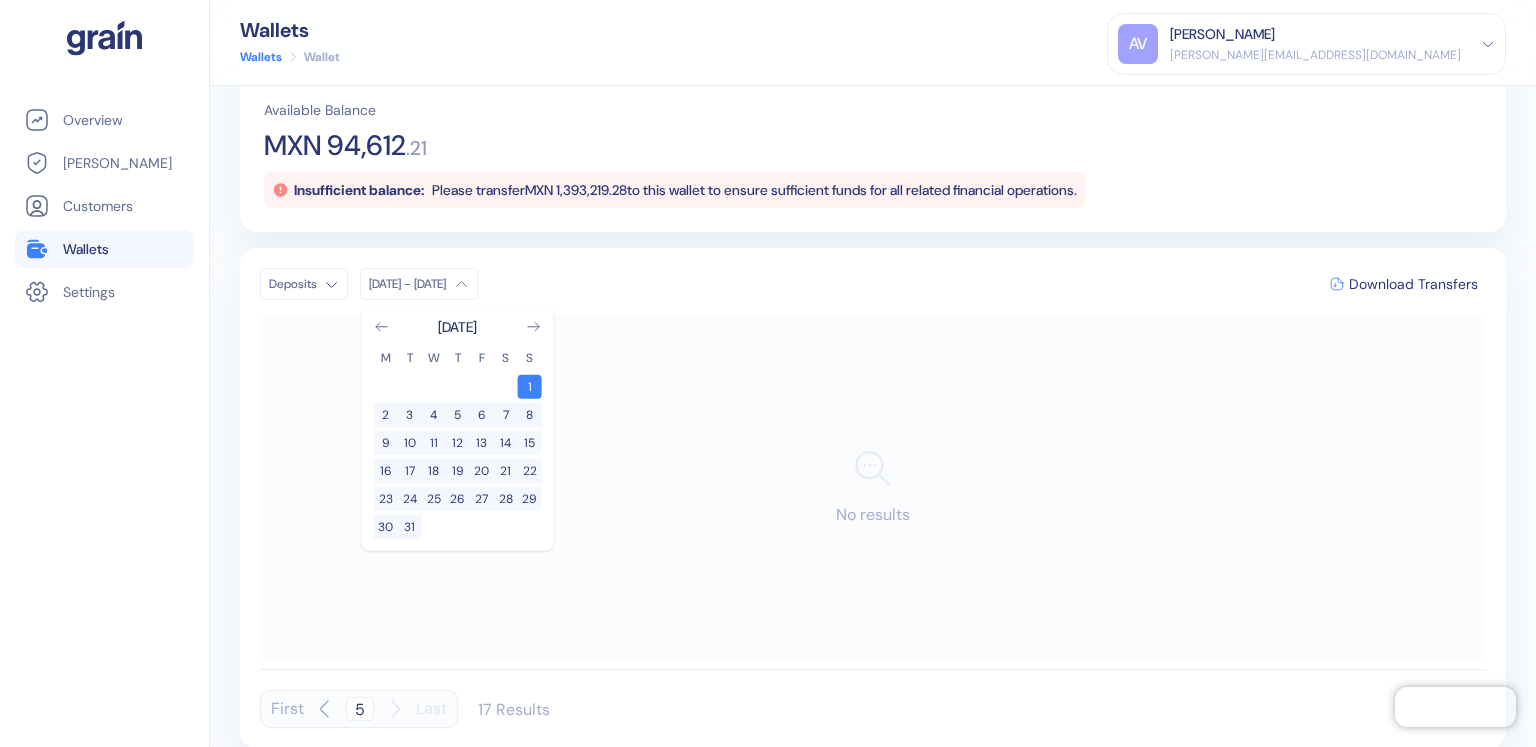 click on "[DATE] M T W T F S S 1 2 3 4 5 6 7 8 9 10 11 12 13 14 15 16 17 18 19 20 21 22 23 24 25 26 27 28 29 30 31" at bounding box center [458, 428] 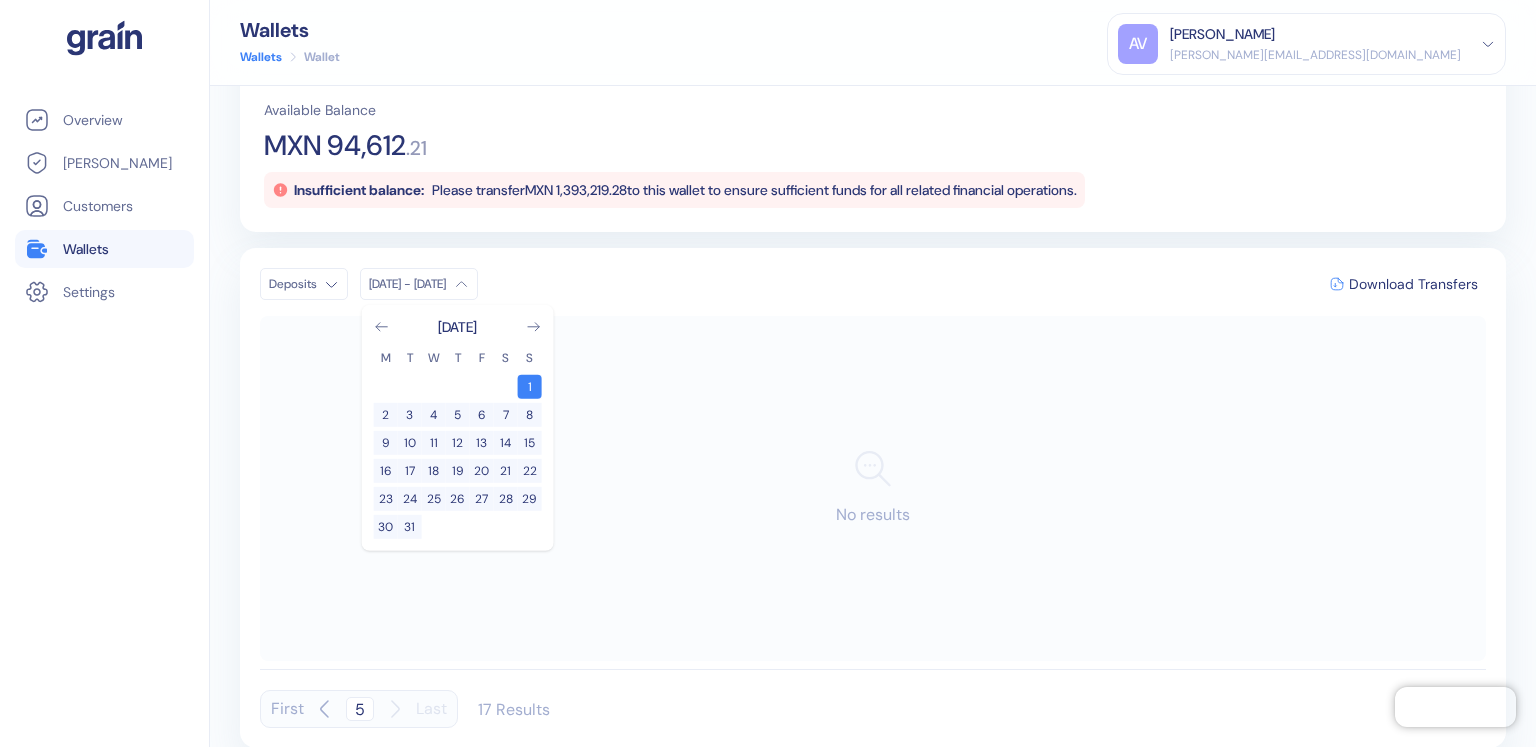 click 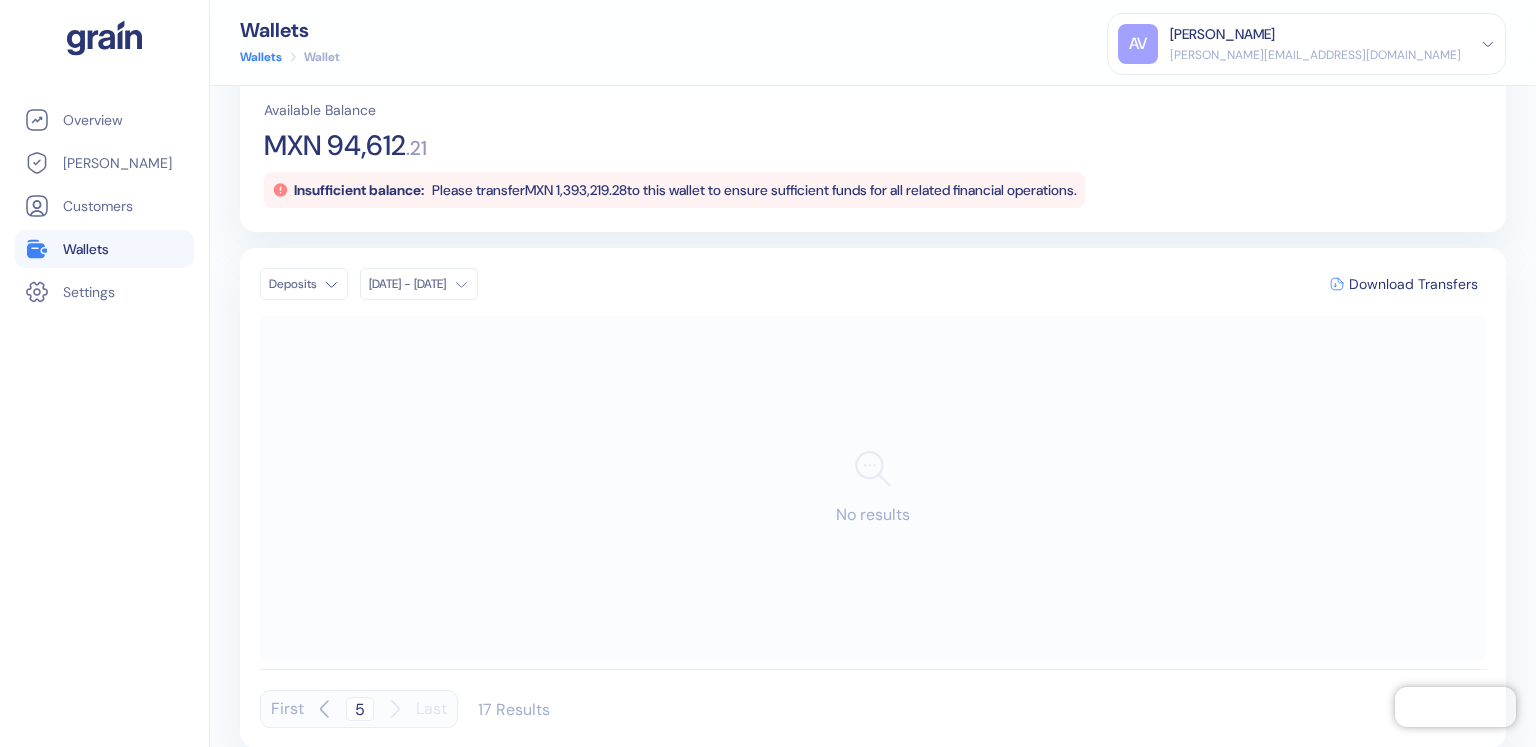 click on "[DATE] - [DATE]" at bounding box center [407, 284] 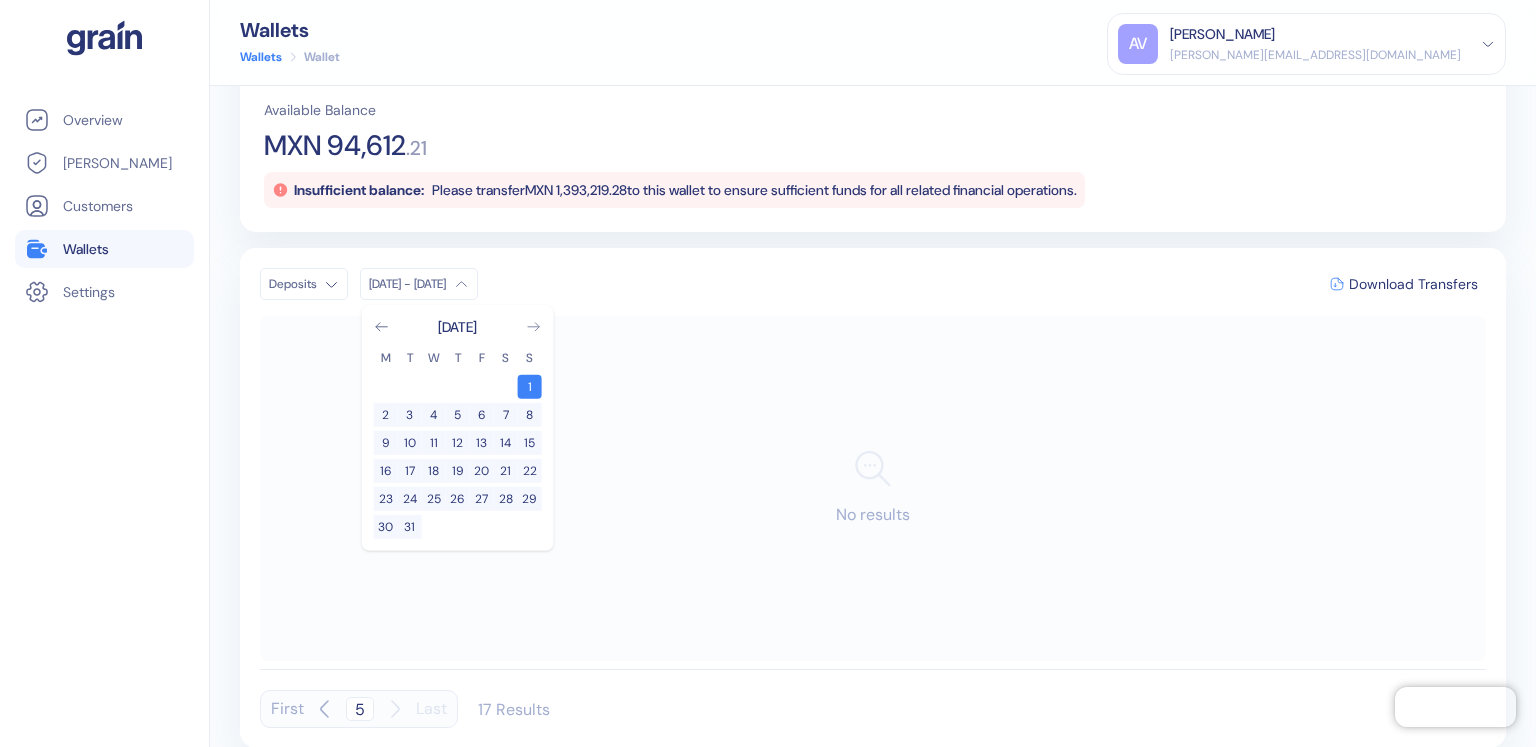 click 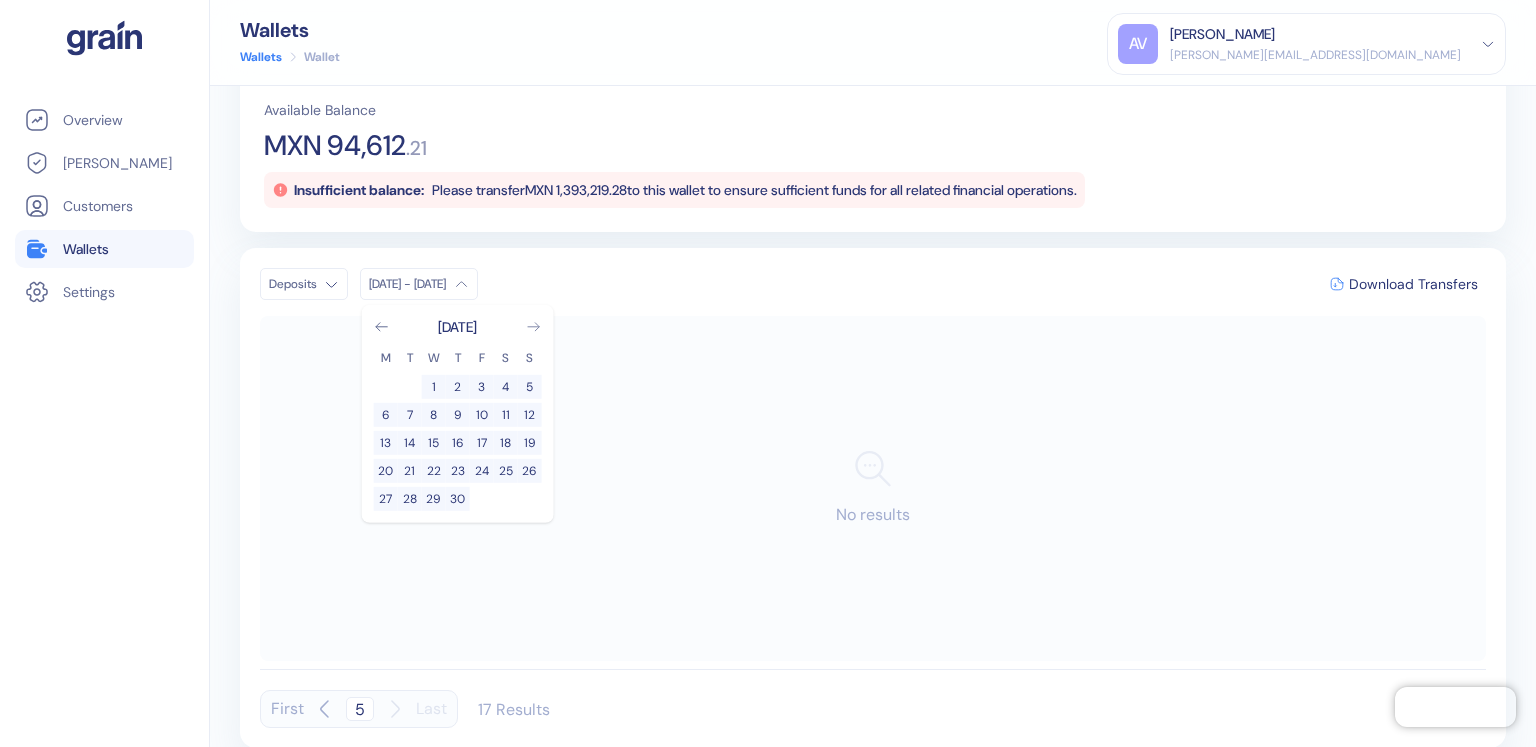 click 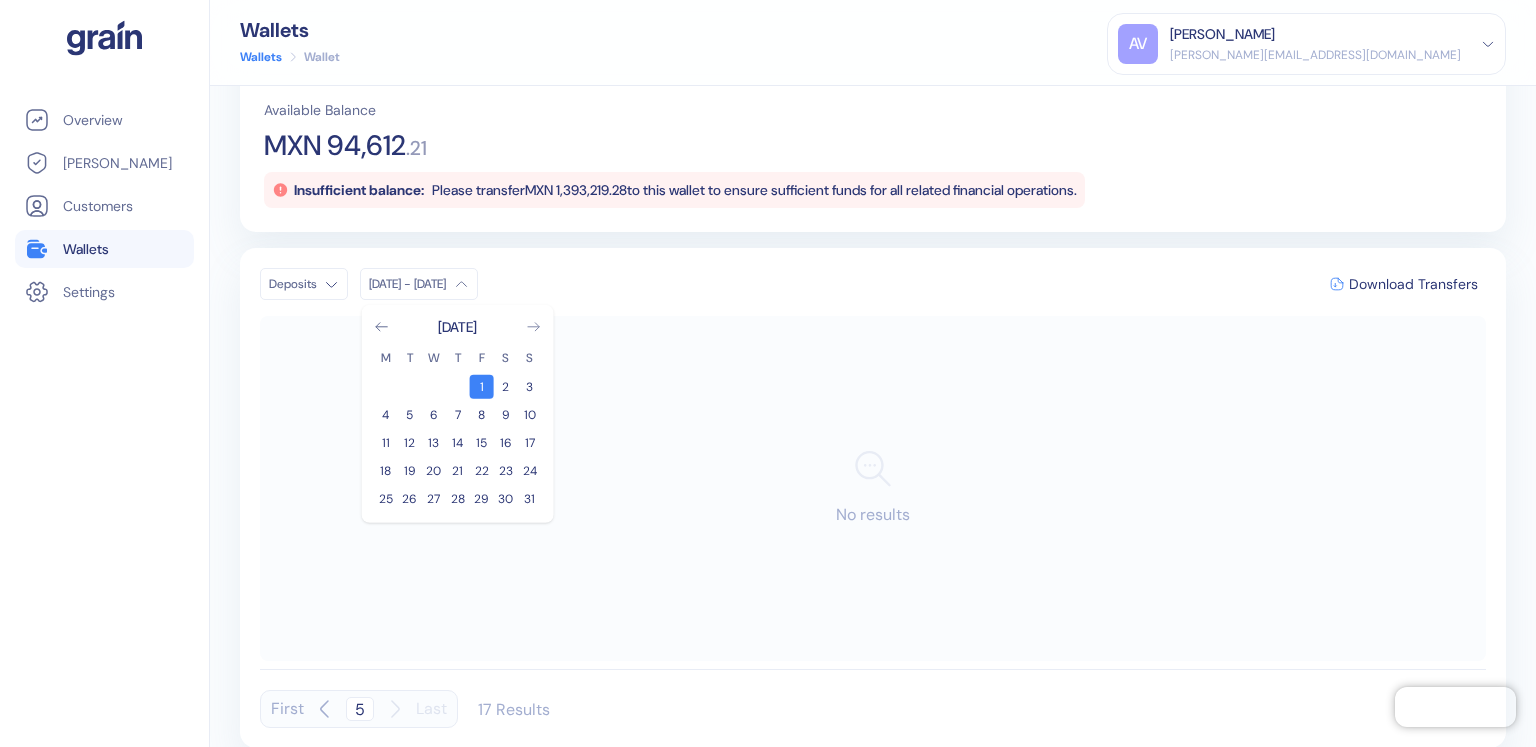 click 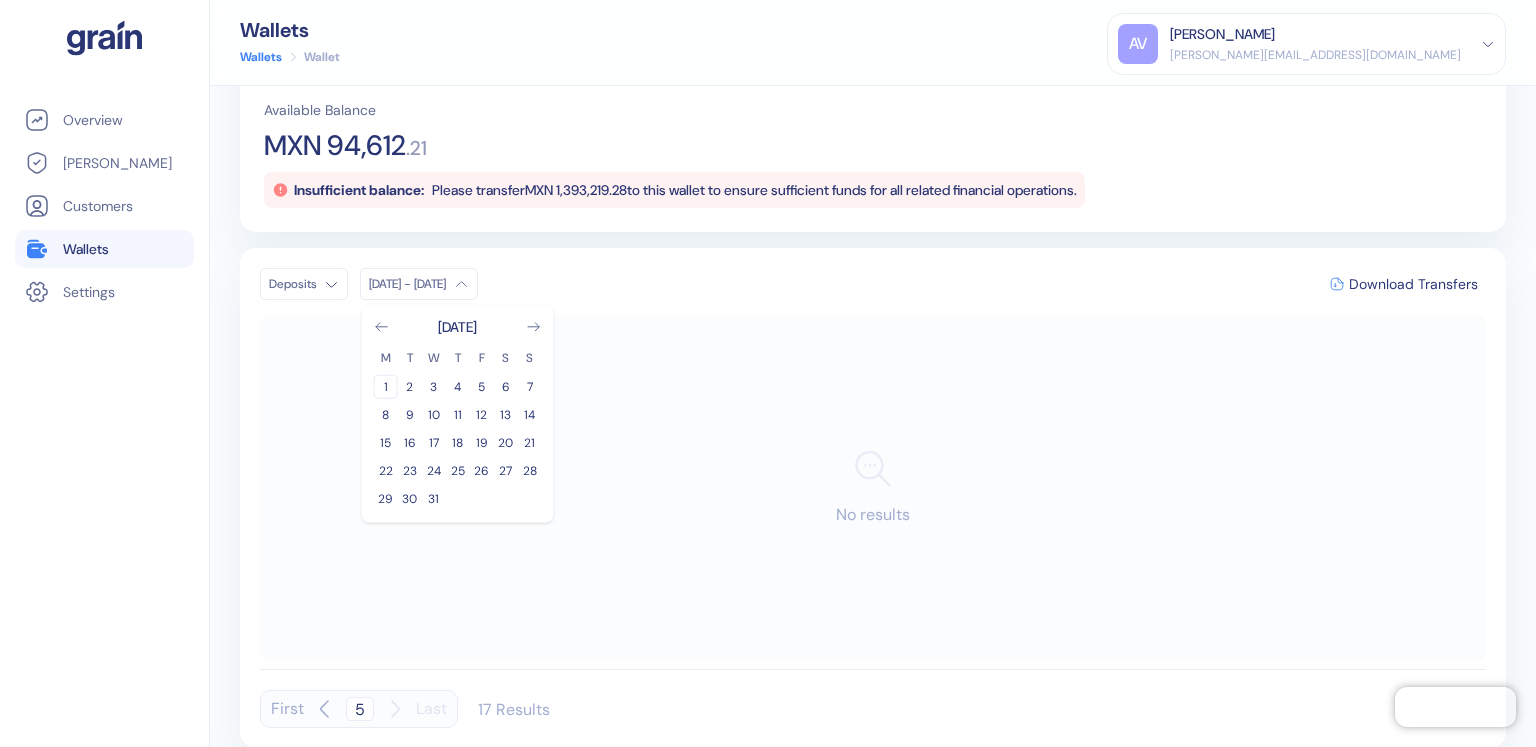click on "1" at bounding box center [386, 387] 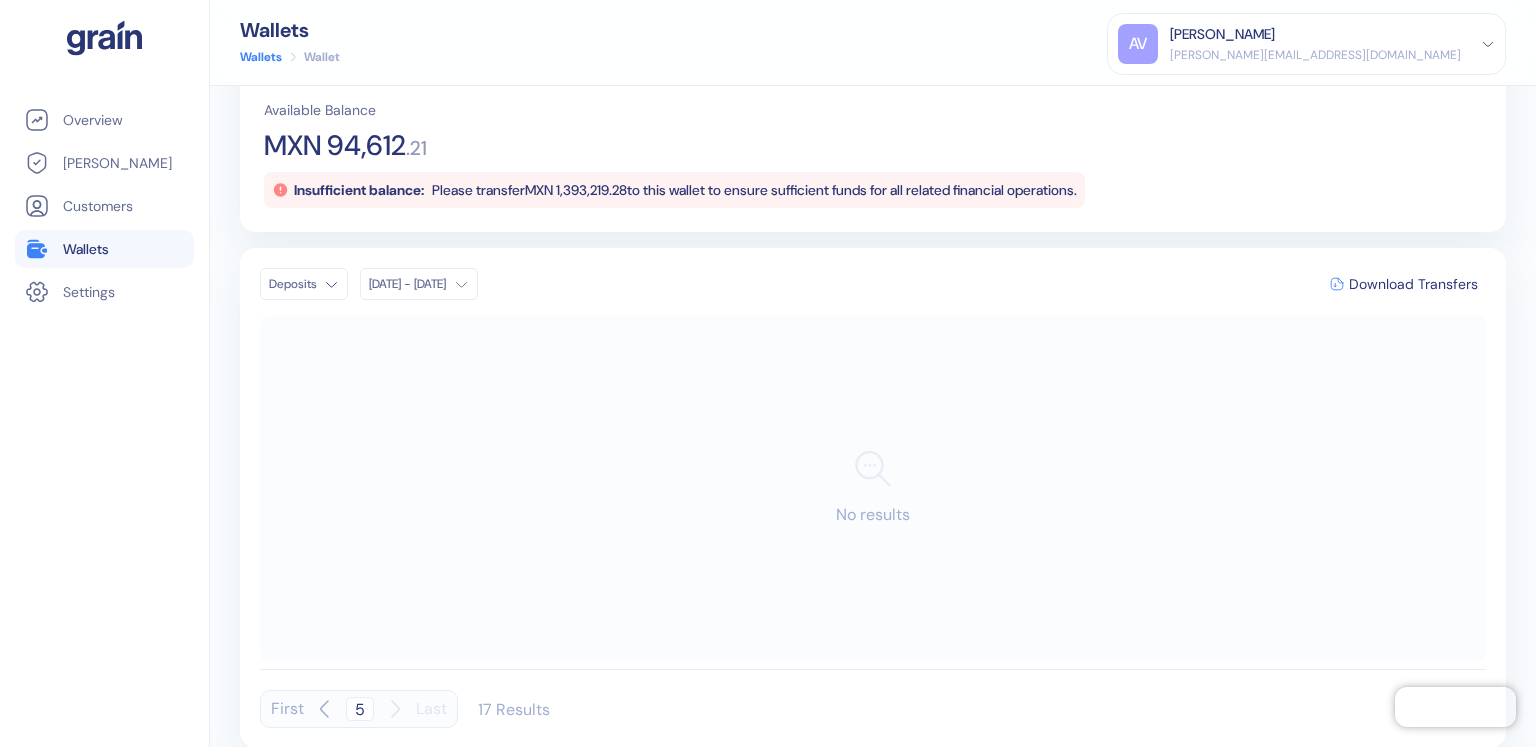 click on "Deposits [DATE] - [DATE] Download Transfers" at bounding box center [873, 284] 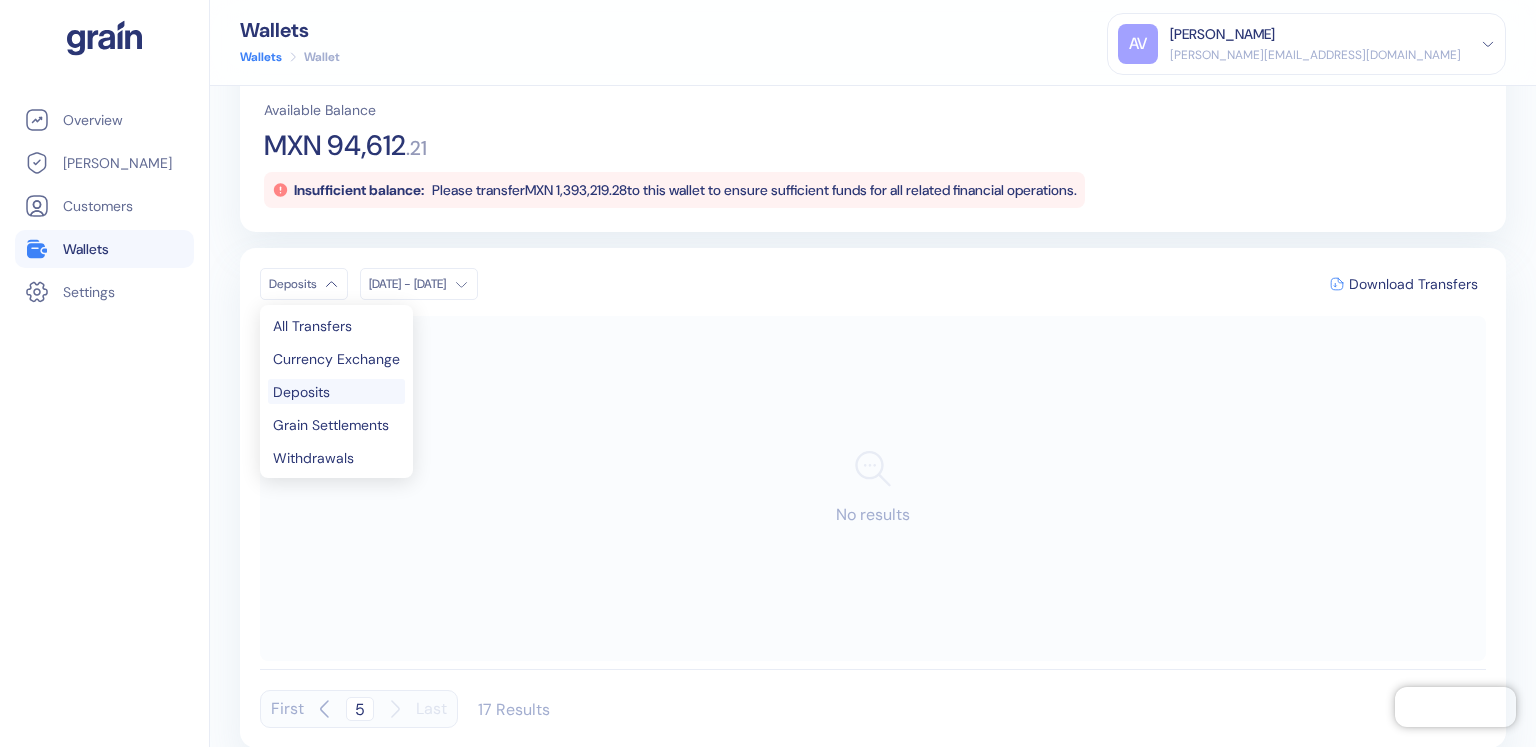 click on "Pingdom Check: App Online Overview [PERSON_NAME] Customers Wallets Settings Wallets Wallets Wallet AV [PERSON_NAME] [PERSON_NAME][EMAIL_ADDRESS][DOMAIN_NAME] Sign Out MXN Deposit Details Withdraw Exchange Available Balance MXN 94,612 . 21 Insufficient balance: Please transfer  MXN   1,393,219.28  to this wallet to ensure sufficient funds for all related financial operations. Deposits [DATE] - [DATE] Download Transfers No results First 5 Last  17 Results All Transfers Currency Exchange Deposits Grain Settlements Withdrawals" at bounding box center (768, 373) 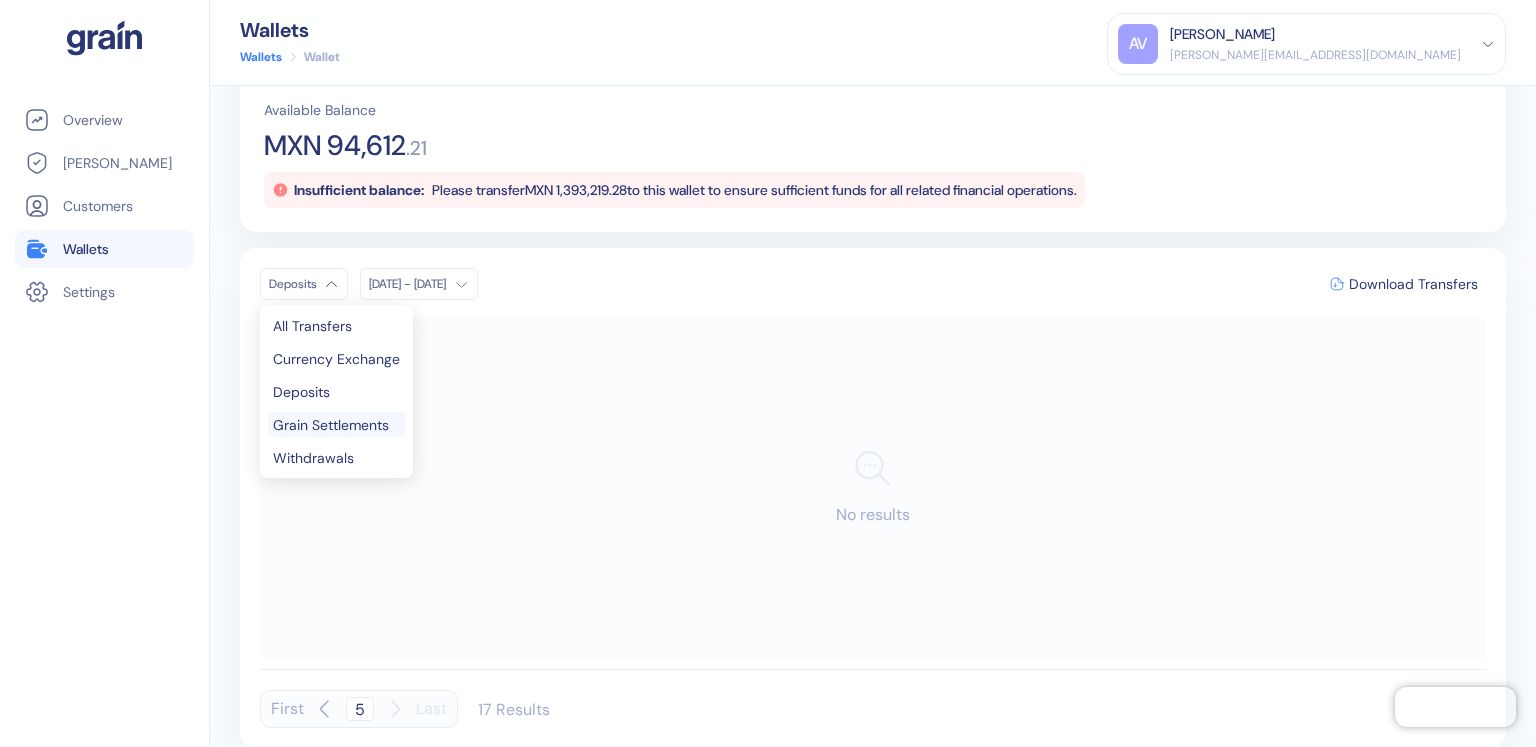 type on "1" 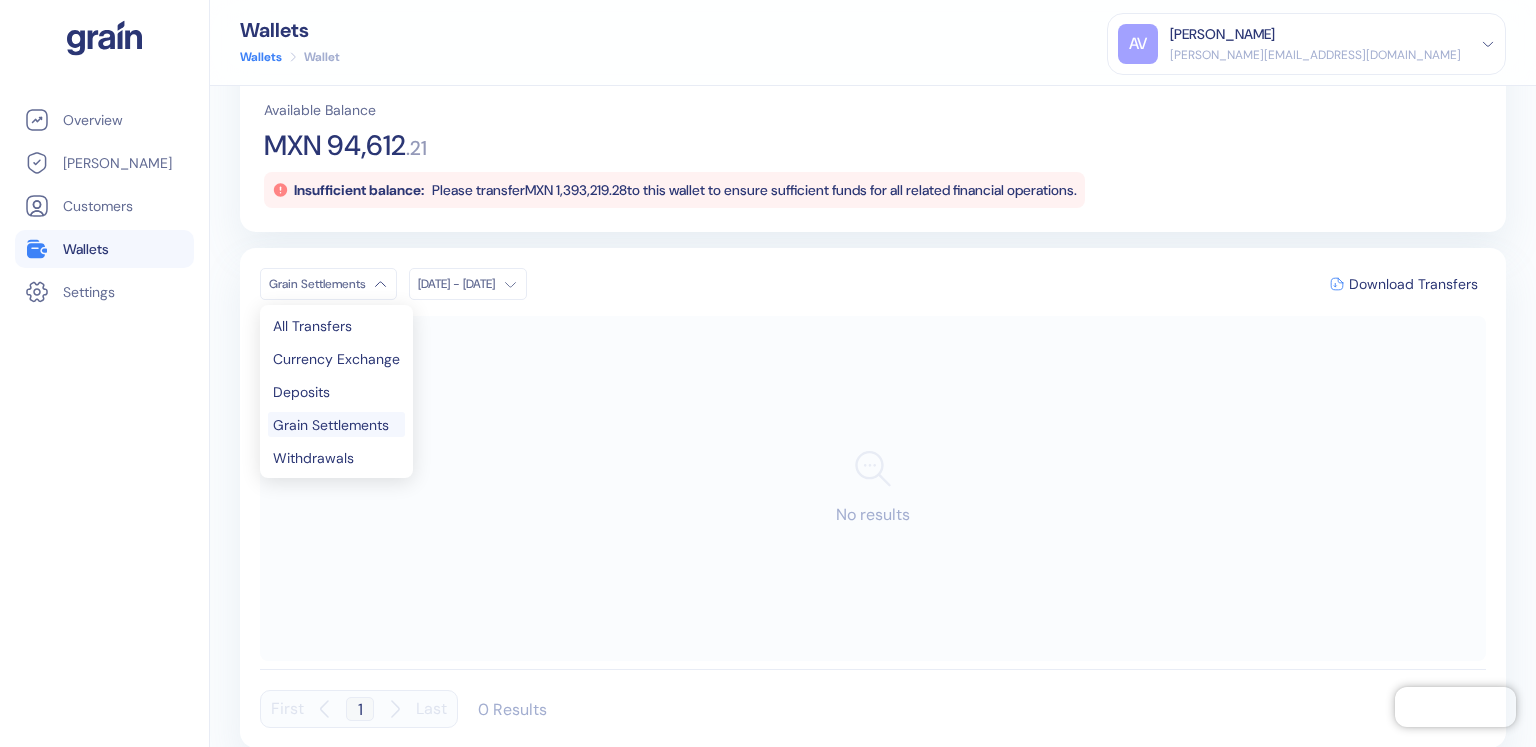 click on "Pingdom Check: App Online Overview [PERSON_NAME] Customers Wallets Settings Wallets Wallets Wallet AV [PERSON_NAME] [PERSON_NAME][EMAIL_ADDRESS][DOMAIN_NAME] Sign Out MXN Deposit Details Withdraw Exchange Available Balance MXN 94,612 . 21 Insufficient balance: Please transfer  MXN   1,393,219.28  to this wallet to ensure sufficient funds for all related financial operations. Grain Settlements [DATE] - [DATE] Download Transfers No results First 1 Last  0 Results All Transfers Currency Exchange Deposits Grain Settlements Withdrawals" at bounding box center [768, 373] 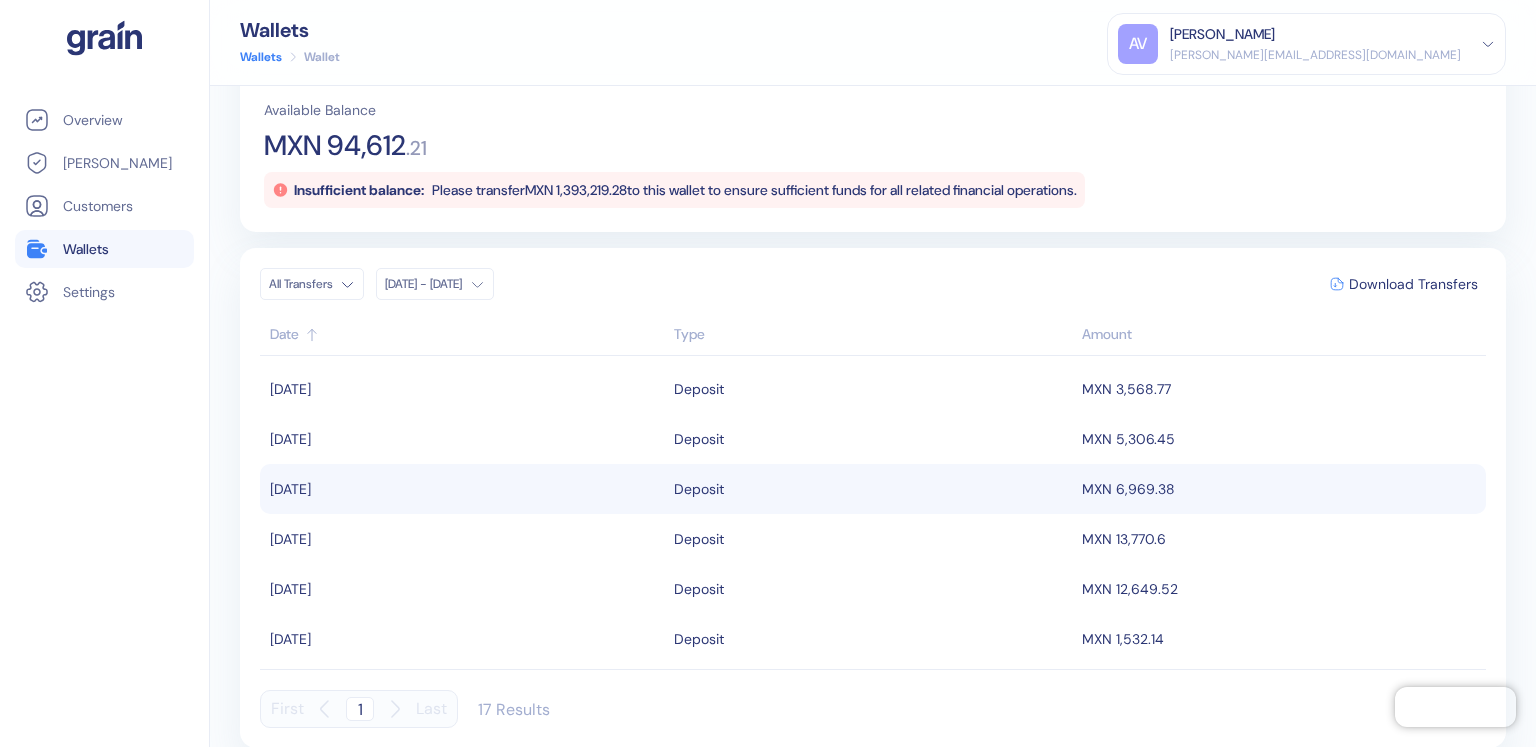 scroll, scrollTop: 10, scrollLeft: 0, axis: vertical 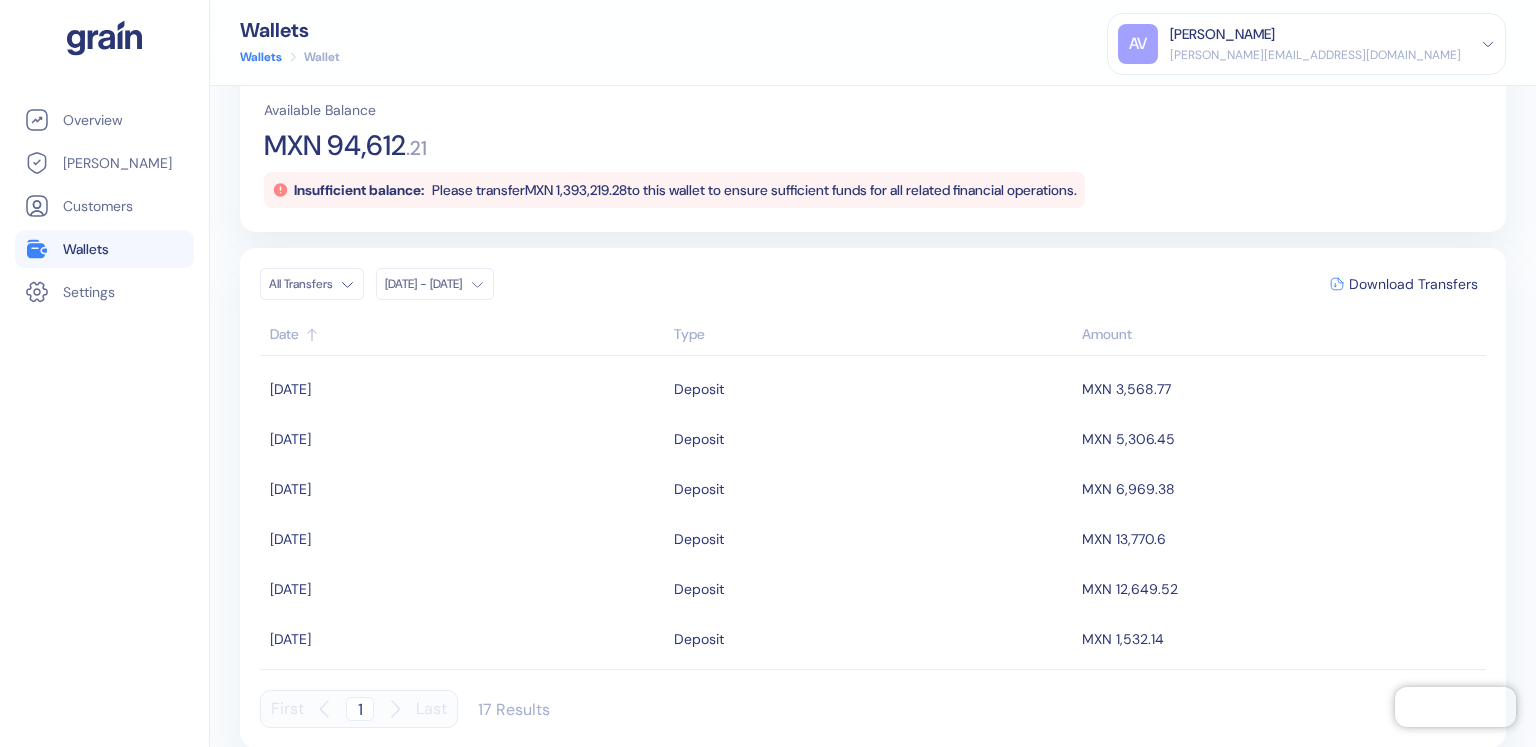 click on "[DATE] - [DATE]" at bounding box center [423, 284] 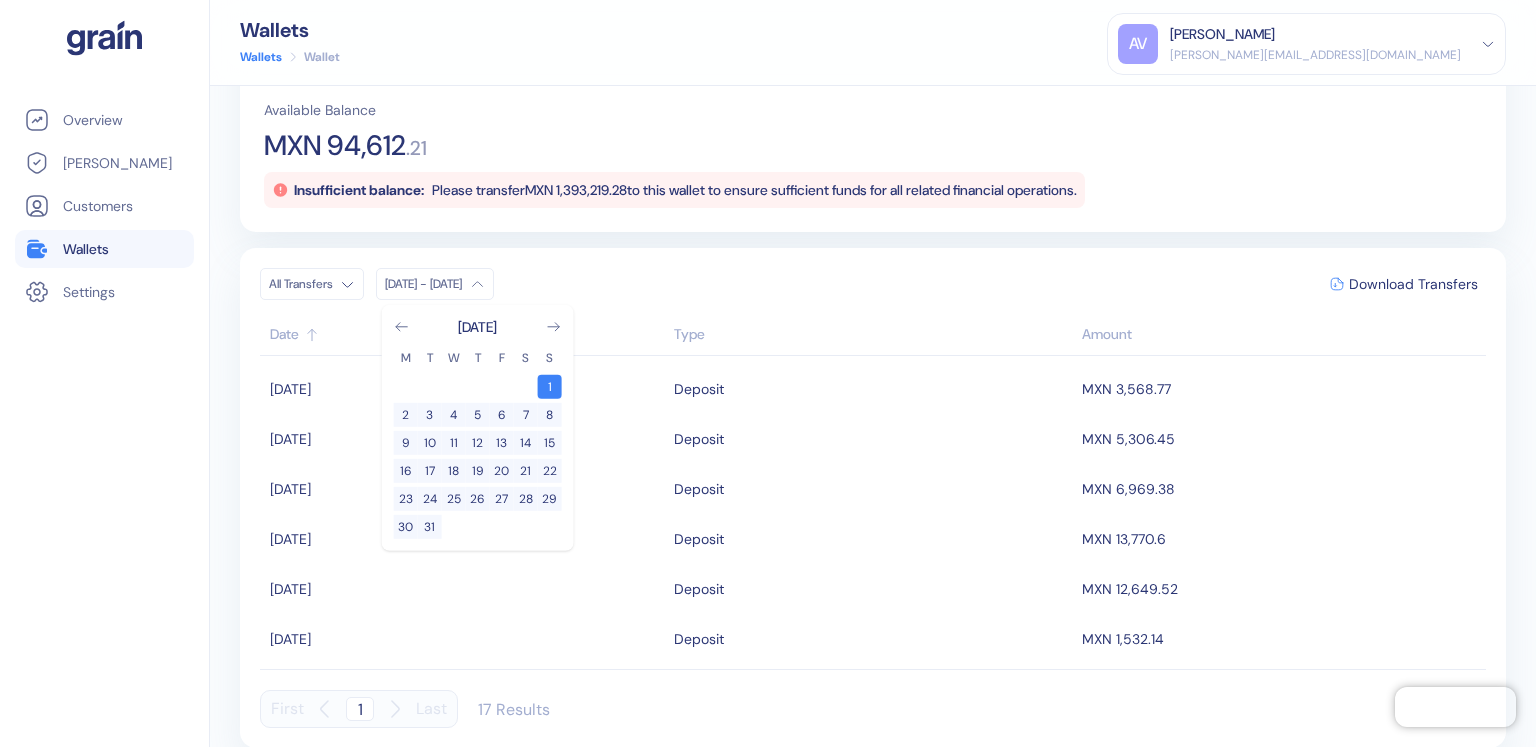 click on "[DATE] - [DATE]" at bounding box center [435, 284] 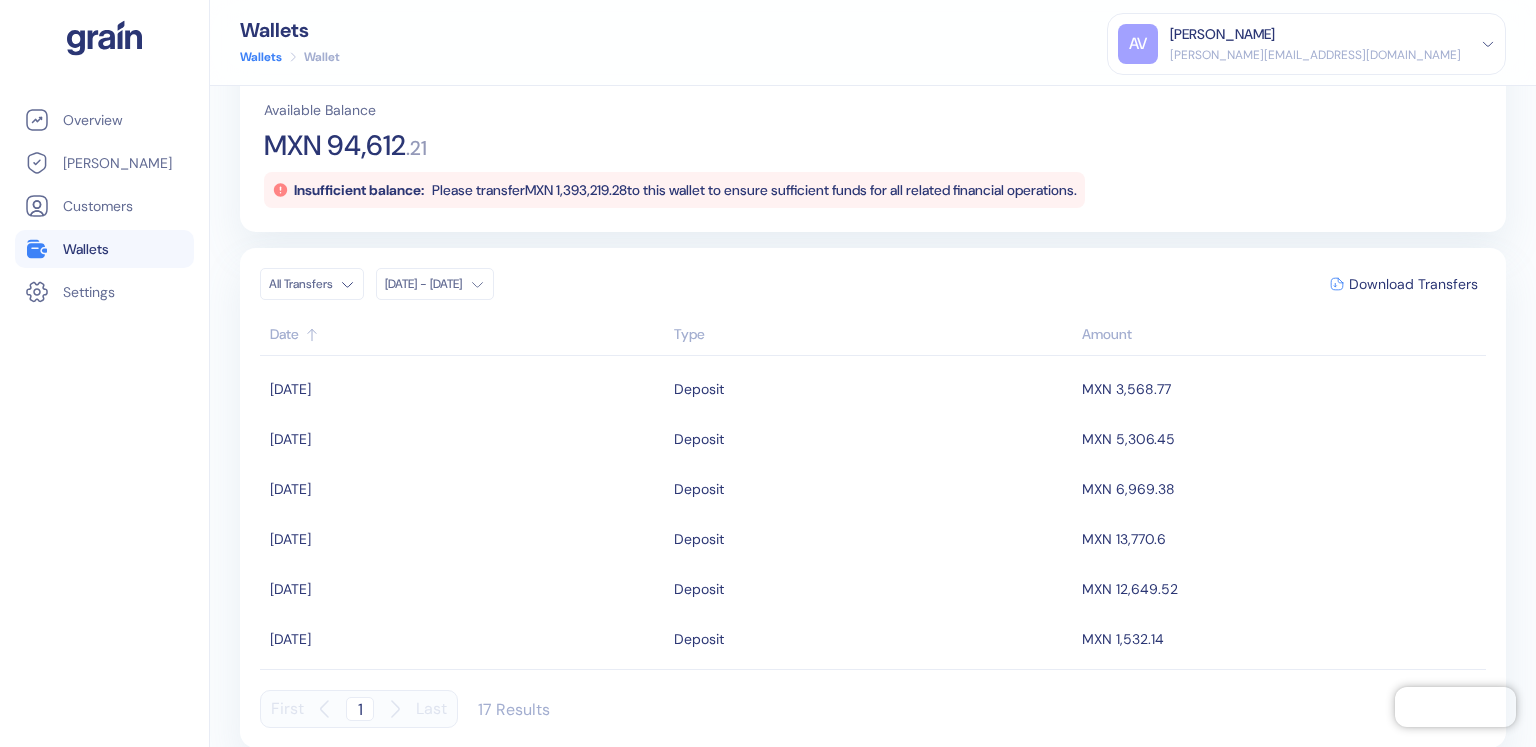 click 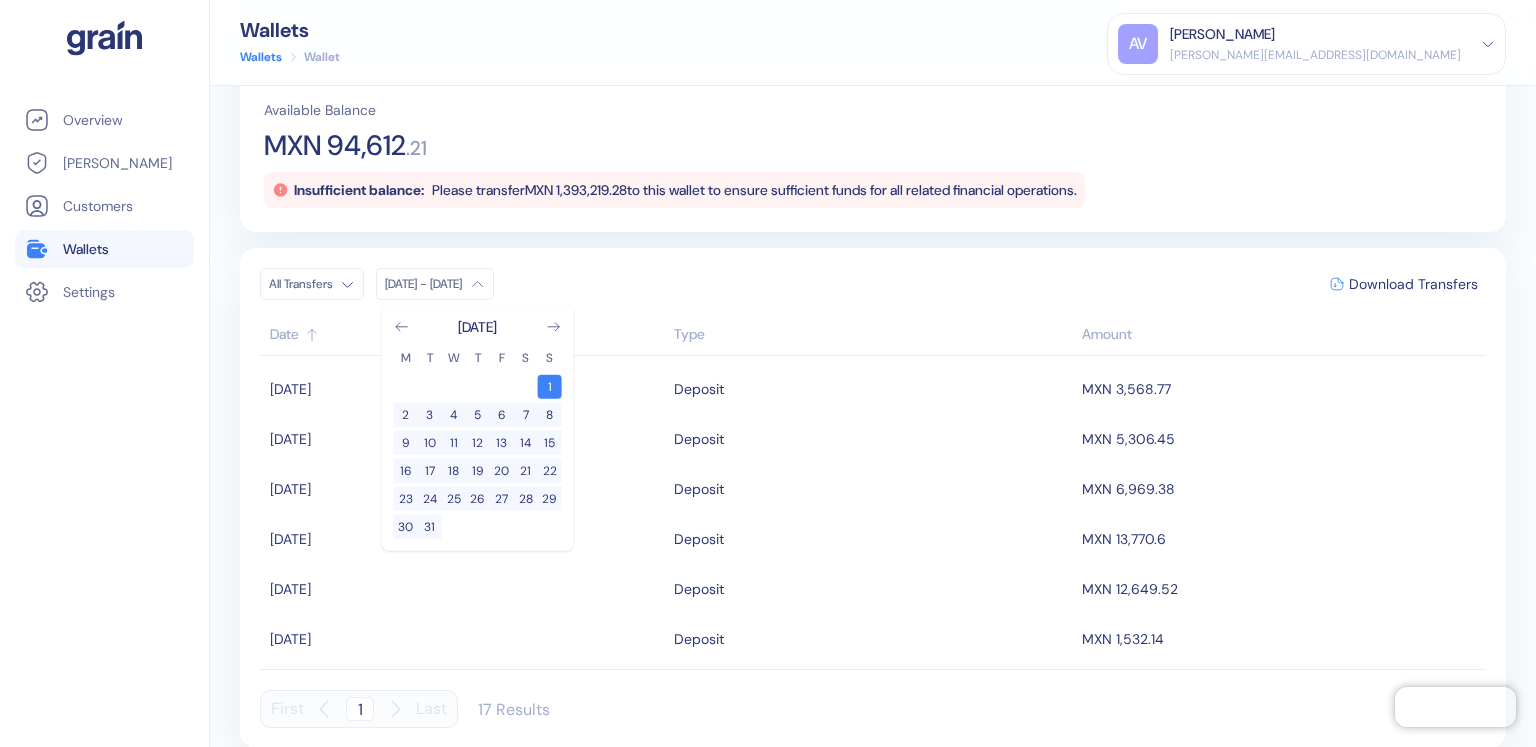 click 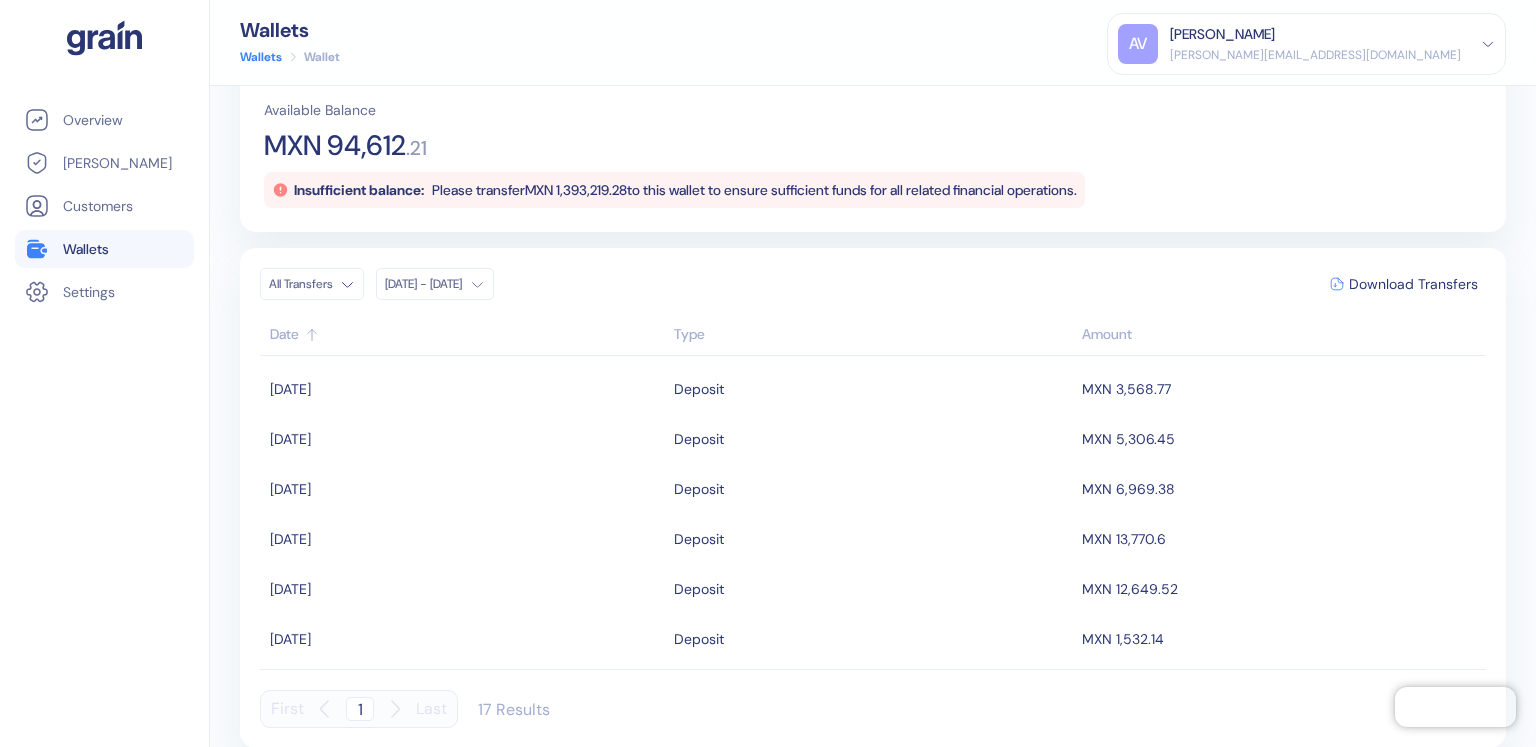 click on "[DATE] - [DATE]" at bounding box center (435, 284) 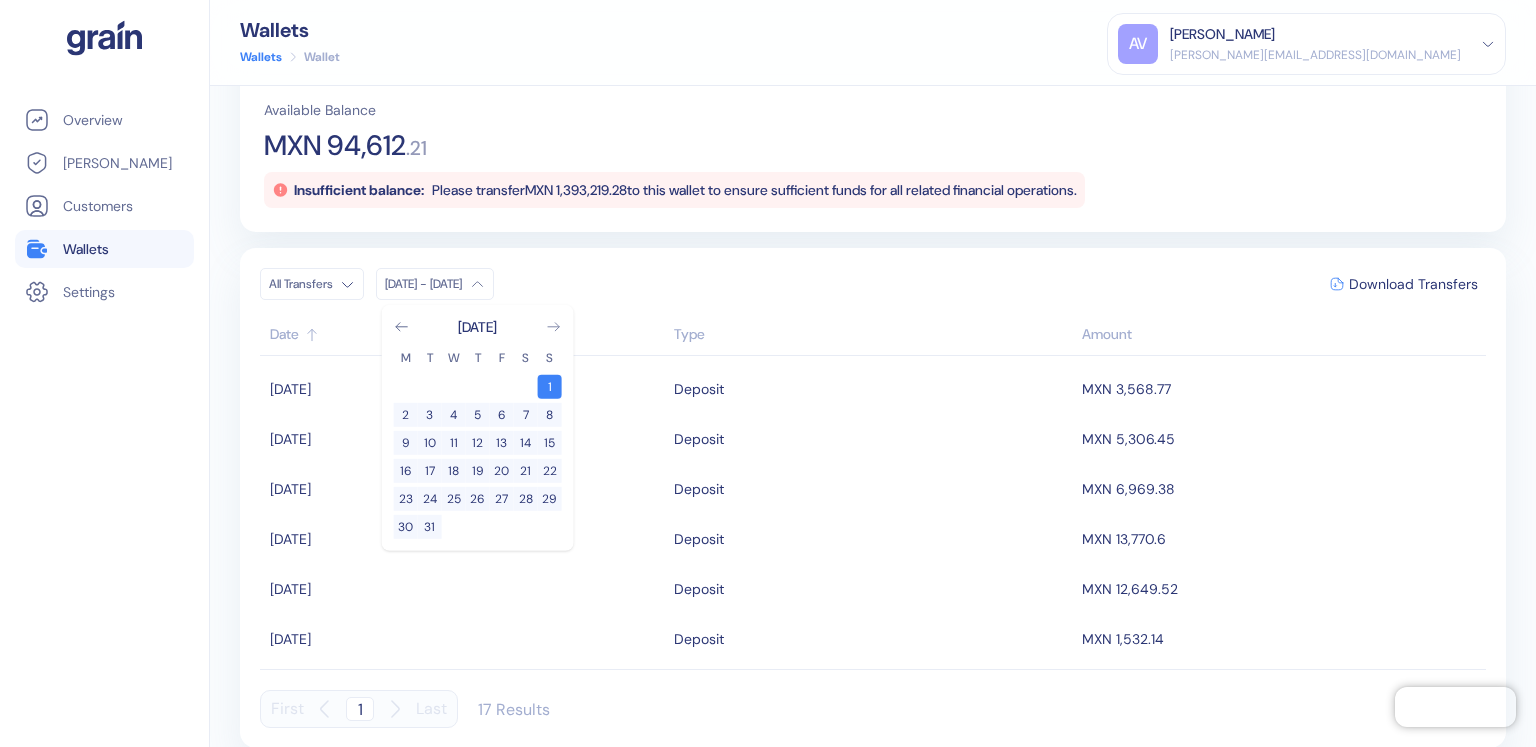 click 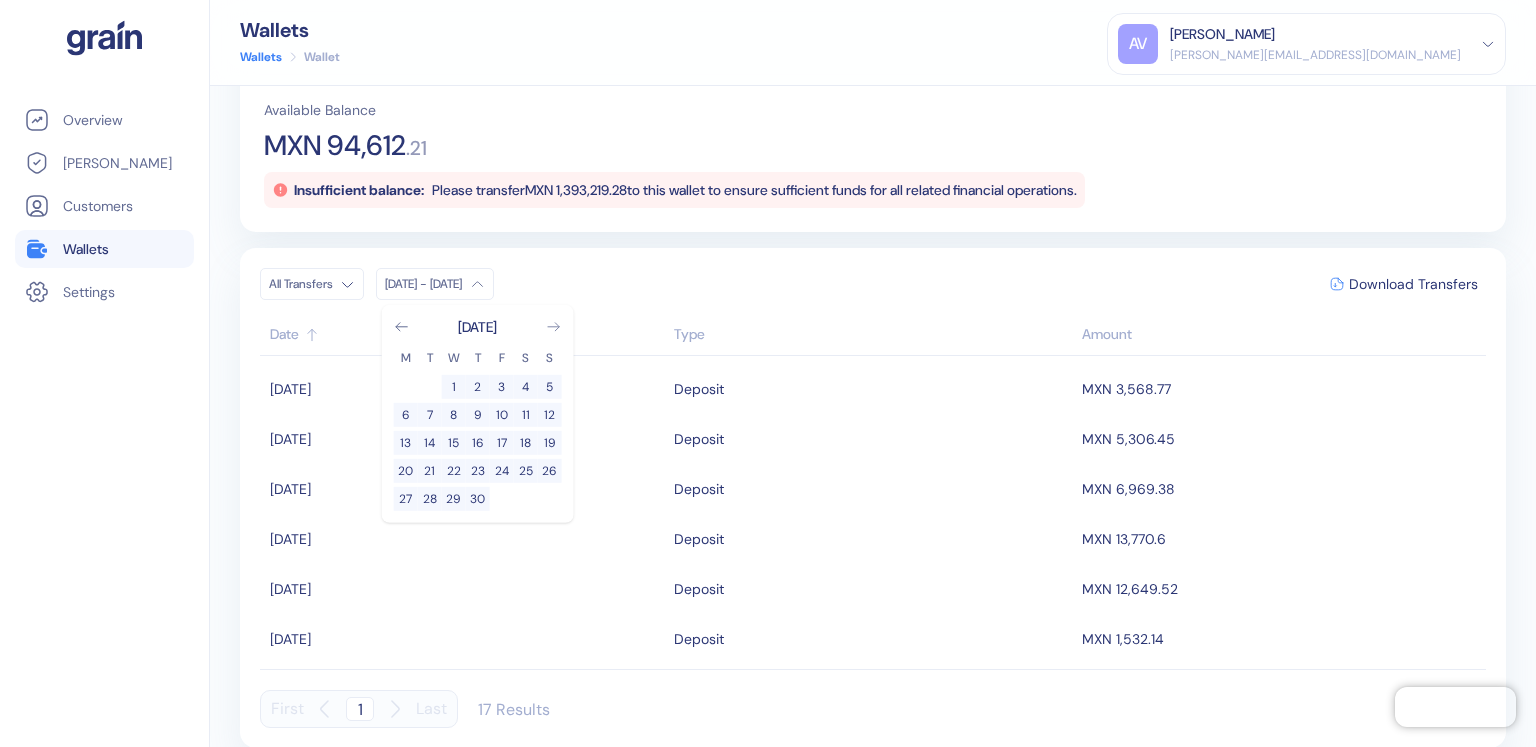 click 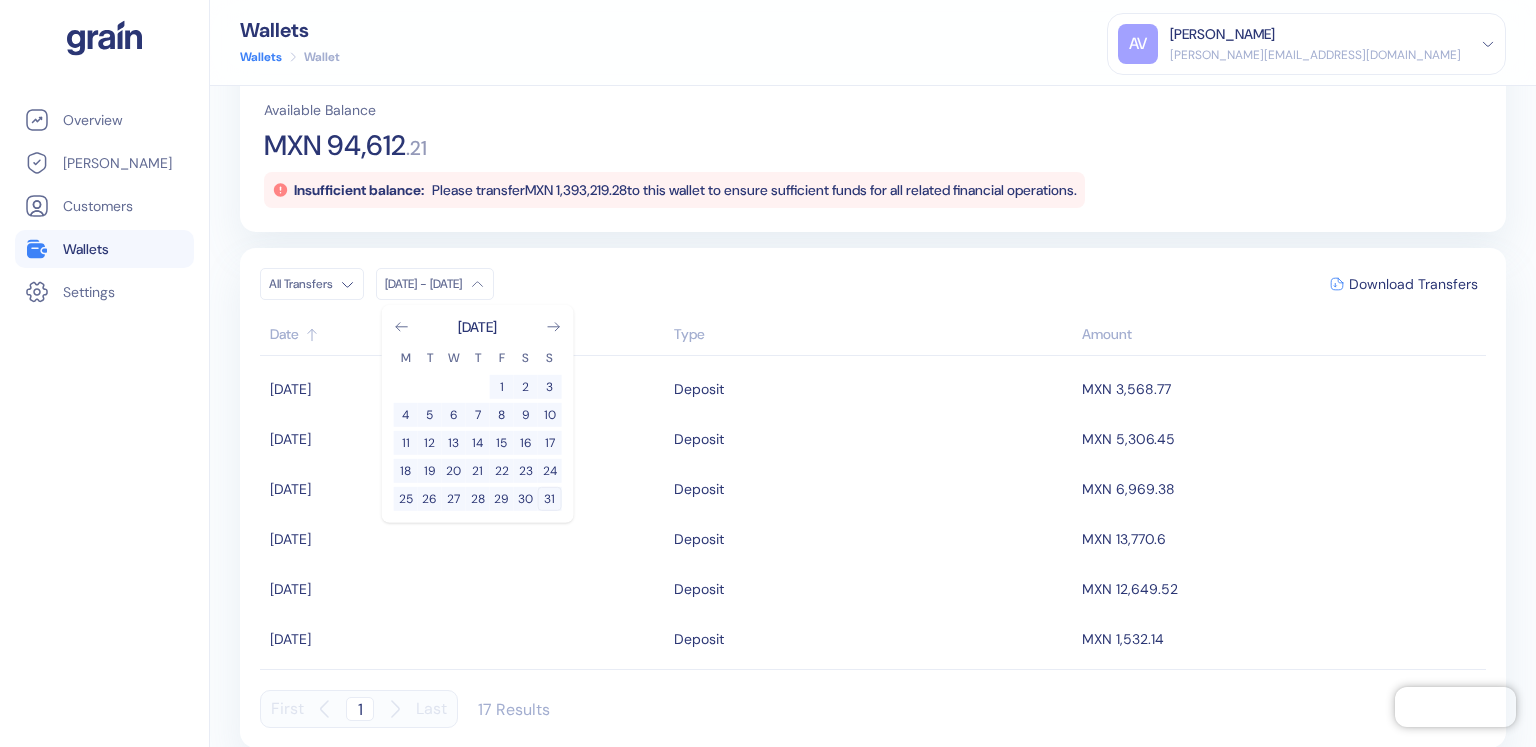 click on "31" at bounding box center [550, 499] 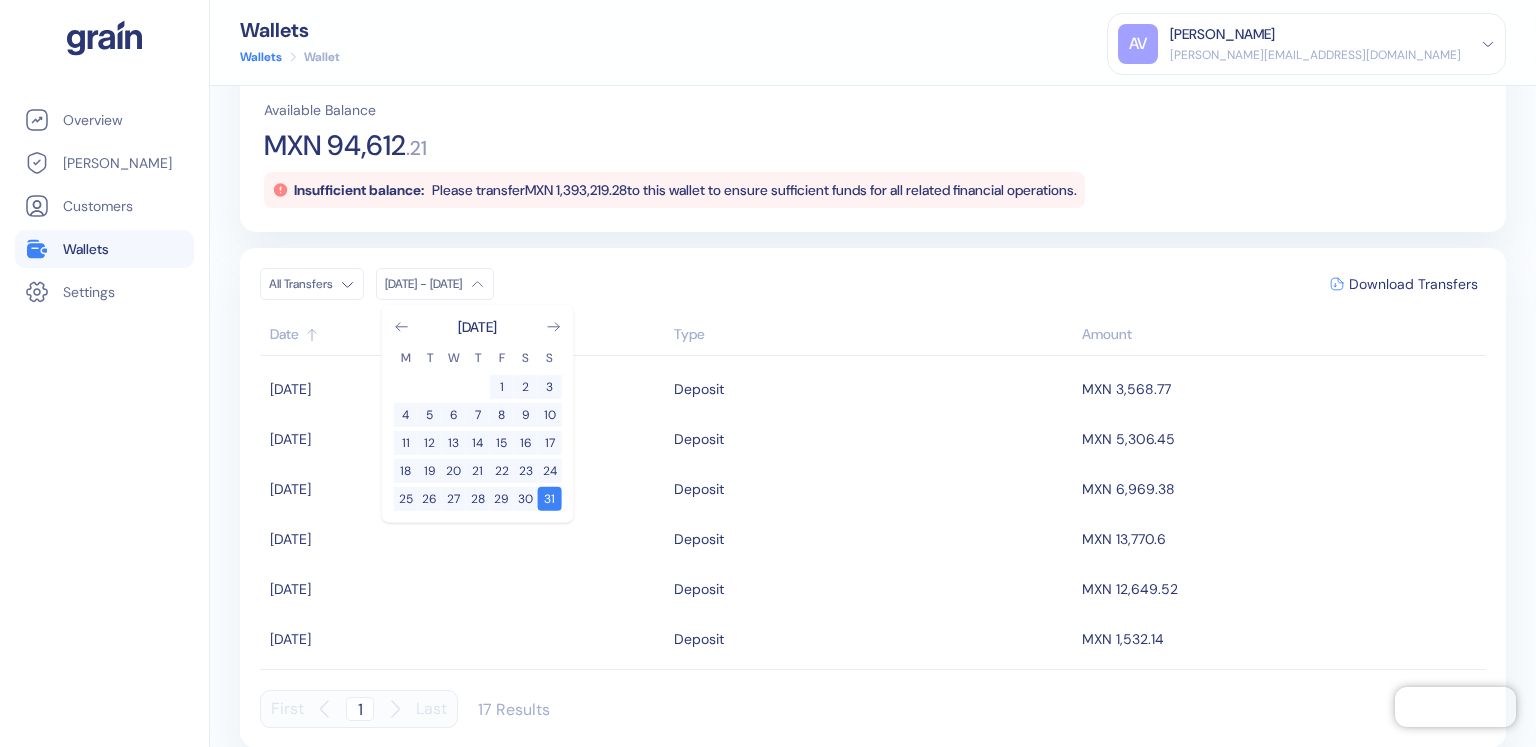 click on "All Transfers [DATE] - Dec [DATE] M T W T F S S 1 2 3 4 5 6 7 8 9 10 11 12 13 14 15 16 17 18 19 20 21 22 23 24 25 26 27 28 29 30 31 Download Transfers" at bounding box center (873, 284) 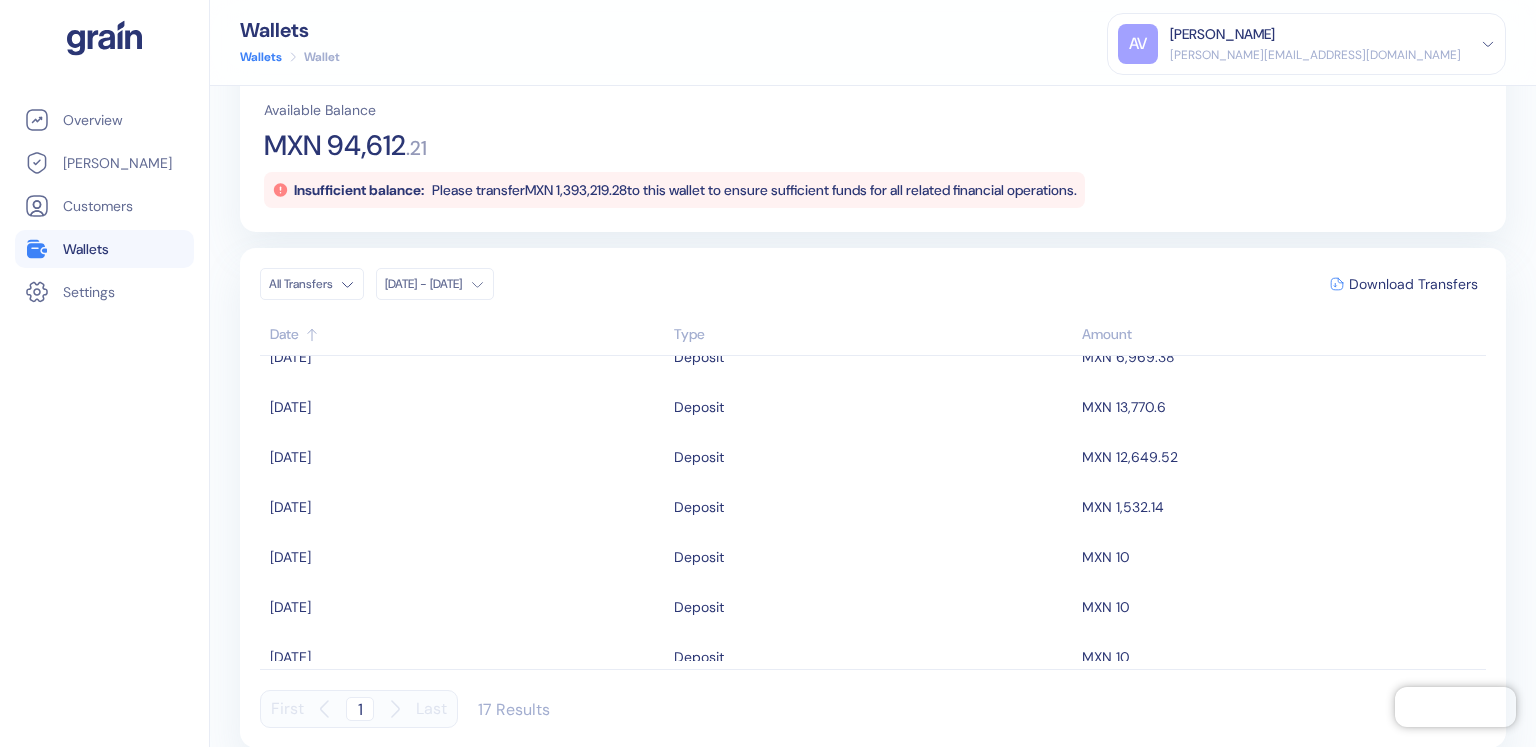 scroll, scrollTop: 0, scrollLeft: 0, axis: both 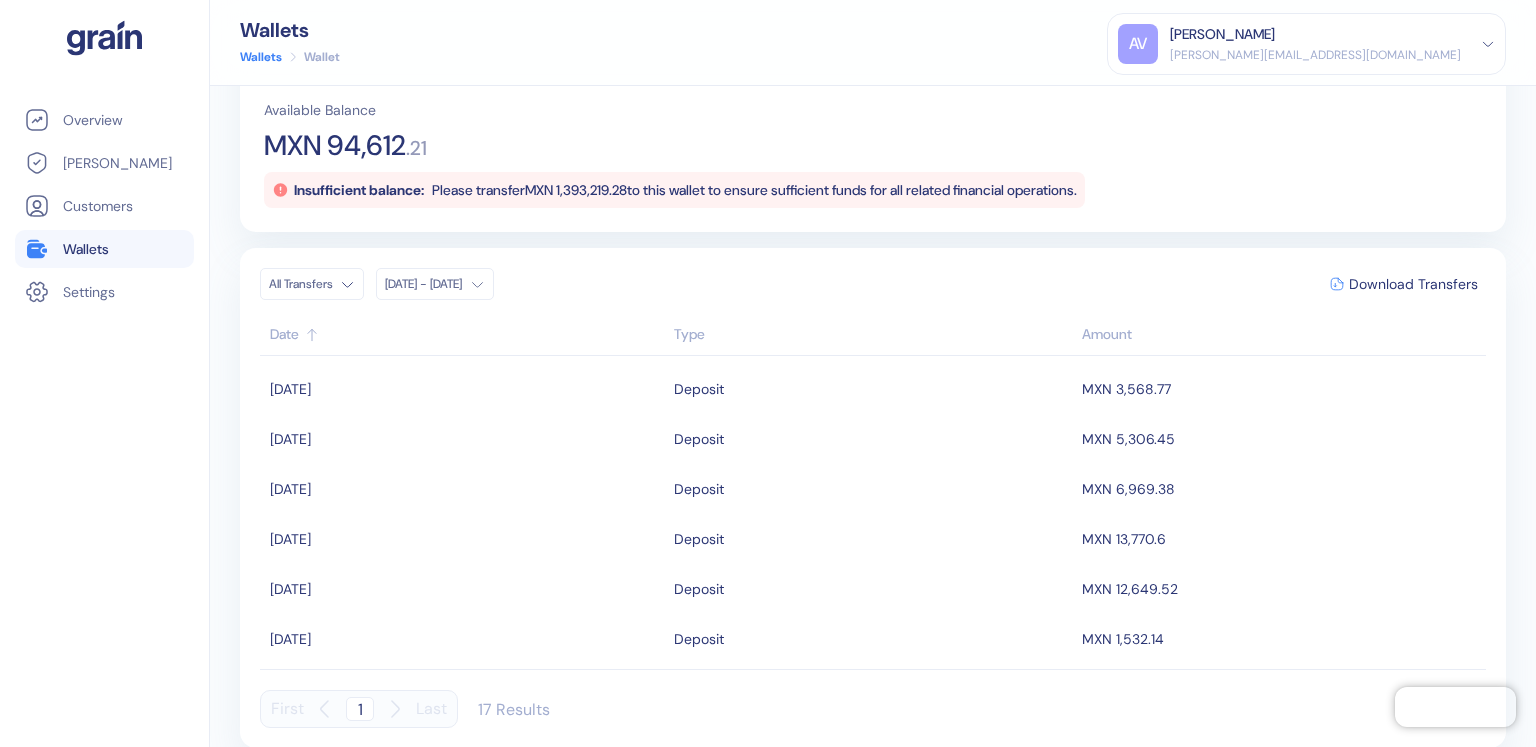 click on "[DATE] - [DATE]" at bounding box center (423, 284) 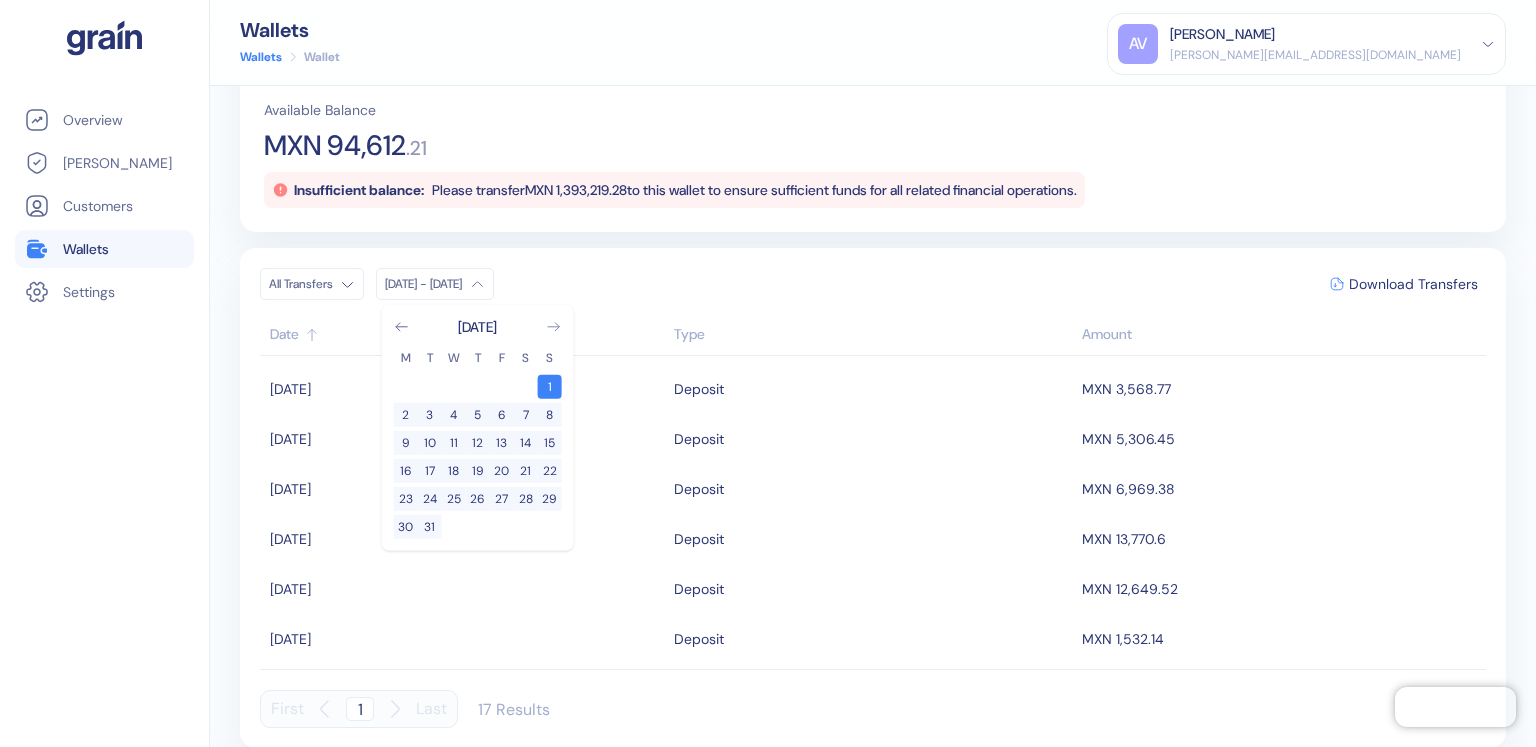 click 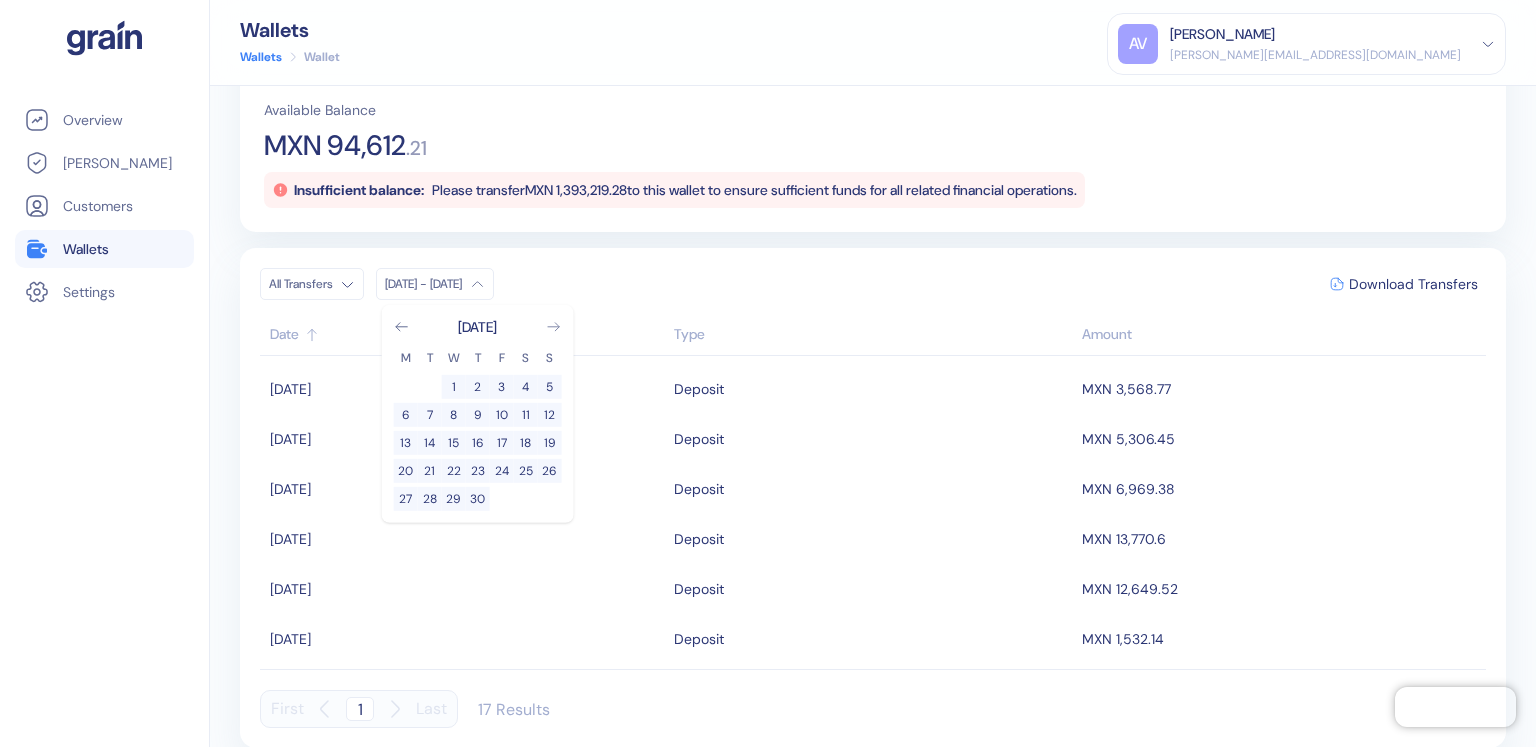 click 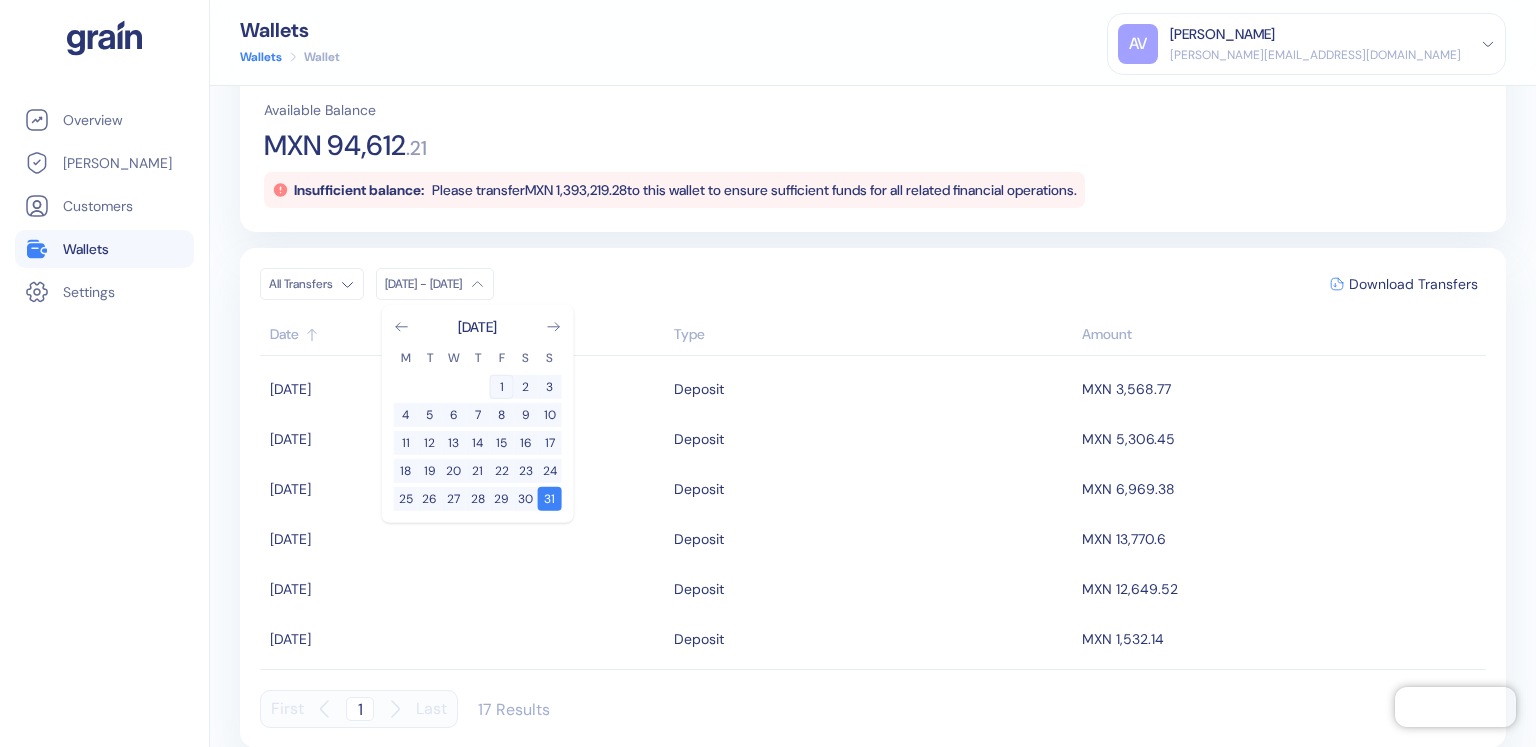 click on "1" at bounding box center (502, 387) 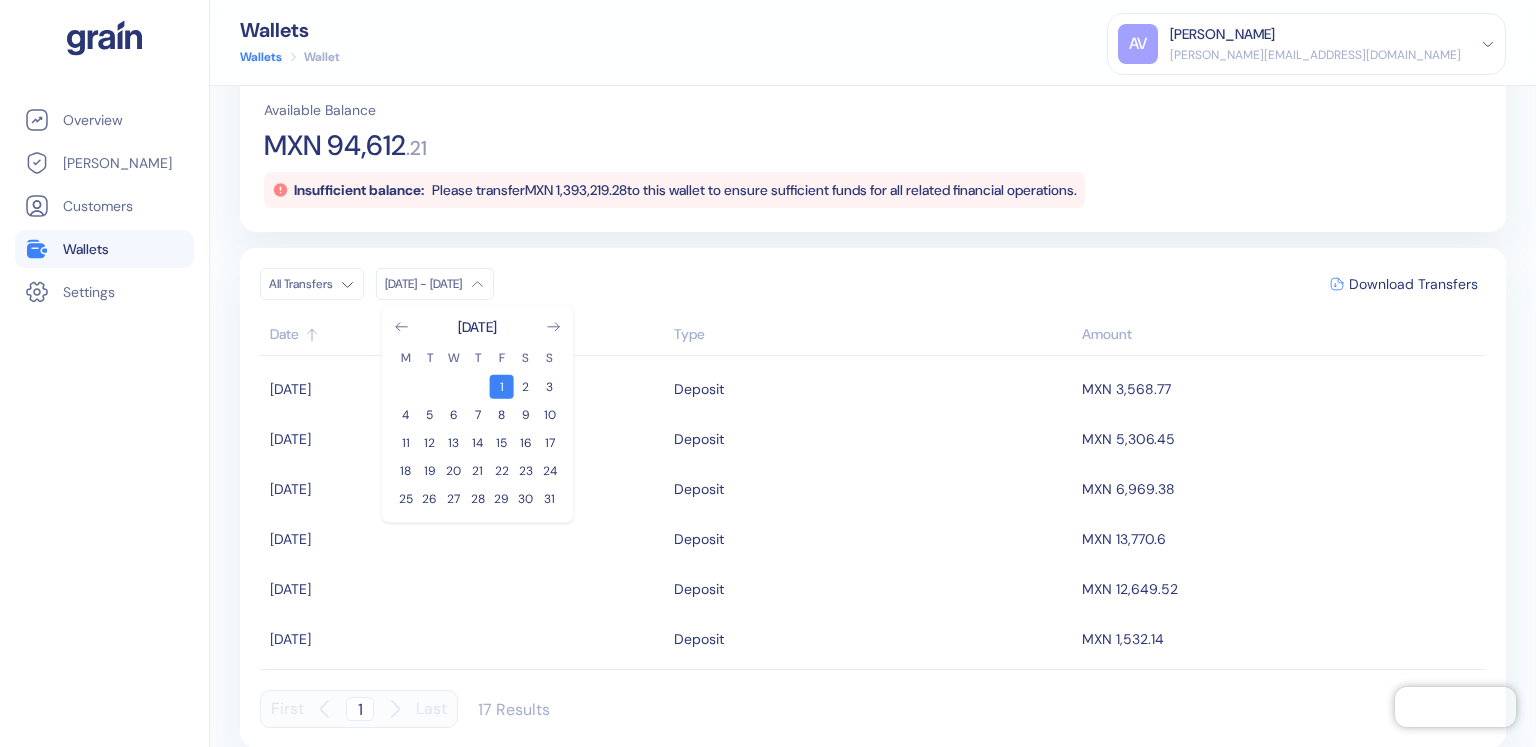 click on "[DATE] - [DATE]" at bounding box center [423, 284] 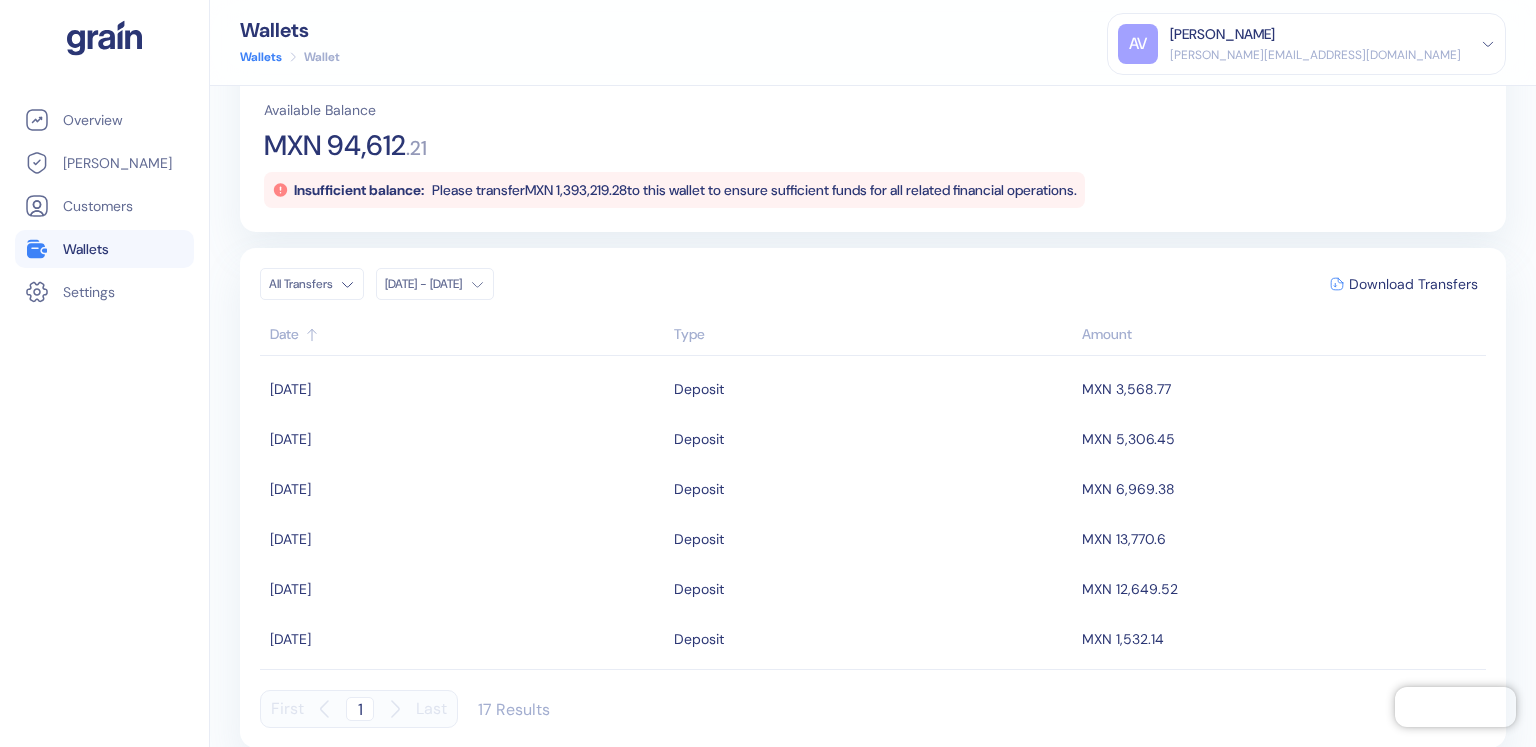 drag, startPoint x: 447, startPoint y: 291, endPoint x: 427, endPoint y: 293, distance: 20.09975 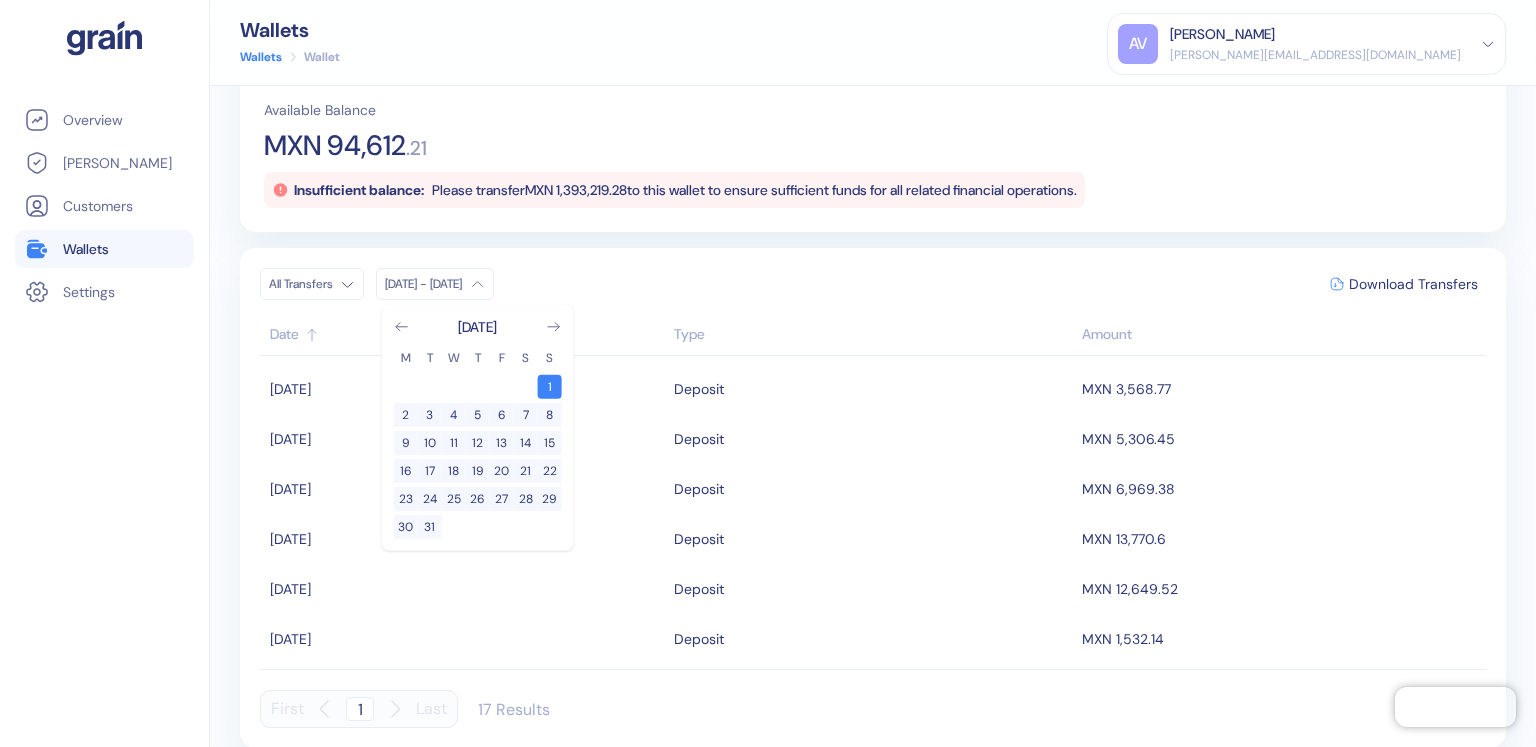 click on "[DATE] - [DATE]" at bounding box center [423, 284] 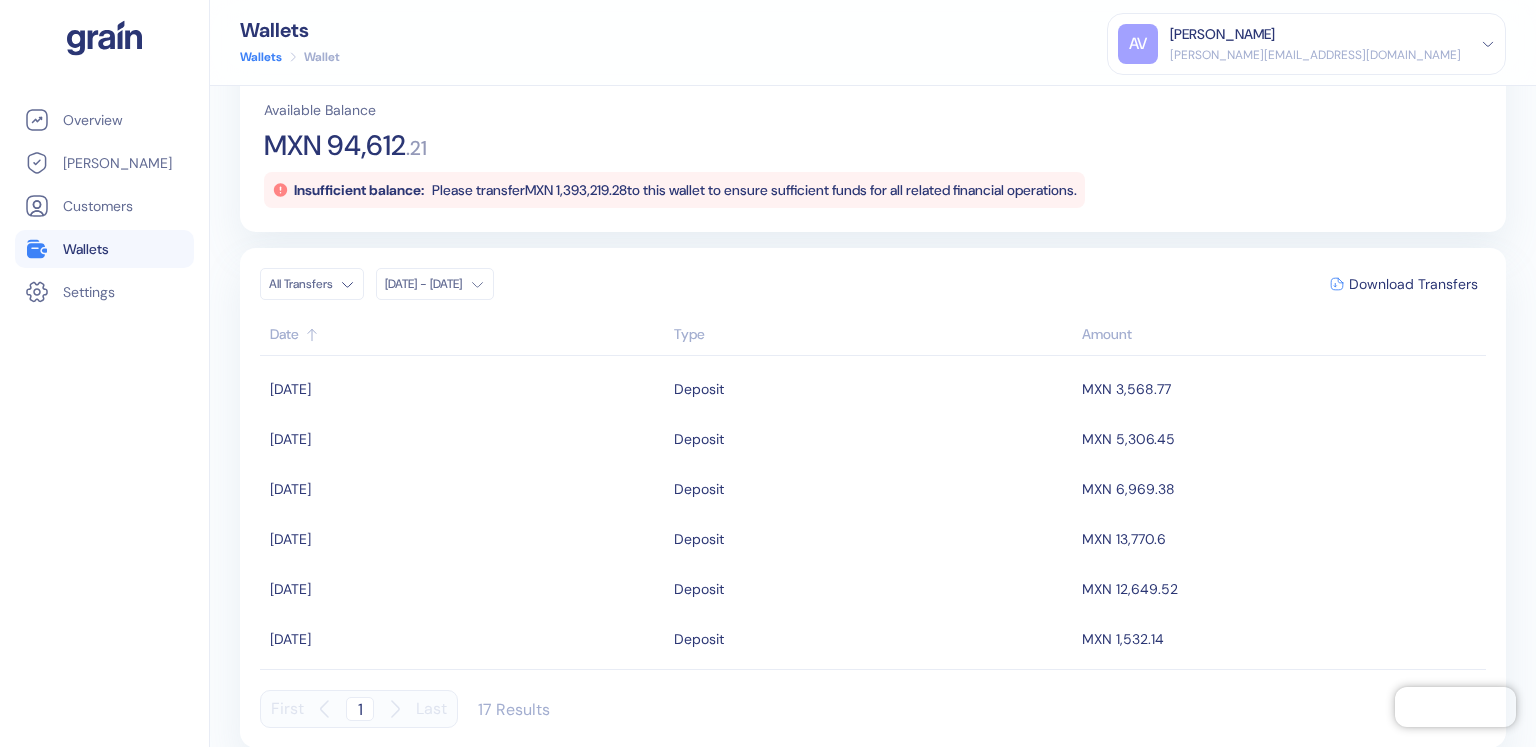 click on "[DATE] - [DATE]" at bounding box center (423, 284) 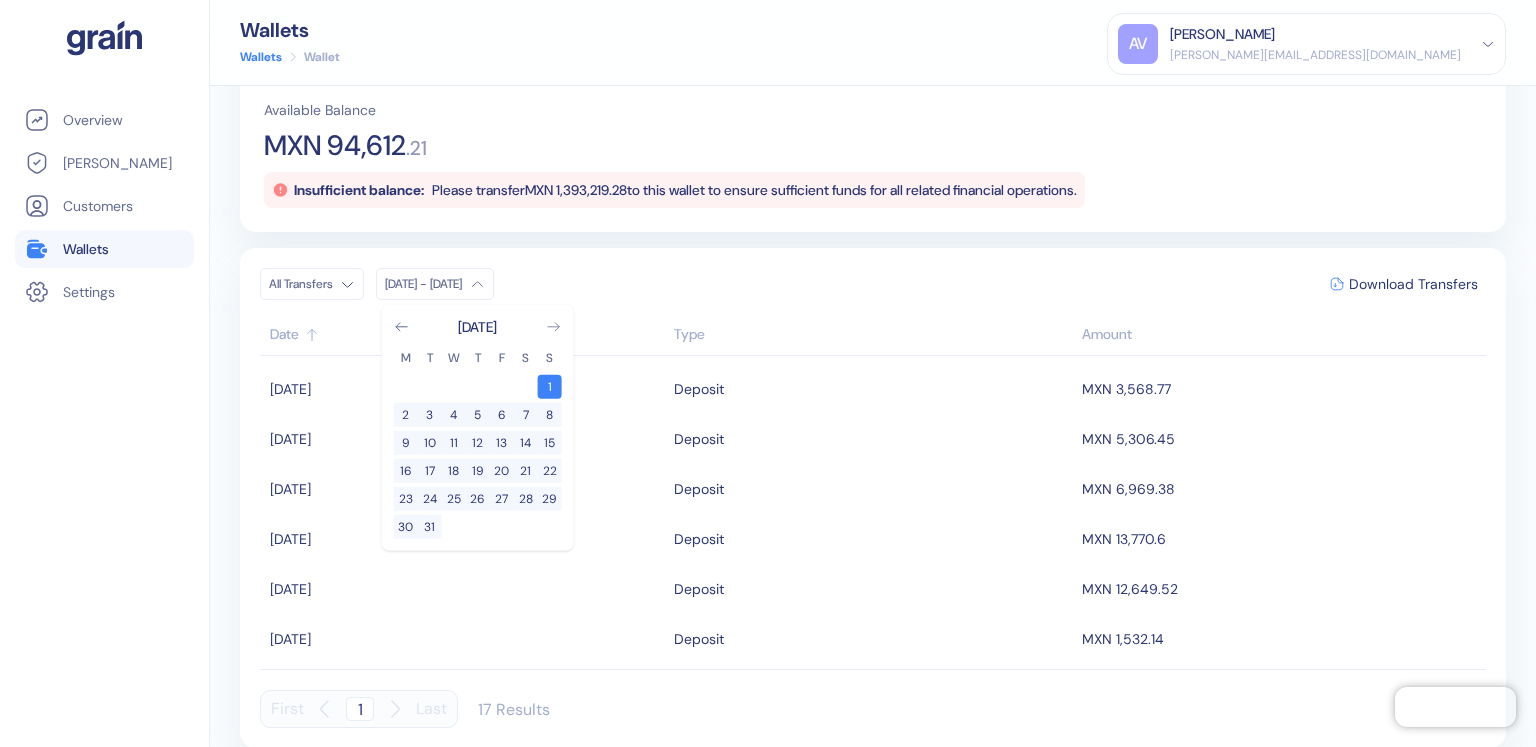 click 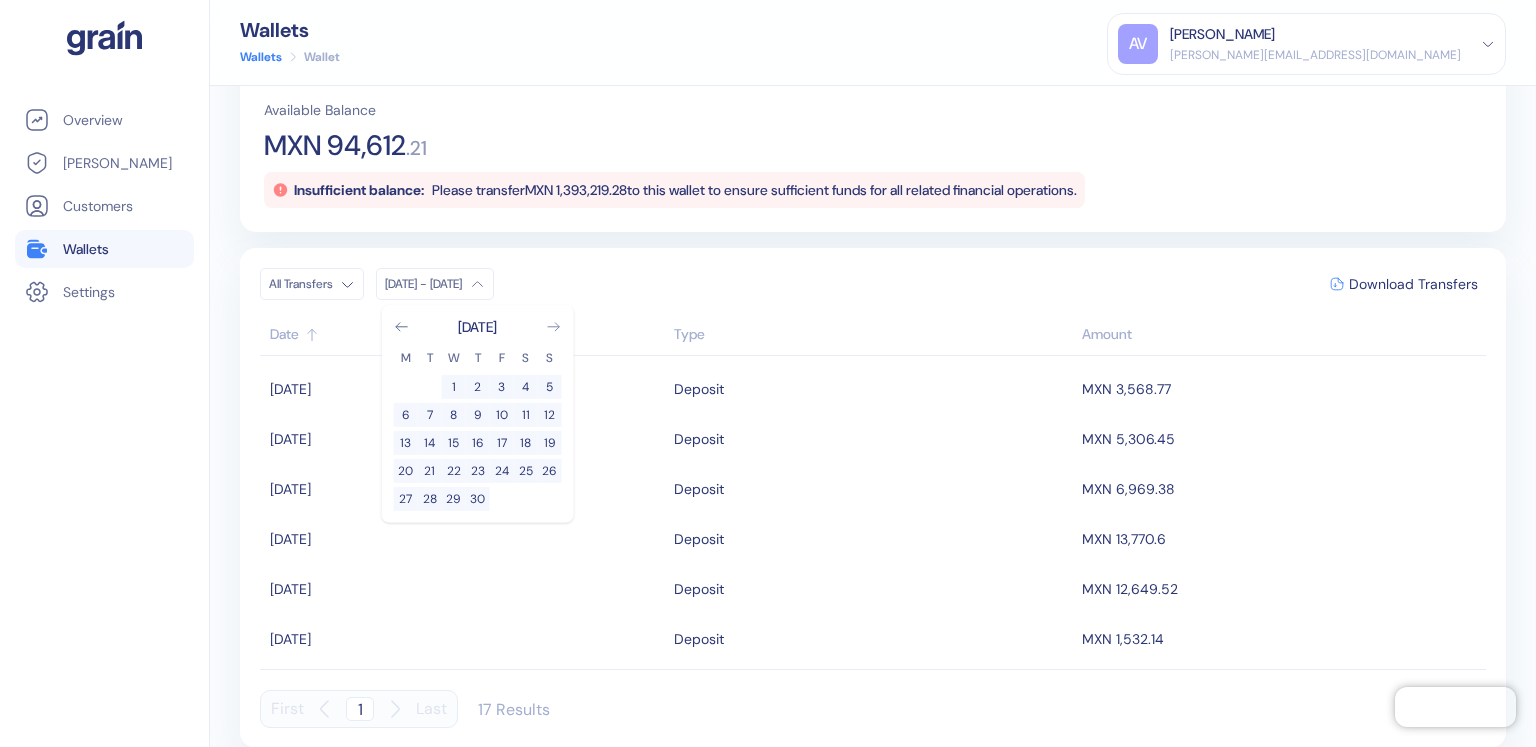 click 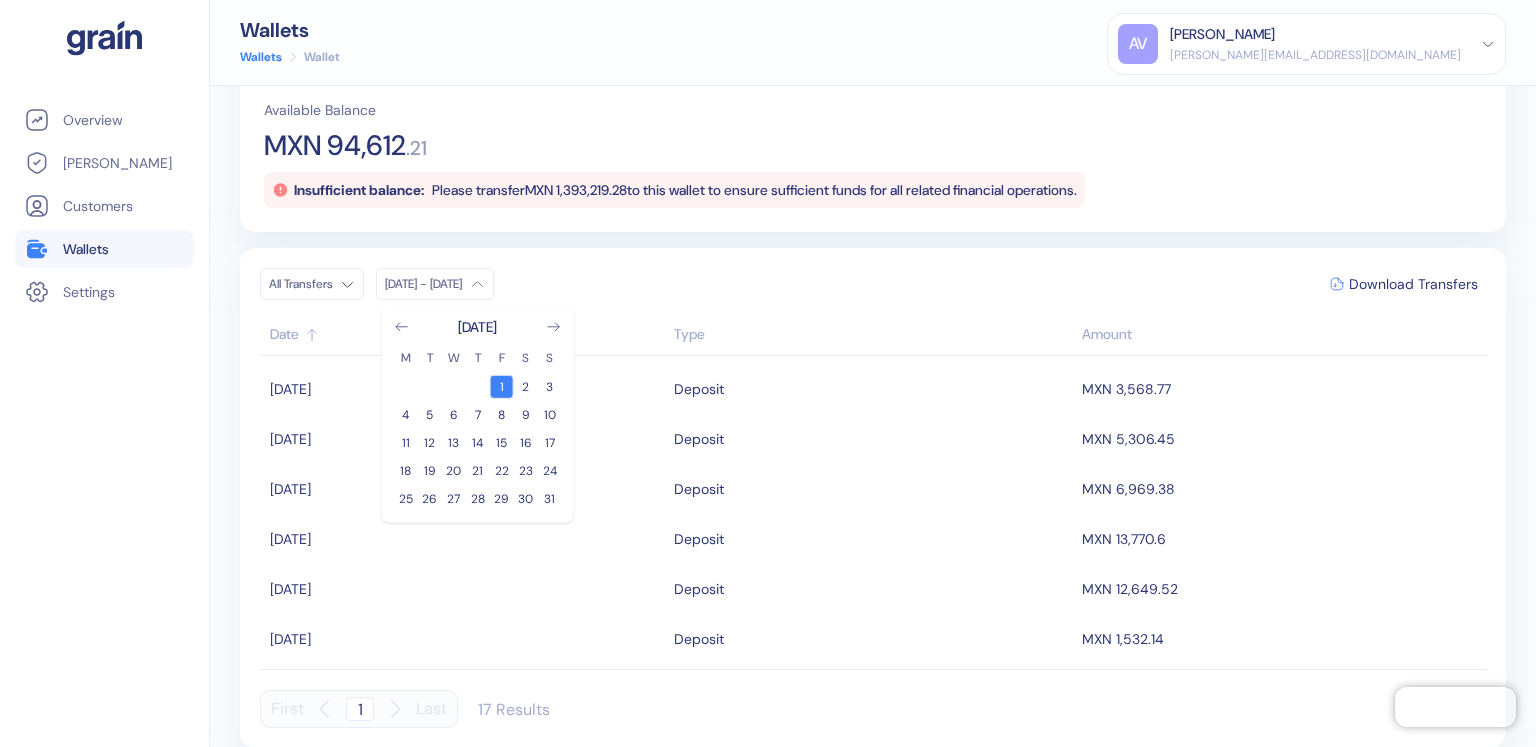 click on "1" at bounding box center [502, 387] 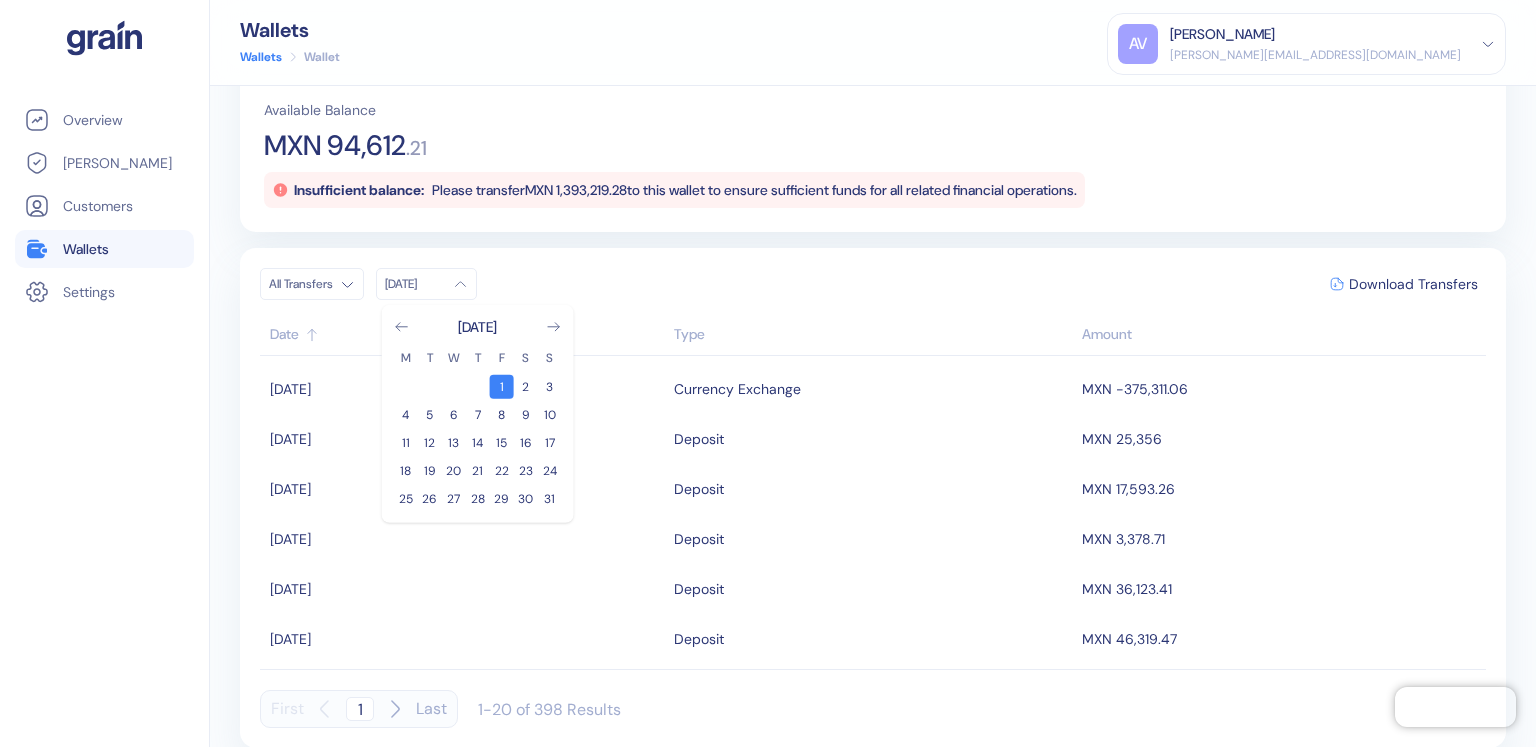scroll, scrollTop: 400, scrollLeft: 0, axis: vertical 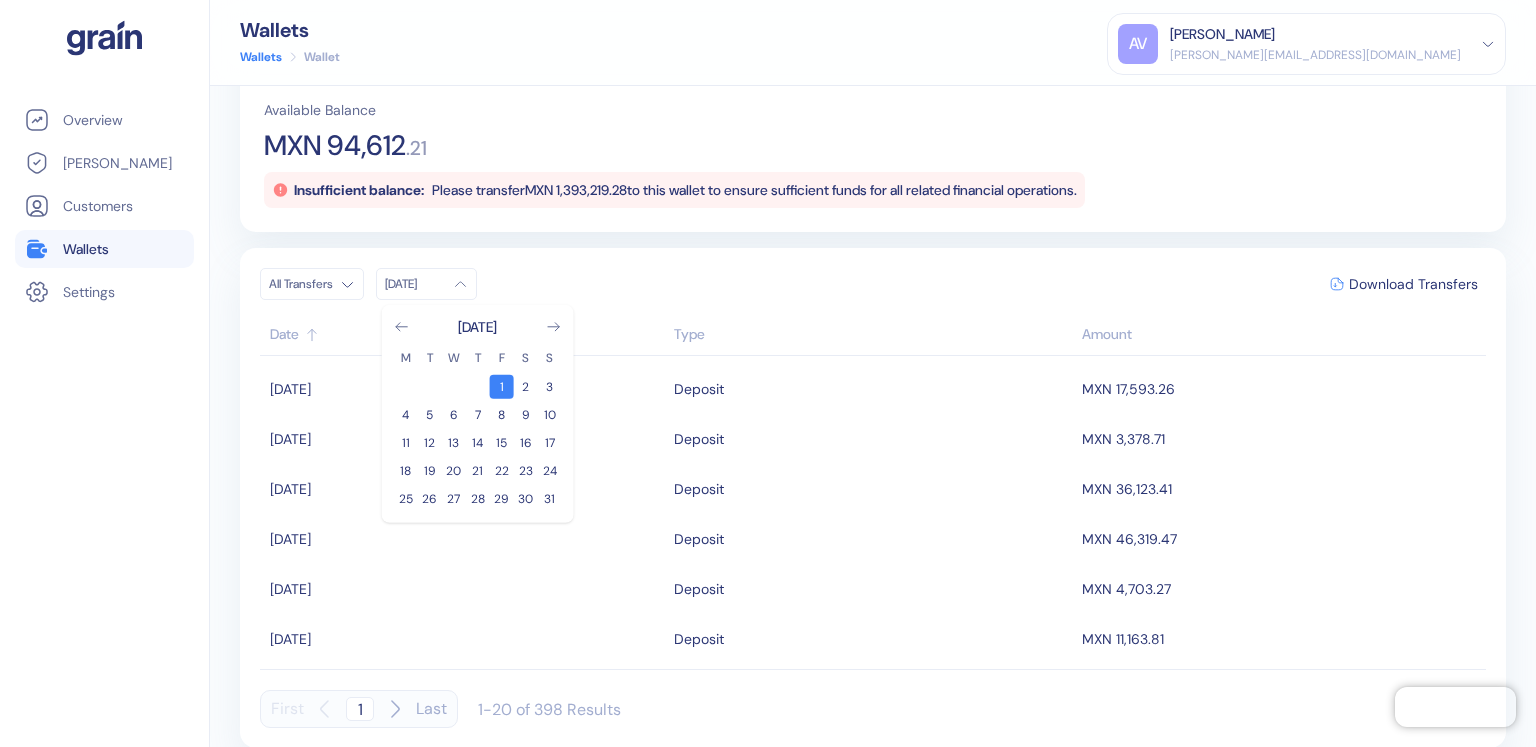 click on "[DATE]" at bounding box center (415, 284) 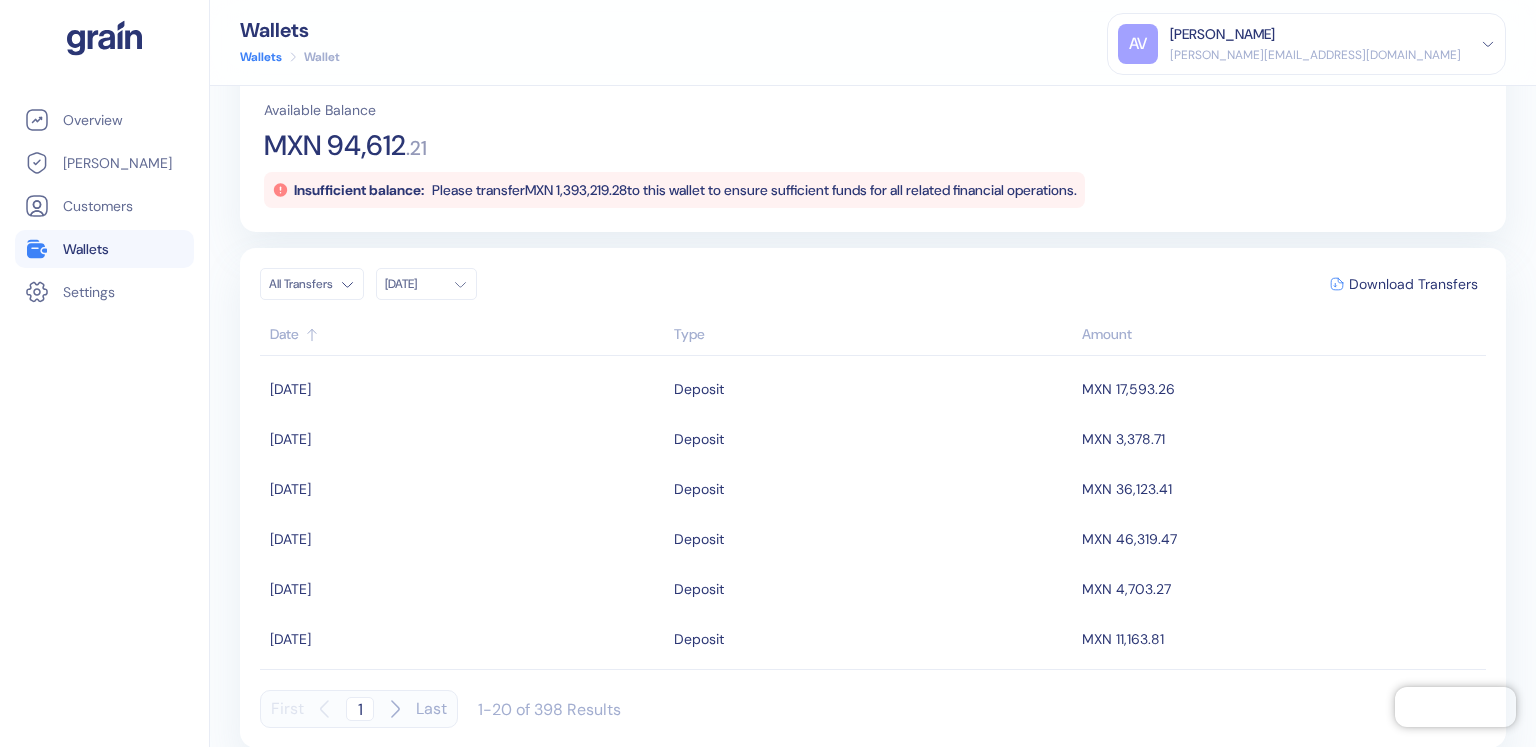 click on "[DATE]" at bounding box center (415, 284) 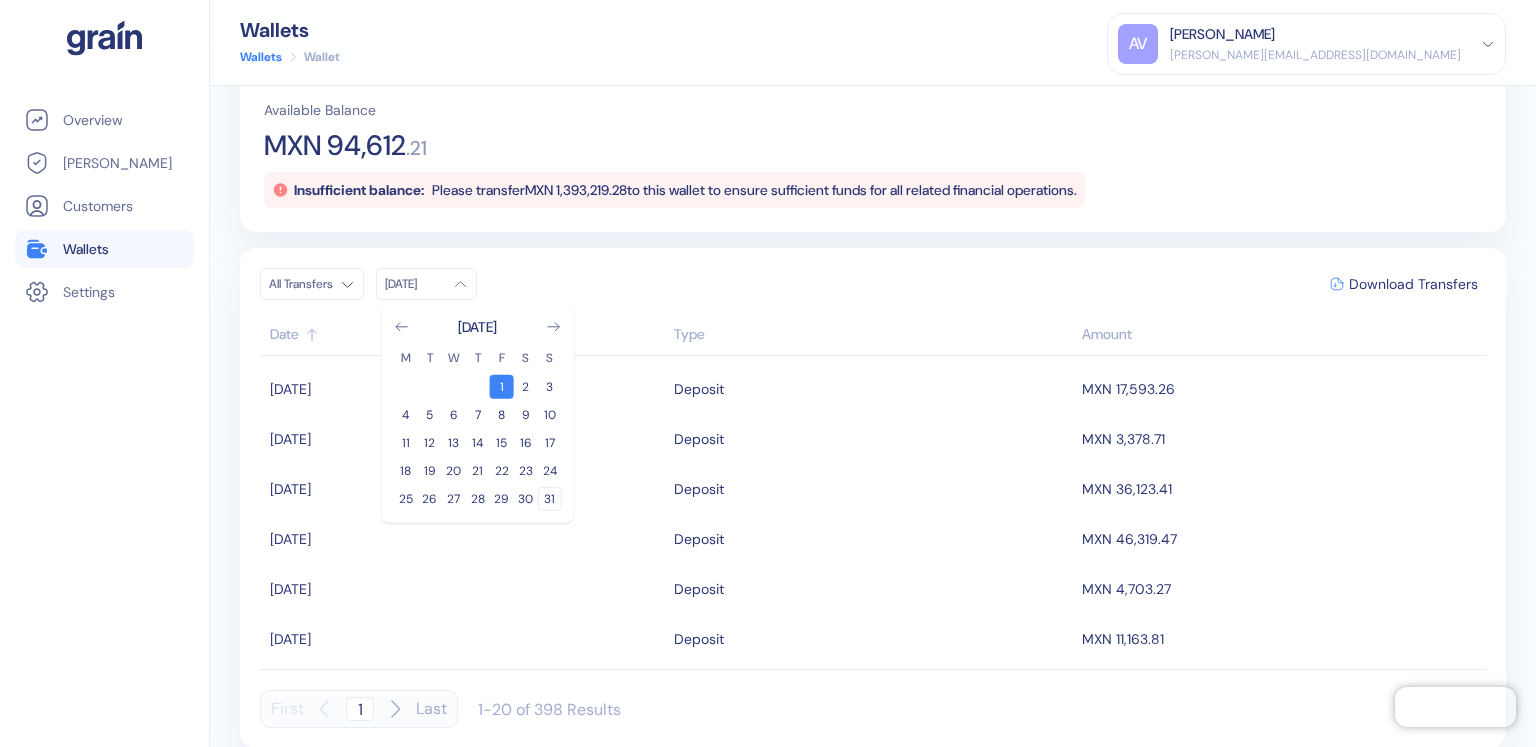 click on "31" at bounding box center [550, 499] 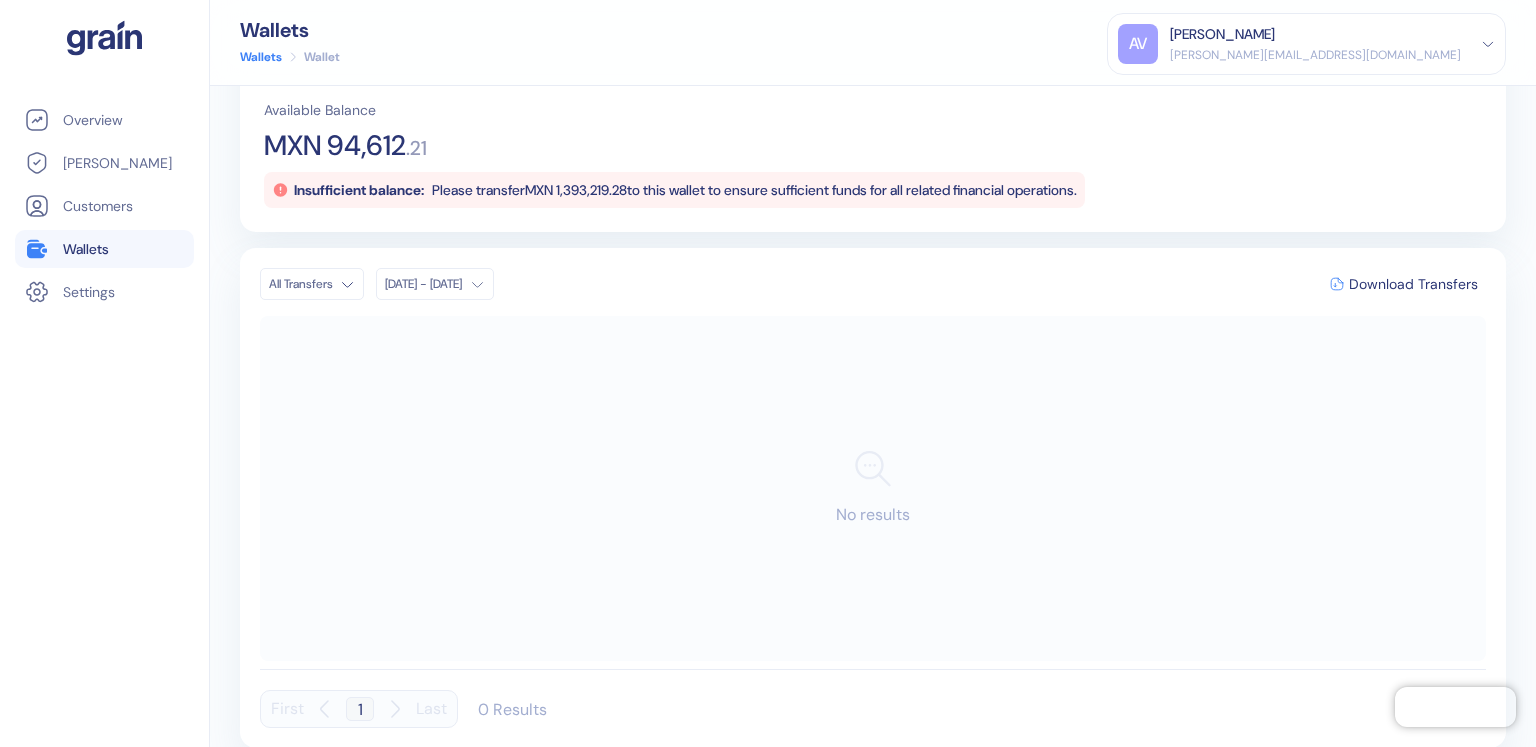 click on "All Transfers [DATE] - [DATE] Download Transfers" at bounding box center (873, 284) 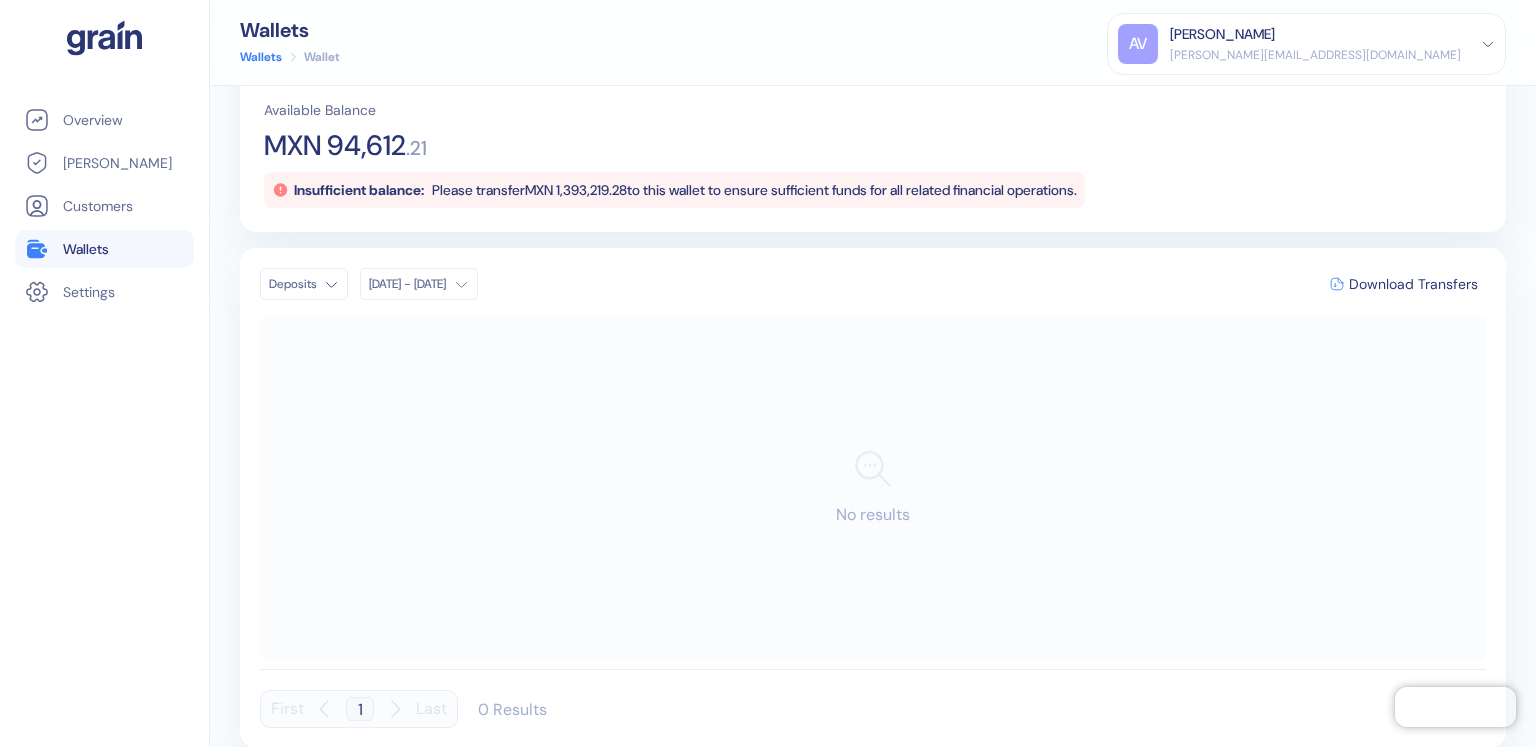 click on "Pingdom Check: App Online Overview [PERSON_NAME] Customers Wallets Settings Wallets Wallets Wallet AV [PERSON_NAME] [PERSON_NAME][EMAIL_ADDRESS][DOMAIN_NAME] Sign Out MXN Deposit Details Withdraw Exchange Available Balance MXN 94,612 . 21 Insufficient balance: Please transfer  MXN   1,393,219.28  to this wallet to ensure sufficient funds for all related financial operations. Deposits [DATE] - [DATE] Download Transfers No results First 1 Last  0 Results" at bounding box center (768, 373) 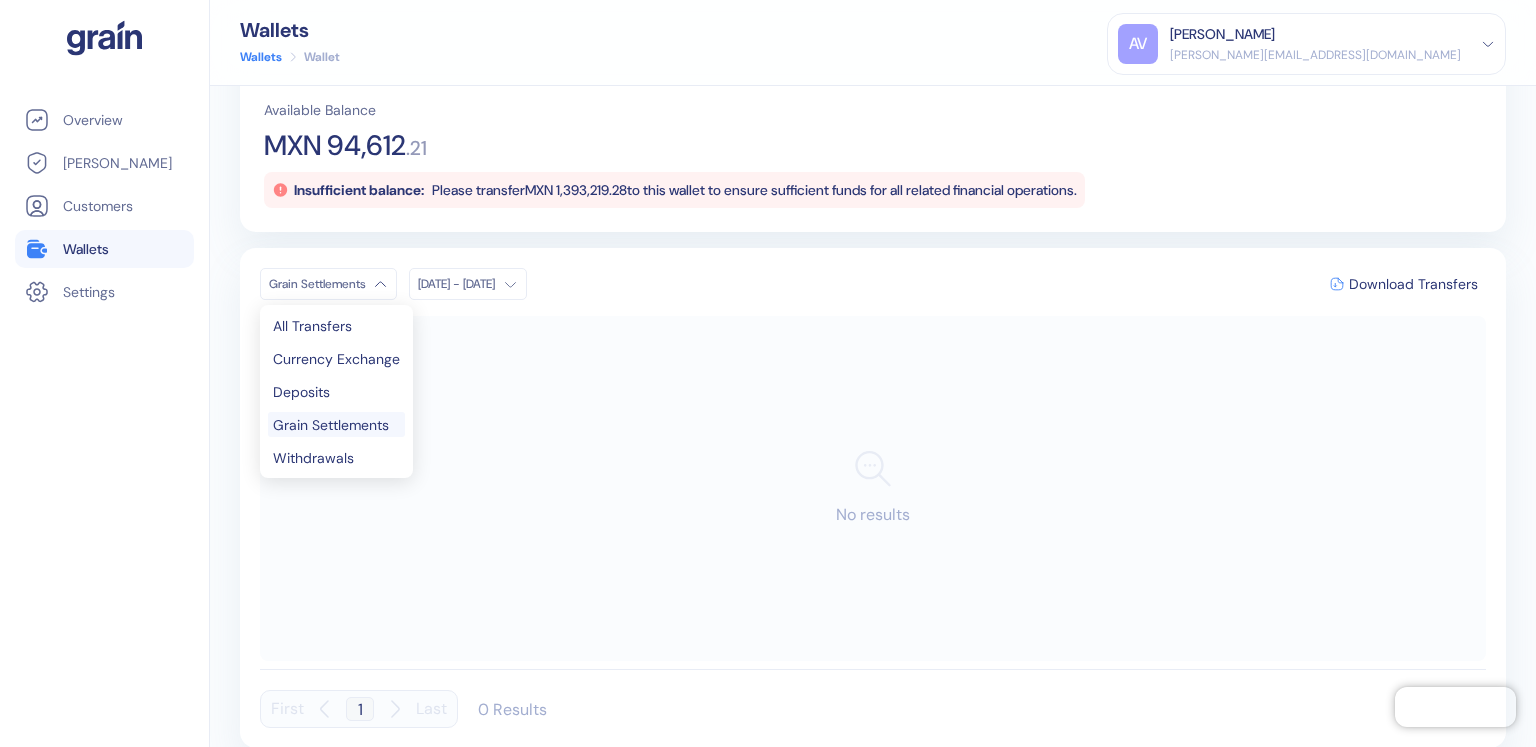 click on "Pingdom Check: App Online Overview [PERSON_NAME] Customers Wallets Settings Wallets Wallets Wallet AV [PERSON_NAME] [PERSON_NAME][EMAIL_ADDRESS][DOMAIN_NAME] Sign Out MXN Deposit Details Withdraw Exchange Available Balance MXN 94,612 . 21 Insufficient balance: Please transfer  MXN   1,393,219.28  to this wallet to ensure sufficient funds for all related financial operations. Grain Settlements [DATE] - [DATE] Download Transfers No results First 1 Last  0 Results All Transfers Currency Exchange Deposits Grain Settlements Withdrawals" at bounding box center [768, 373] 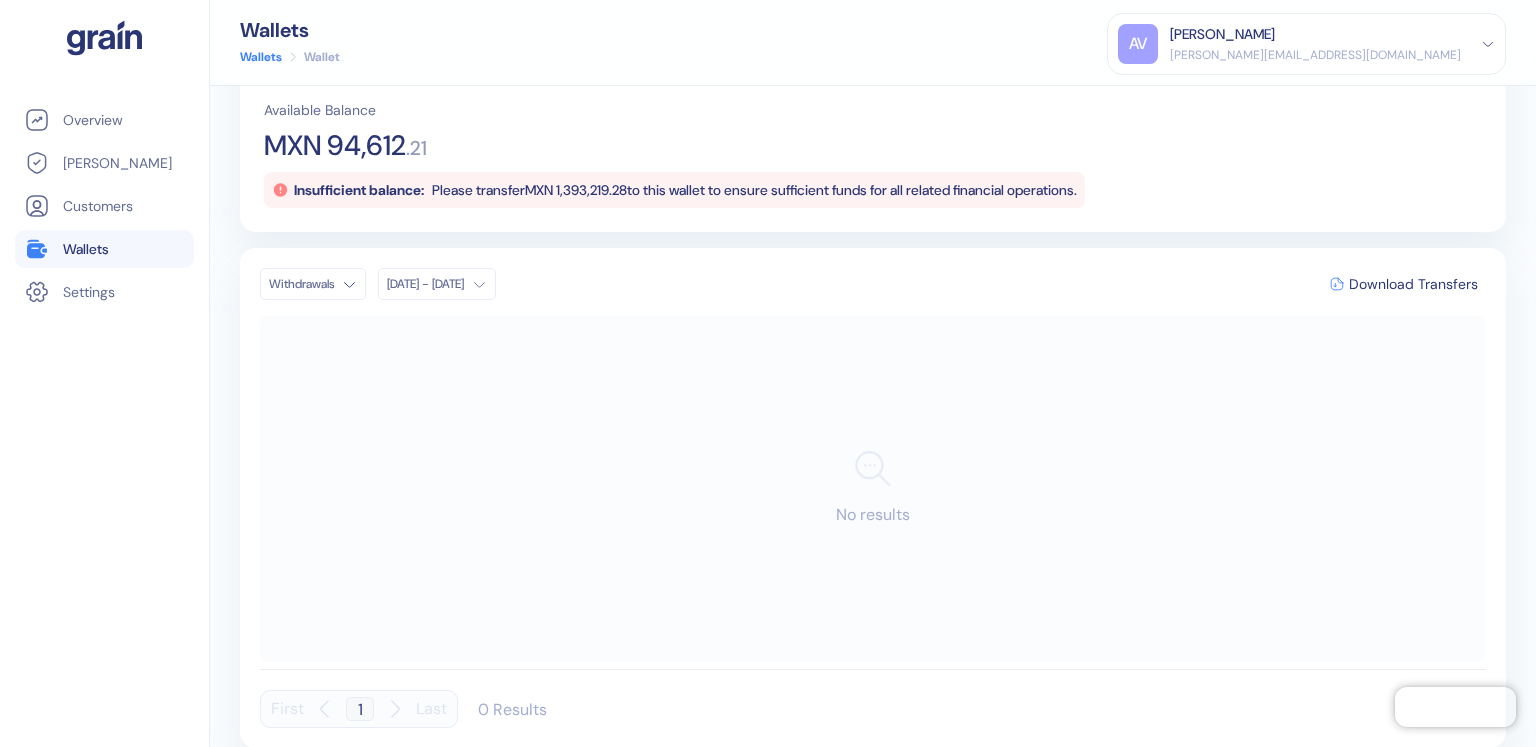 click on "Pingdom Check: App Online Overview [PERSON_NAME] Customers Wallets Settings Wallets Wallets Wallet AV [PERSON_NAME] [PERSON_NAME][EMAIL_ADDRESS][DOMAIN_NAME] Sign Out MXN Deposit Details Withdraw Exchange Available Balance MXN 94,612 . 21 Insufficient balance: Please transfer  MXN   1,393,219.28  to this wallet to ensure sufficient funds for all related financial operations. Withdrawals [DATE] - [DATE] Download Transfers No results First 1 Last  0 Results" at bounding box center [768, 373] 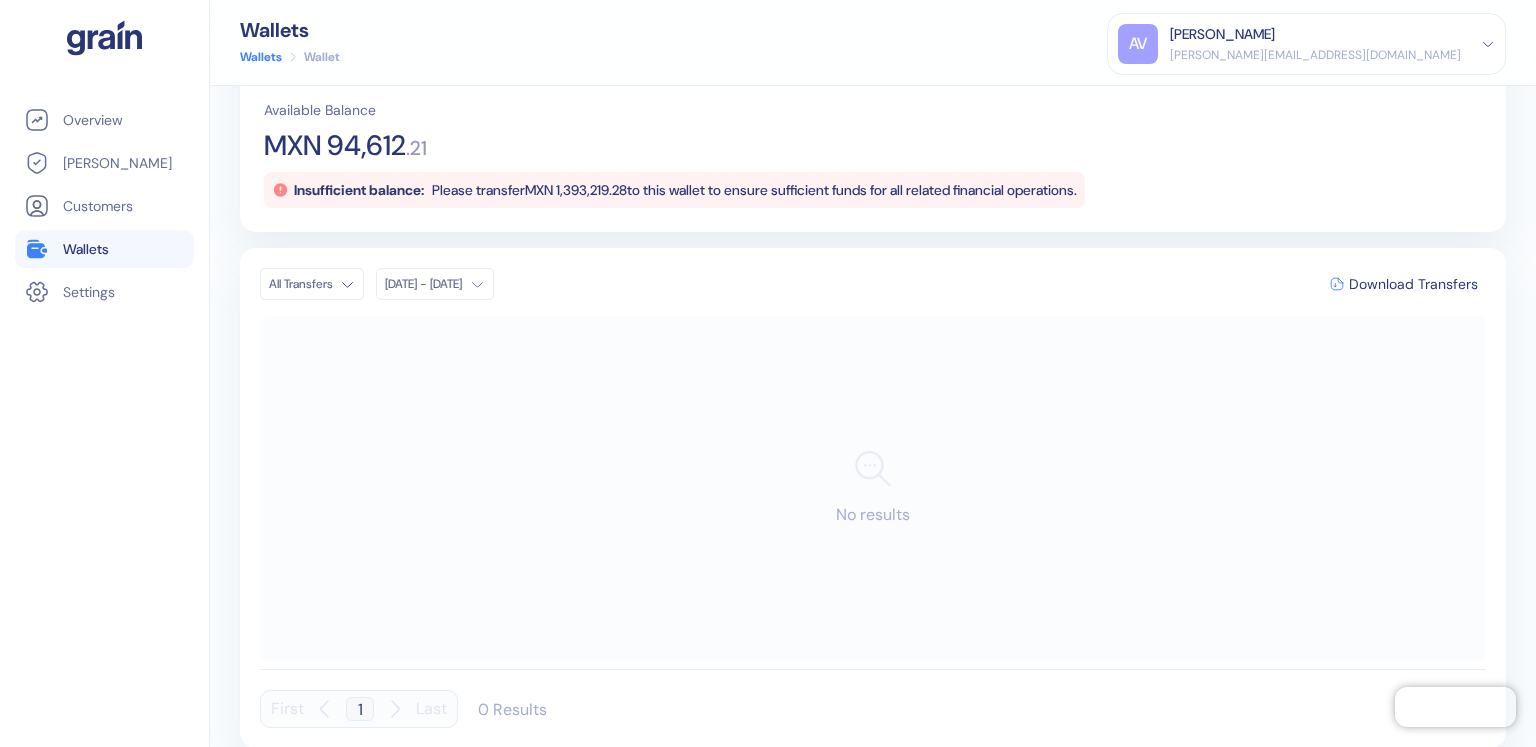 click on "[DATE] - [DATE]" at bounding box center [423, 284] 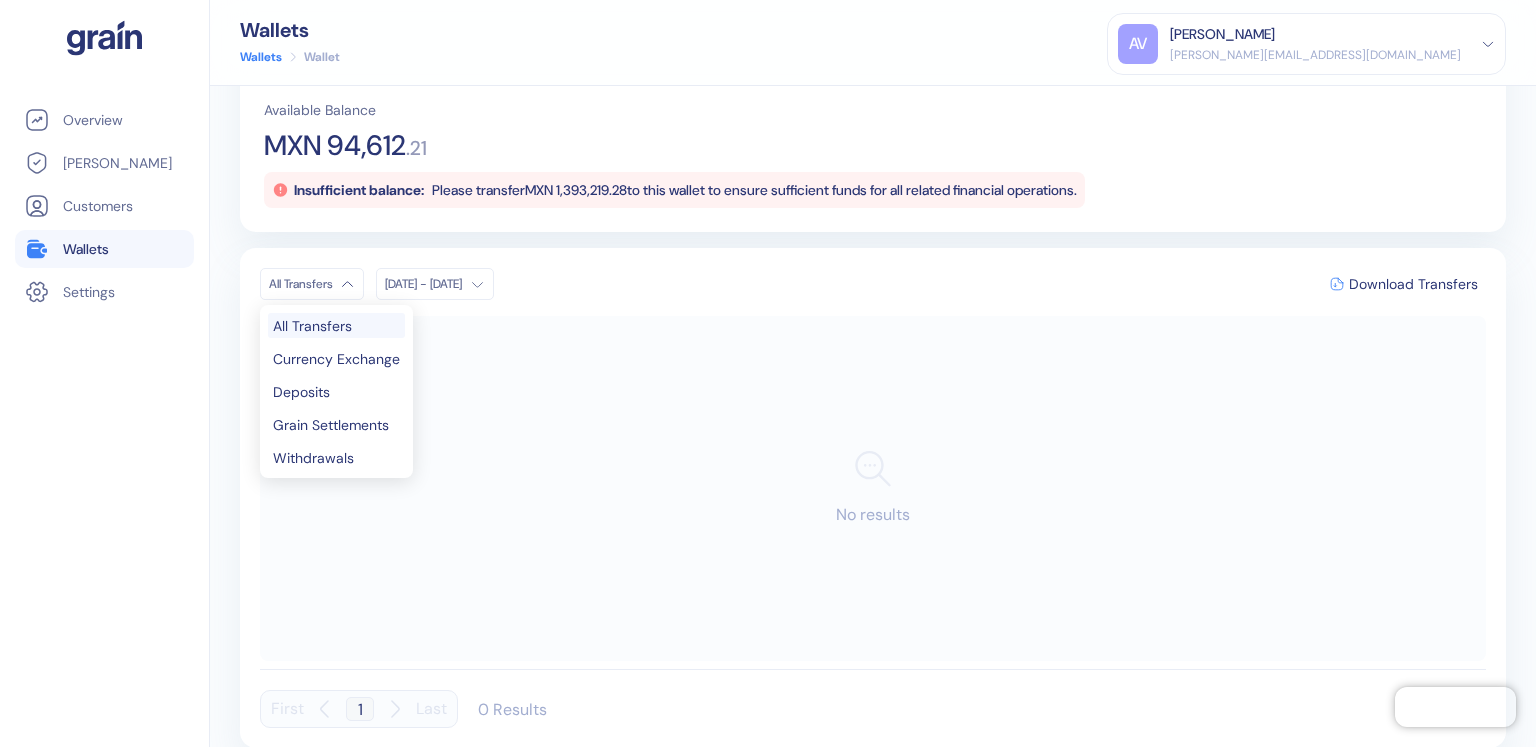click on "Pingdom Check: App Online Overview [PERSON_NAME] Customers Wallets Settings Wallets Wallets Wallet AV [PERSON_NAME] [PERSON_NAME][EMAIL_ADDRESS][DOMAIN_NAME] Sign Out MXN Deposit Details Withdraw Exchange Available Balance MXN 94,612 . 21 Insufficient balance: Please transfer  MXN   1,393,219.28  to this wallet to ensure sufficient funds for all related financial operations. All Transfers [DATE] - [DATE] Download Transfers No results First 1 Last  0 Results All Transfers Currency Exchange Deposits Grain Settlements Withdrawals" at bounding box center (768, 373) 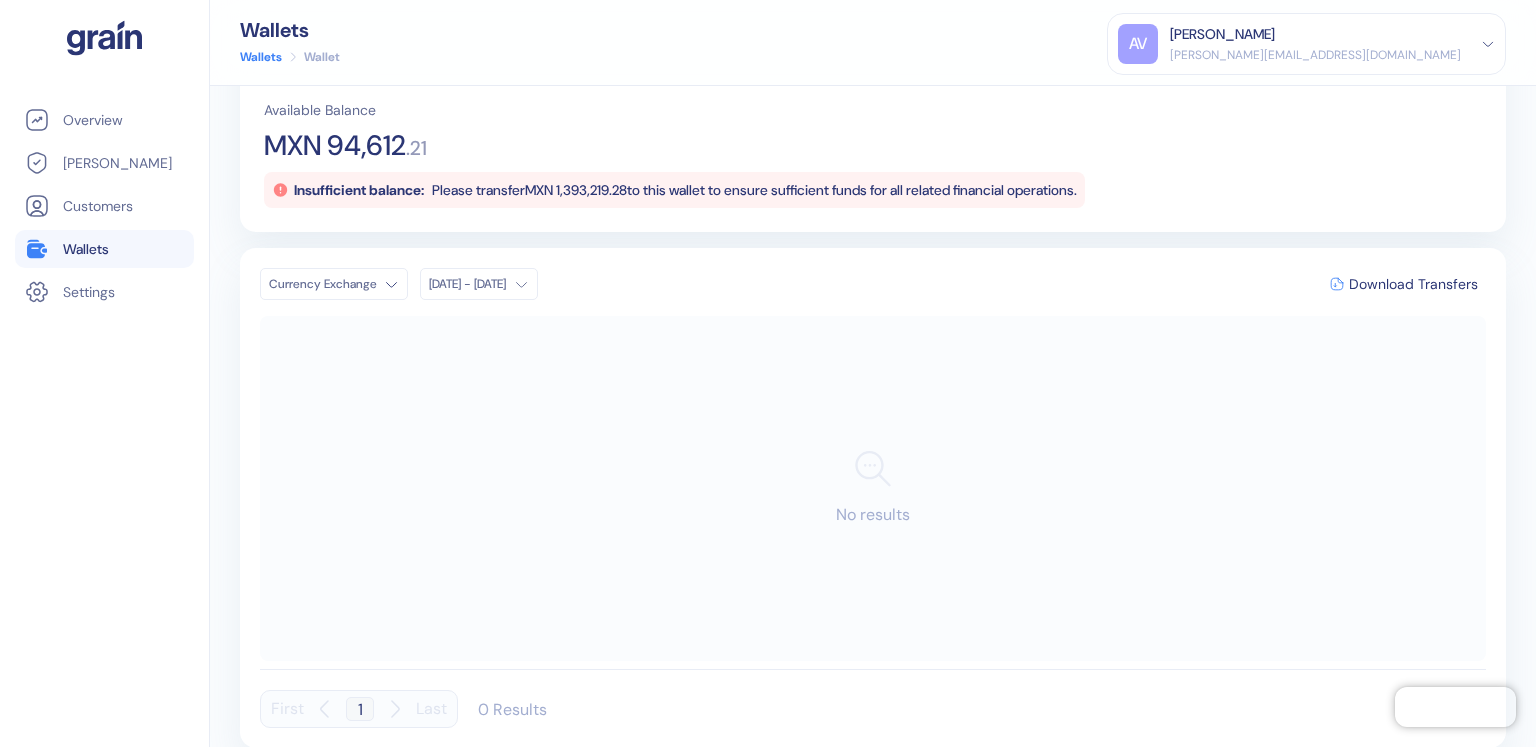 click on "[DATE] - [DATE]" at bounding box center [479, 284] 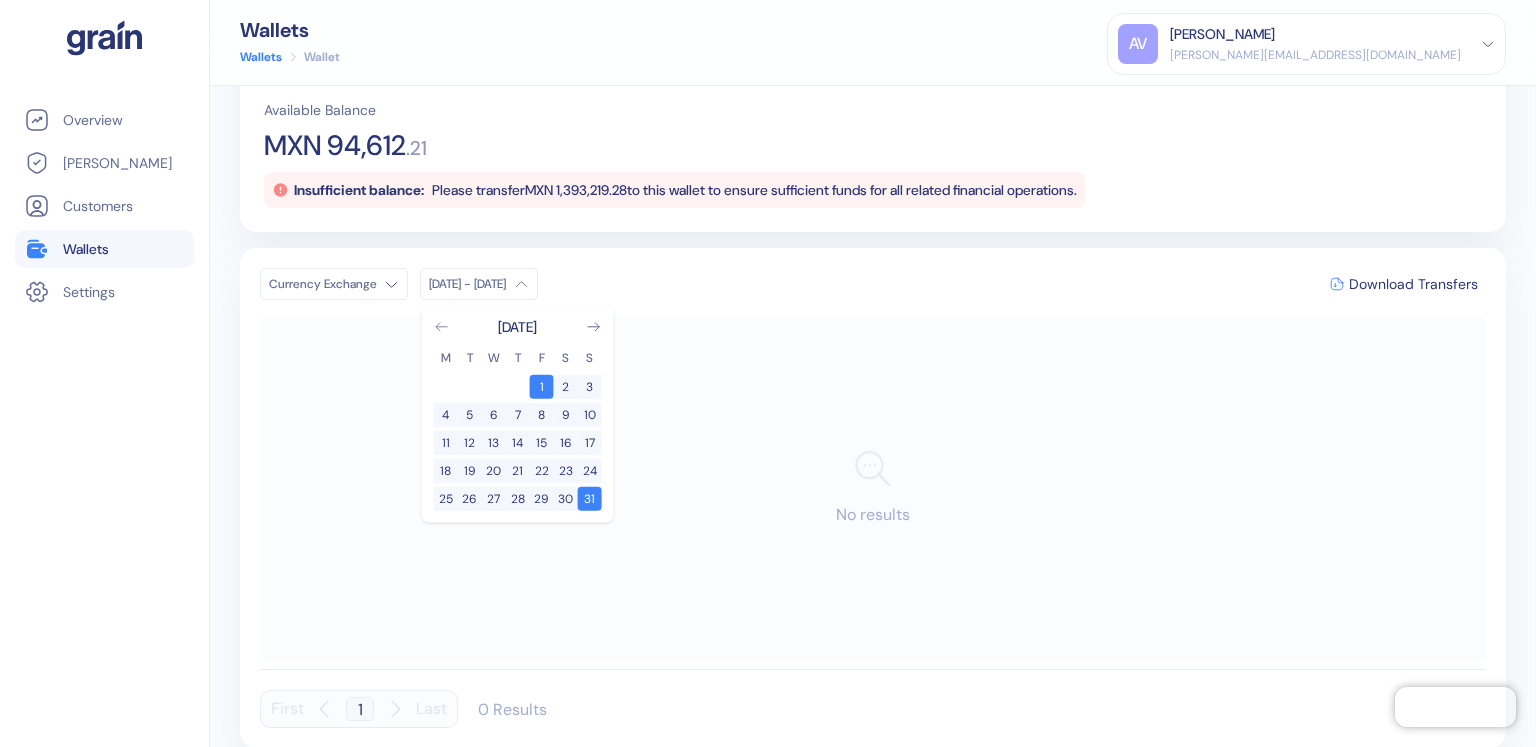 click 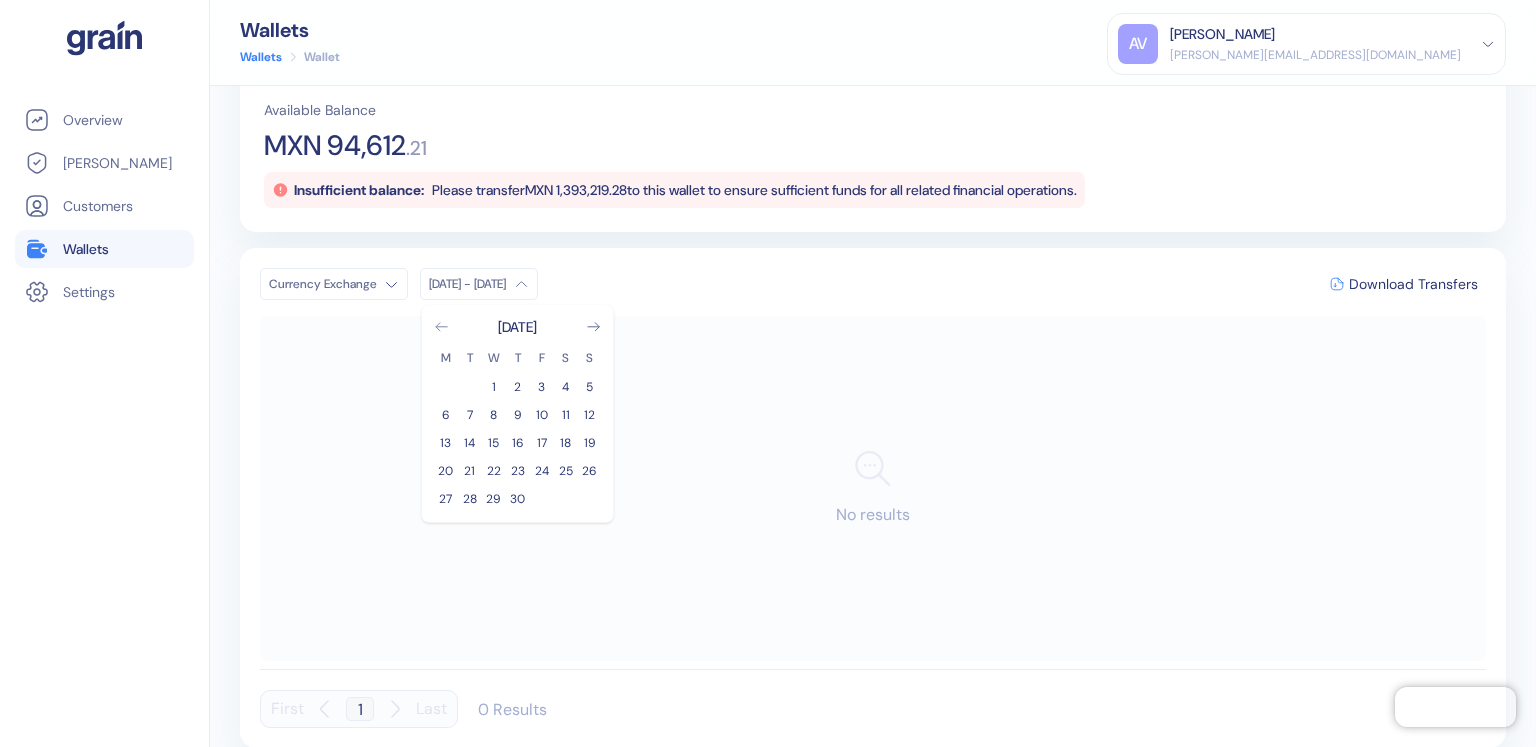 click 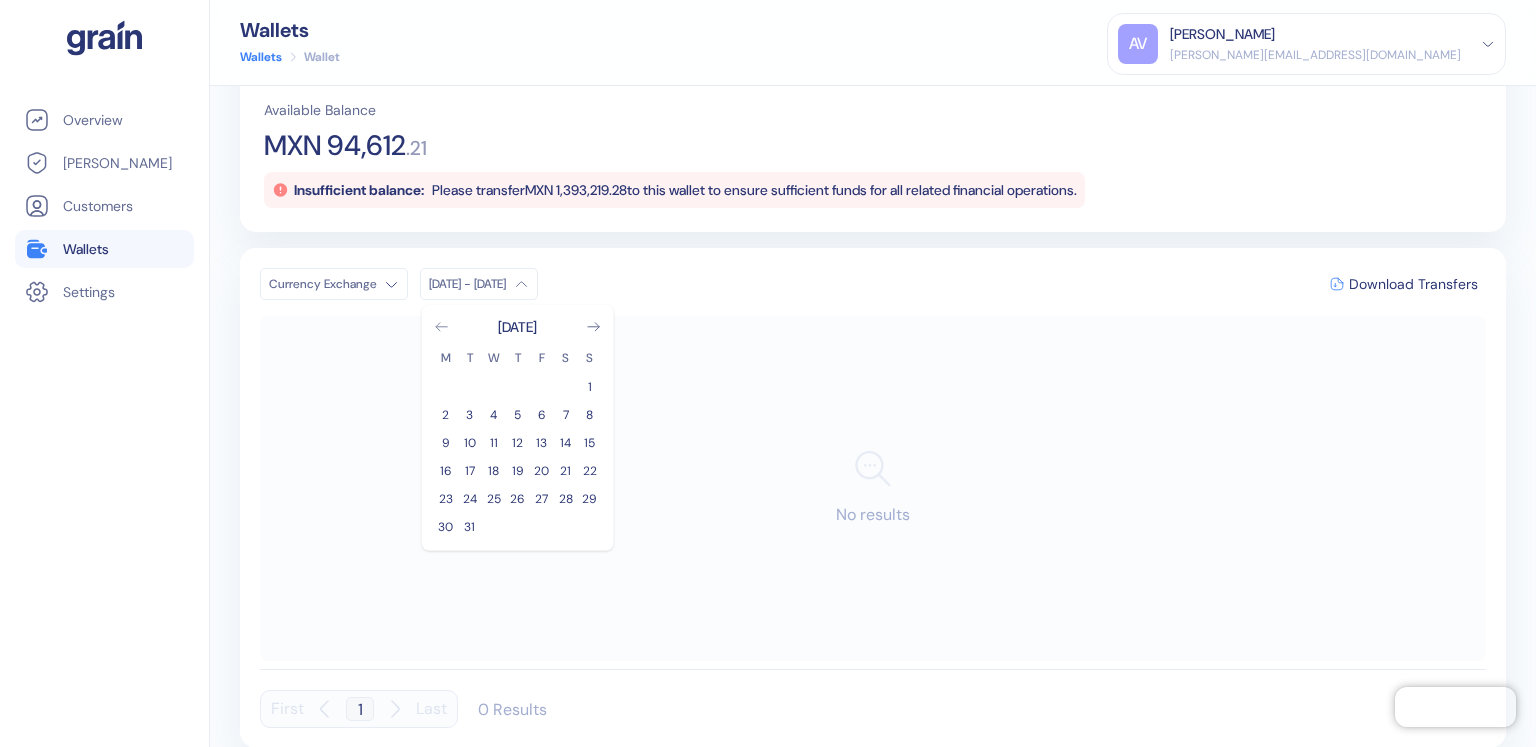 click 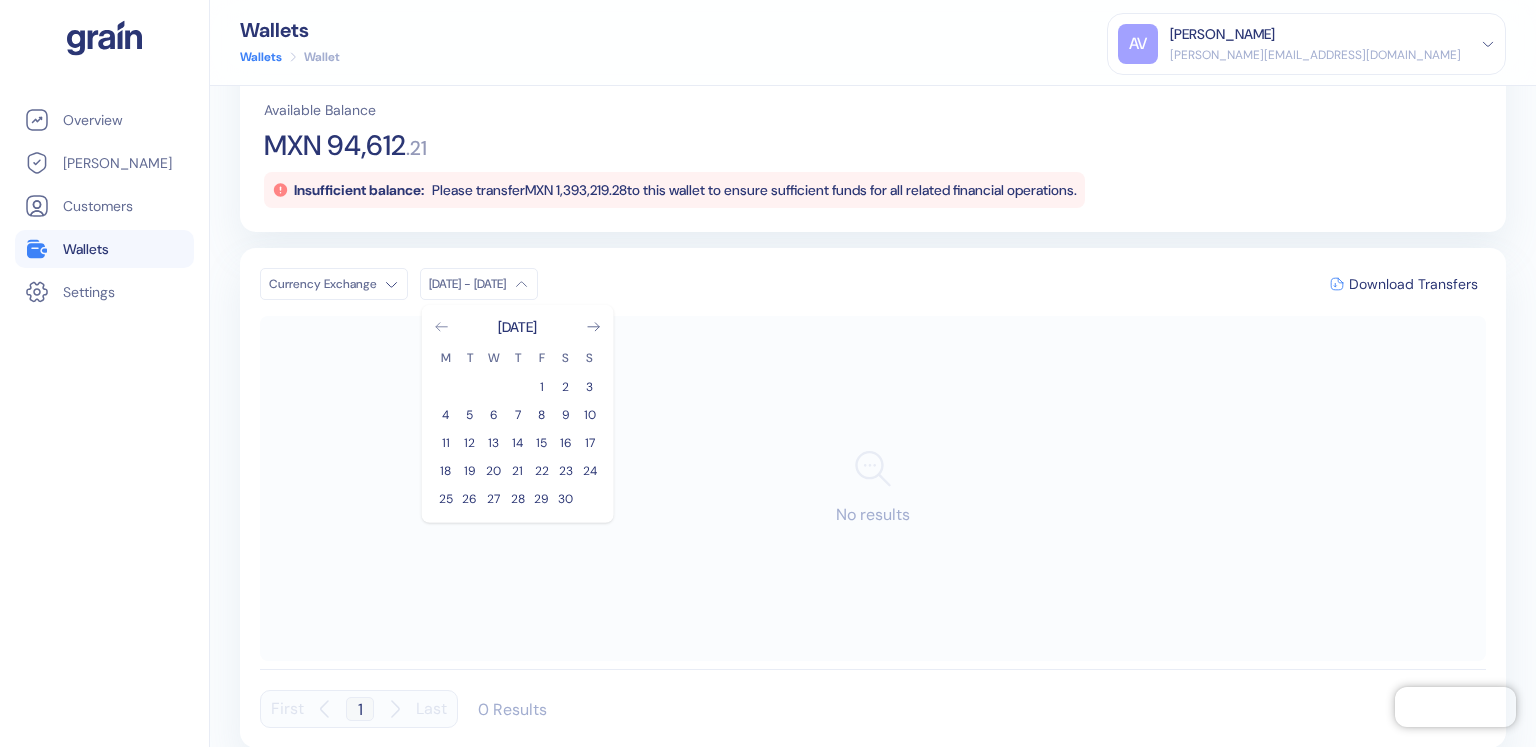 click 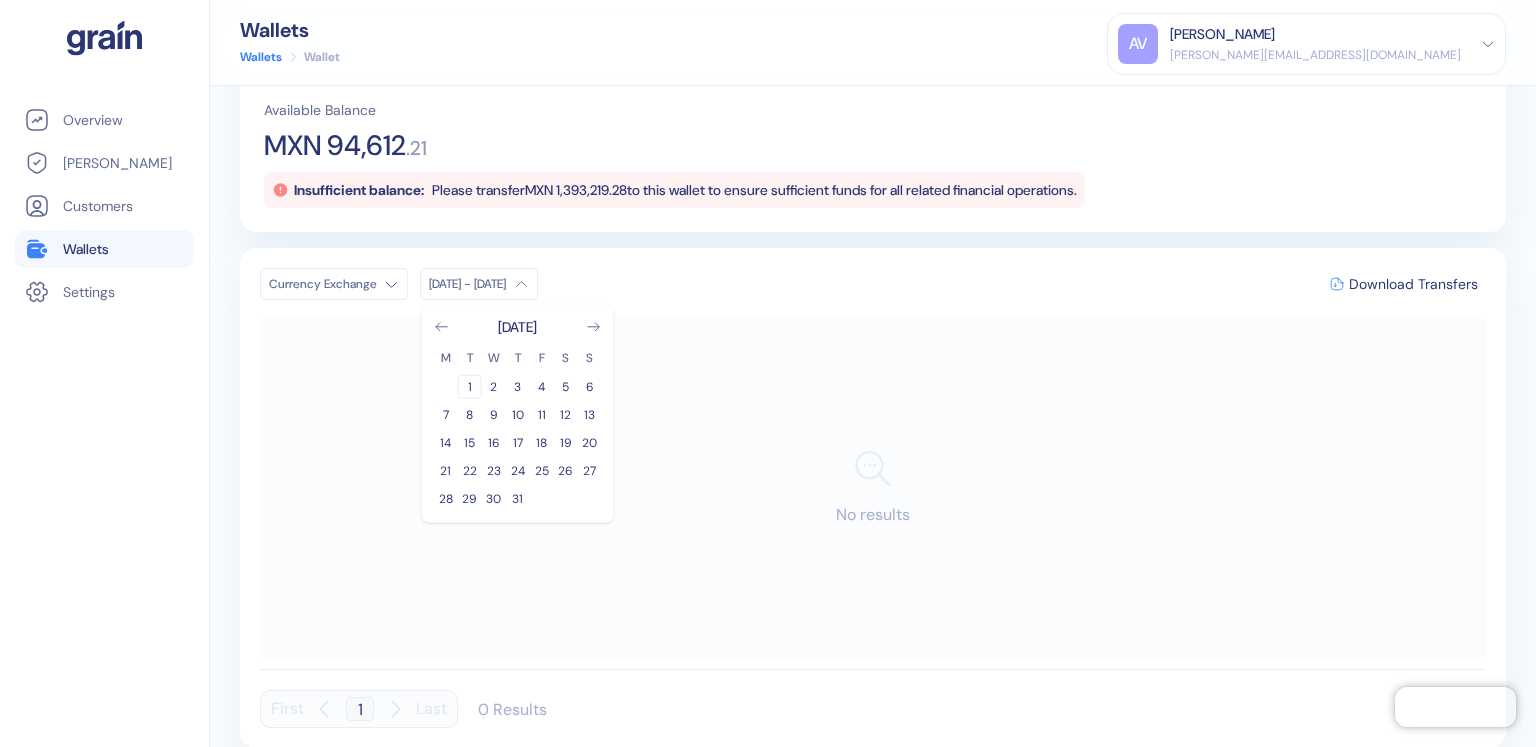 click on "1" at bounding box center (470, 387) 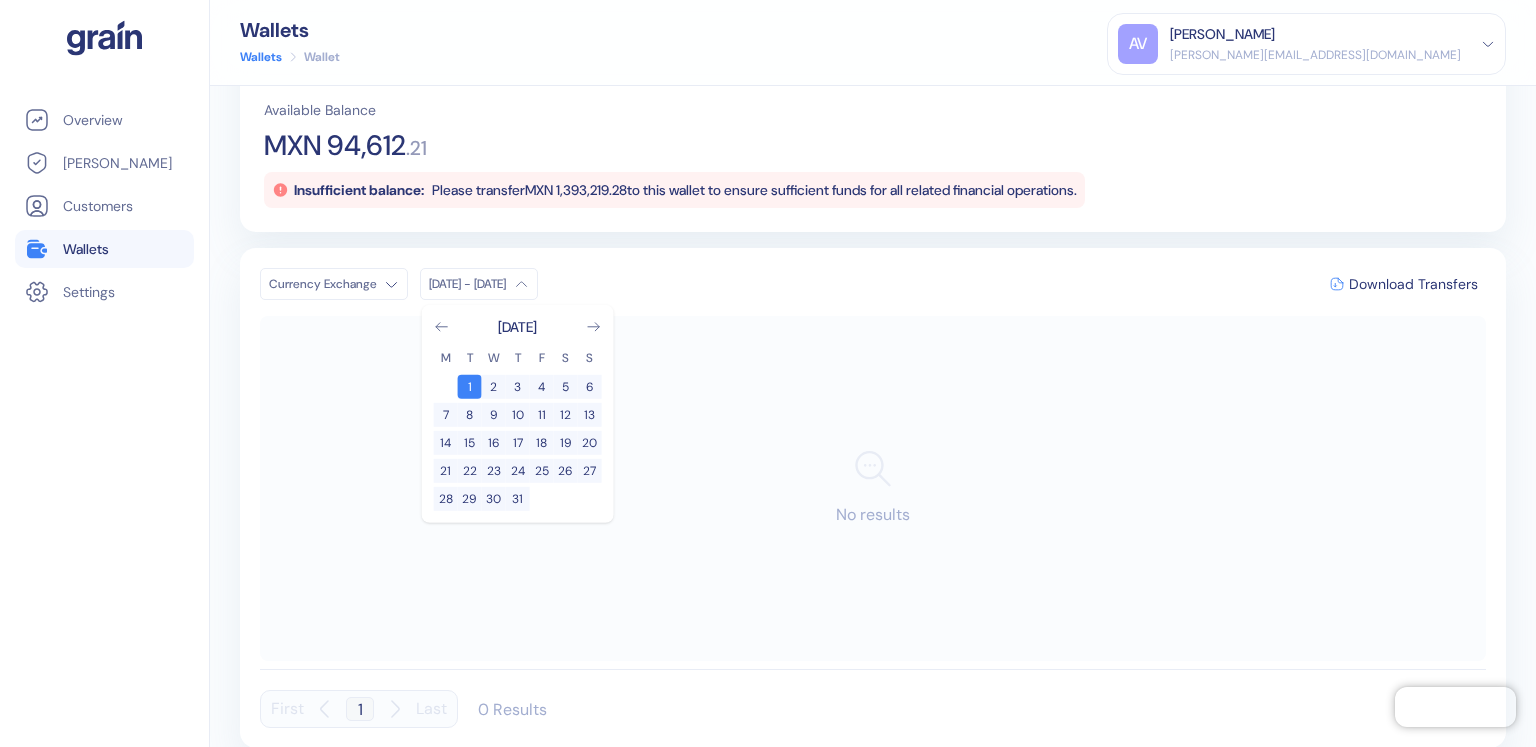 click 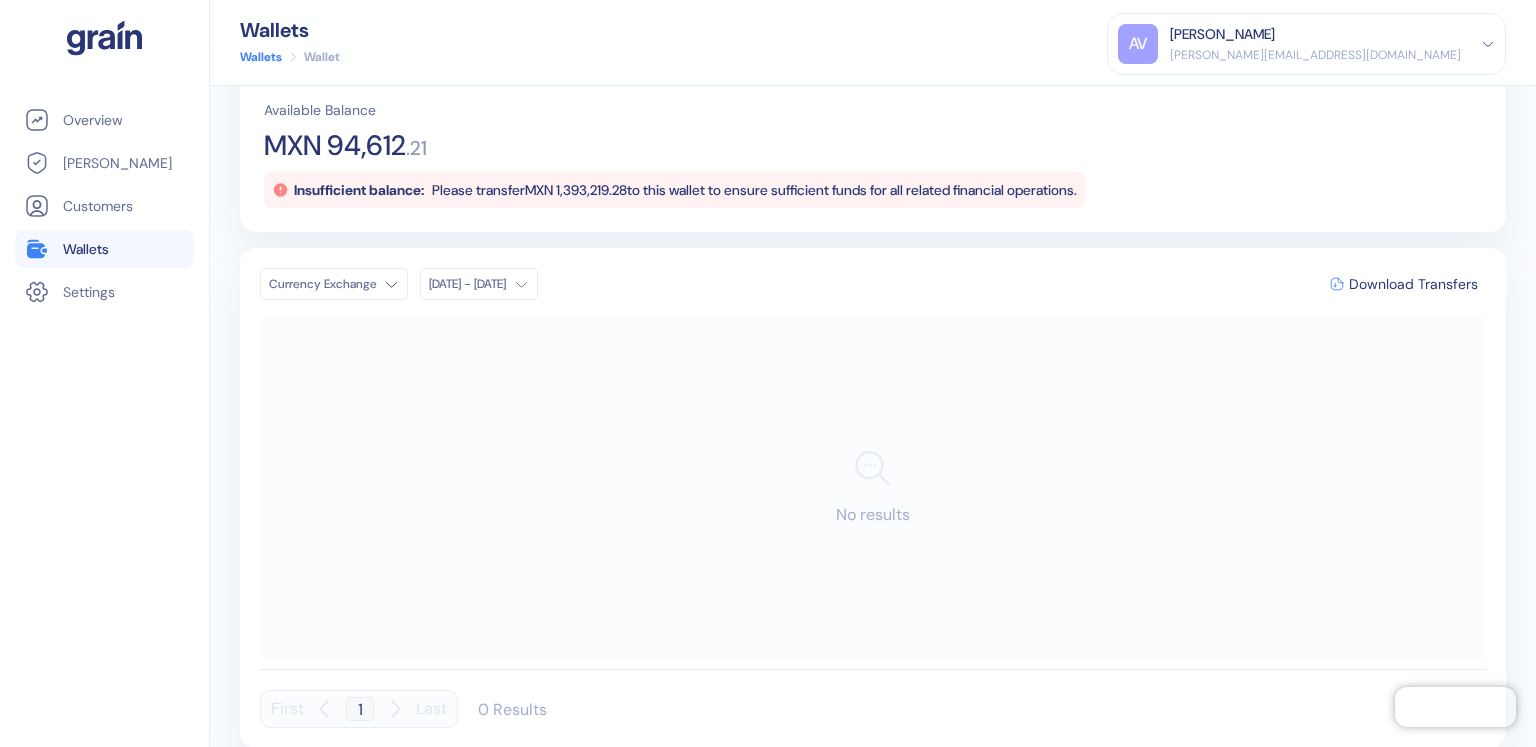 click on "Pingdom Check: App Online Overview [PERSON_NAME] Customers Wallets Settings Wallets Wallets Wallet AV [PERSON_NAME] [PERSON_NAME][EMAIL_ADDRESS][DOMAIN_NAME] Sign Out MXN Deposit Details Withdraw Exchange Available Balance MXN 94,612 . 21 Insufficient balance: Please transfer  MXN   1,393,219.28  to this wallet to ensure sufficient funds for all related financial operations. Currency Exchange [DATE] - [DATE] Download Transfers No results First 1 Last  0 Results" at bounding box center [768, 373] 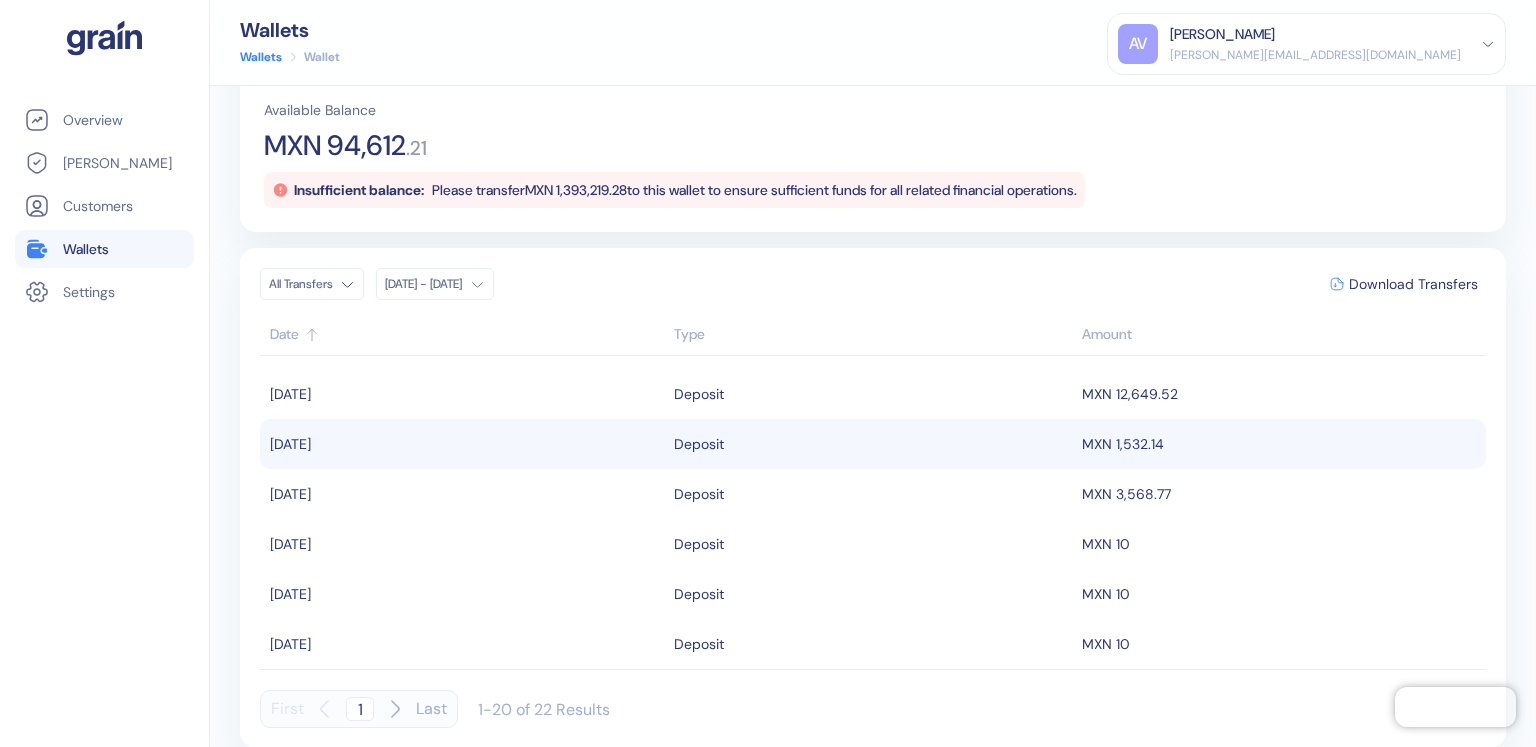 scroll, scrollTop: 0, scrollLeft: 0, axis: both 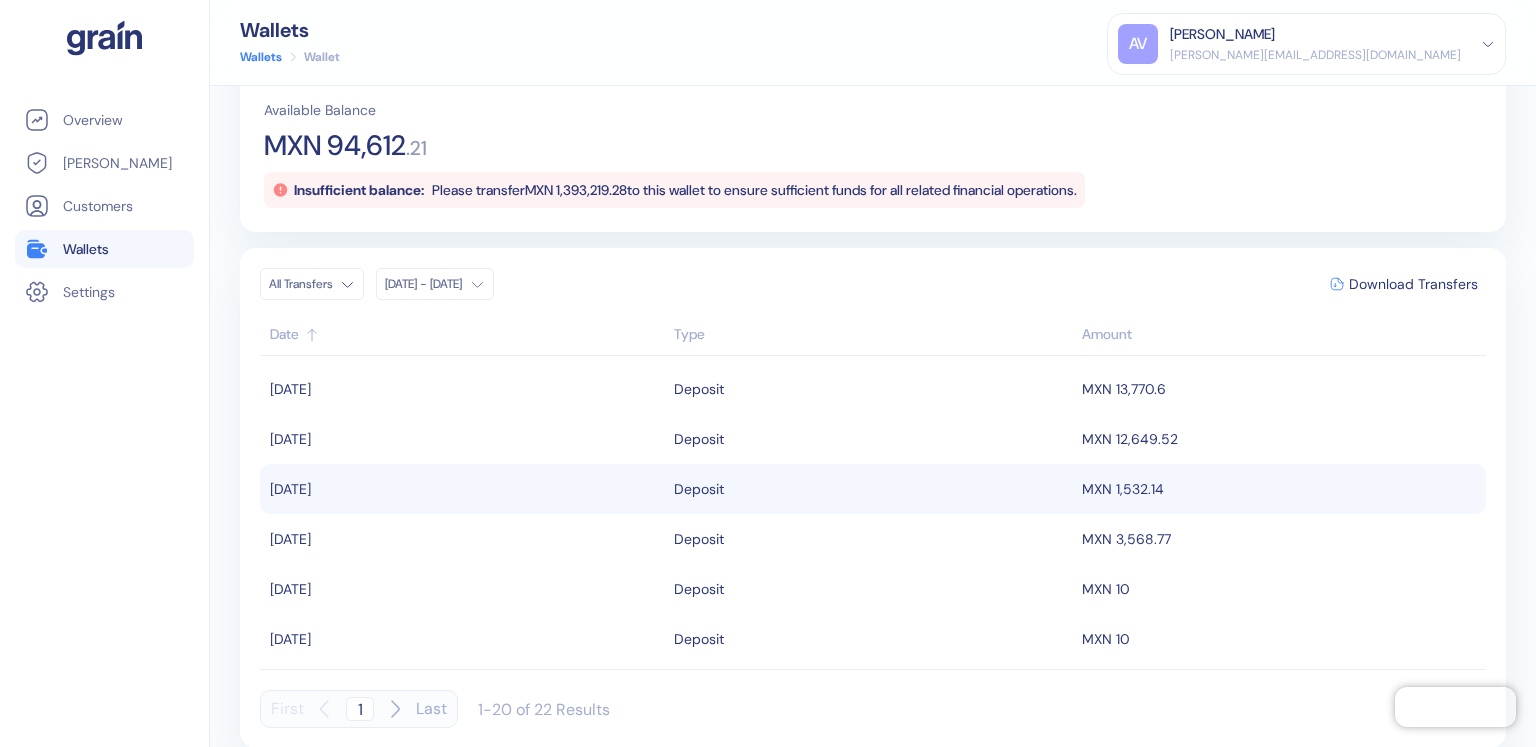 drag, startPoint x: 298, startPoint y: 348, endPoint x: 285, endPoint y: 332, distance: 20.615528 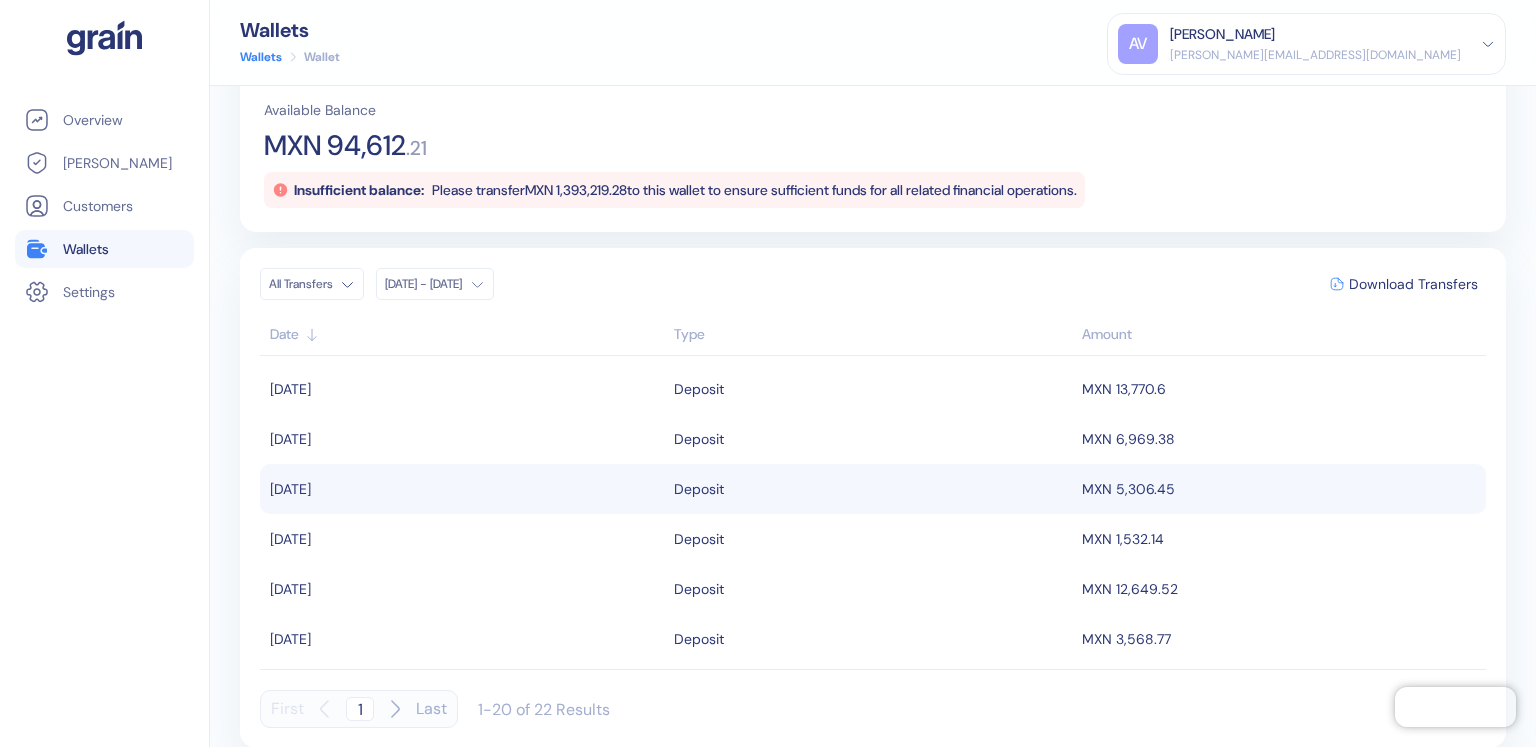 click on "Date" at bounding box center [467, 334] 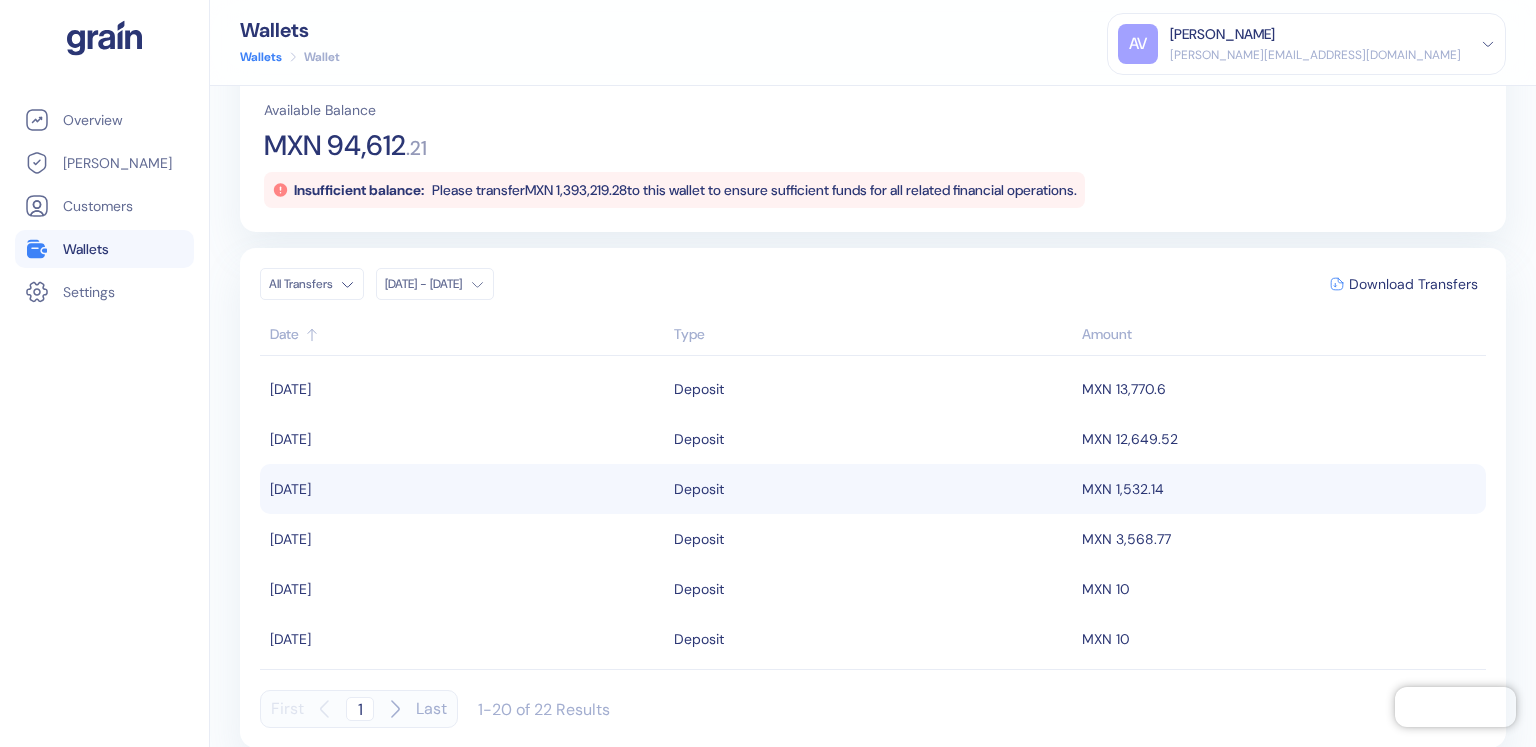 click on "Date" at bounding box center [467, 334] 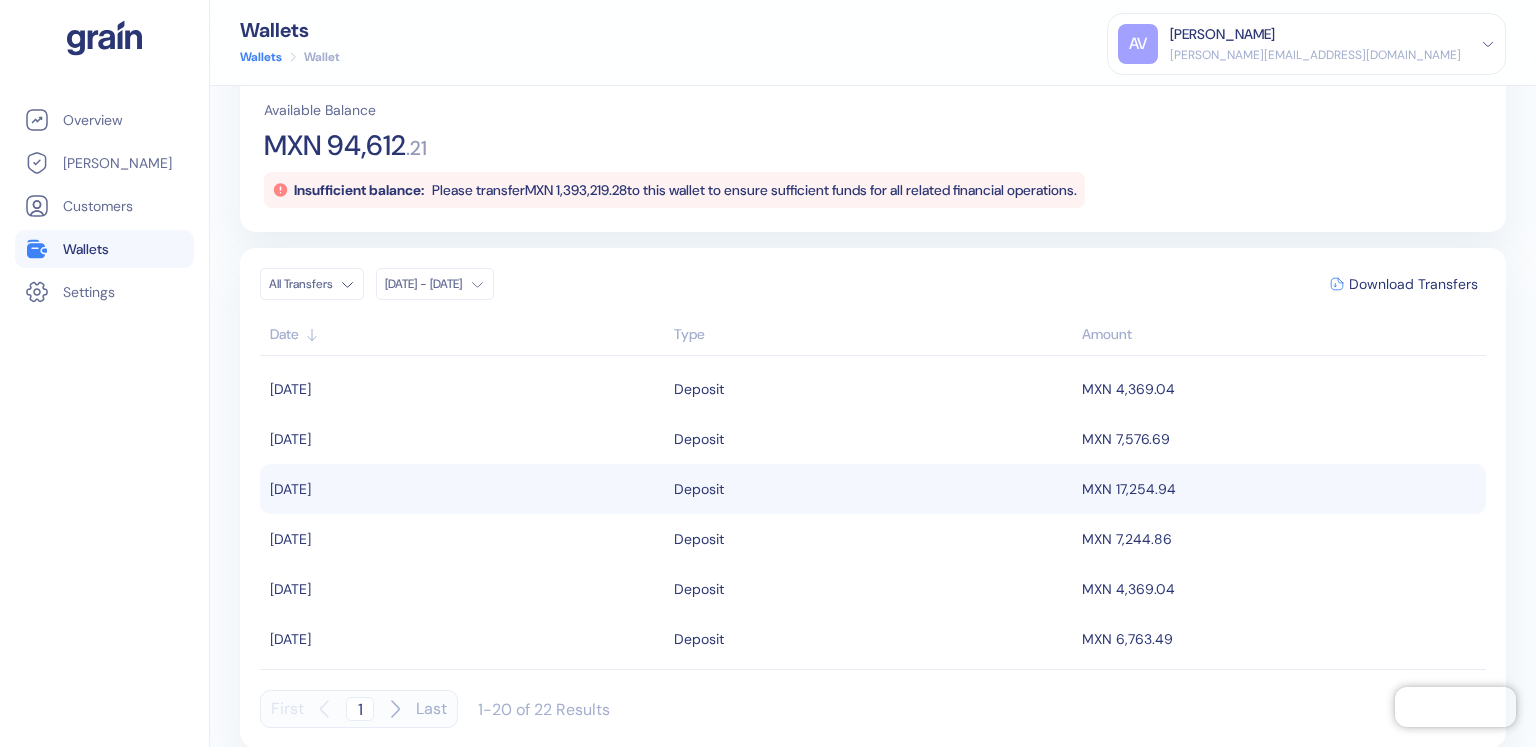 scroll, scrollTop: 702, scrollLeft: 0, axis: vertical 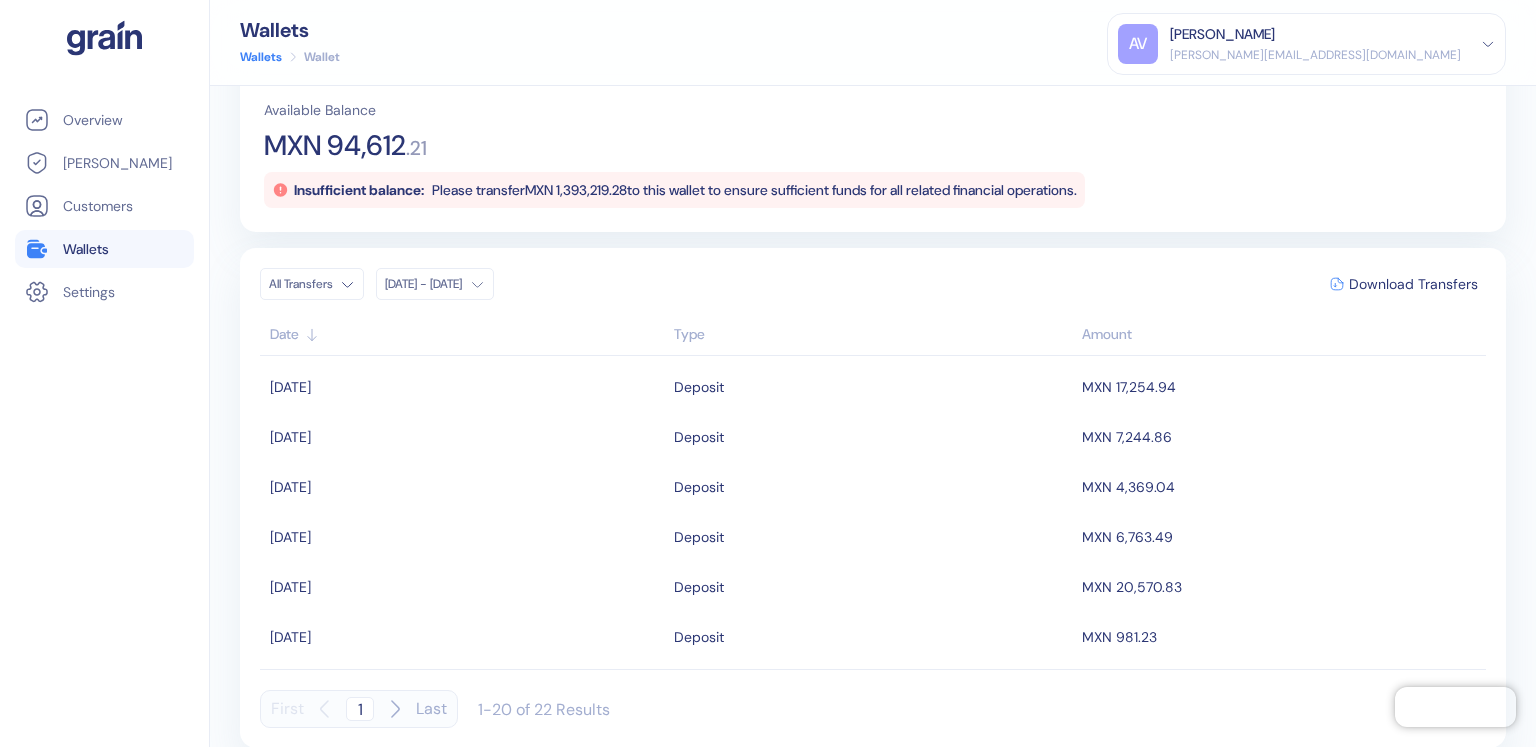 click on "Download Transfers" at bounding box center (1404, 284) 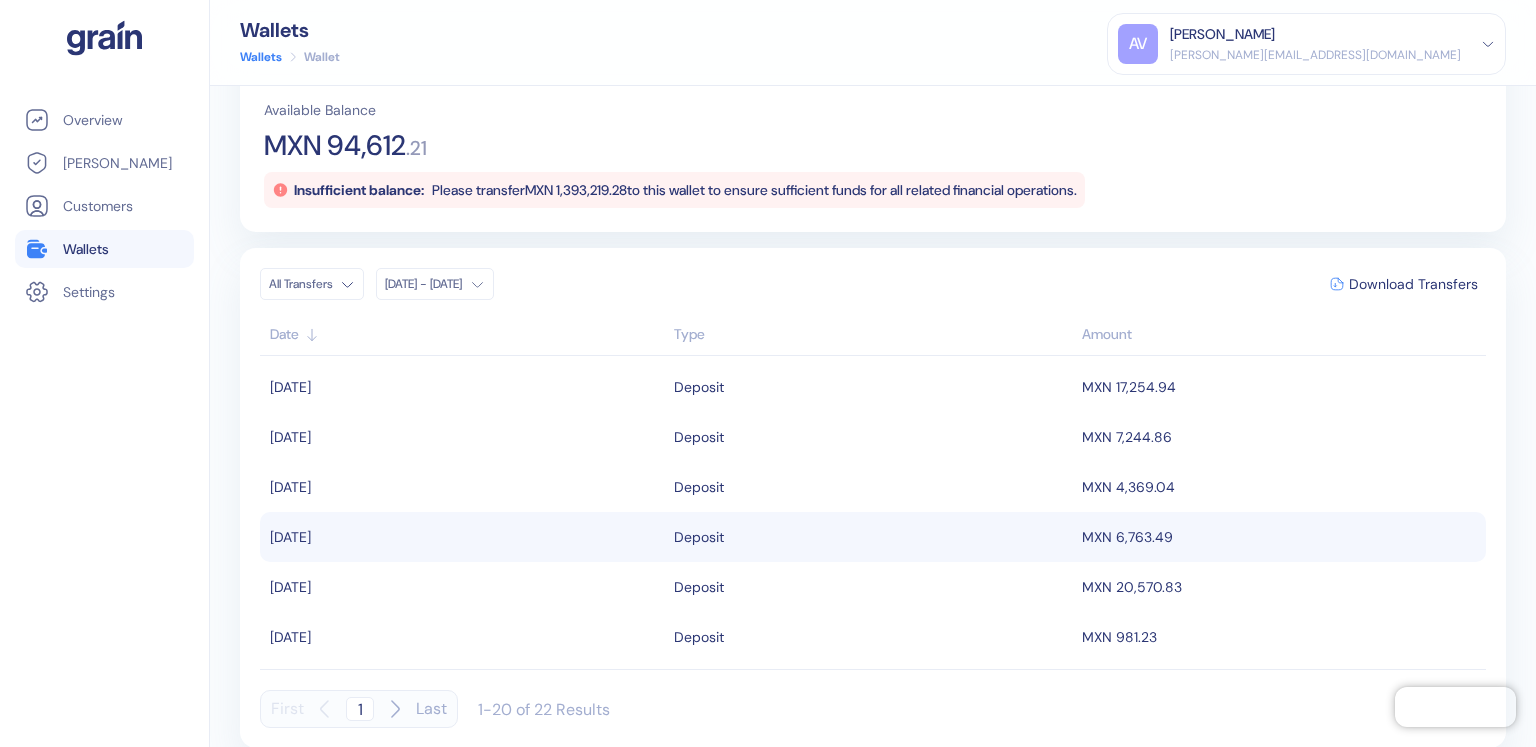 click on "Deposit" at bounding box center [699, 537] 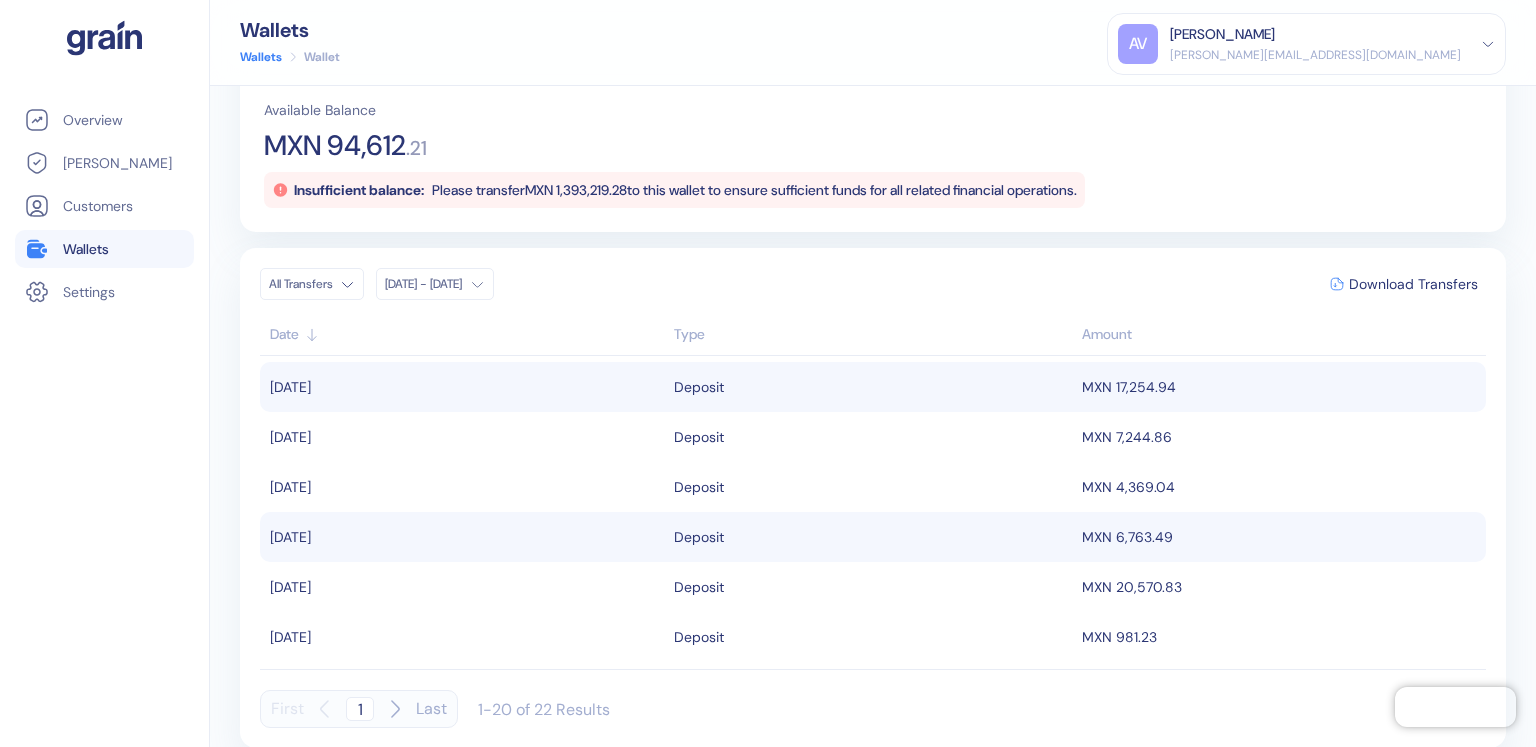 click on "[DATE]" at bounding box center [464, 387] 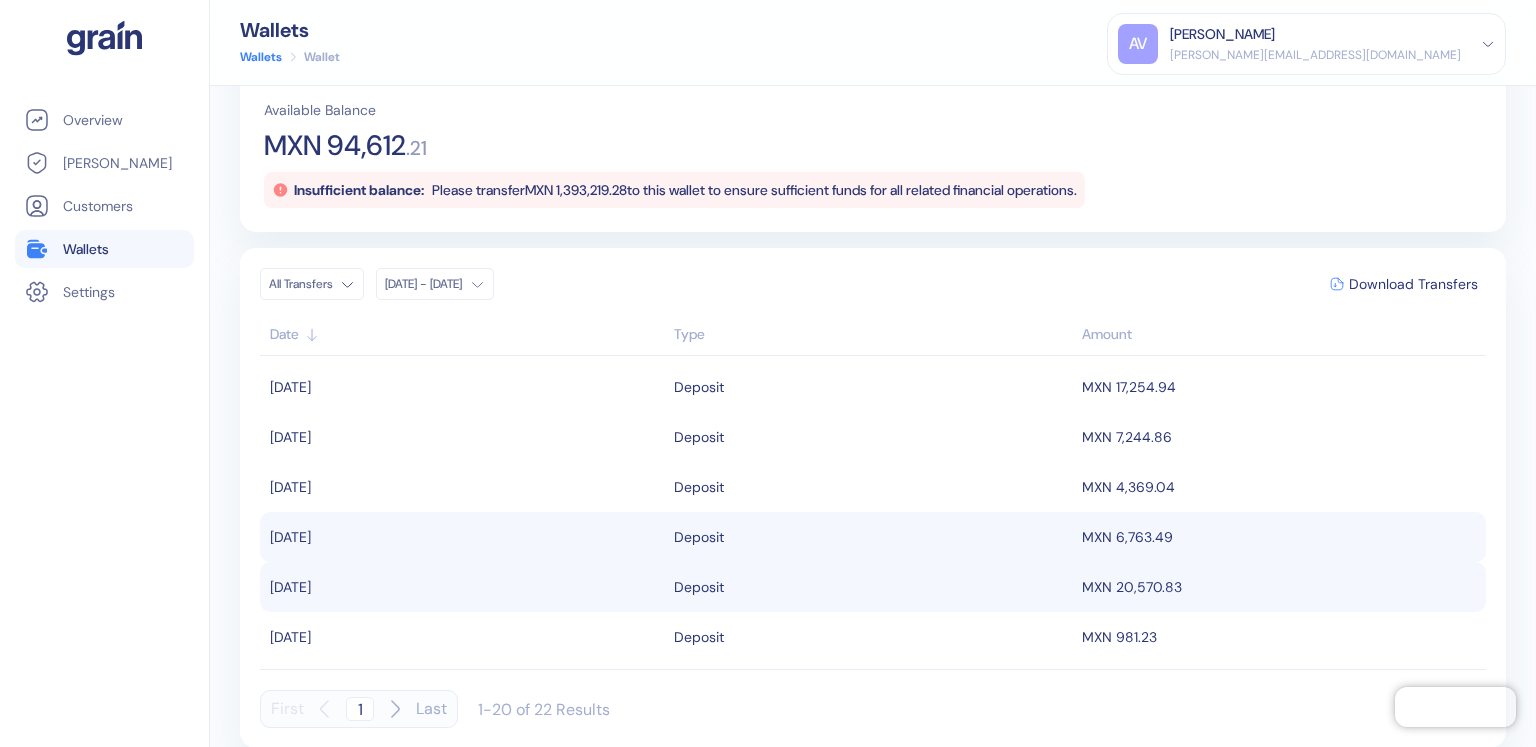 click on "Deposit" at bounding box center [699, 587] 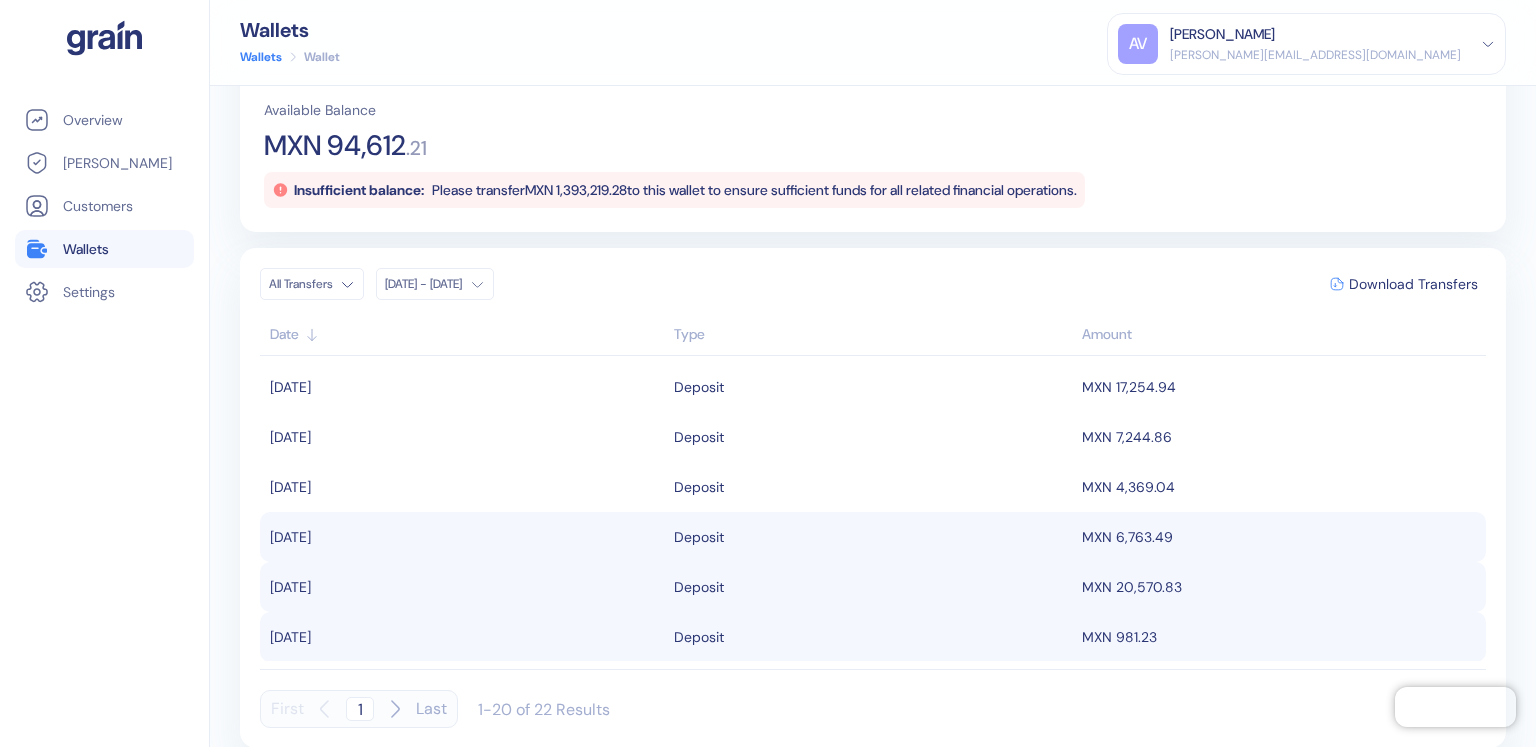 drag, startPoint x: 460, startPoint y: 618, endPoint x: 325, endPoint y: 624, distance: 135.13327 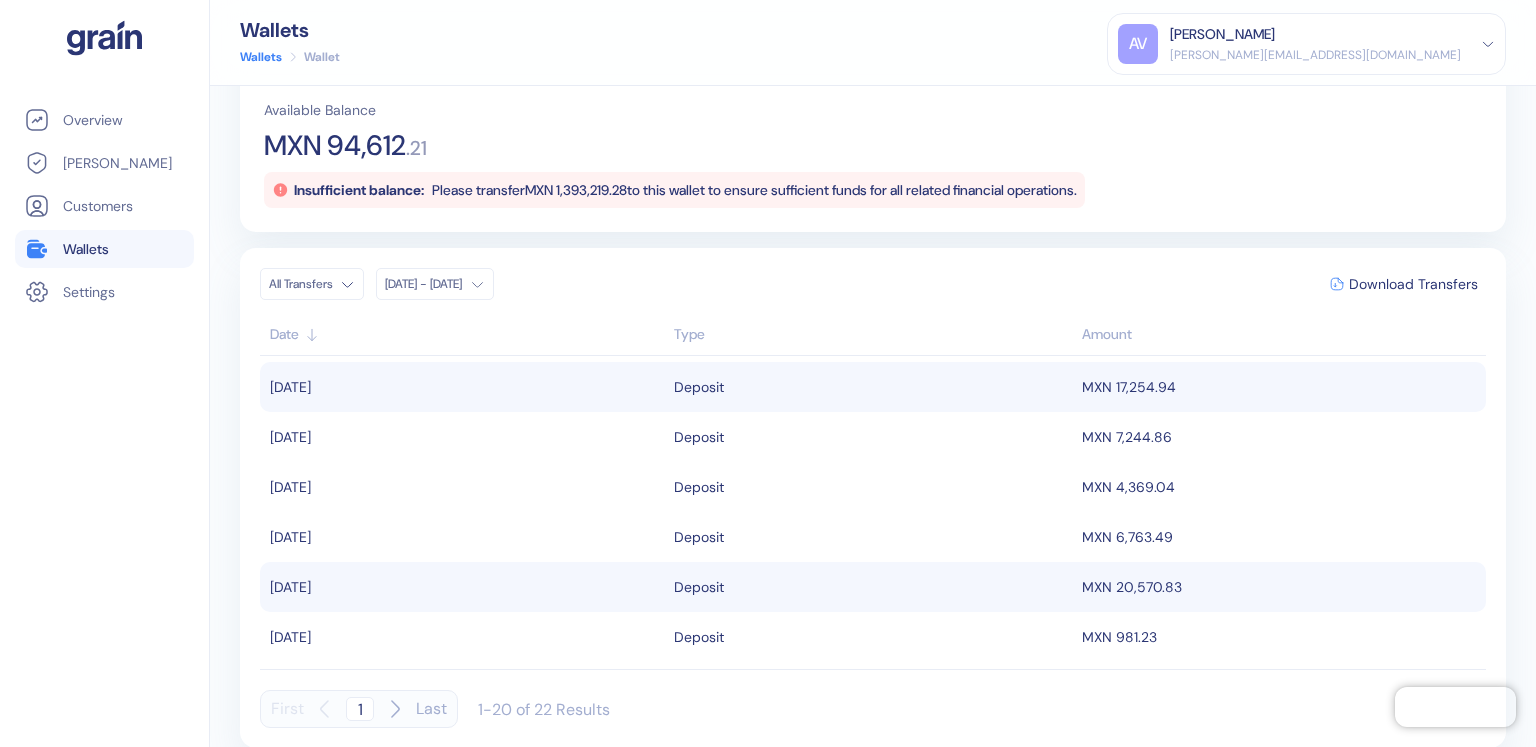click on "[DATE]" at bounding box center [464, 387] 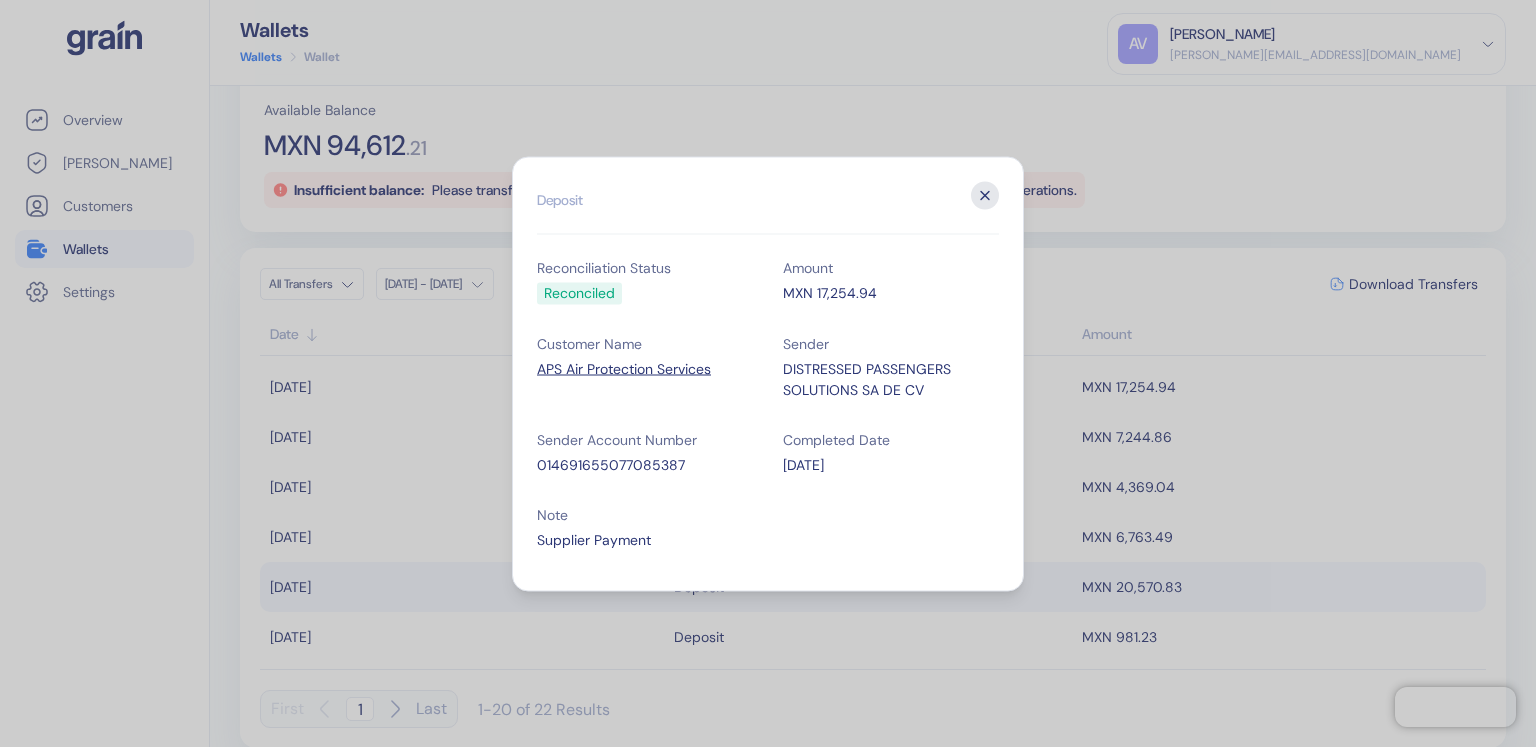 click 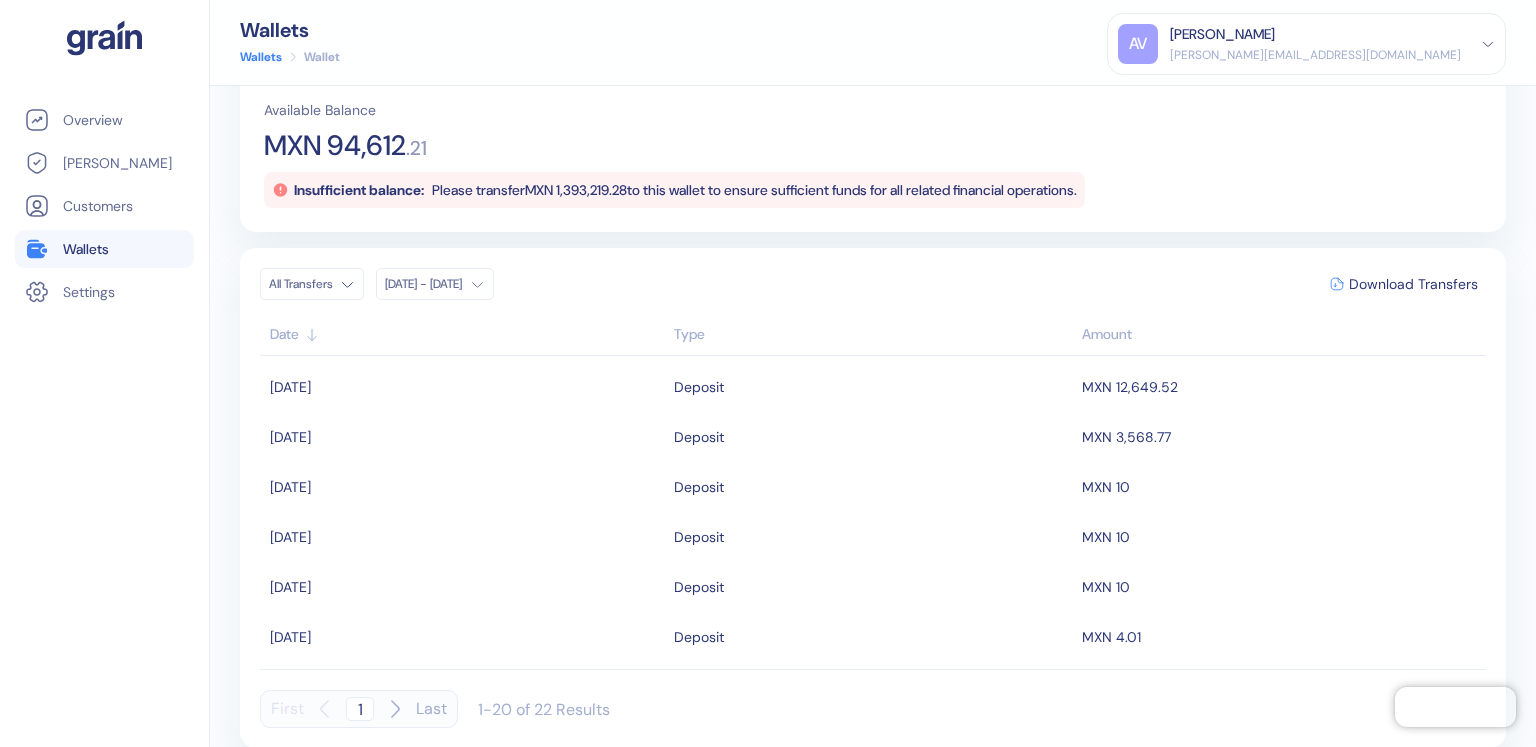 scroll, scrollTop: 102, scrollLeft: 0, axis: vertical 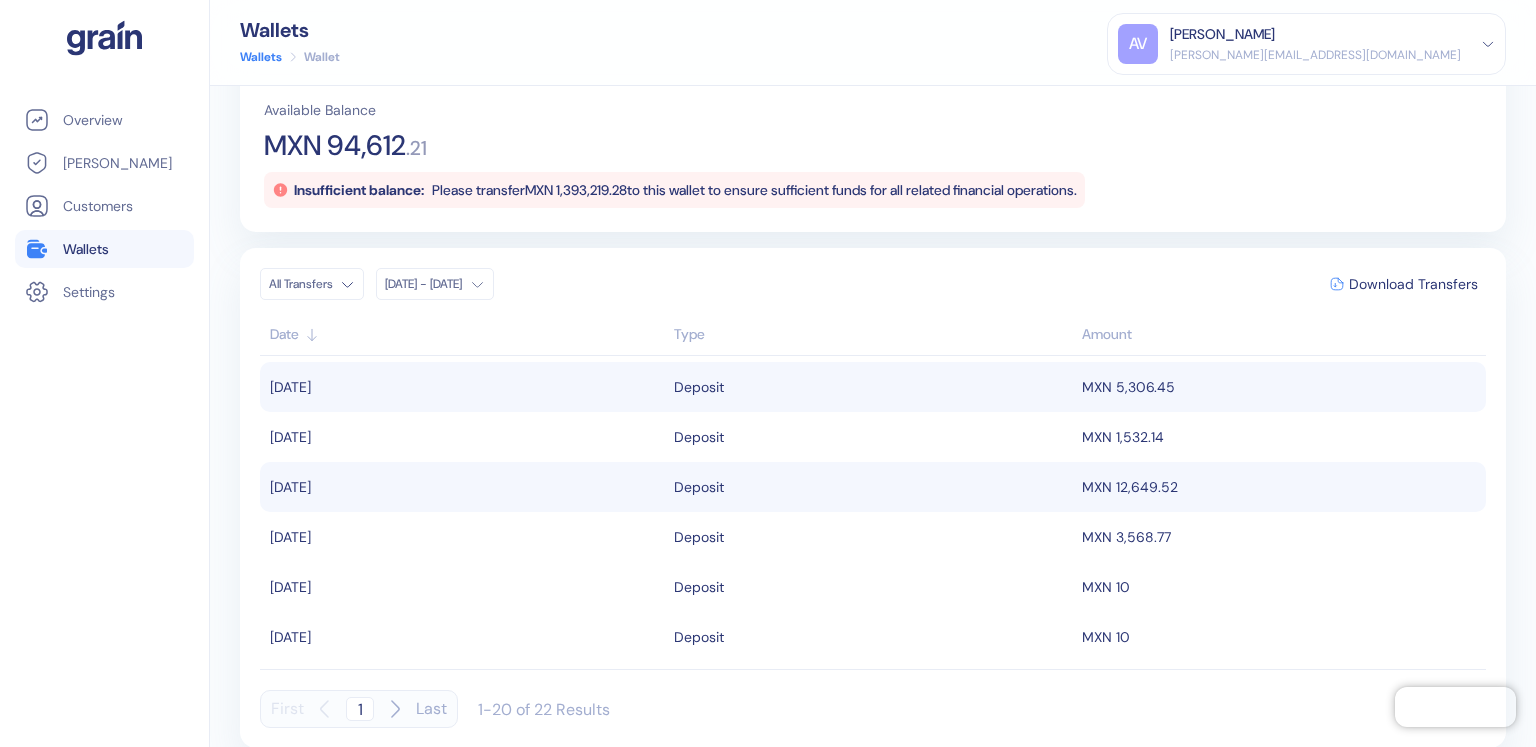 click on "Deposit" at bounding box center [699, 487] 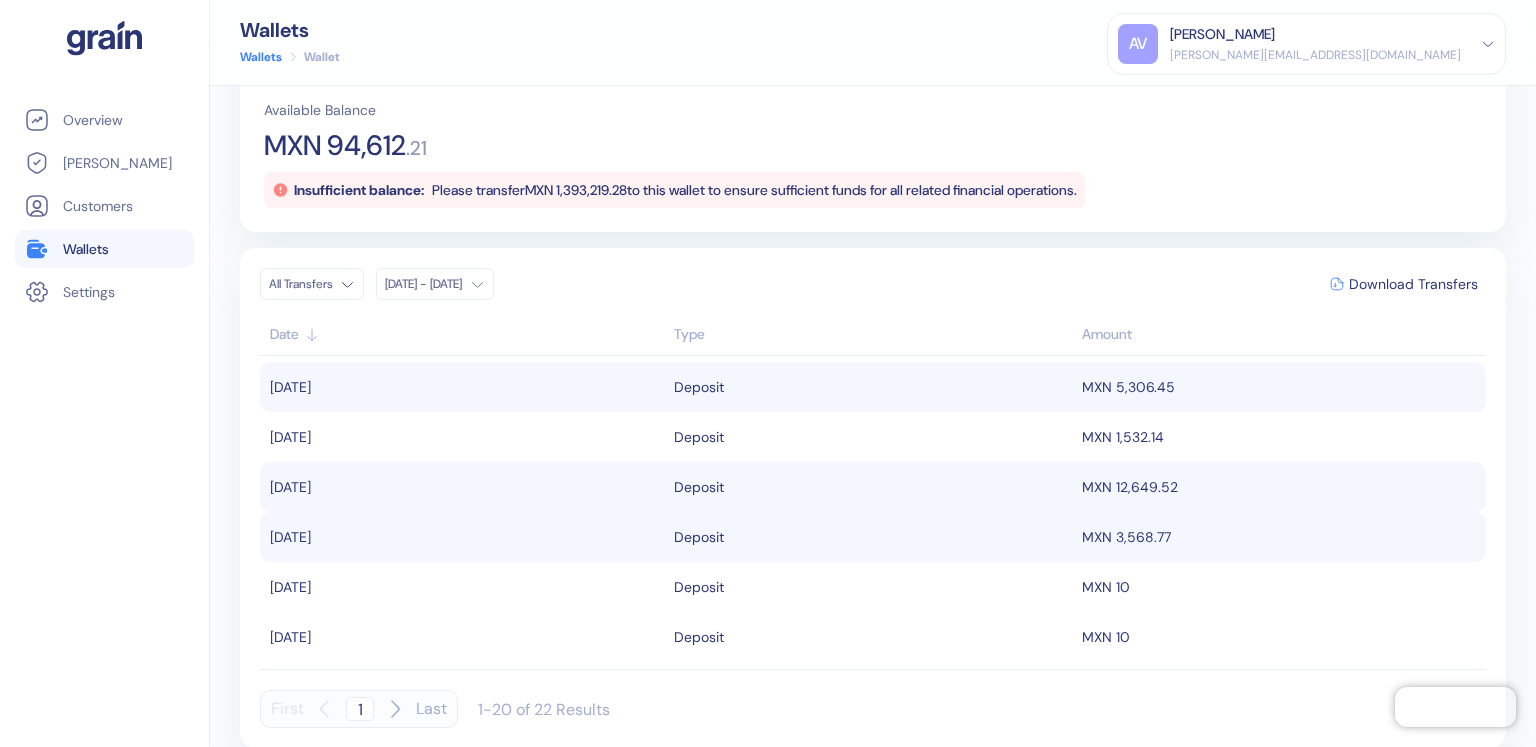 click on "[DATE]" at bounding box center [464, 537] 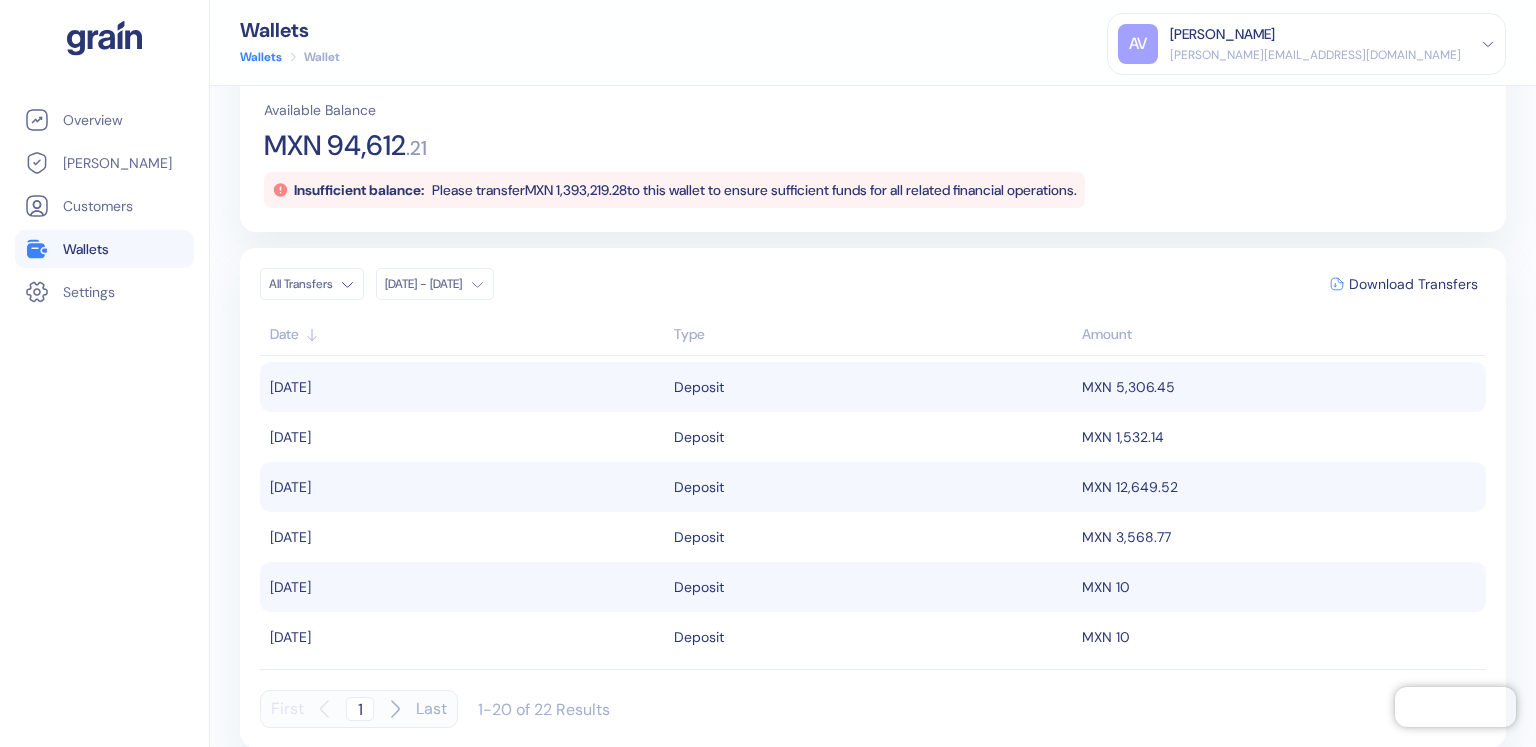 click on "[DATE]" at bounding box center [464, 587] 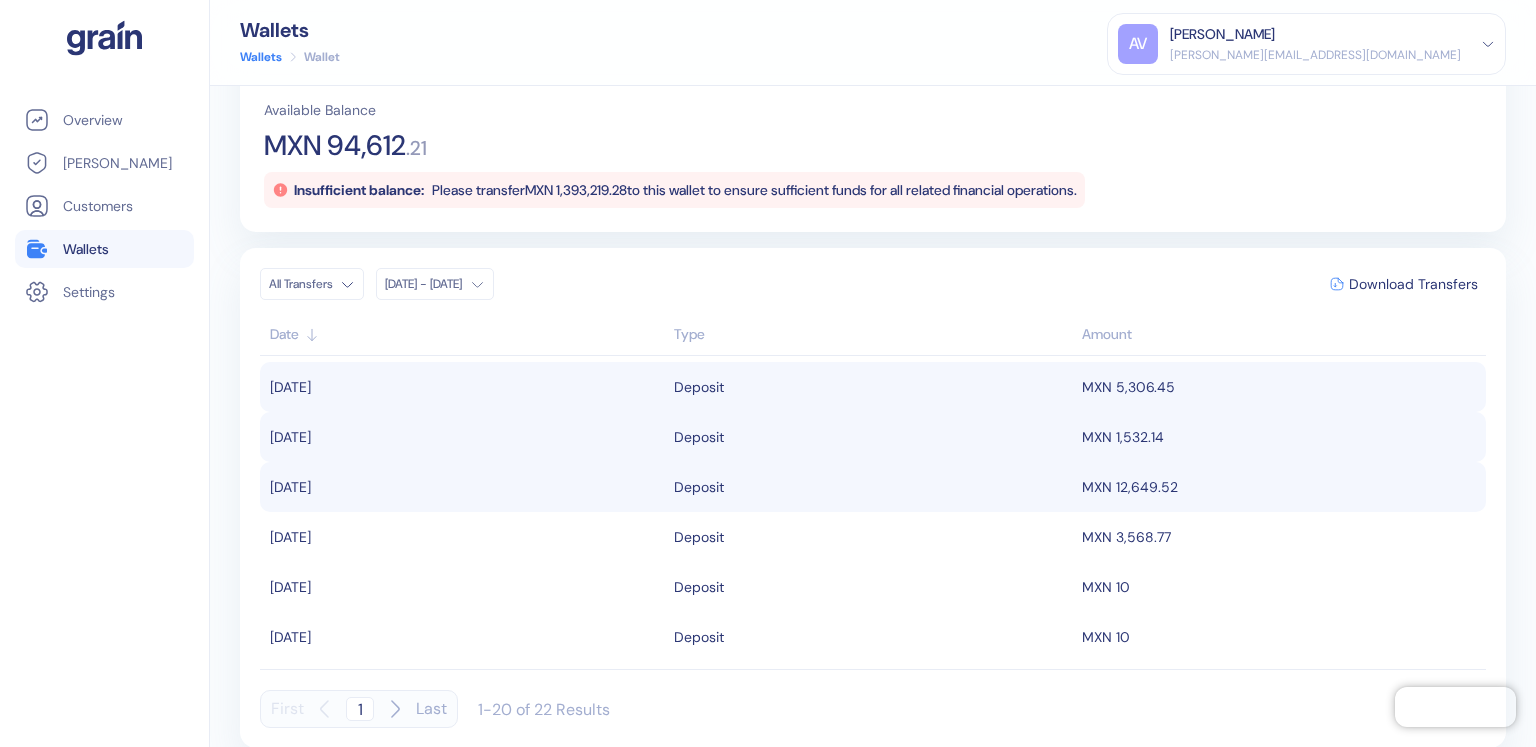 click on "Deposit" at bounding box center (699, 437) 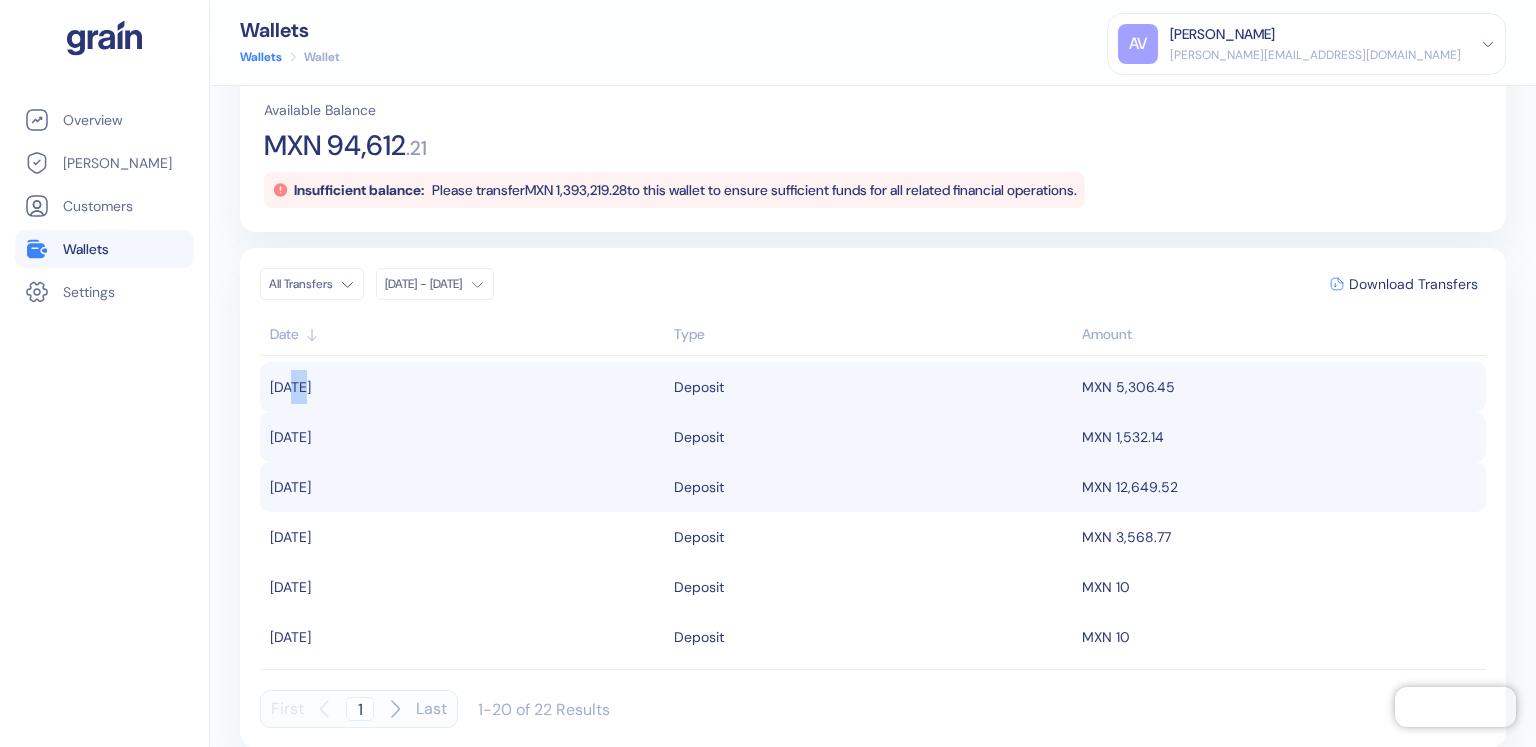 click on "[DATE]" at bounding box center (464, 387) 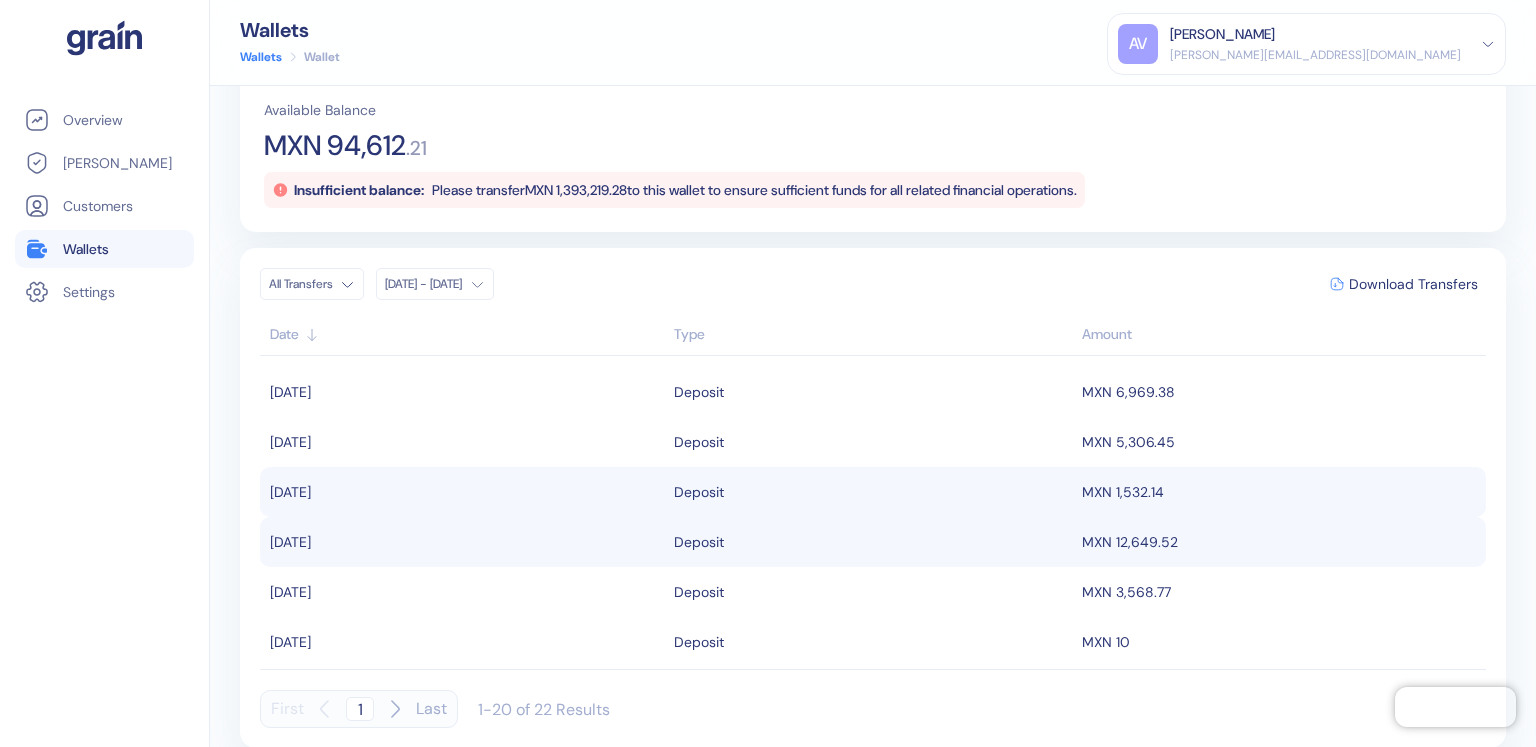 scroll, scrollTop: 0, scrollLeft: 0, axis: both 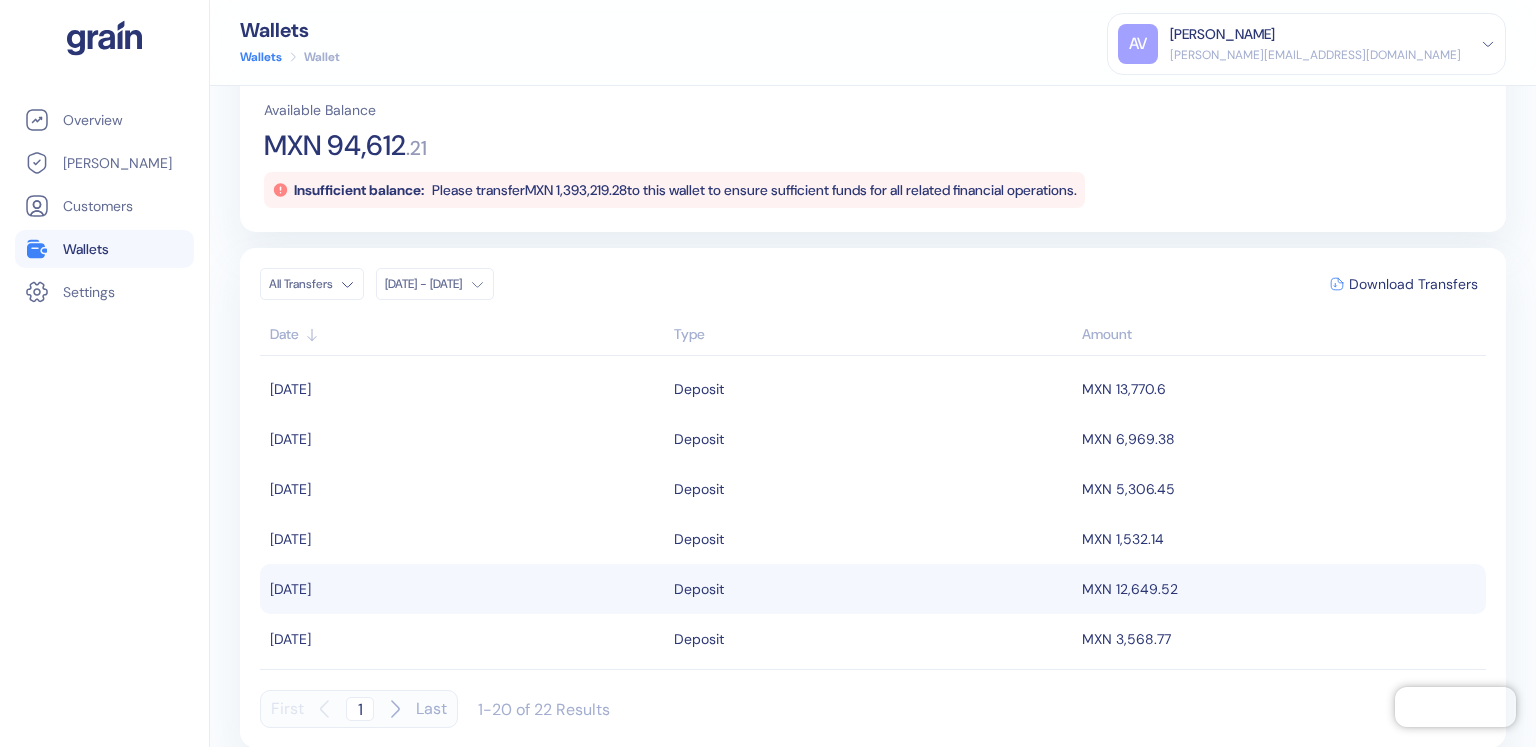 click on "[PERSON_NAME] [PERSON_NAME][EMAIL_ADDRESS][DOMAIN_NAME]" at bounding box center (1315, 44) 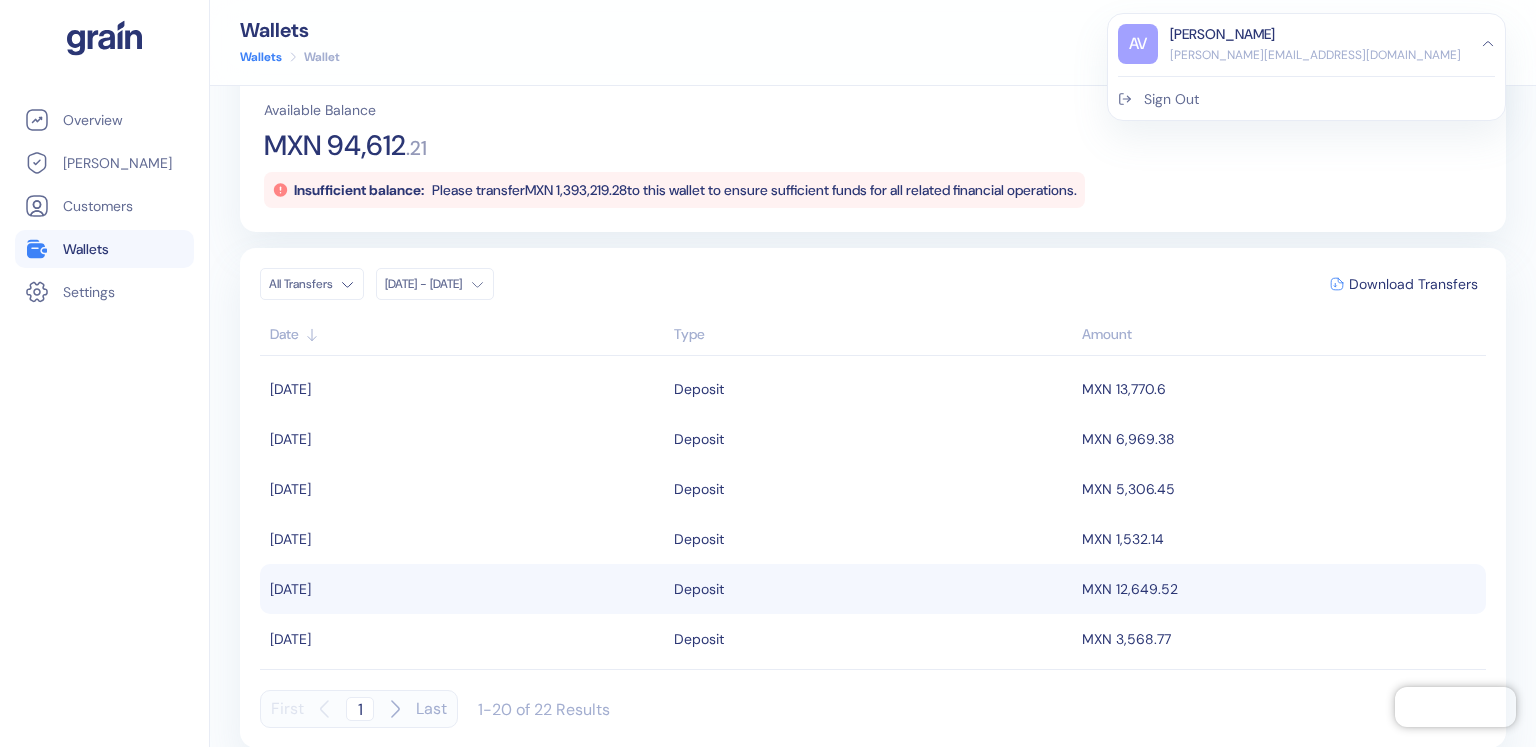 click on "Sign Out" at bounding box center [1171, 99] 